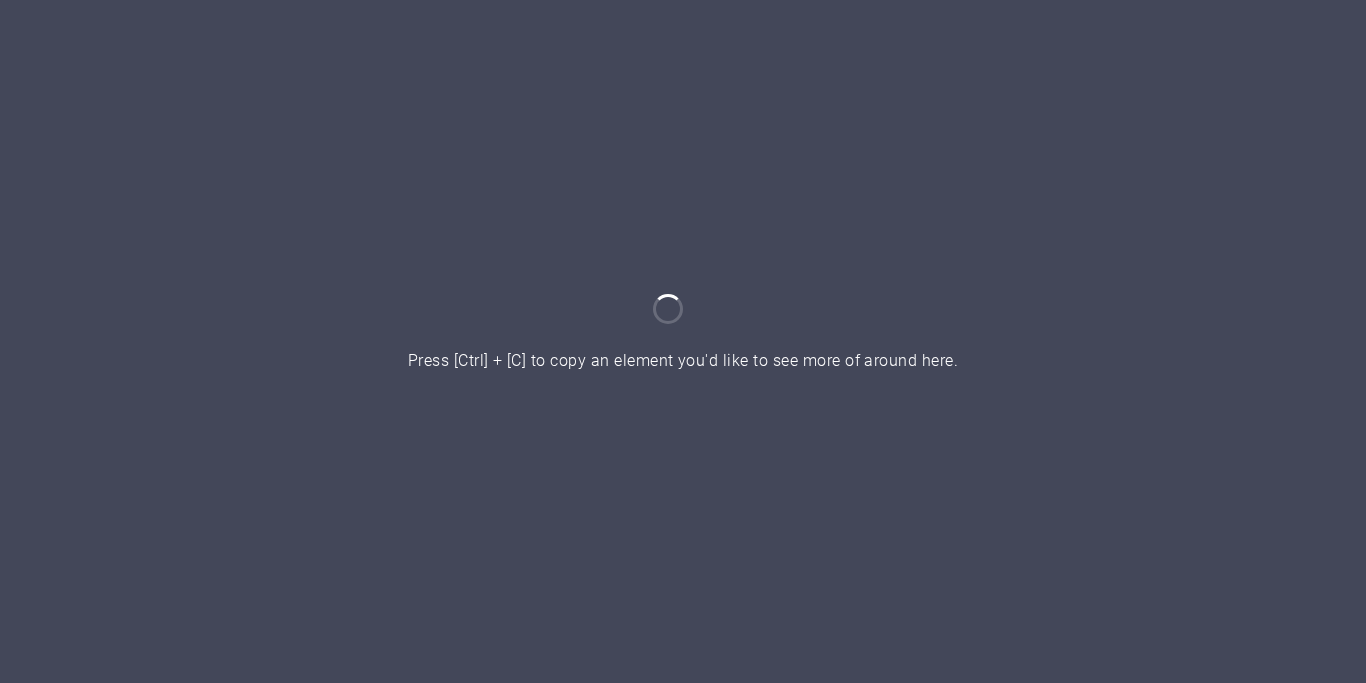 scroll, scrollTop: 0, scrollLeft: 0, axis: both 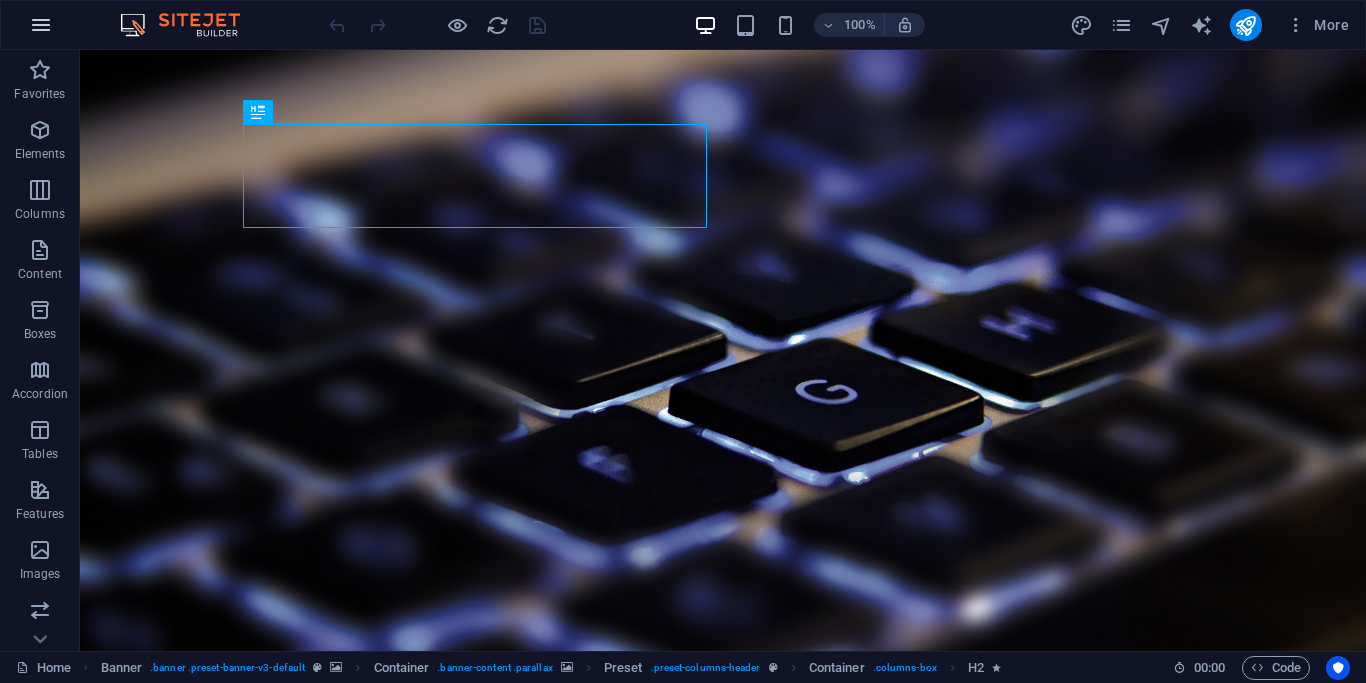 click at bounding box center (41, 25) 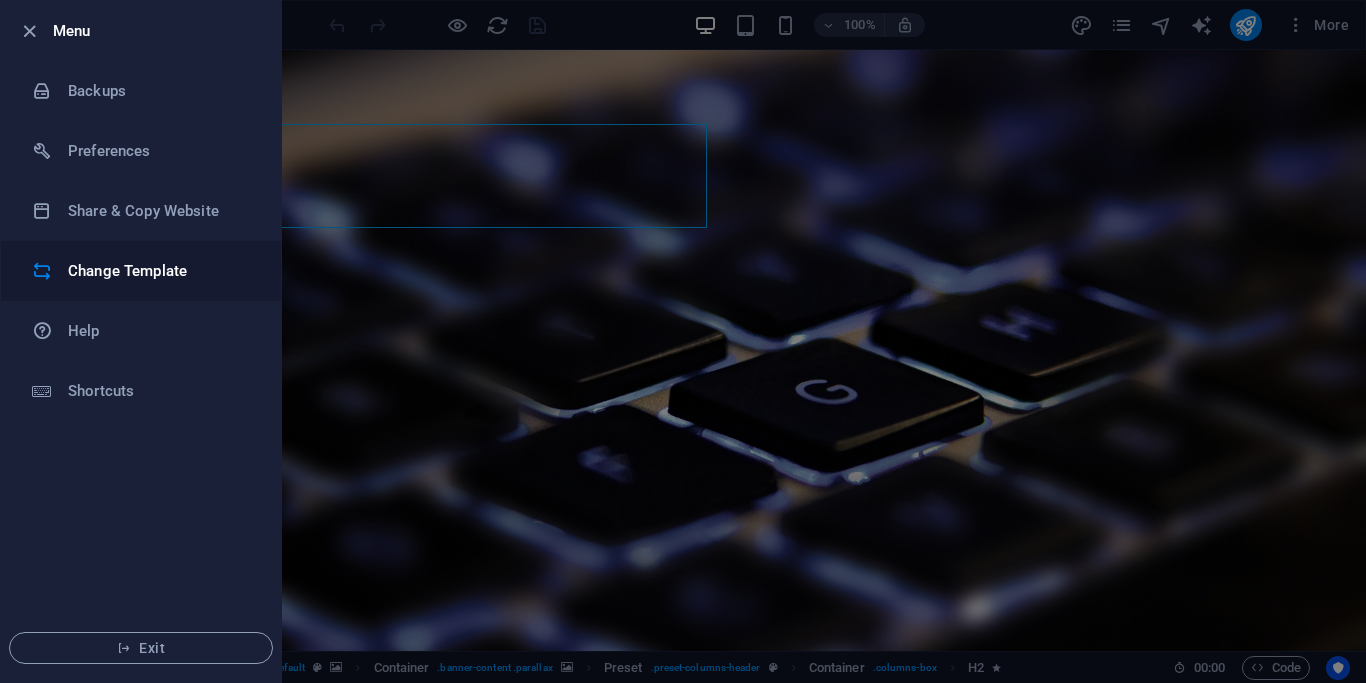 click on "Change Template" at bounding box center [160, 271] 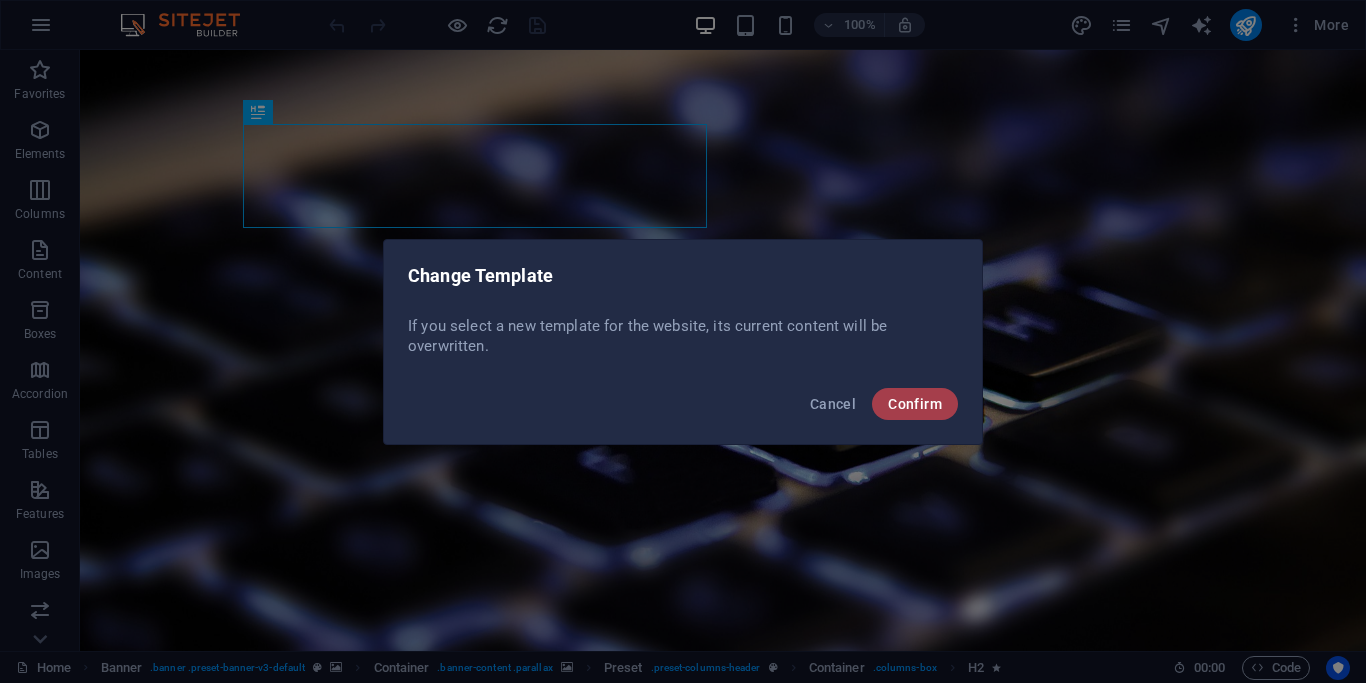 click on "Confirm" at bounding box center [915, 404] 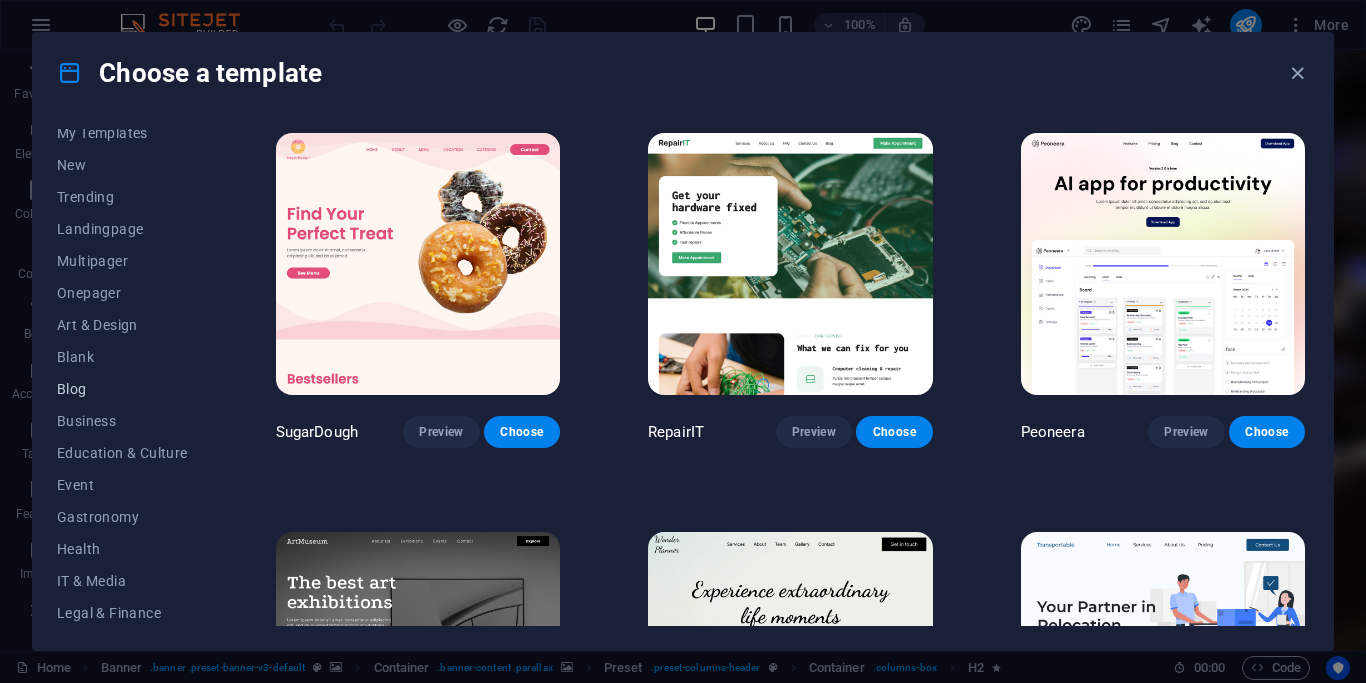 scroll, scrollTop: 90, scrollLeft: 0, axis: vertical 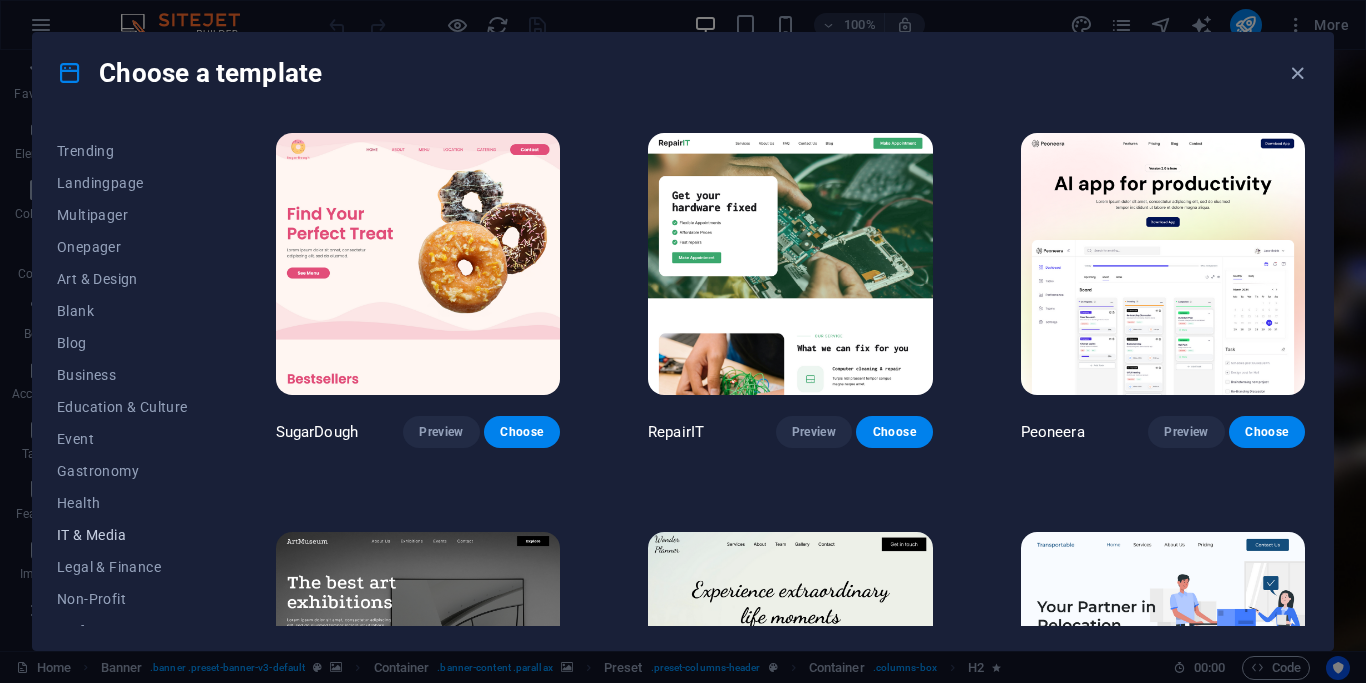 click on "IT & Media" at bounding box center [122, 535] 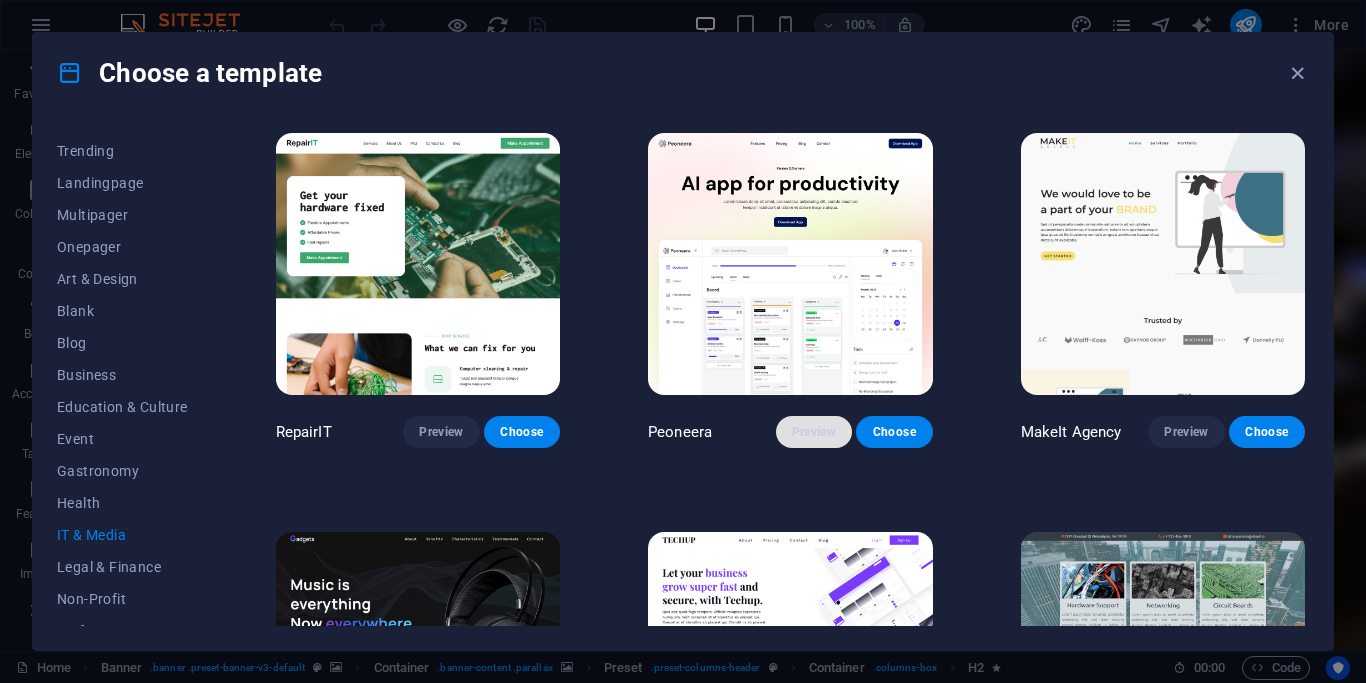 click on "Preview" at bounding box center [814, 432] 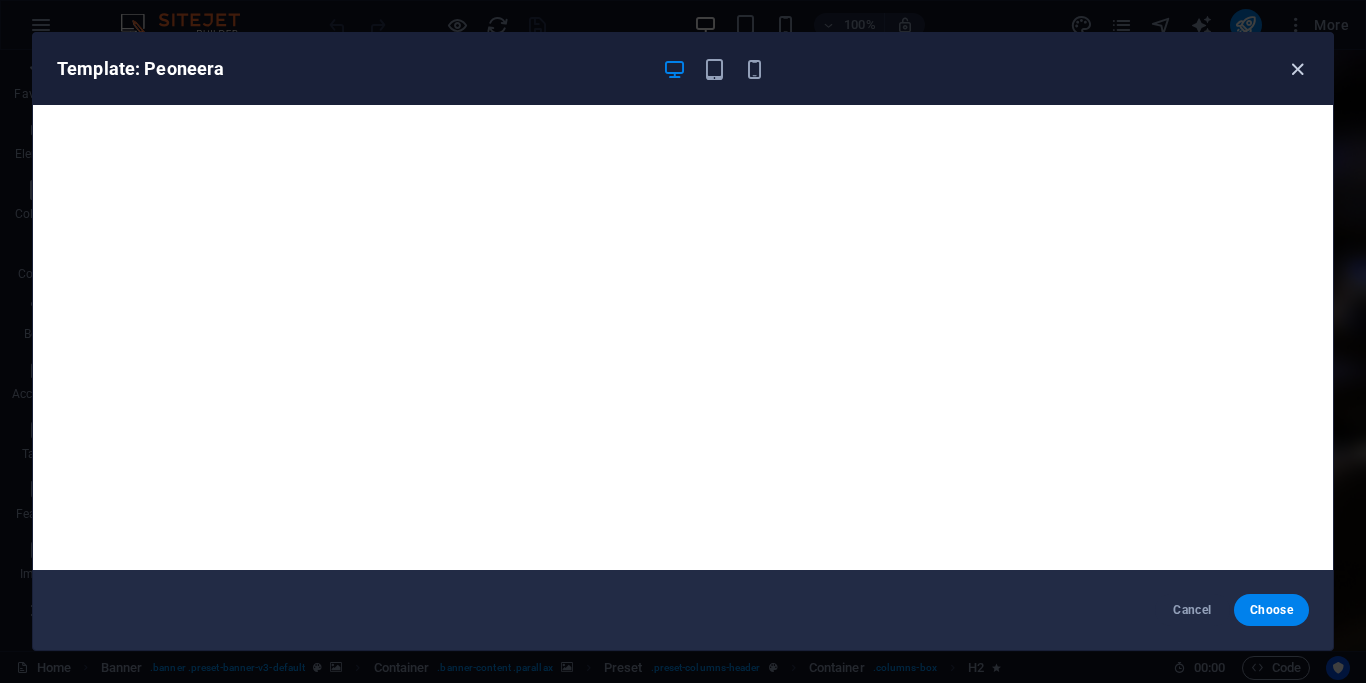 click at bounding box center (1297, 69) 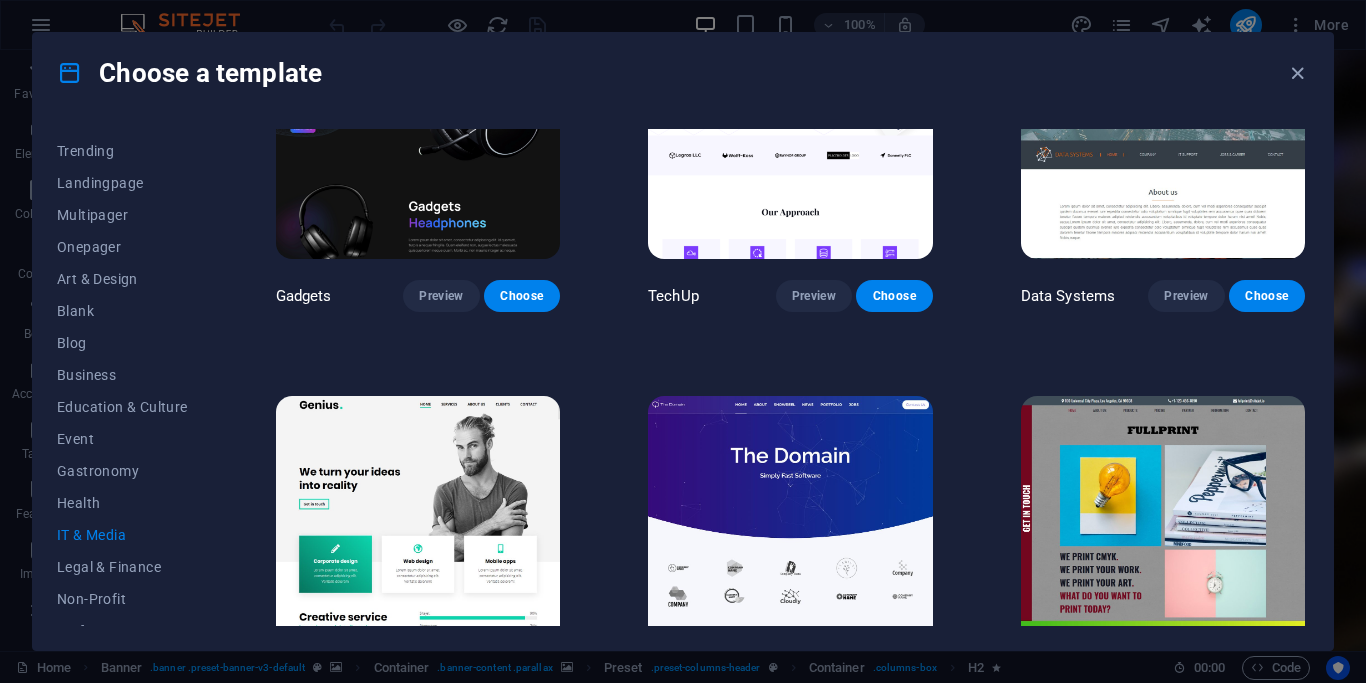 scroll, scrollTop: 540, scrollLeft: 0, axis: vertical 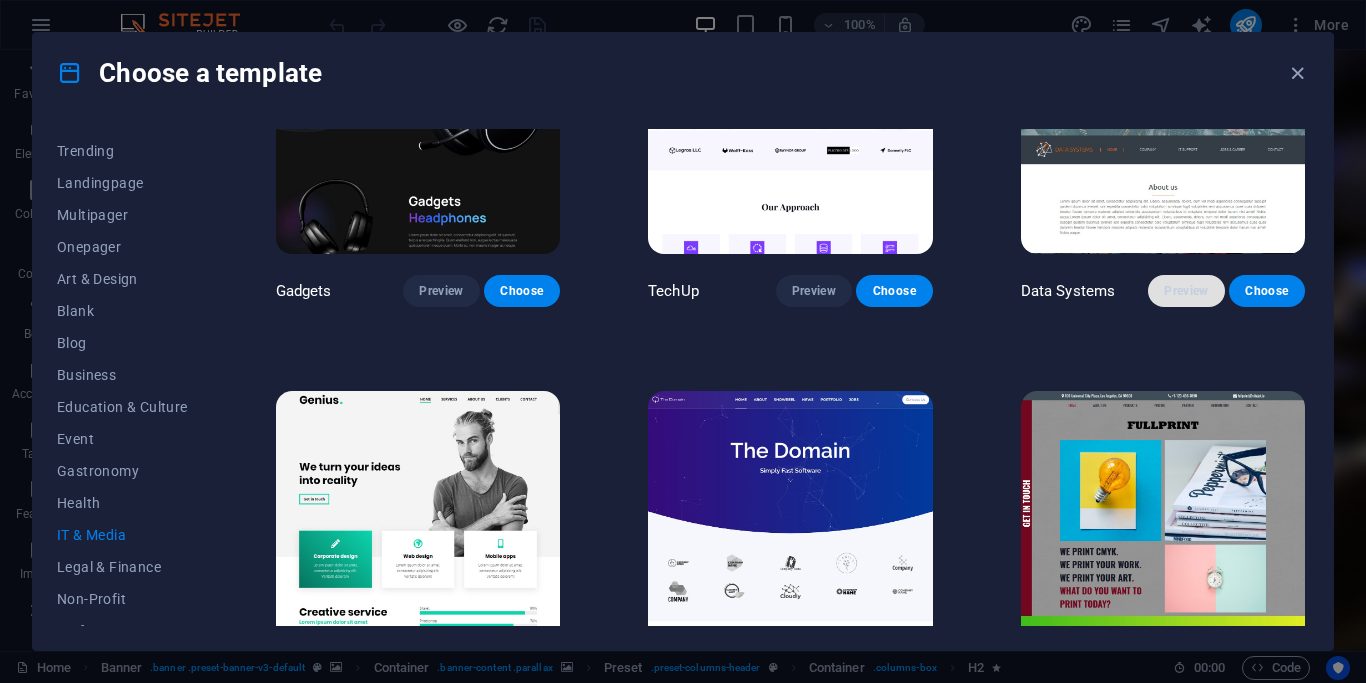 click on "Preview" at bounding box center [1186, 291] 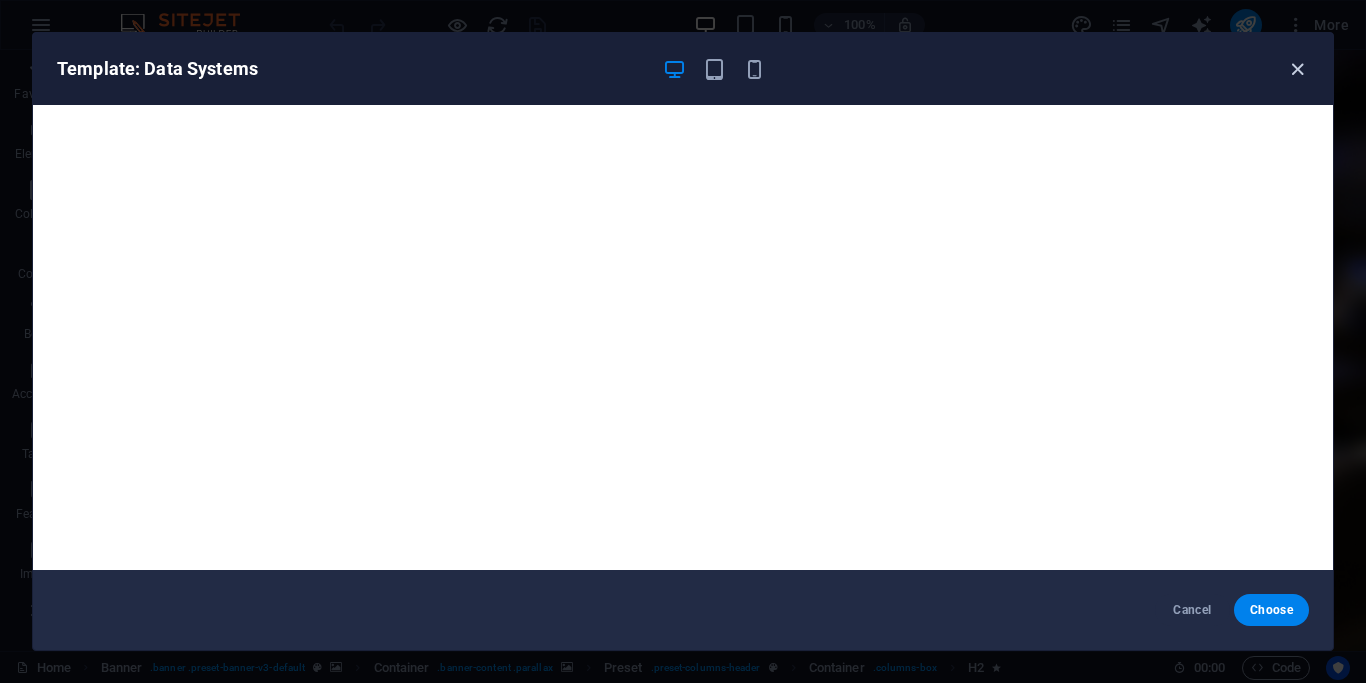 click at bounding box center (1297, 69) 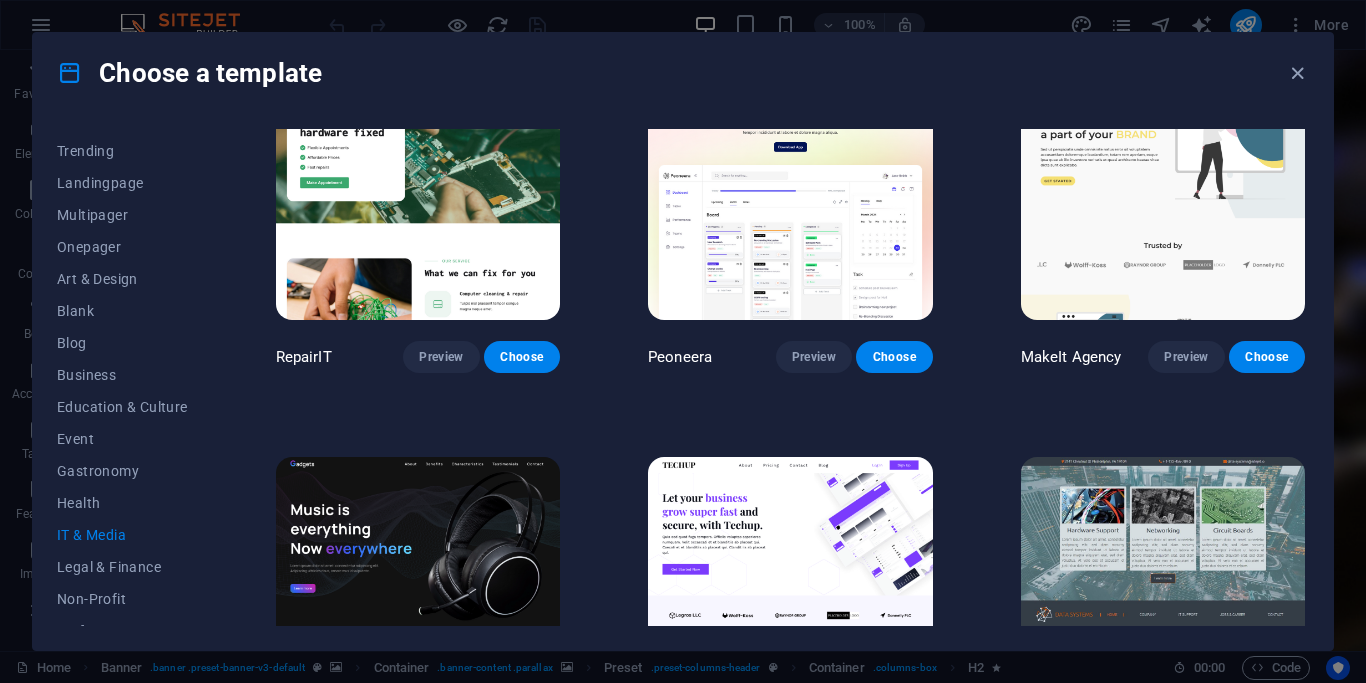 scroll, scrollTop: 0, scrollLeft: 0, axis: both 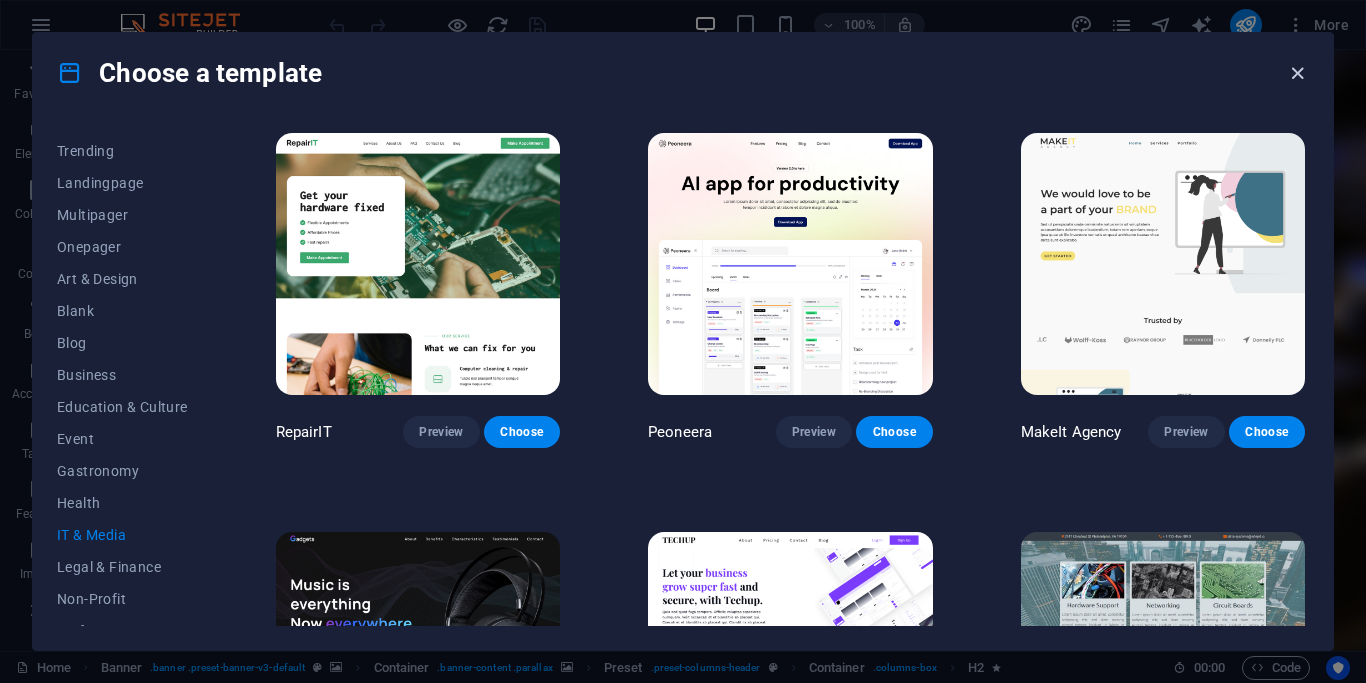 click at bounding box center (1297, 73) 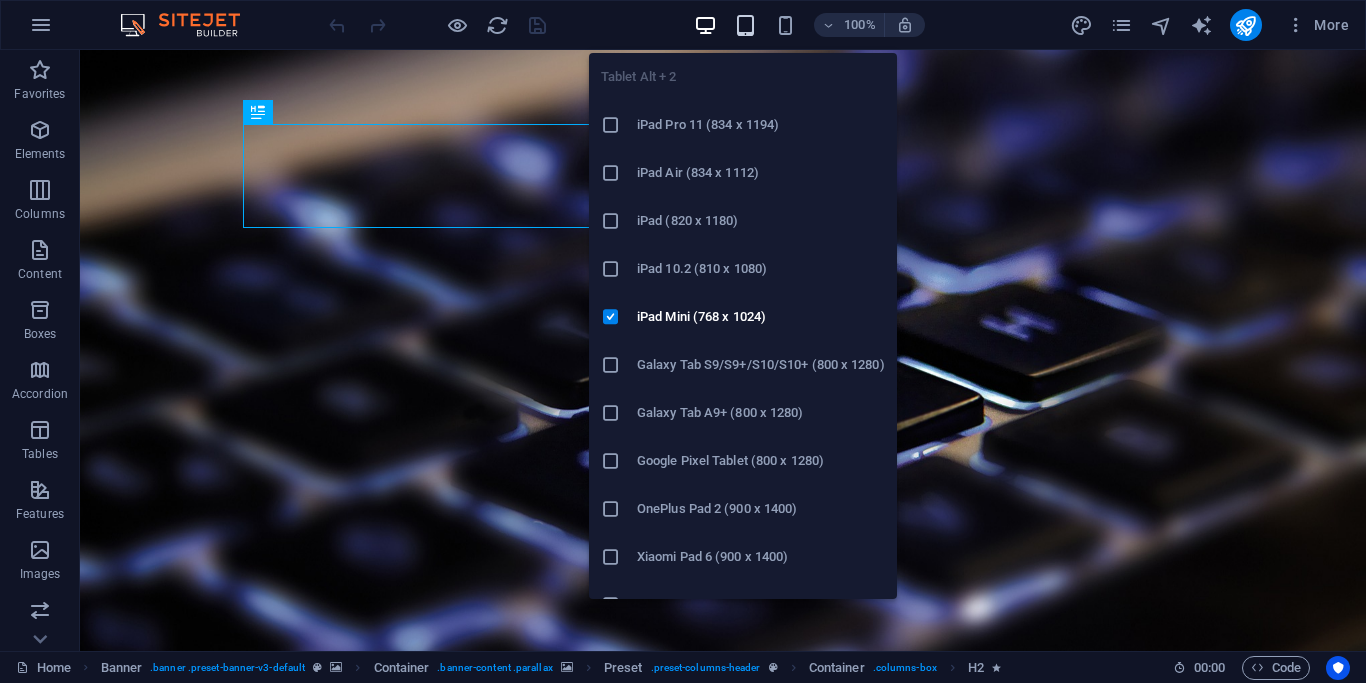click at bounding box center [745, 25] 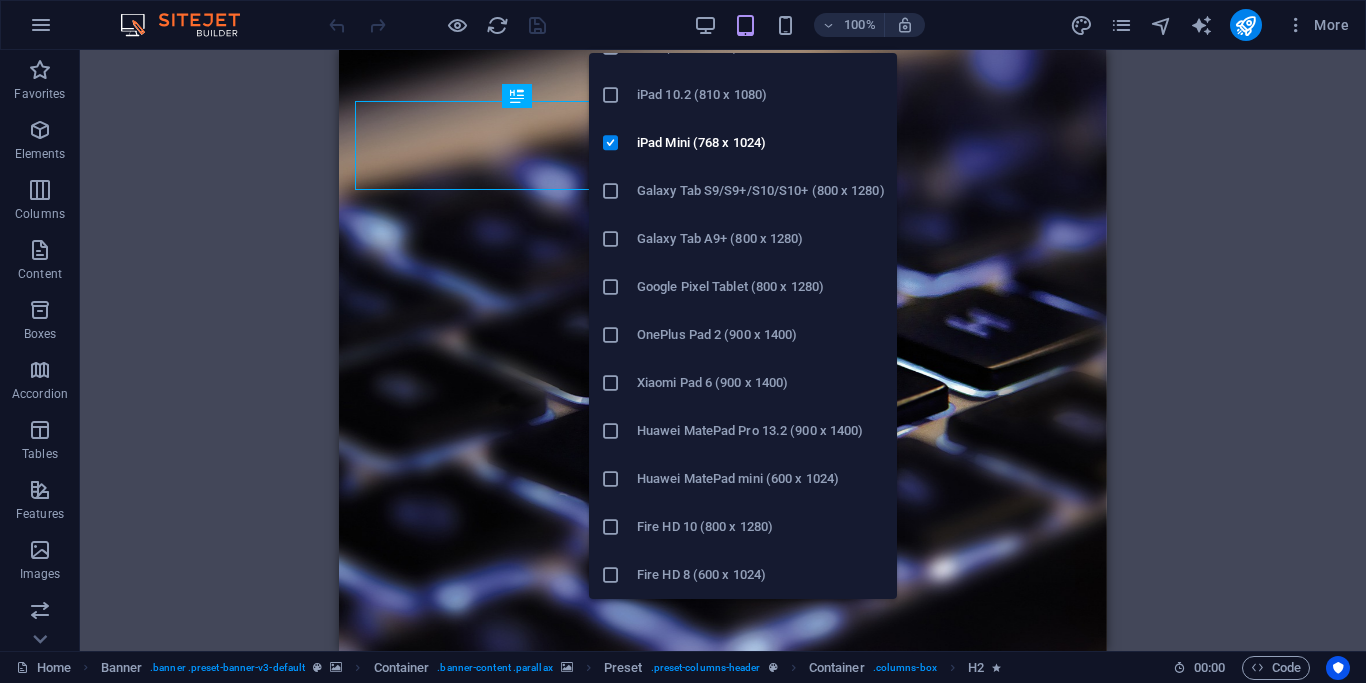 scroll, scrollTop: 0, scrollLeft: 0, axis: both 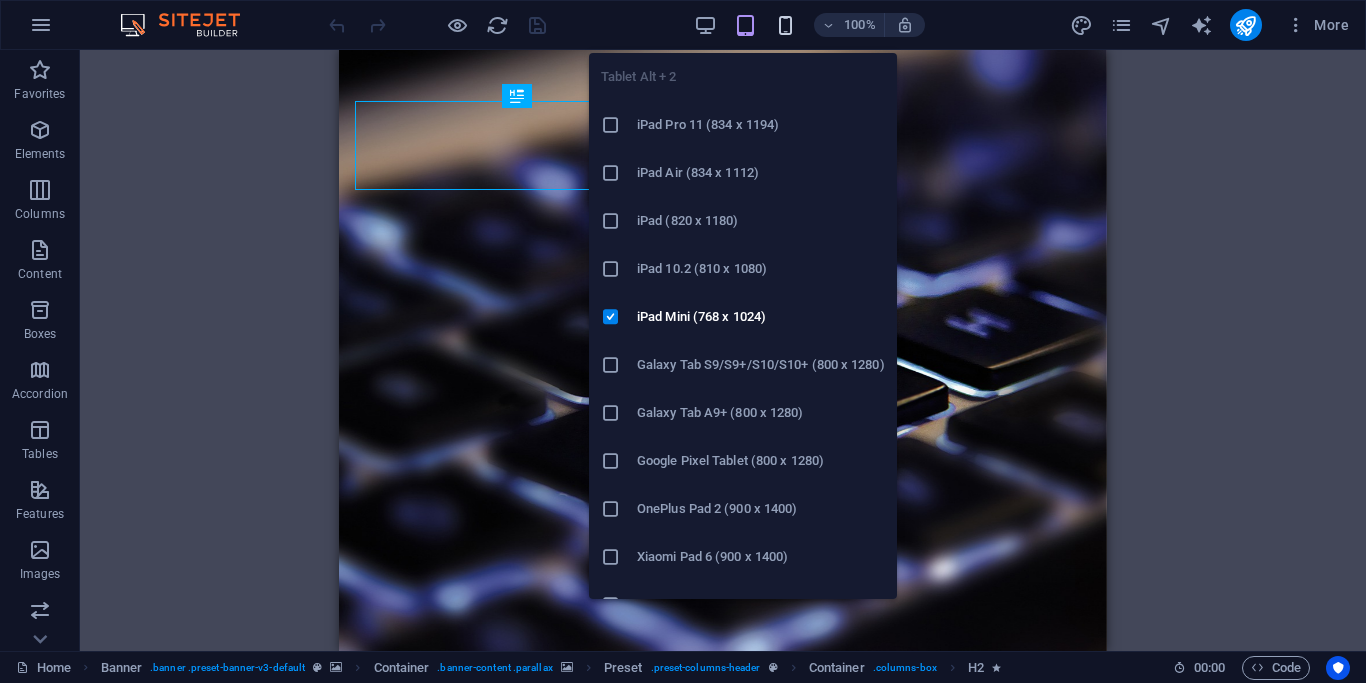 click at bounding box center (785, 25) 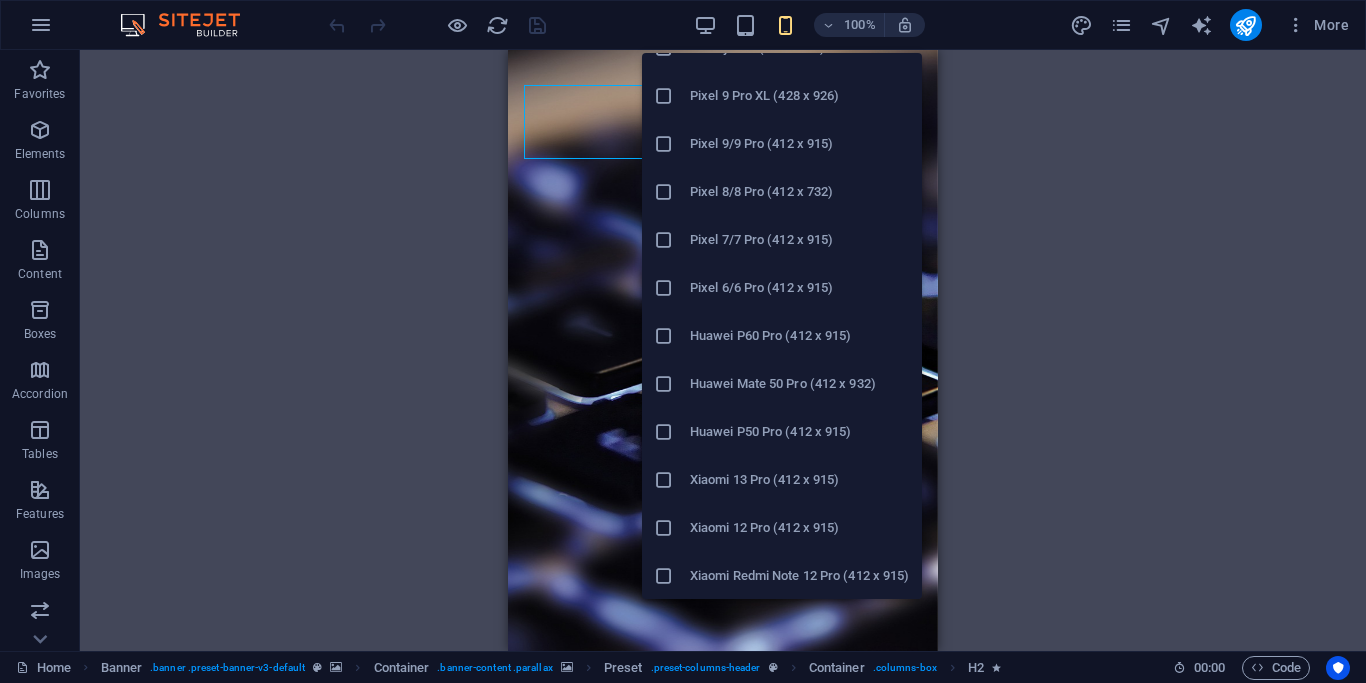 scroll, scrollTop: 1038, scrollLeft: 0, axis: vertical 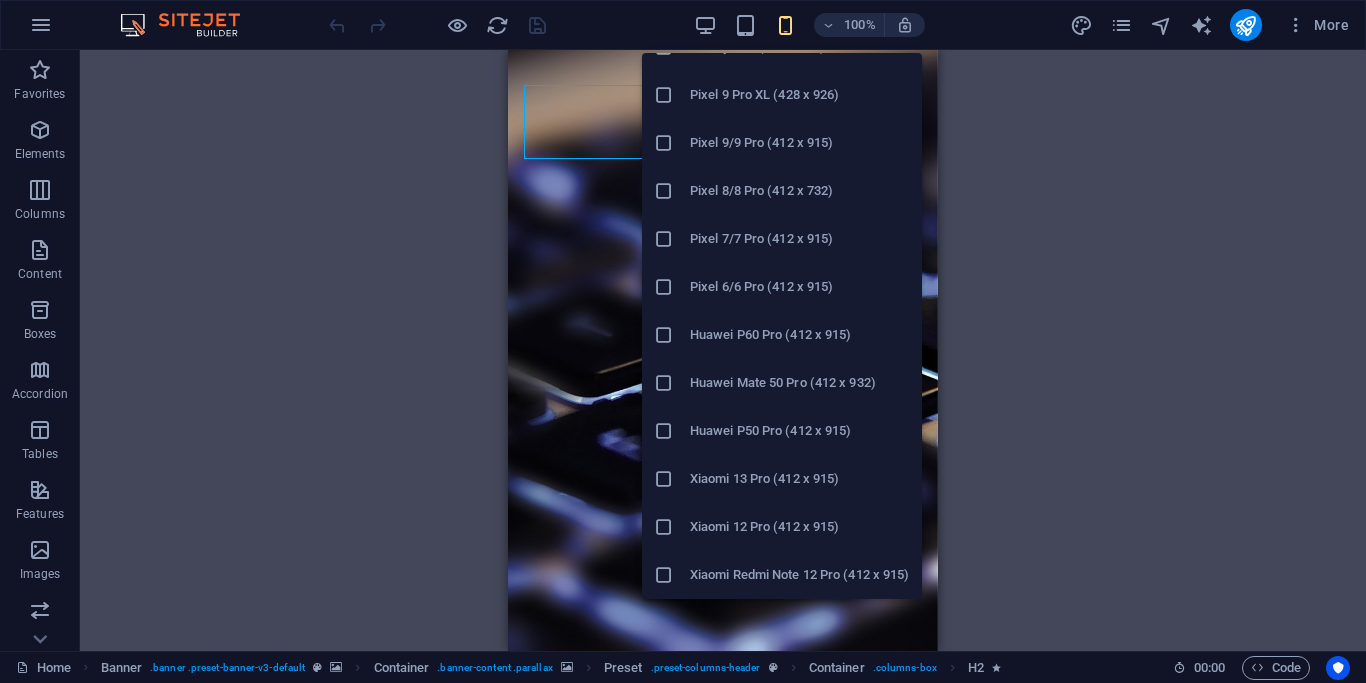 click on "Huawei P60 Pro (412 x 915)" at bounding box center [800, 335] 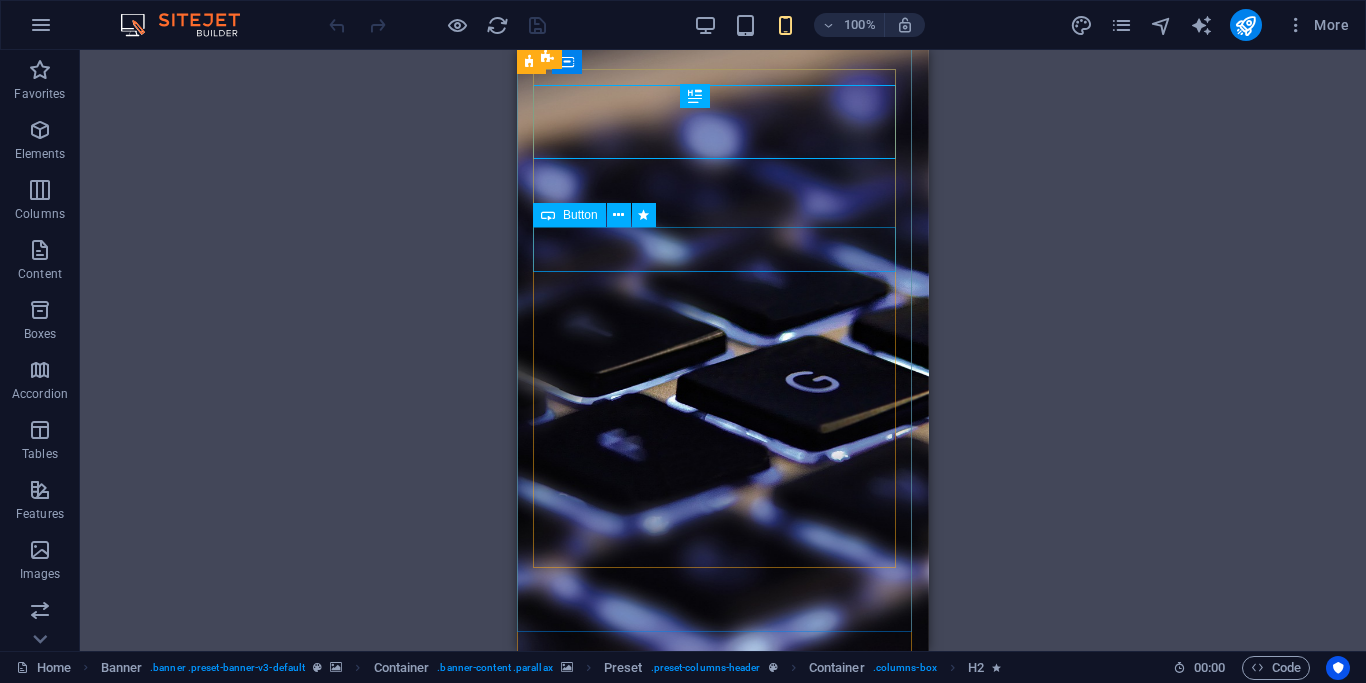 click on "Get started" at bounding box center (723, 1542) 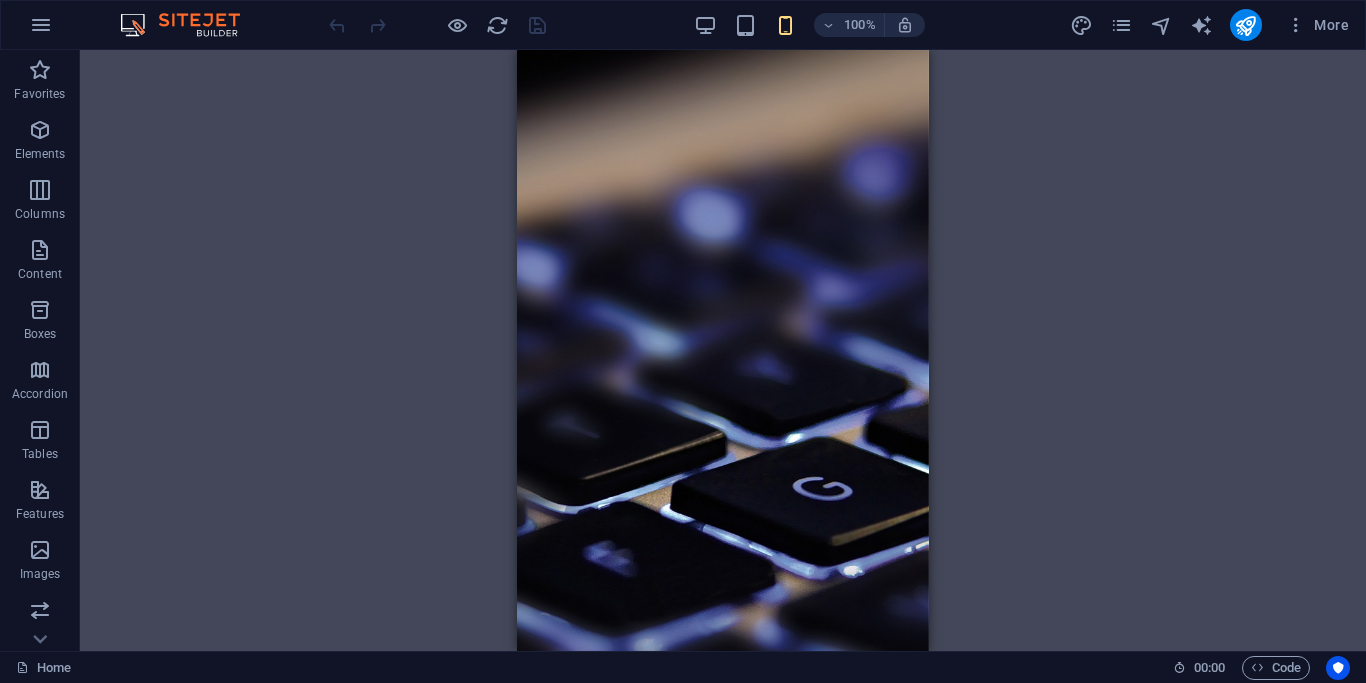 scroll, scrollTop: 0, scrollLeft: 0, axis: both 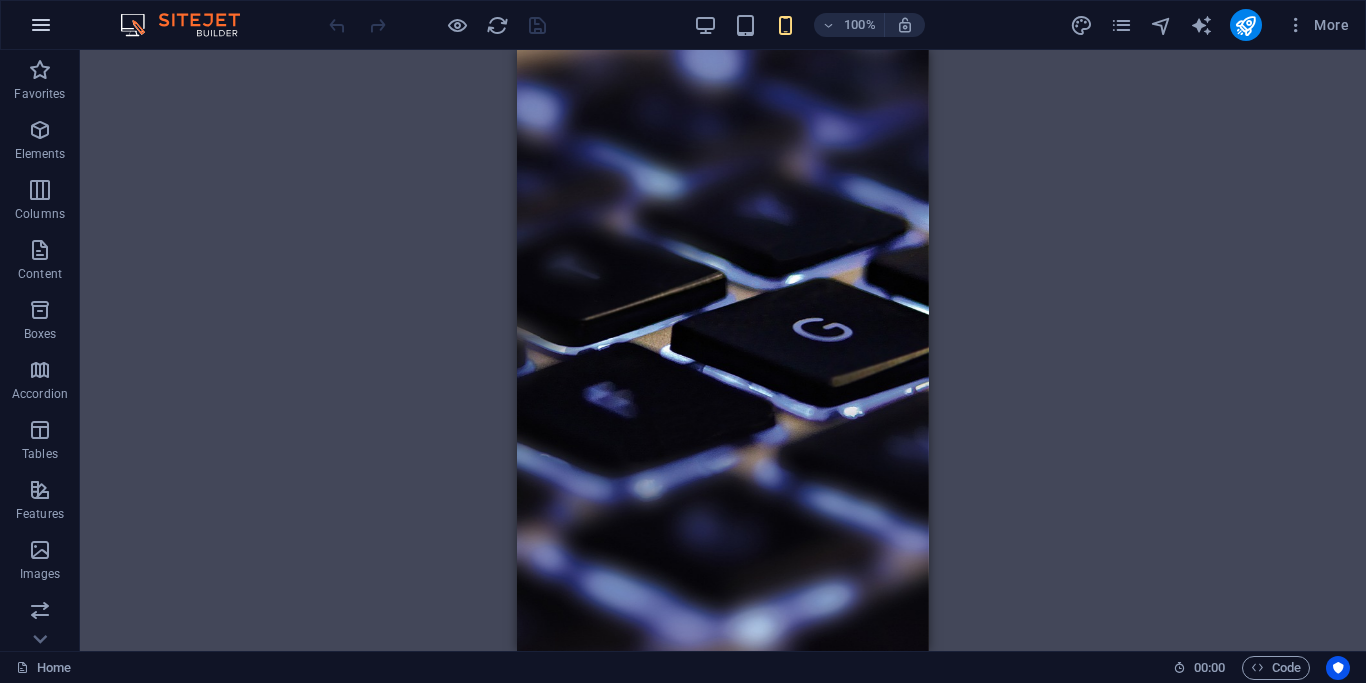 click at bounding box center [41, 25] 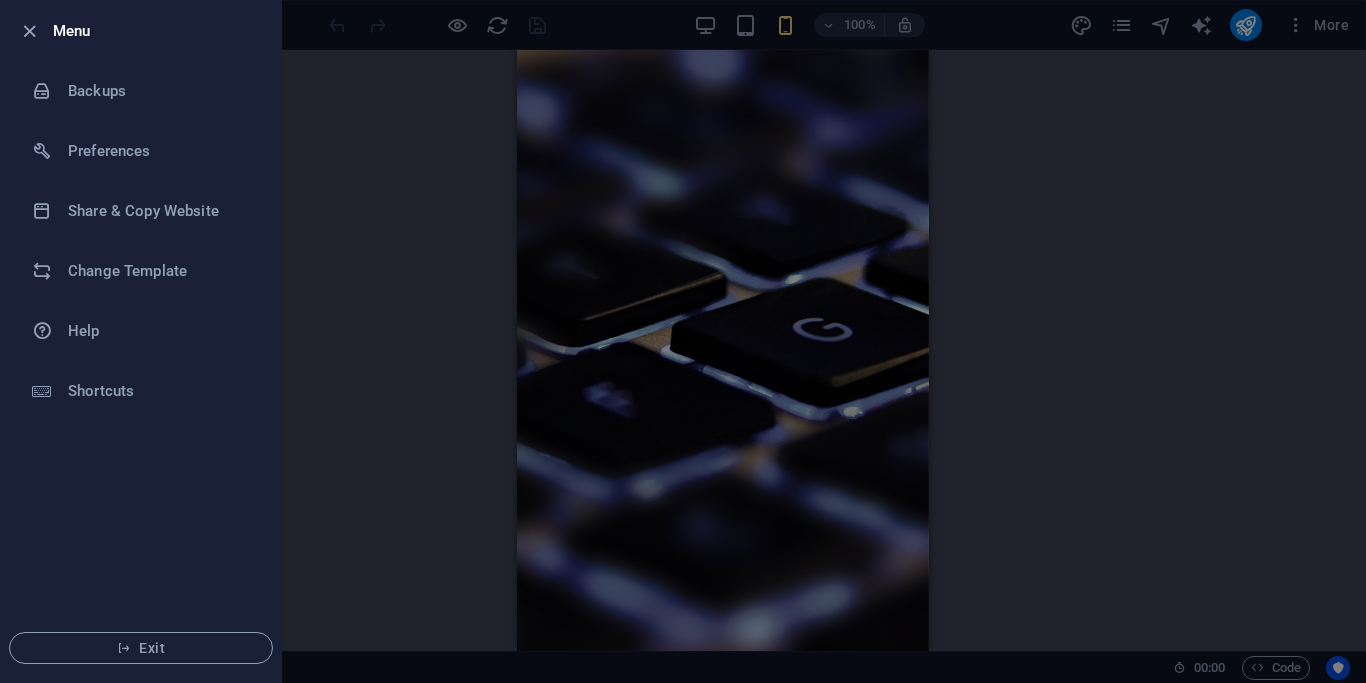 click at bounding box center (683, 341) 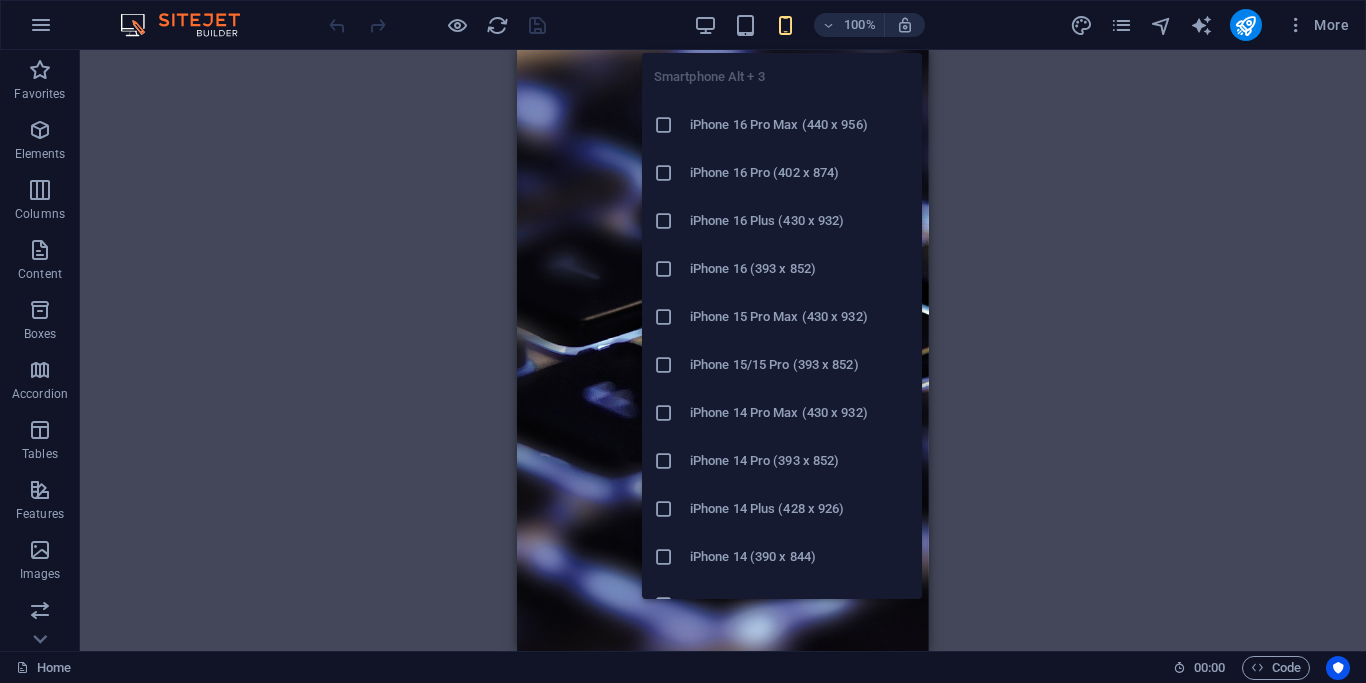 click on "Smartphone Alt + 3 iPhone 16 Pro Max (440 x 956) iPhone 16 Pro (402 x 874) iPhone 16 Plus (430 x 932) iPhone 16 (393 x 852) iPhone 15 Pro Max (430 x 932) iPhone 15/15 Pro (393 x 852) iPhone 14 Pro Max (430 x 932) iPhone 14 Pro (393 x 852) iPhone 14 Plus (428 x 926) iPhone 14 (390 x 844) iPhone 13 Pro Max (428 x 926) iPhone 13/13 Pro (390 x 844) iPhone 13 Mini (375 x 812) iPhone SE (2nd gen) (375 x 667) Galaxy S22/S23/S24 Ultra (384 x 824) Galaxy S22/S23/S24 Plus (384 x 832) Galaxy S22/S23/S24 (360 x 780) Galaxy S21 Ultra/Plus (384 x 854) Galaxy S21 (360 x 800) Galaxy S20 FE (412 x 914) Galaxy A32 (412 x 915) Pixel 9 Pro XL (428 x 926) Pixel 9/9 Pro (412 x 915) Pixel 8/8 Pro (412 x 732) Pixel 7/7 Pro (412 x 915) Pixel 6/6 Pro (412 x 915) Huawei P60 Pro (412 x 915) Huawei Mate 50 Pro (412 x 932) Huawei P50 Pro (412 x 915) Xiaomi 13 Pro (412 x 915) Xiaomi 12 Pro (412 x 915) Xiaomi Redmi Note 12 Pro (412 x 915)" at bounding box center [782, 318] 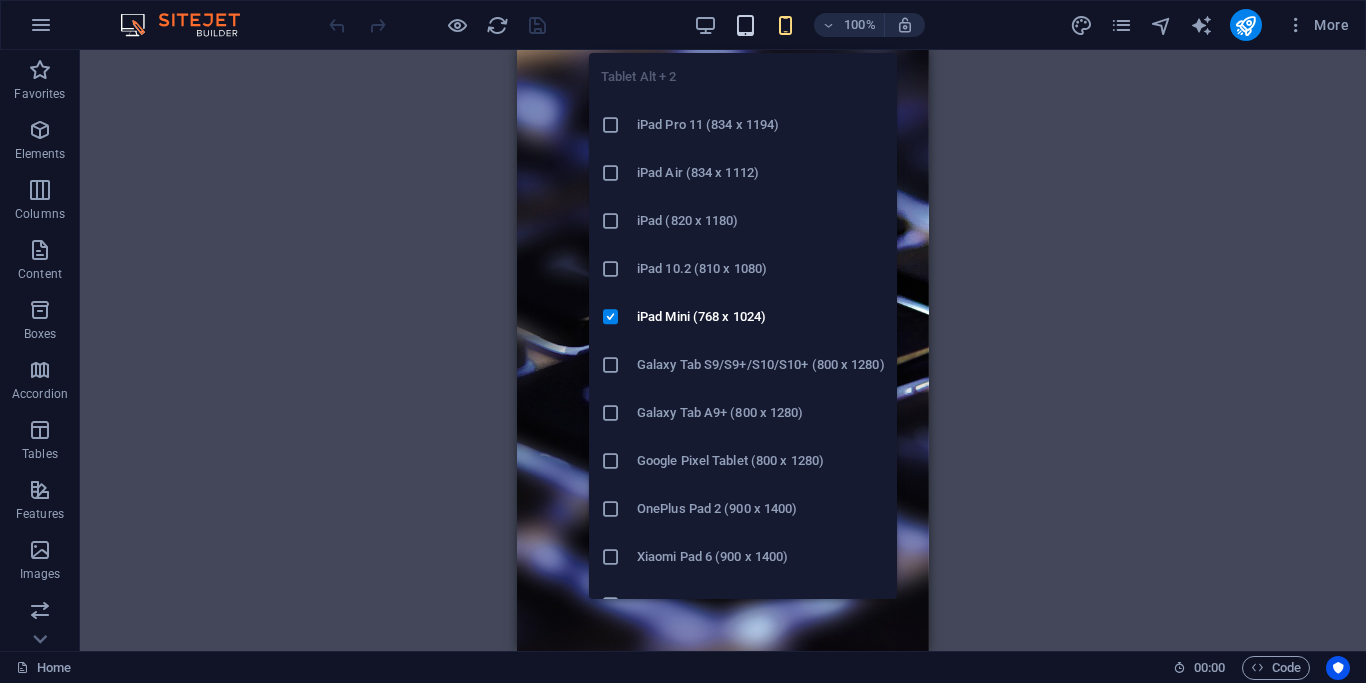 click at bounding box center [745, 25] 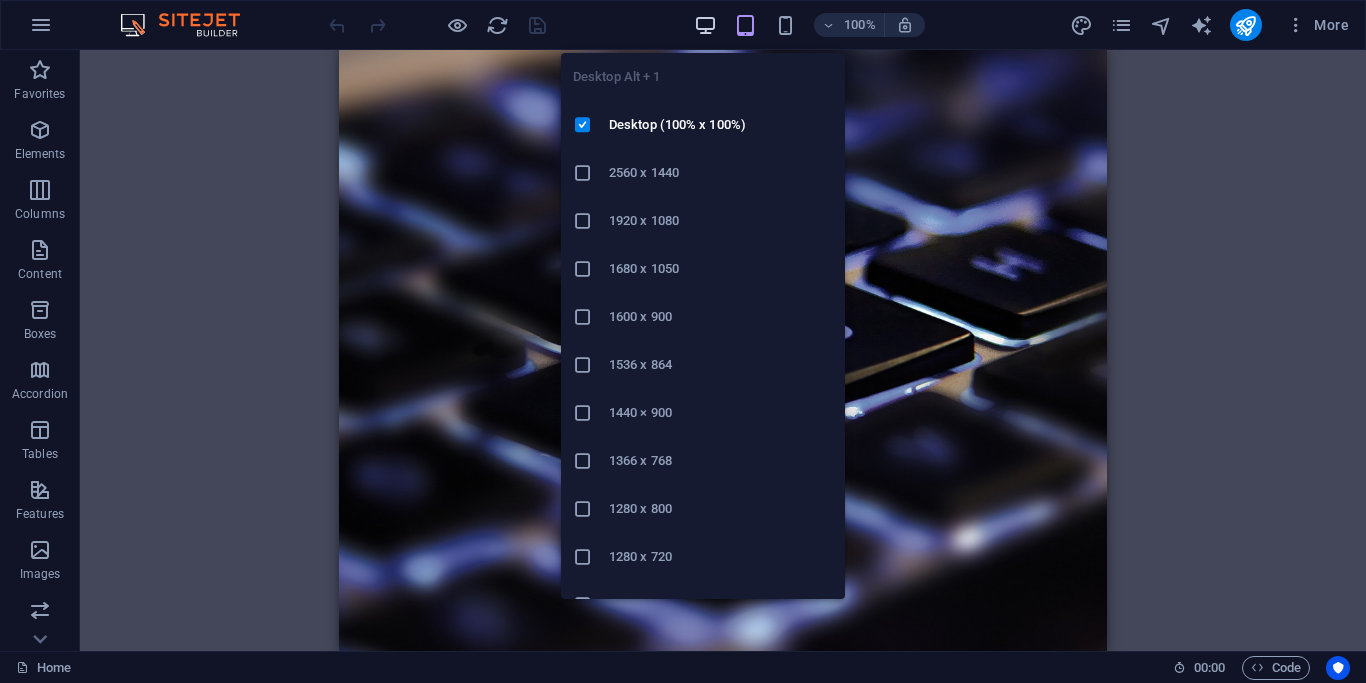 click at bounding box center (705, 25) 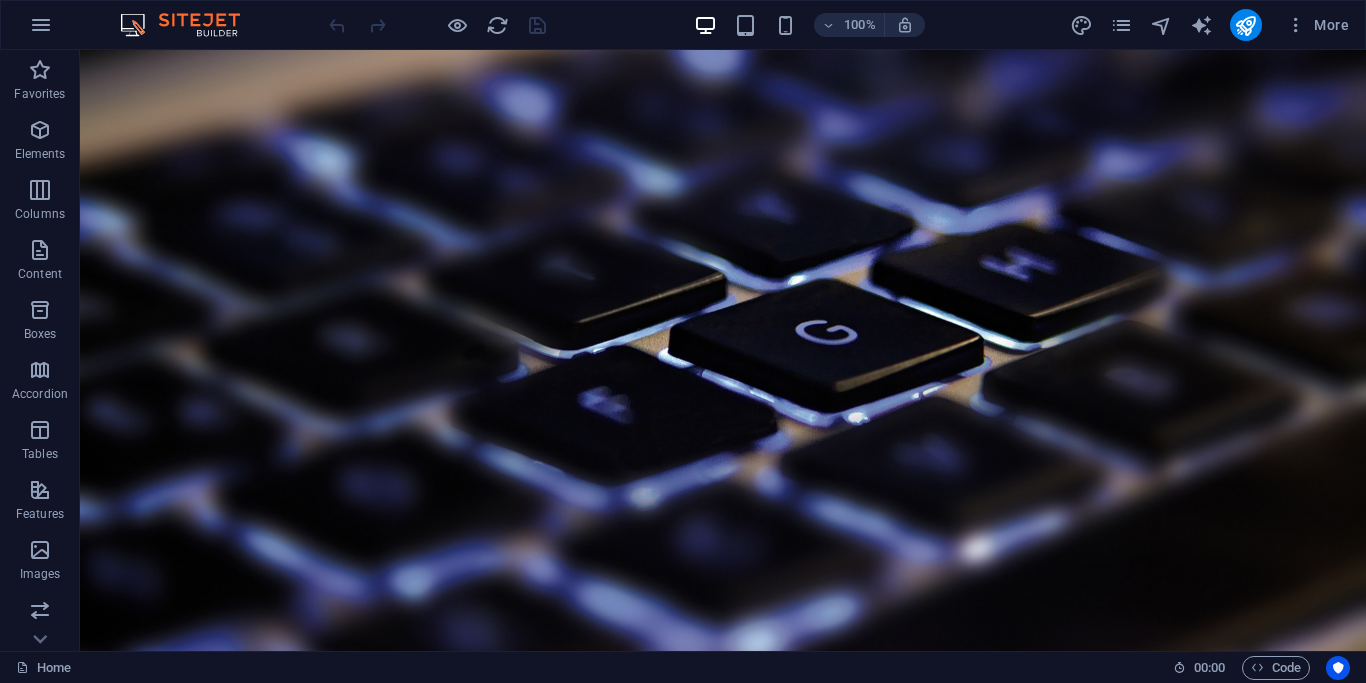 click on "100% More" at bounding box center (683, 25) 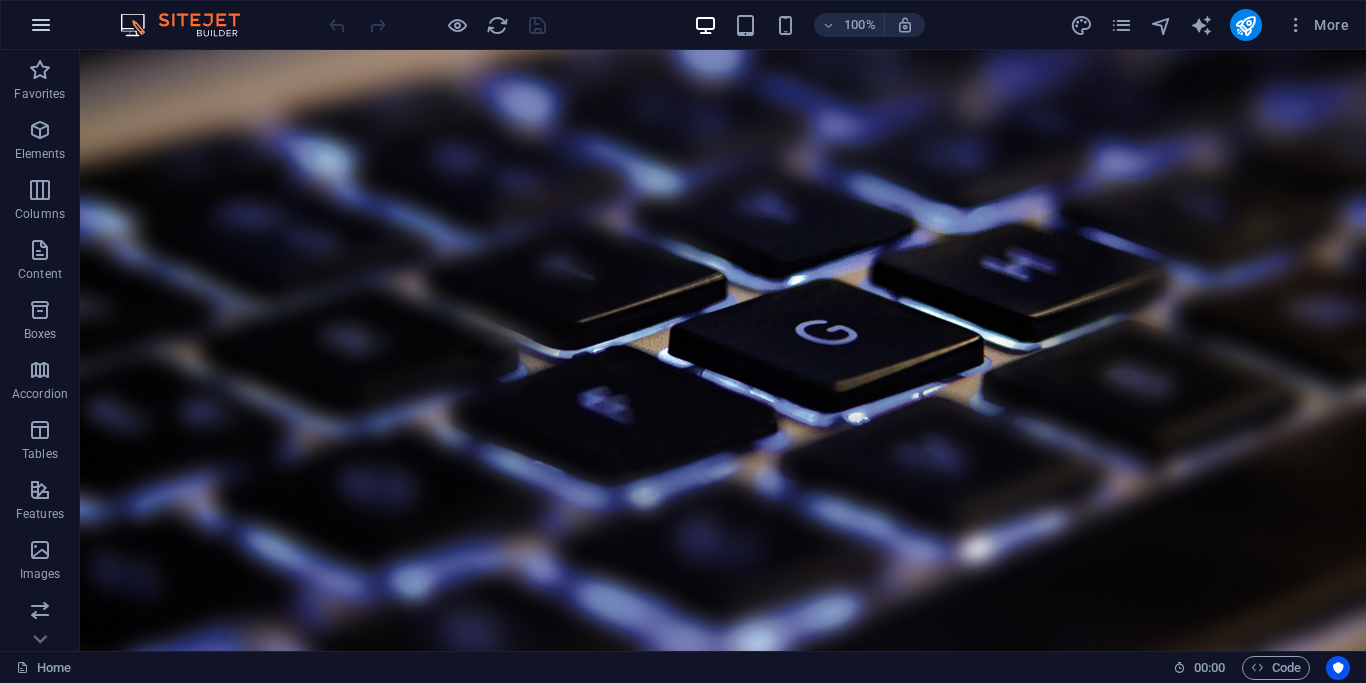 click at bounding box center (41, 25) 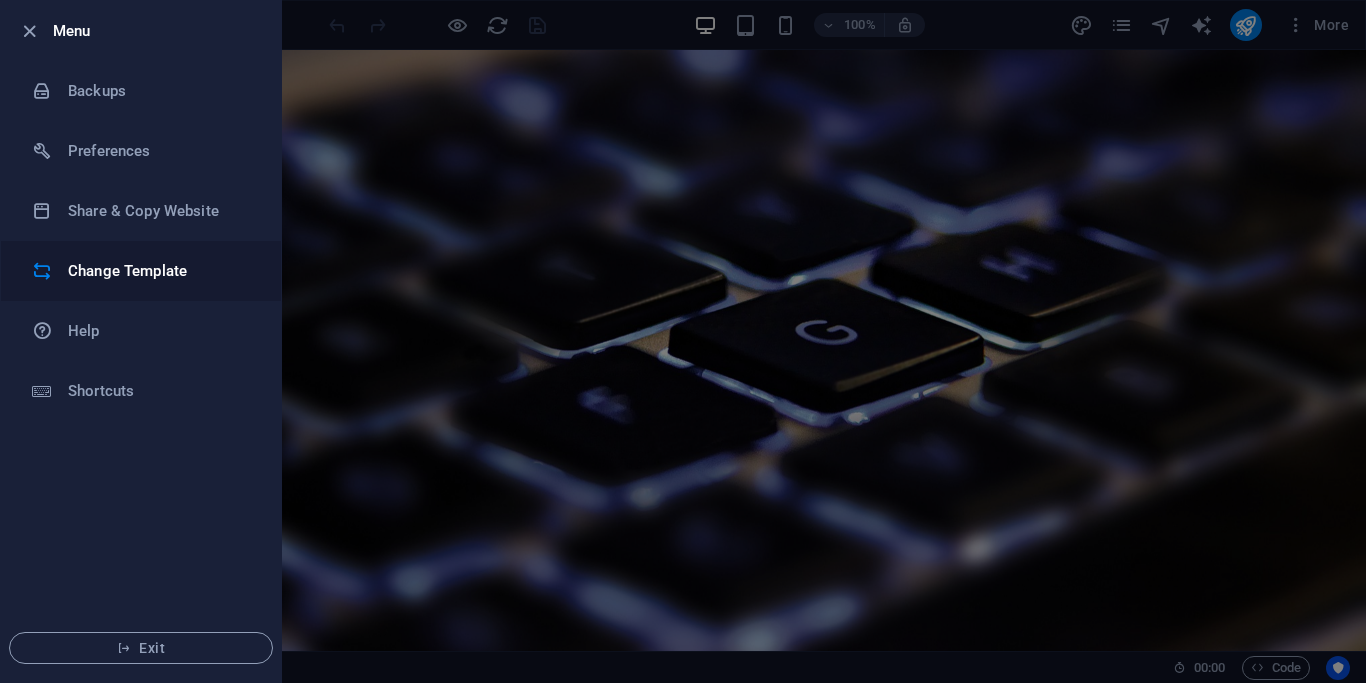 click on "Change Template" at bounding box center (141, 271) 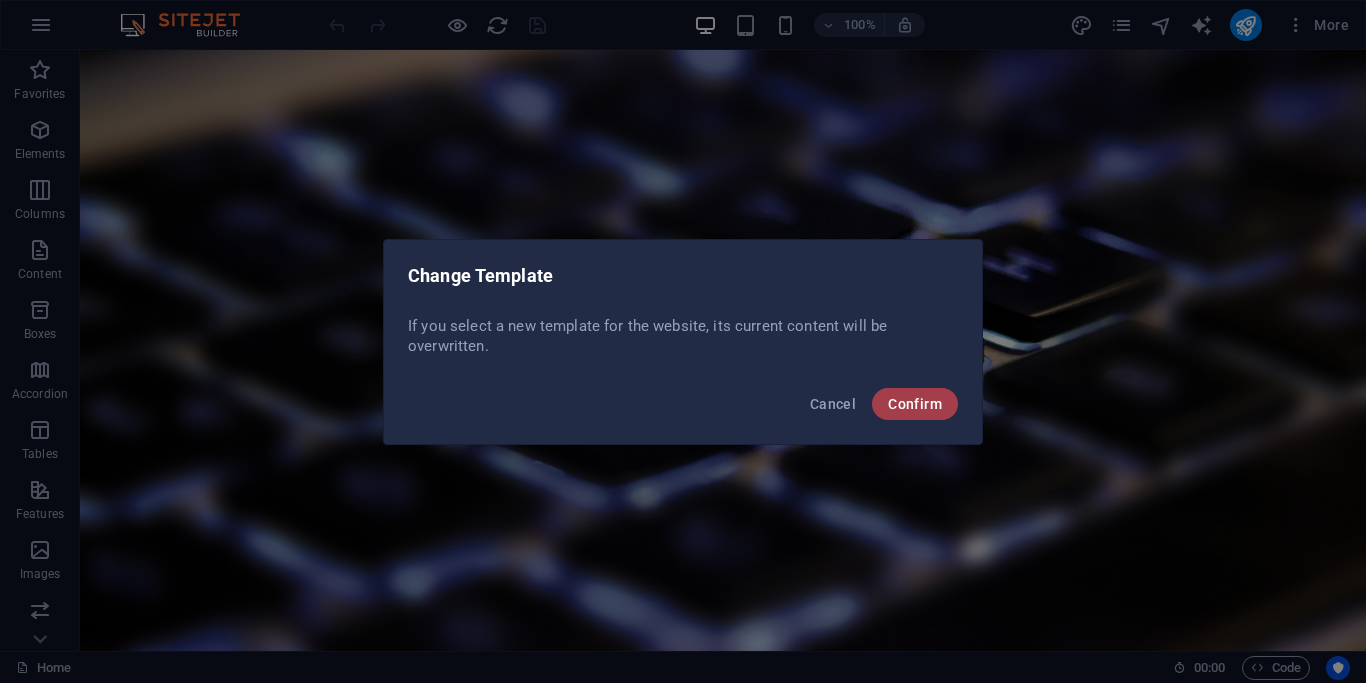 click on "Confirm" at bounding box center [915, 404] 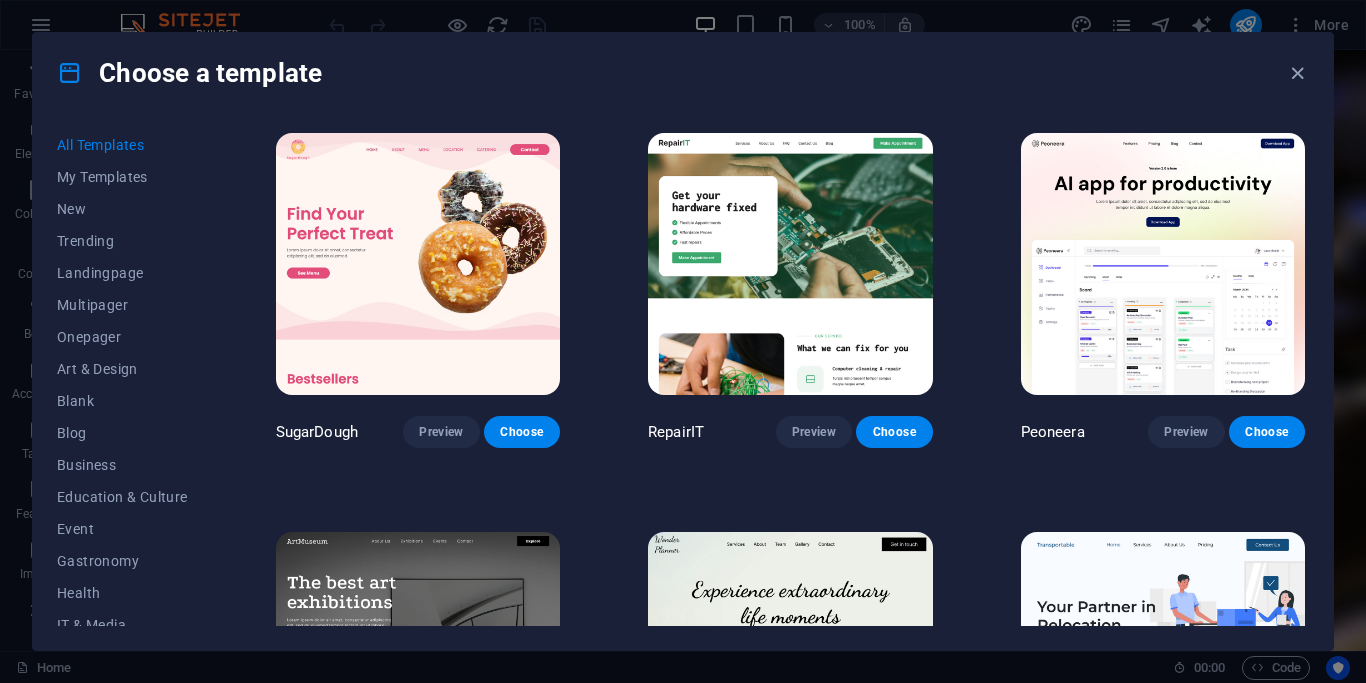 scroll, scrollTop: 90, scrollLeft: 0, axis: vertical 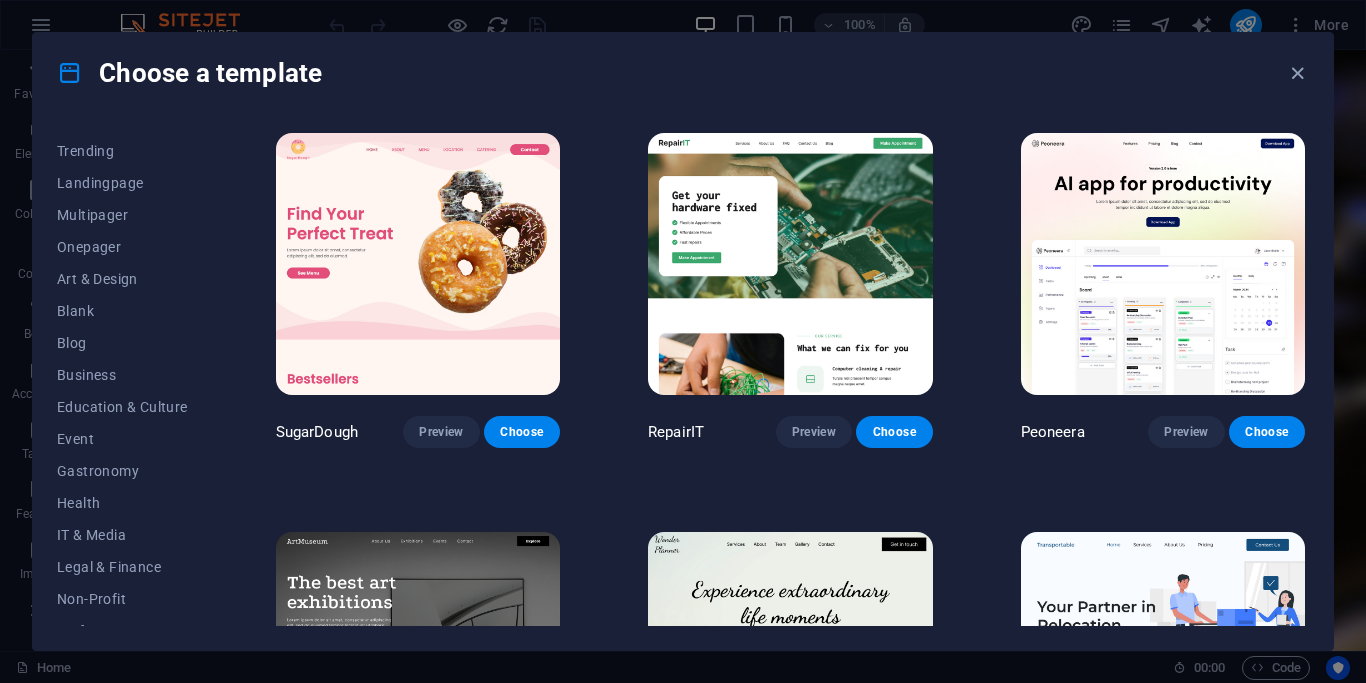 click at bounding box center (790, 264) 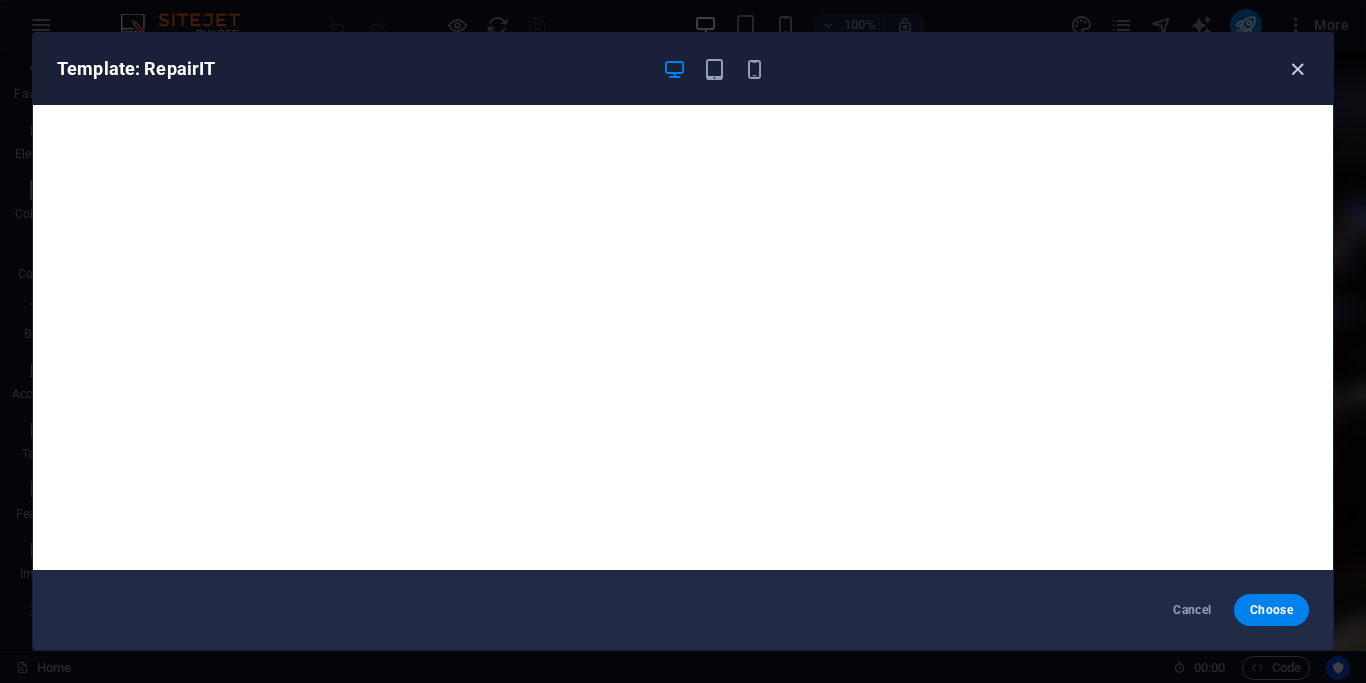 click at bounding box center (1297, 69) 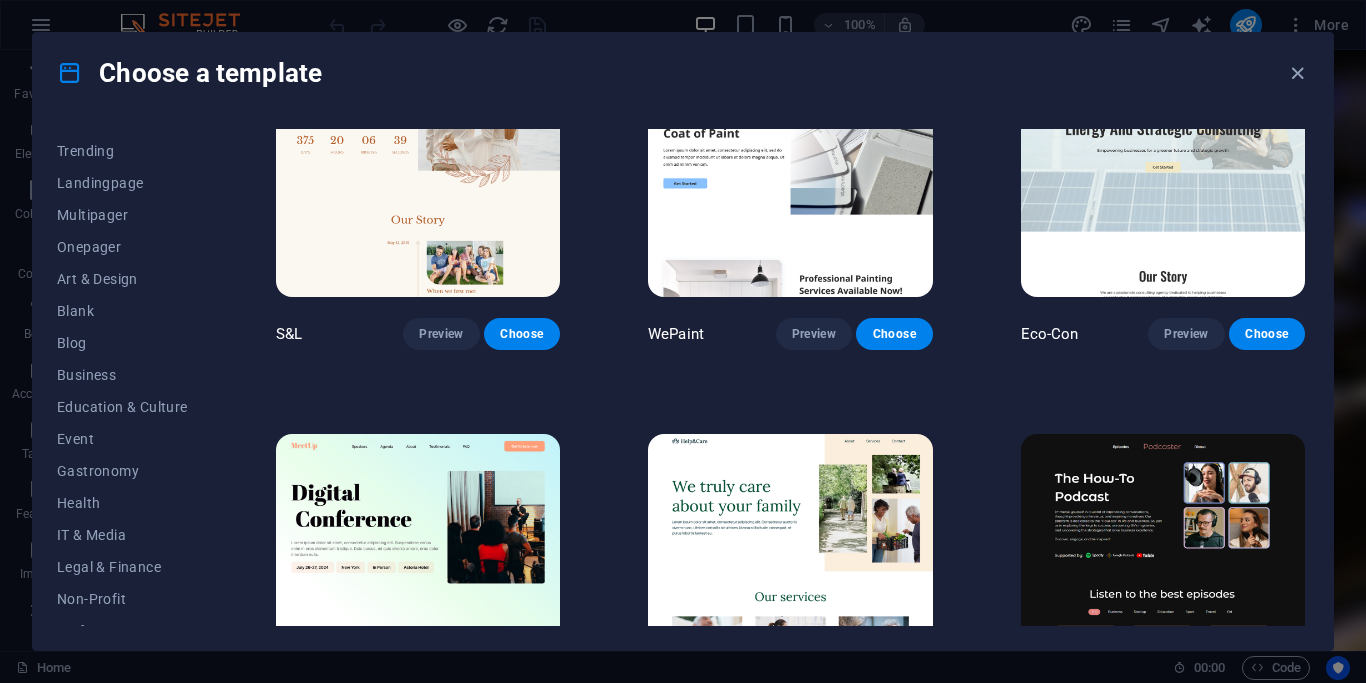 scroll, scrollTop: 810, scrollLeft: 0, axis: vertical 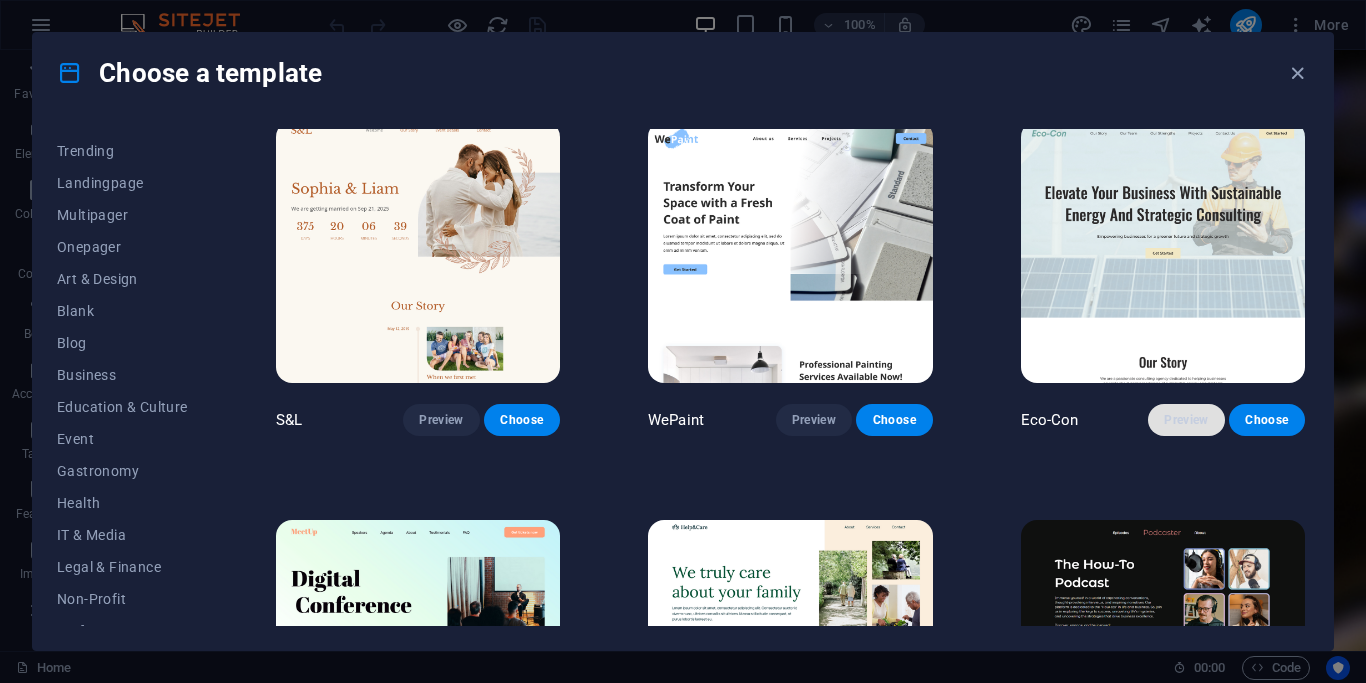 click on "Preview" at bounding box center [1186, 420] 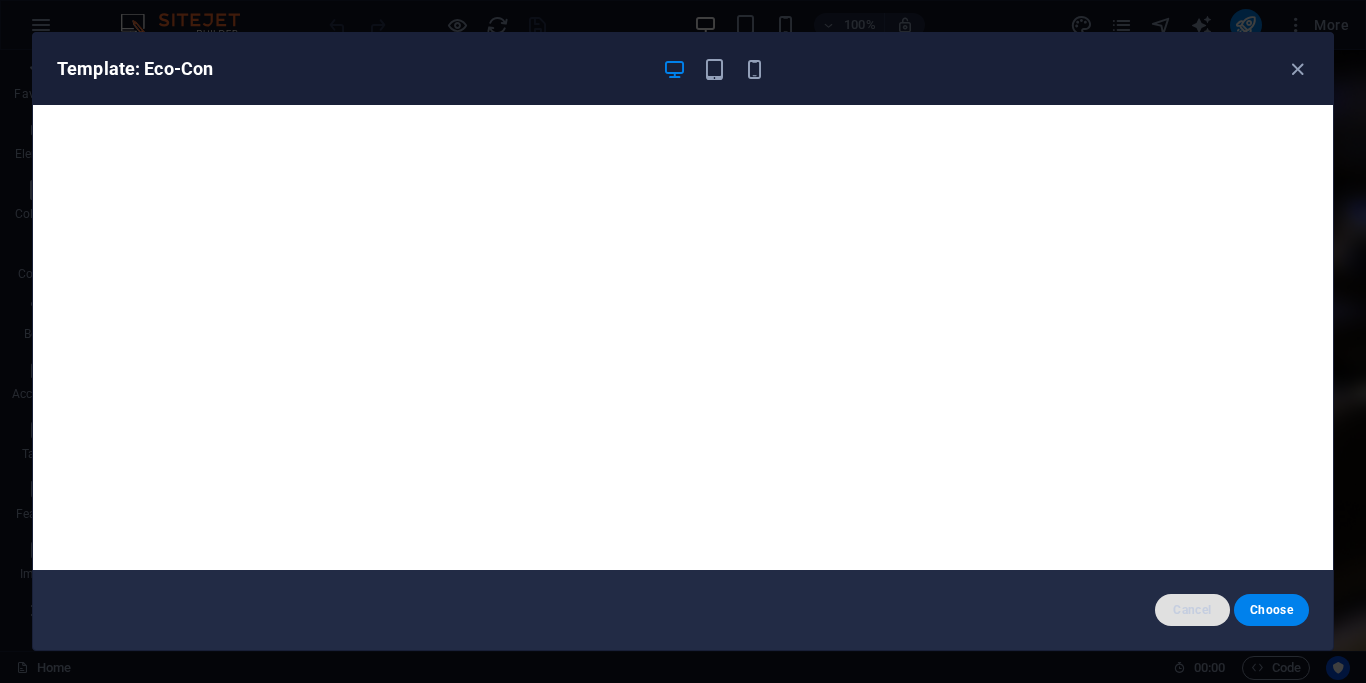 click on "Cancel" at bounding box center (1192, 610) 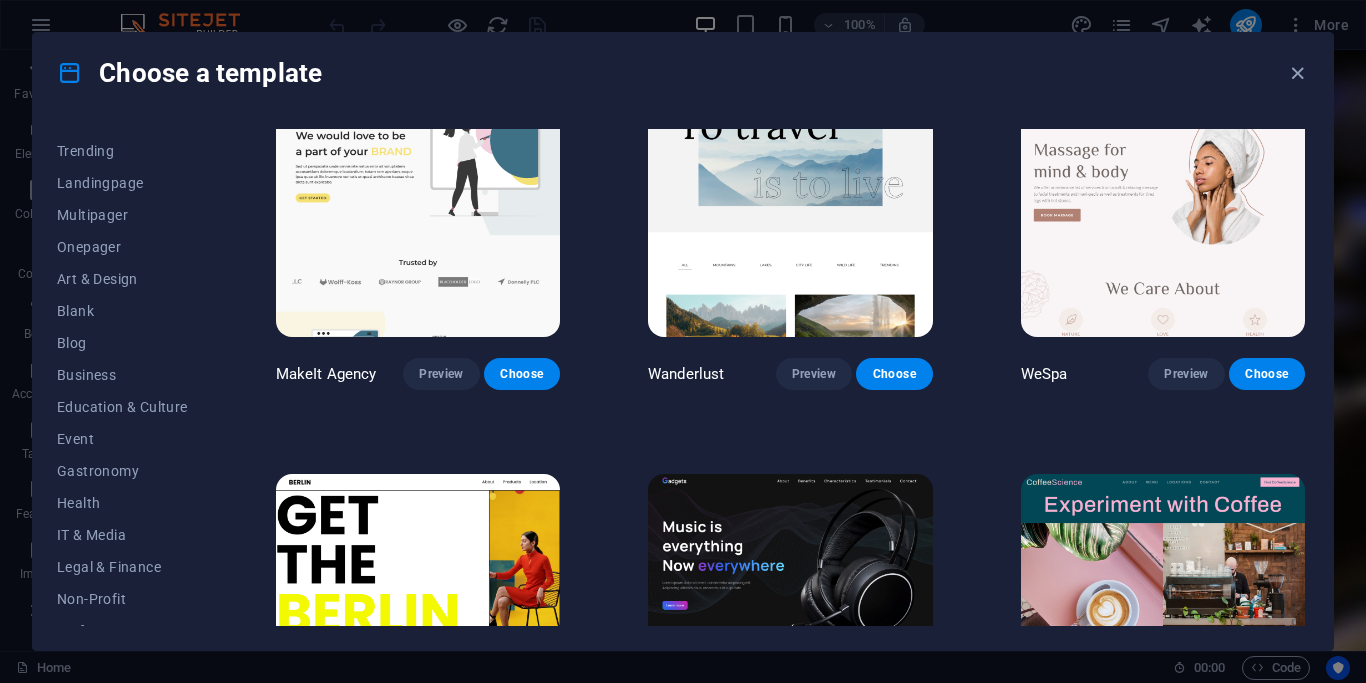 scroll, scrollTop: 4140, scrollLeft: 0, axis: vertical 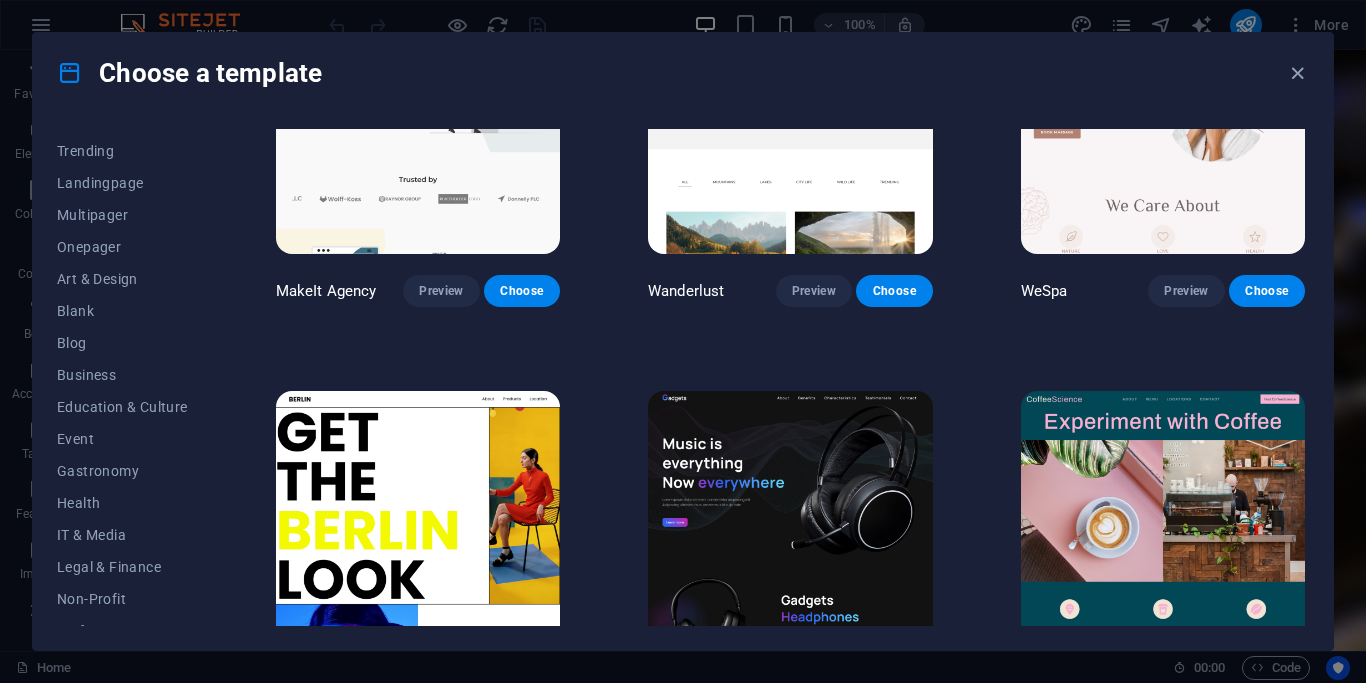 drag, startPoint x: 1311, startPoint y: 244, endPoint x: 1306, endPoint y: 228, distance: 16.763054 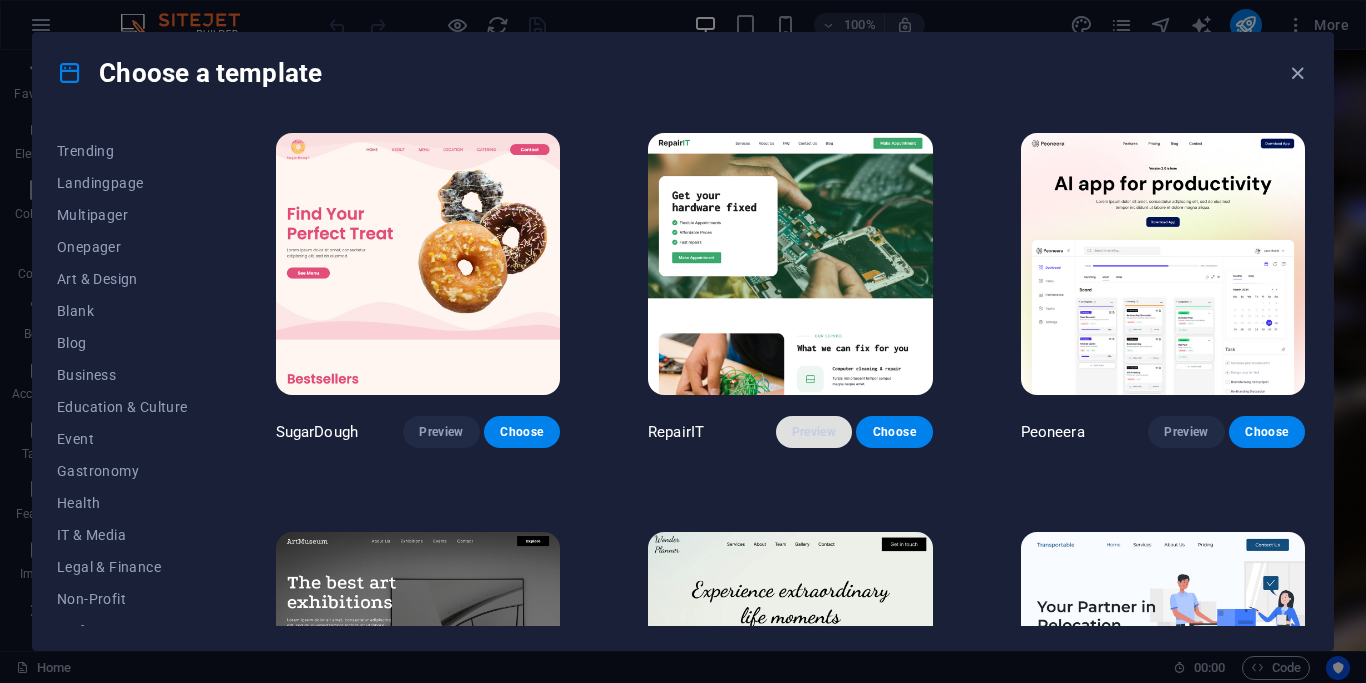 click on "Preview" at bounding box center (814, 432) 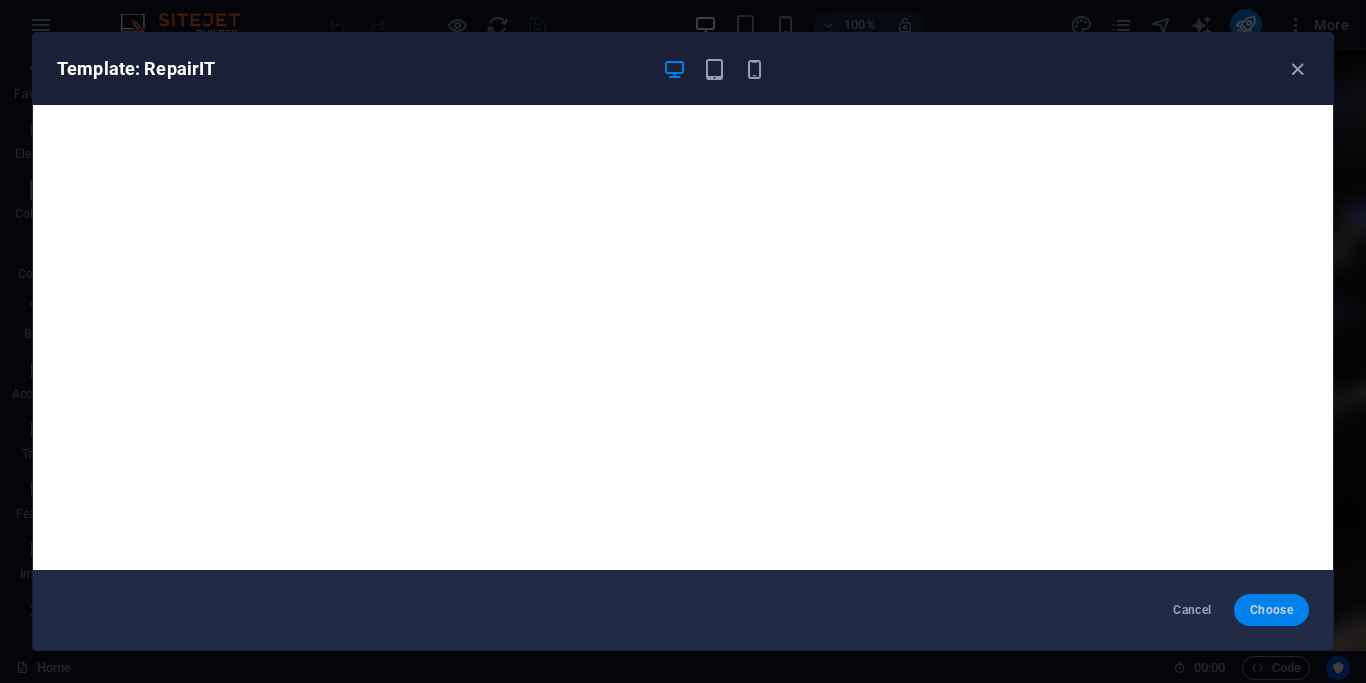 click on "Choose" at bounding box center (1271, 610) 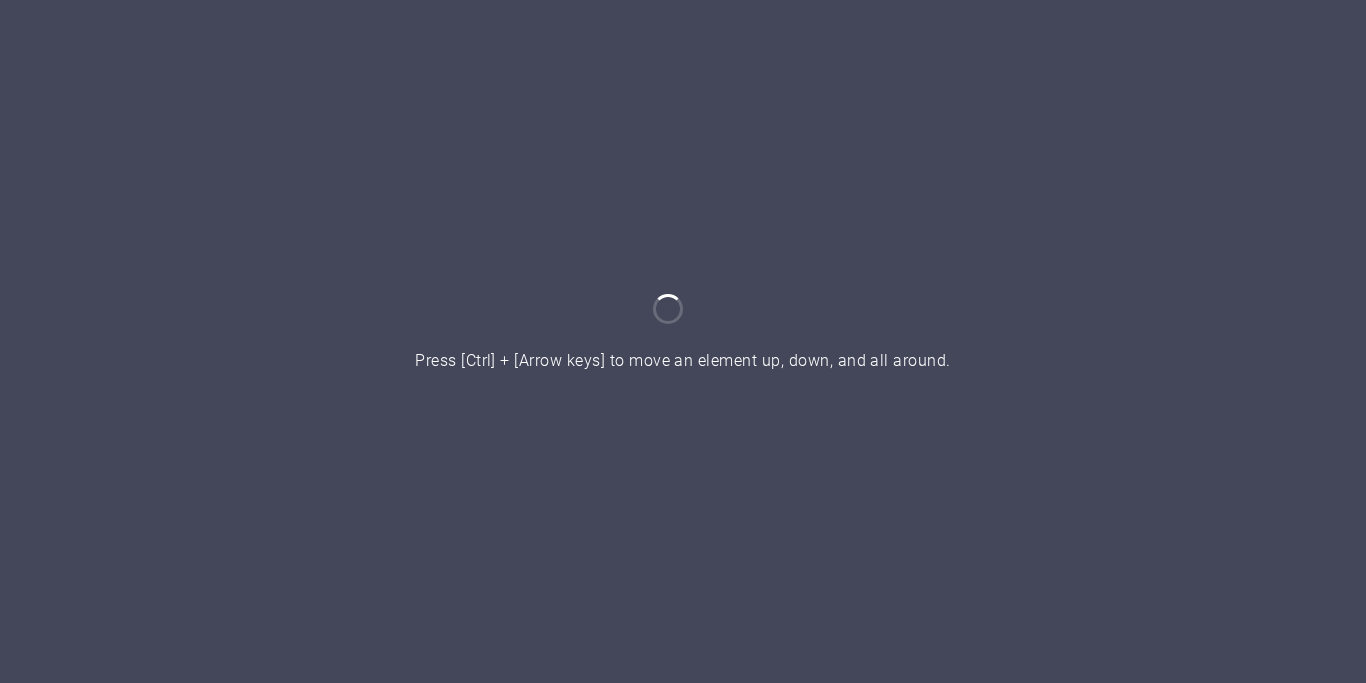 scroll, scrollTop: 0, scrollLeft: 0, axis: both 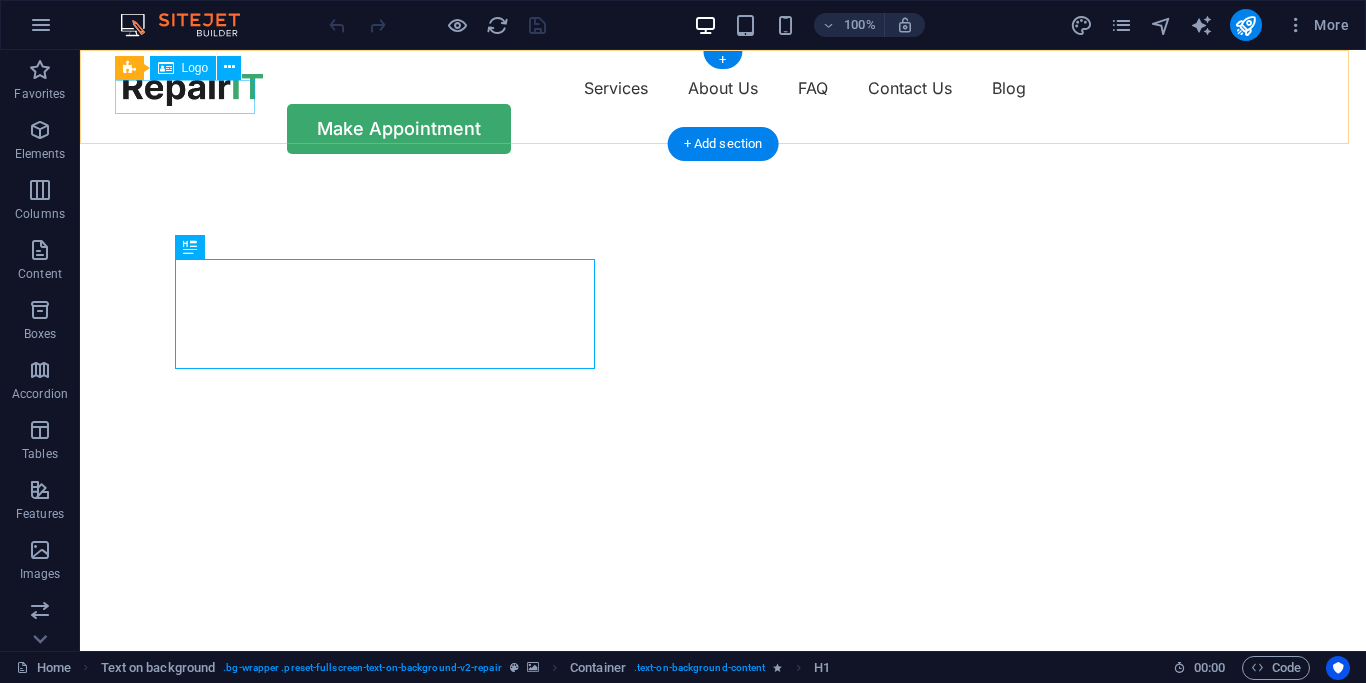 click at bounding box center (193, 89) 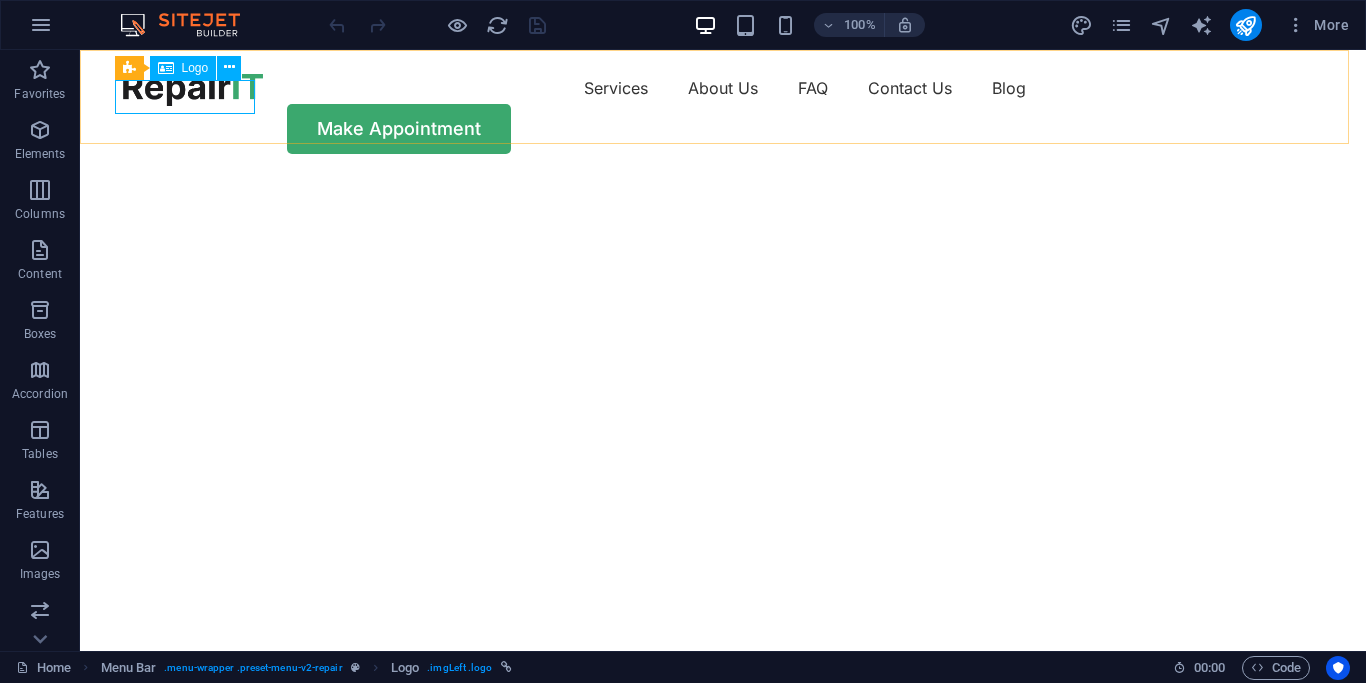 click on "Logo" at bounding box center [195, 68] 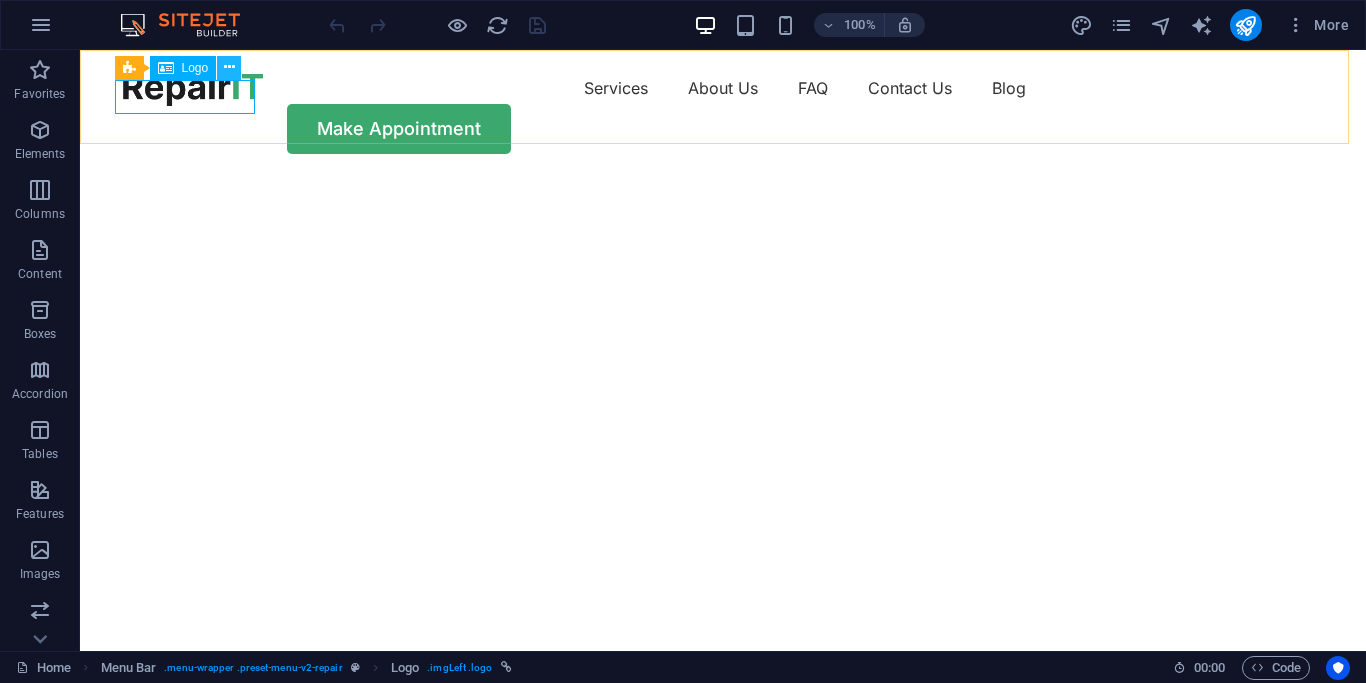 click at bounding box center [229, 67] 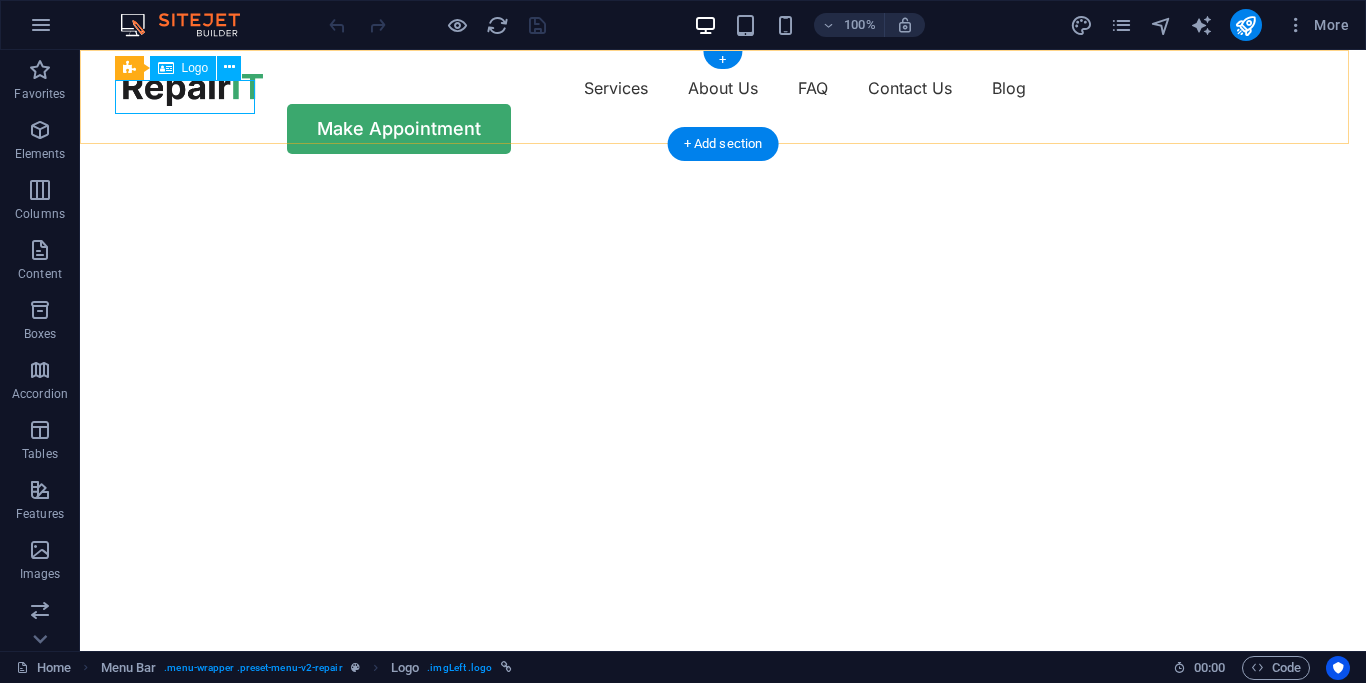 click at bounding box center [193, 89] 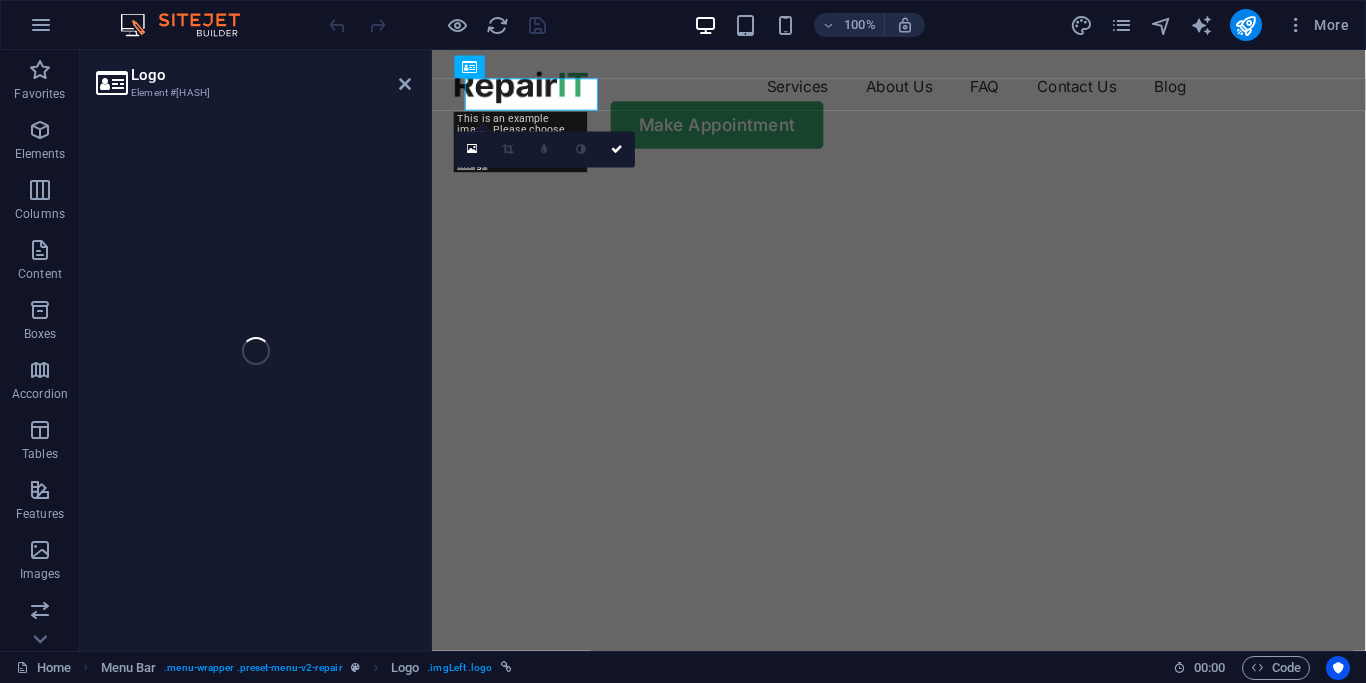 select on "px" 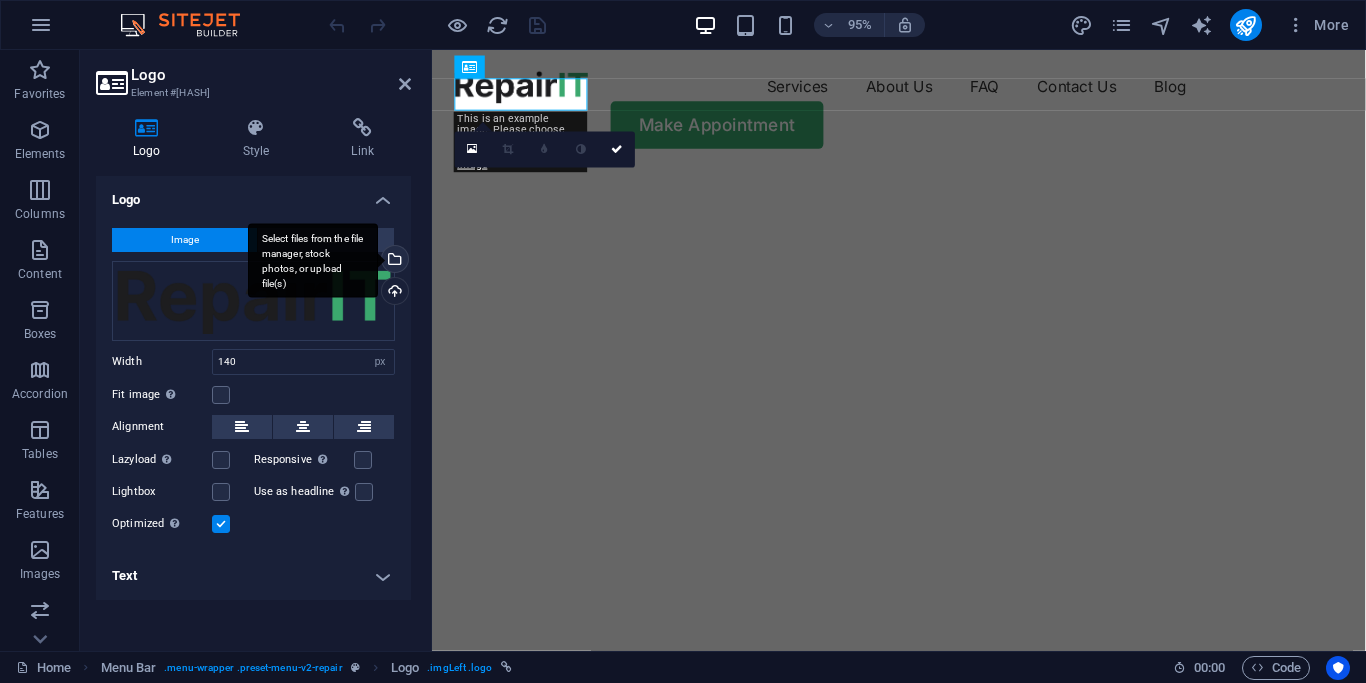 click on "Select files from the file manager, stock photos, or upload file(s)" at bounding box center [393, 261] 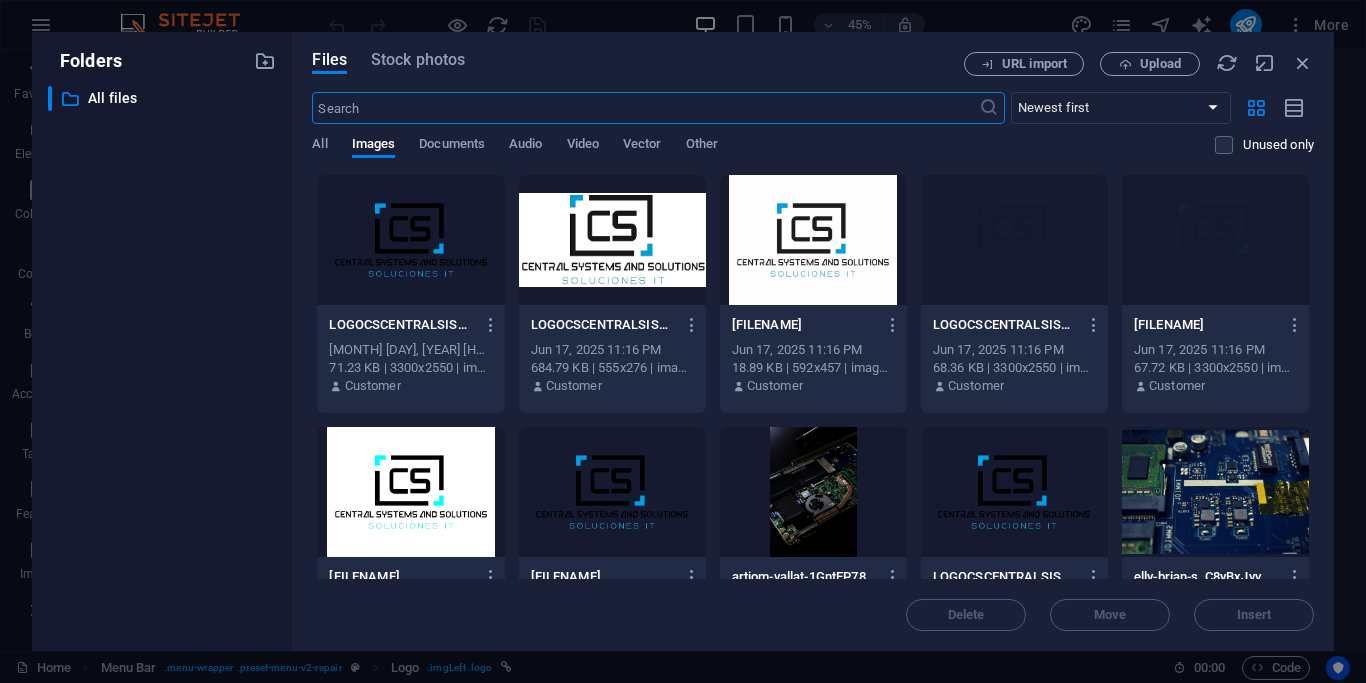 click at bounding box center (410, 240) 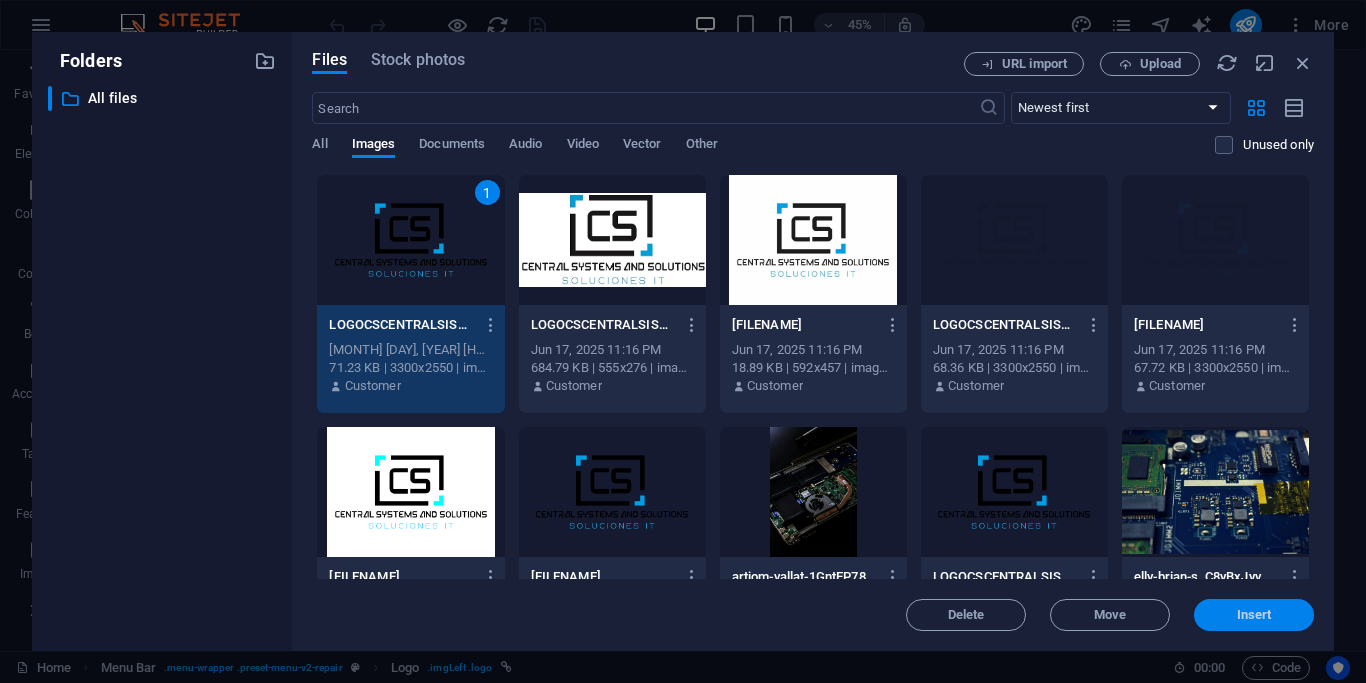 click on "Insert" at bounding box center [1254, 615] 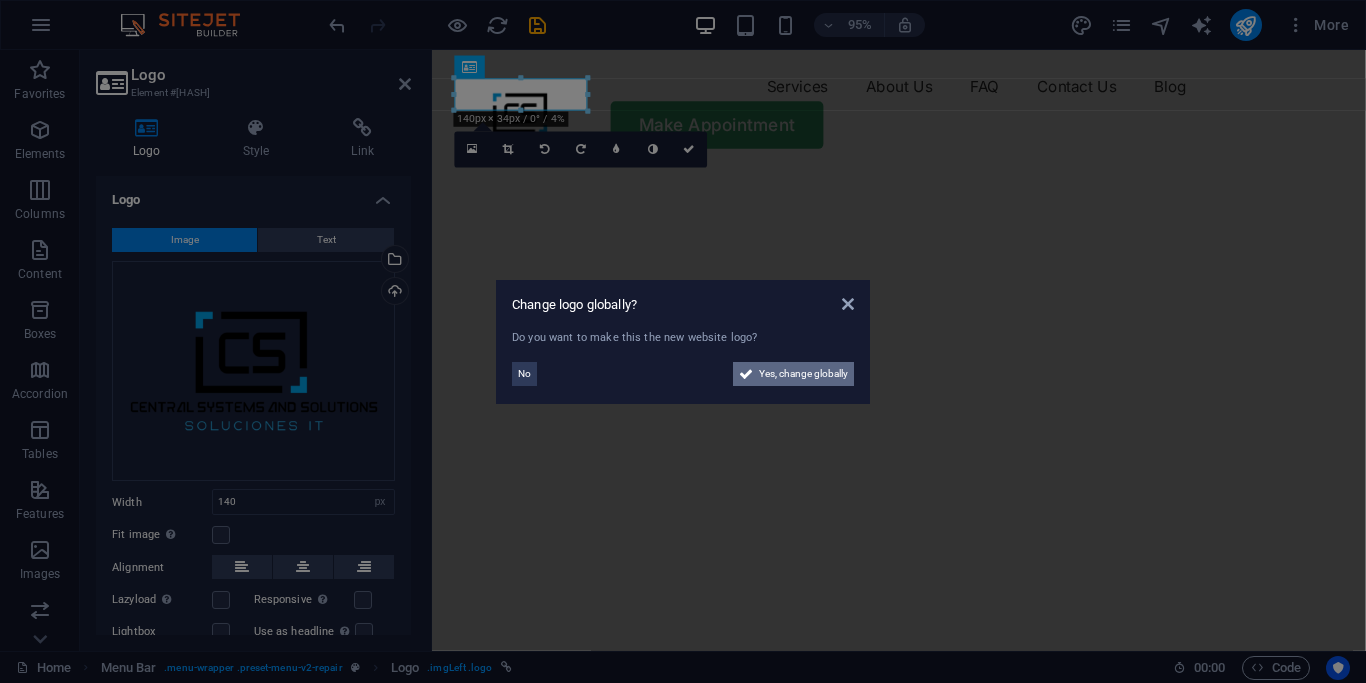 click on "Yes, change globally" at bounding box center [803, 374] 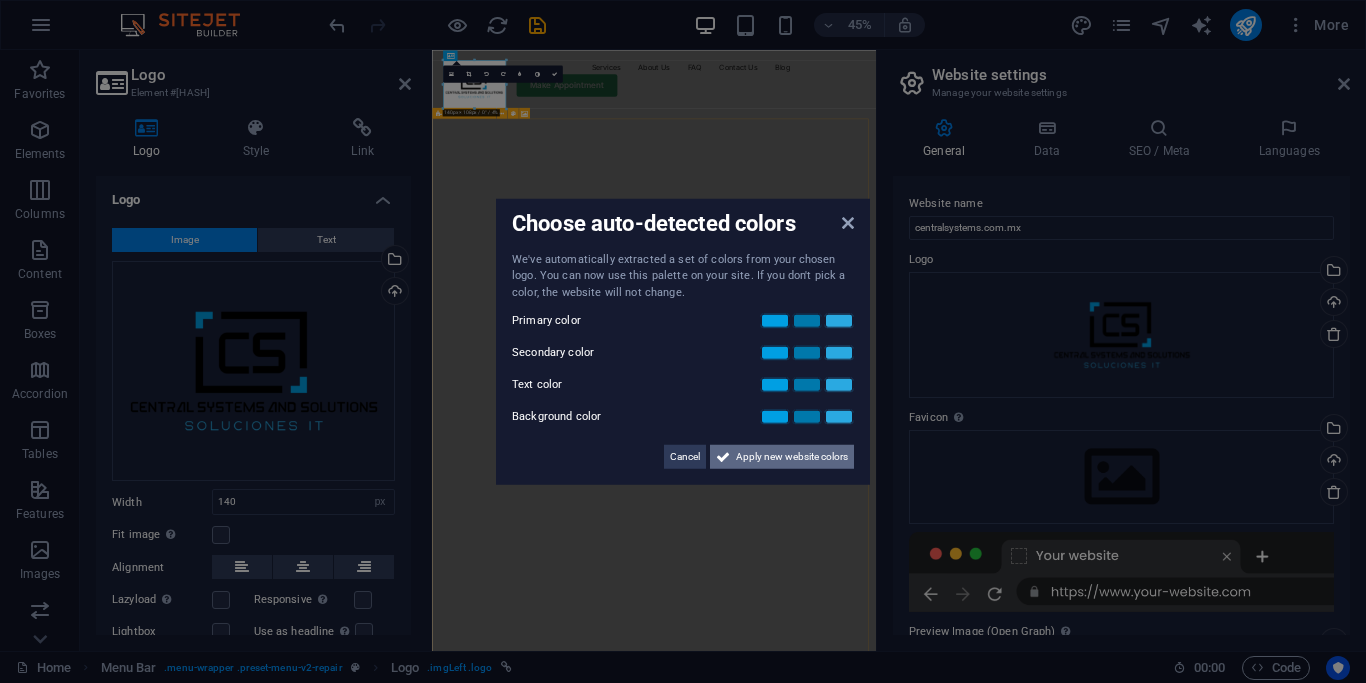 click on "Apply new website colors" at bounding box center (782, 457) 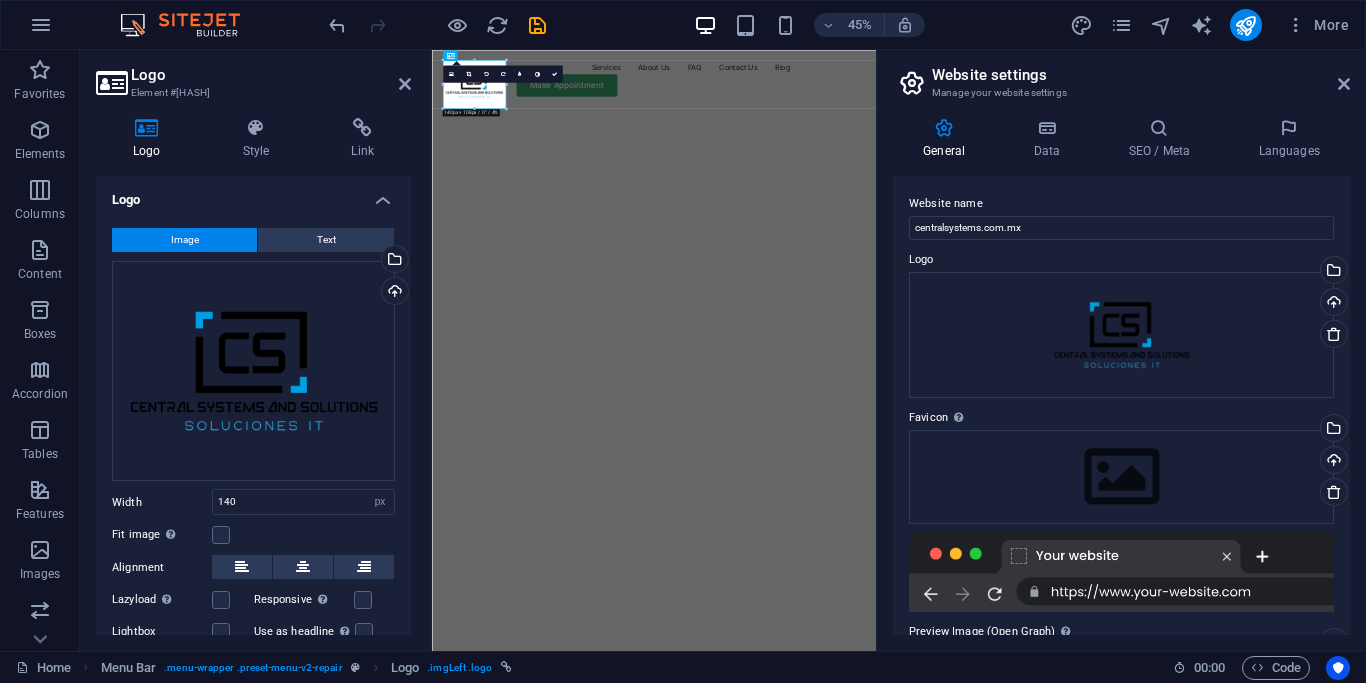 click on "Website settings" at bounding box center (1141, 75) 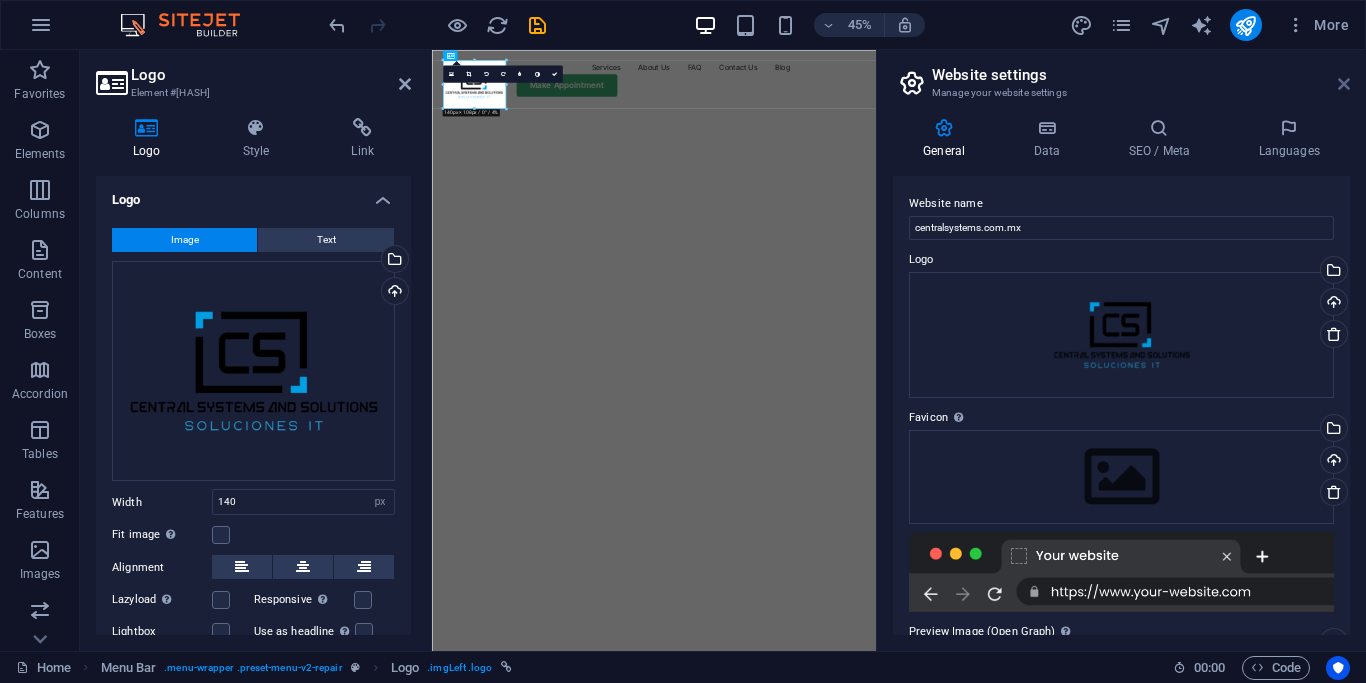 click at bounding box center (1344, 84) 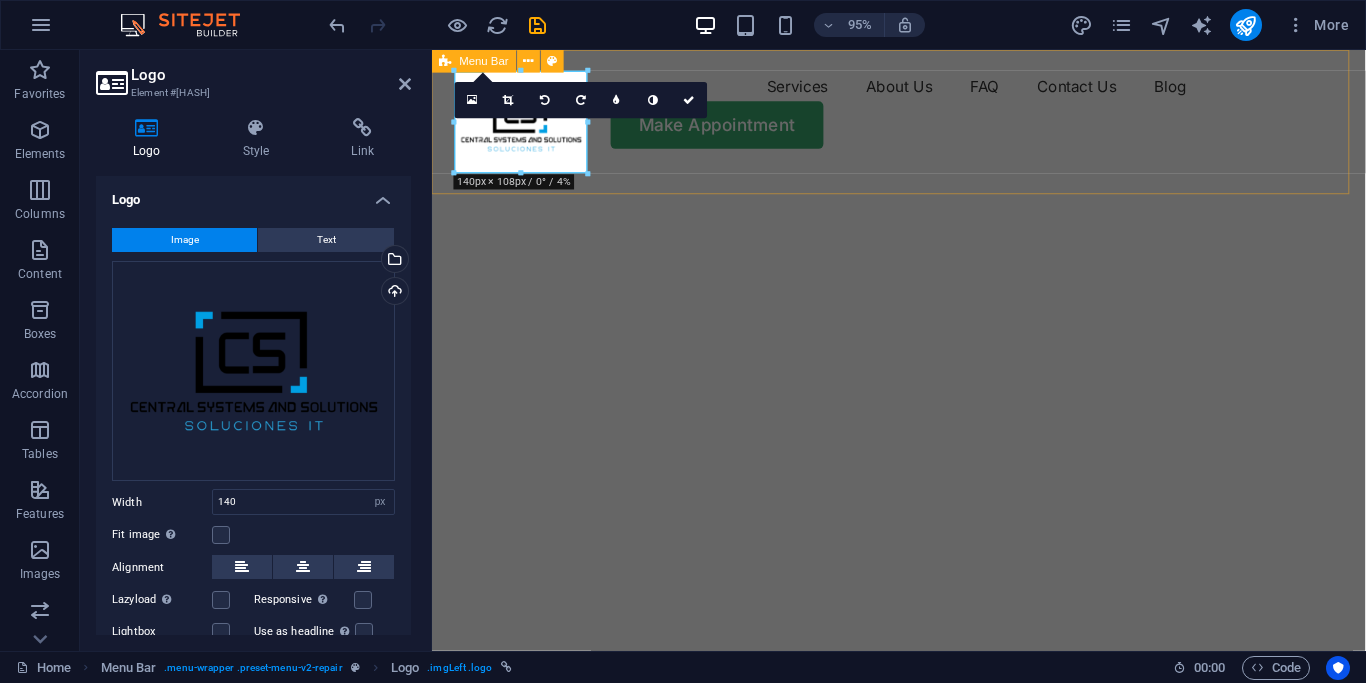 click on "Services About Us FAQ Contact Us Blog Make Appointment" at bounding box center [923, 113] 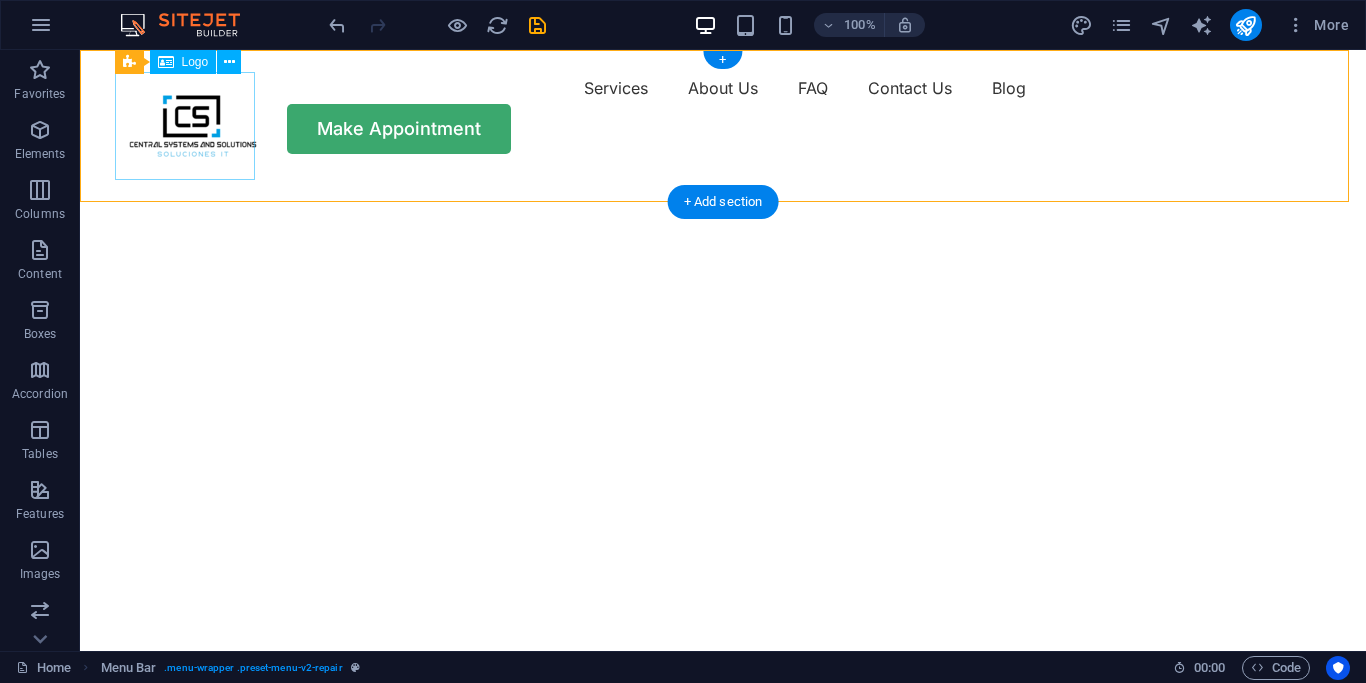 click at bounding box center (193, 126) 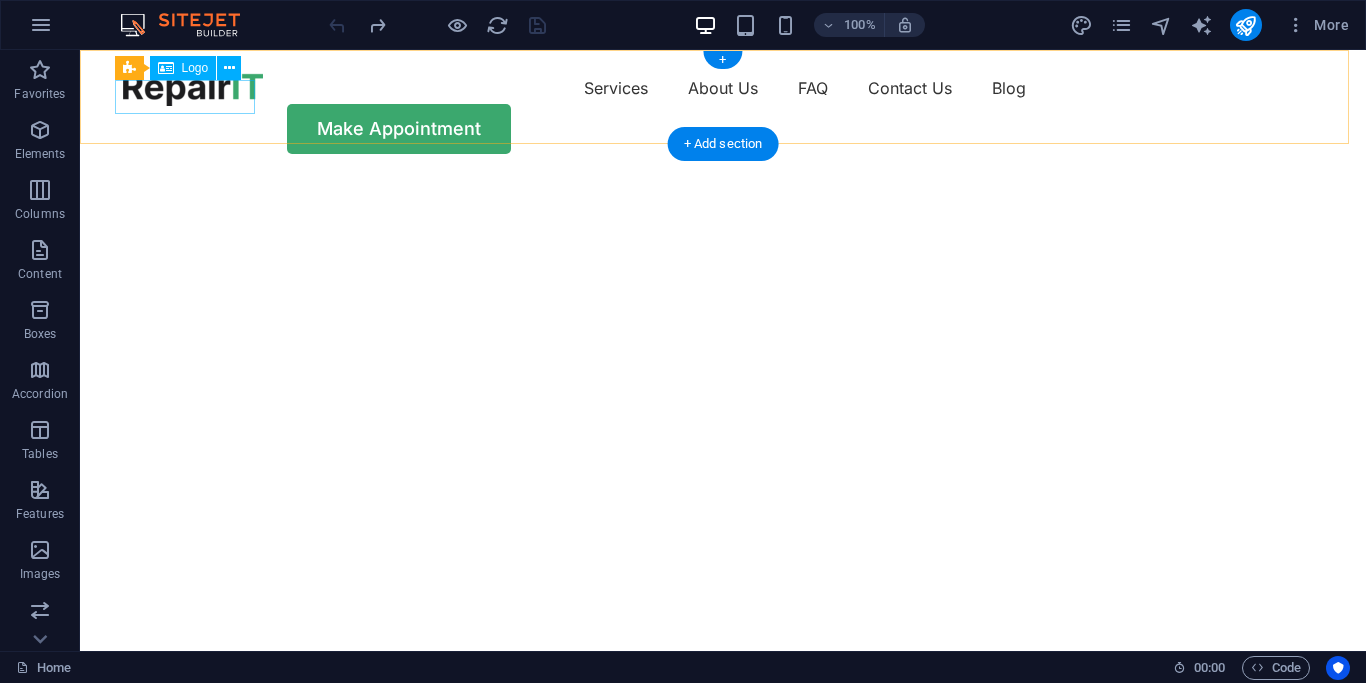 click at bounding box center (193, 89) 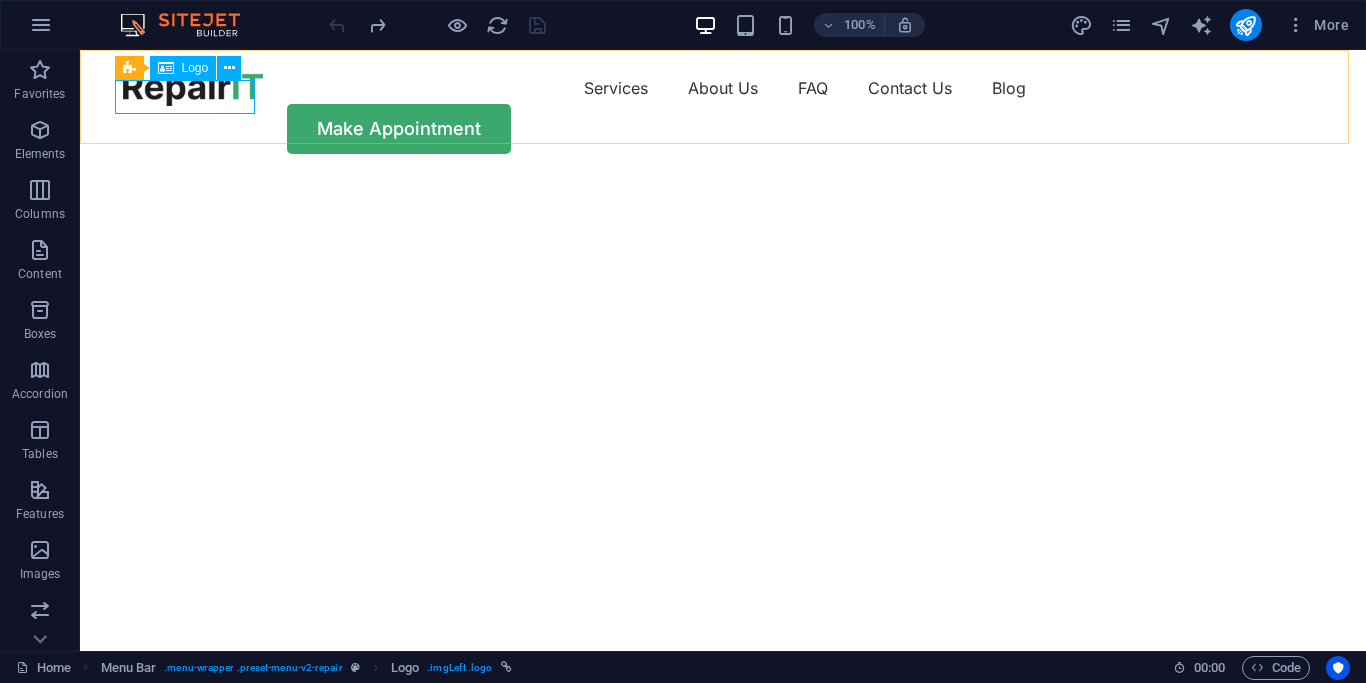 click on "Logo" at bounding box center (195, 68) 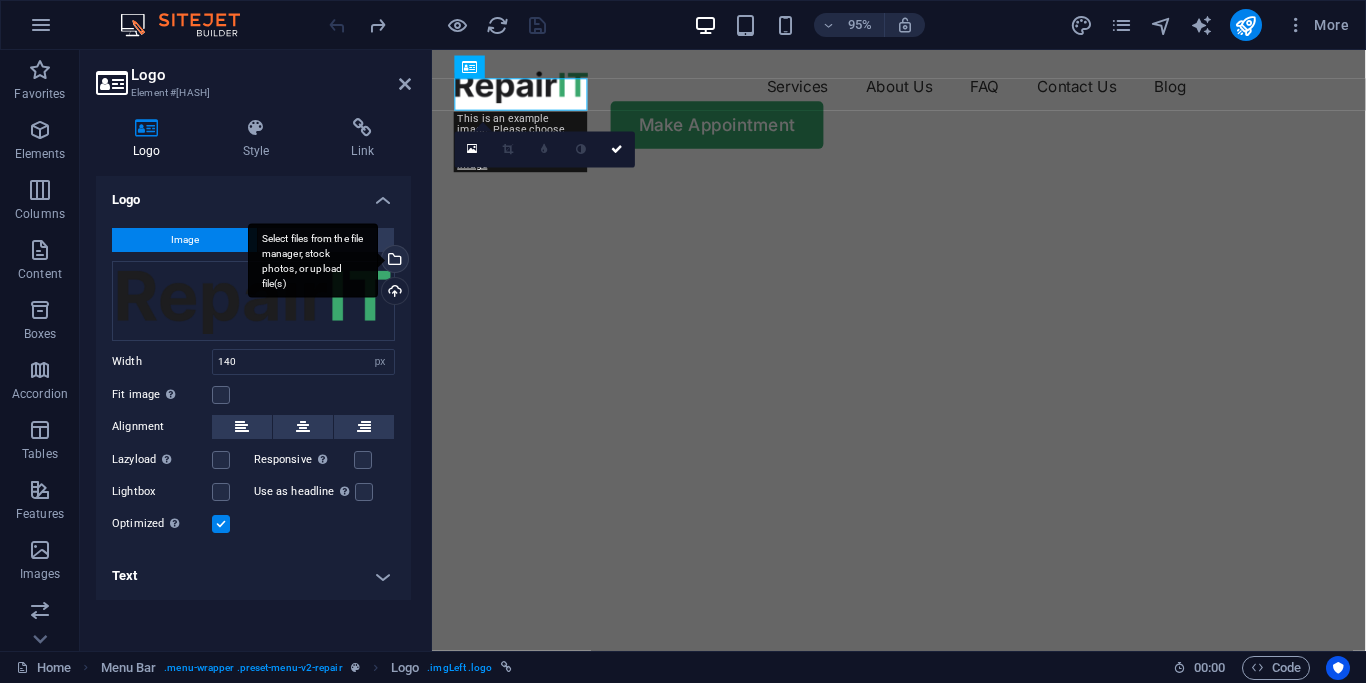 click on "Select files from the file manager, stock photos, or upload file(s)" at bounding box center (393, 261) 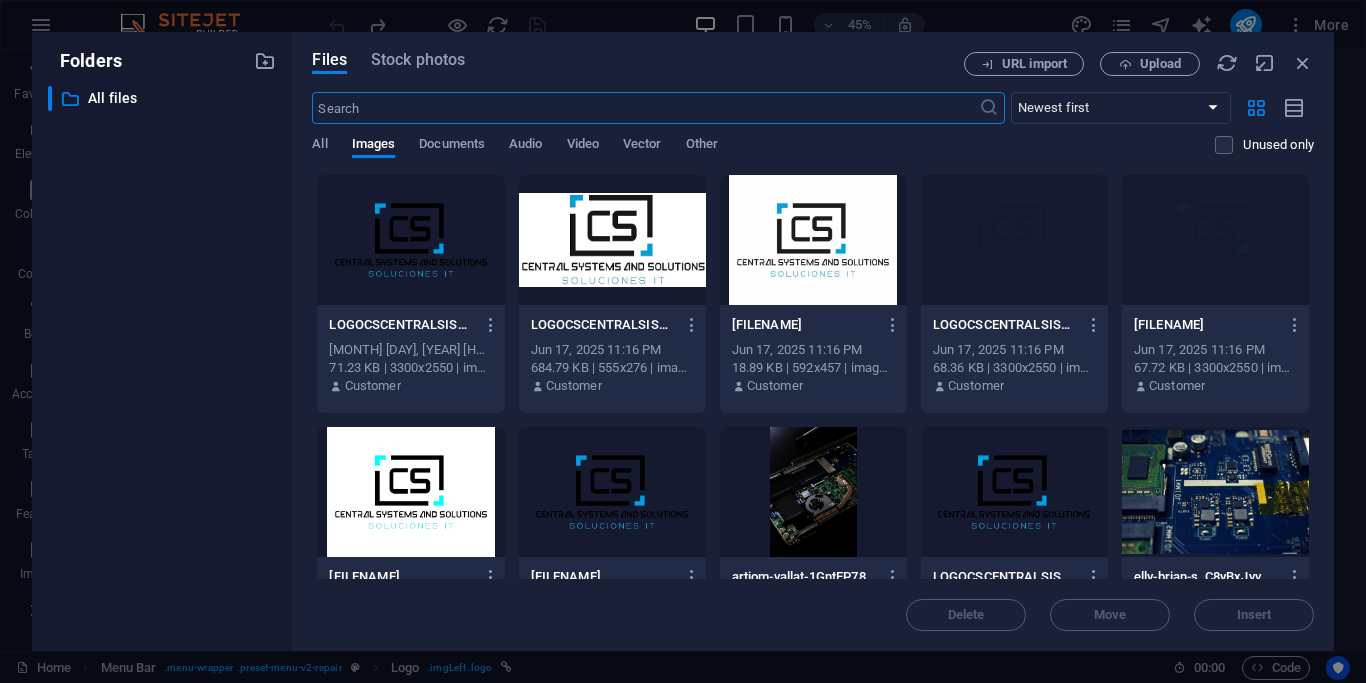 click at bounding box center [410, 240] 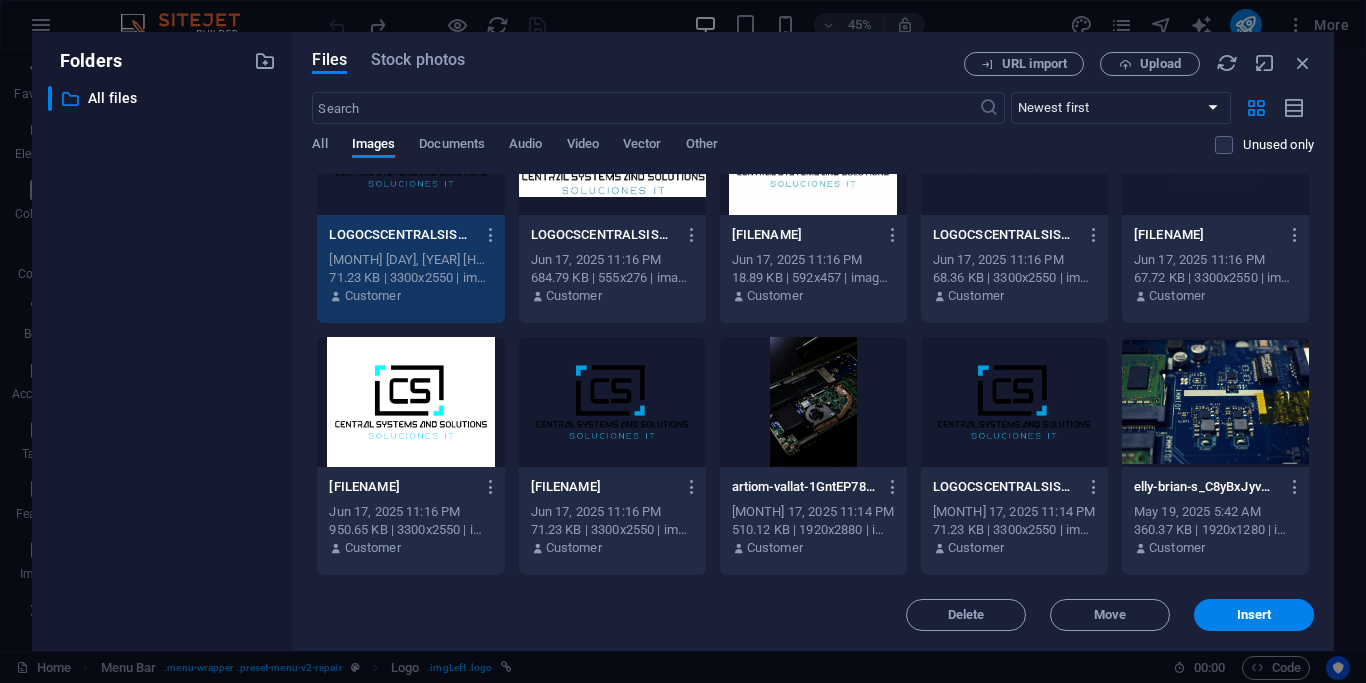 scroll, scrollTop: 0, scrollLeft: 0, axis: both 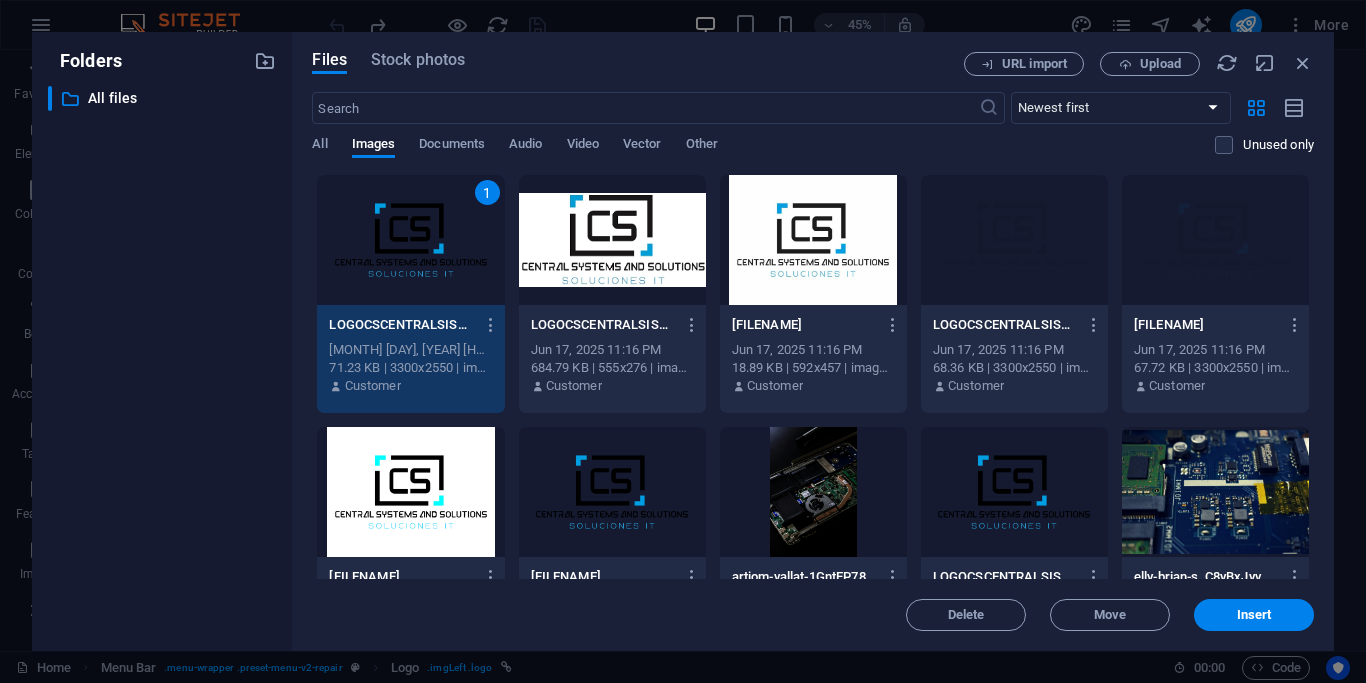 click on "1" at bounding box center [487, 192] 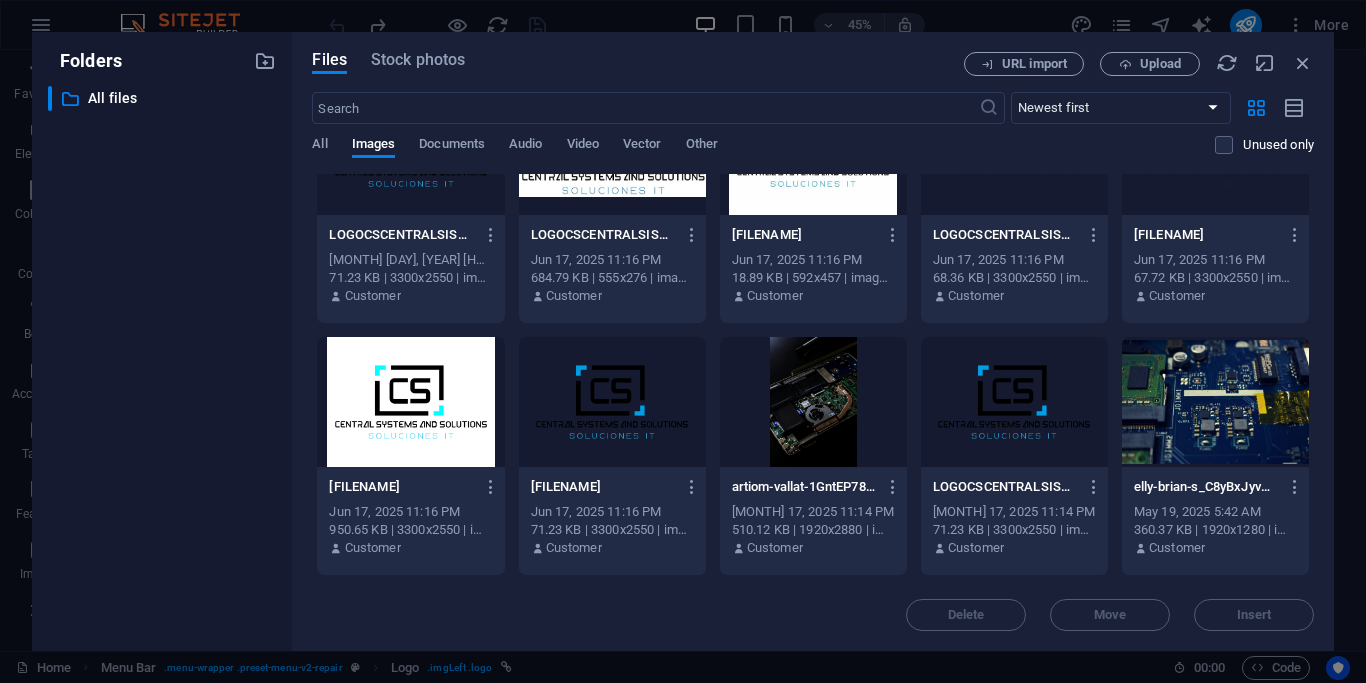 scroll, scrollTop: 0, scrollLeft: 0, axis: both 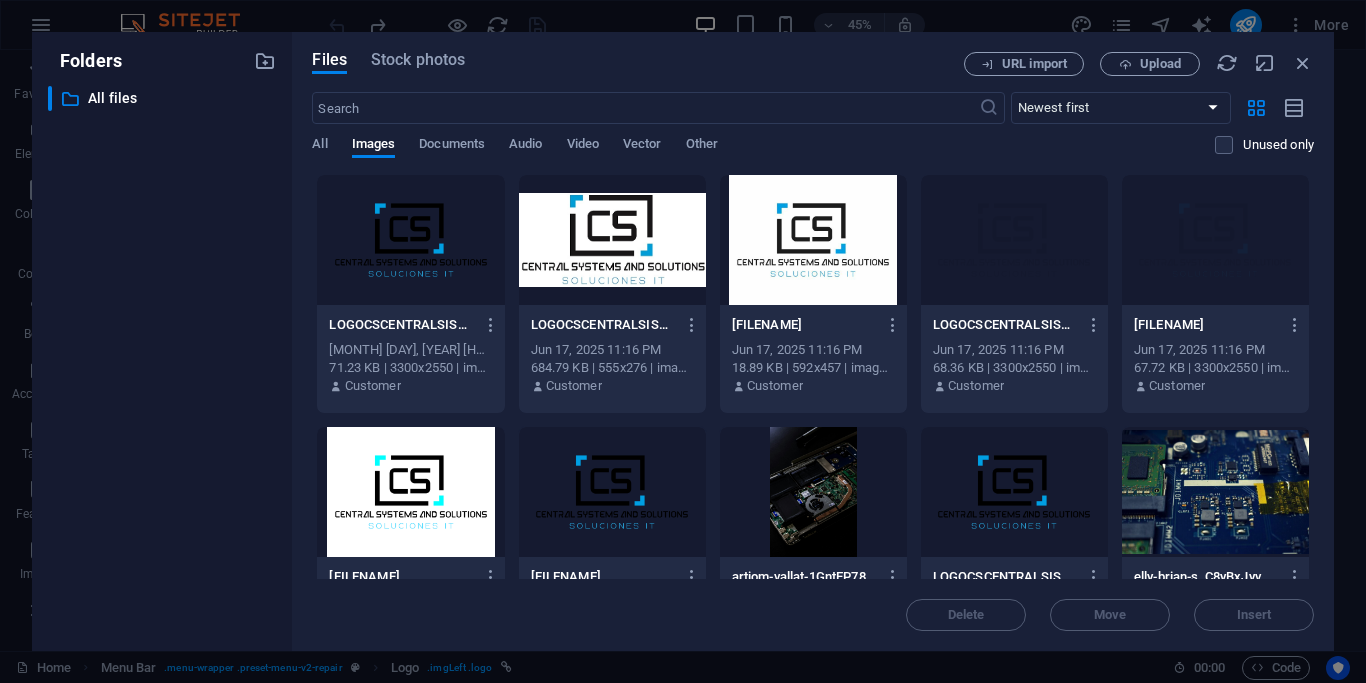 click at bounding box center (410, 240) 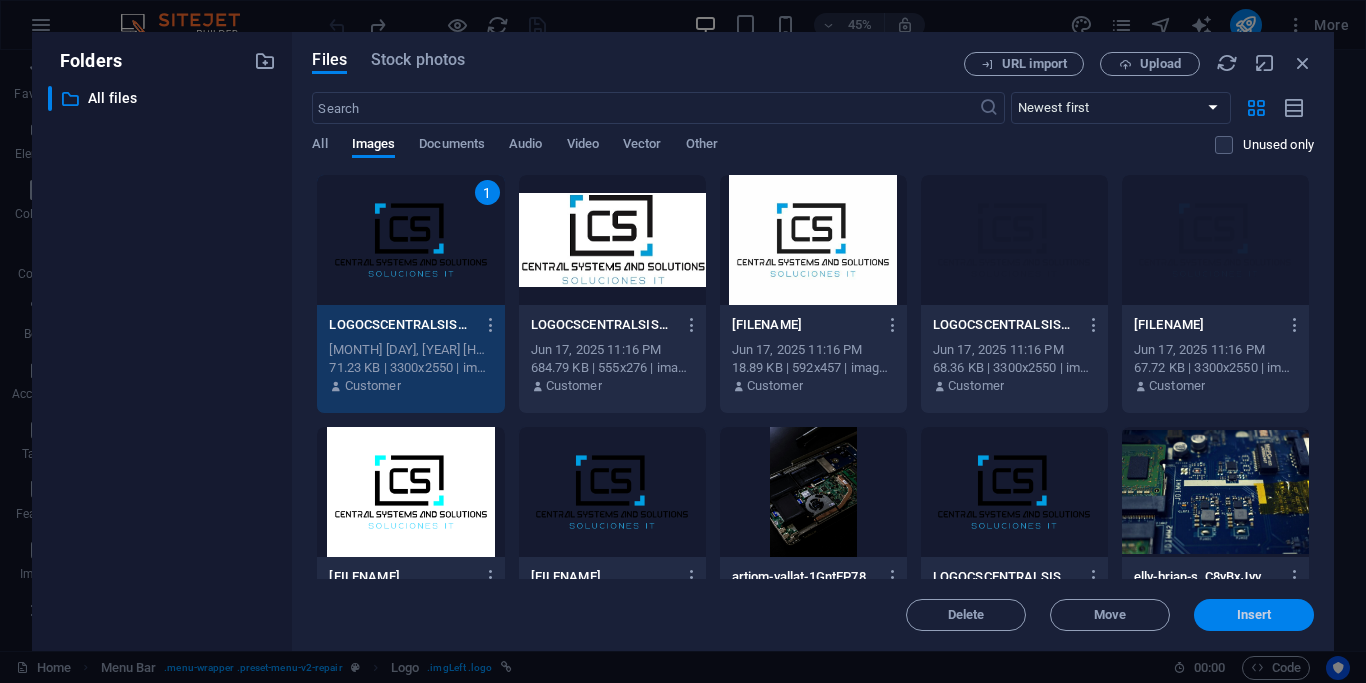 click on "Insert" at bounding box center [1254, 615] 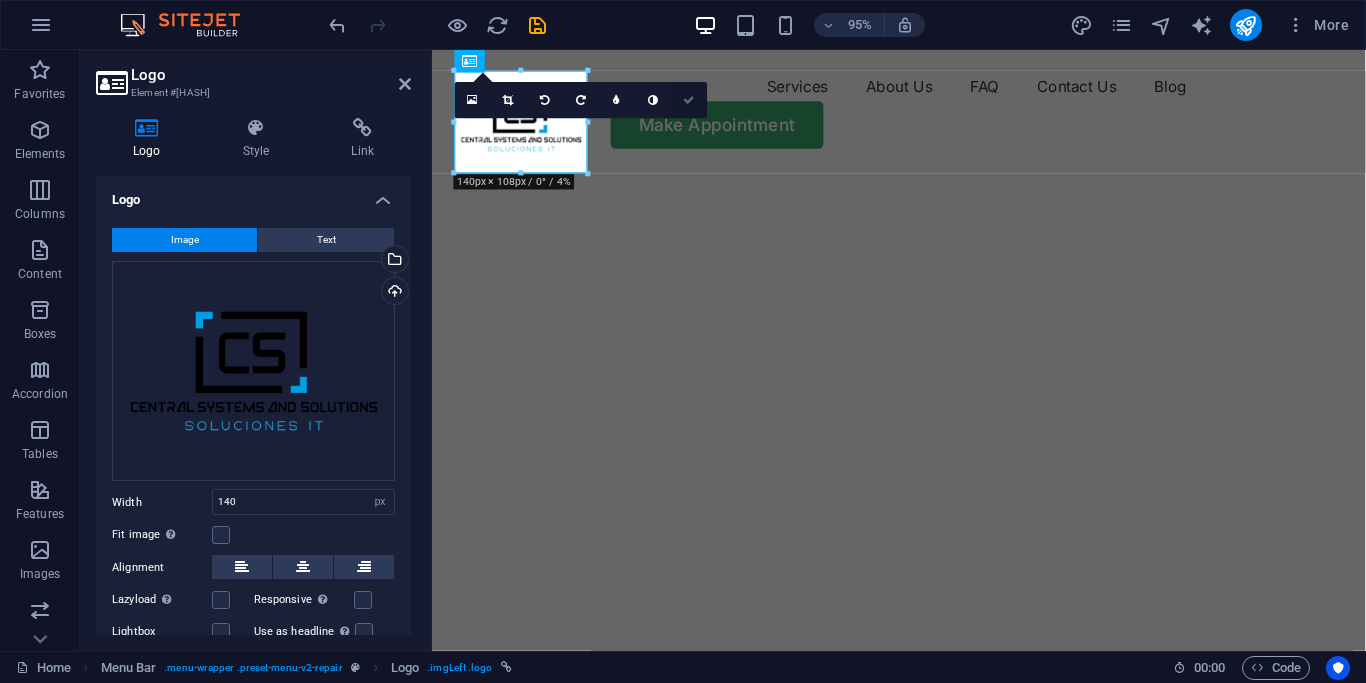 click at bounding box center (690, 100) 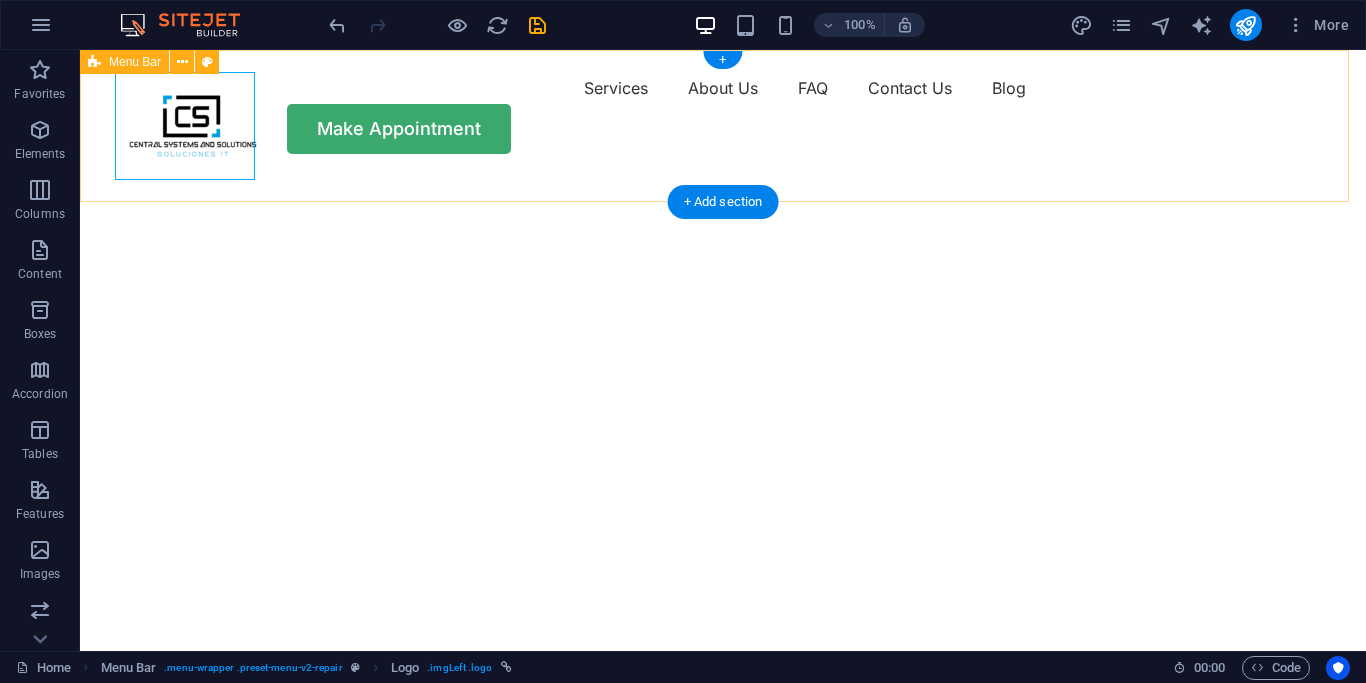 click on "Services About Us FAQ Contact Us Blog Make Appointment" at bounding box center (723, 113) 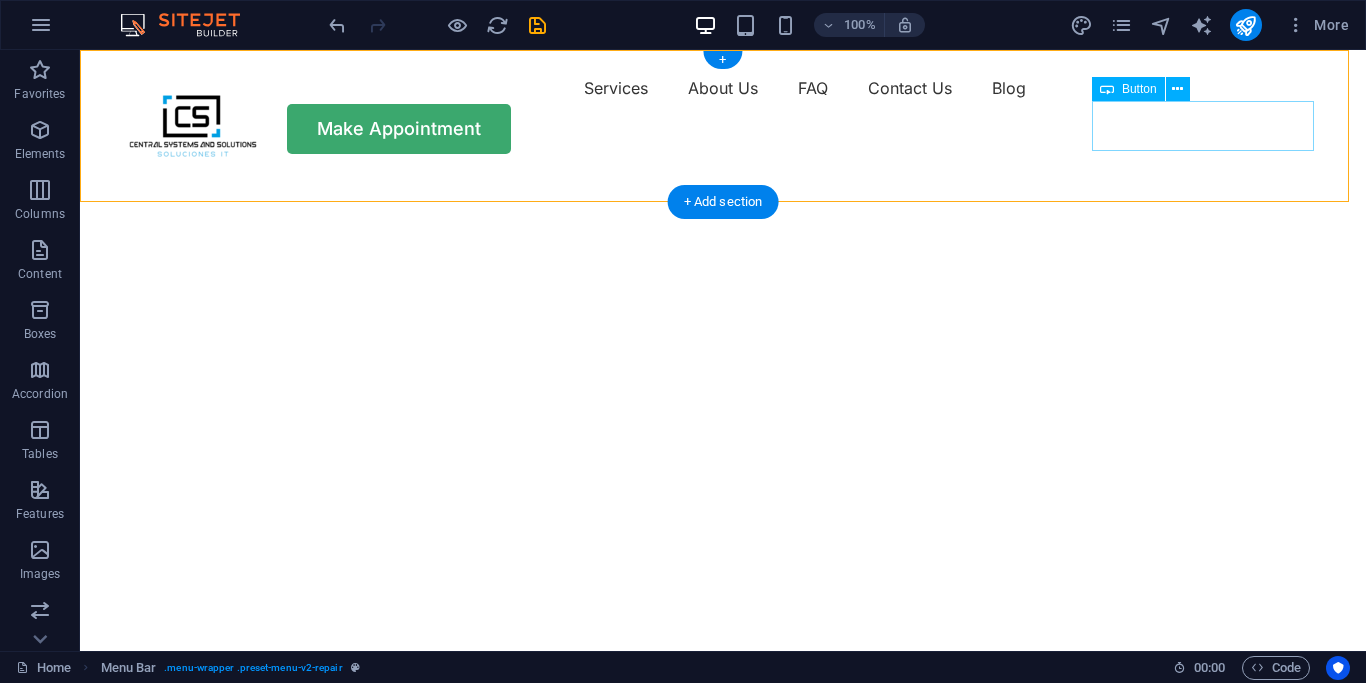 click on "Make Appointment" at bounding box center [723, 129] 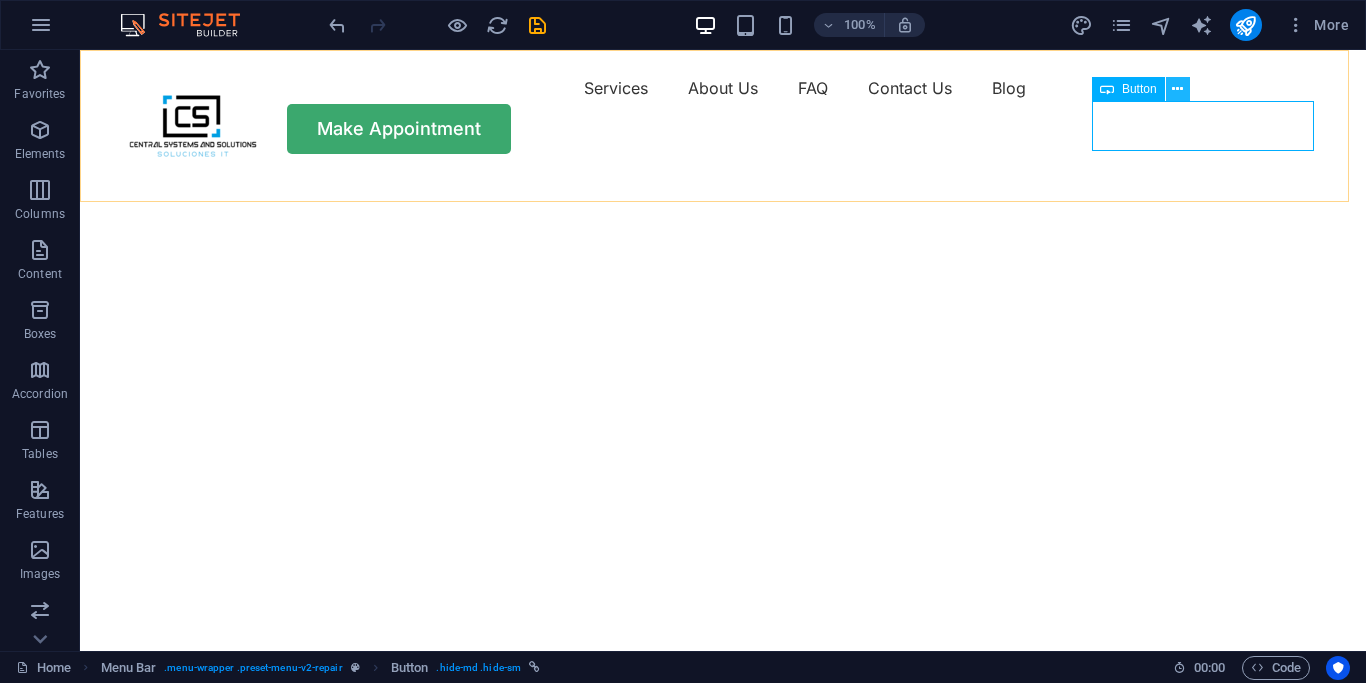 click at bounding box center [1178, 89] 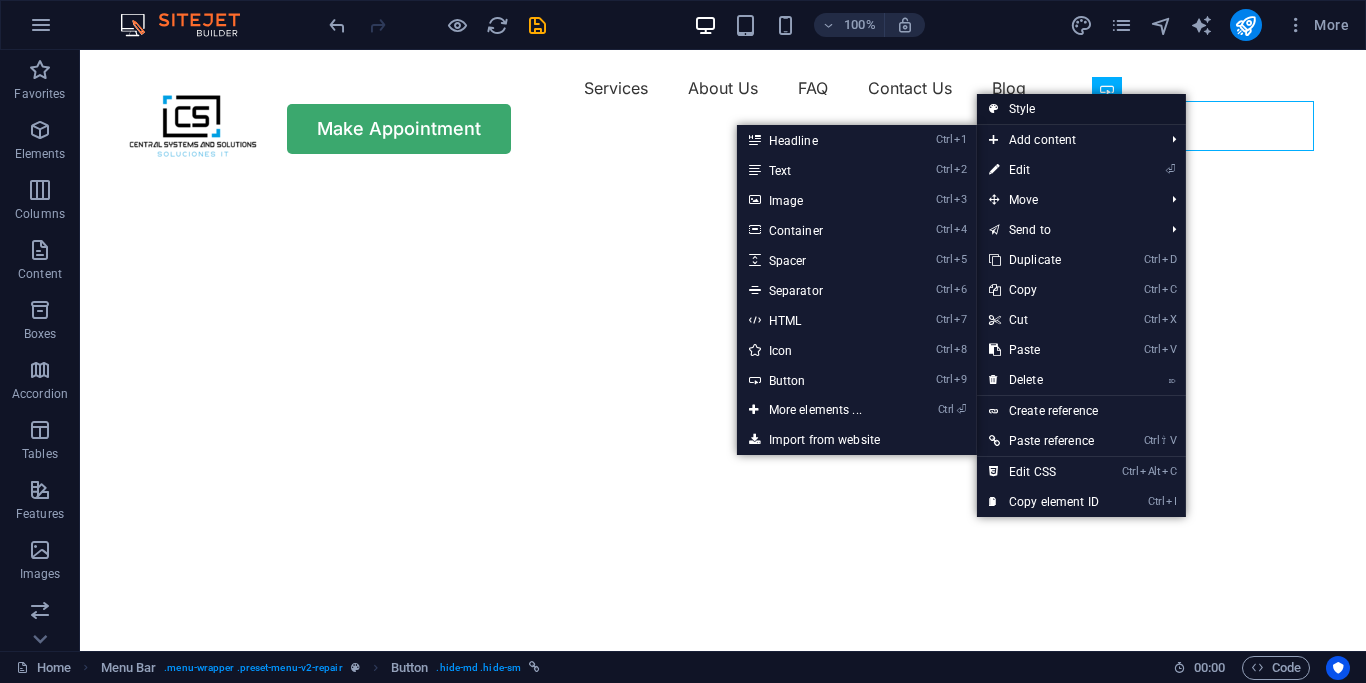 click on "Style" at bounding box center [1081, 109] 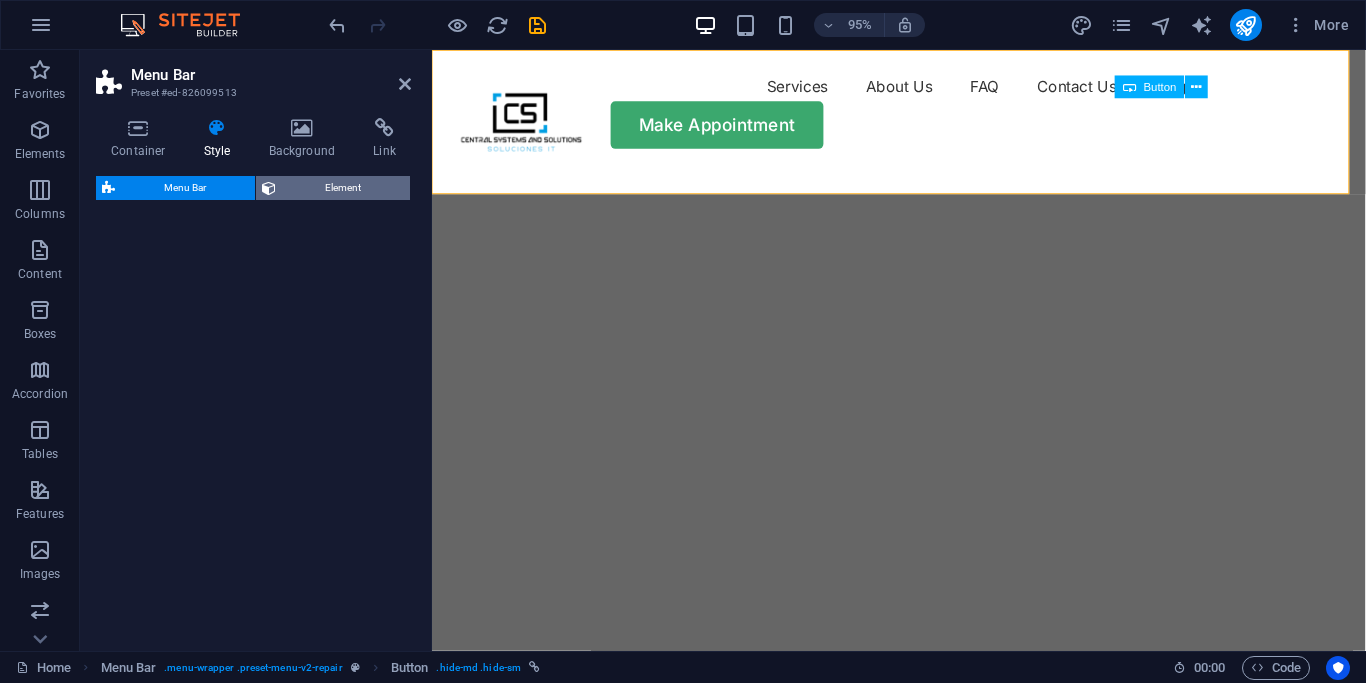 select on "rem" 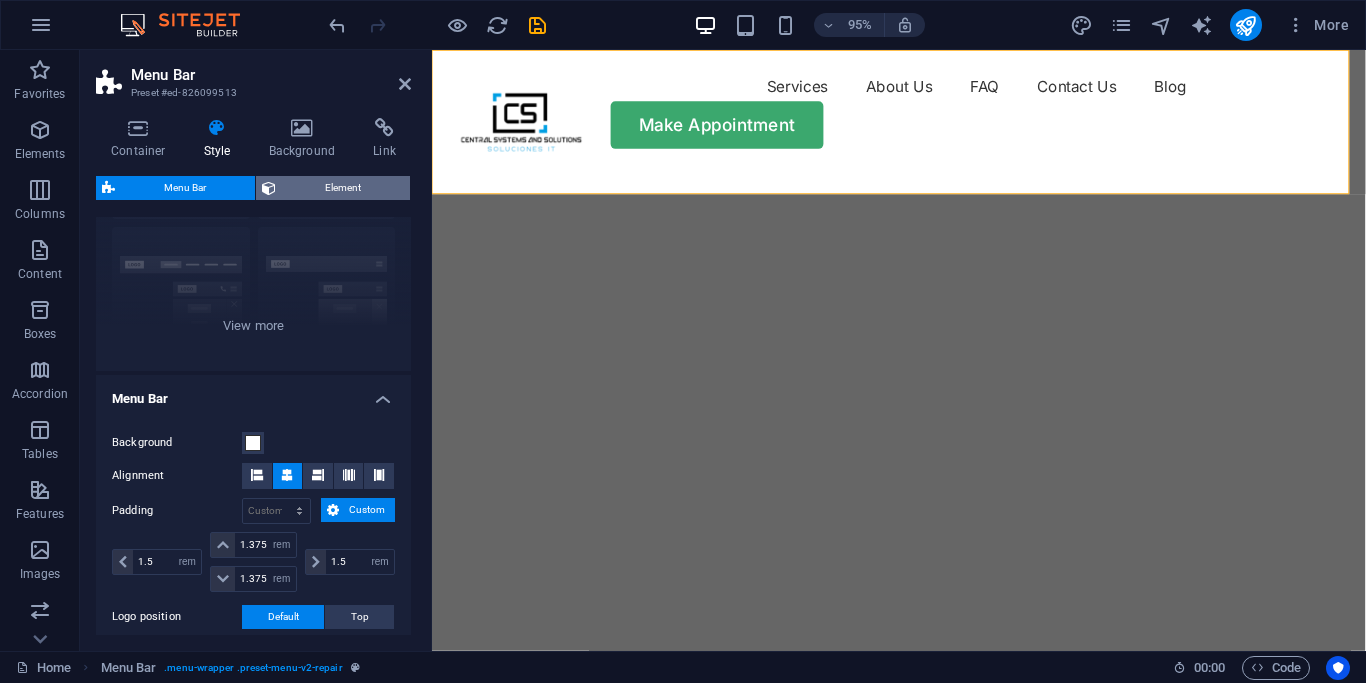 scroll, scrollTop: 176, scrollLeft: 0, axis: vertical 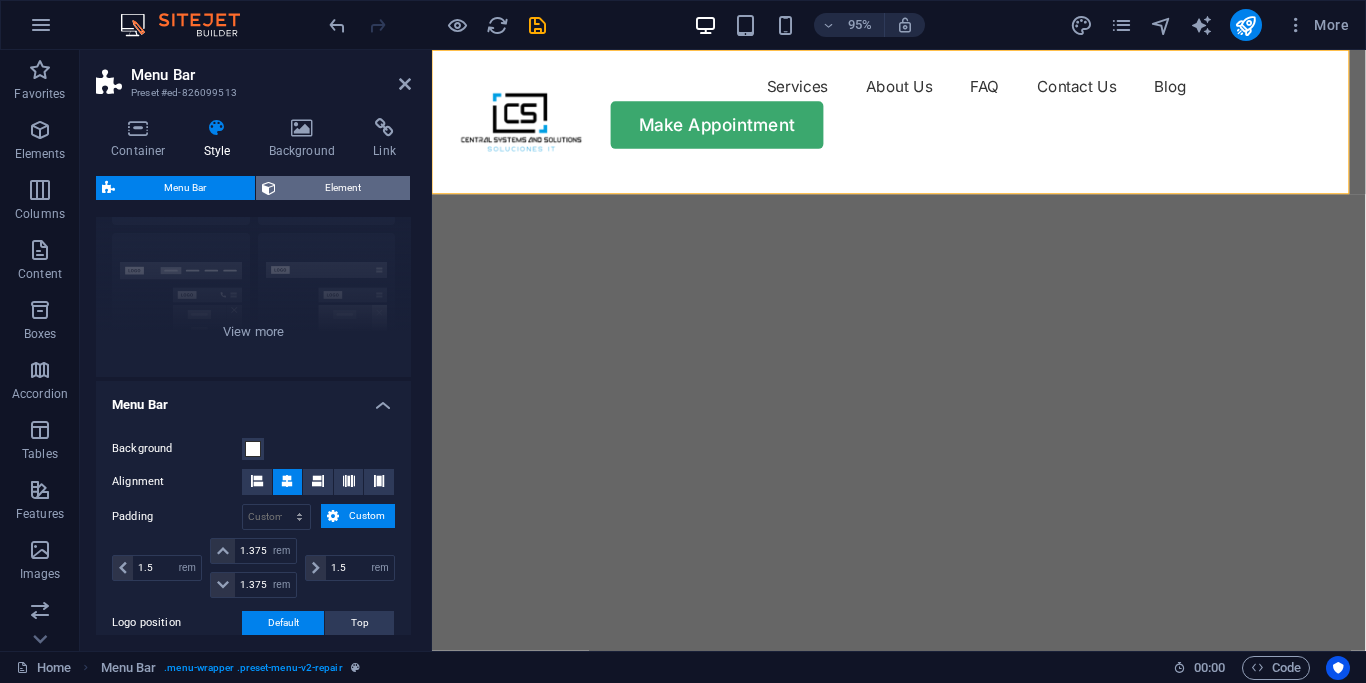 click on "Element" at bounding box center [343, 188] 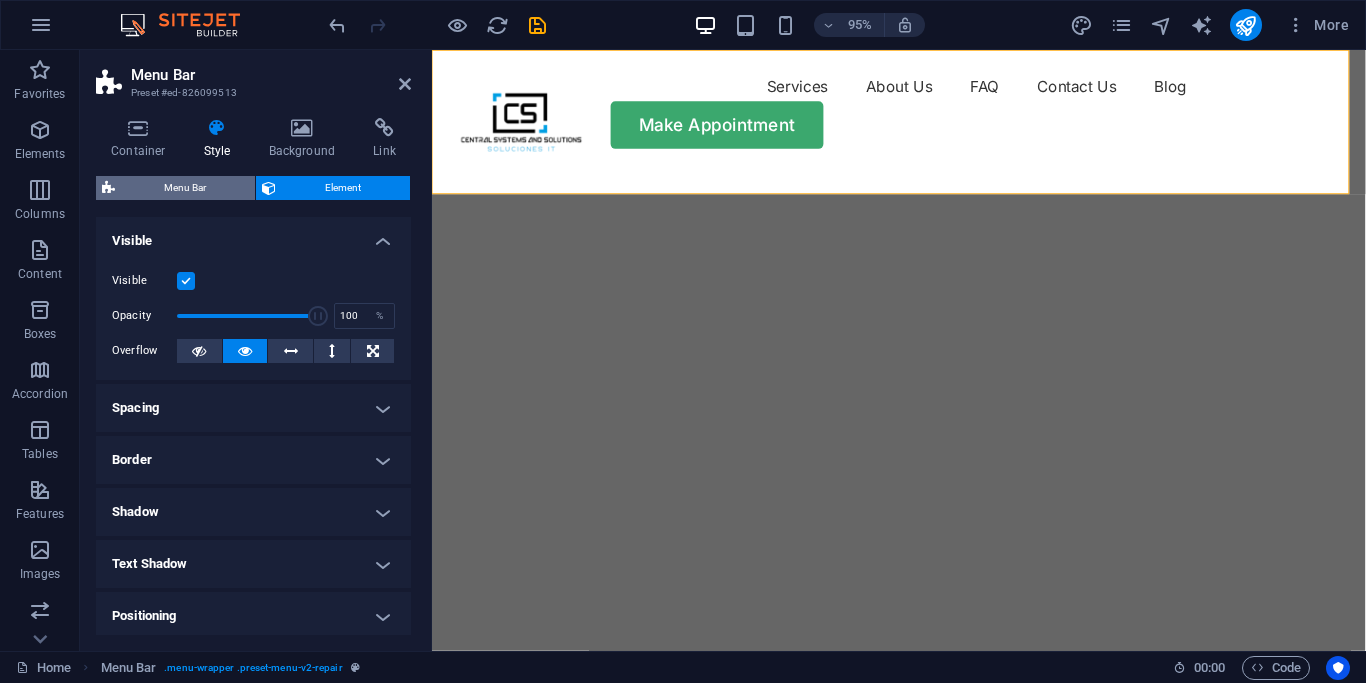 click on "Menu Bar" at bounding box center [185, 188] 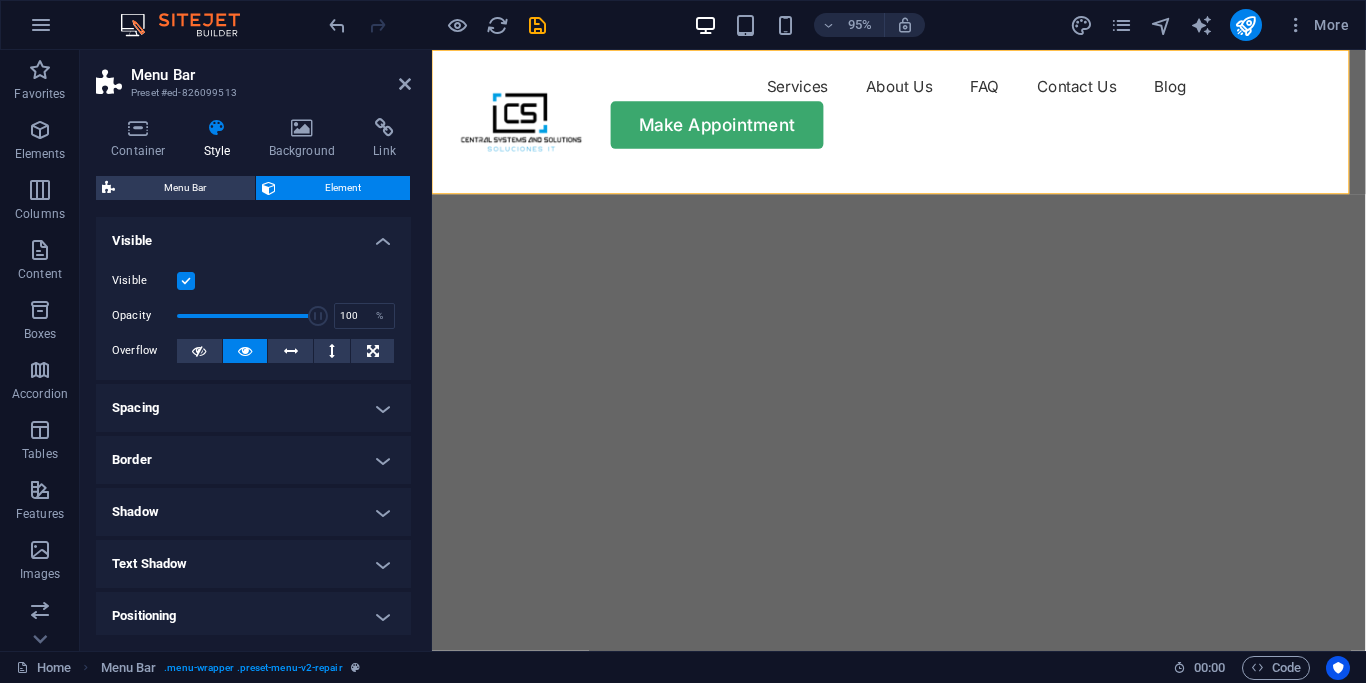 scroll, scrollTop: 176, scrollLeft: 0, axis: vertical 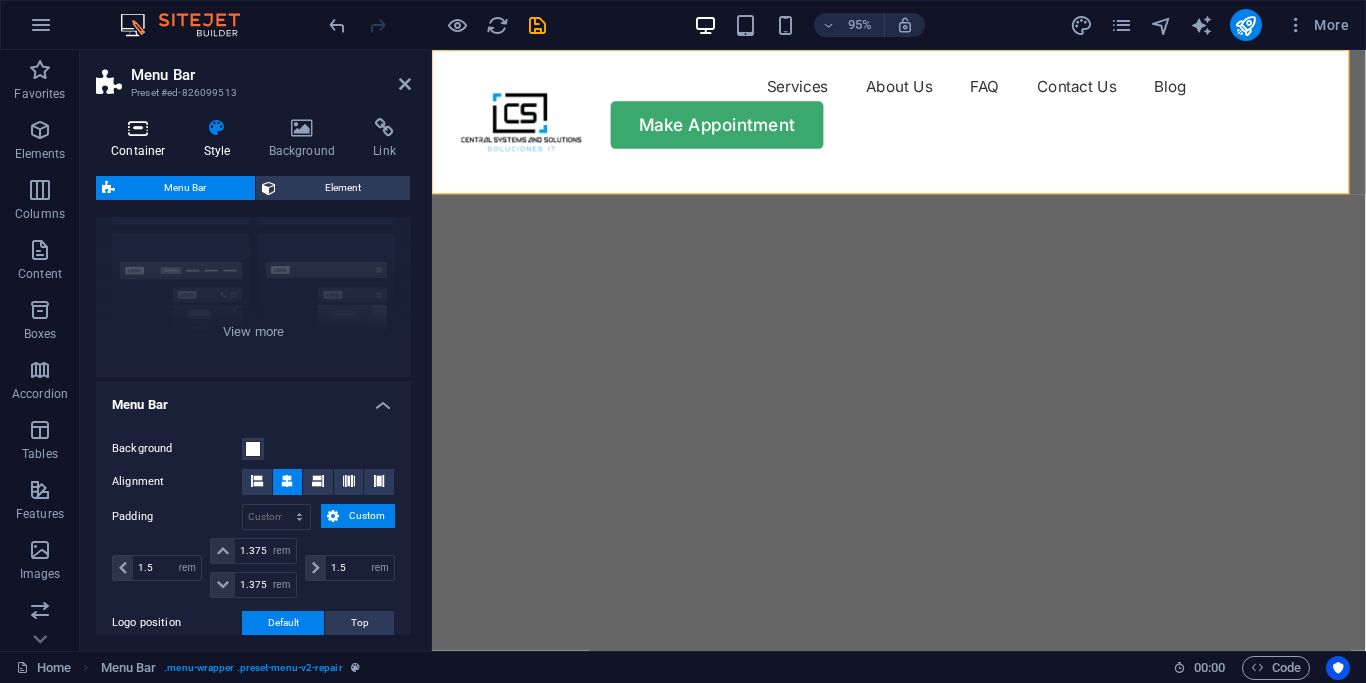 click on "Container" at bounding box center (142, 139) 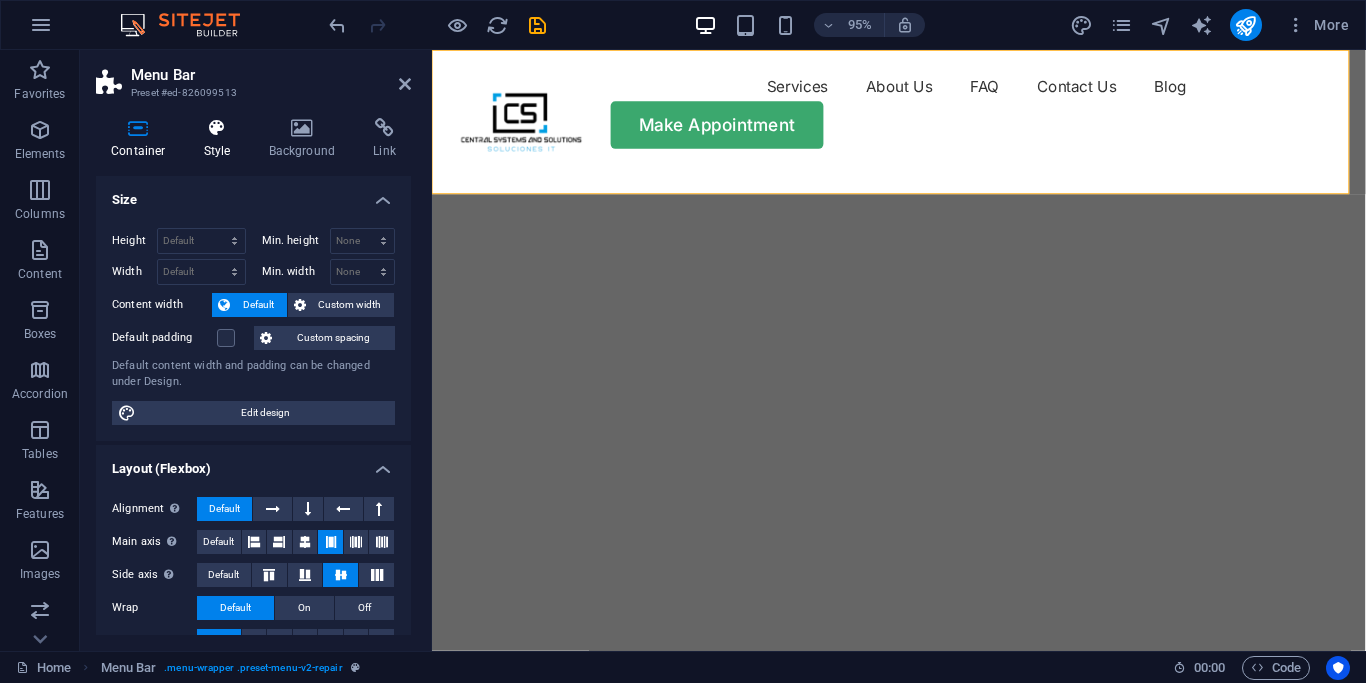click at bounding box center (217, 128) 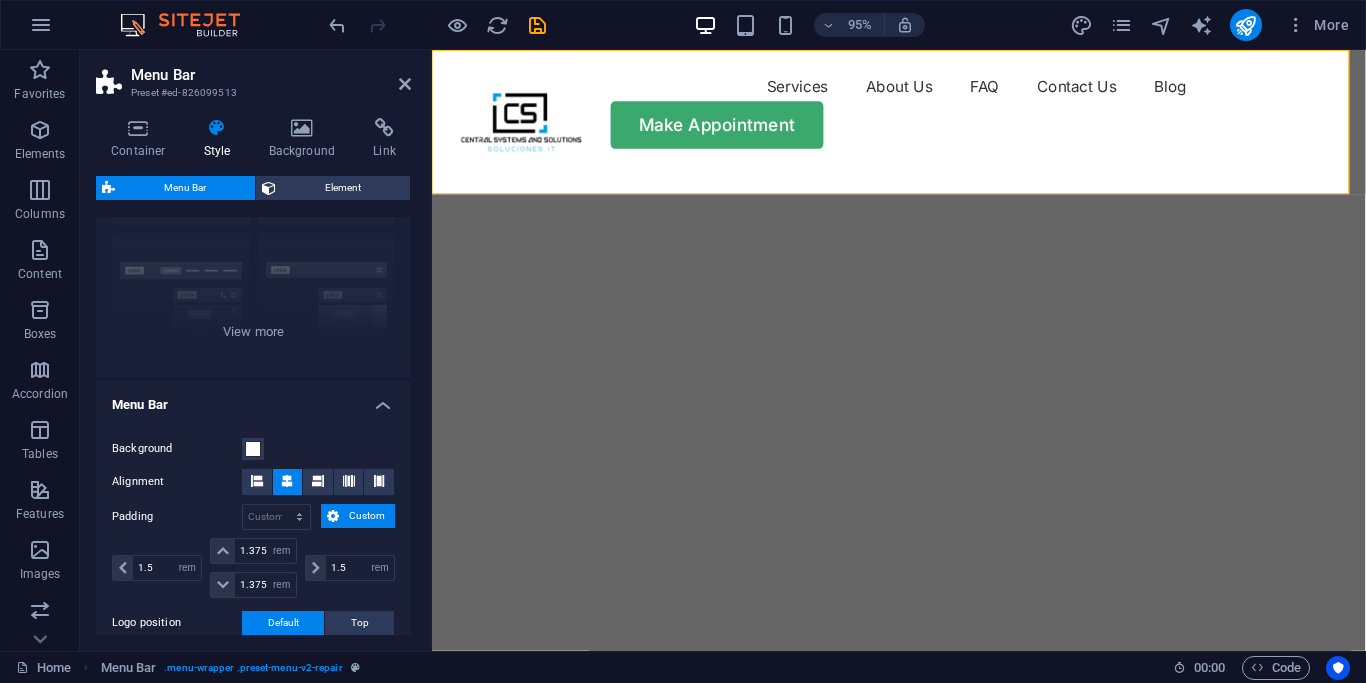 scroll, scrollTop: 176, scrollLeft: 0, axis: vertical 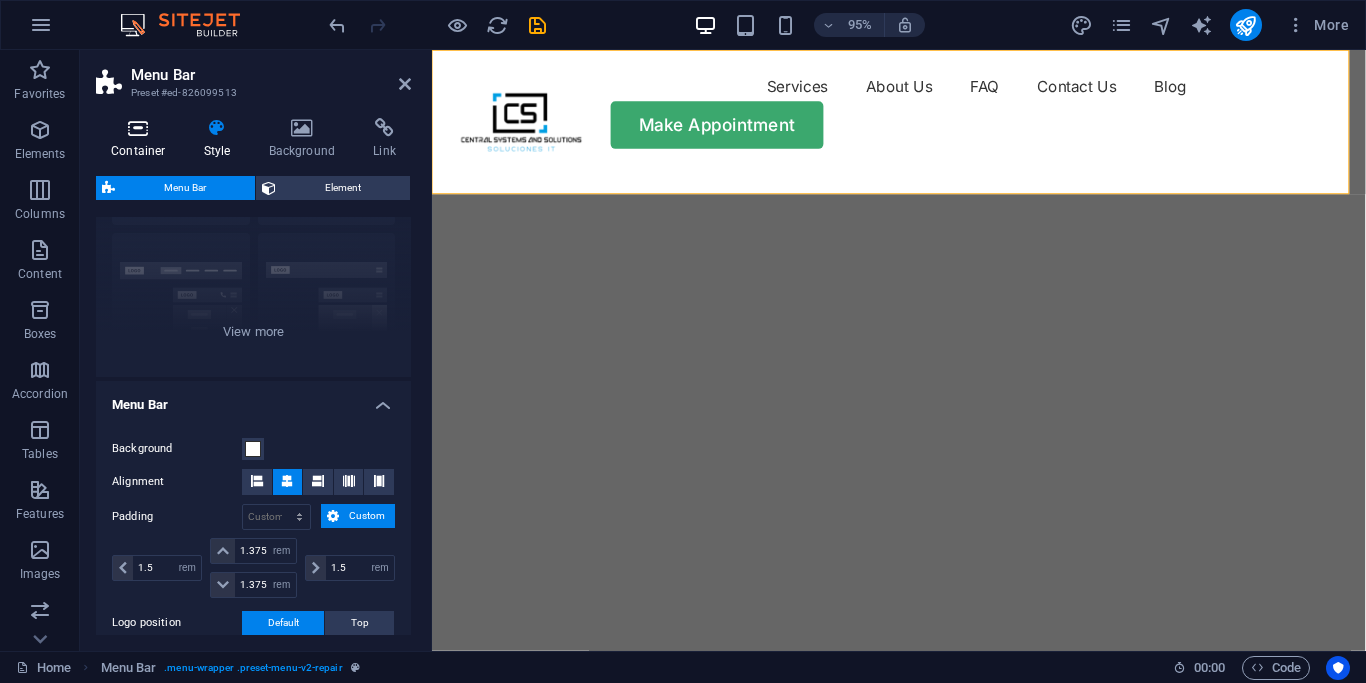 click on "Container" at bounding box center [142, 139] 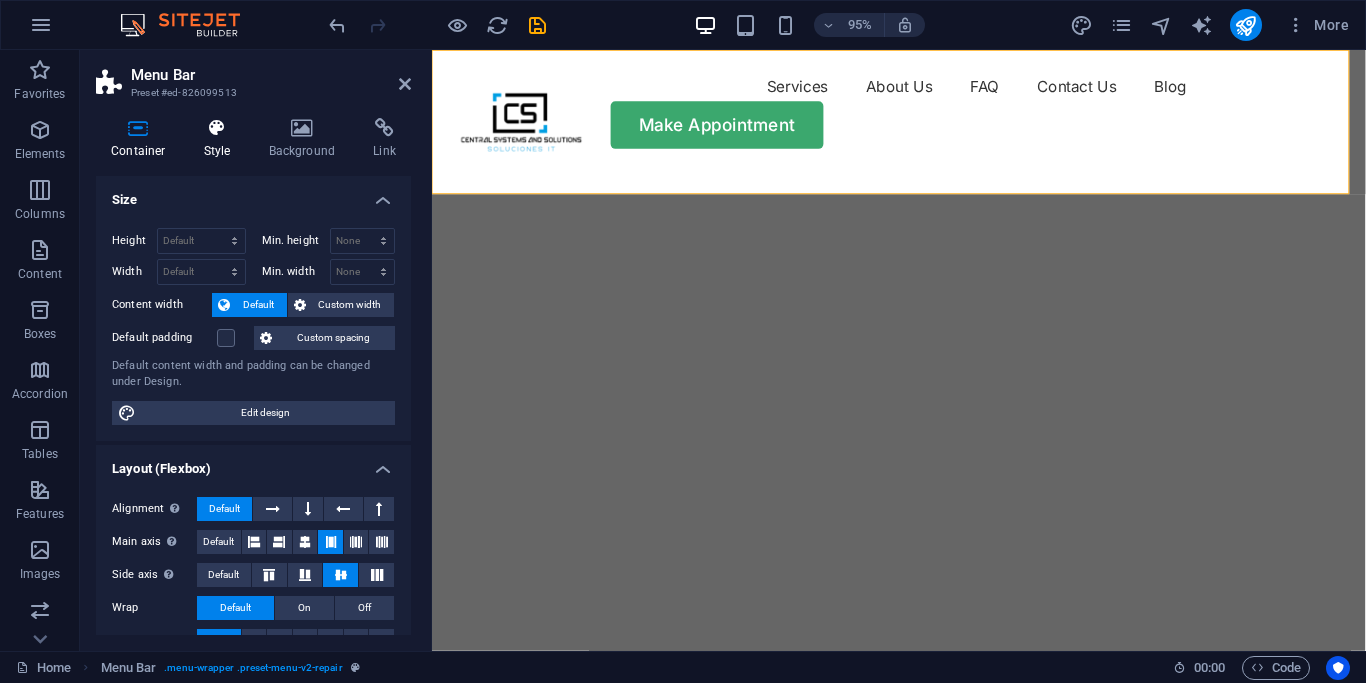 click on "Style" at bounding box center (221, 139) 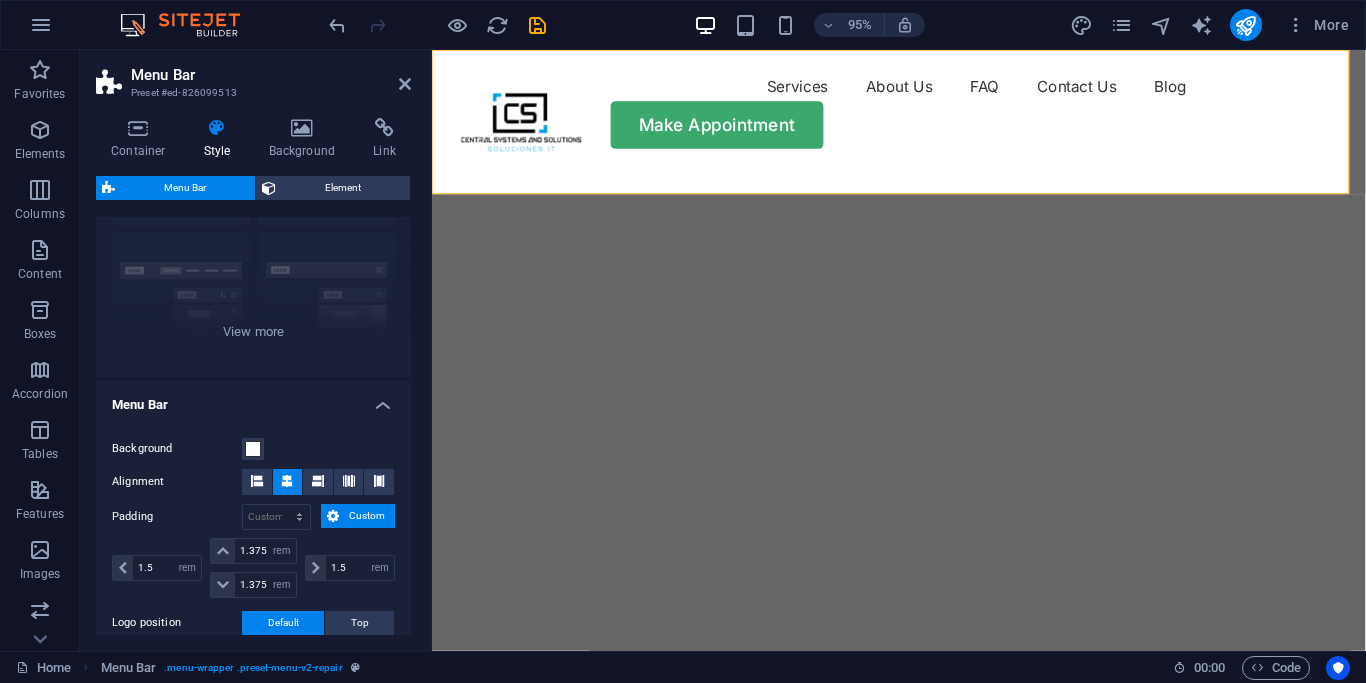 scroll, scrollTop: 176, scrollLeft: 0, axis: vertical 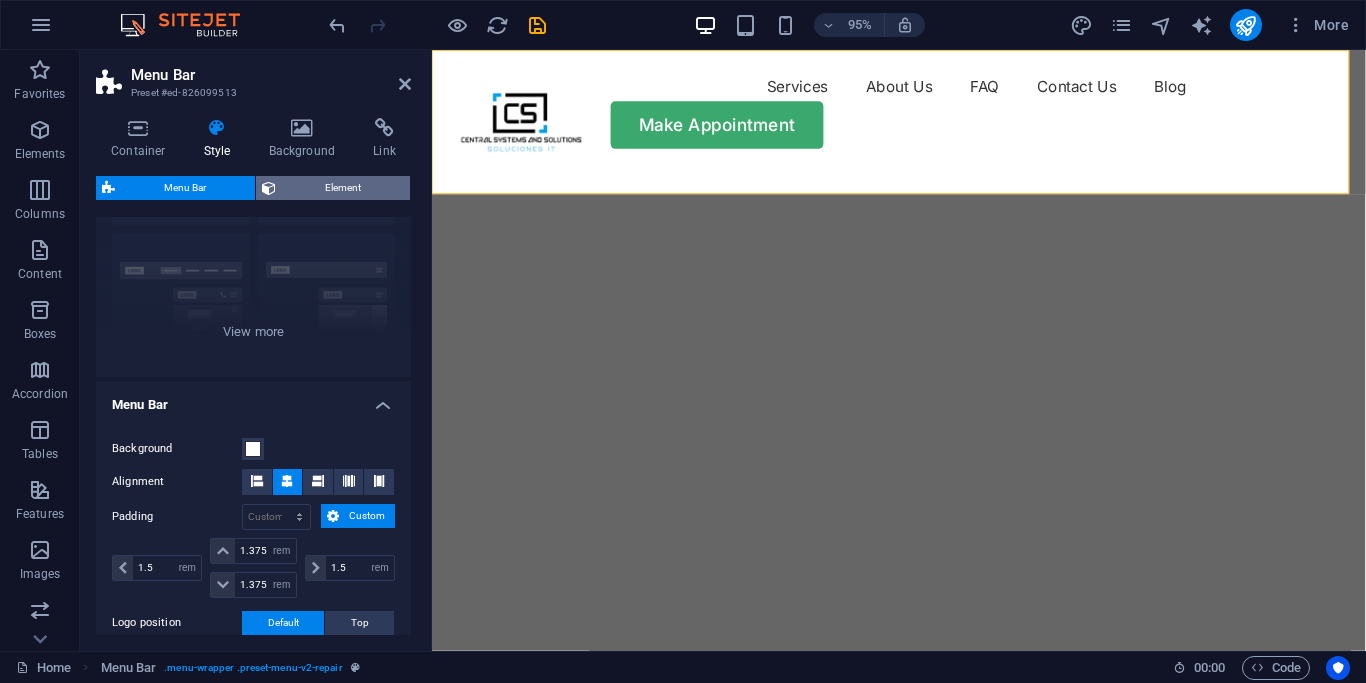 click on "Element" at bounding box center (343, 188) 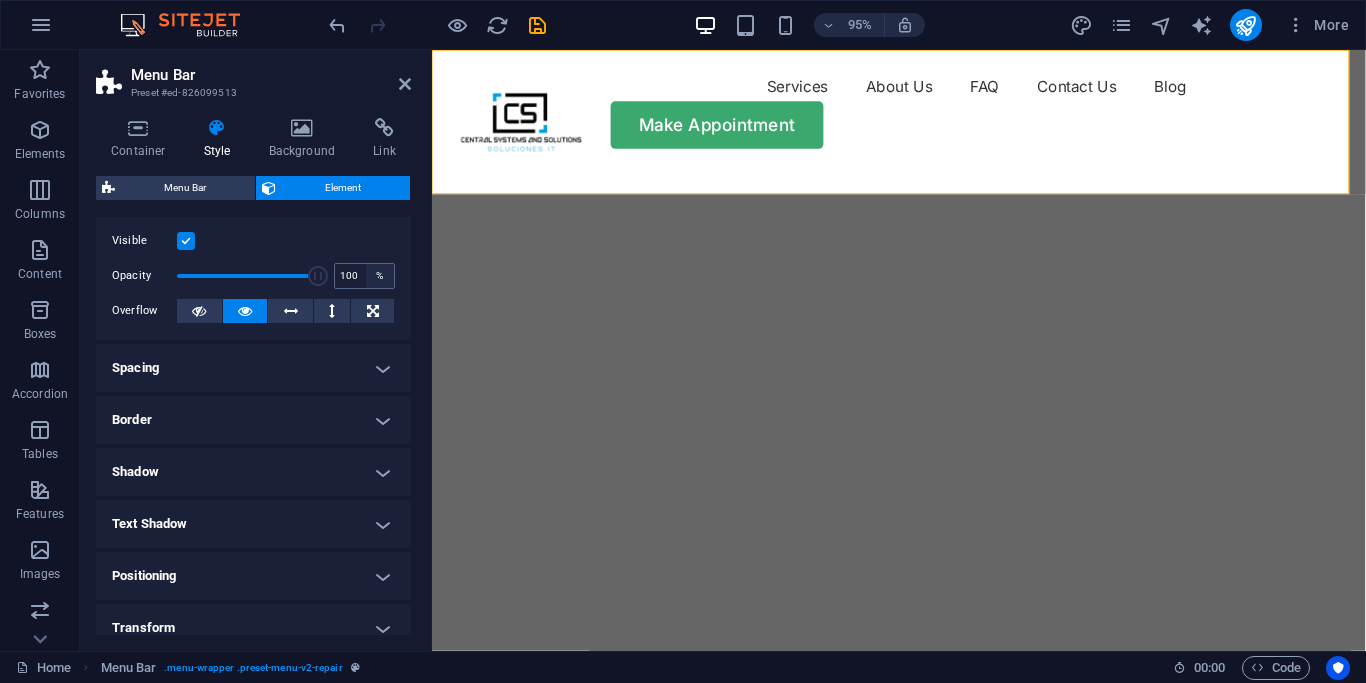 scroll, scrollTop: 0, scrollLeft: 0, axis: both 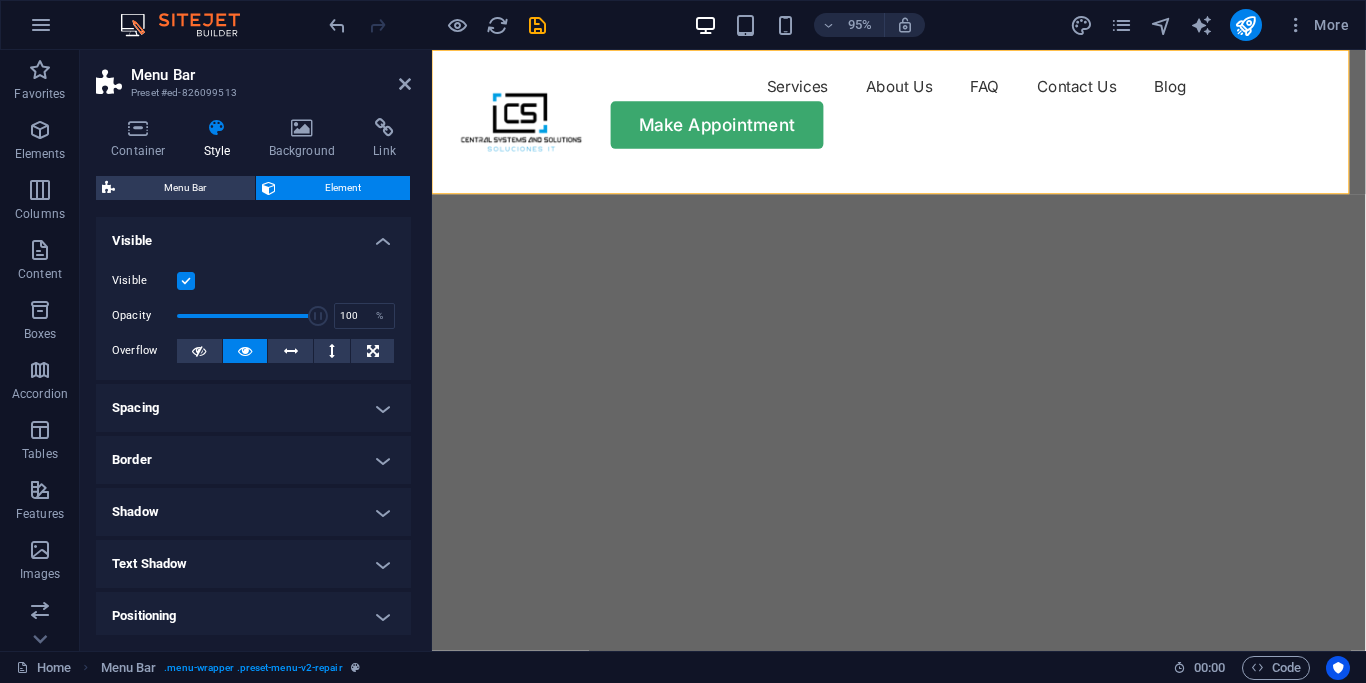 click on "Visible" at bounding box center [253, 235] 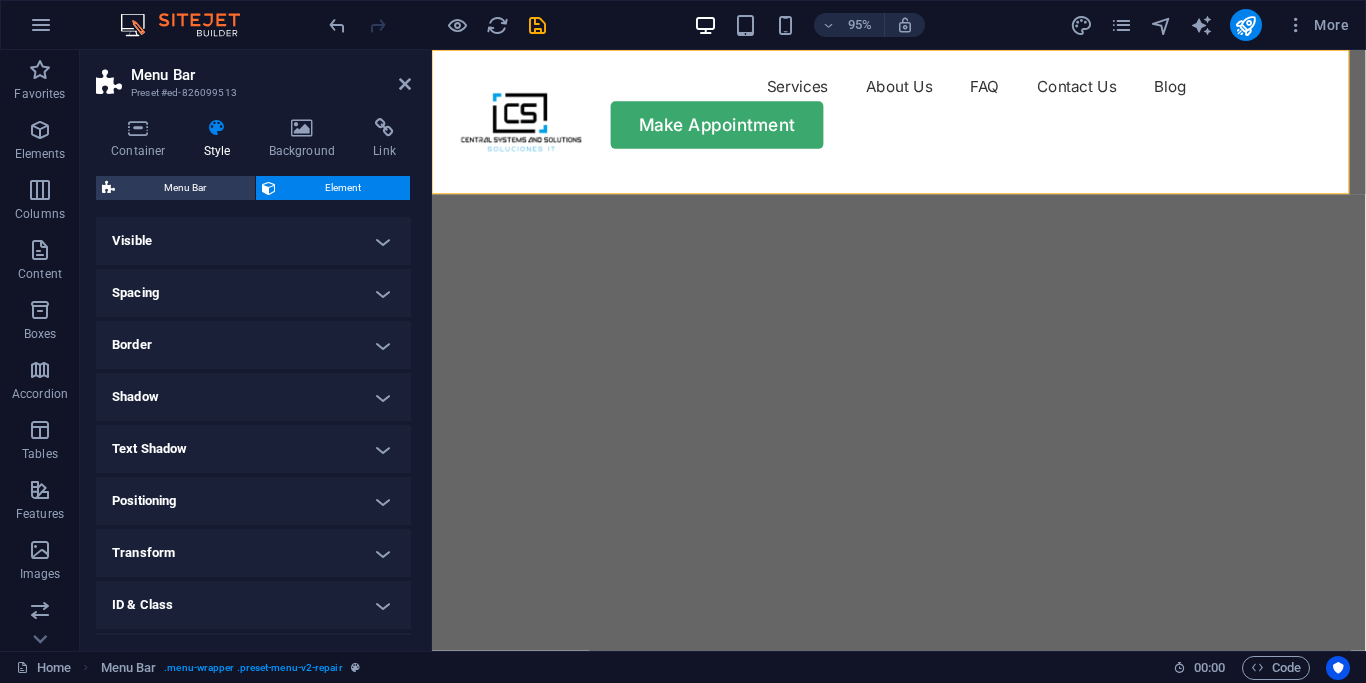 scroll, scrollTop: 90, scrollLeft: 0, axis: vertical 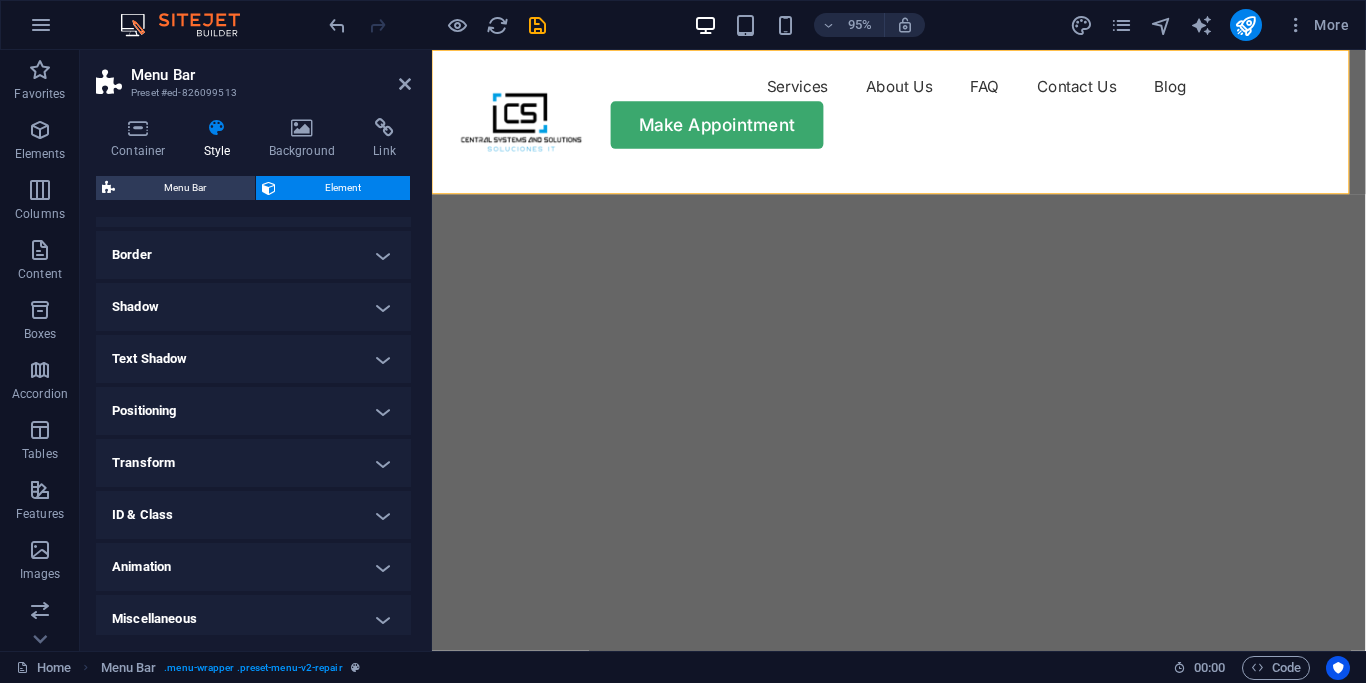 click on "Text Shadow" at bounding box center [253, 359] 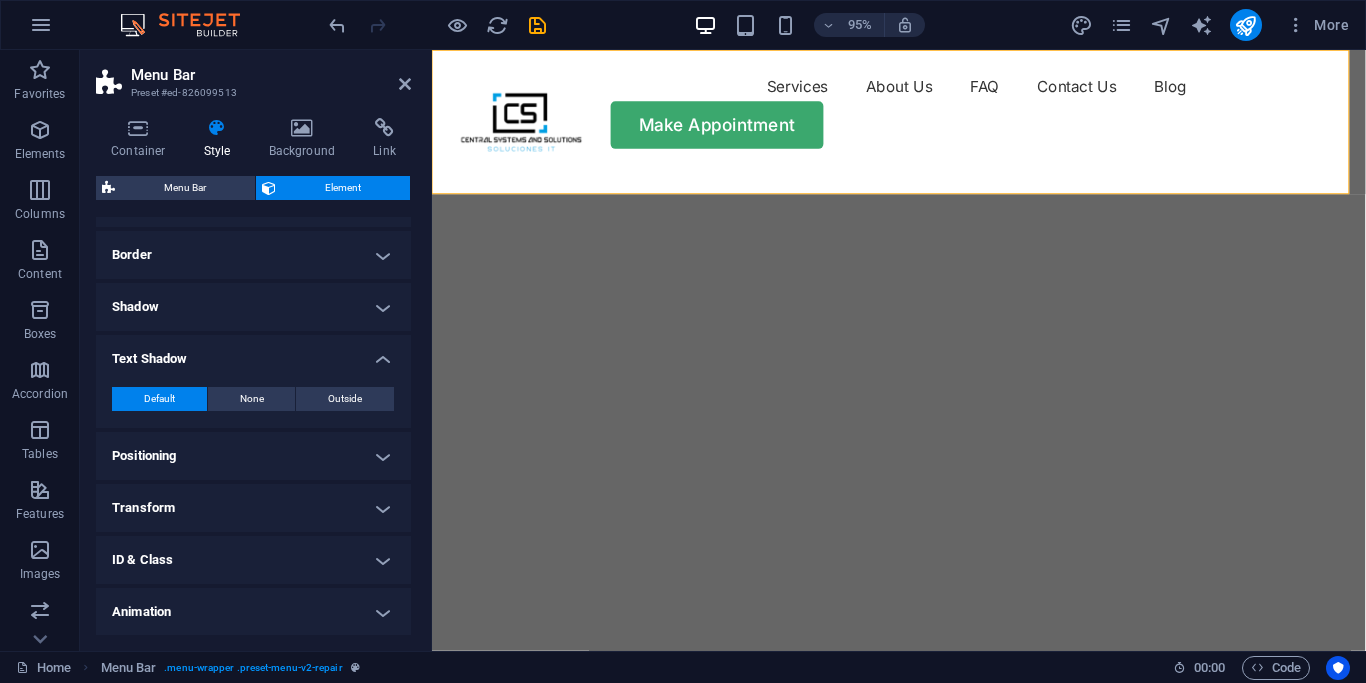 click on "Text Shadow" at bounding box center [253, 353] 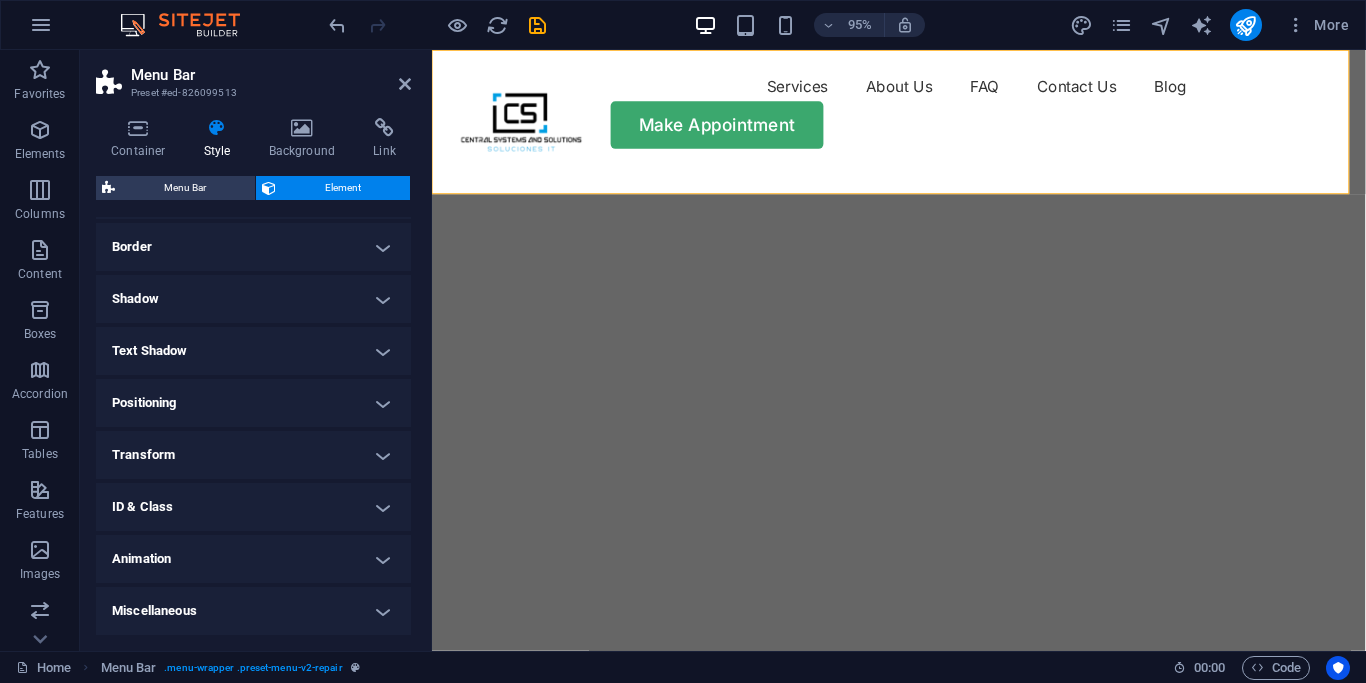scroll, scrollTop: 0, scrollLeft: 0, axis: both 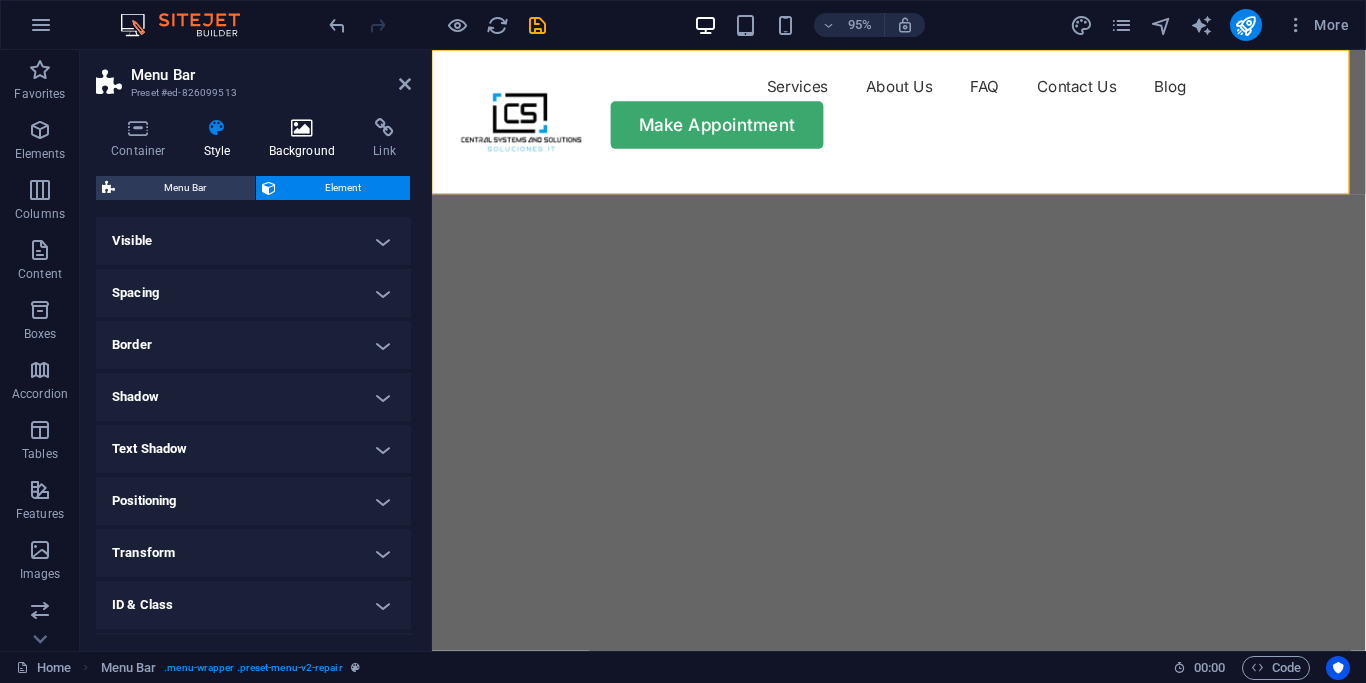 click on "Background" at bounding box center [306, 139] 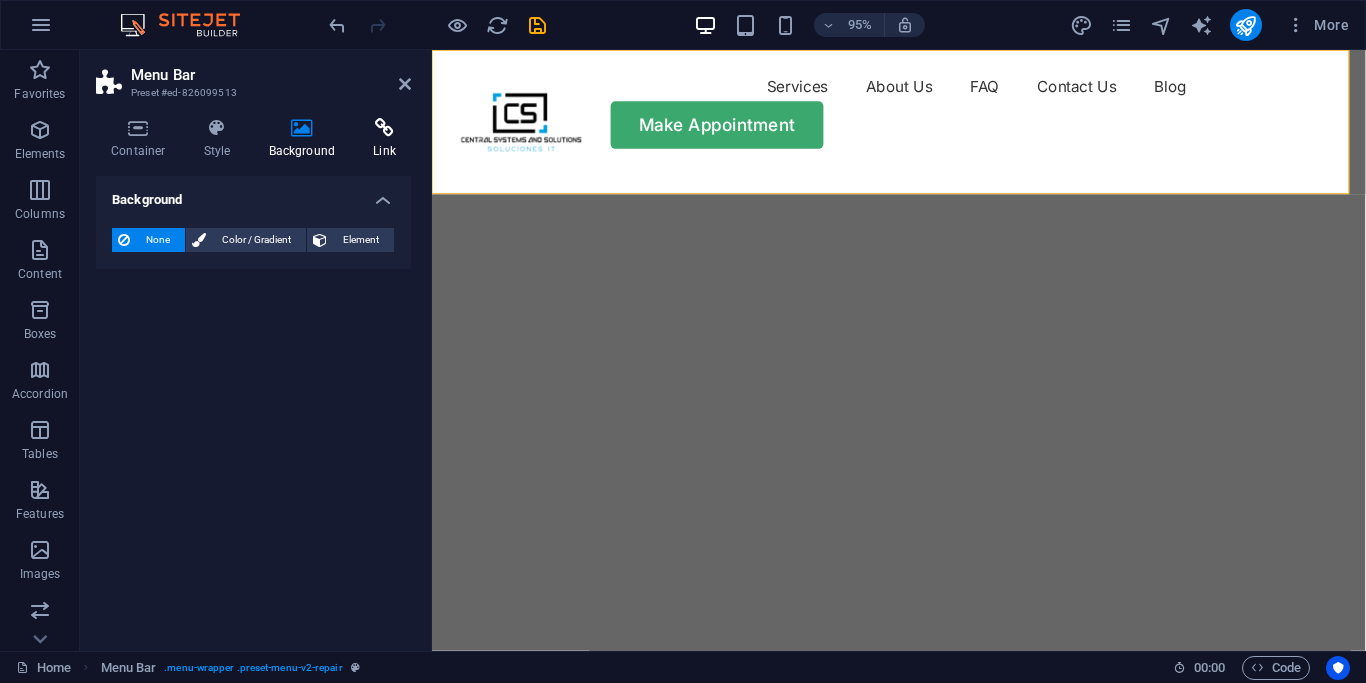 click at bounding box center (384, 128) 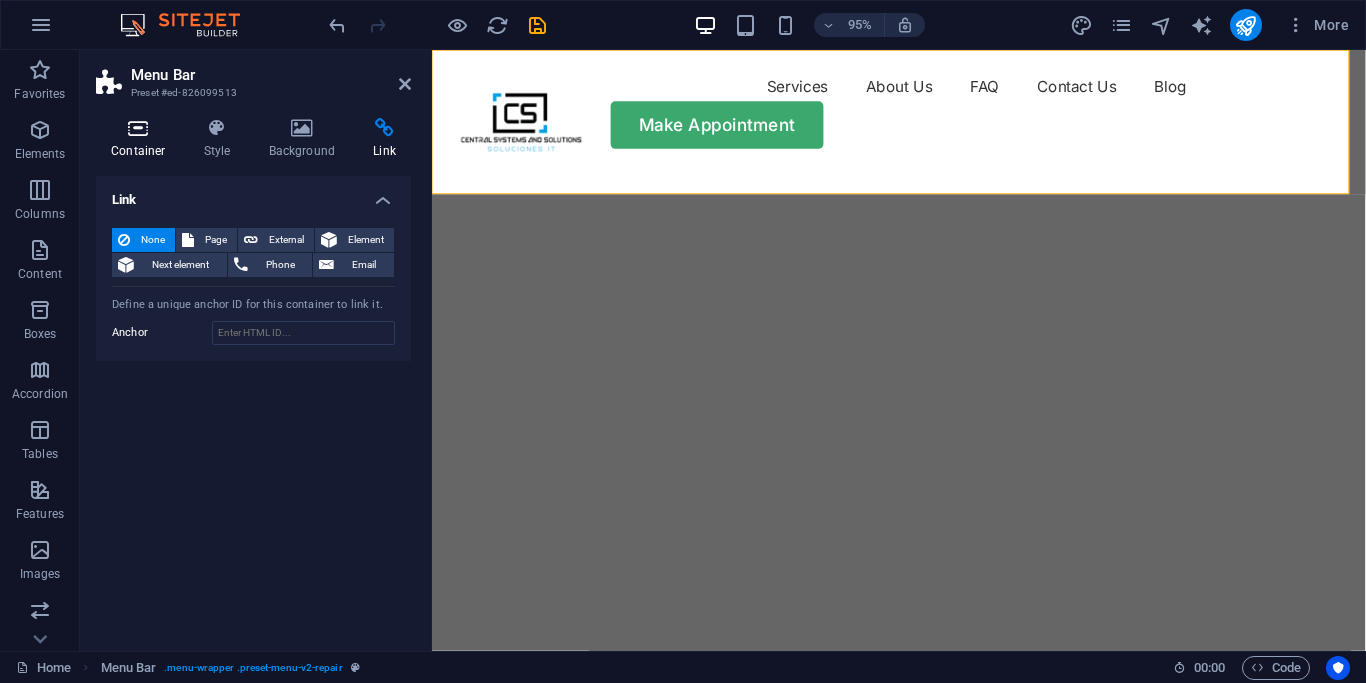 click on "Container" at bounding box center [142, 139] 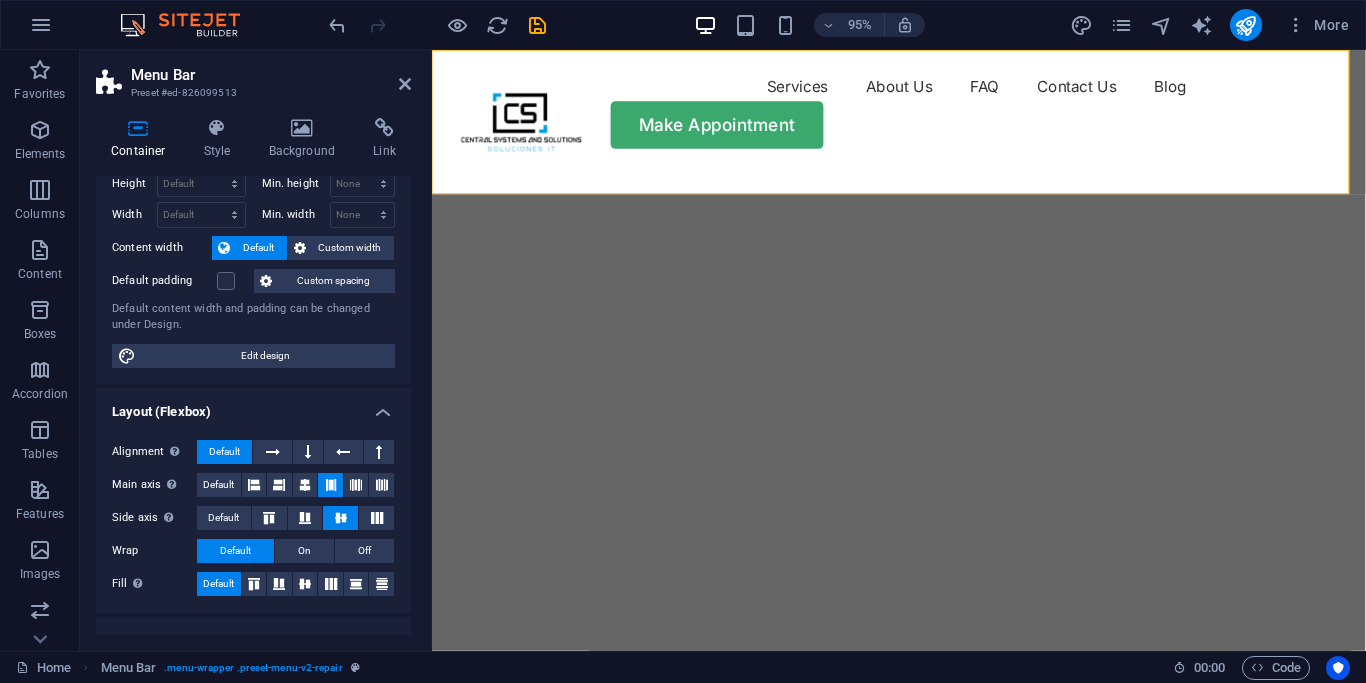 scroll, scrollTop: 90, scrollLeft: 0, axis: vertical 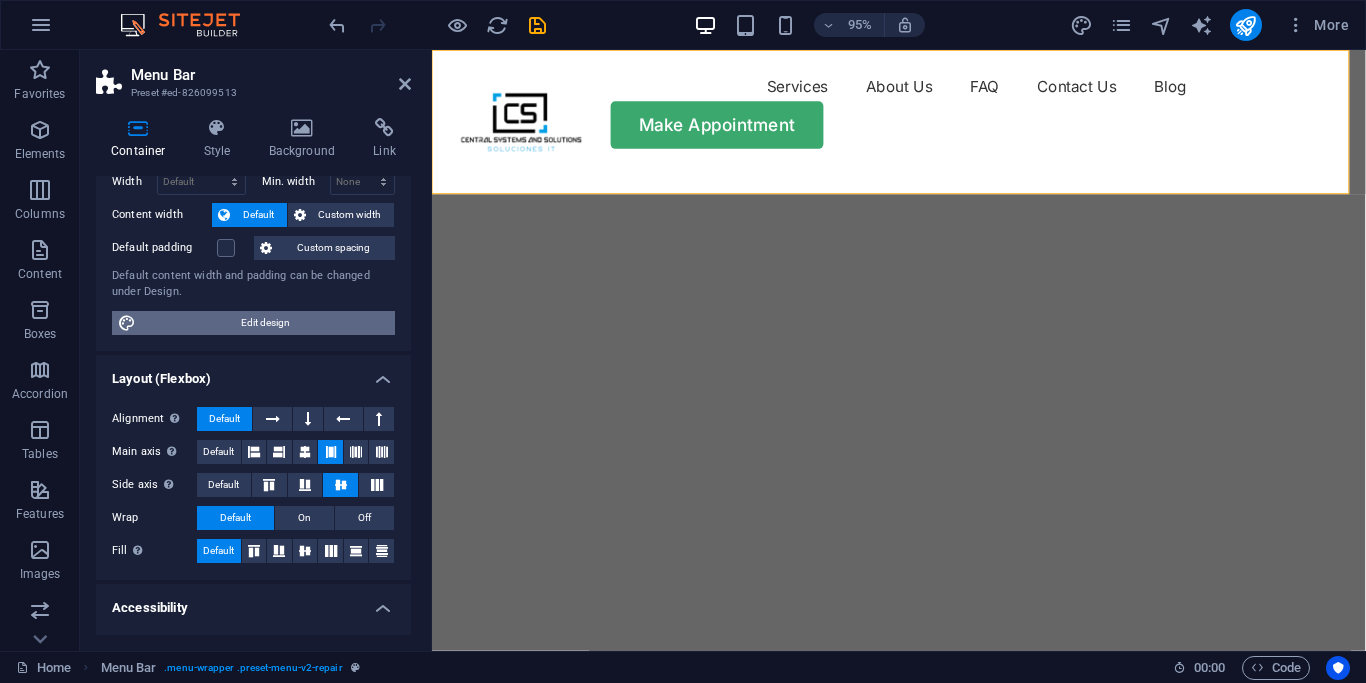 click on "Edit design" at bounding box center [265, 323] 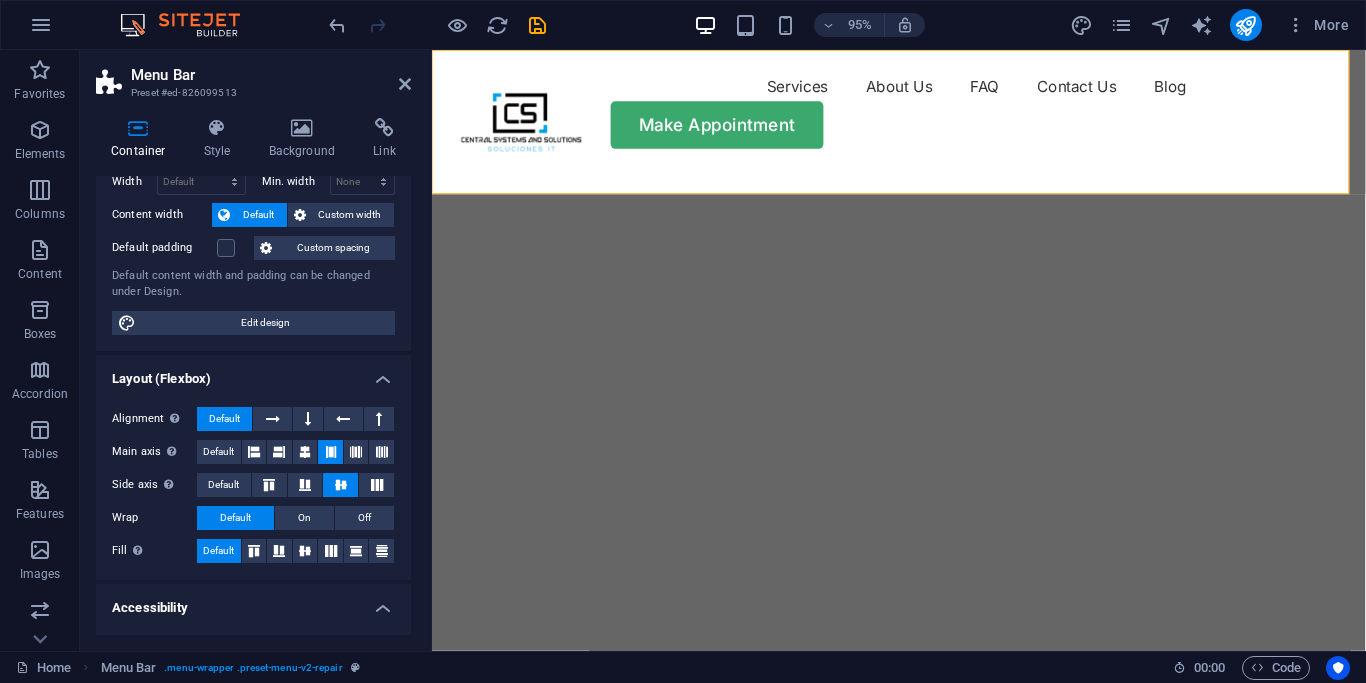 select on "px" 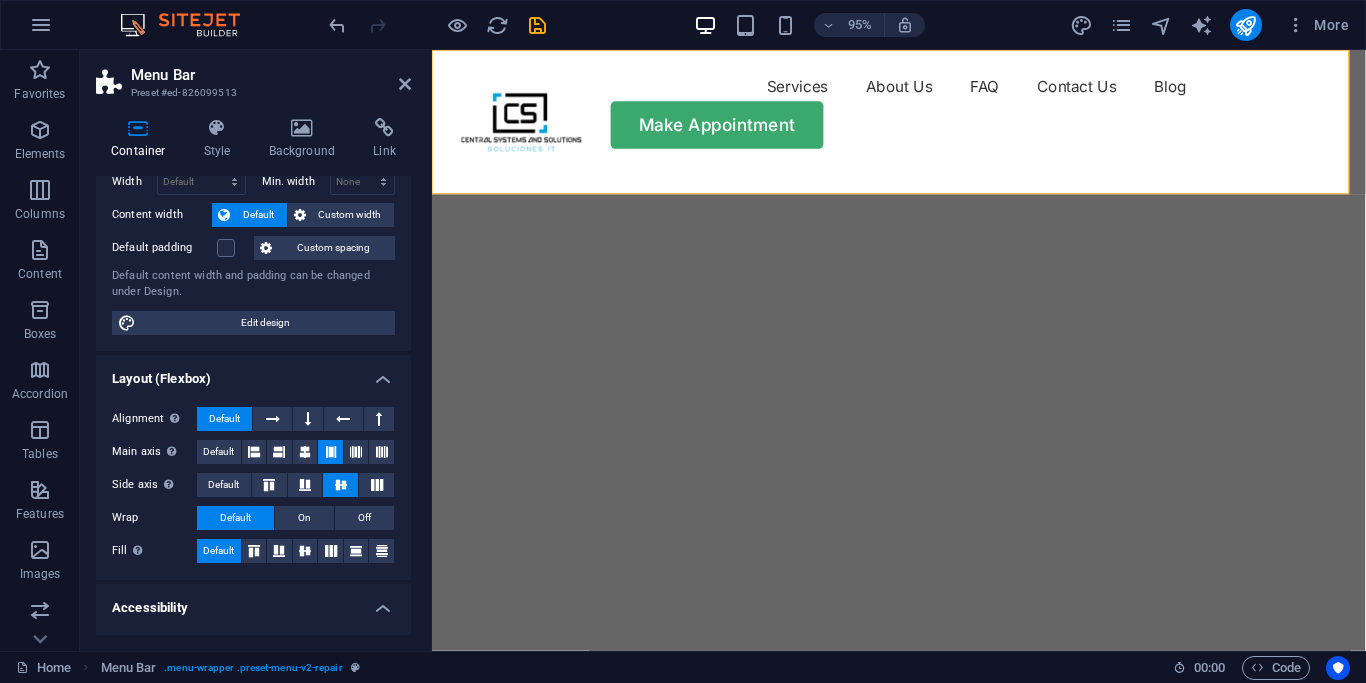 select on "400" 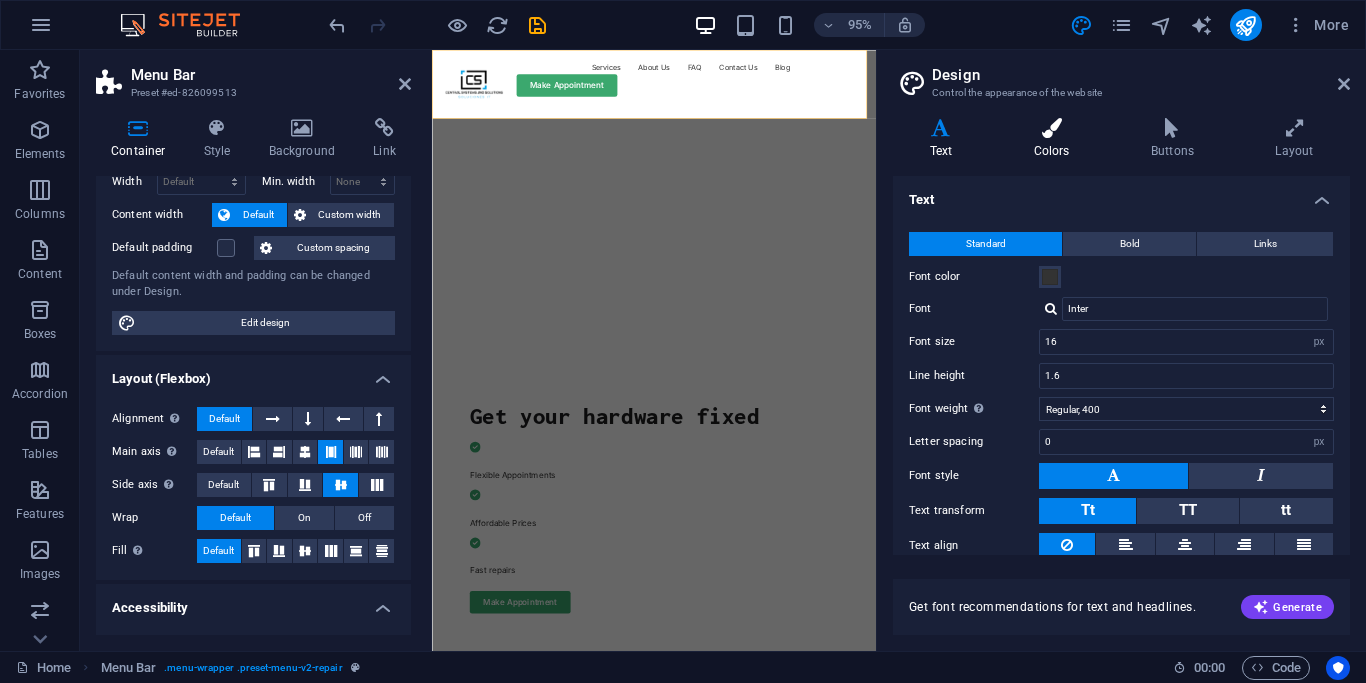 click on "Colors" at bounding box center [1055, 139] 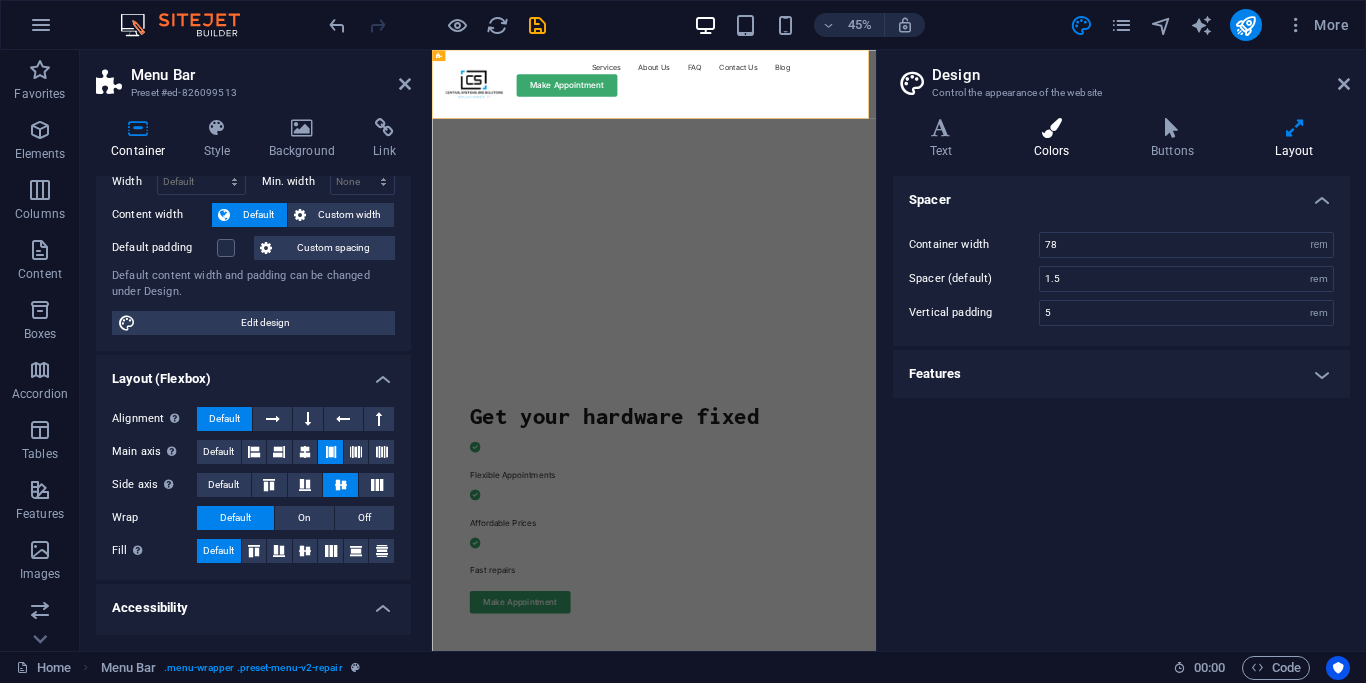 click on "Colors" at bounding box center [1055, 139] 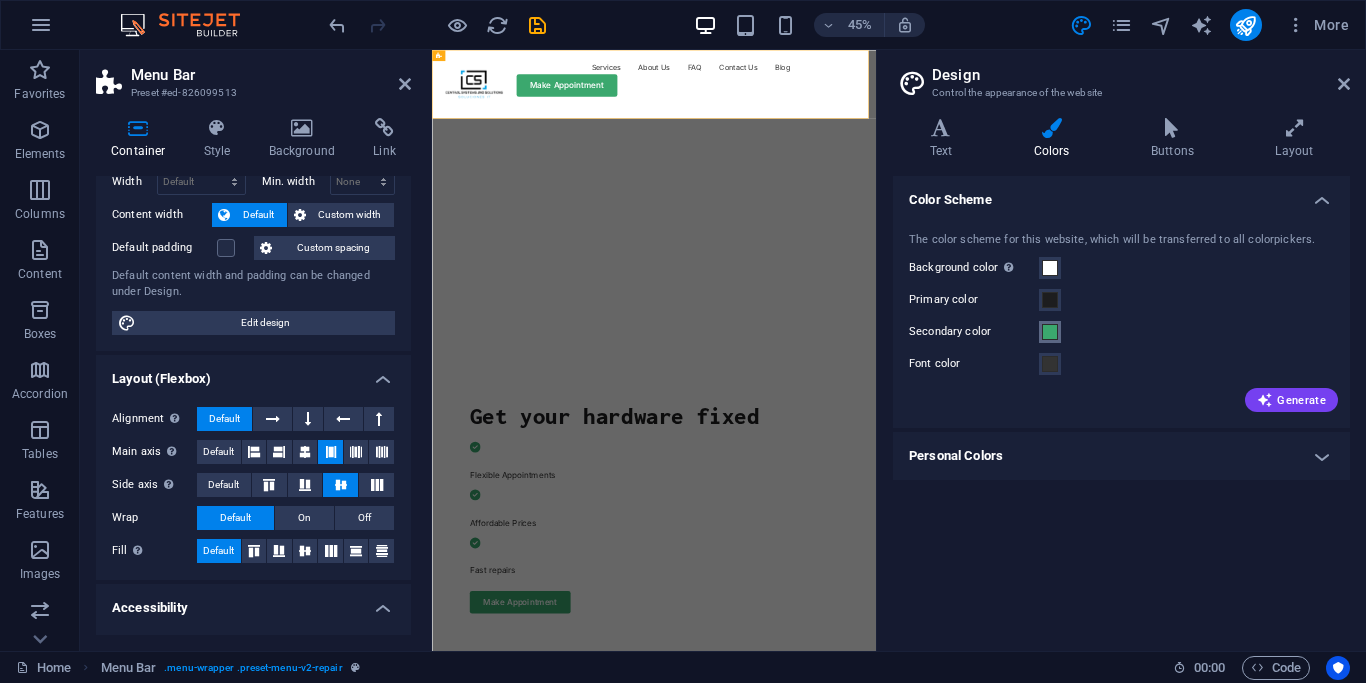 click at bounding box center (1050, 332) 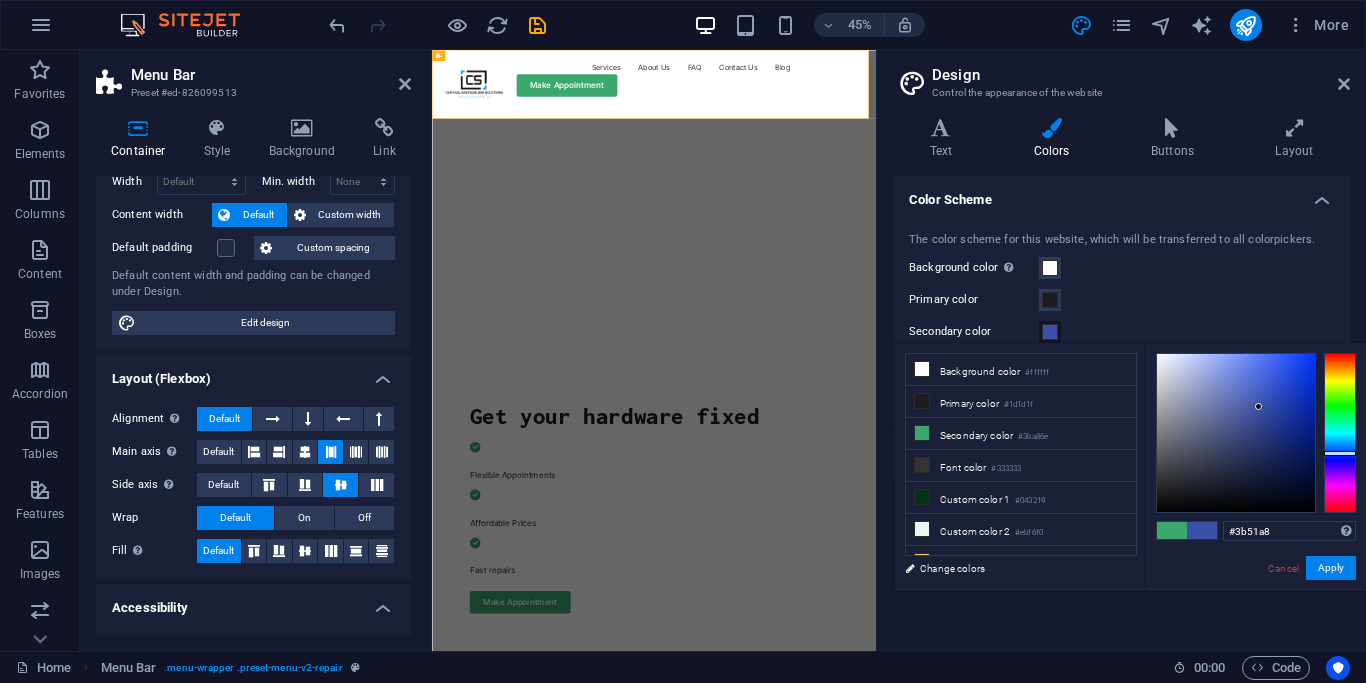 click at bounding box center (1340, 433) 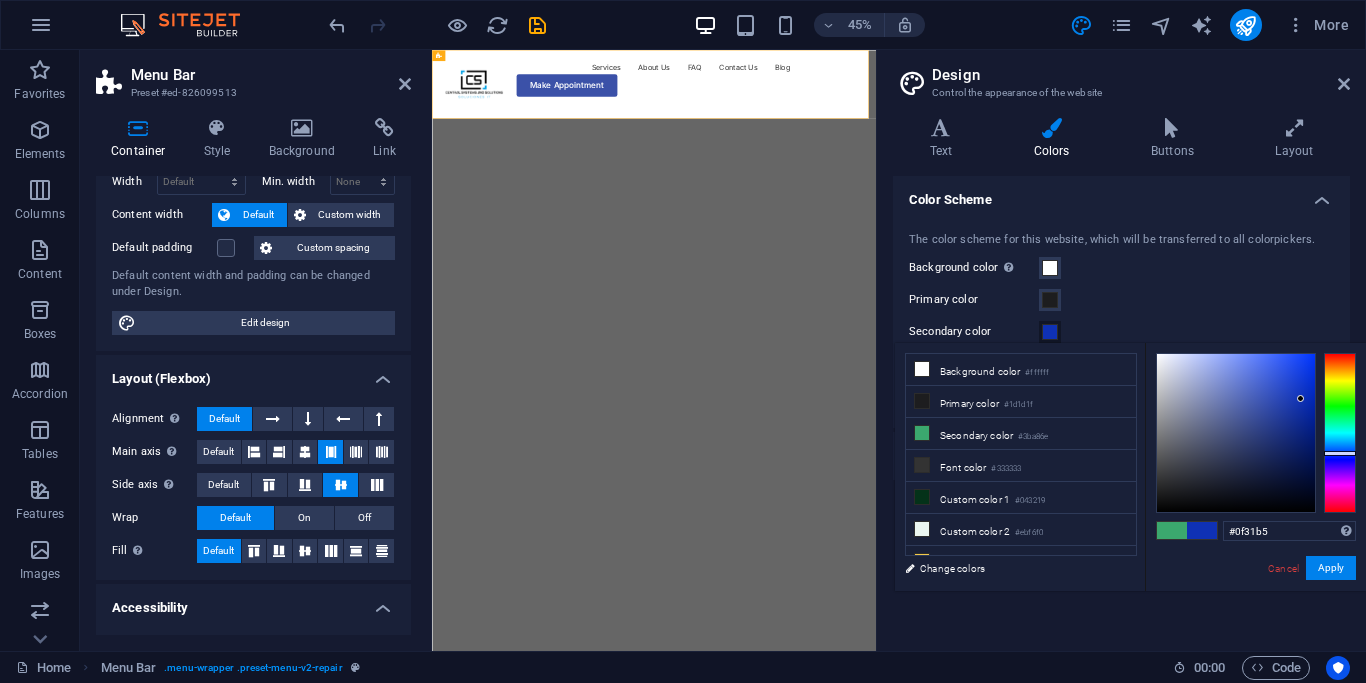 type on "#1033b7" 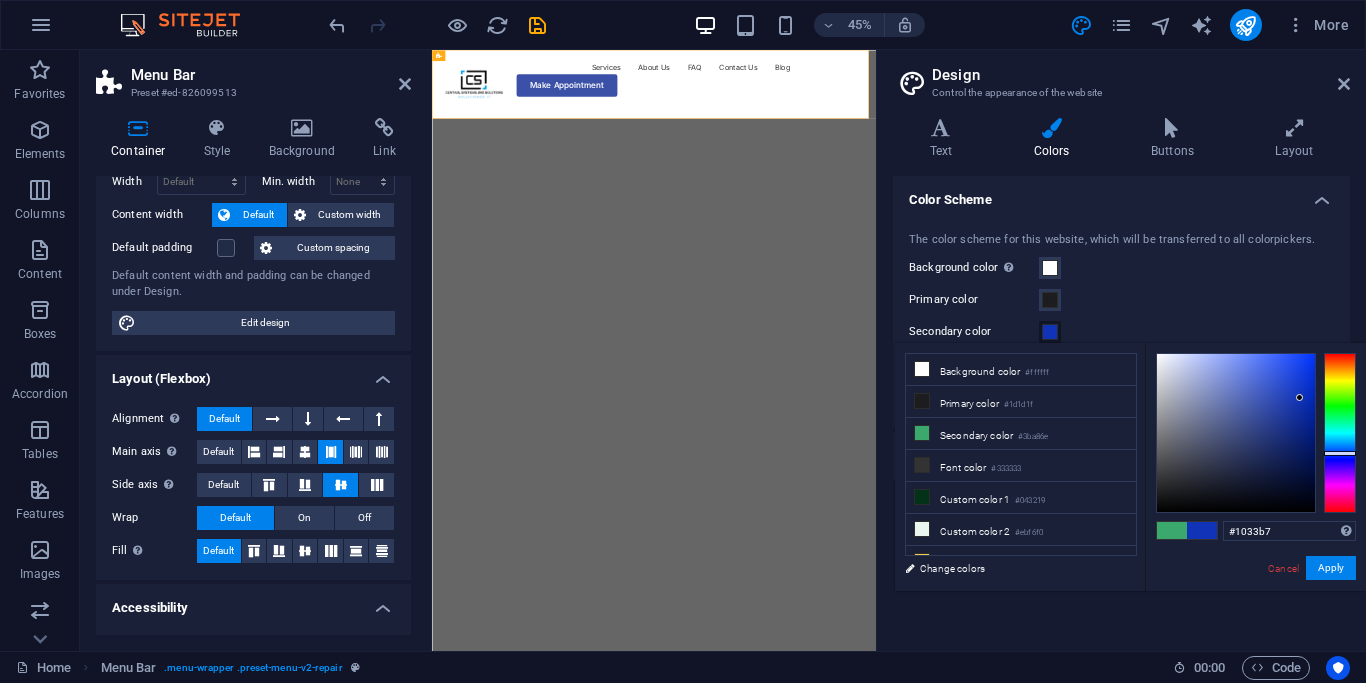 drag, startPoint x: 1258, startPoint y: 403, endPoint x: 1300, endPoint y: 398, distance: 42.296574 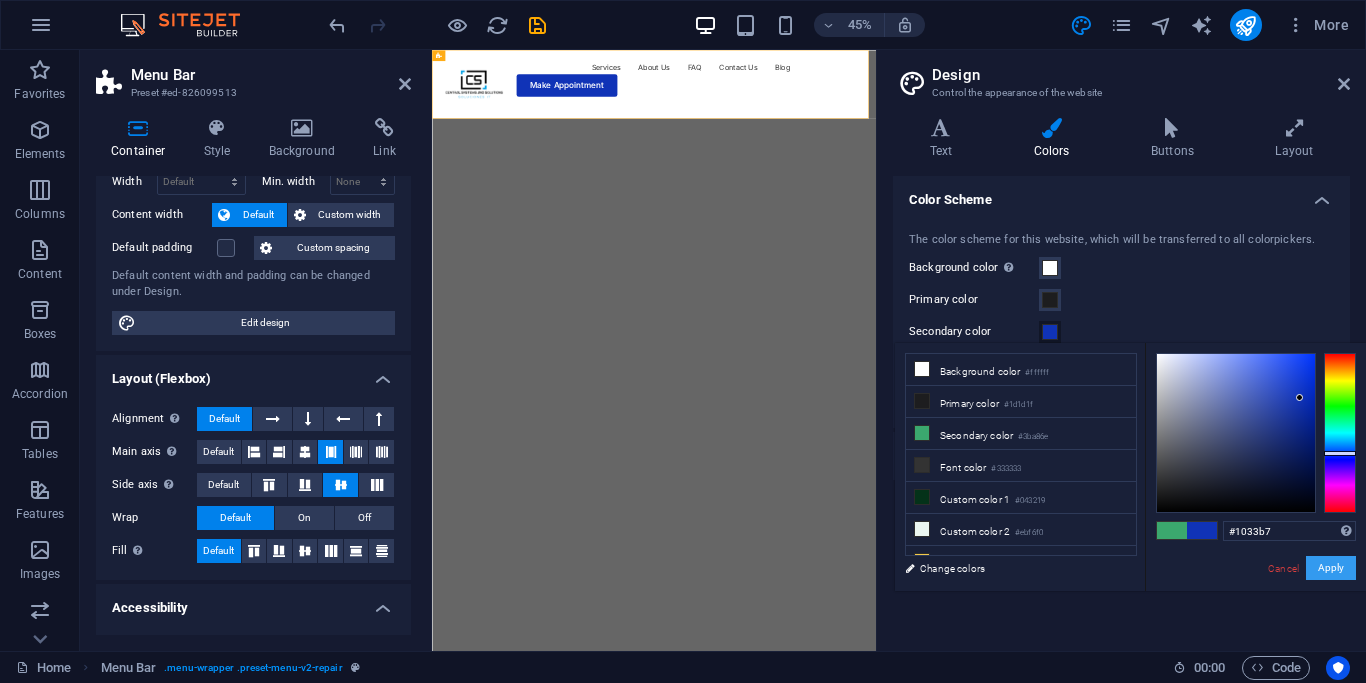 click on "Apply" at bounding box center [1331, 568] 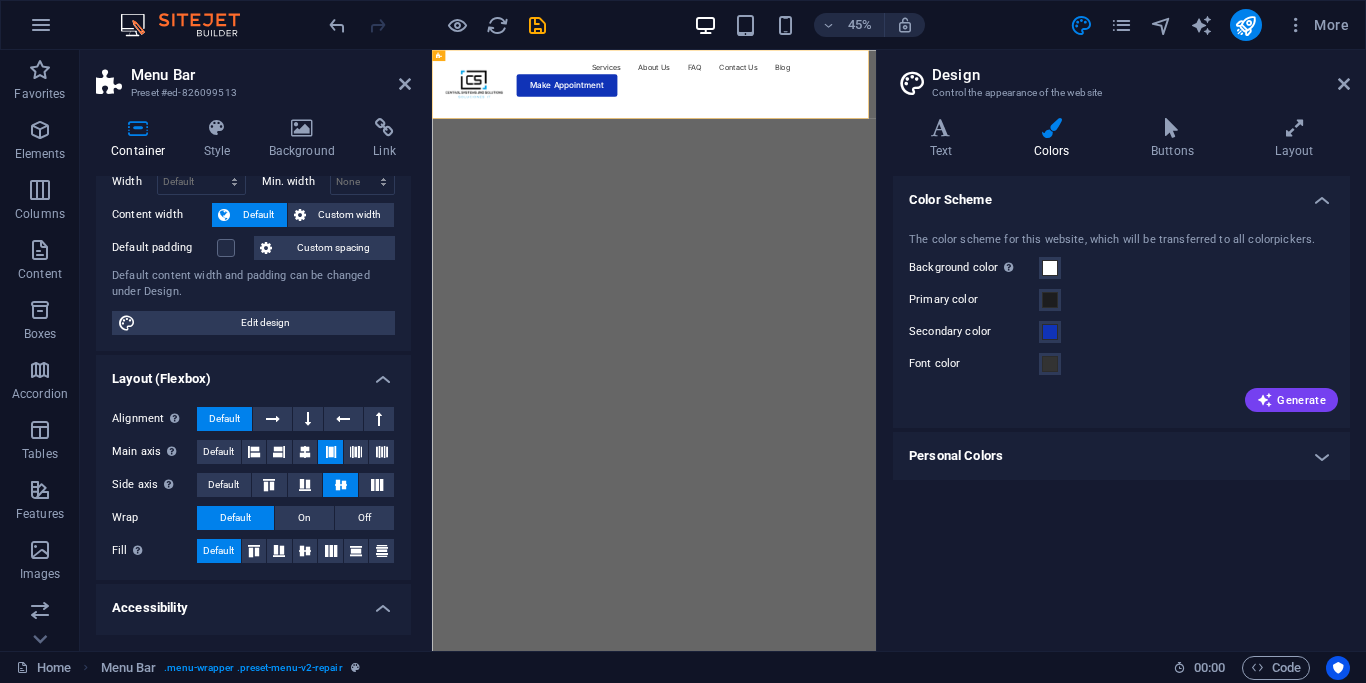 click on "Design Control the appearance of the website Variants  Text  Colors  Buttons  Layout Text Standard Bold Links Font color Font Inter Font size 16 rem px Line height 1.6 Font weight To display the font weight correctly, it may need to be enabled.  Manage Fonts Thin, 100 Extra-light, 200 Light, 300 Regular, 400 Medium, 500 Semi-bold, 600 Bold, 700 Extra-bold, 800 Black, 900 Letter spacing 0 rem px Font style Text transform Tt TT tt Text align Font weight To display the font weight correctly, it may need to be enabled.  Manage Fonts Thin, 100 Extra-light, 200 Light, 300 Regular, 400 Medium, 500 Semi-bold, 600 Bold, 700 Extra-bold, 800 Black, 900 Default Hover / Active Font color Font color Decoration None Decoration None Transition duration 0.3 s Transition function Ease Ease In Ease Out Ease In/Ease Out Linear Headlines All H1 / Textlogo H2 H3 H4 H5 H6 Font color Font Inconsolata Line height 1 Font weight To display the font weight correctly, it may need to be enabled.  Manage Fonts Thin, 100 Extra-light, 200 0" at bounding box center (1121, 350) 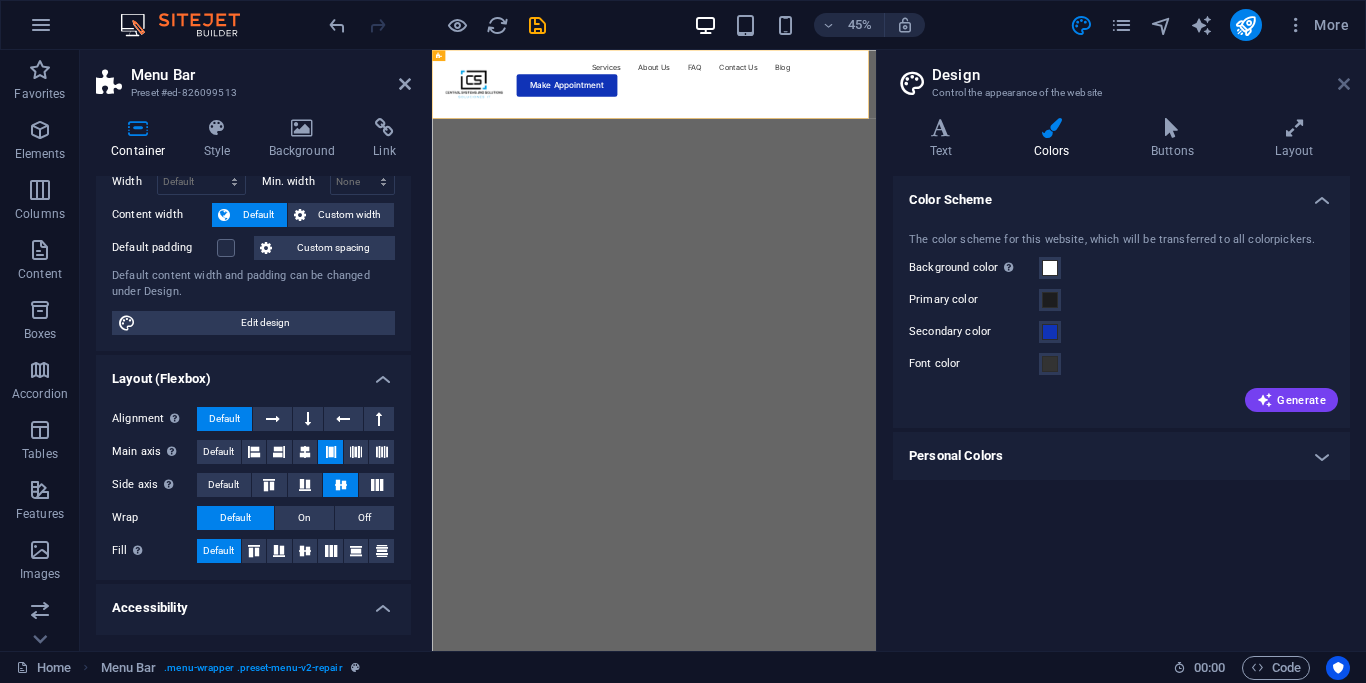 click at bounding box center [1344, 84] 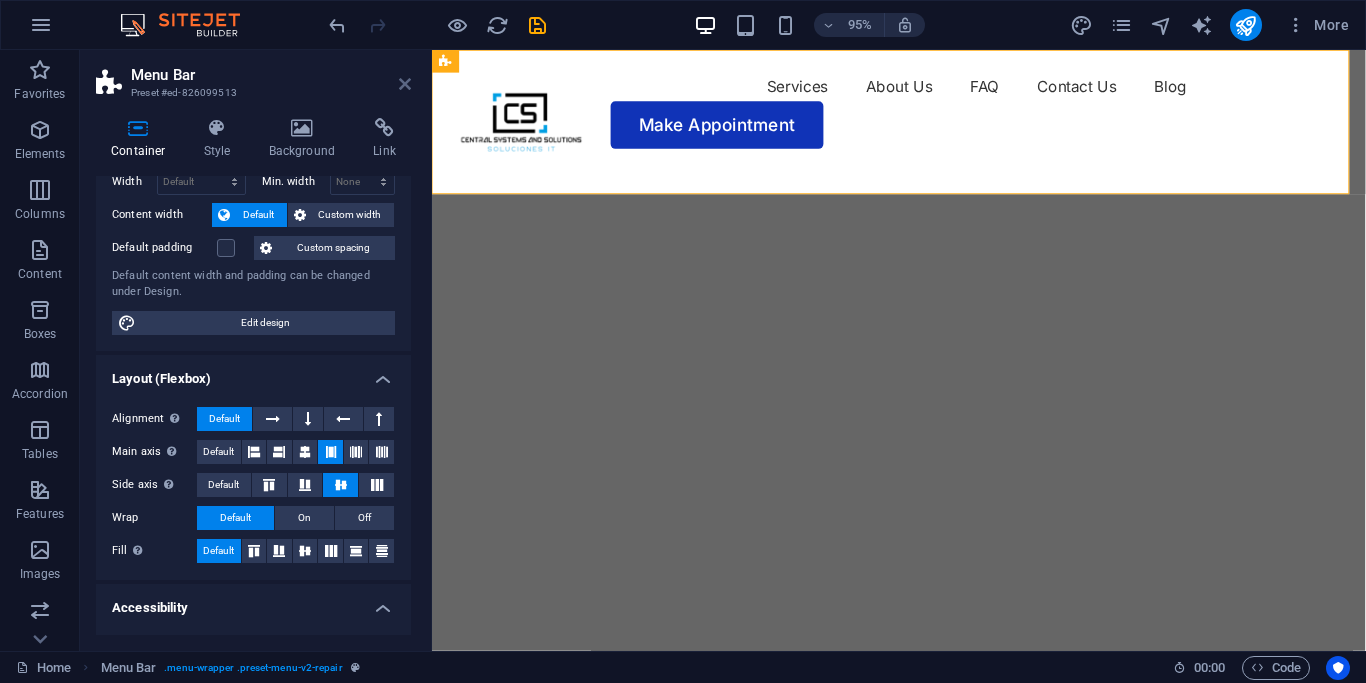 click at bounding box center (405, 84) 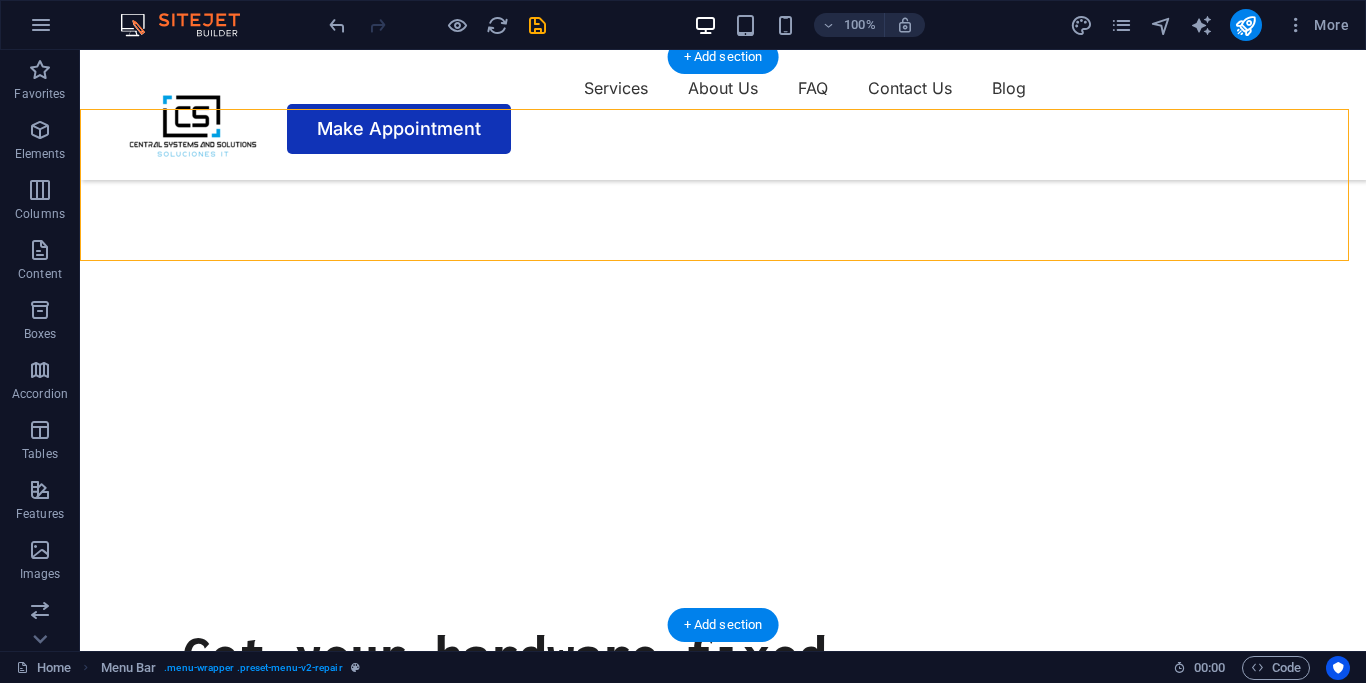 scroll, scrollTop: 0, scrollLeft: 0, axis: both 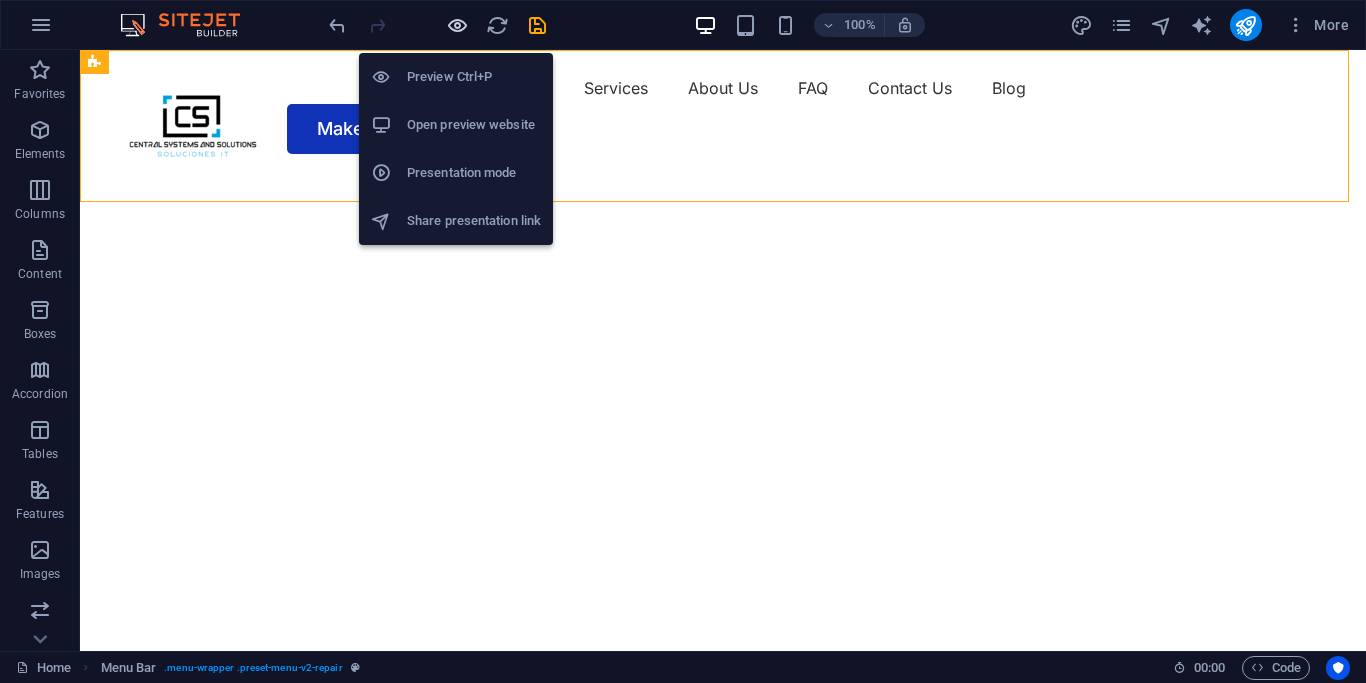 click at bounding box center [457, 25] 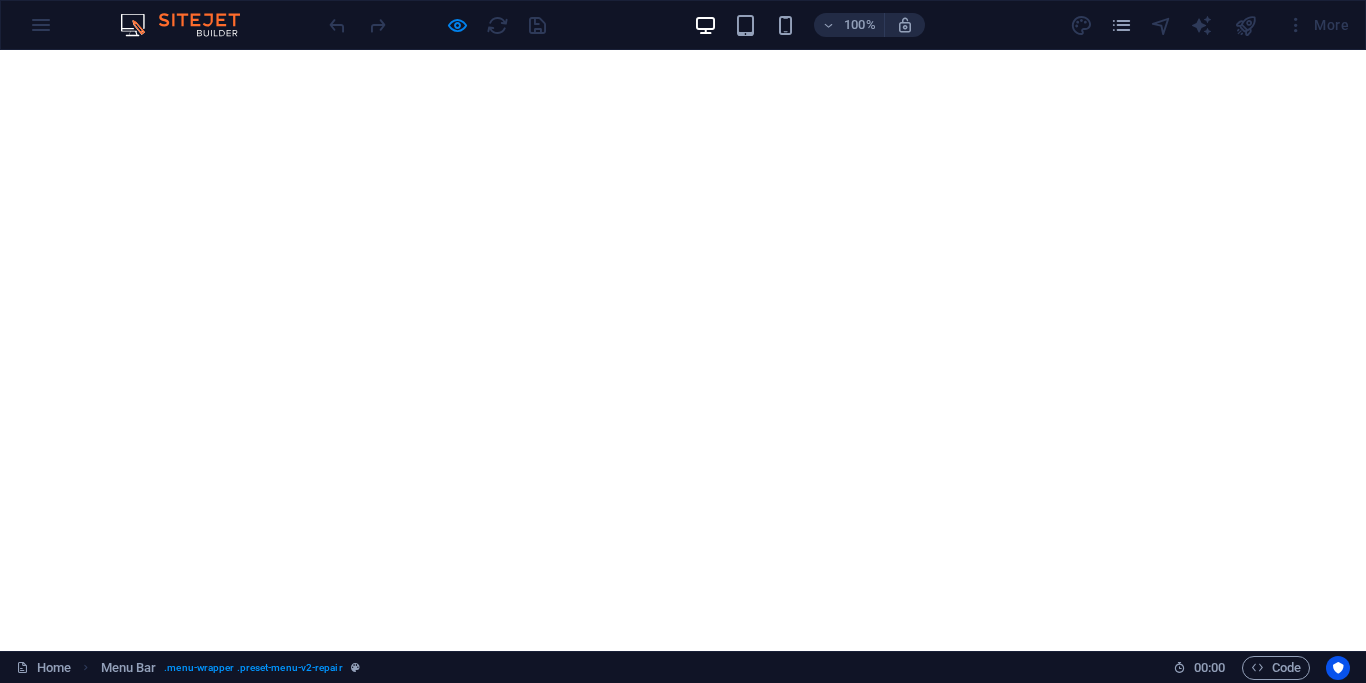 scroll, scrollTop: 0, scrollLeft: 0, axis: both 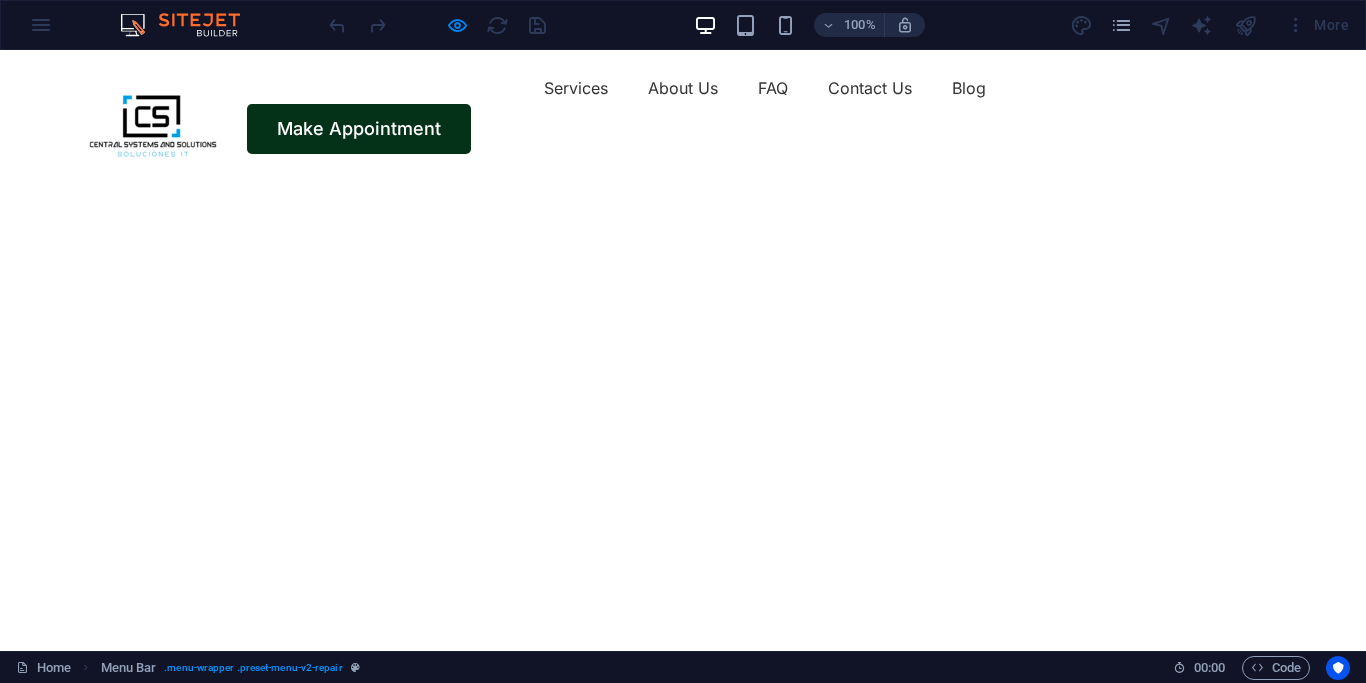 click on "Make Appointment" at bounding box center [359, 129] 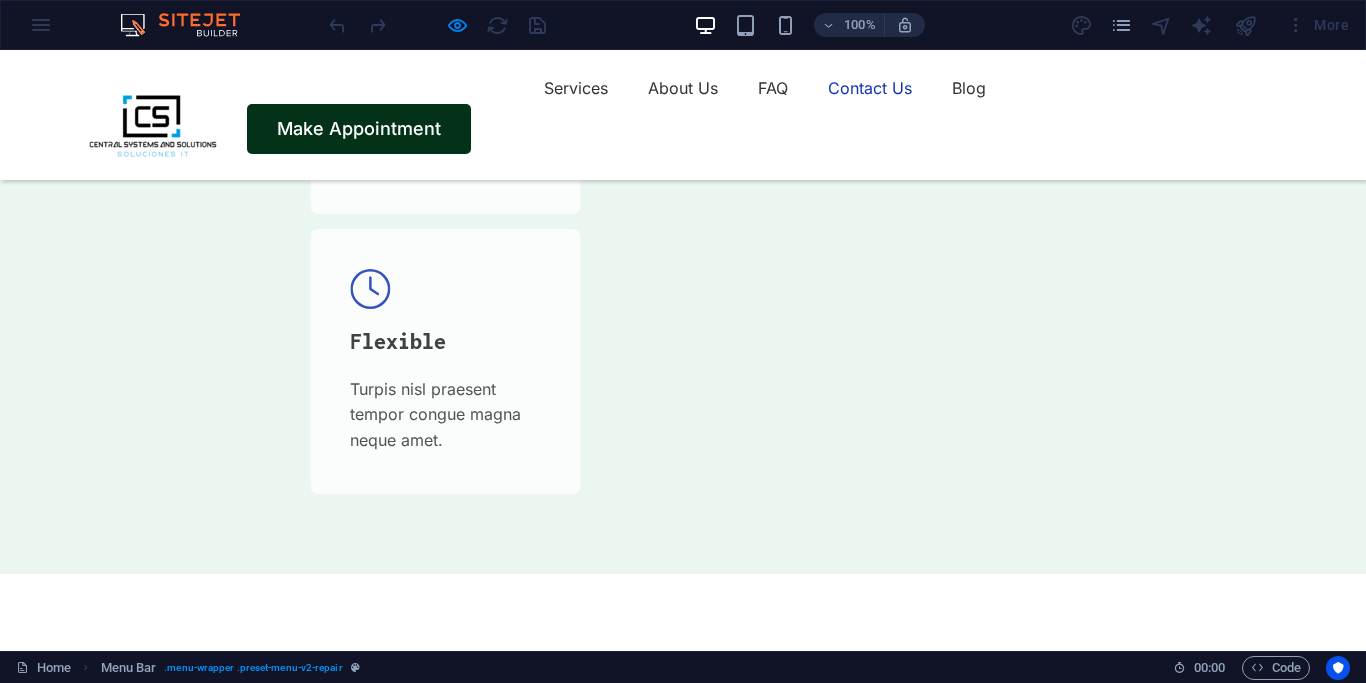 scroll, scrollTop: 6218, scrollLeft: 0, axis: vertical 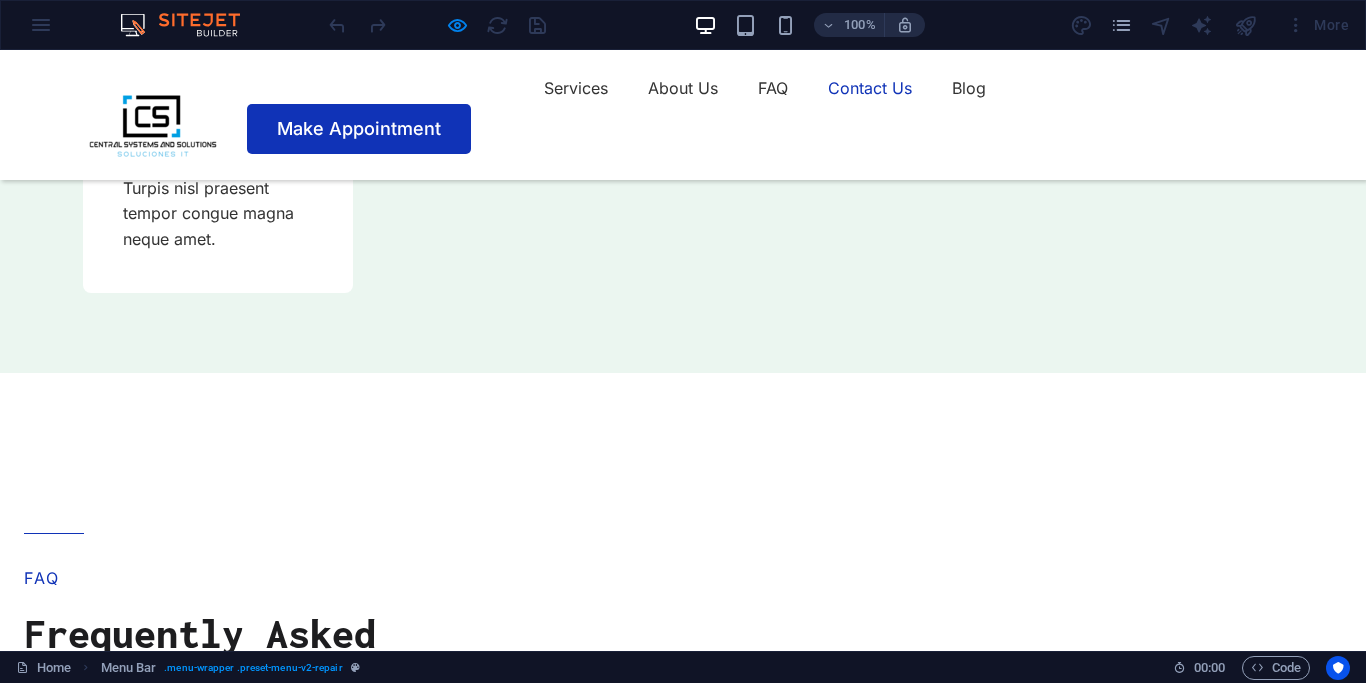 click at bounding box center (624, 8162) 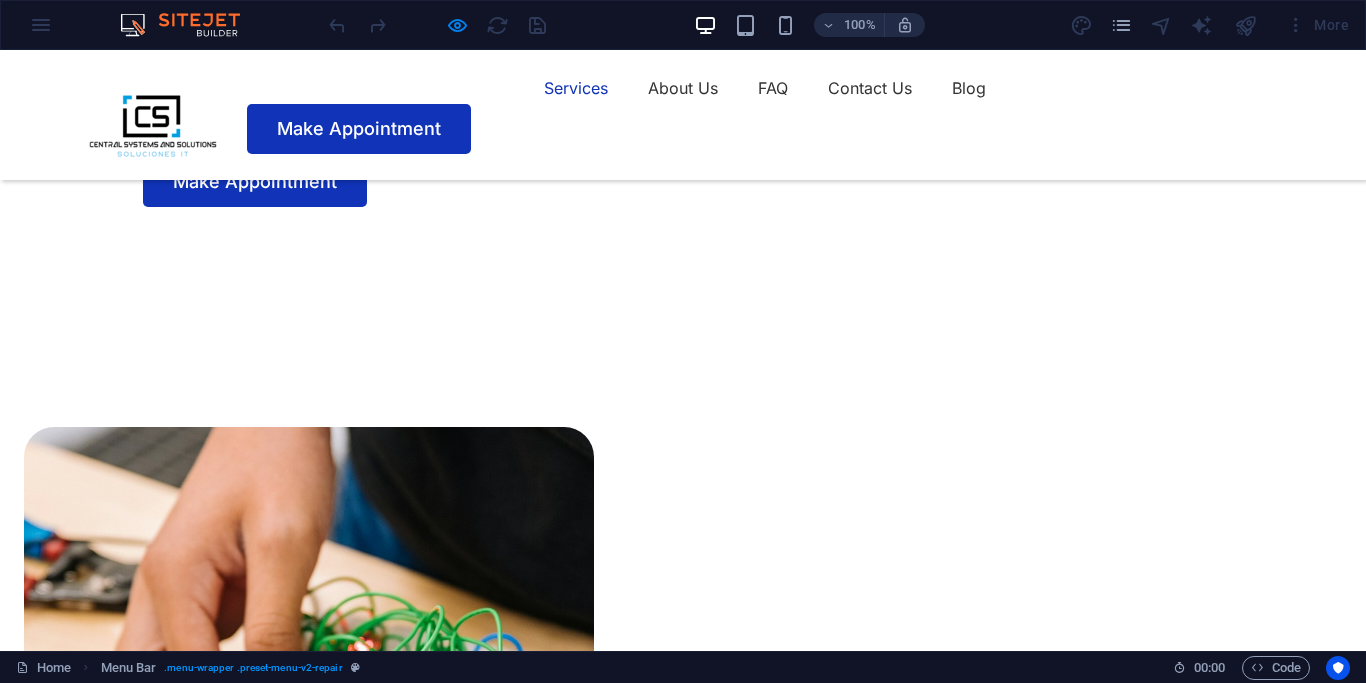 scroll, scrollTop: 0, scrollLeft: 0, axis: both 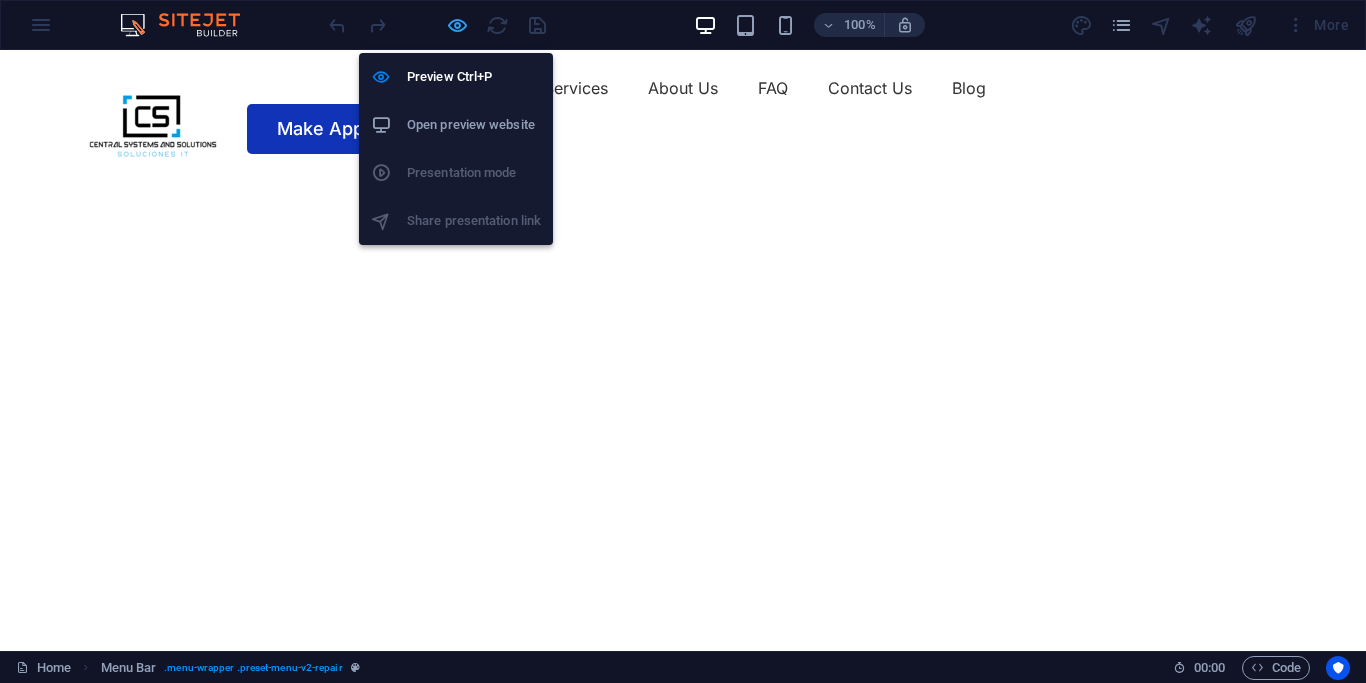 click at bounding box center [457, 25] 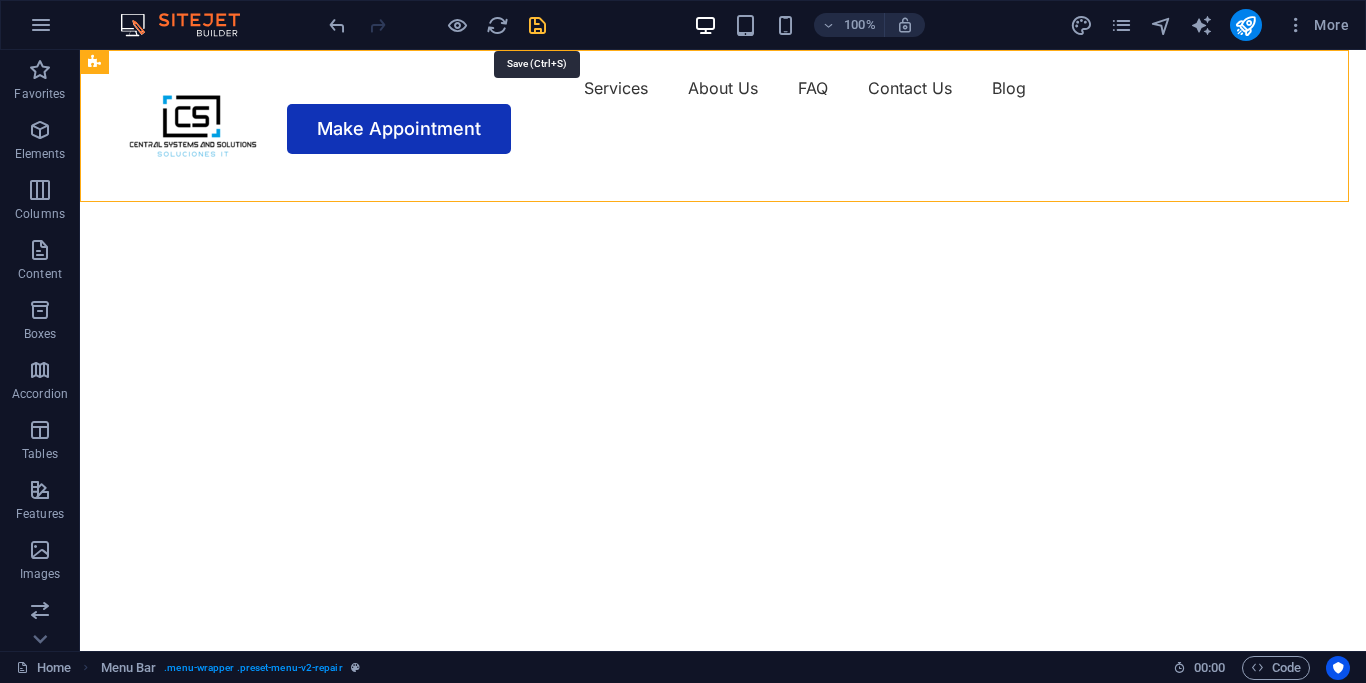 click at bounding box center [537, 25] 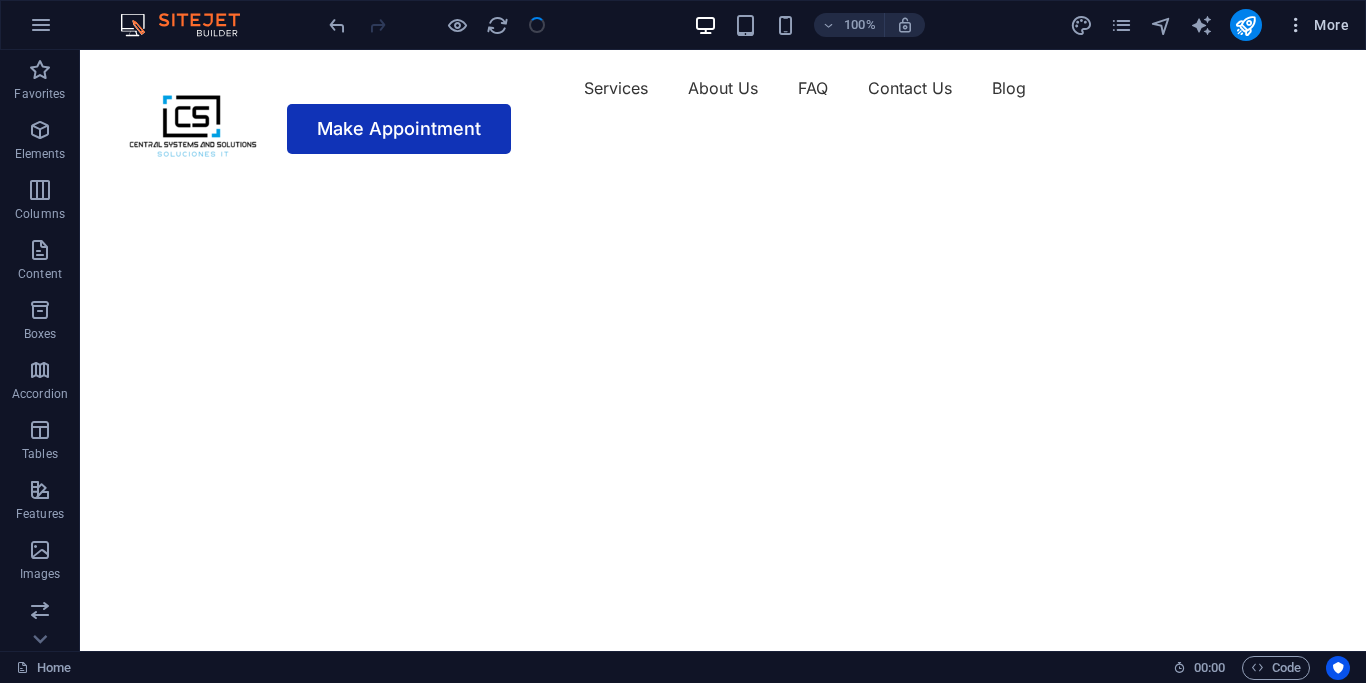 click on "More" at bounding box center [1317, 25] 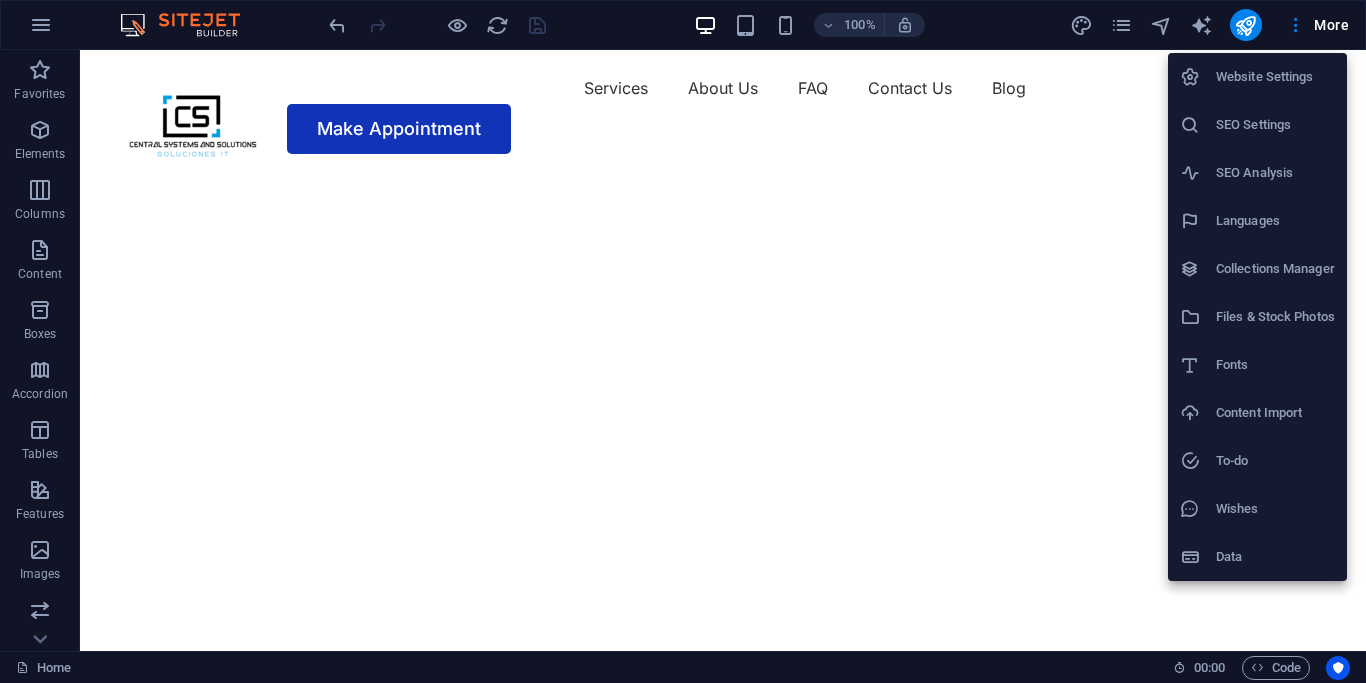 click at bounding box center (683, 341) 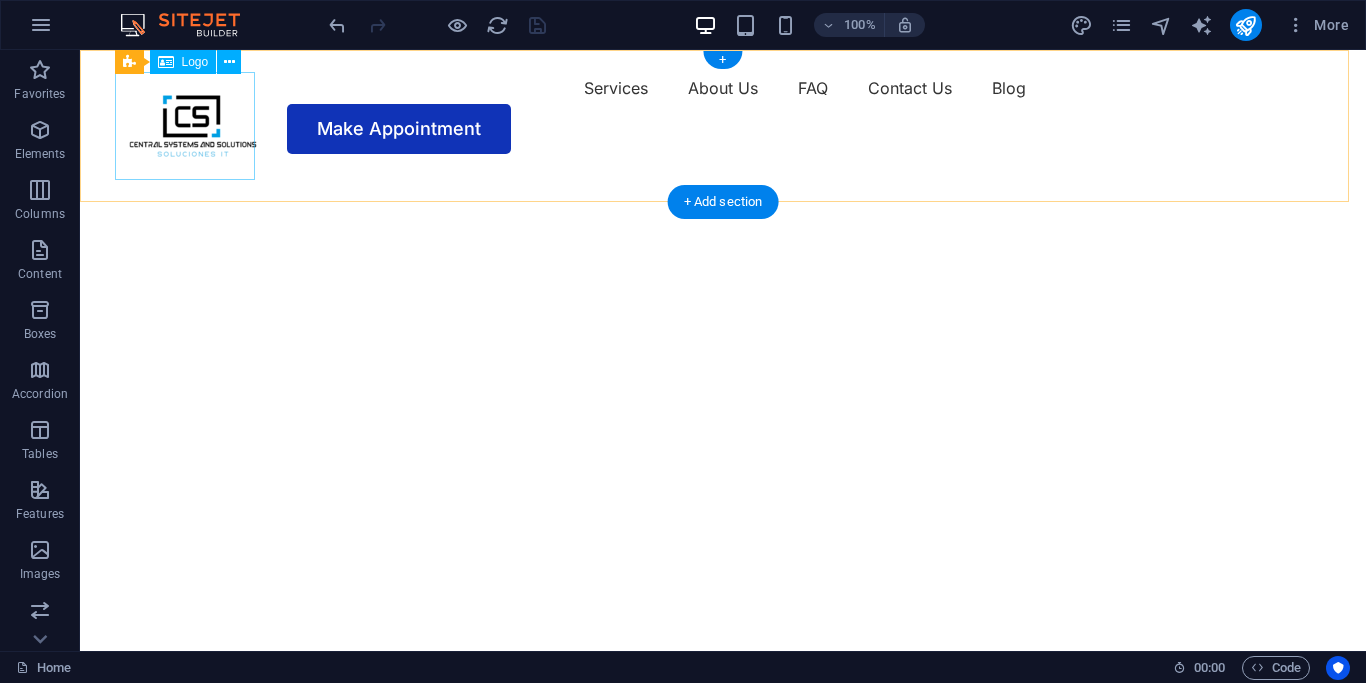 click at bounding box center [193, 126] 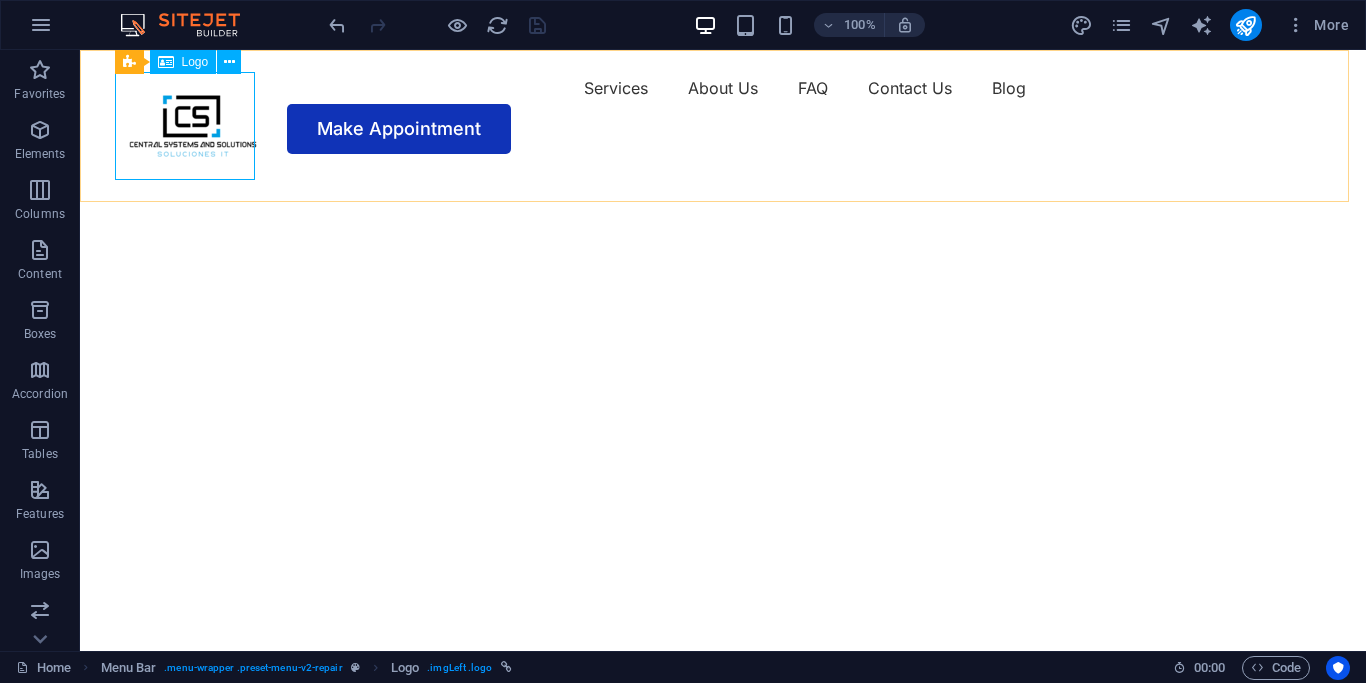 click on "Logo" at bounding box center [195, 62] 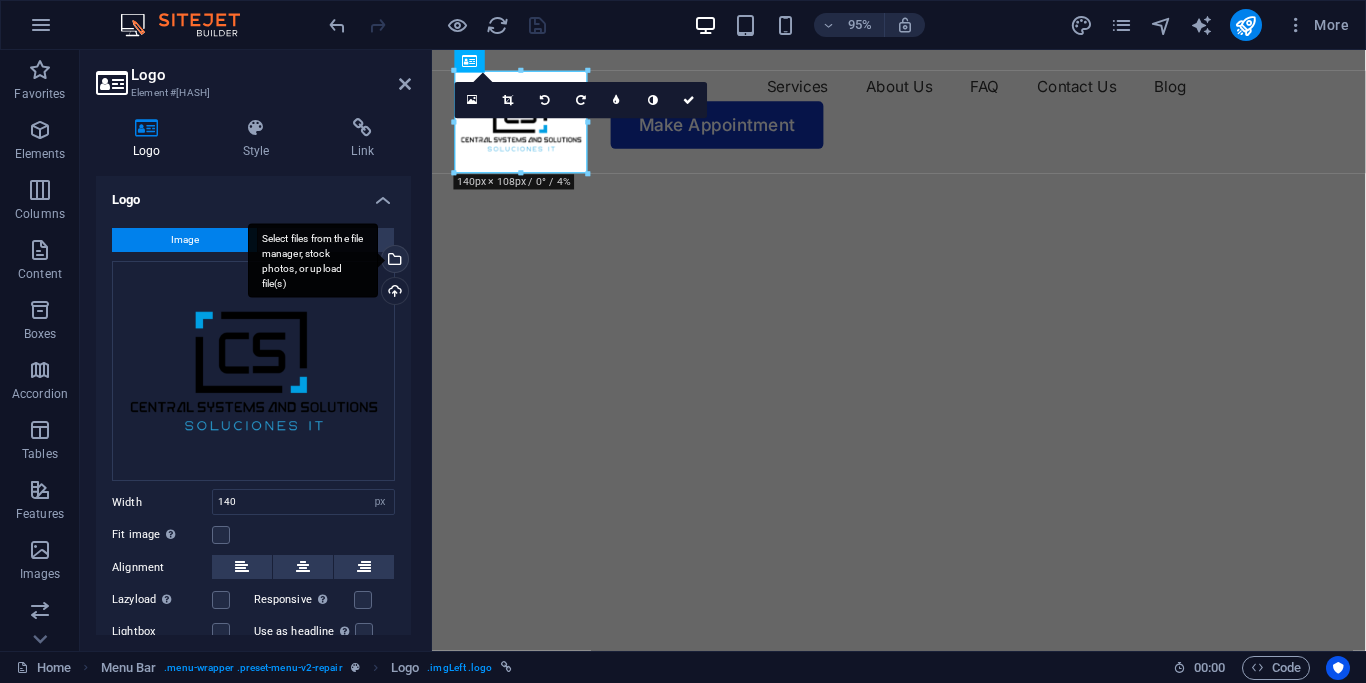 click on "Select files from the file manager, stock photos, or upload file(s)" at bounding box center (393, 261) 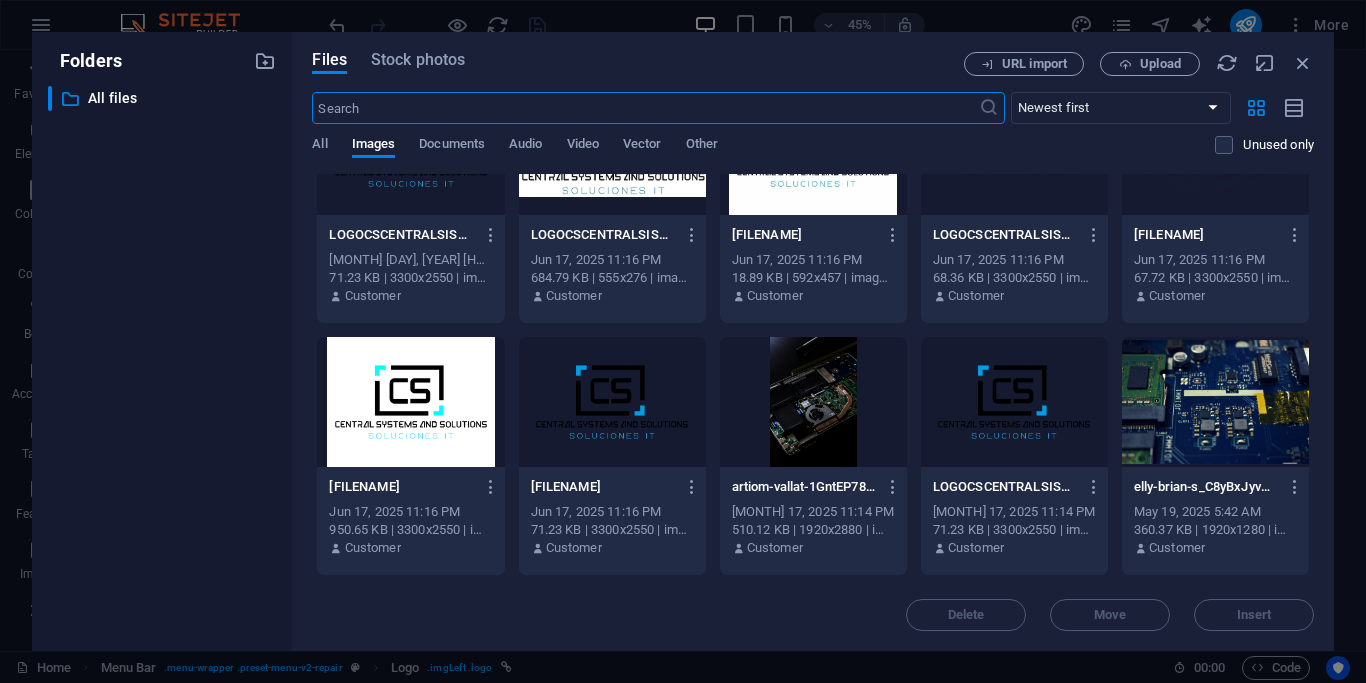 scroll, scrollTop: 0, scrollLeft: 0, axis: both 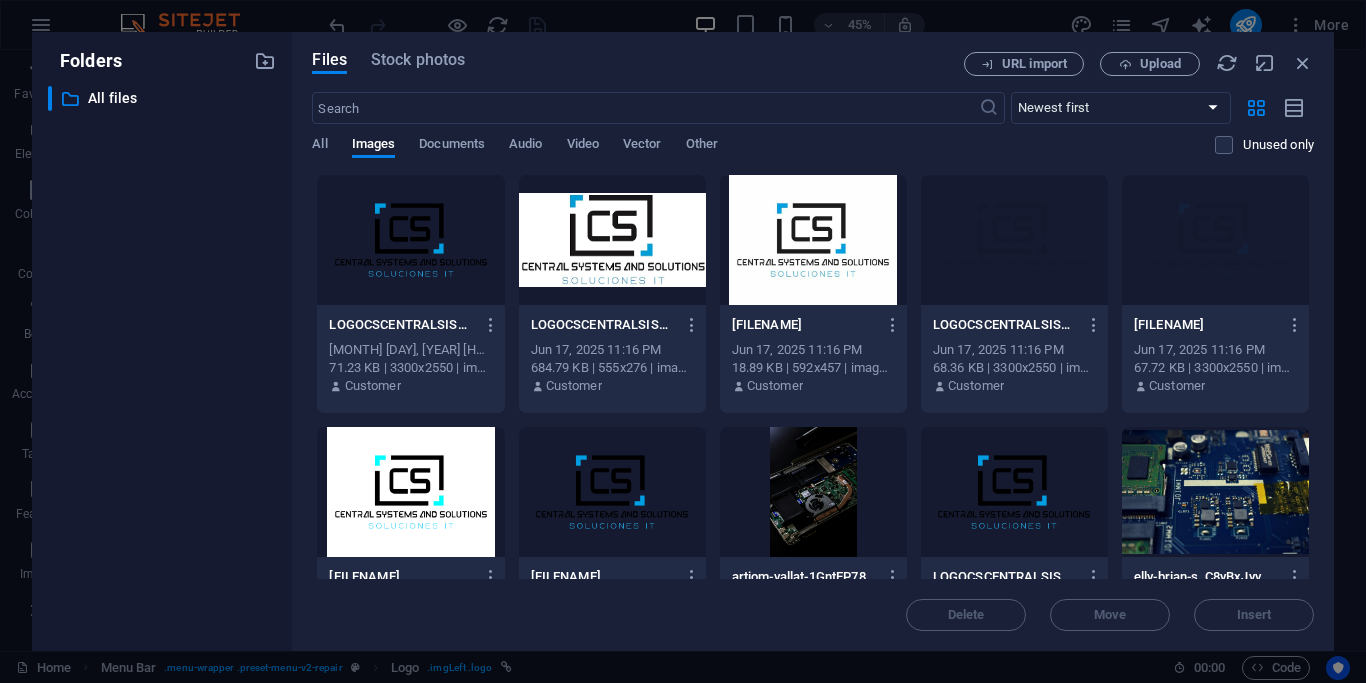 click at bounding box center (410, 492) 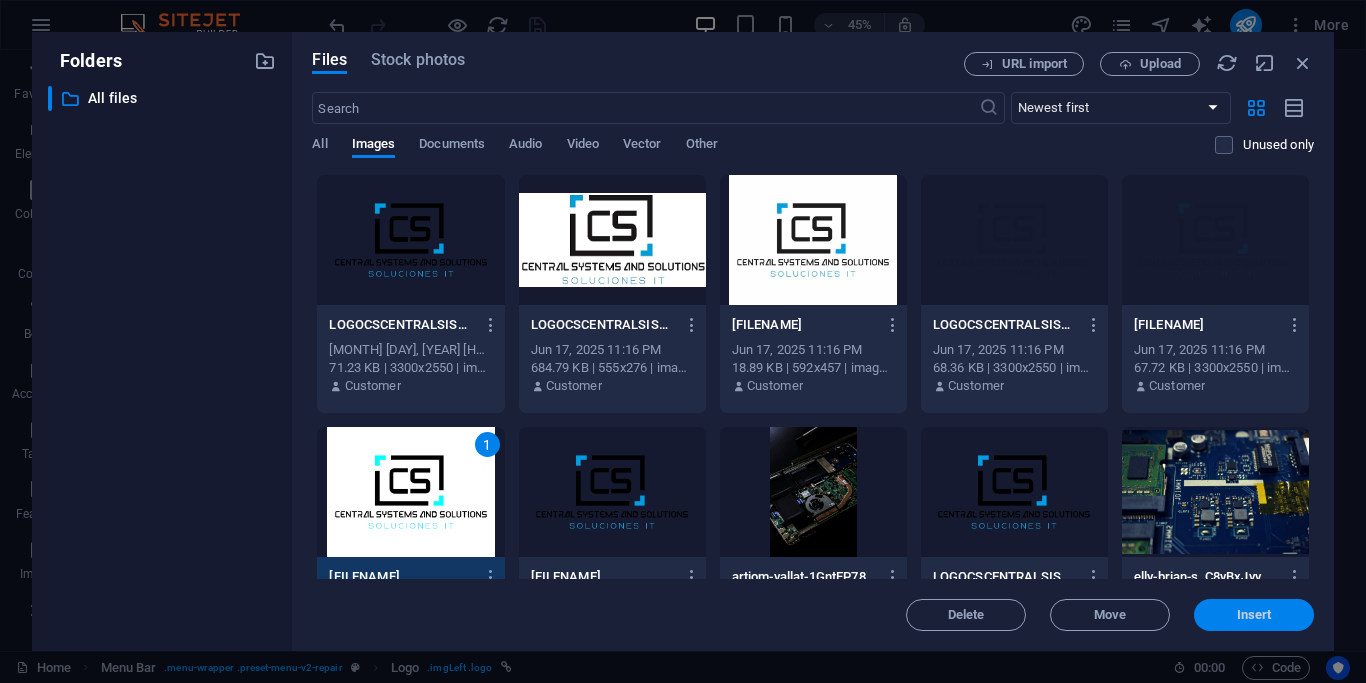 click on "Insert" at bounding box center [1254, 615] 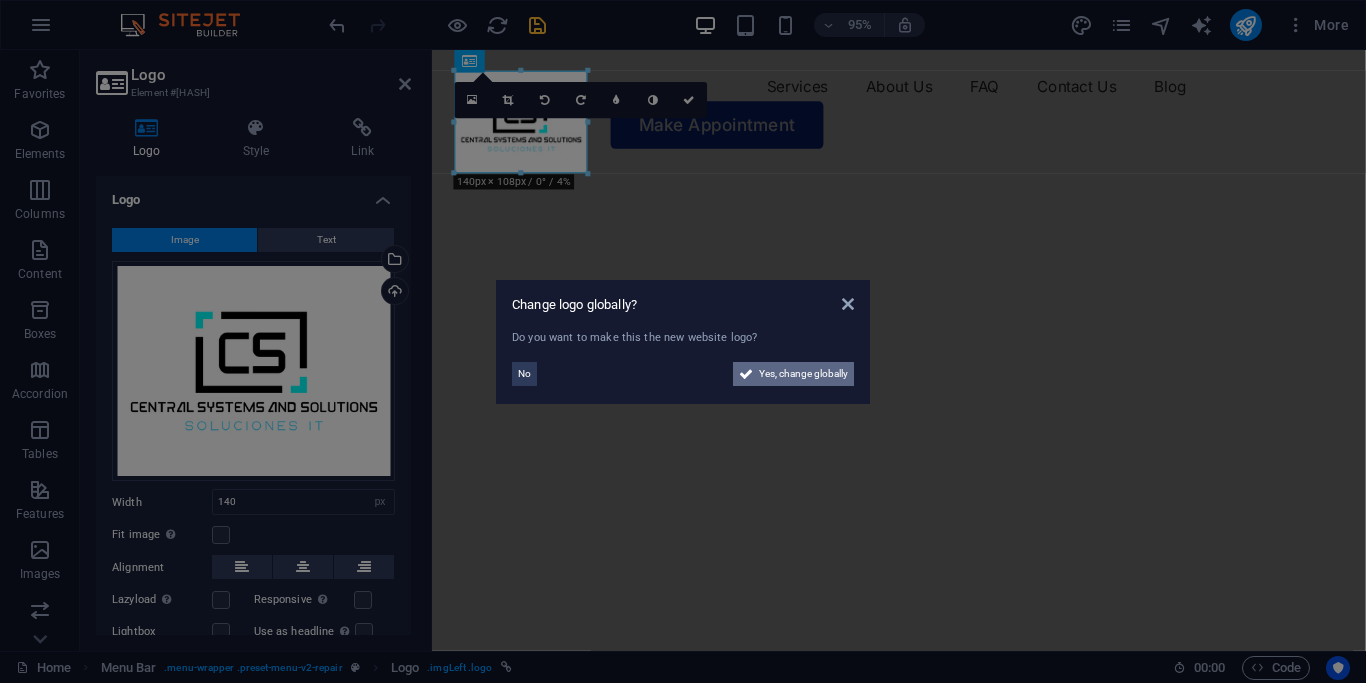 click on "Yes, change globally" at bounding box center [803, 374] 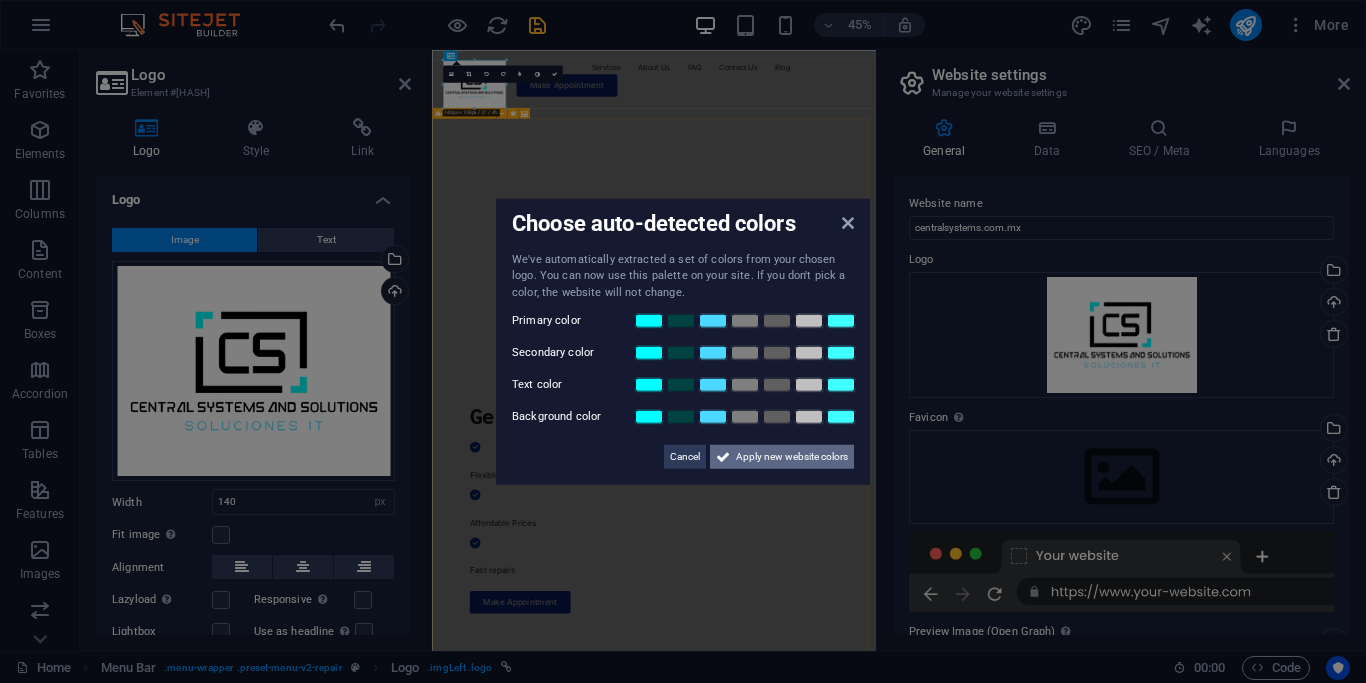 click on "Apply new website colors" at bounding box center [792, 457] 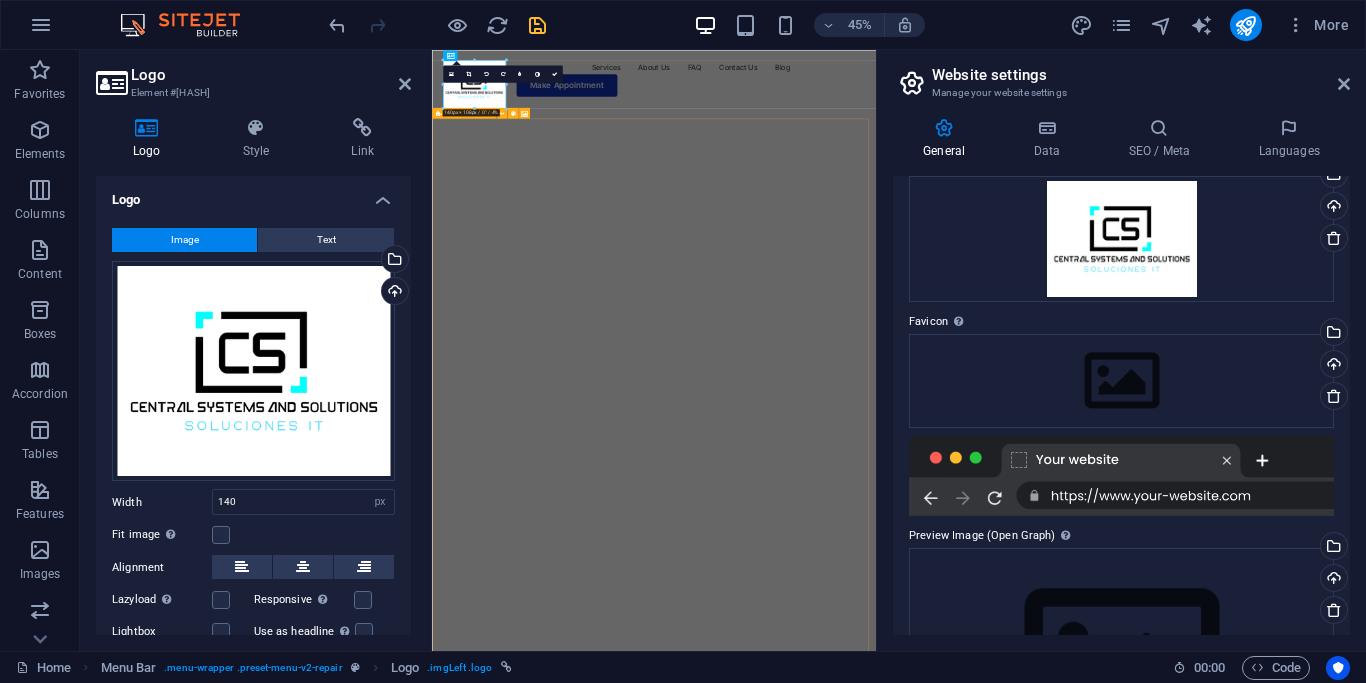 scroll, scrollTop: 0, scrollLeft: 0, axis: both 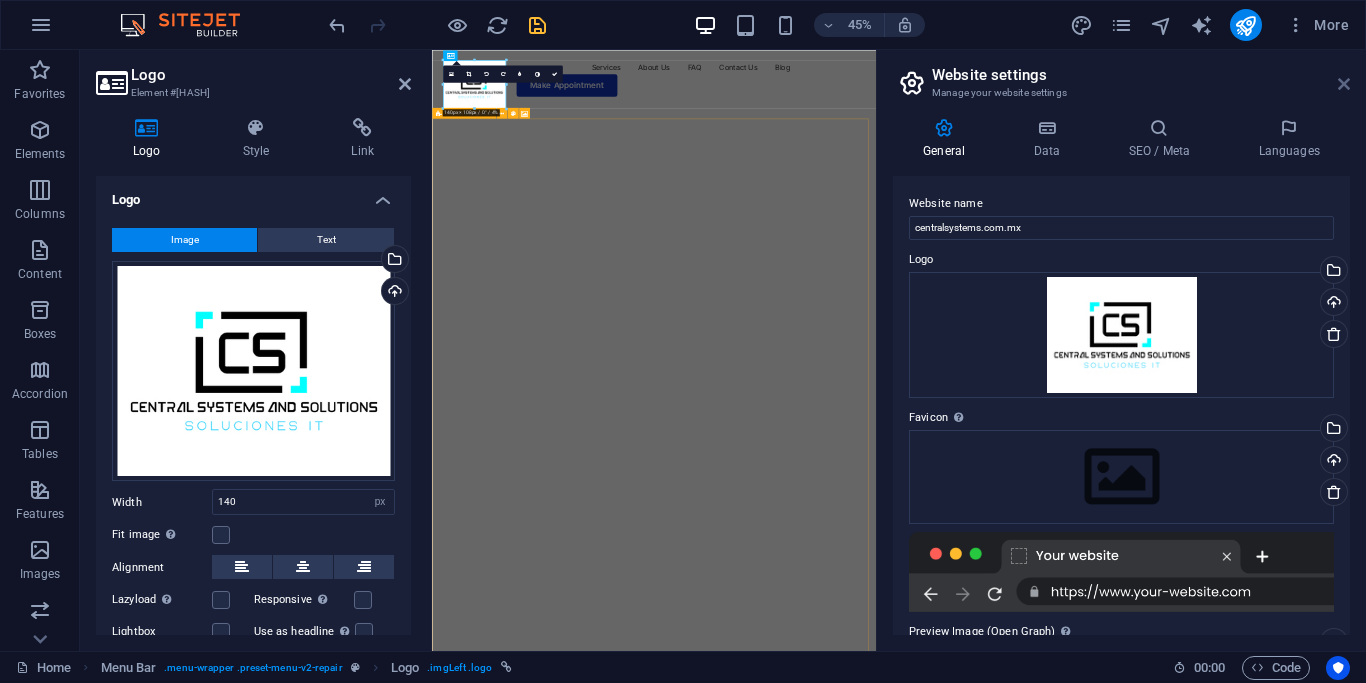 click at bounding box center [1344, 84] 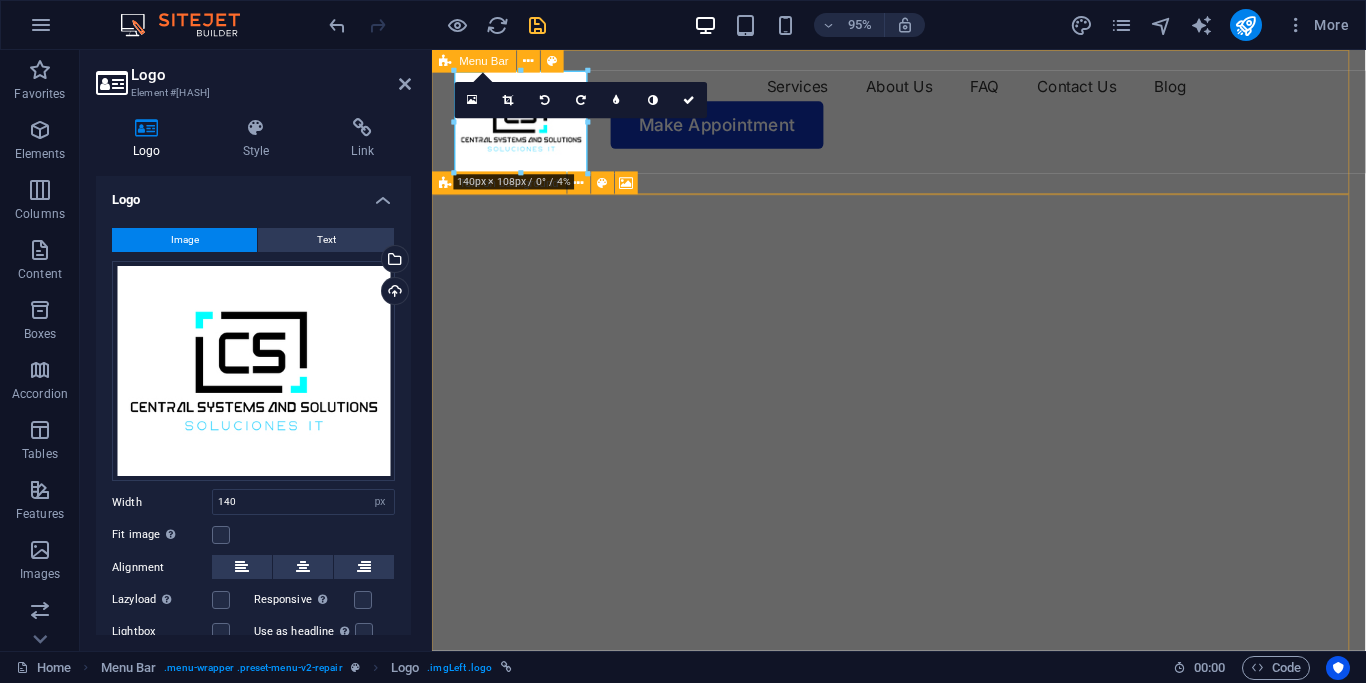 click on "Services About Us FAQ Contact Us Blog Make Appointment" at bounding box center (923, 113) 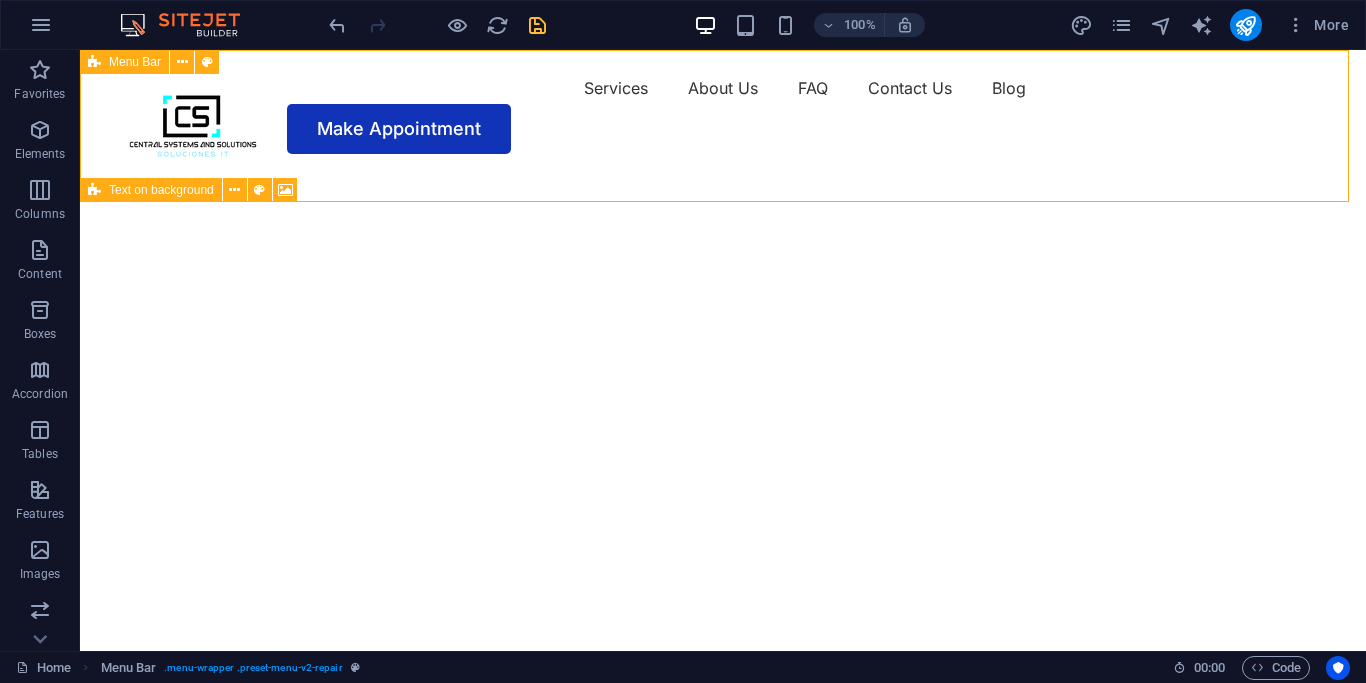 click on "Services About Us FAQ Contact Us Blog Make Appointment" at bounding box center [723, 113] 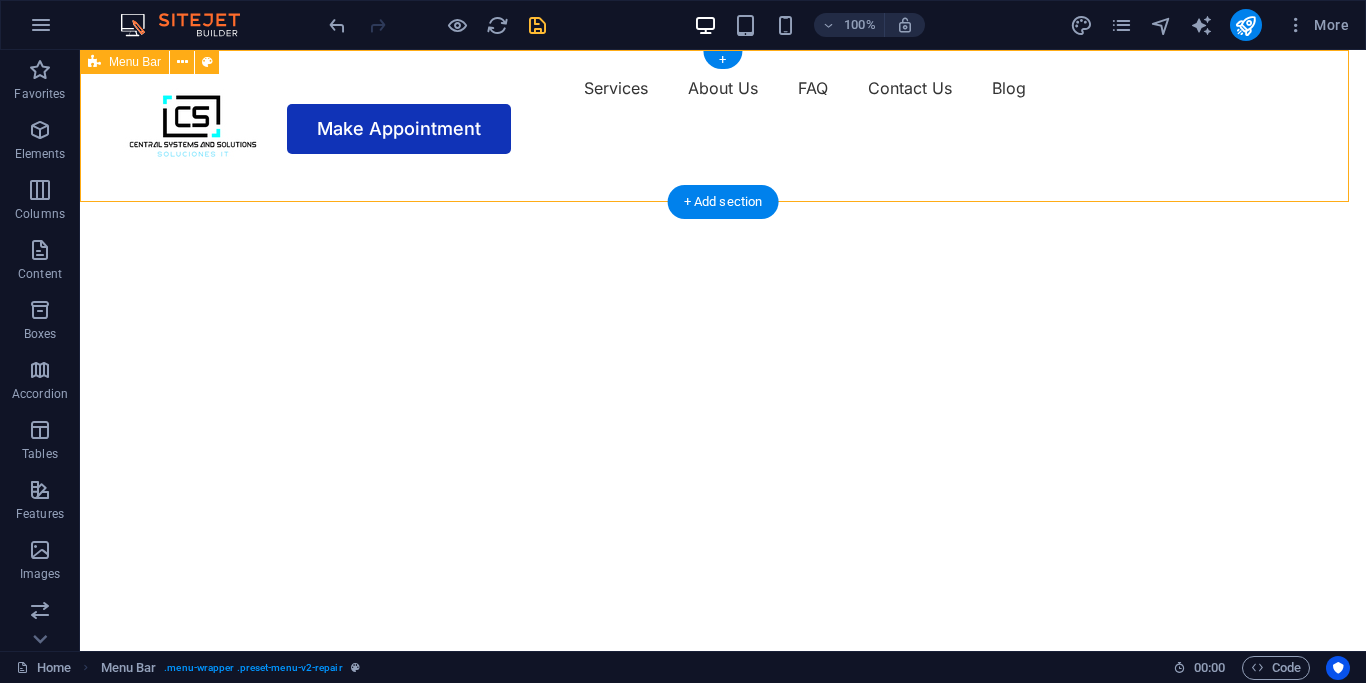 click on "Services About Us FAQ Contact Us Blog Make Appointment" at bounding box center [723, 113] 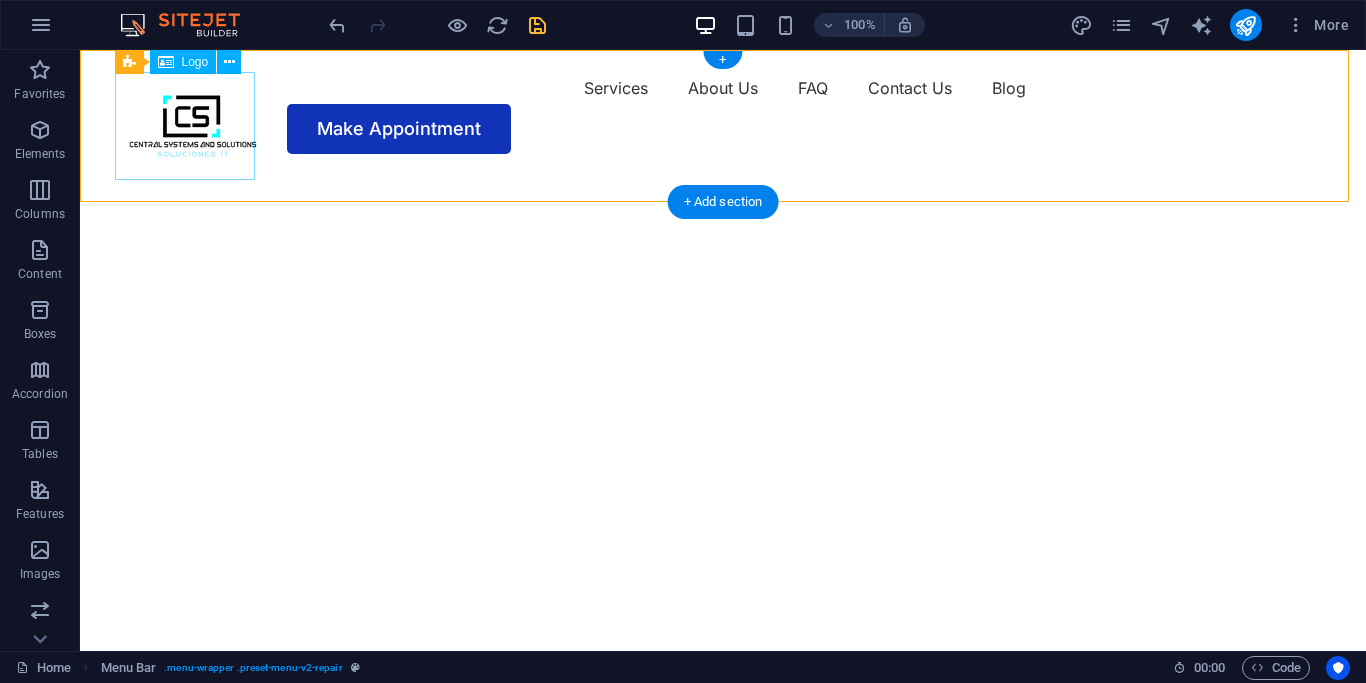 click at bounding box center (193, 126) 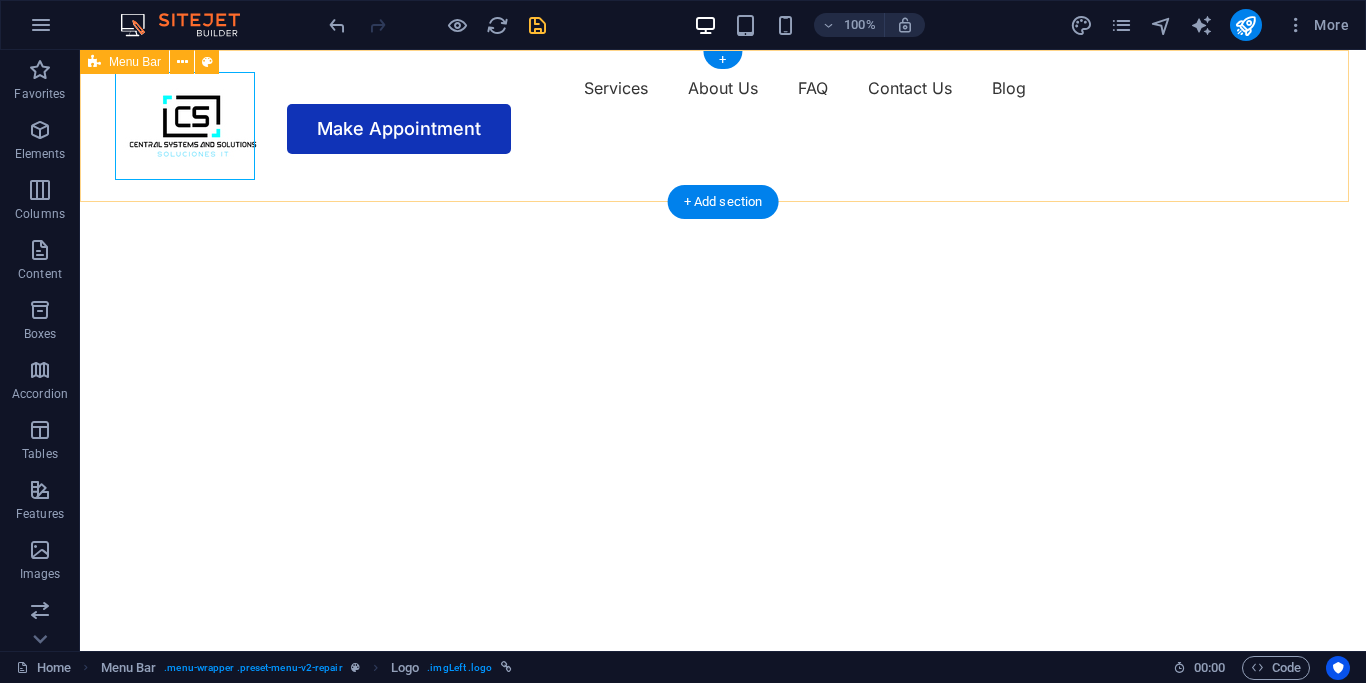click on "Services About Us FAQ Contact Us Blog Make Appointment" at bounding box center [723, 113] 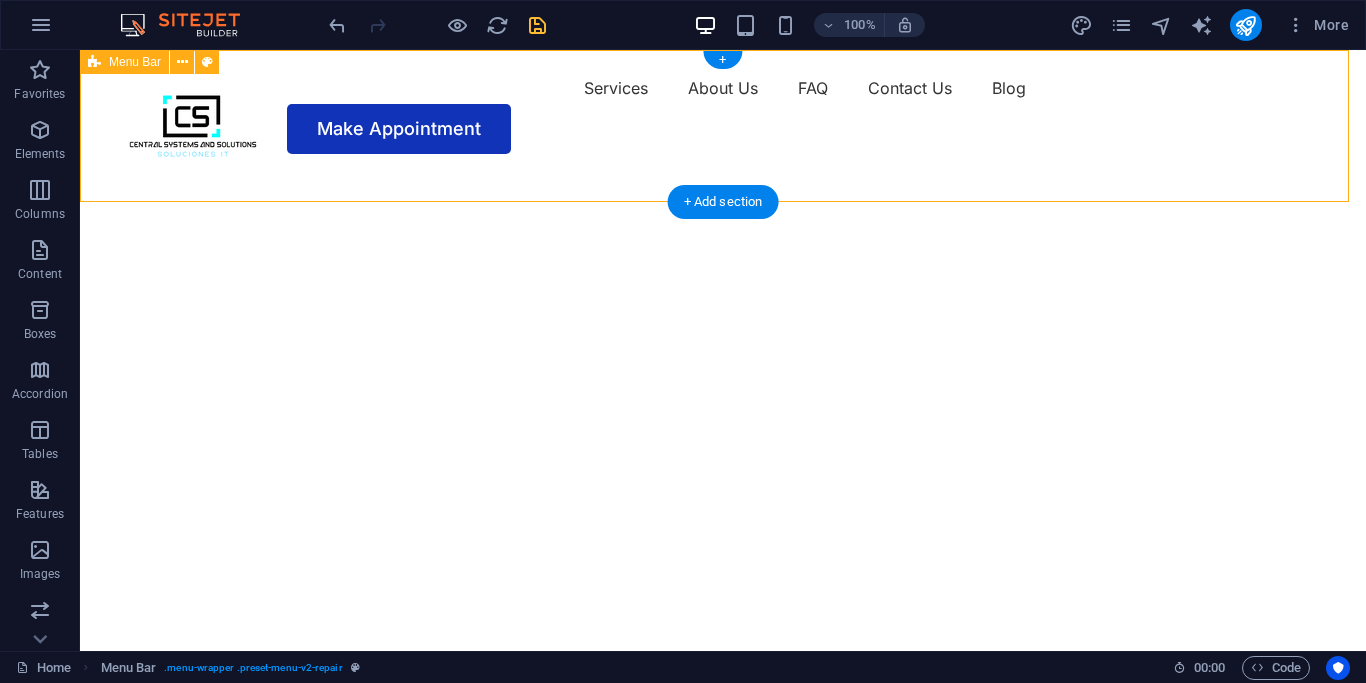 click on "Services About Us FAQ Contact Us Blog Make Appointment" at bounding box center [723, 113] 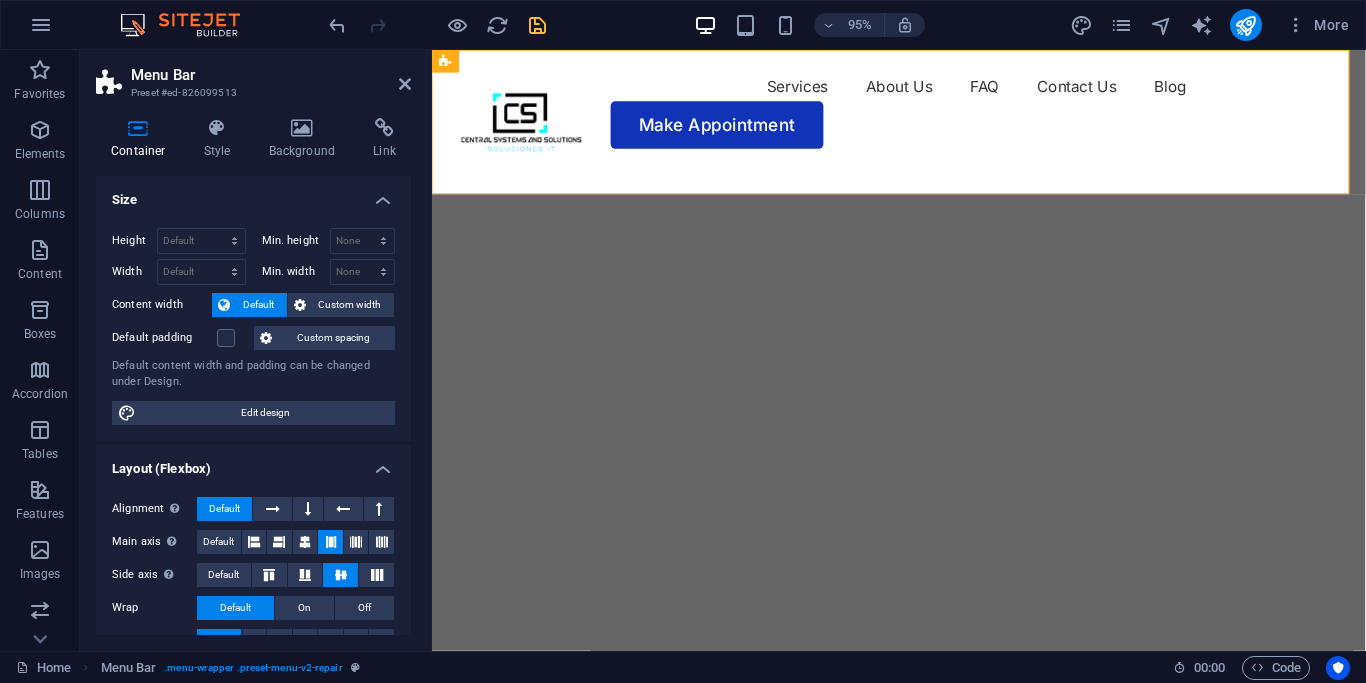 click on "Menu Bar Preset #ed-826099513
Container Style Background Link Size Height Default px rem % vh vw Min. height None px rem % vh vw Width Default px rem % em vh vw Min. width None px rem % vh vw Content width Default Custom width Width Default px rem % em vh vw Min. width None px rem % vh vw Default padding Custom spacing Default content width and padding can be changed under Design. Edit design Layout (Flexbox) Alignment Determines the flex direction. Default Main axis Determine how elements should behave along the main axis inside this container (justify content). Default Side axis Control the vertical direction of the element inside of the container (align items). Default Wrap Default On Off Fill Controls the distances and direction of elements on the y-axis across several lines (align content). Default Accessibility ARIA helps assistive technologies (like screen readers) to understand the role, state, and behavior of web elements Role The ARIA role defines the purpose of an element.  None %" at bounding box center (256, 350) 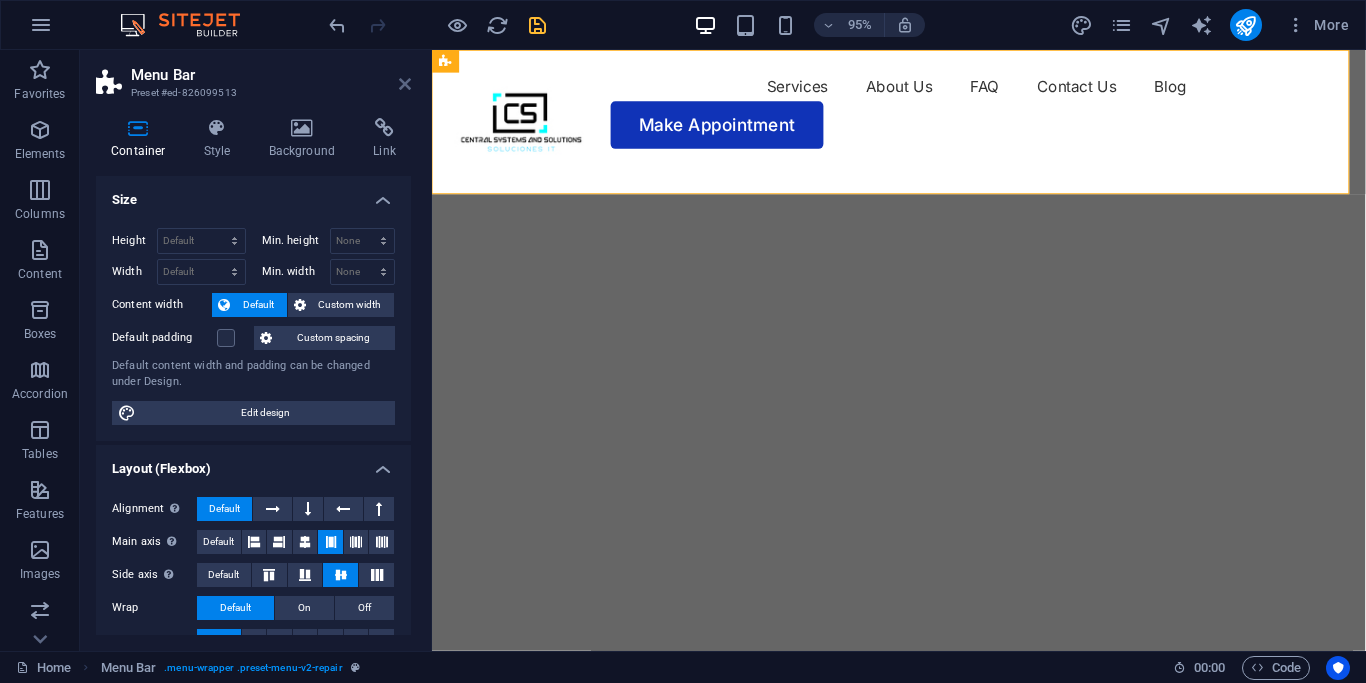 click at bounding box center (405, 84) 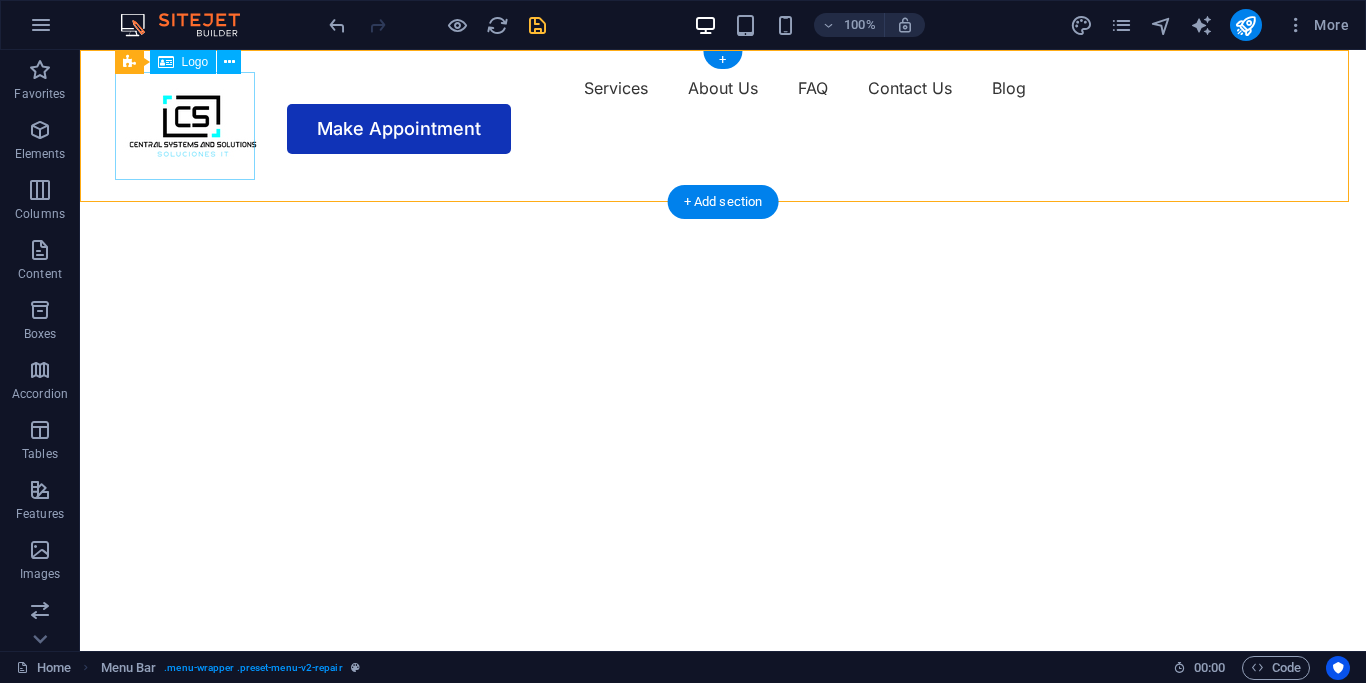 click at bounding box center (193, 126) 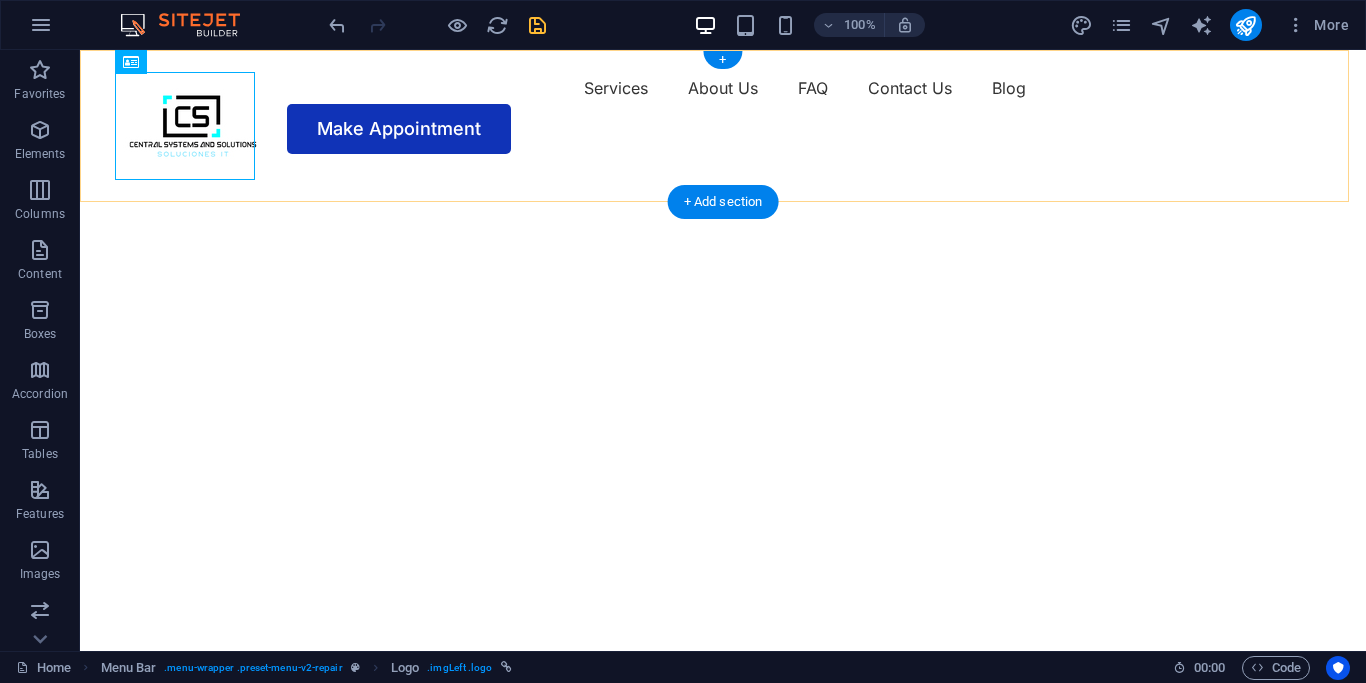 drag, startPoint x: 1010, startPoint y: 281, endPoint x: 1024, endPoint y: 278, distance: 14.3178215 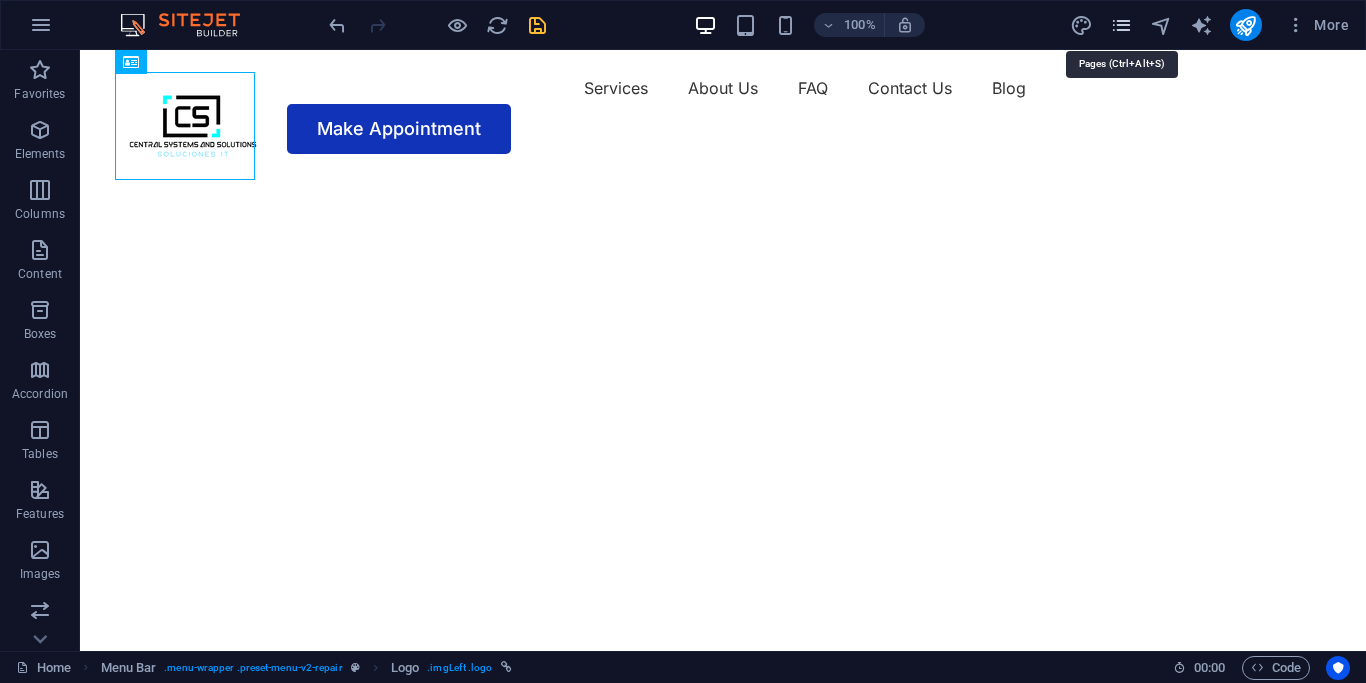 click at bounding box center [1121, 25] 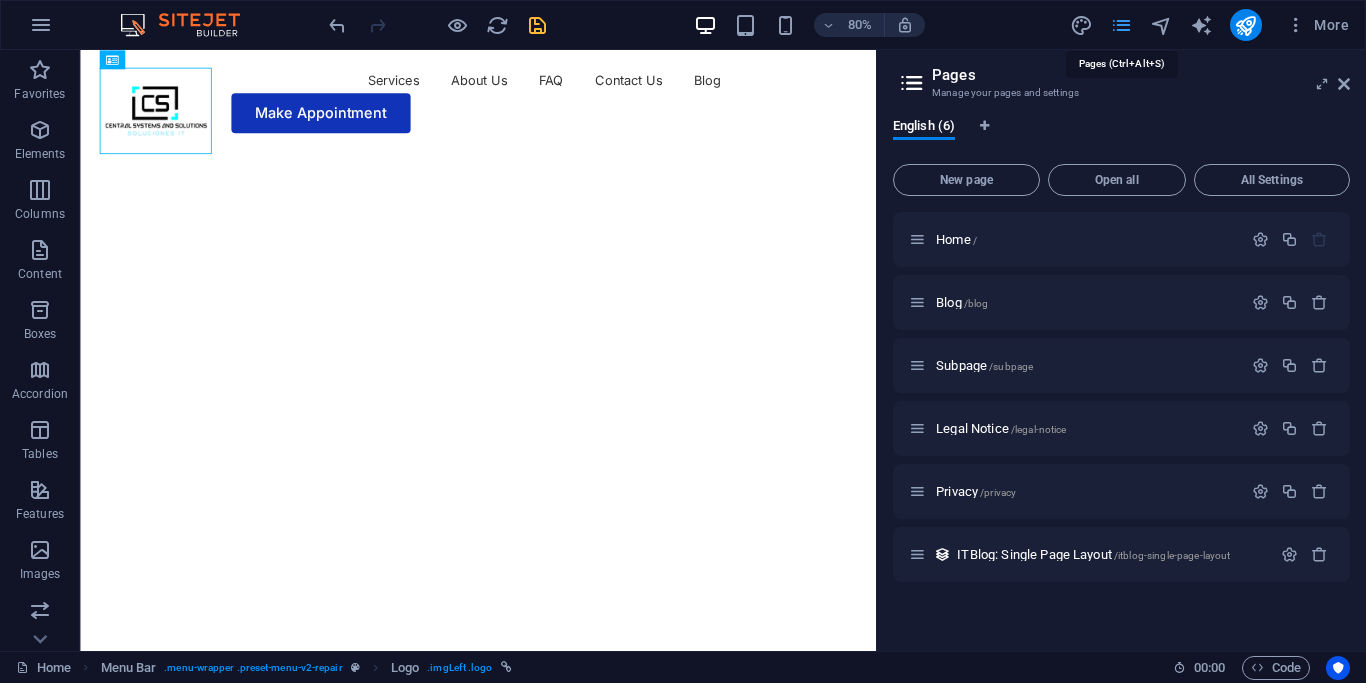 click at bounding box center (1121, 25) 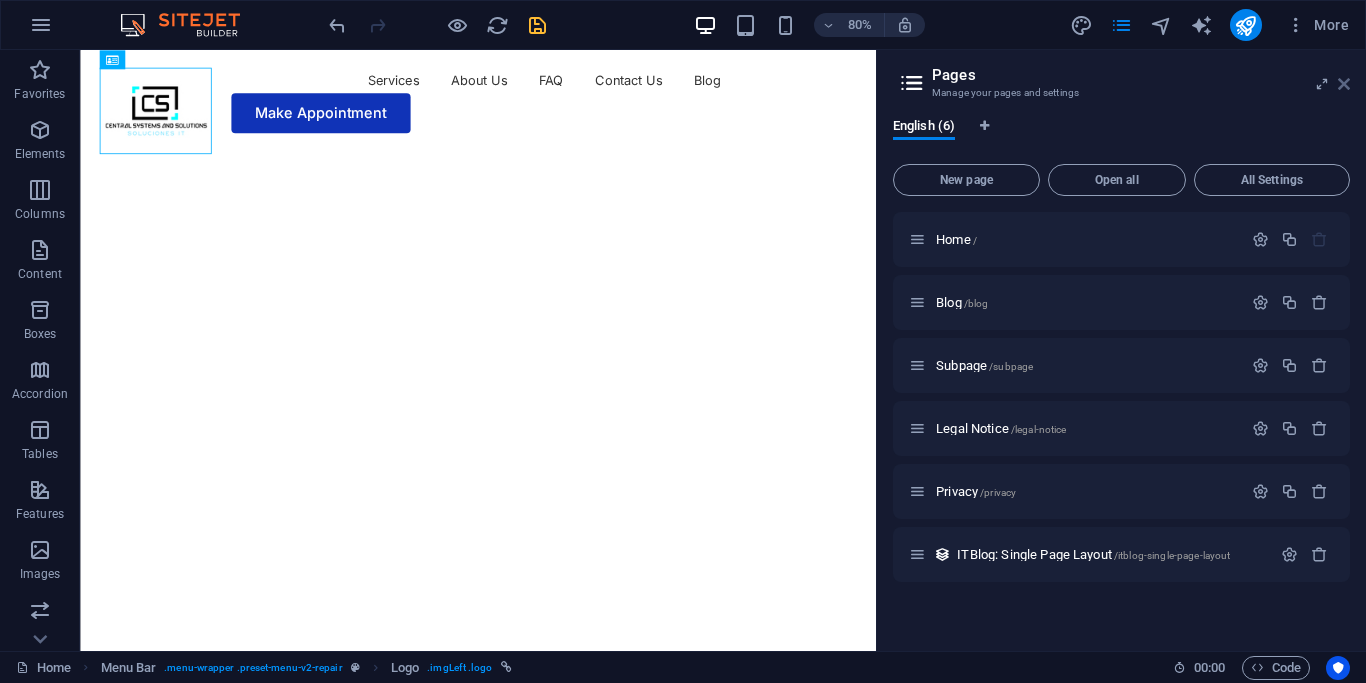 click at bounding box center (1344, 84) 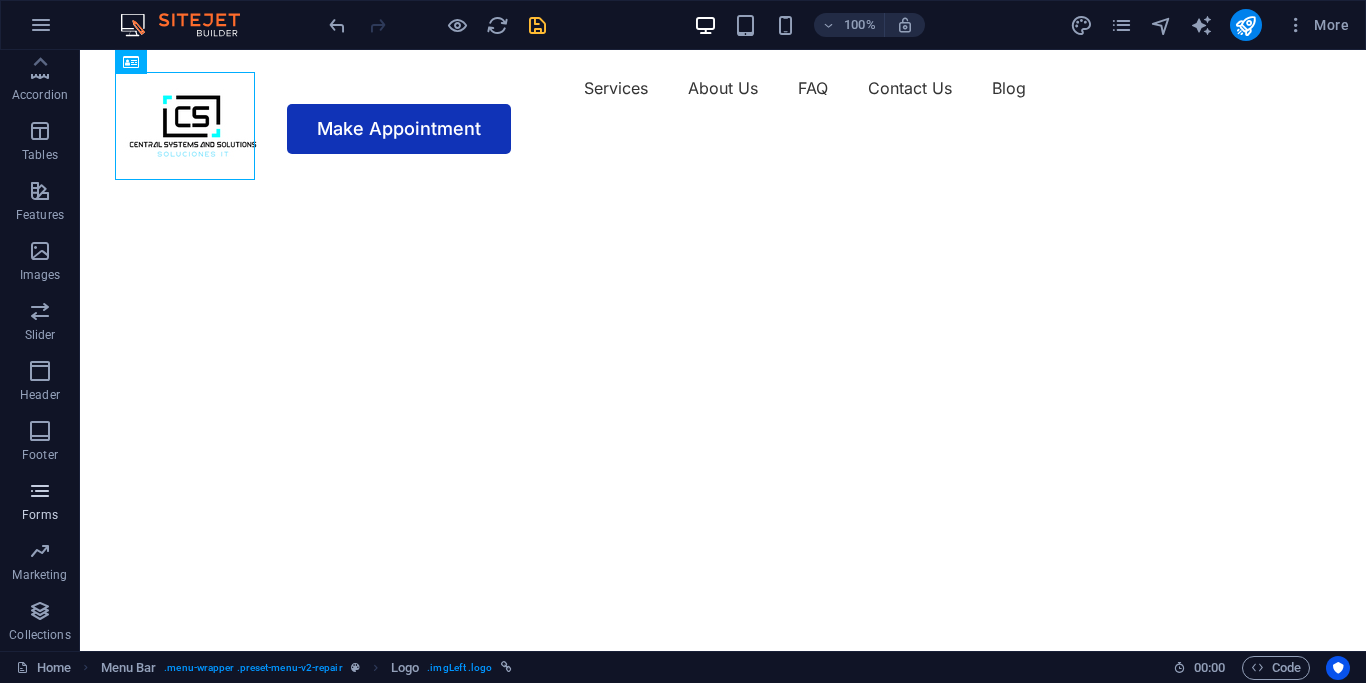 scroll, scrollTop: 0, scrollLeft: 0, axis: both 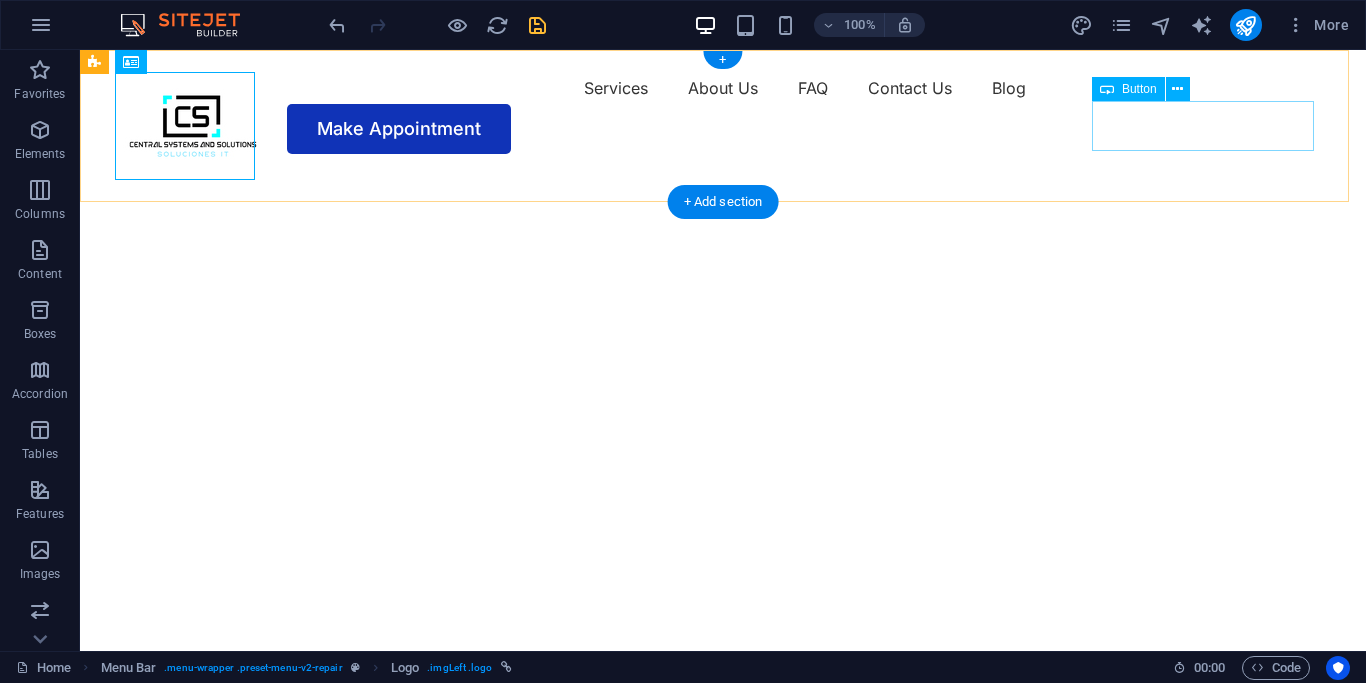 click on "Make Appointment" at bounding box center (723, 129) 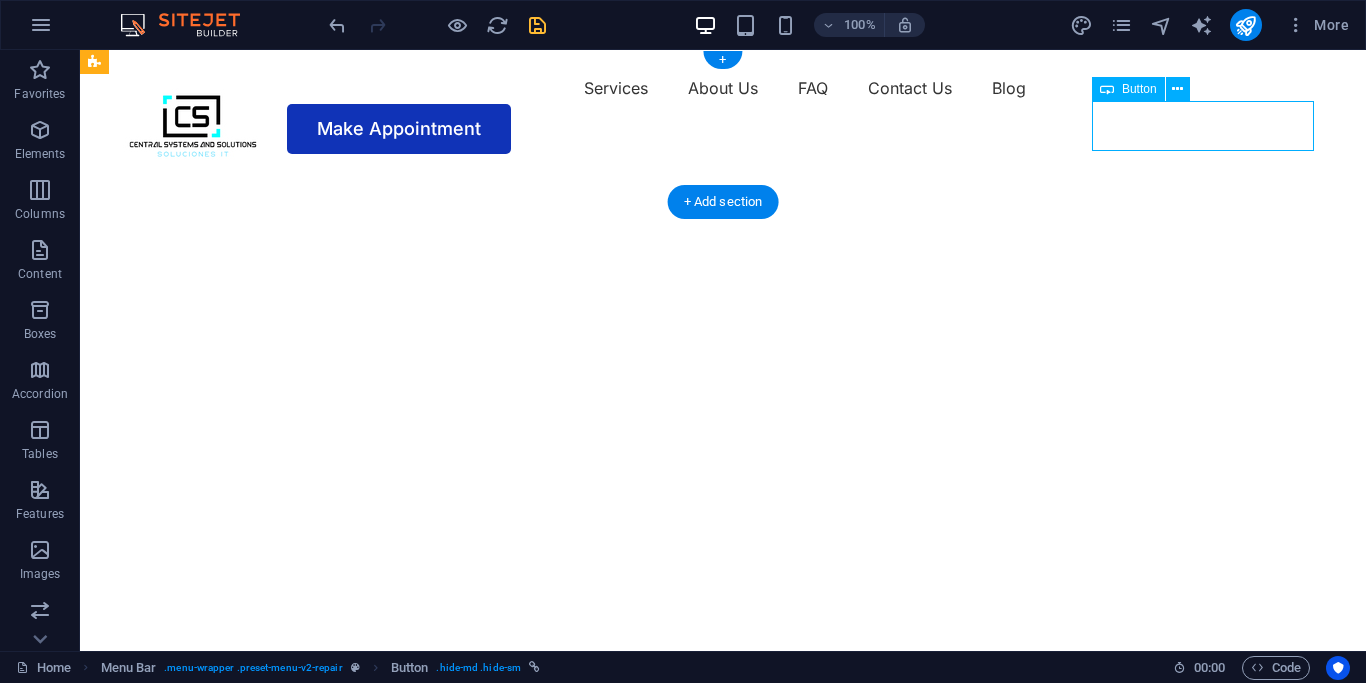 click on "Make Appointment" at bounding box center (723, 129) 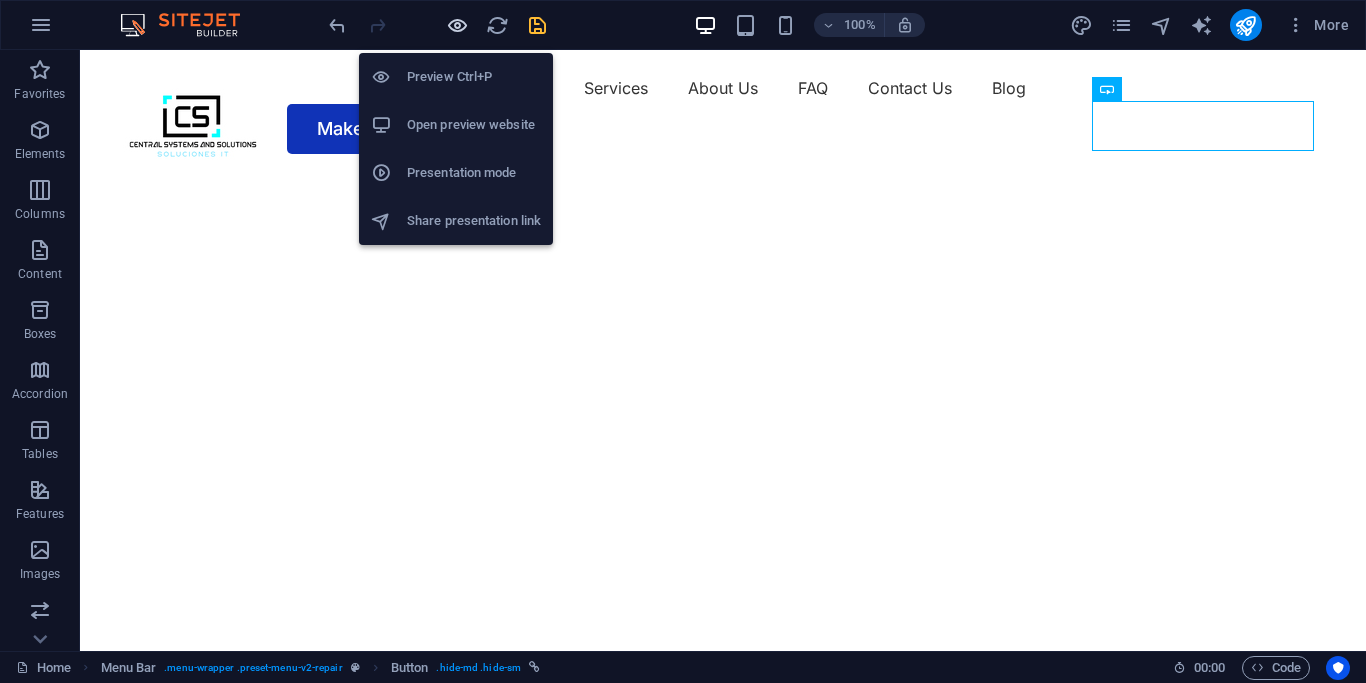 click at bounding box center [457, 25] 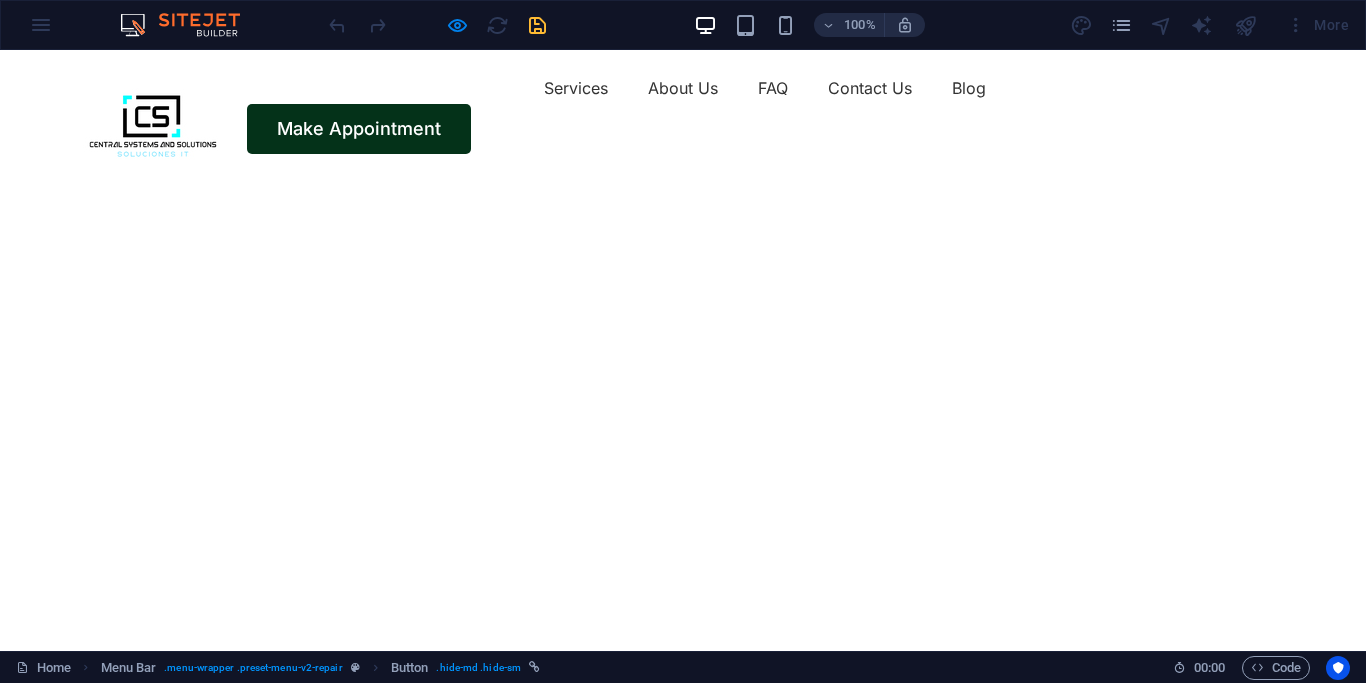 click on "Make Appointment" at bounding box center [359, 129] 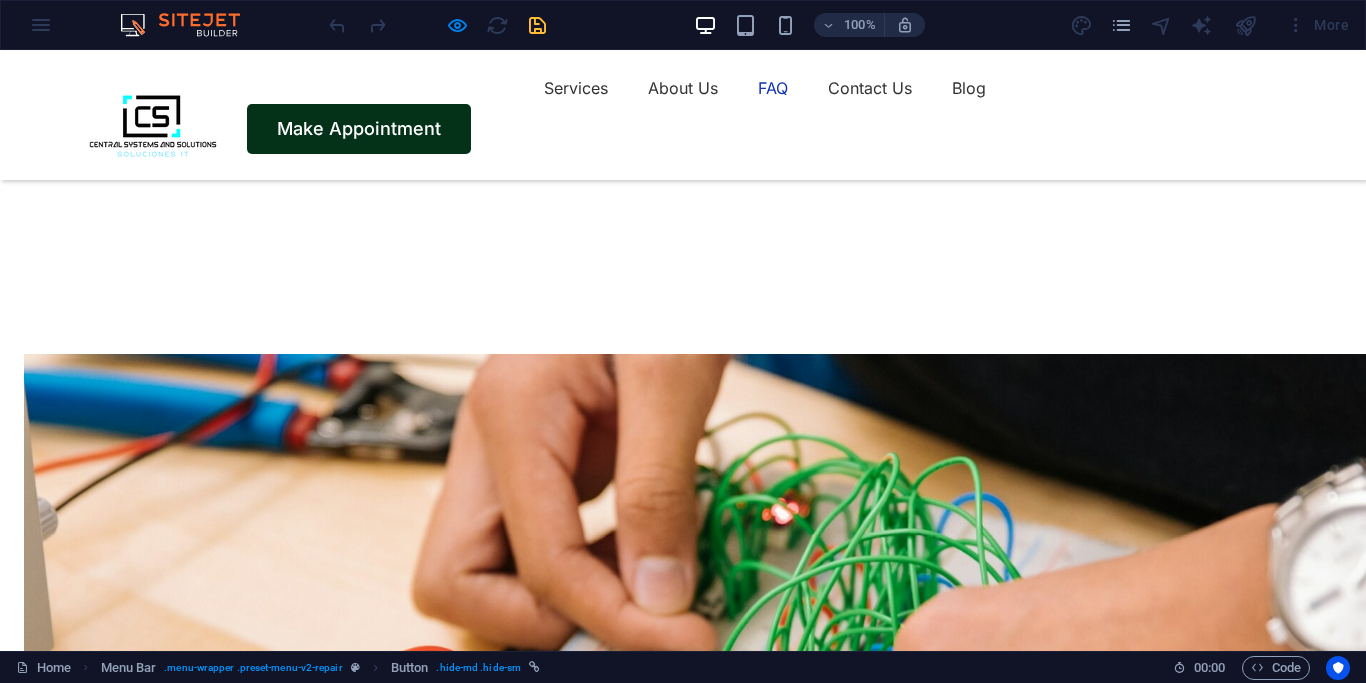 scroll, scrollTop: 6218, scrollLeft: 0, axis: vertical 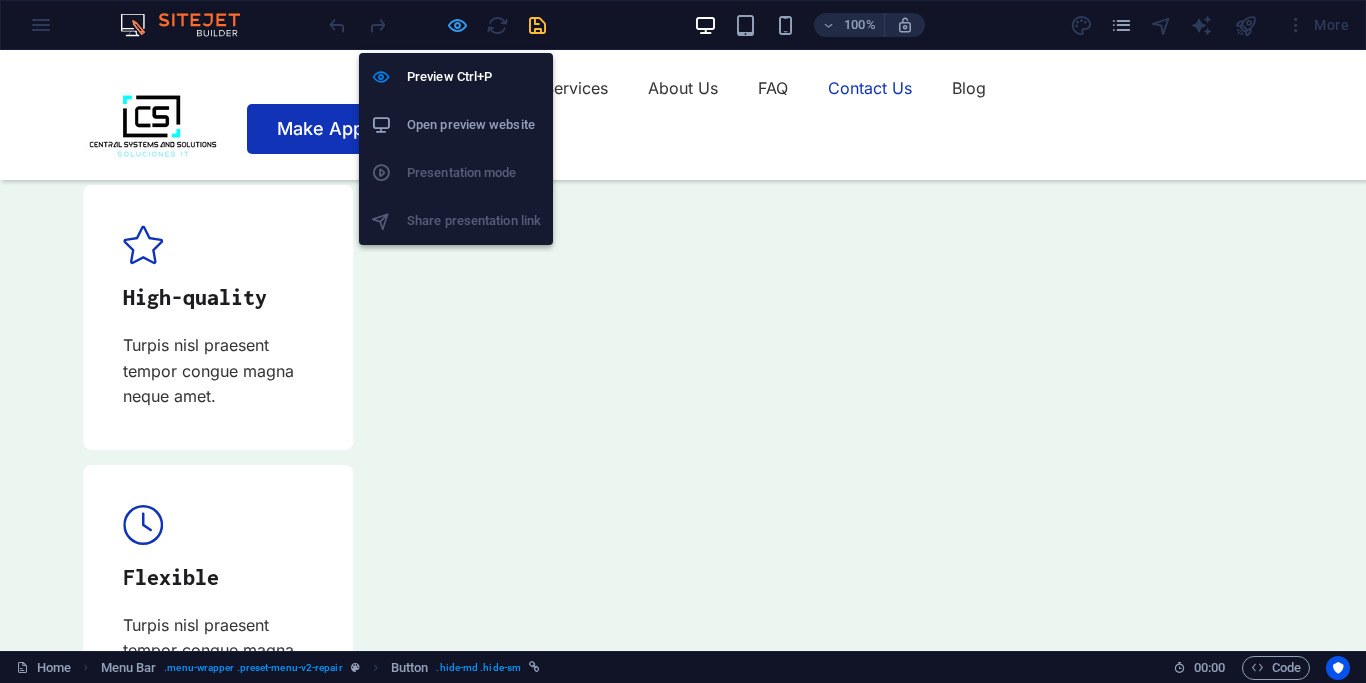 click at bounding box center [457, 25] 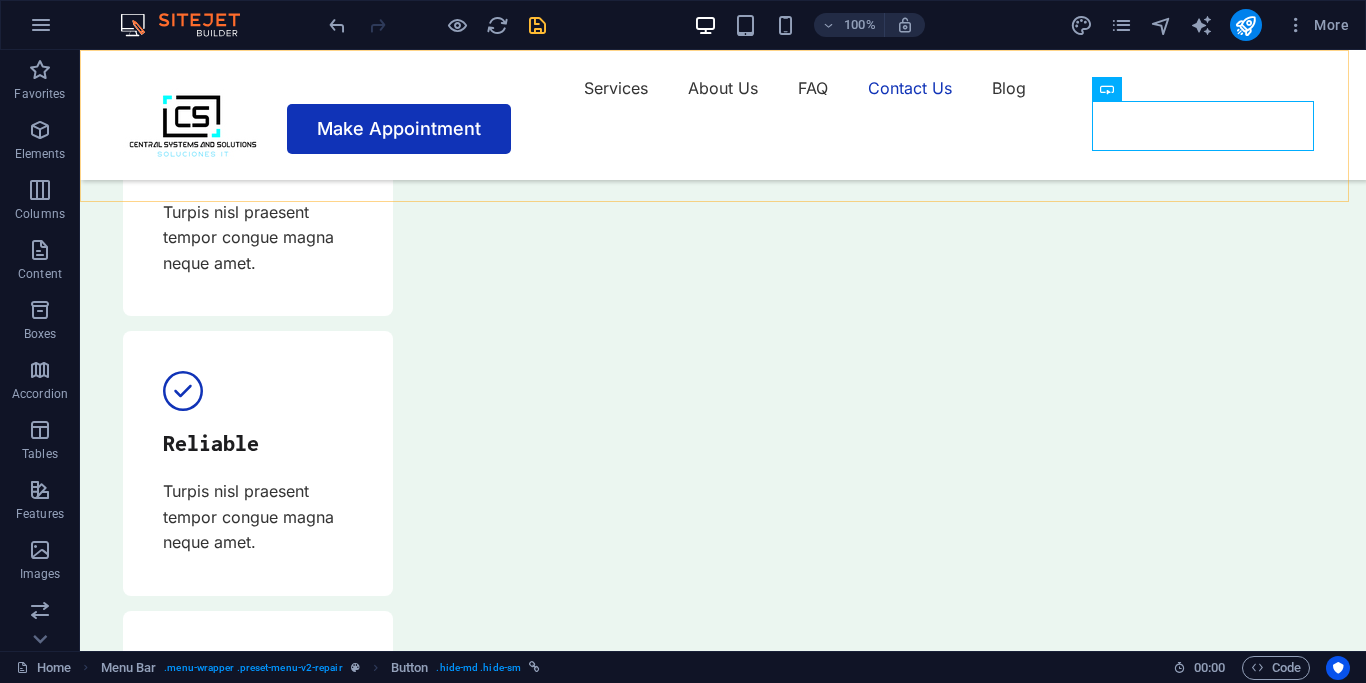 scroll, scrollTop: 6509, scrollLeft: 0, axis: vertical 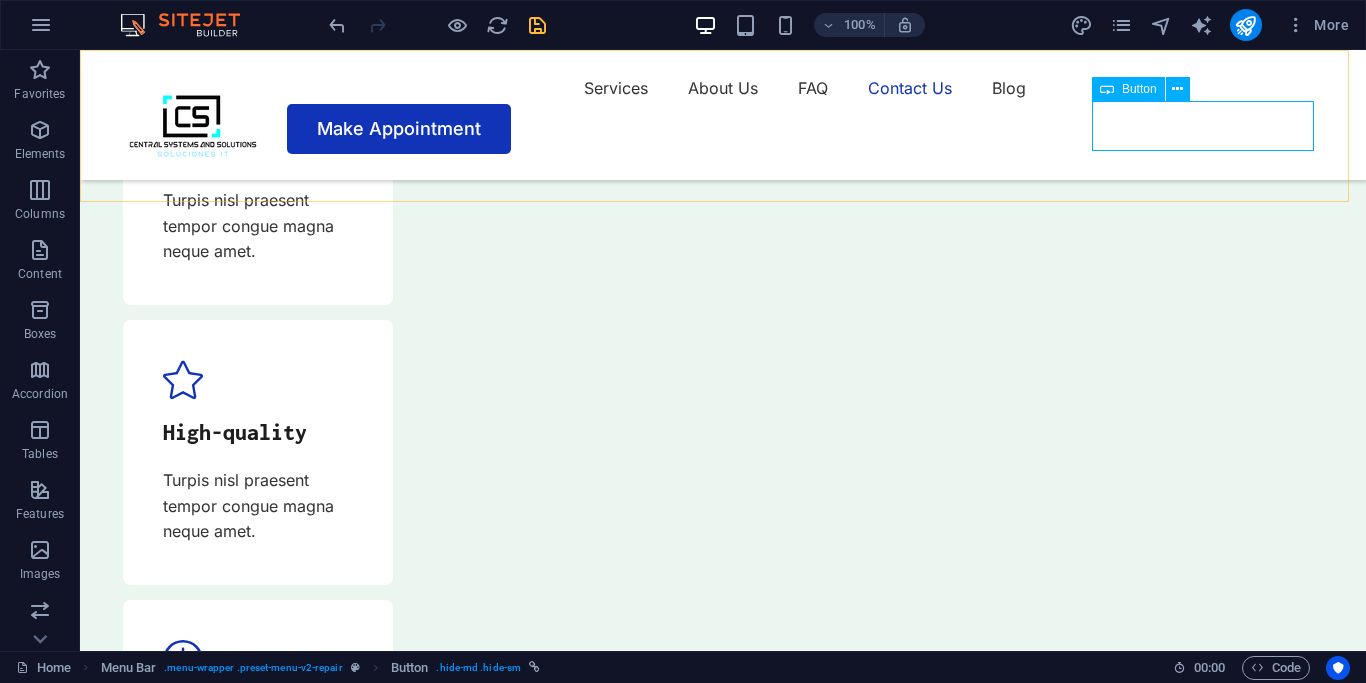 click on "Make Appointment" at bounding box center (723, 129) 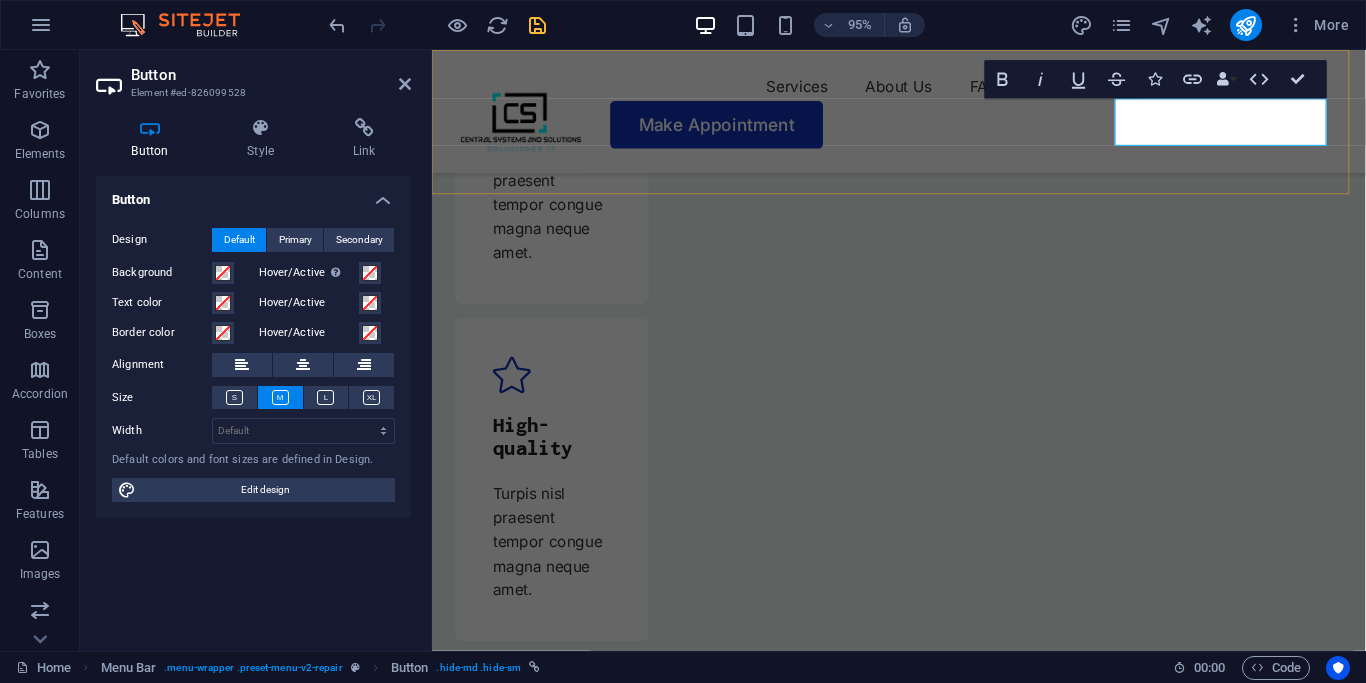 click on "Services About Us FAQ Contact Us Blog Make Appointment" at bounding box center (923, 115) 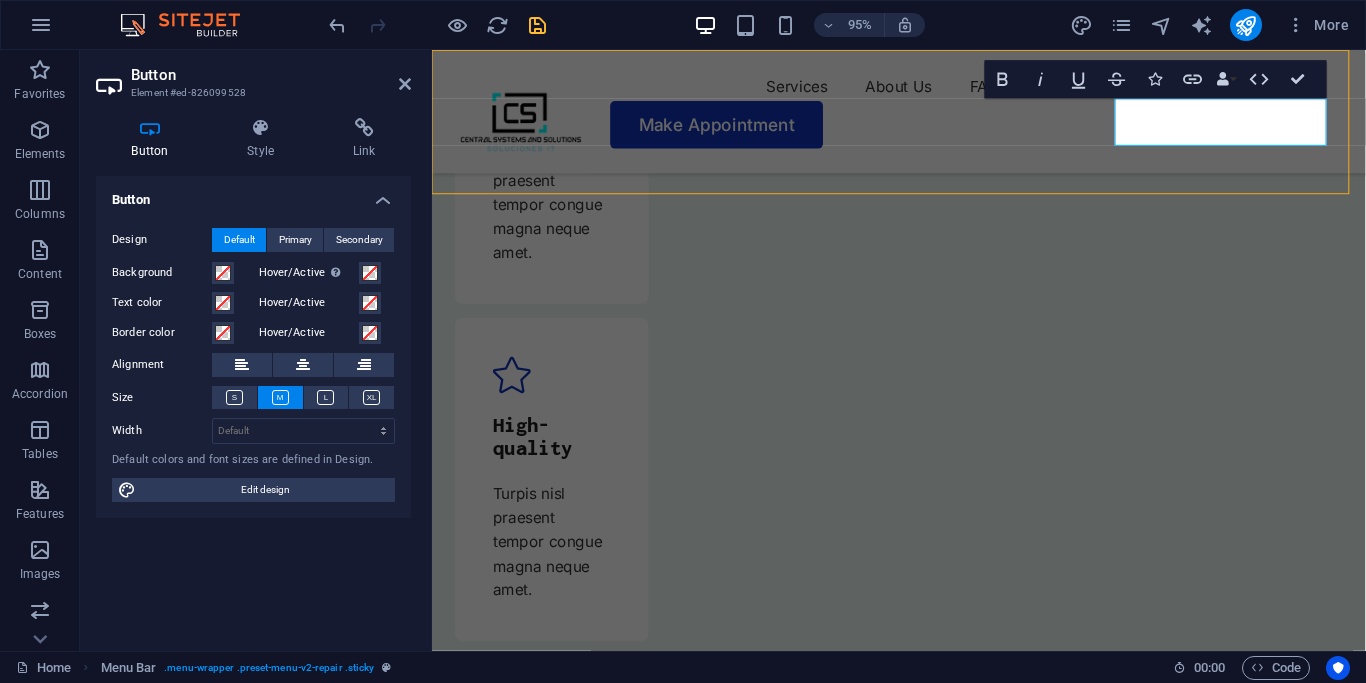 scroll, scrollTop: 6509, scrollLeft: 0, axis: vertical 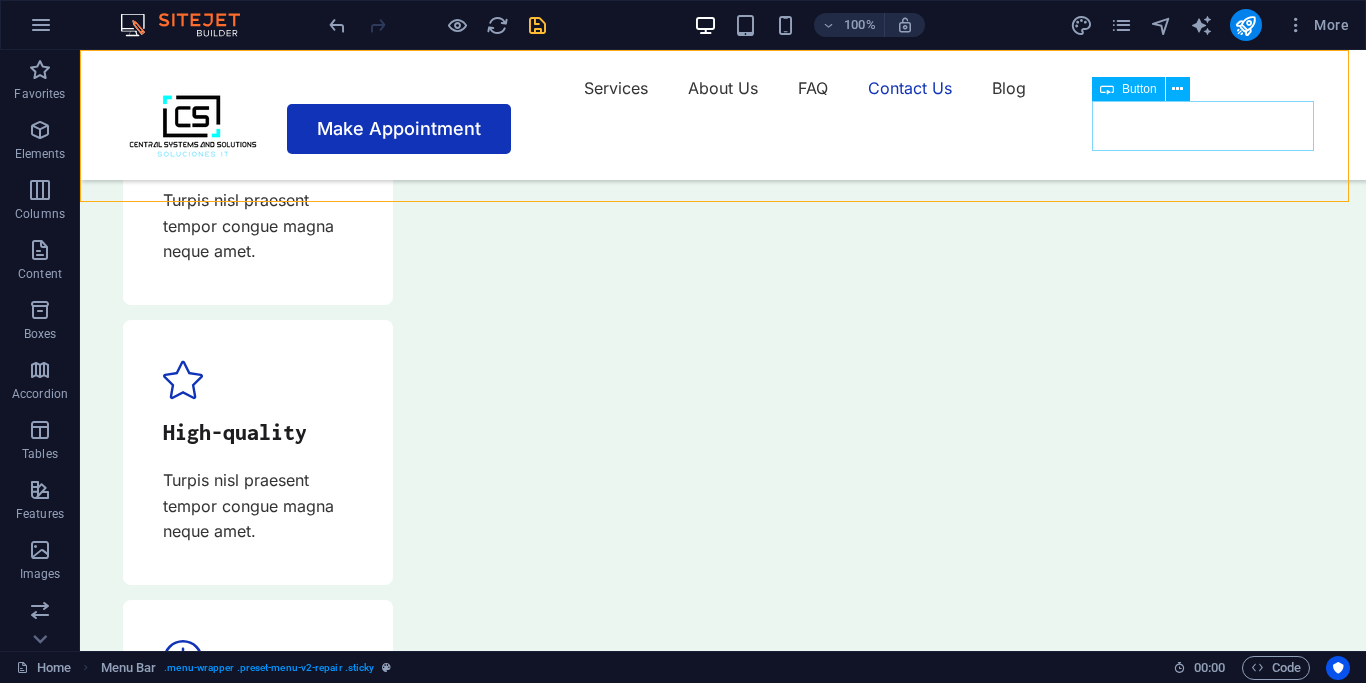 click on "Make Appointment" at bounding box center (723, 129) 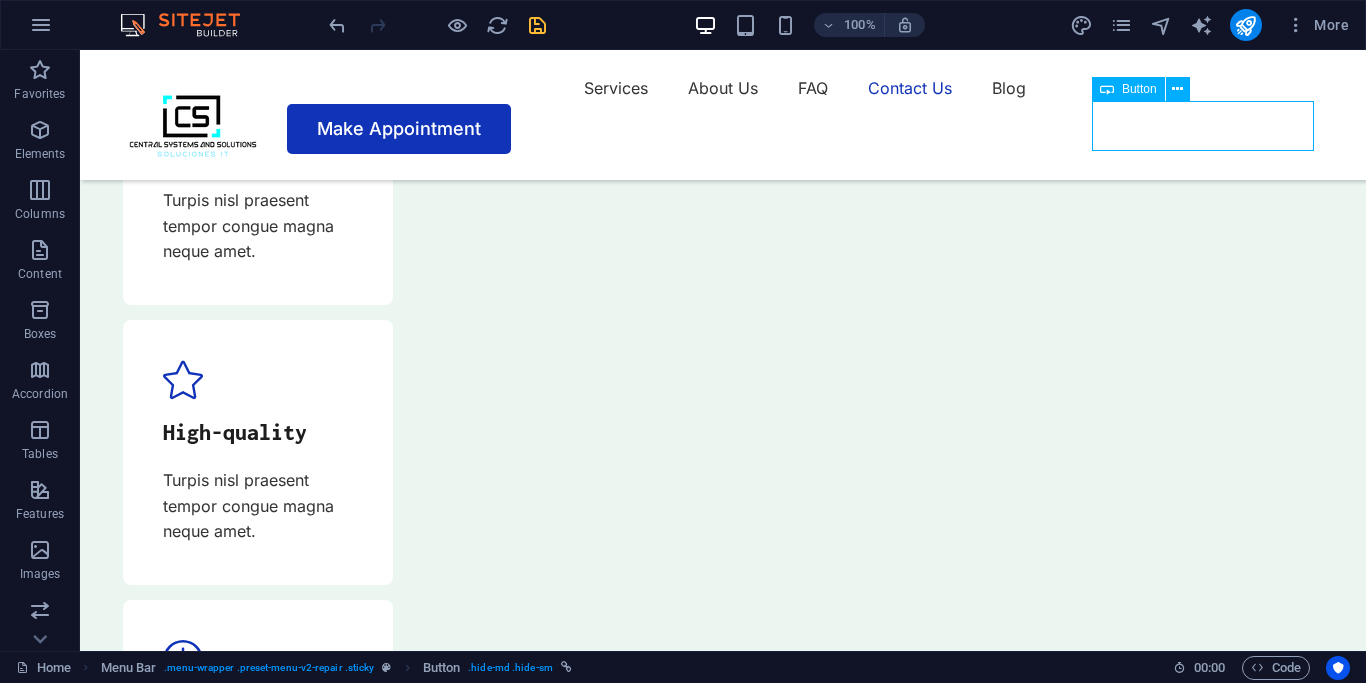 click on "Make Appointment" at bounding box center (723, 129) 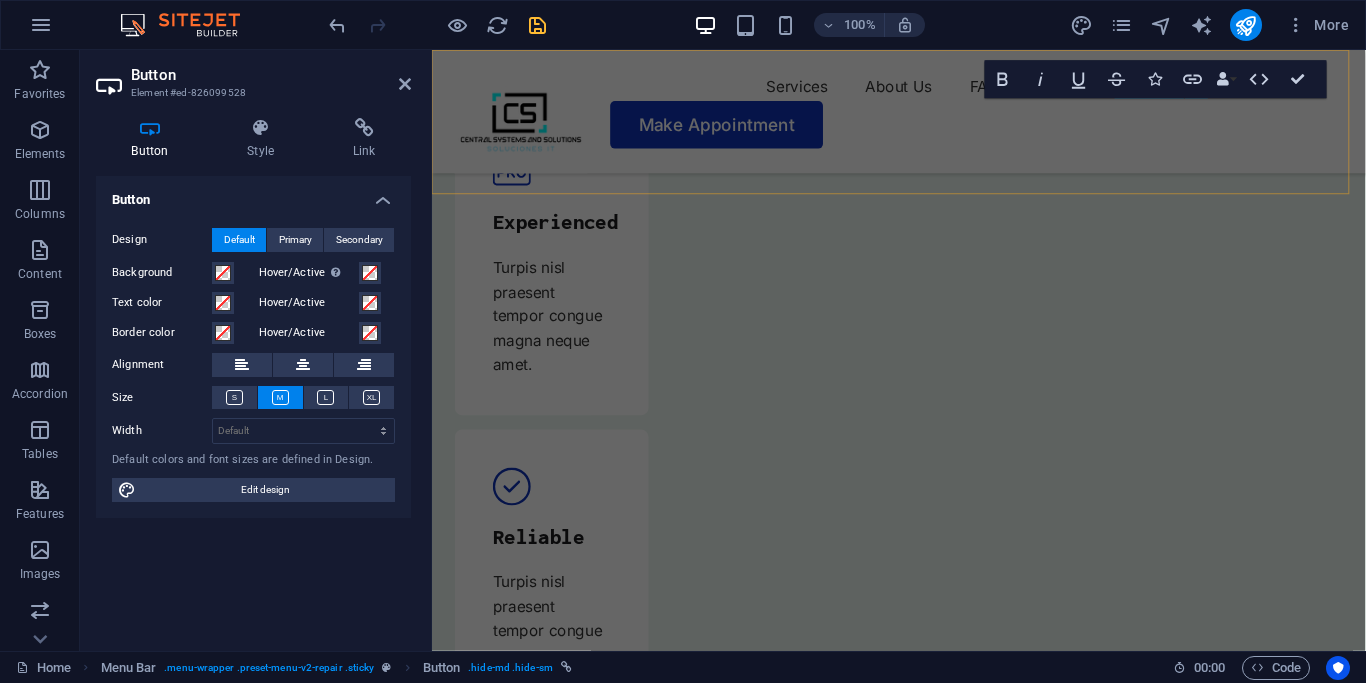 scroll, scrollTop: 6958, scrollLeft: 0, axis: vertical 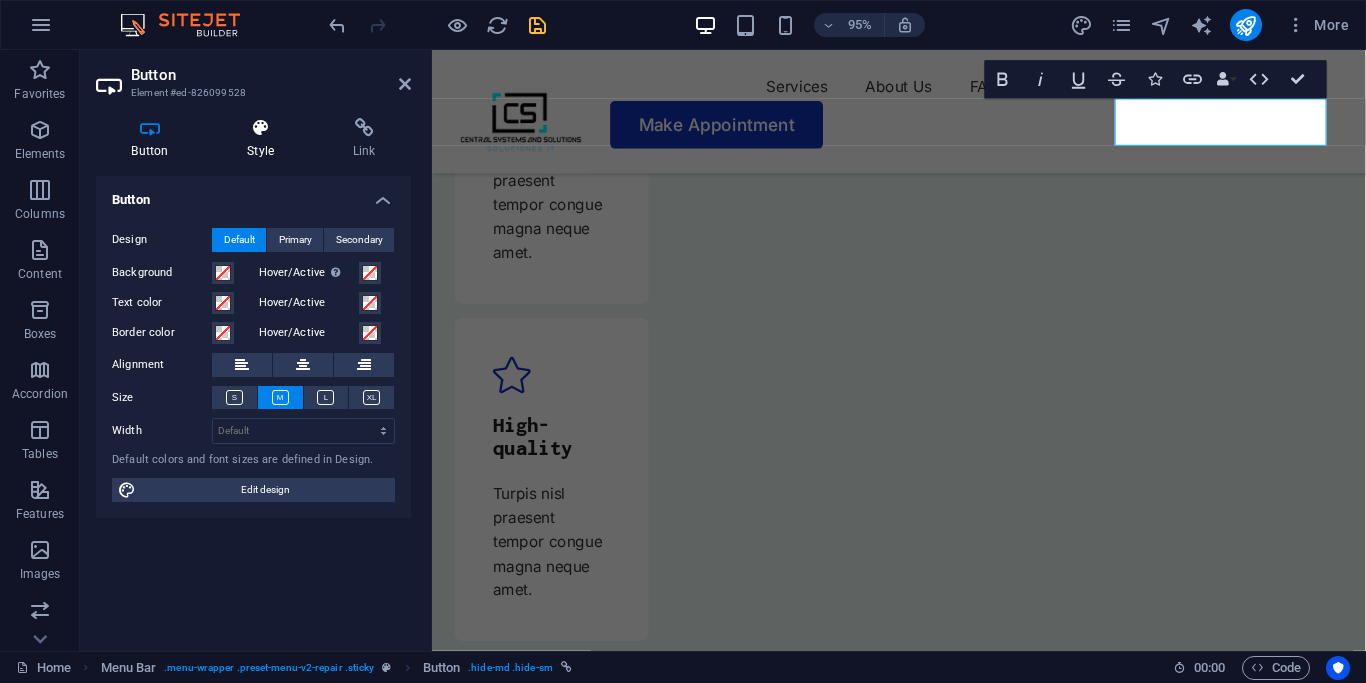 click at bounding box center [261, 128] 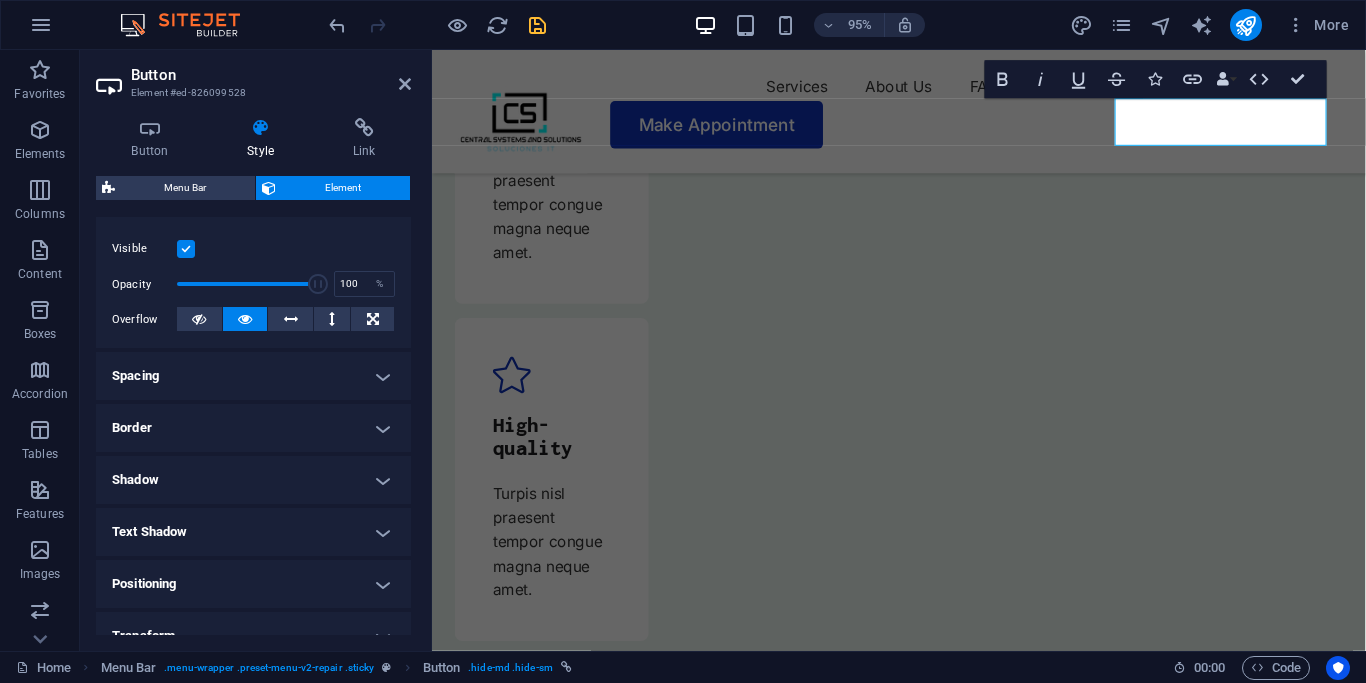scroll, scrollTop: 270, scrollLeft: 0, axis: vertical 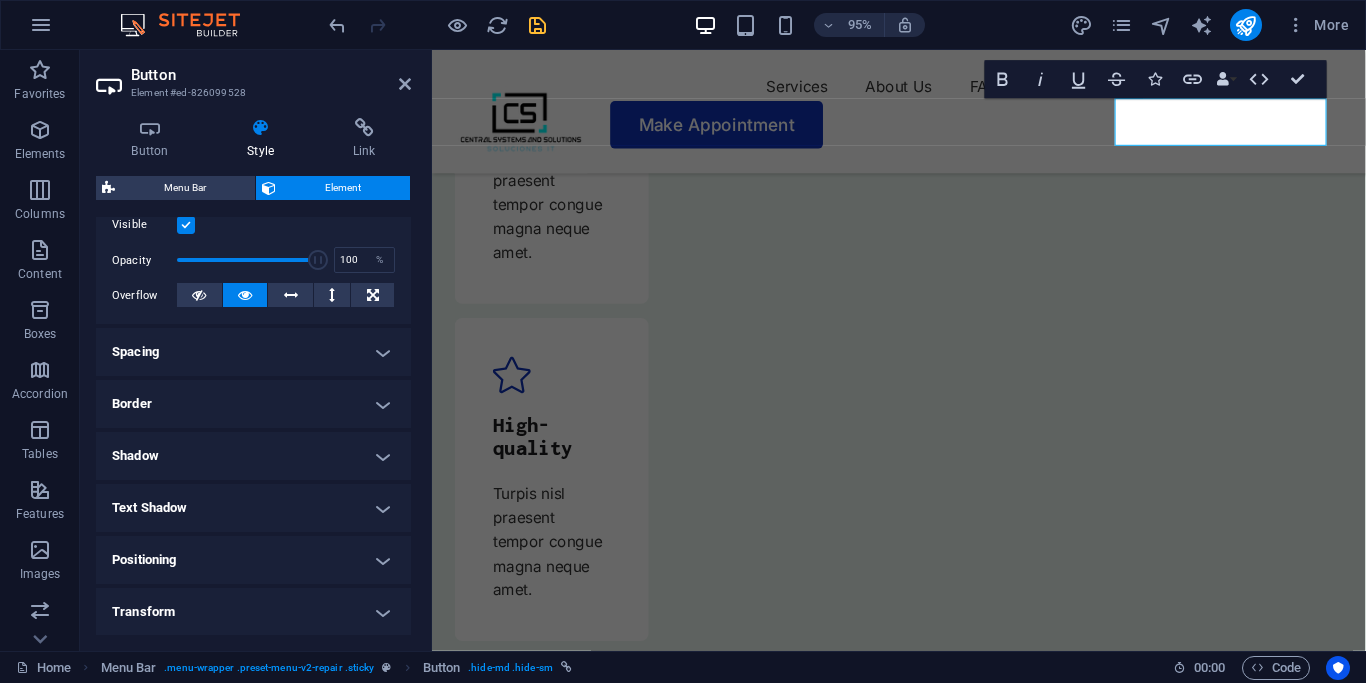 click on "Spacing" at bounding box center [253, 352] 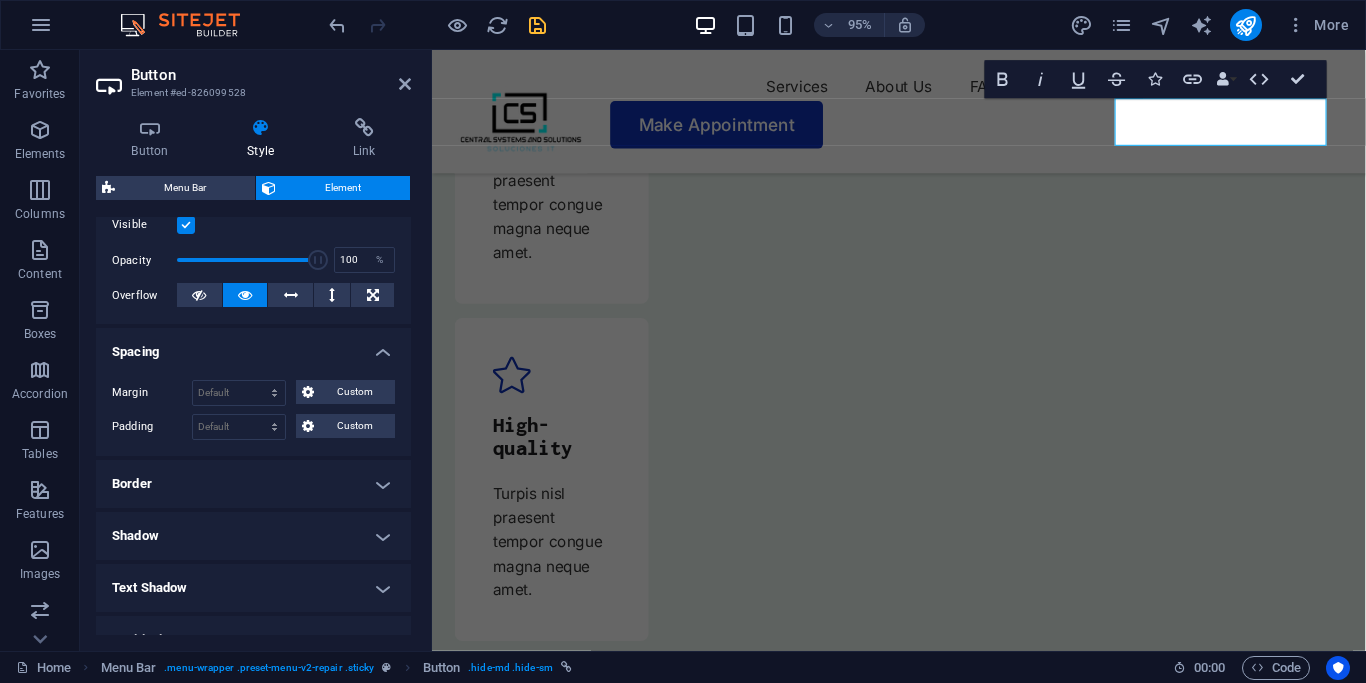 click on "Spacing" at bounding box center [253, 346] 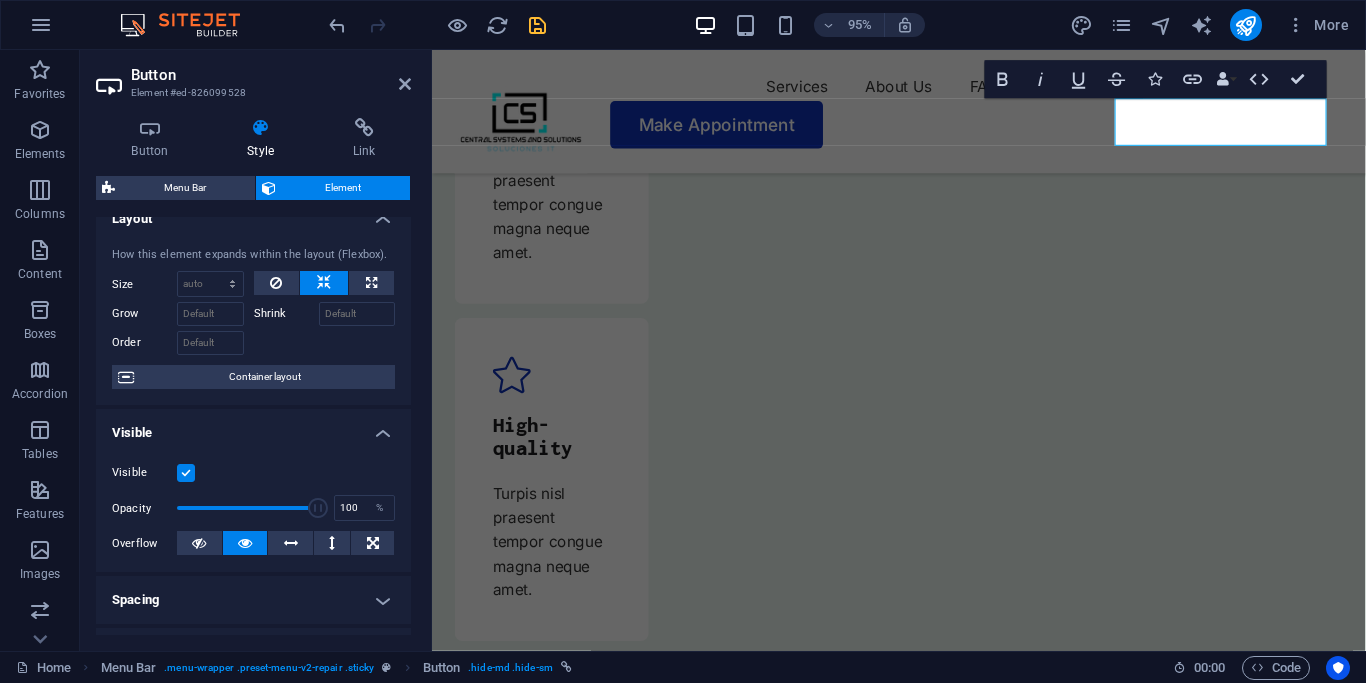 scroll, scrollTop: 0, scrollLeft: 0, axis: both 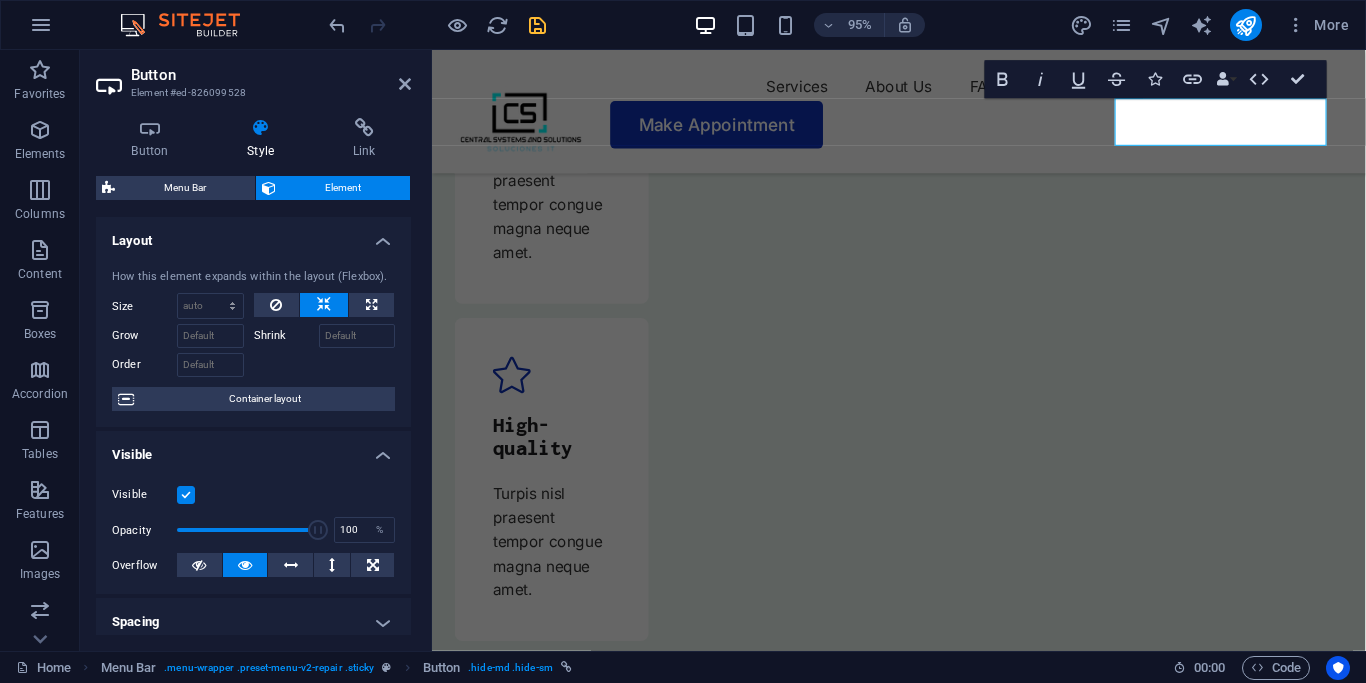 click on "Layout" at bounding box center (253, 235) 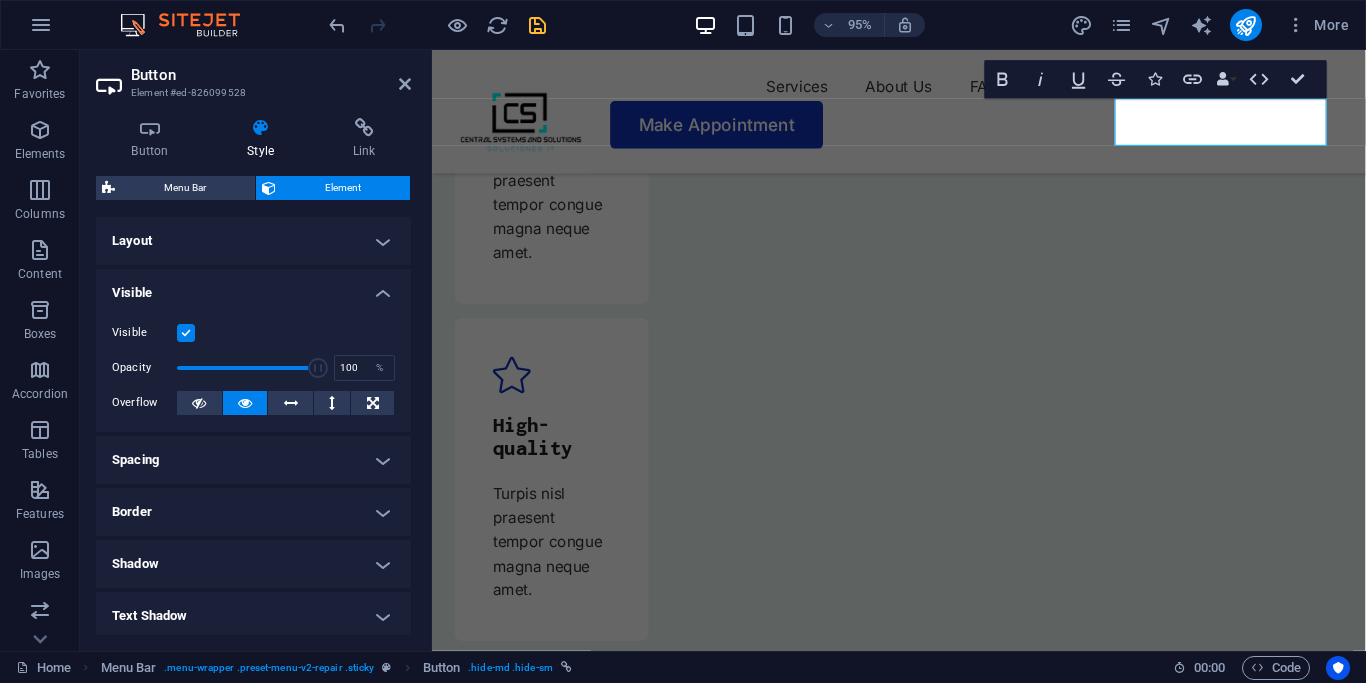click on "Visible" at bounding box center (253, 287) 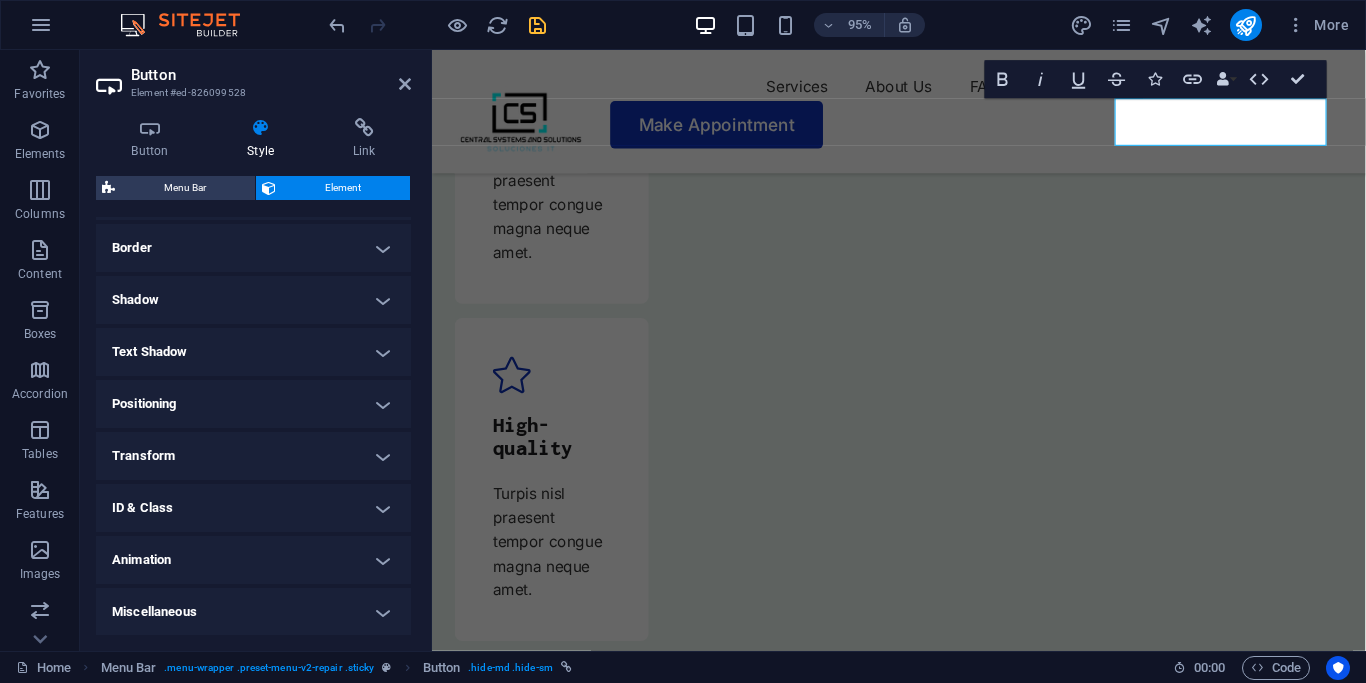 scroll, scrollTop: 150, scrollLeft: 0, axis: vertical 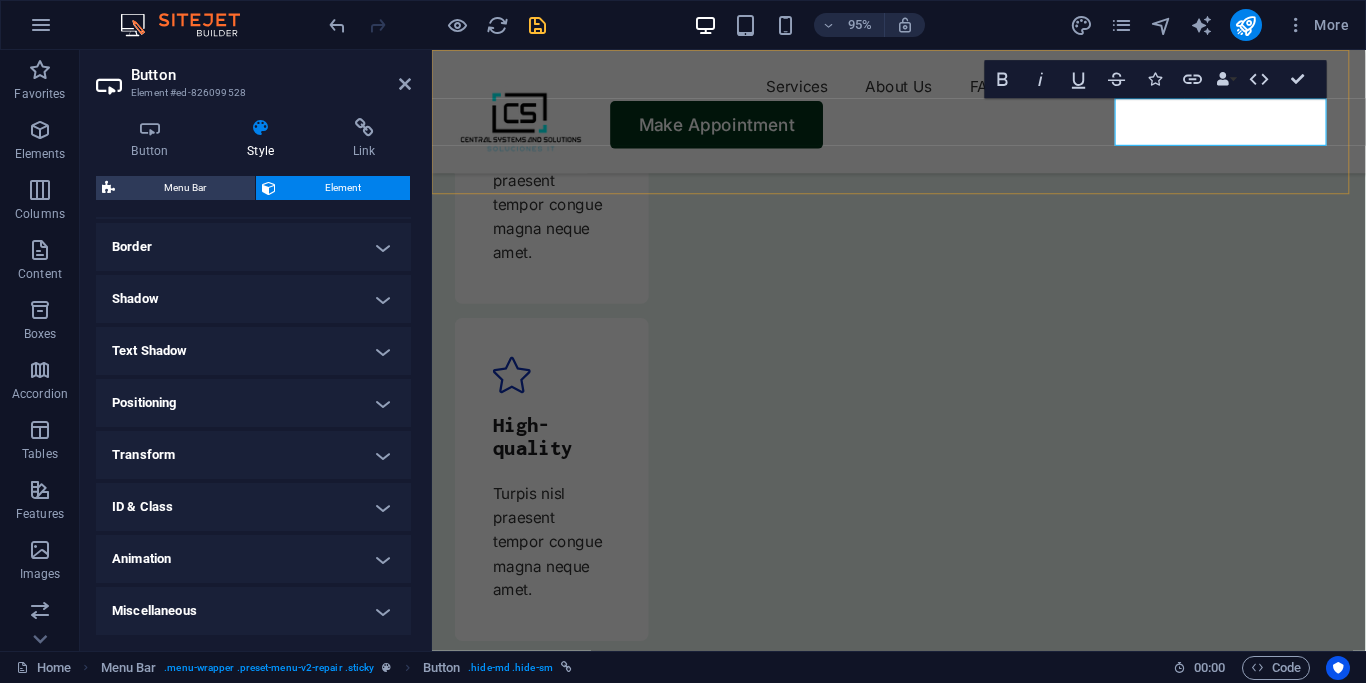 click on "Make Appointment" at bounding box center [732, 129] 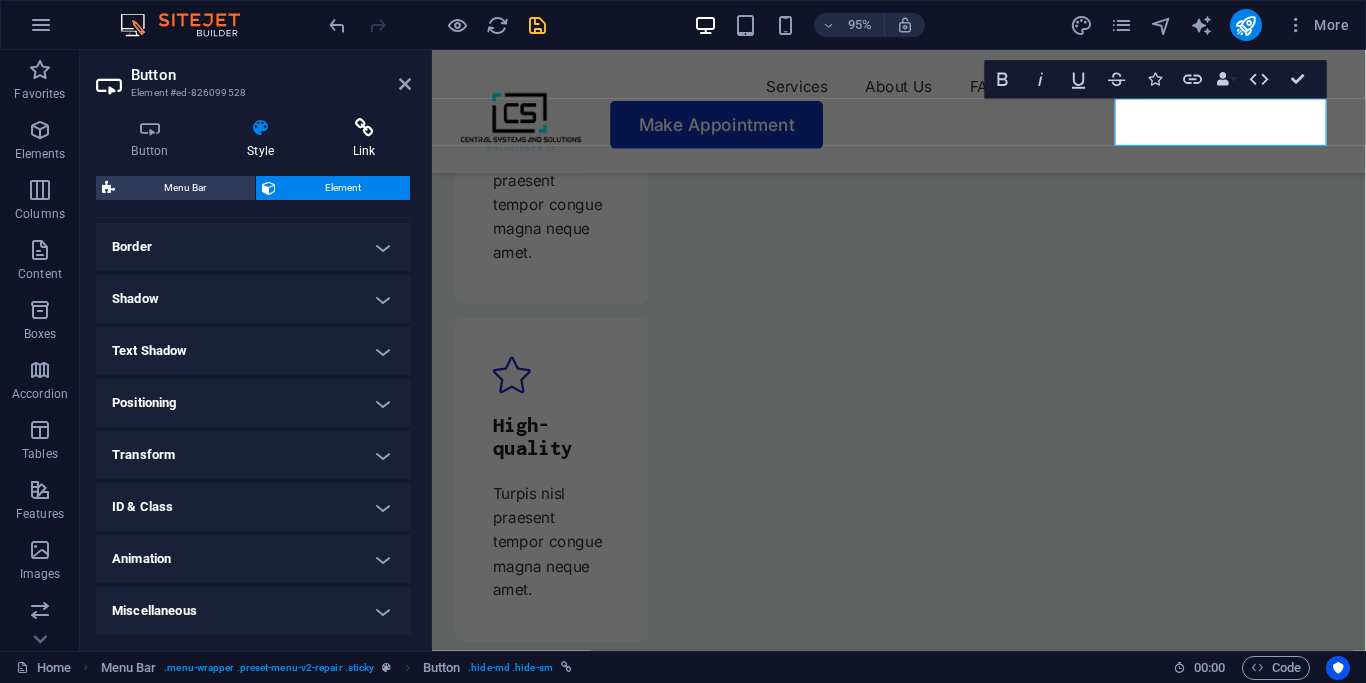 click at bounding box center (364, 128) 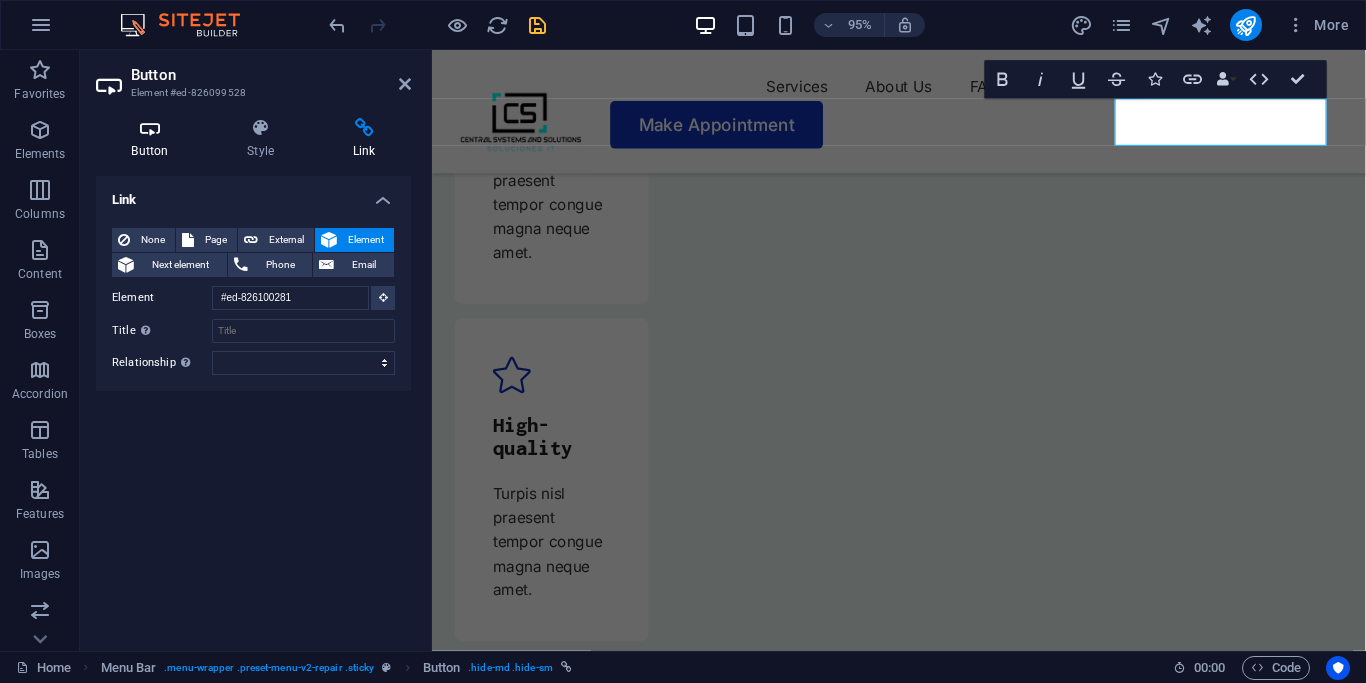 click at bounding box center (150, 128) 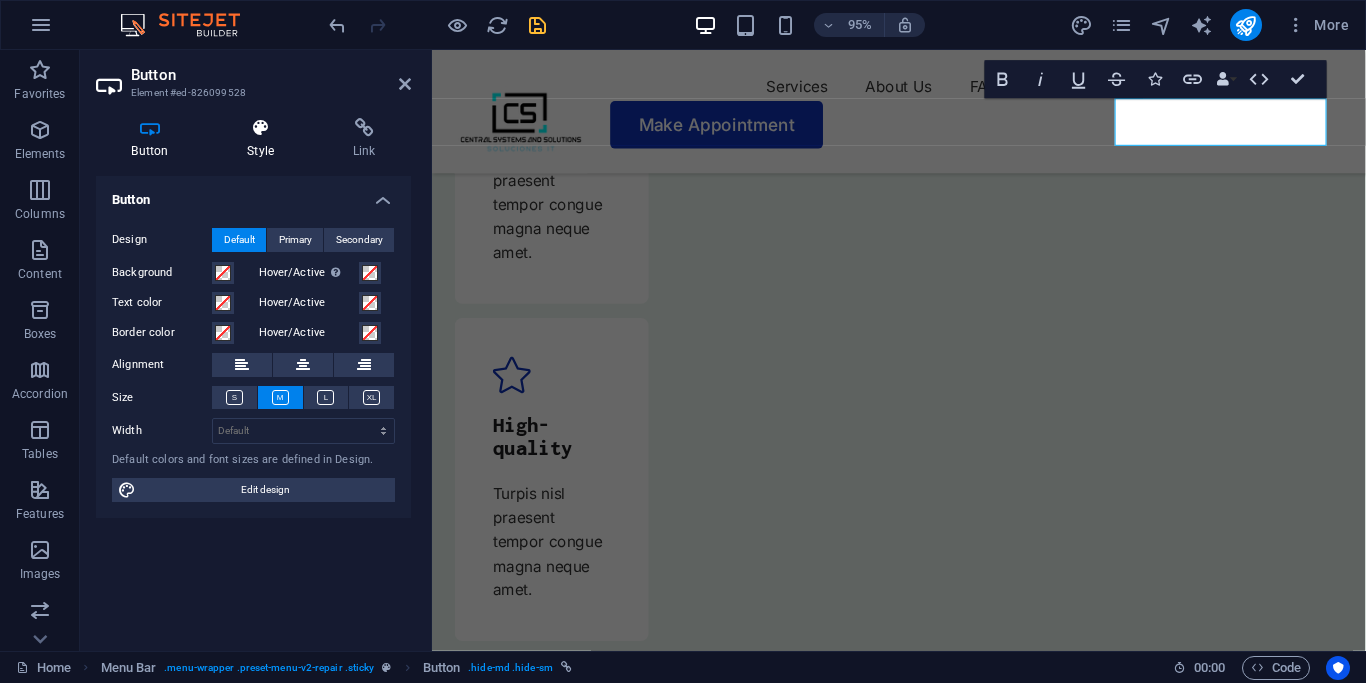 click on "Style" at bounding box center (265, 139) 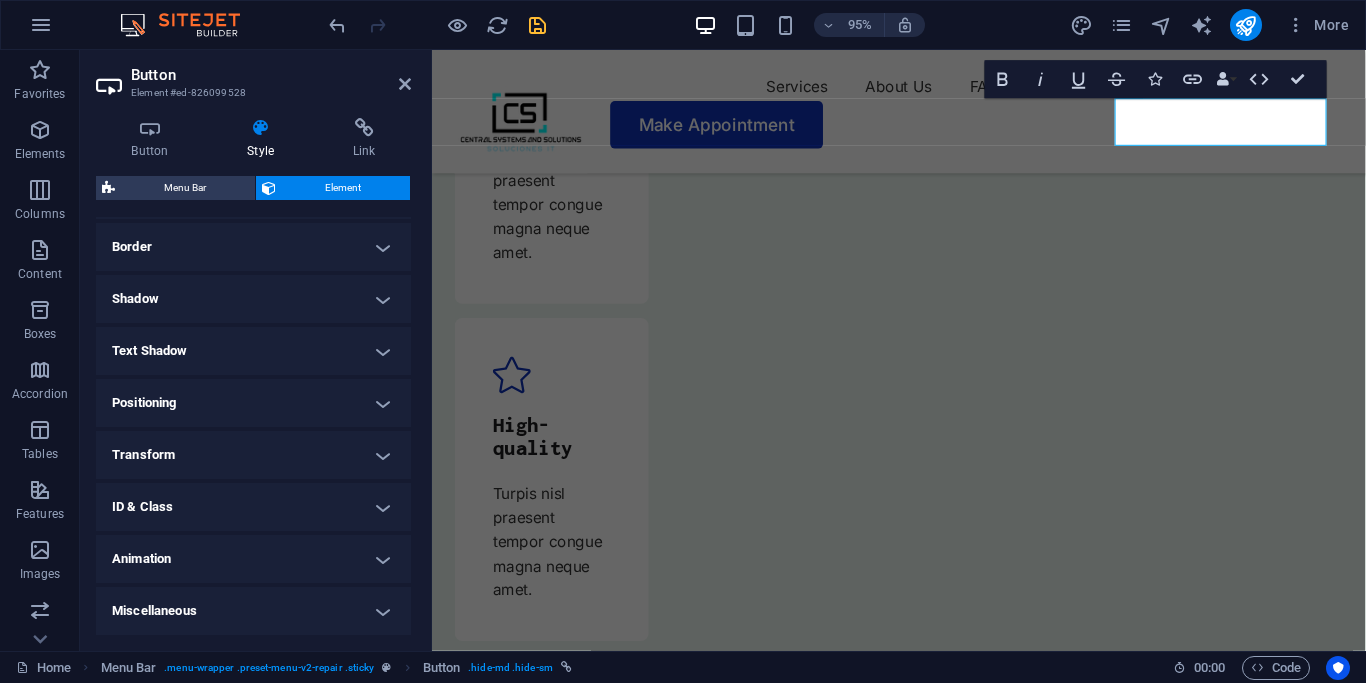 scroll, scrollTop: 150, scrollLeft: 0, axis: vertical 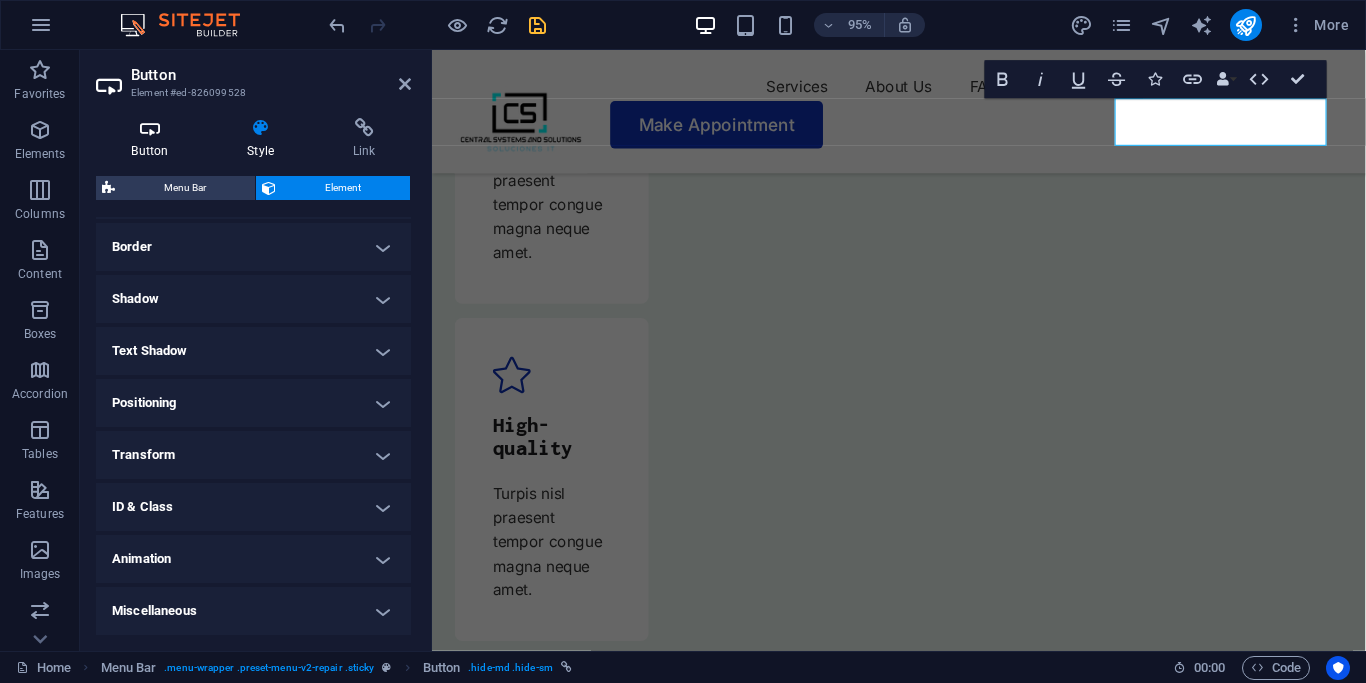 click at bounding box center [150, 128] 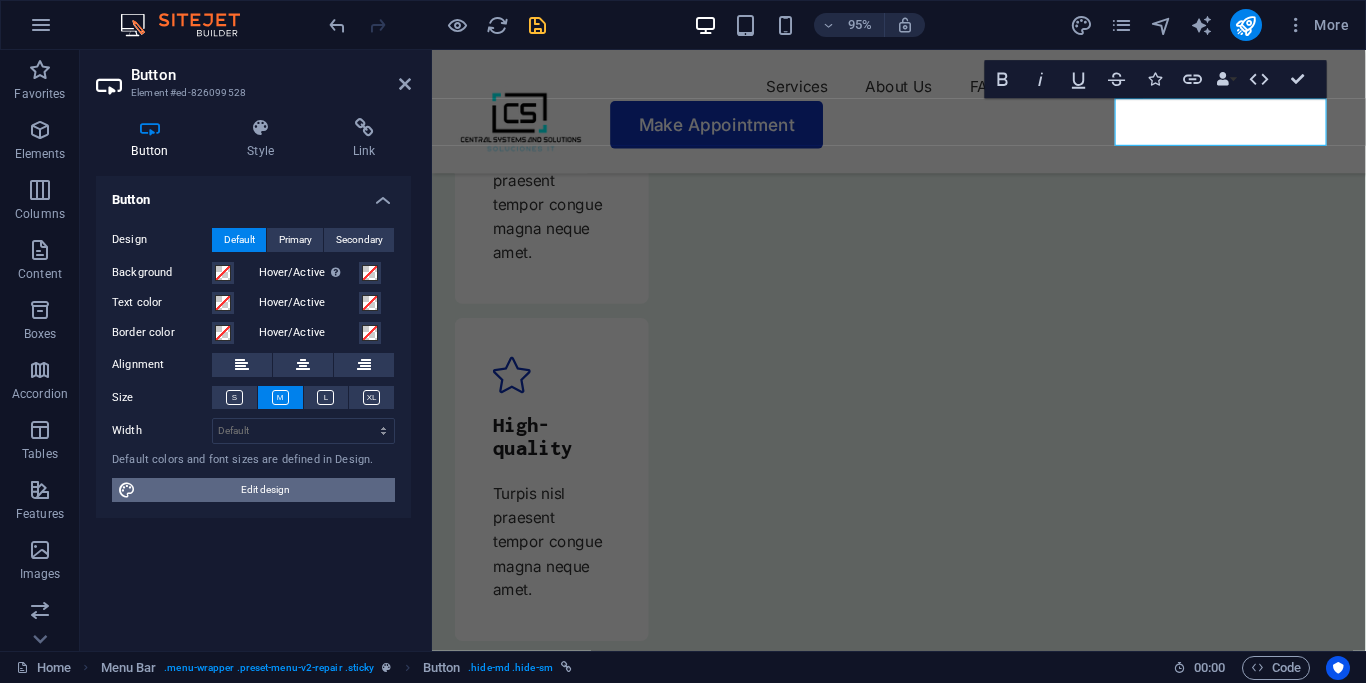 click on "Edit design" at bounding box center (265, 490) 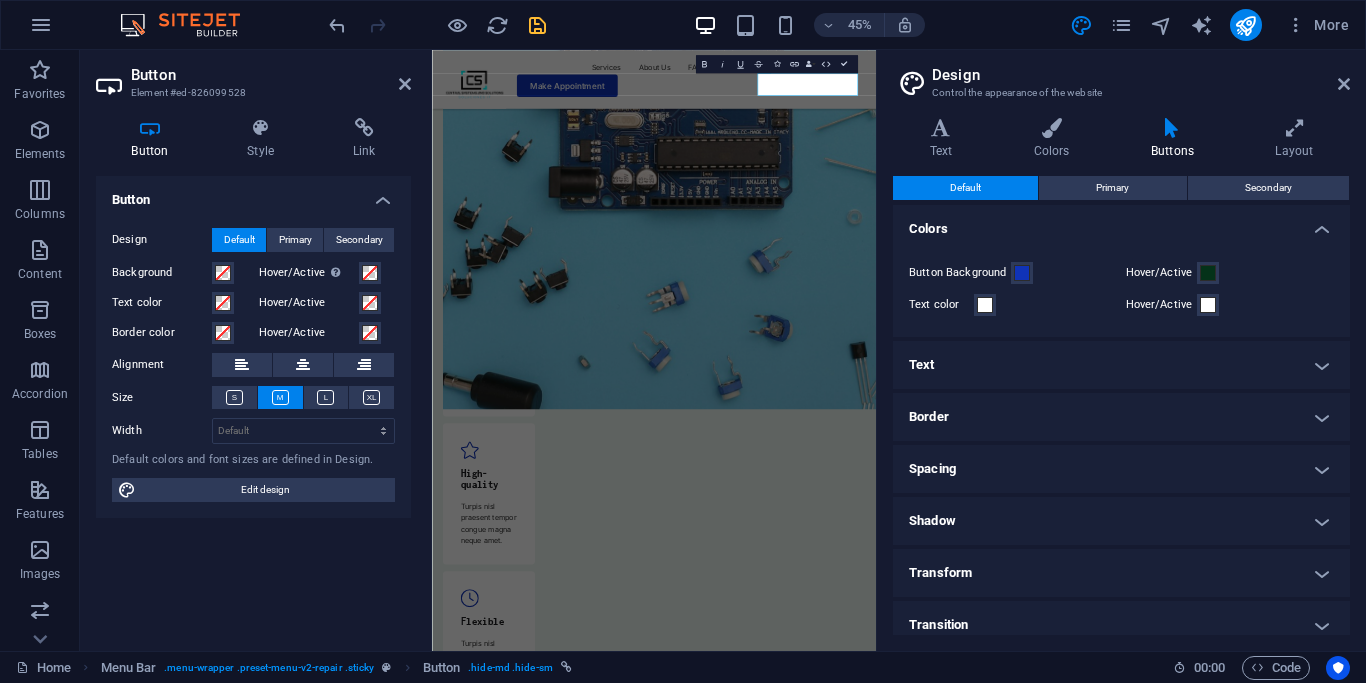 scroll, scrollTop: 7271, scrollLeft: 0, axis: vertical 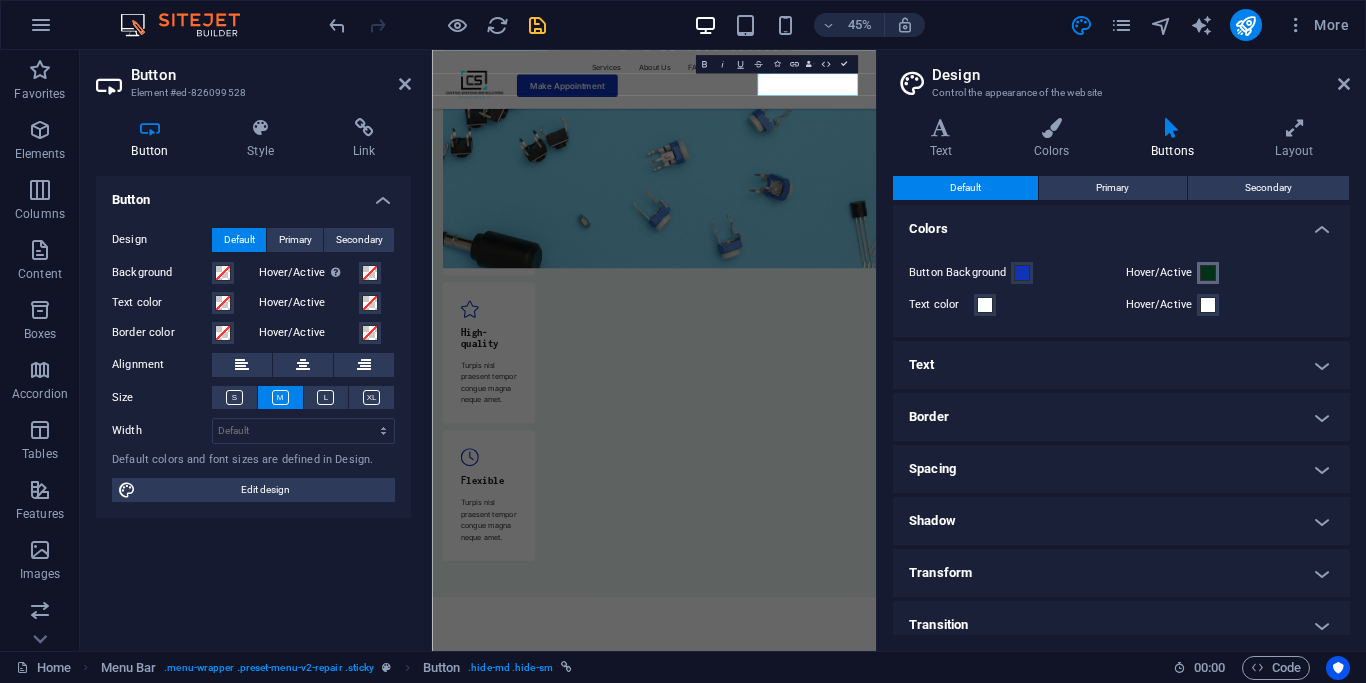 click at bounding box center [1208, 273] 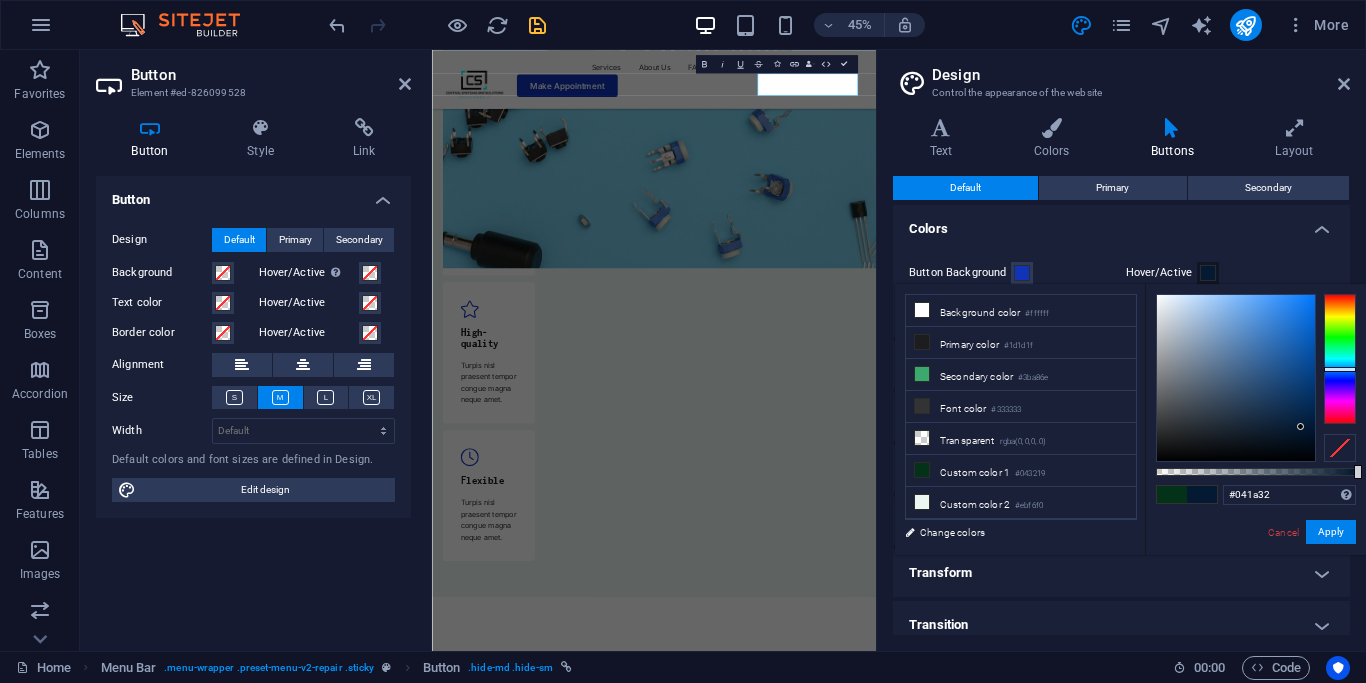 drag, startPoint x: 1345, startPoint y: 382, endPoint x: 1347, endPoint y: 369, distance: 13.152946 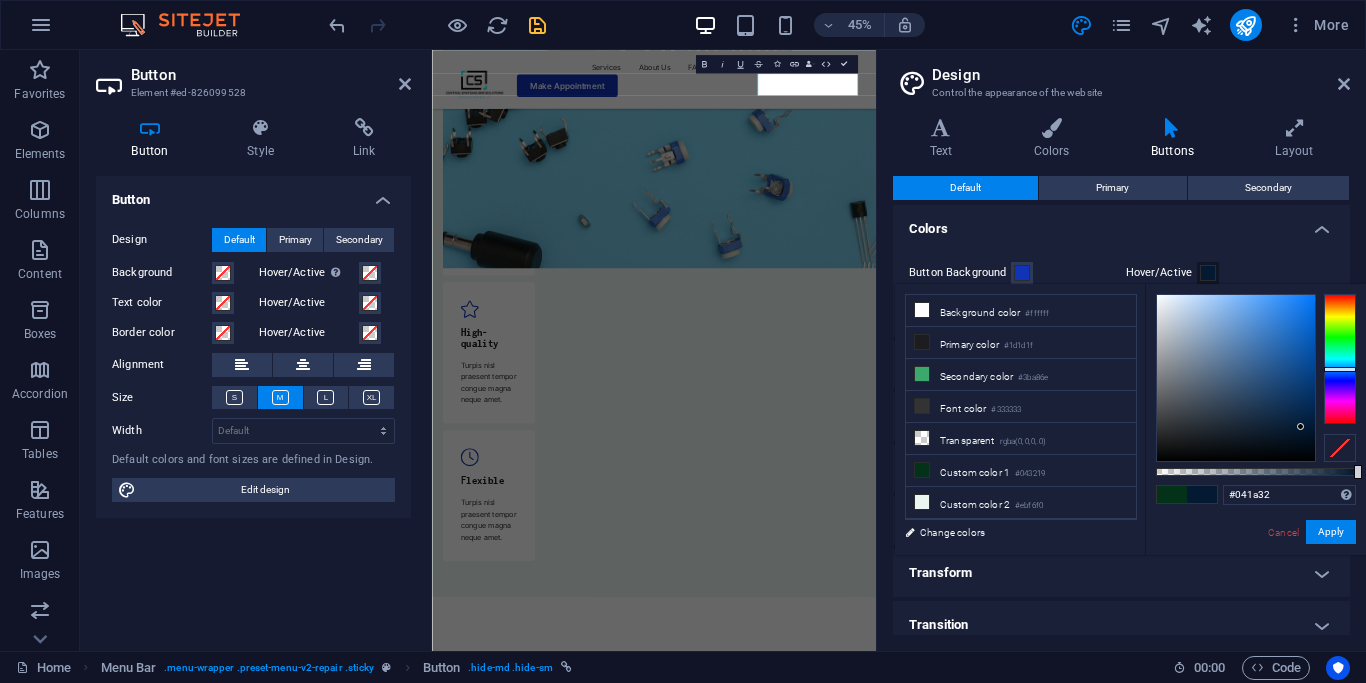 click at bounding box center (1340, 359) 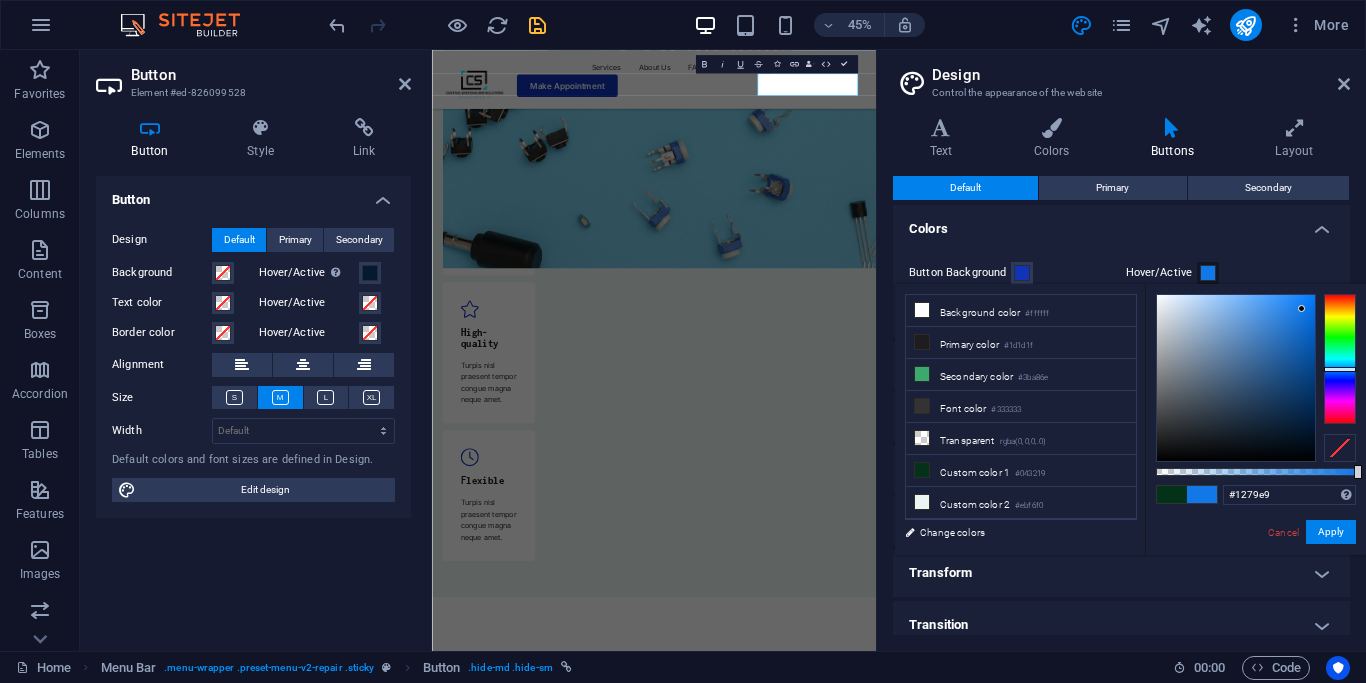 type on "#1279ea" 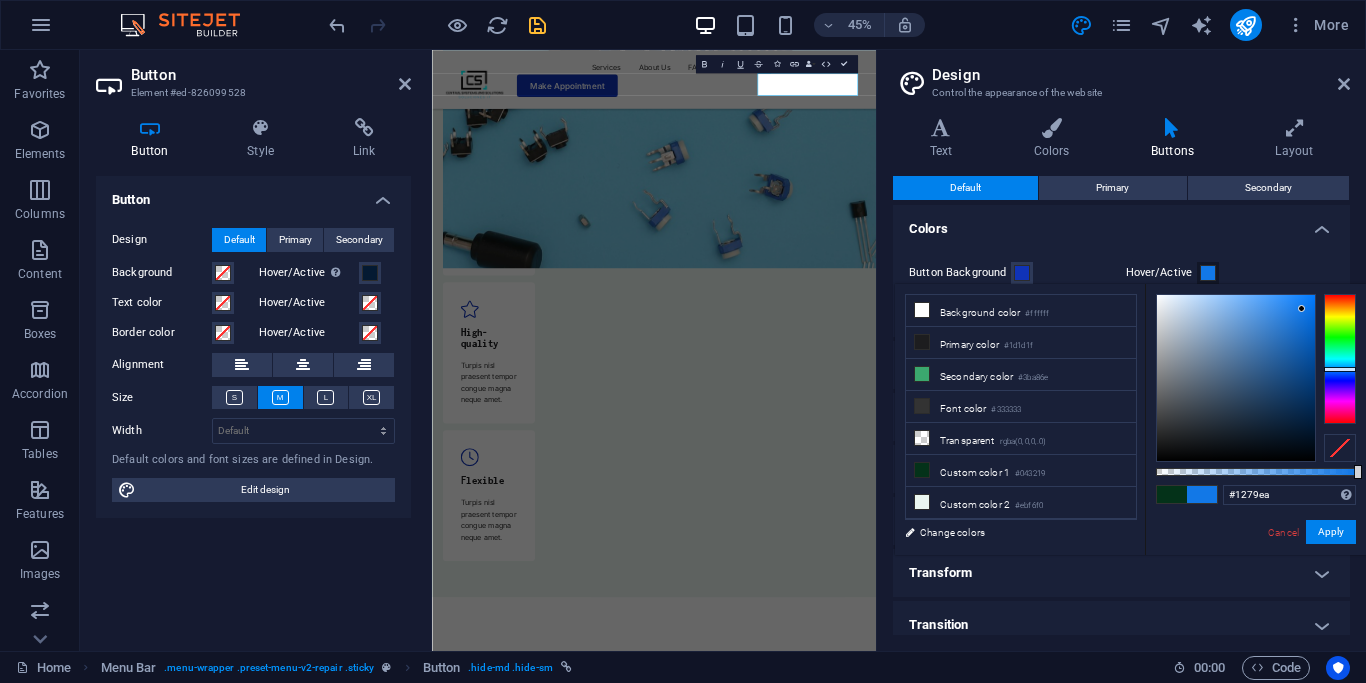 drag, startPoint x: 1301, startPoint y: 426, endPoint x: 1302, endPoint y: 307, distance: 119.0042 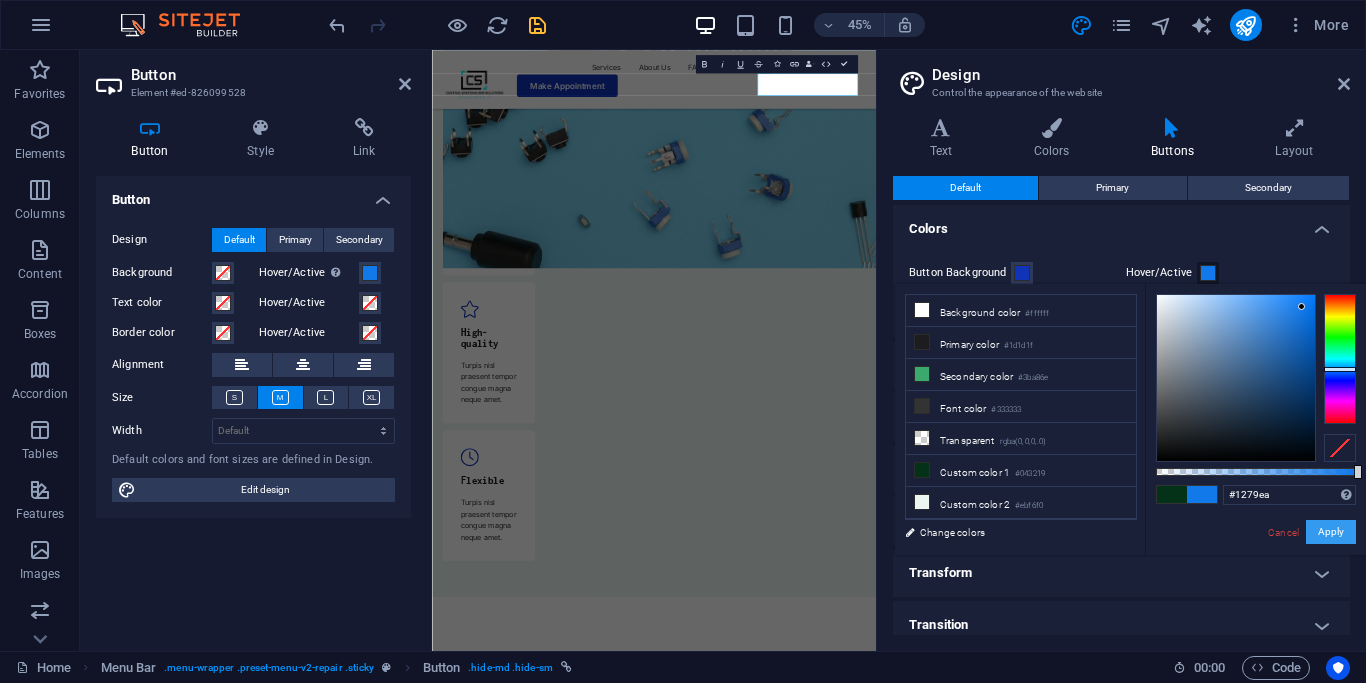 click on "Apply" at bounding box center (1331, 532) 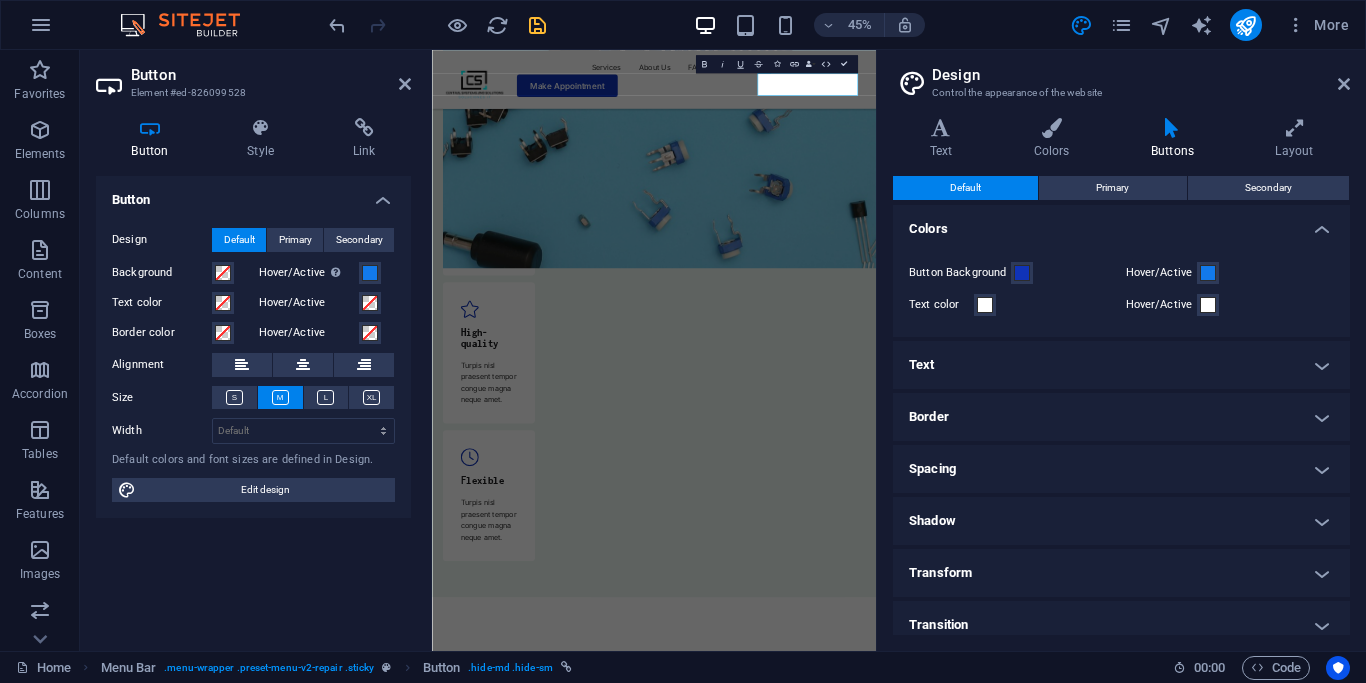 click on "Design Control the appearance of the website Variants  Text  Colors  Buttons  Layout Text Standard Bold Links Font color Font Inter Font size 16 rem px Line height 1.6 Font weight To display the font weight correctly, it may need to be enabled.  Manage Fonts Thin, 100 Extra-light, 200 Light, 300 Regular, 400 Medium, 500 Semi-bold, 600 Bold, 700 Extra-bold, 800 Black, 900 Letter spacing 0 rem px Font style Text transform Tt TT tt Text align Font weight To display the font weight correctly, it may need to be enabled.  Manage Fonts Thin, 100 Extra-light, 200 Light, 300 Regular, 400 Medium, 500 Semi-bold, 600 Bold, 700 Extra-bold, 800 Black, 900 Default Hover / Active Font color Font color Decoration None Decoration None Transition duration 0.3 s Transition function Ease Ease In Ease Out Ease In/Ease Out Linear Headlines All H1 / Textlogo H2 H3 H4 H5 H6 Font color Font Inconsolata Line height 1 Font weight To display the font weight correctly, it may need to be enabled.  Manage Fonts Thin, 100 Extra-light, 200 0" at bounding box center (1121, 350) 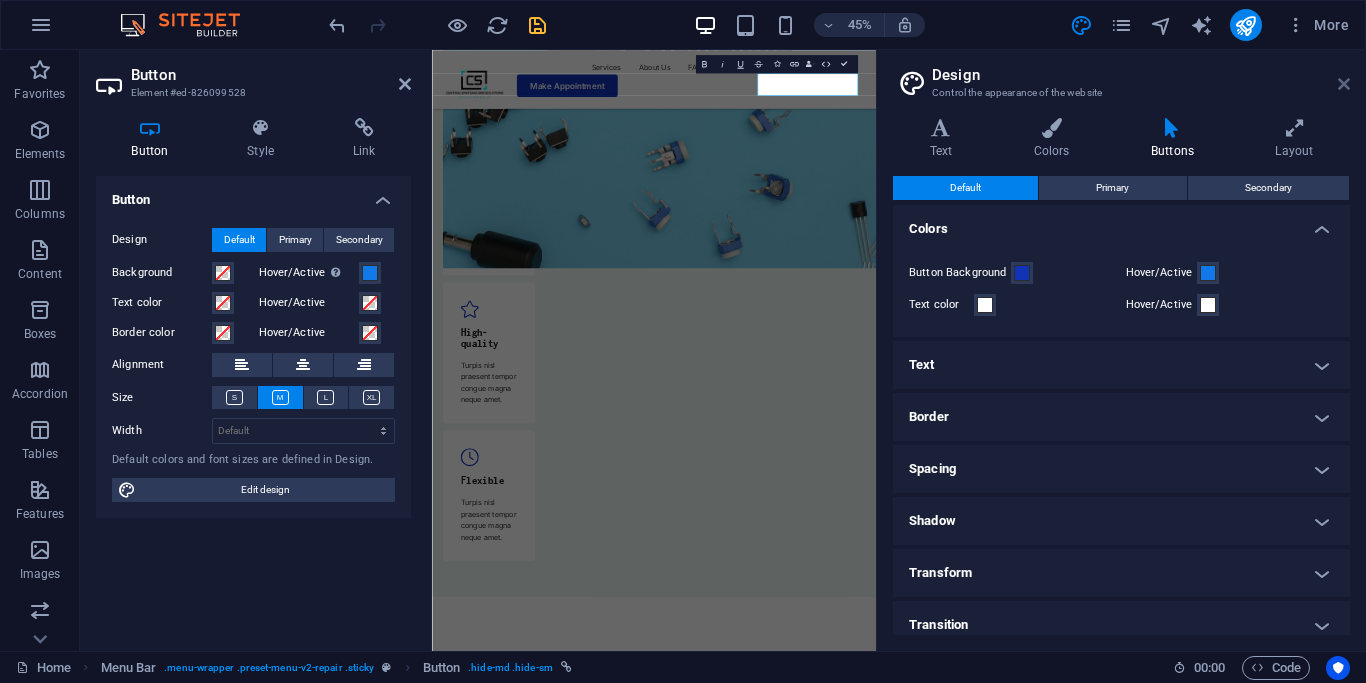 click at bounding box center (1344, 84) 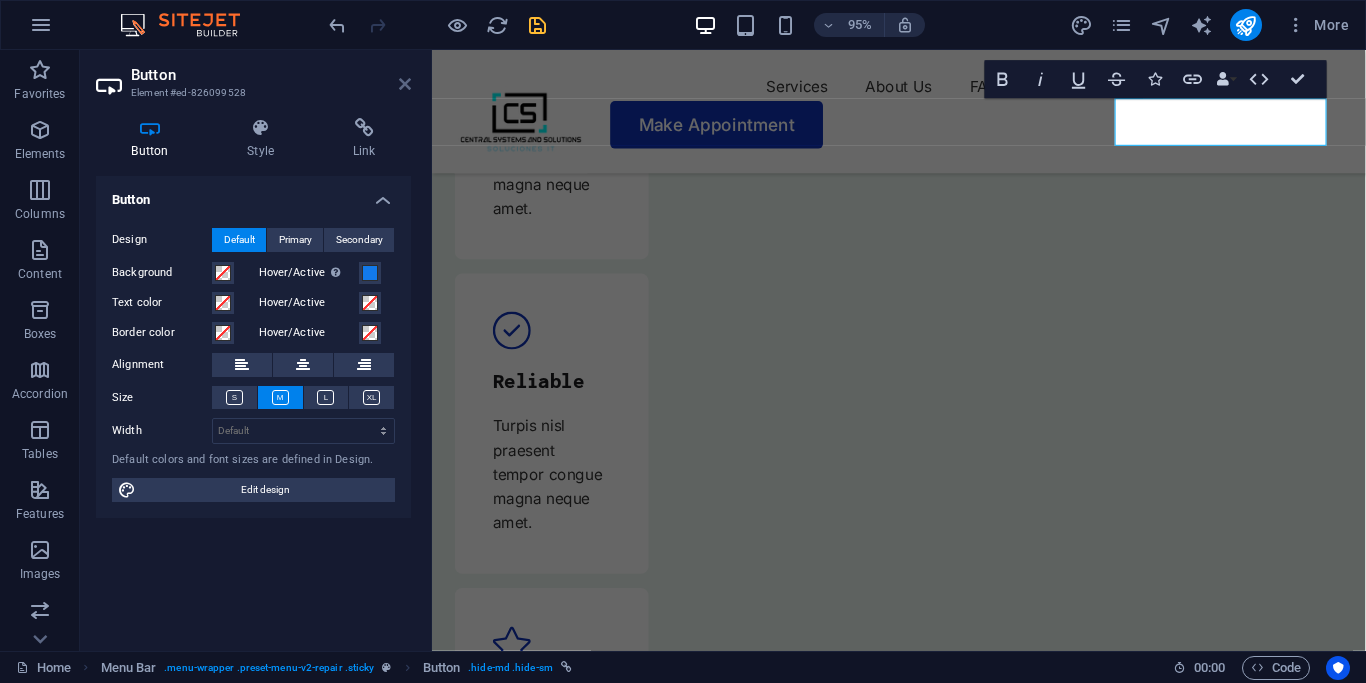 drag, startPoint x: 402, startPoint y: 78, endPoint x: 537, endPoint y: 83, distance: 135.09256 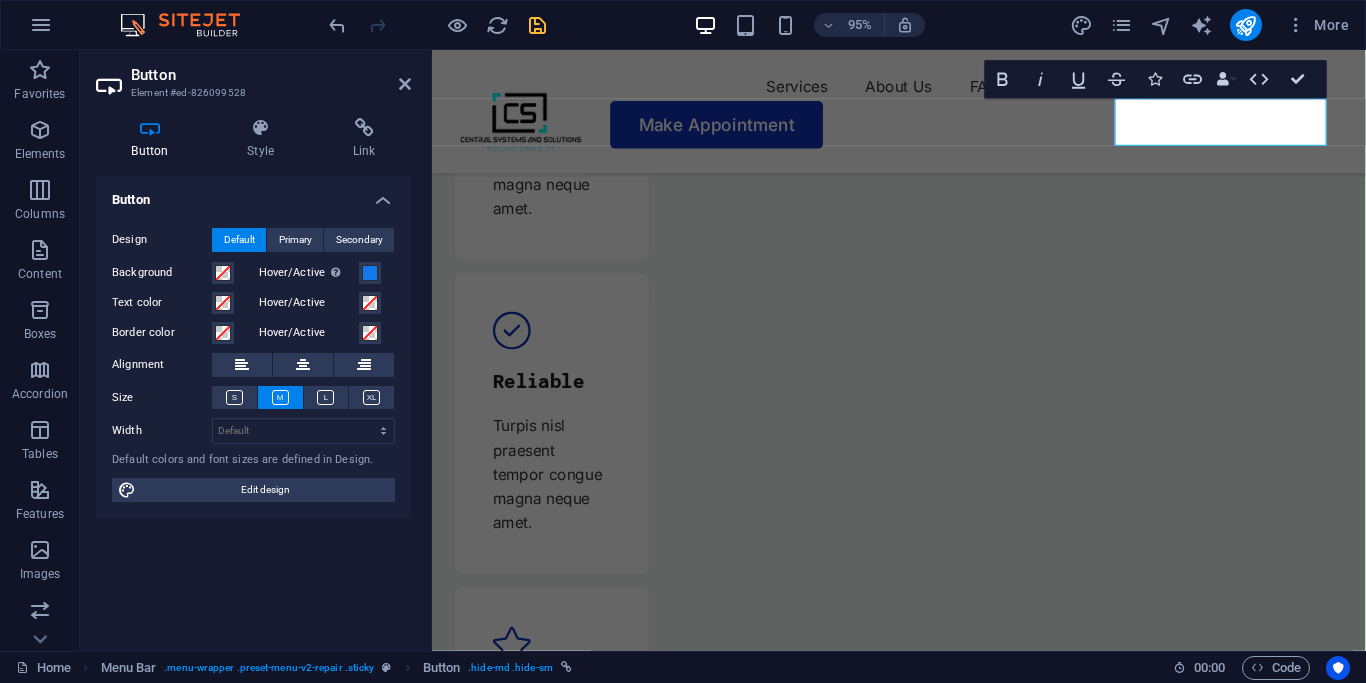 scroll, scrollTop: 6224, scrollLeft: 0, axis: vertical 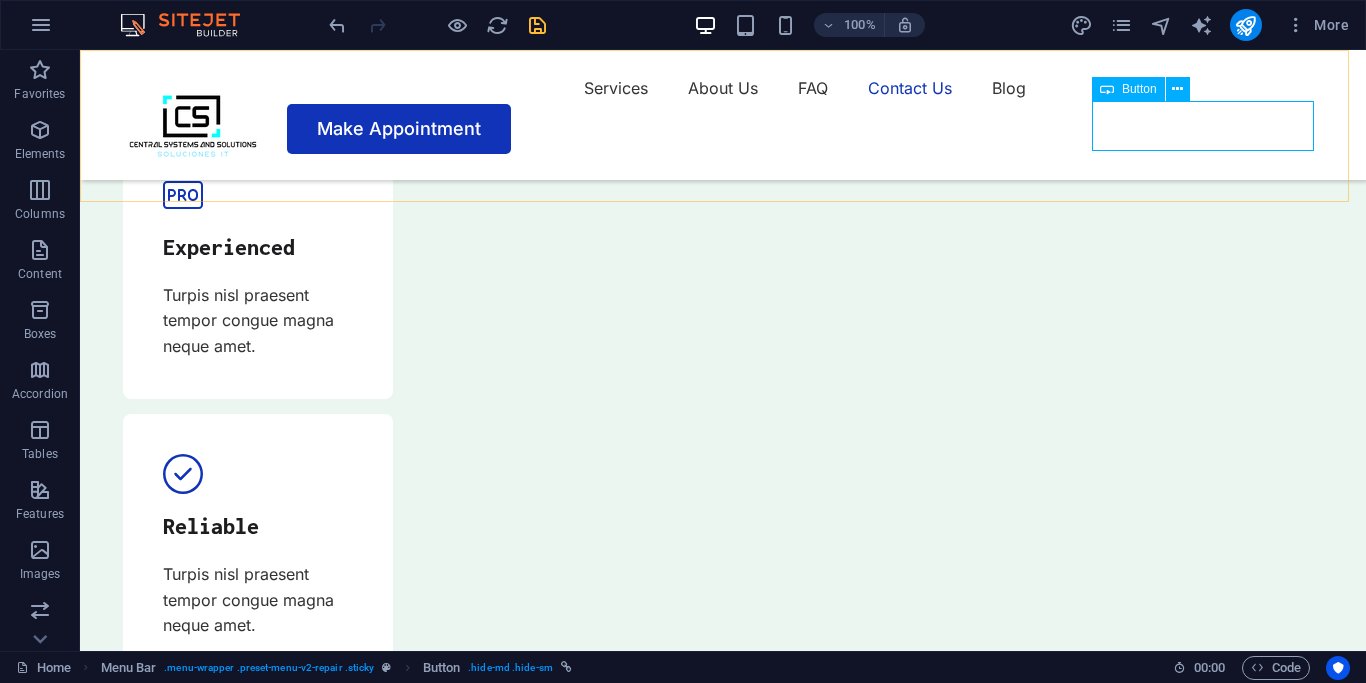 click on "Make Appointment" at bounding box center [723, 129] 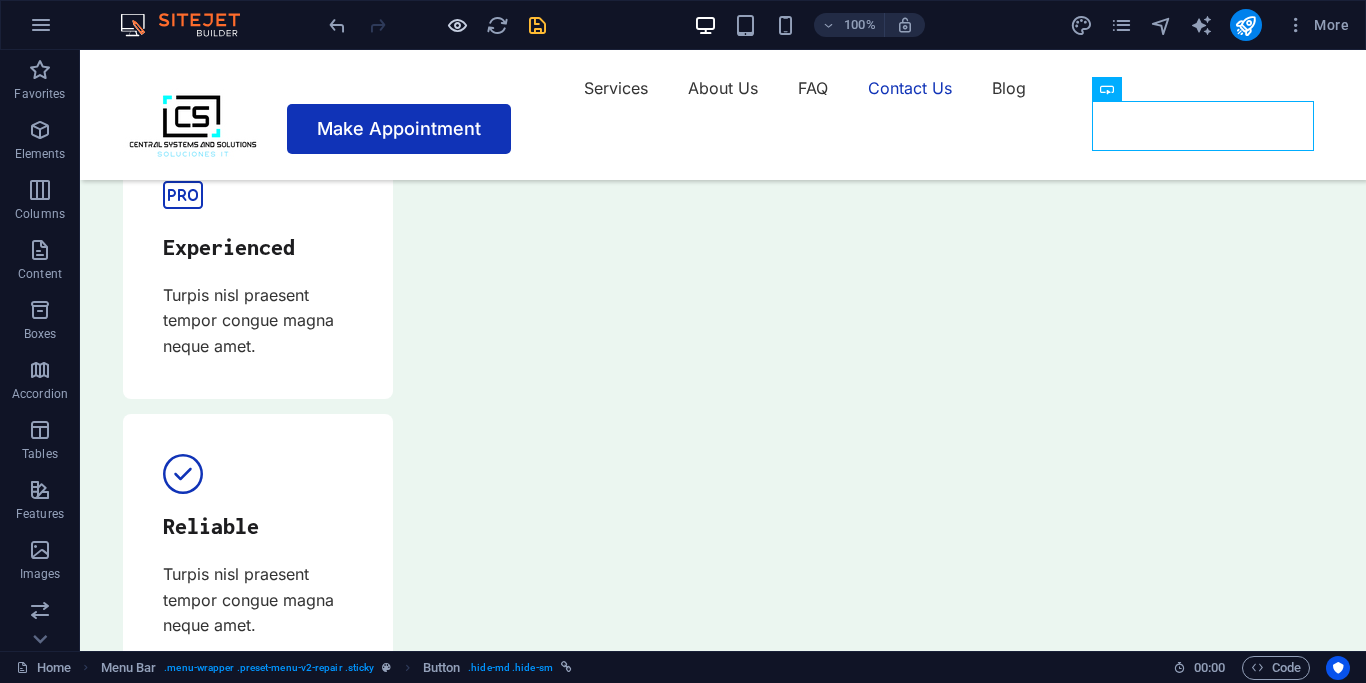 click at bounding box center (457, 25) 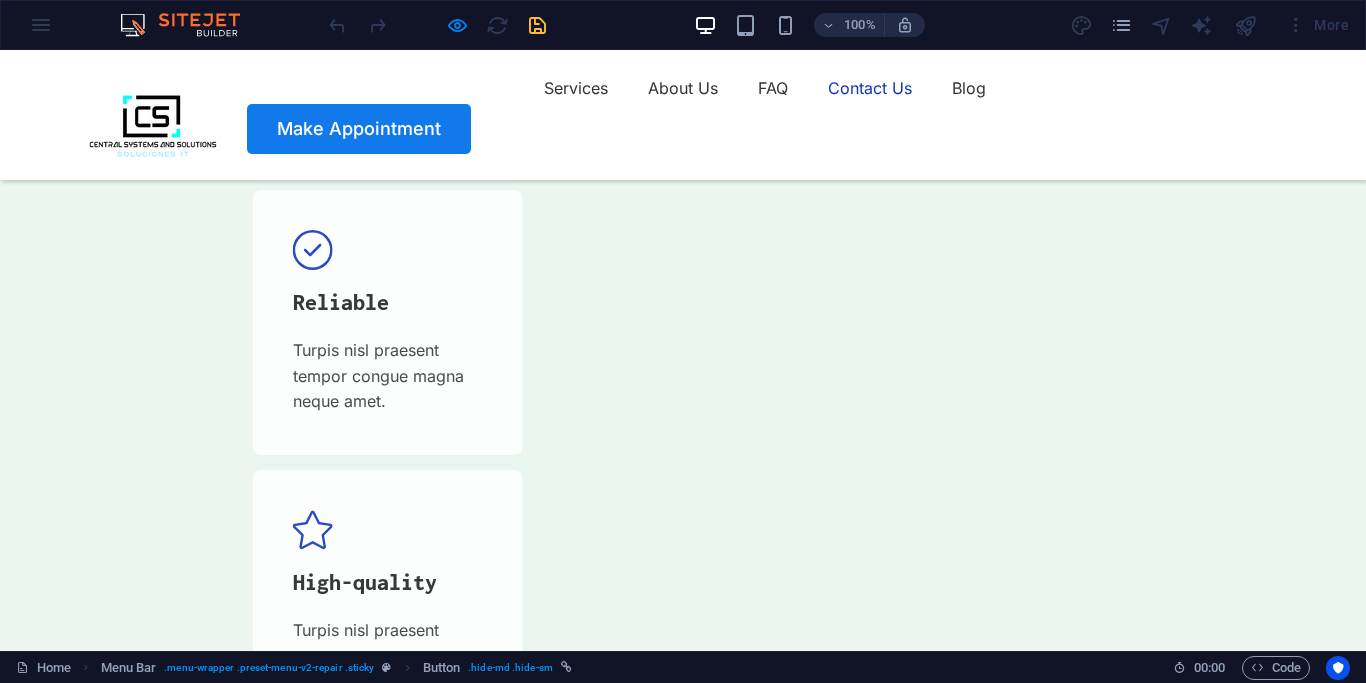 click on "Make Appointment" at bounding box center (359, 129) 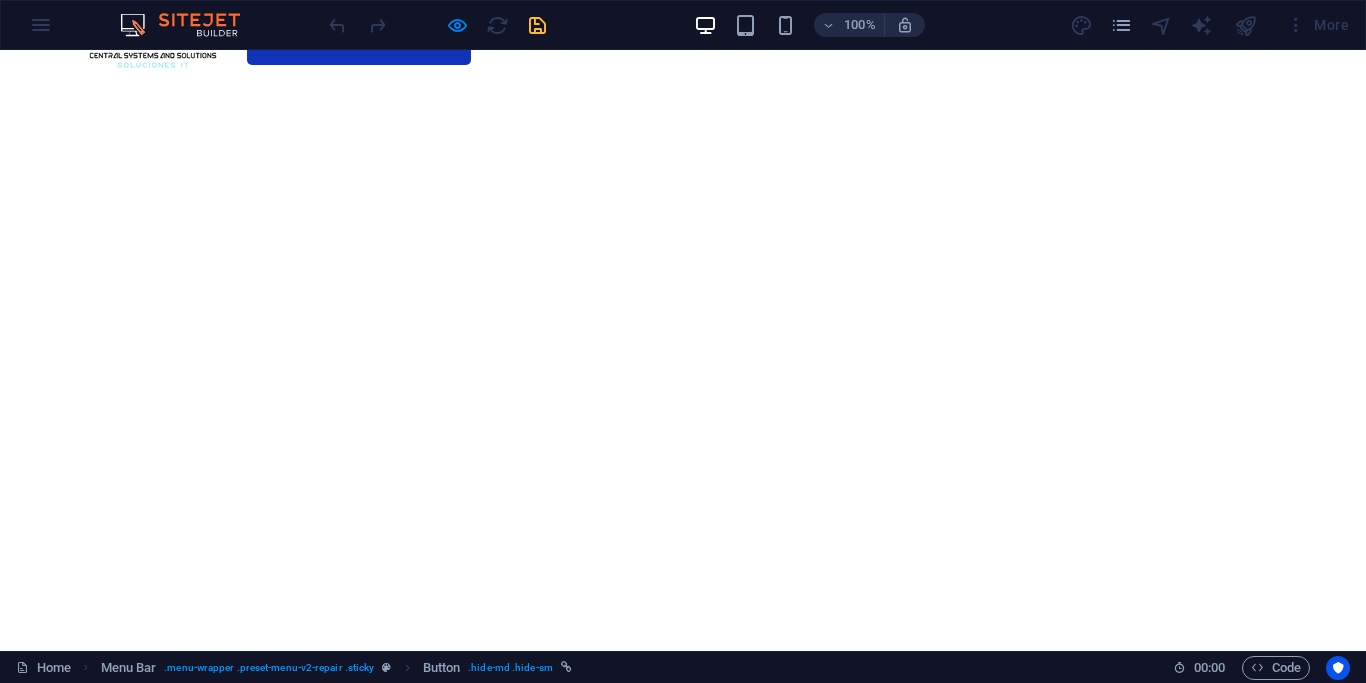 scroll, scrollTop: 0, scrollLeft: 0, axis: both 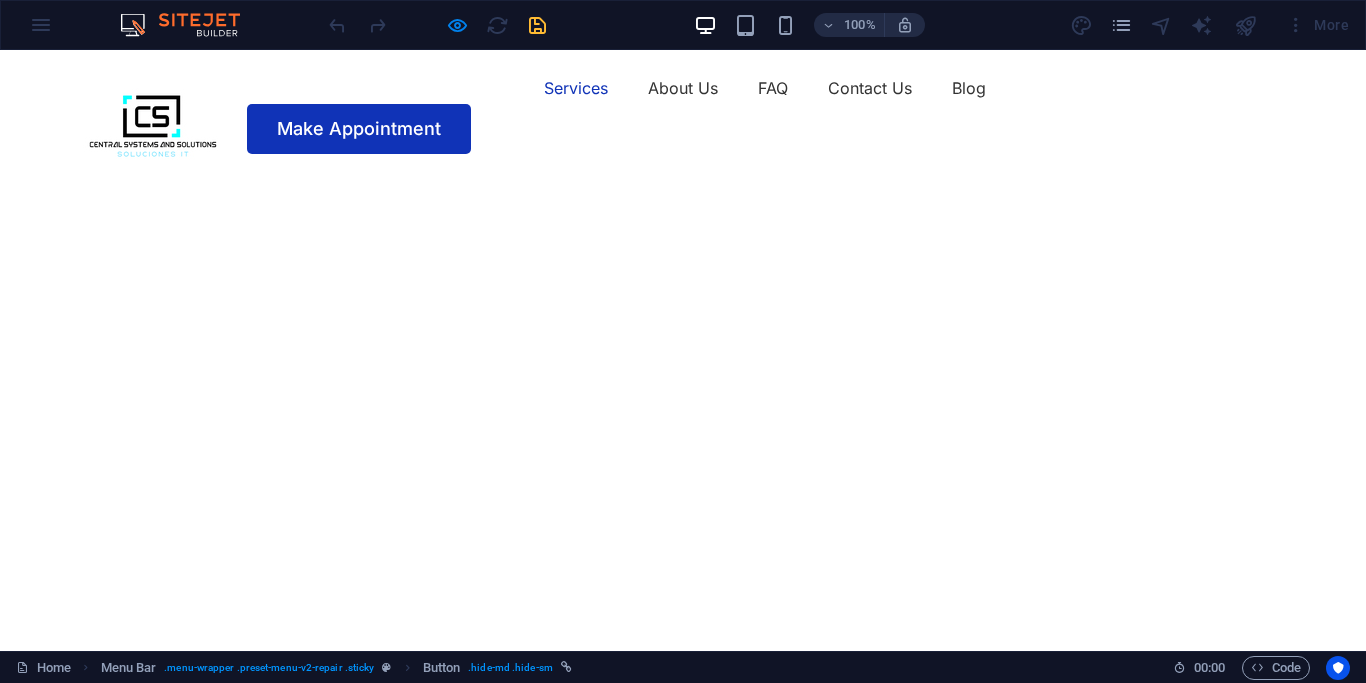 click on "Services" at bounding box center (576, 88) 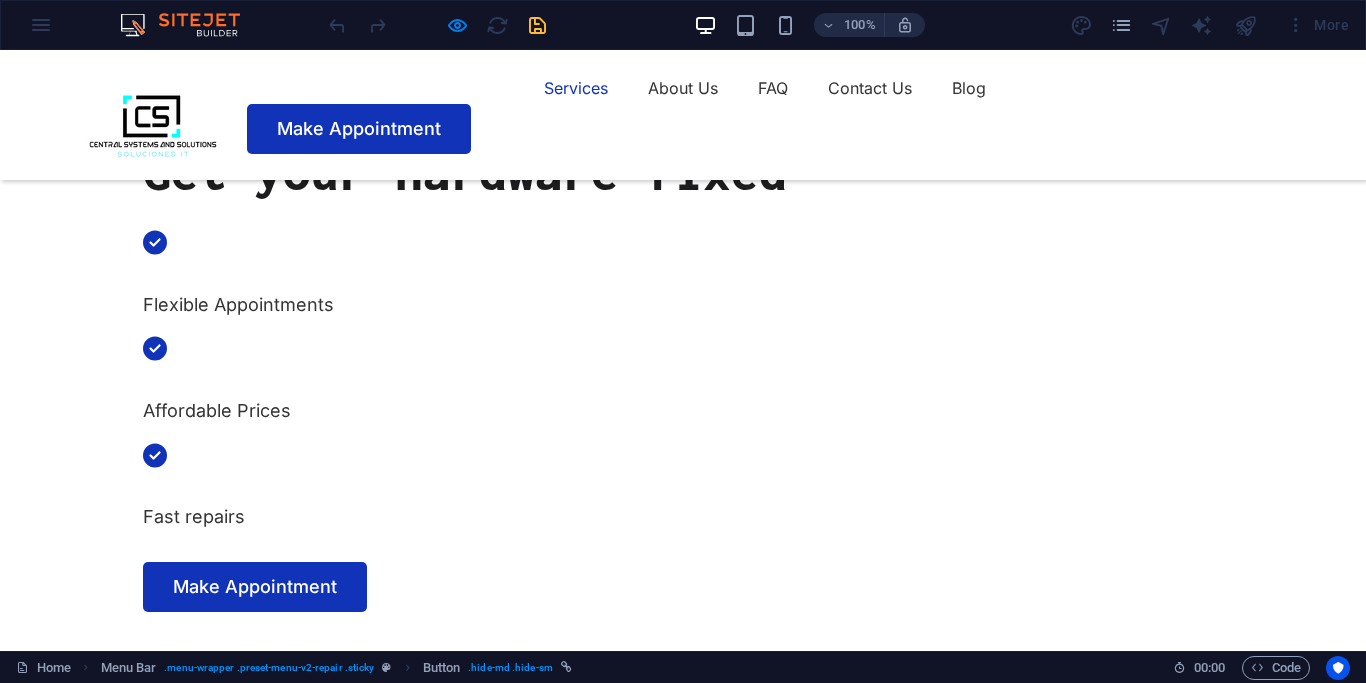 scroll, scrollTop: 458, scrollLeft: 0, axis: vertical 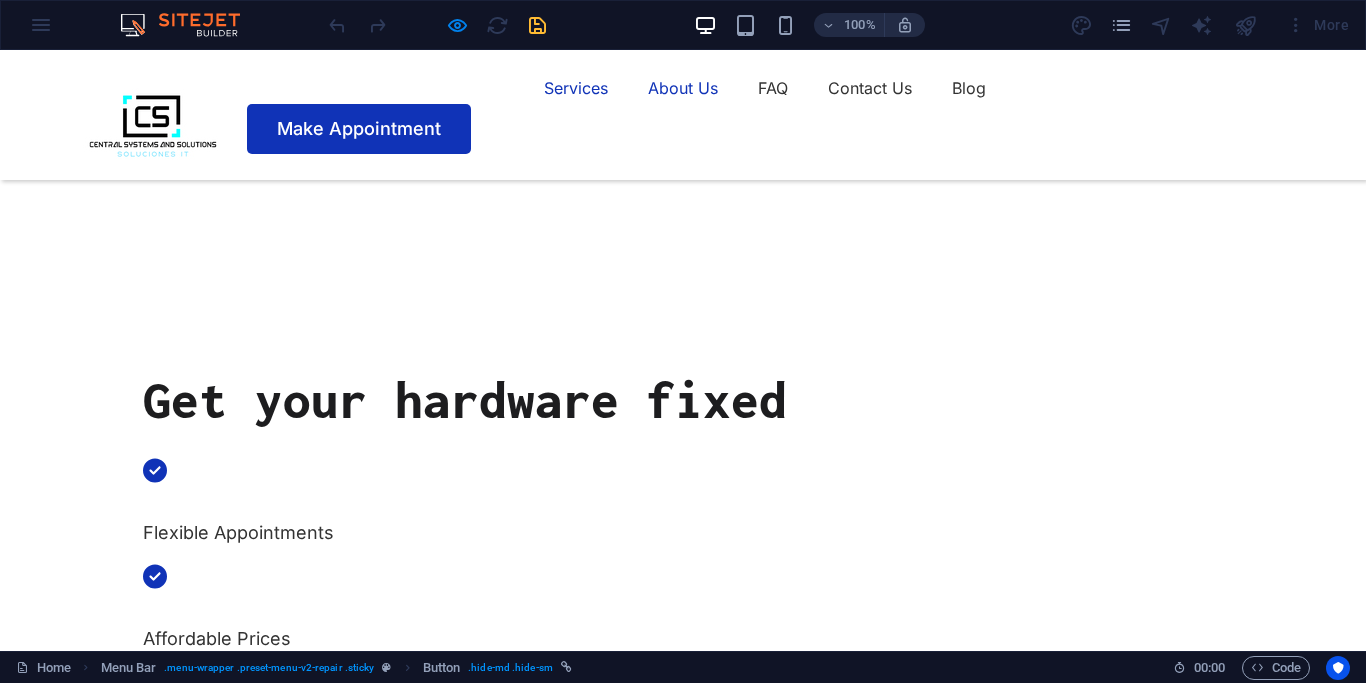 click on "About Us" at bounding box center (683, 88) 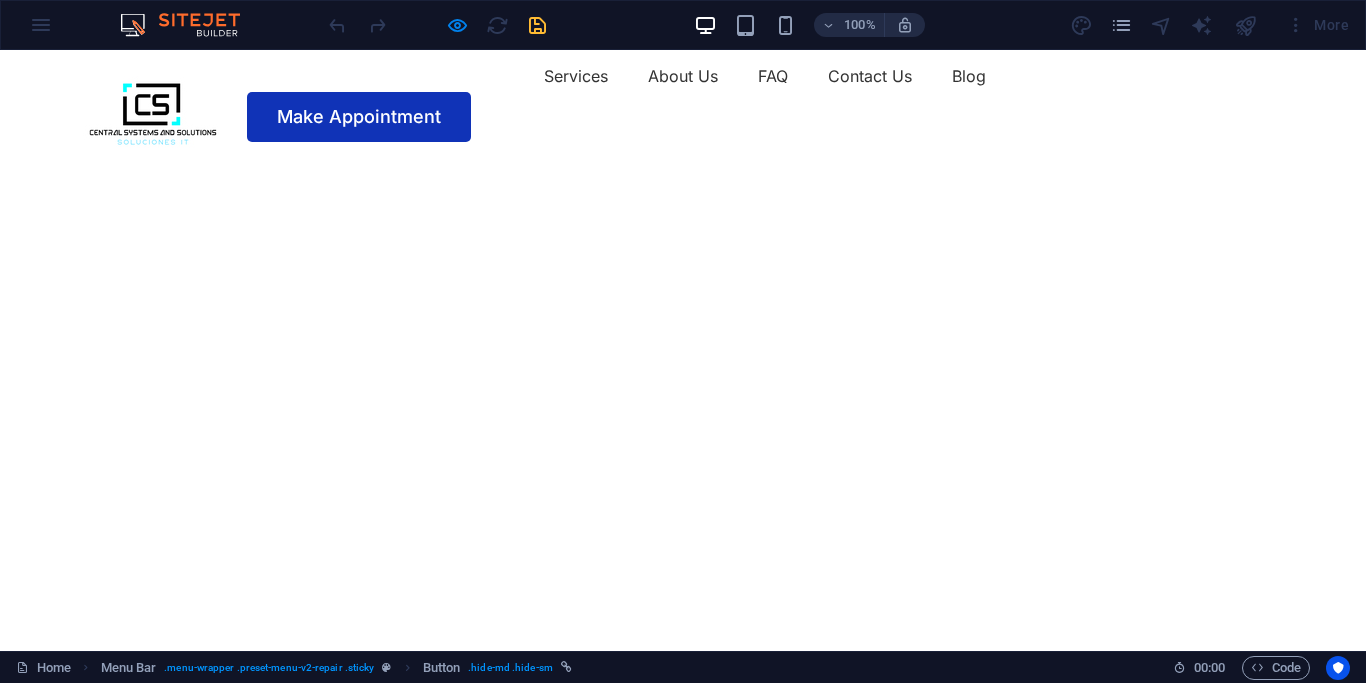 scroll, scrollTop: 0, scrollLeft: 0, axis: both 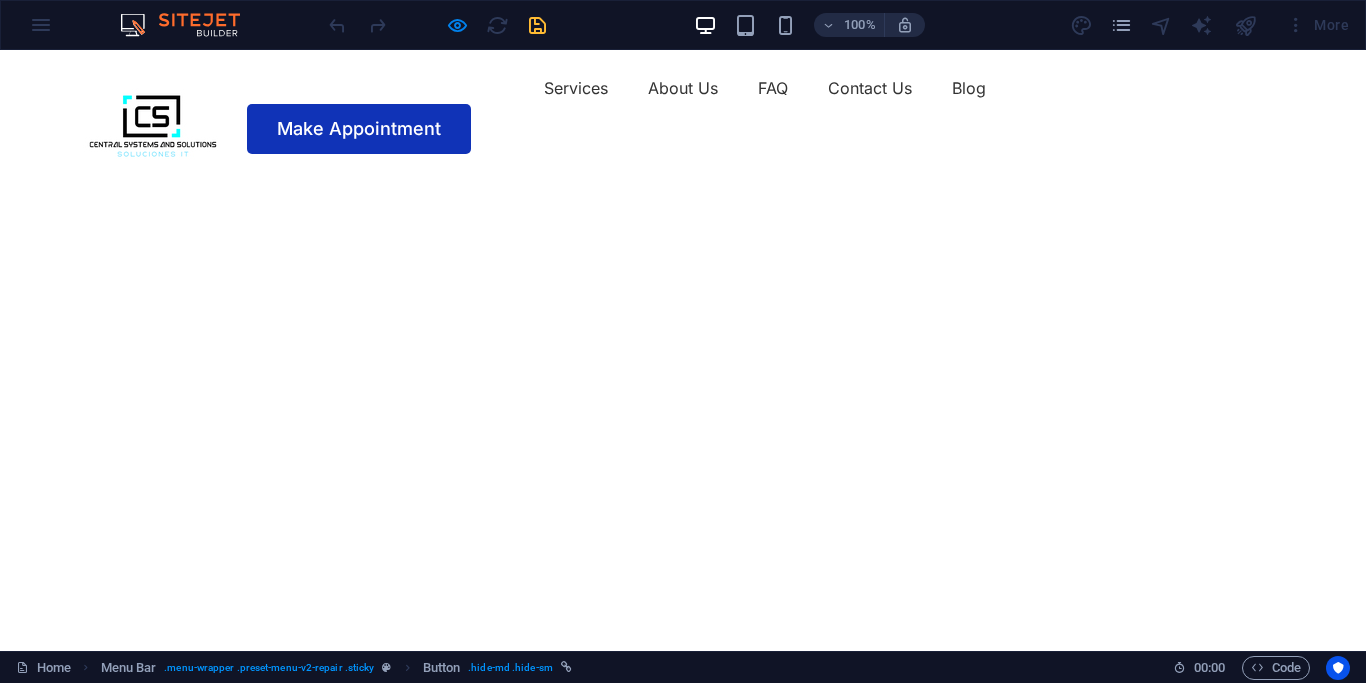 click on "Get your hardware fixed" at bounding box center (683, 873) 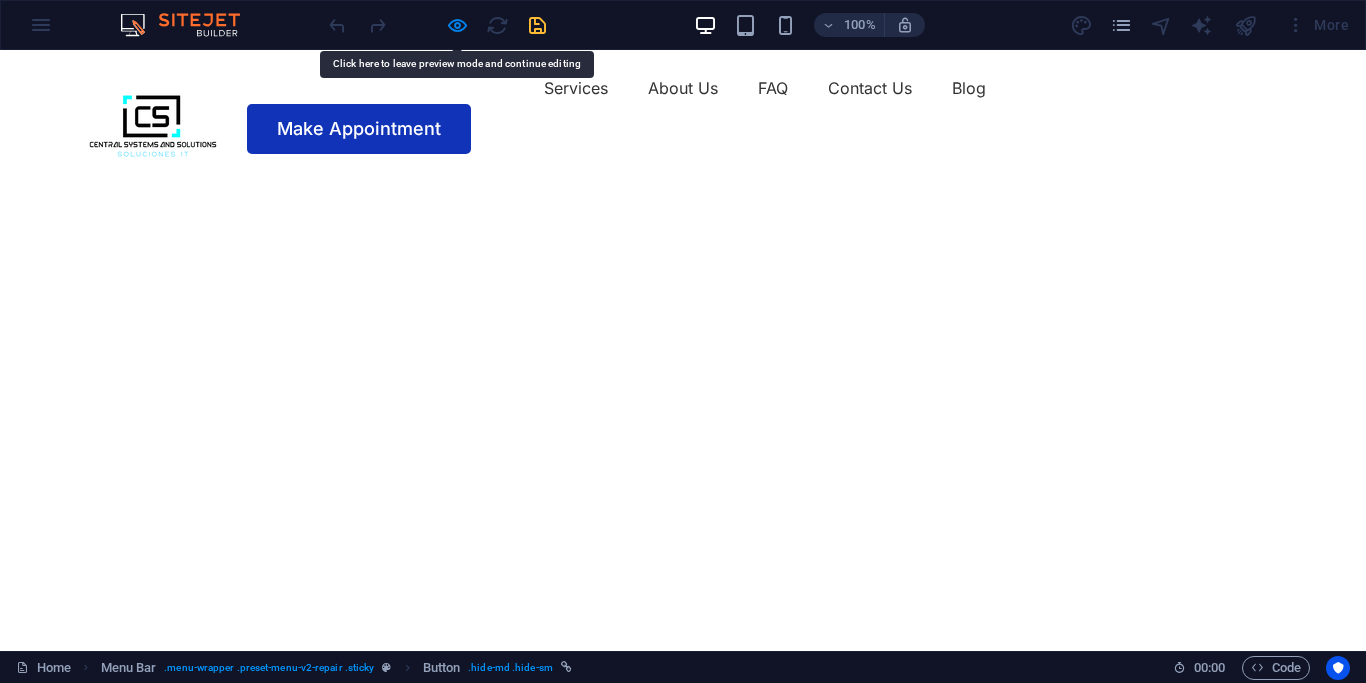 click on "Get your hardware fixed" at bounding box center (683, 873) 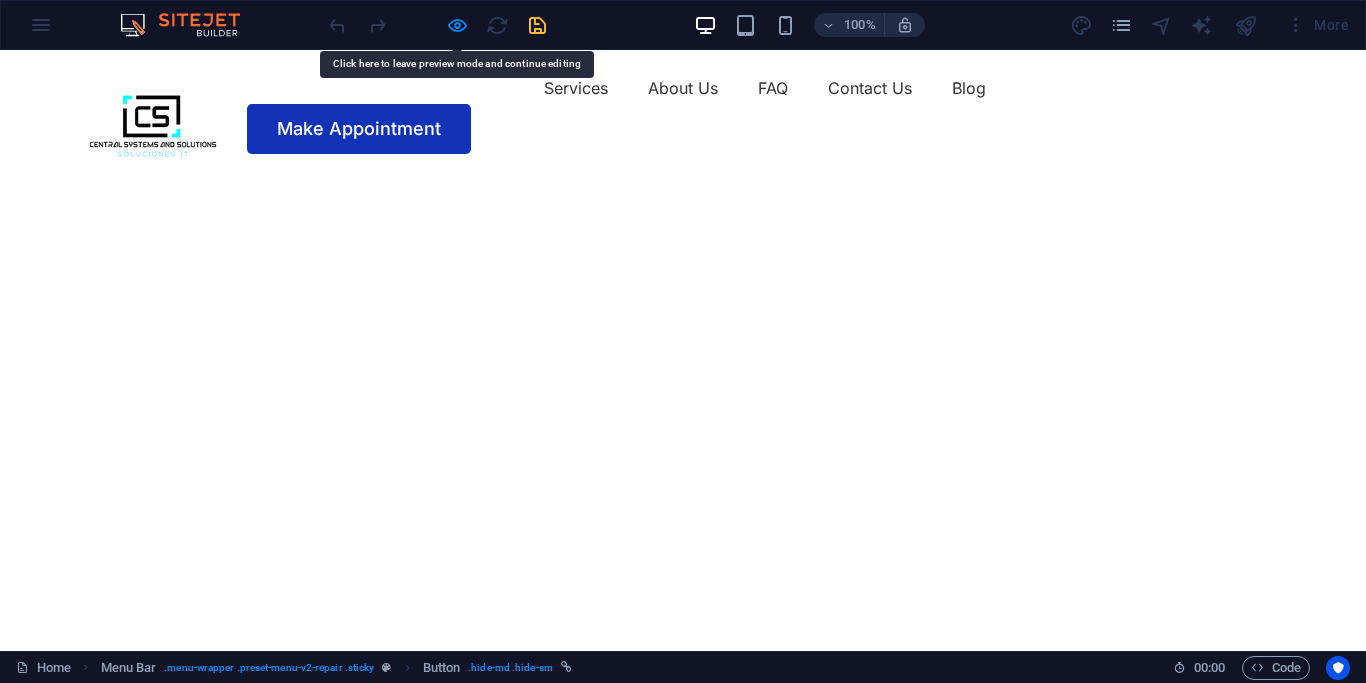 click on "Get your hardware fixed" at bounding box center [683, 873] 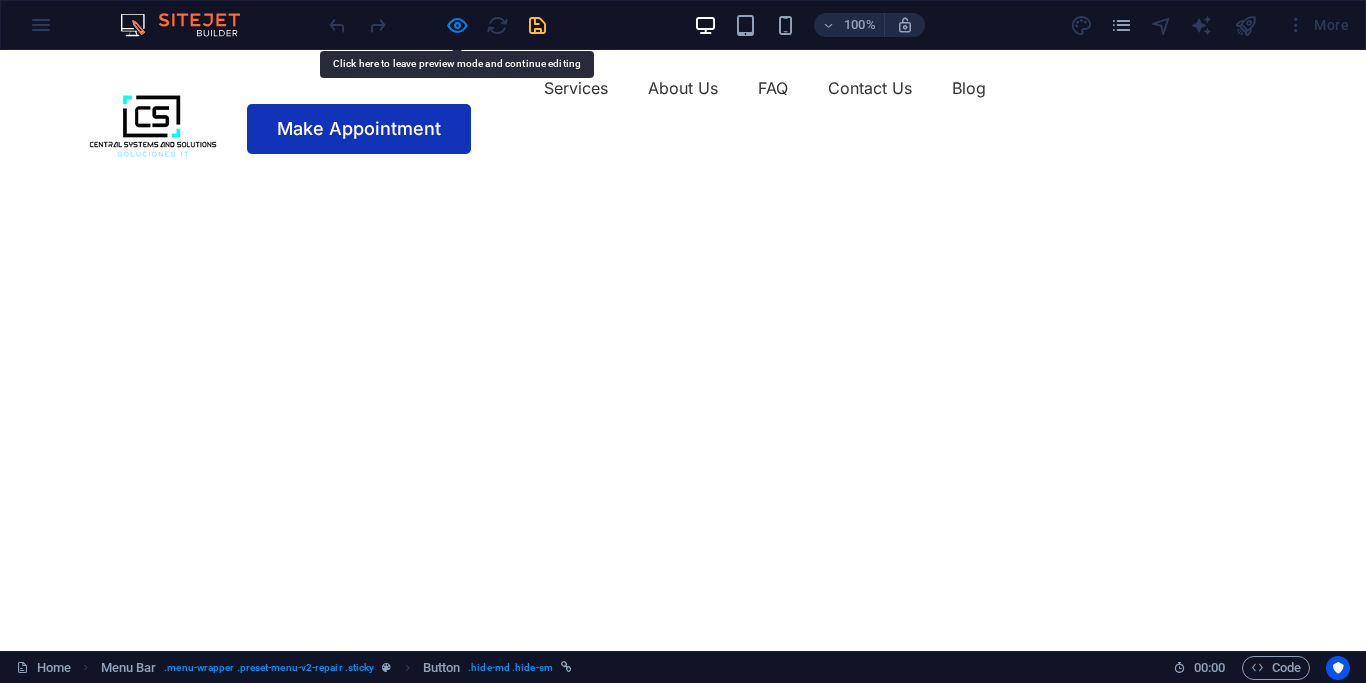 click at bounding box center (153, 126) 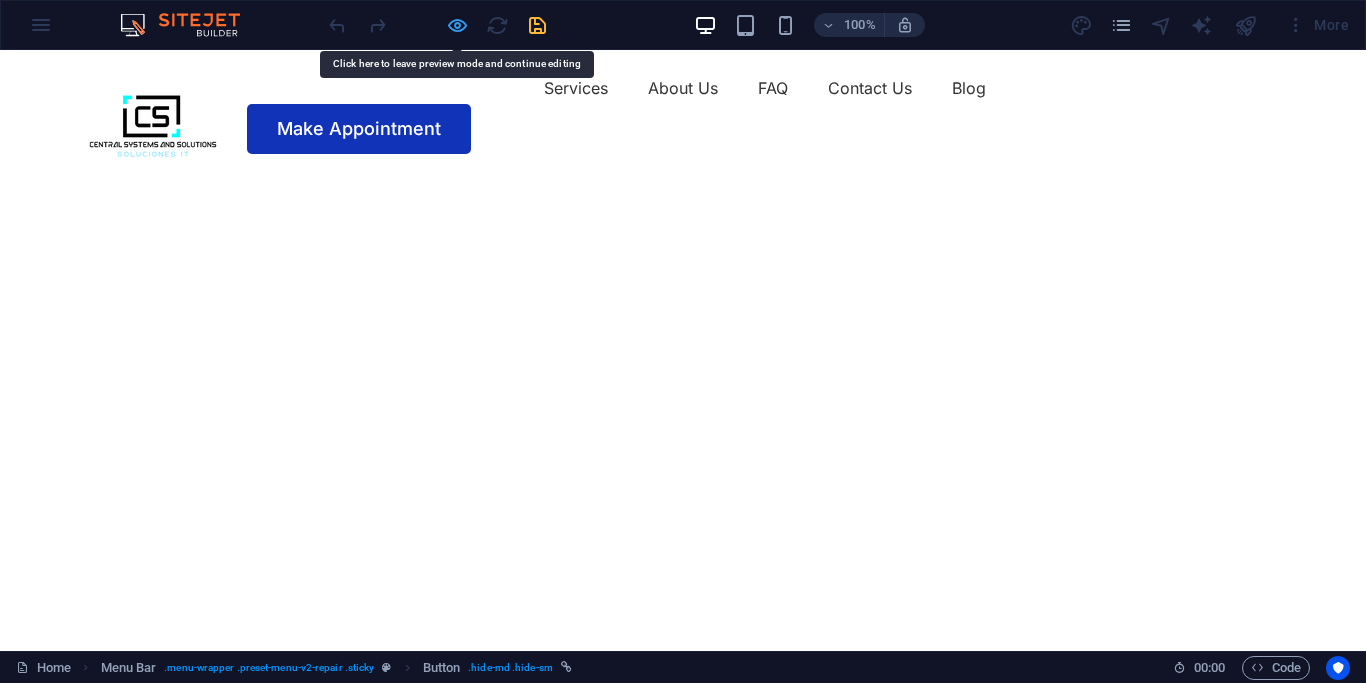 click at bounding box center (457, 25) 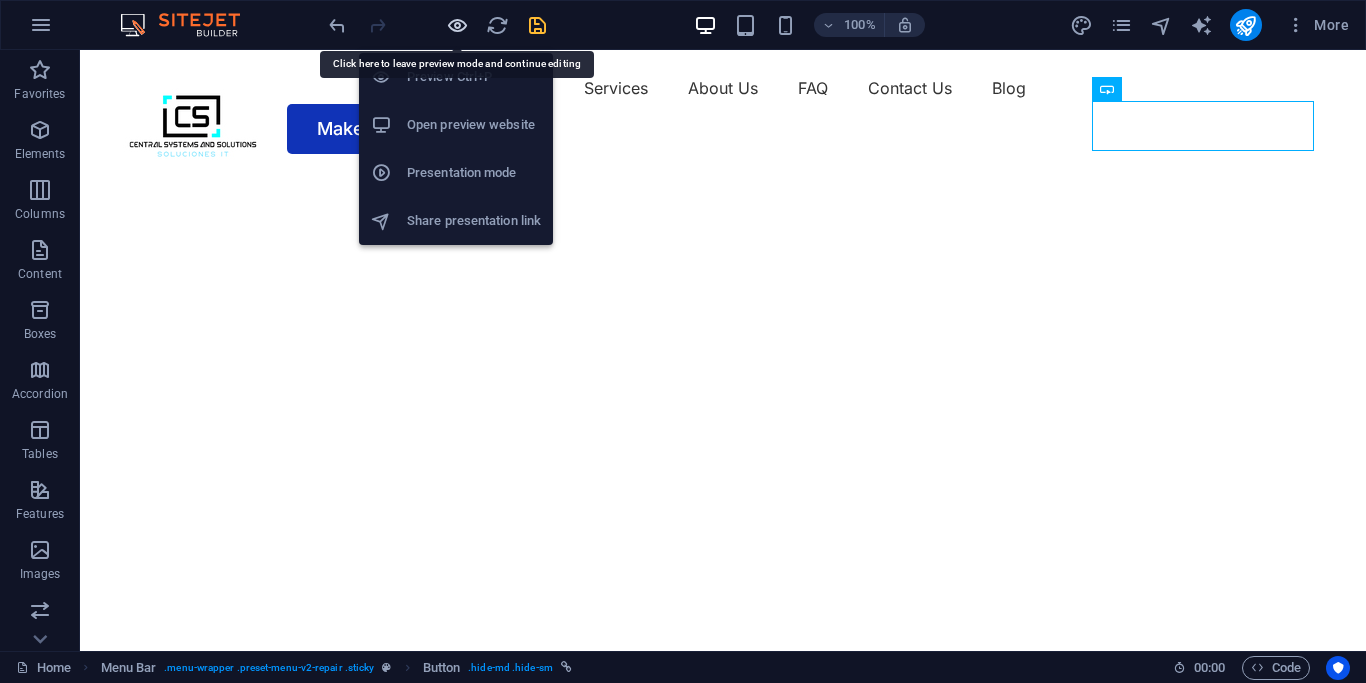 click at bounding box center [457, 25] 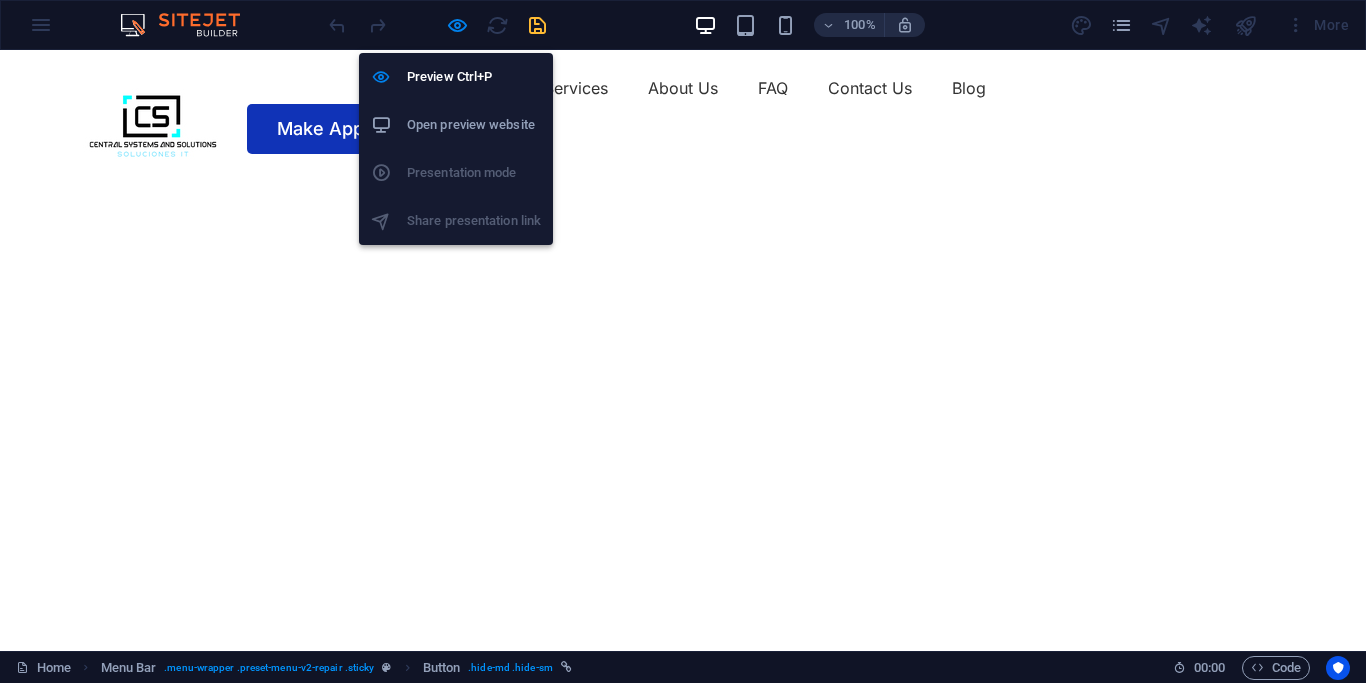 click on "Open preview website" at bounding box center [474, 125] 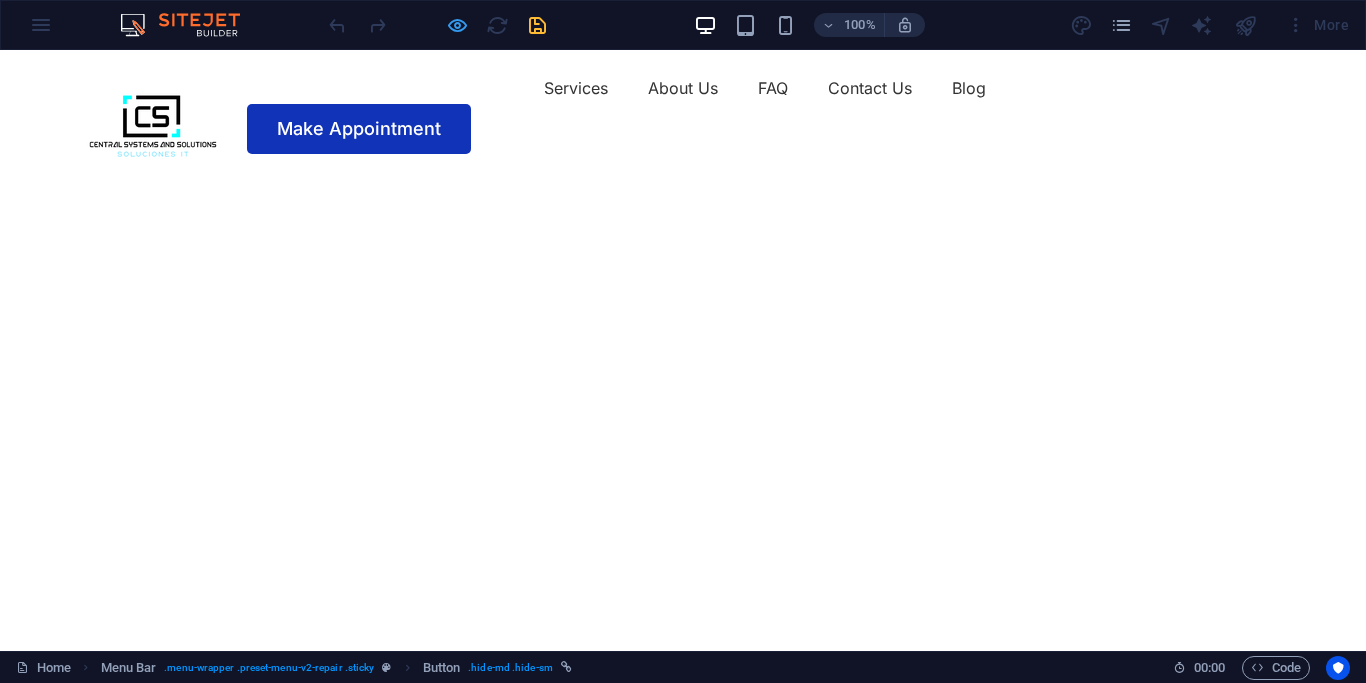 click at bounding box center (457, 25) 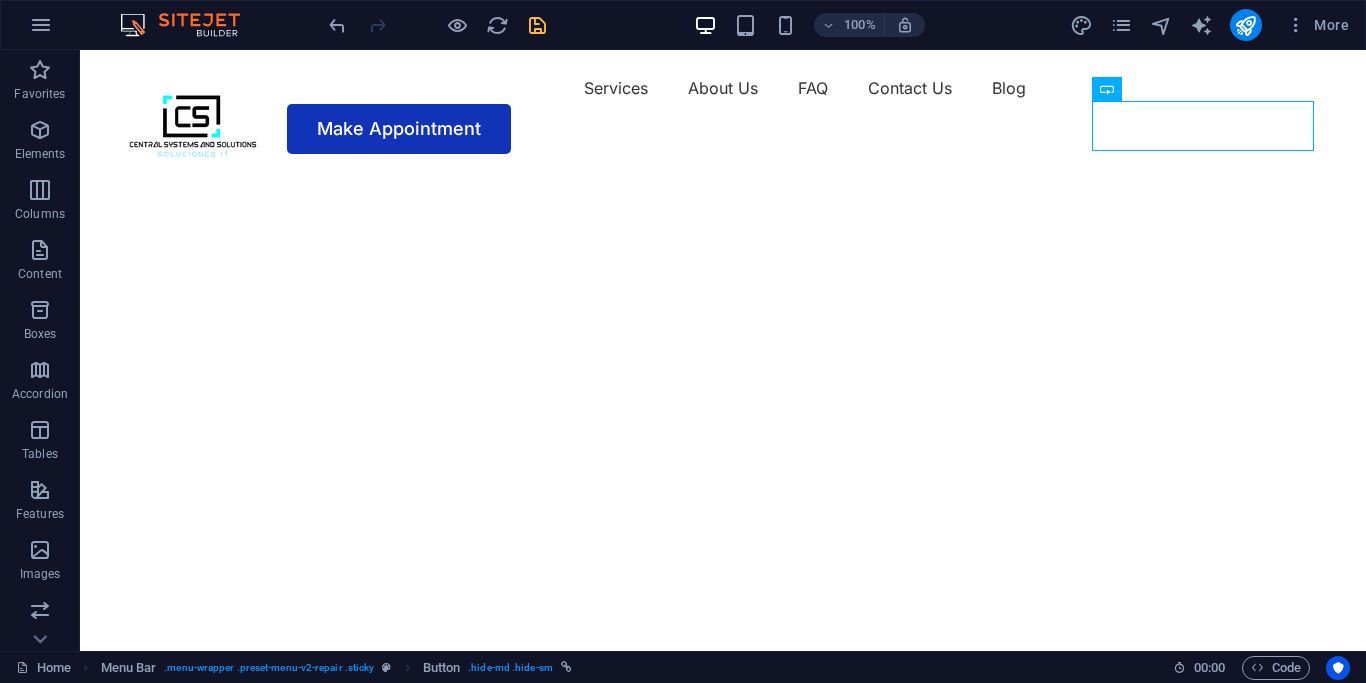 drag, startPoint x: 544, startPoint y: 32, endPoint x: 597, endPoint y: 32, distance: 53 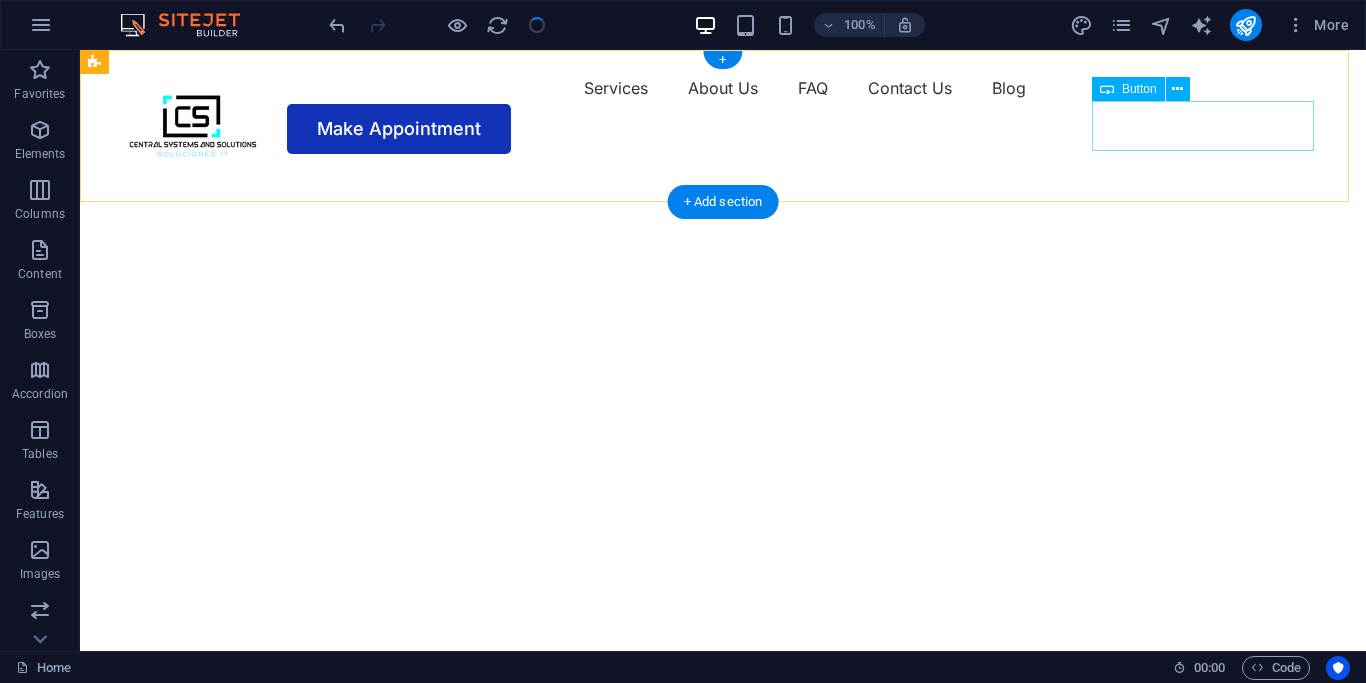 click on "Make Appointment" at bounding box center (723, 129) 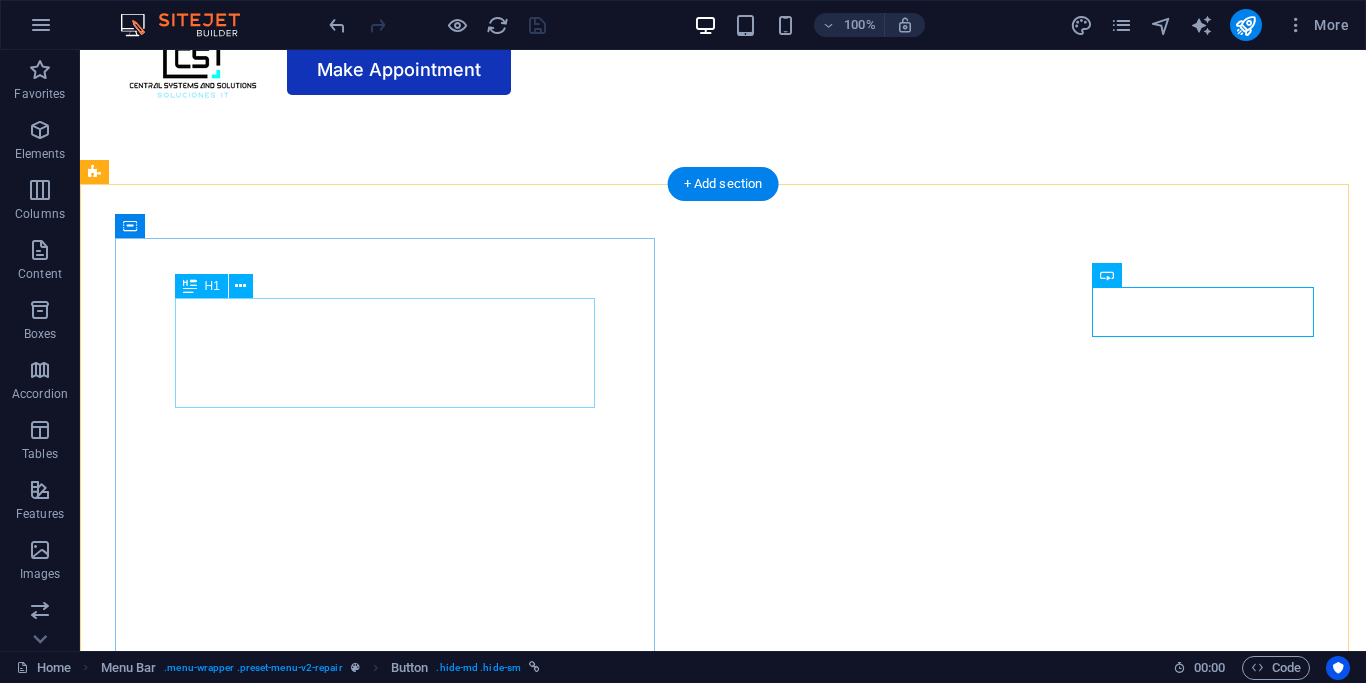 scroll, scrollTop: 0, scrollLeft: 0, axis: both 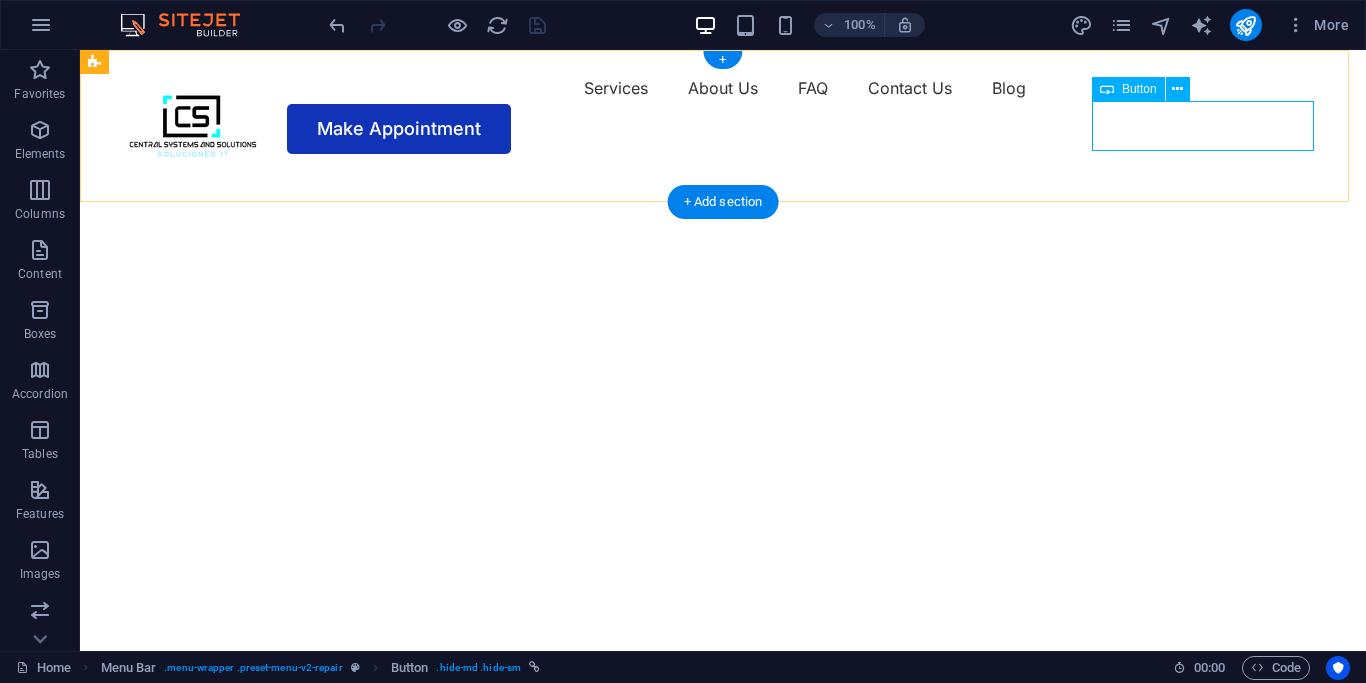 click on "Make Appointment" at bounding box center (723, 129) 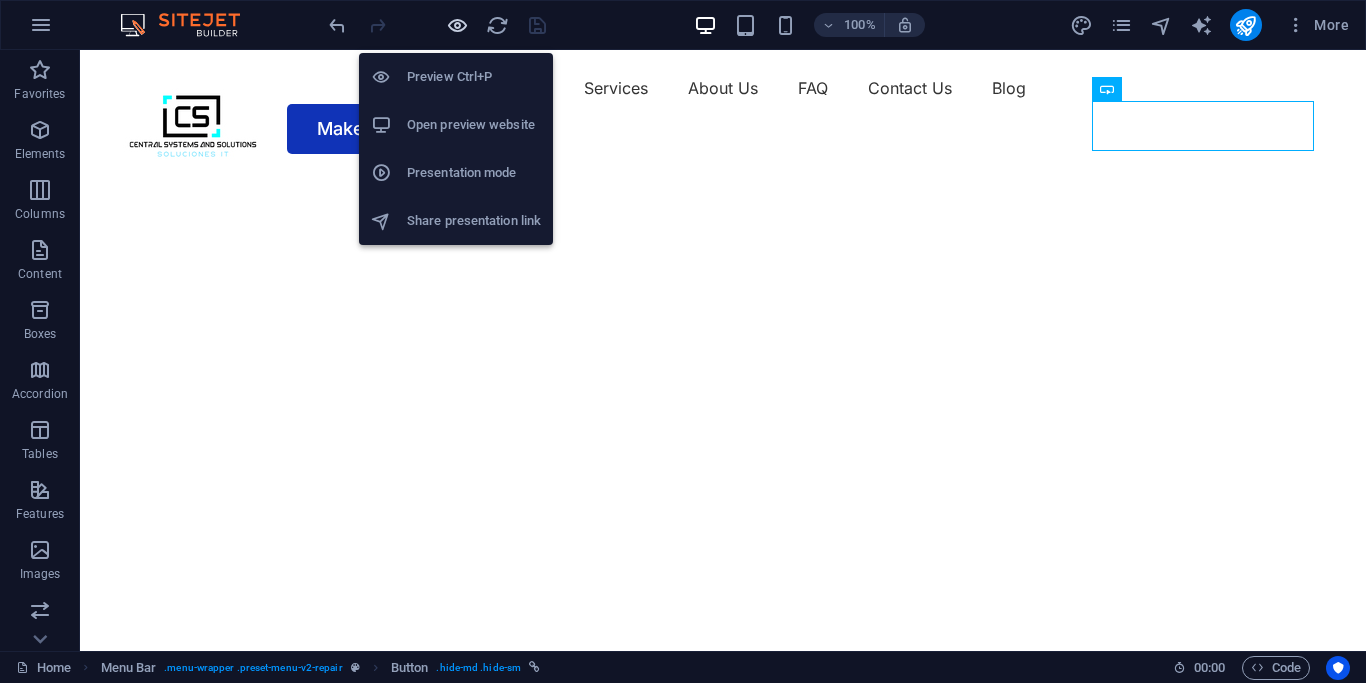 click at bounding box center (457, 25) 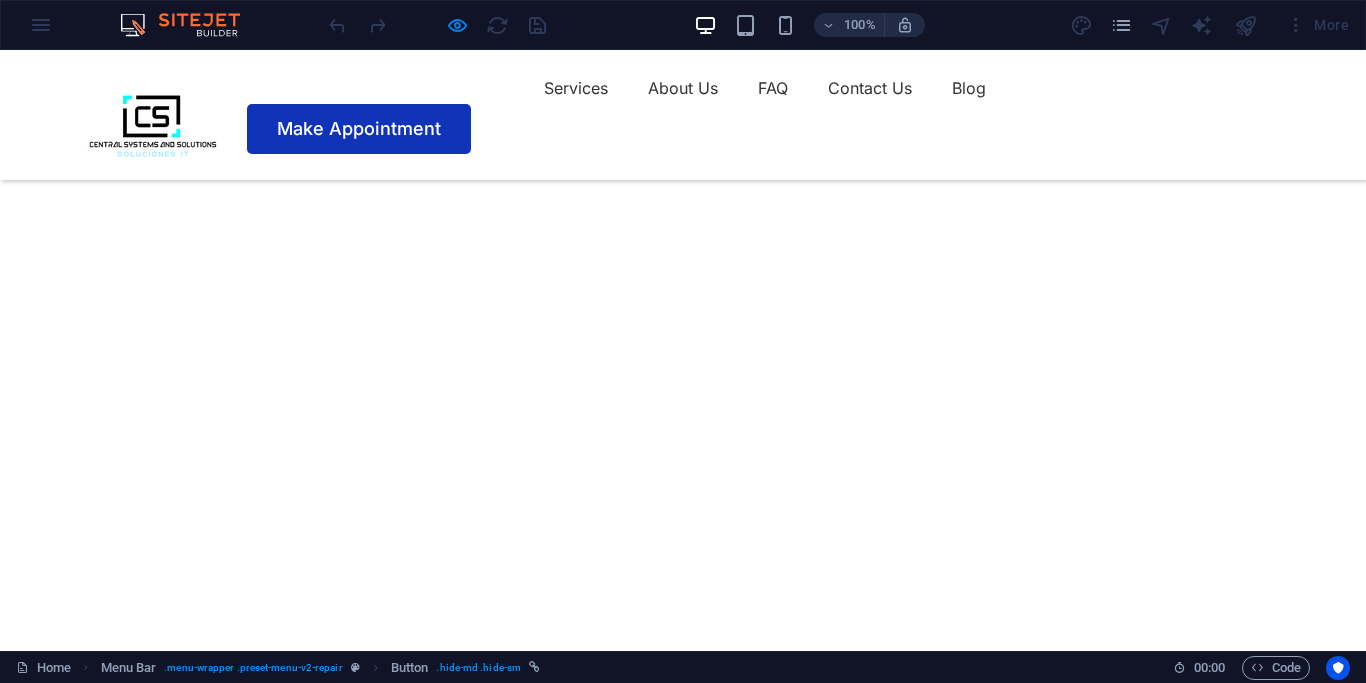 scroll, scrollTop: 306, scrollLeft: 0, axis: vertical 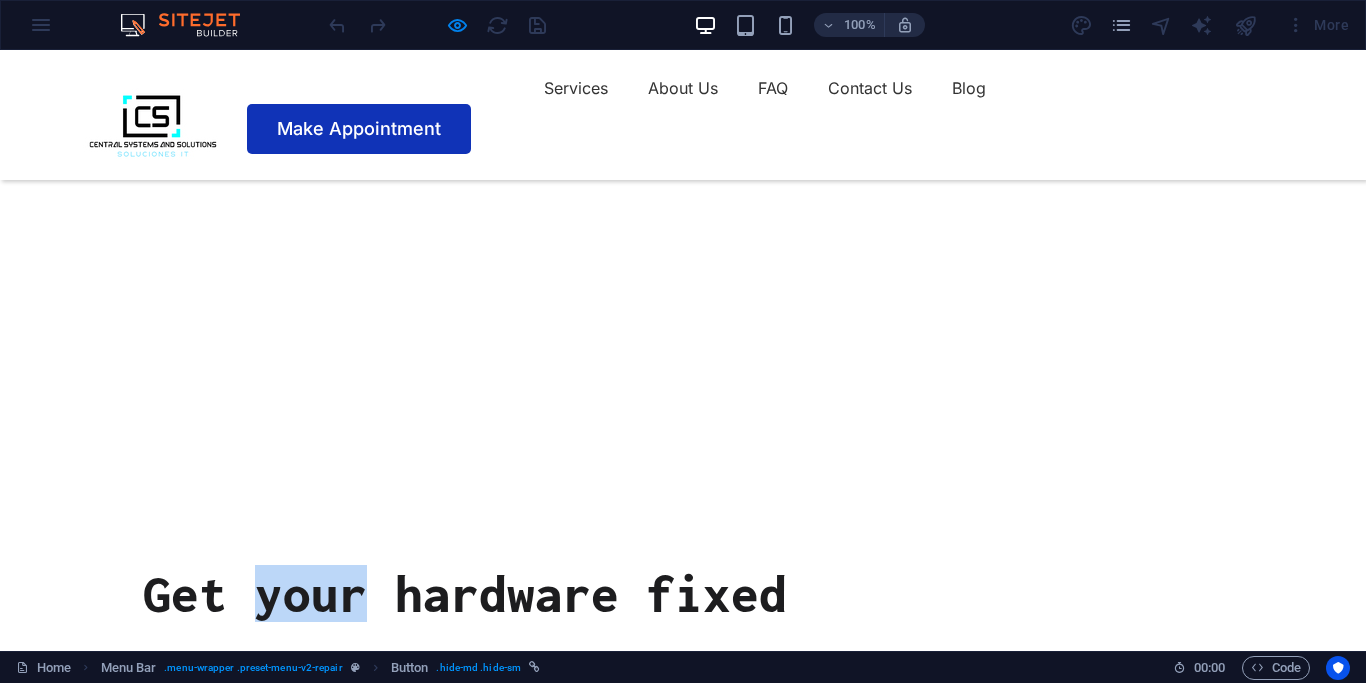 click on "Make Appointment" at bounding box center (255, 1009) 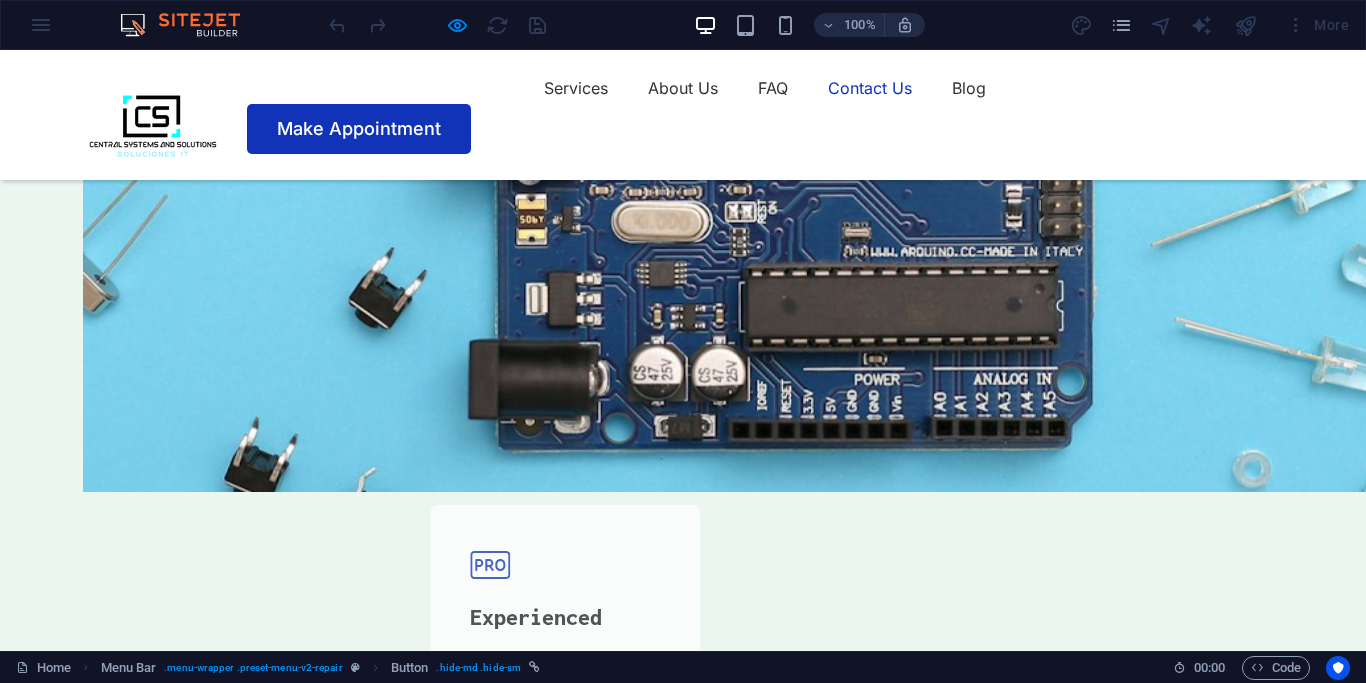 scroll, scrollTop: 6218, scrollLeft: 0, axis: vertical 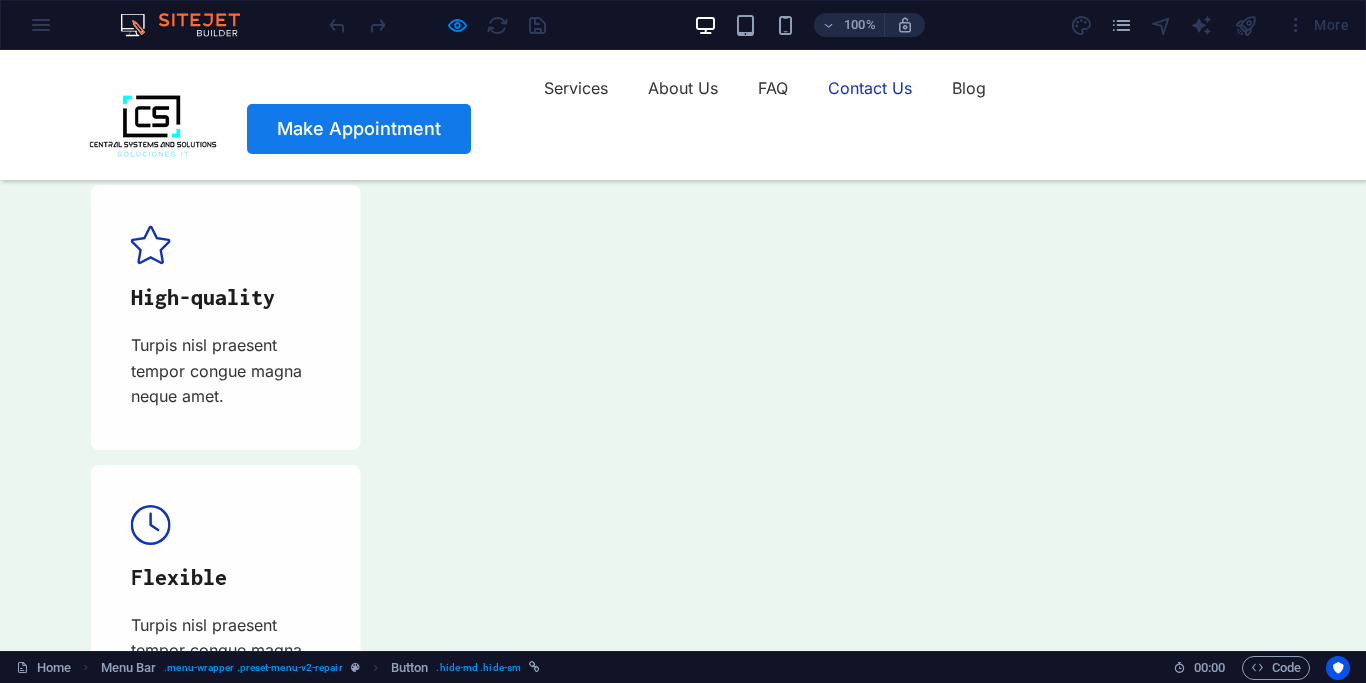 click on "Make Appointment" at bounding box center (359, 129) 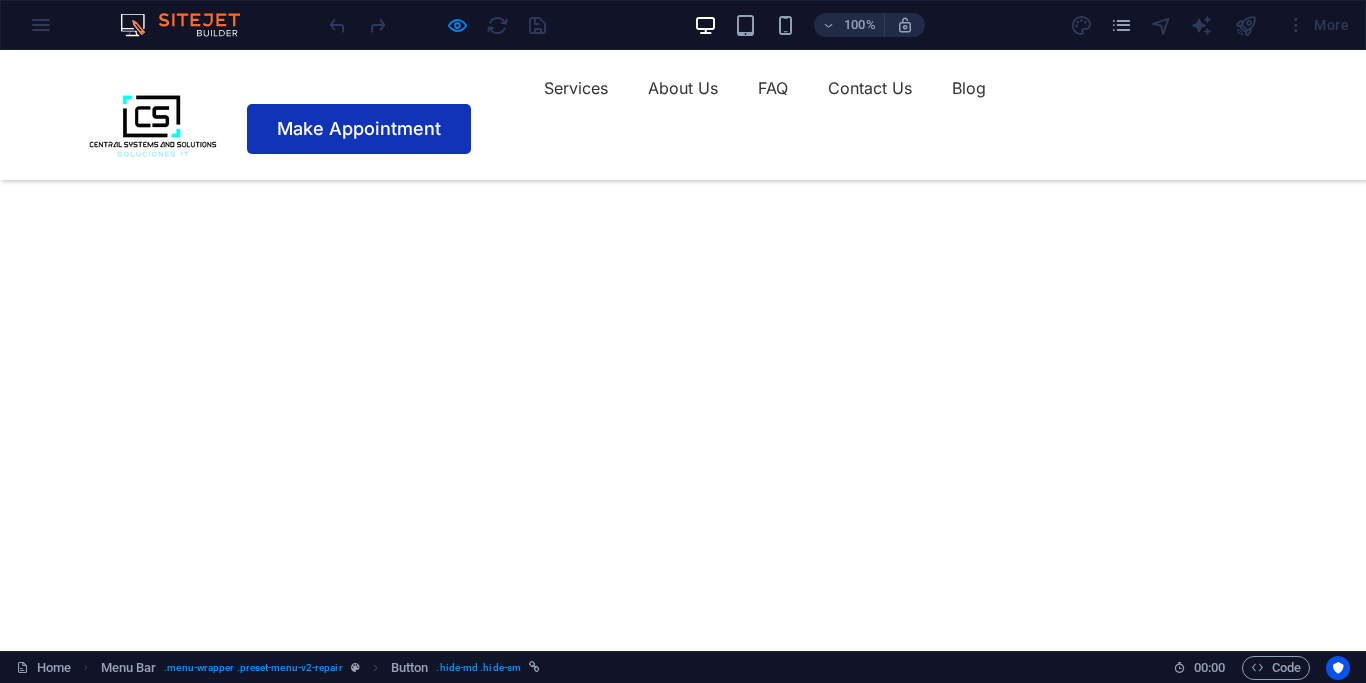 scroll, scrollTop: 0, scrollLeft: 0, axis: both 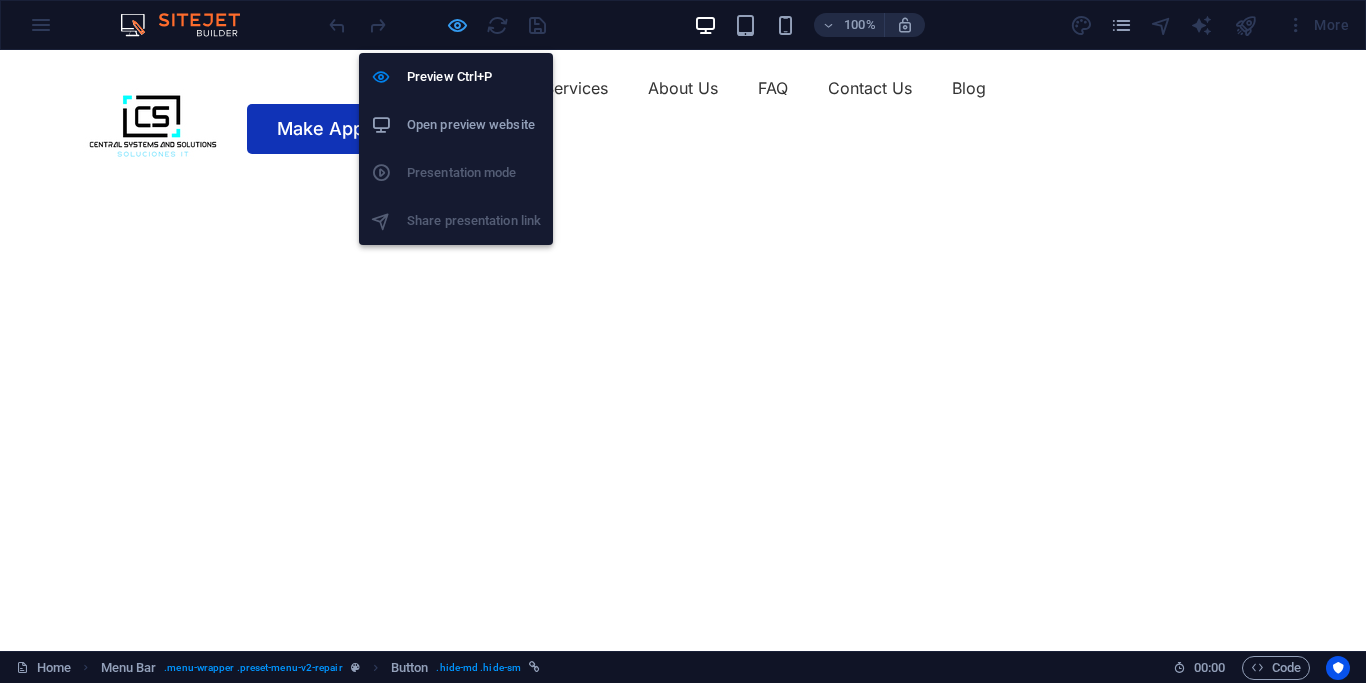 click at bounding box center (457, 25) 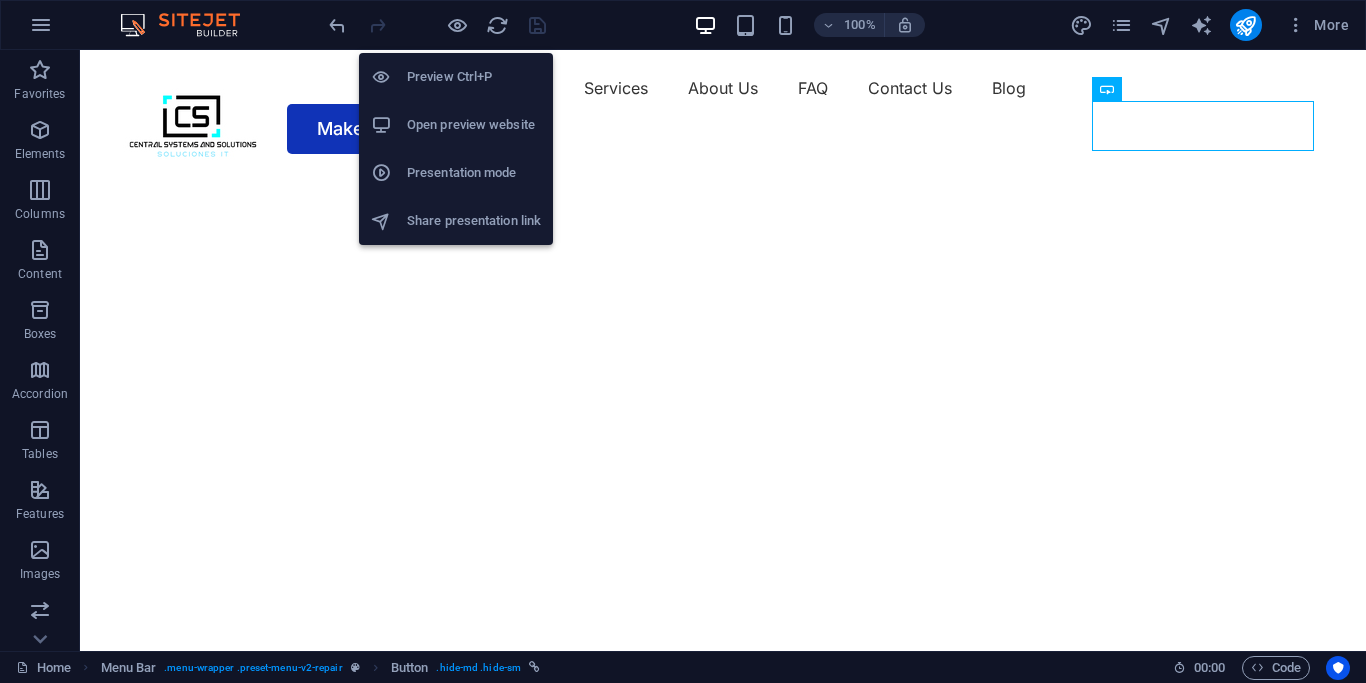 click on "Open preview website" at bounding box center (474, 125) 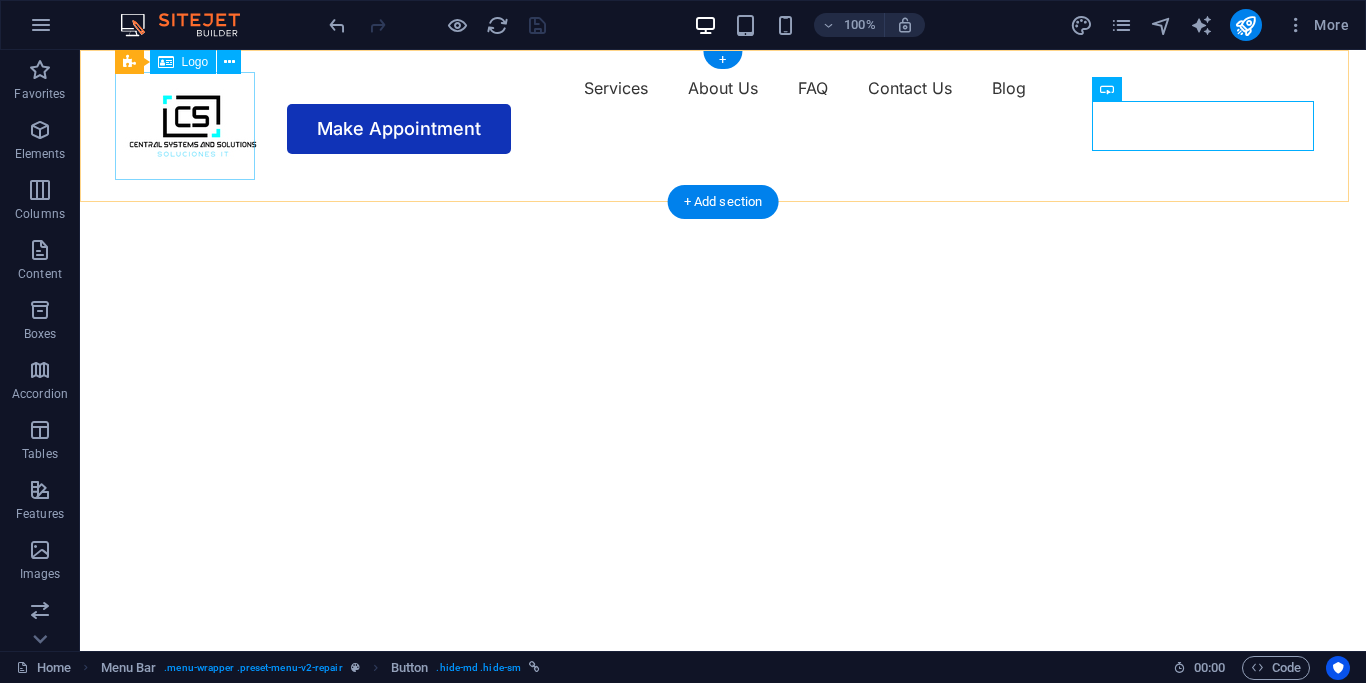 click at bounding box center [193, 126] 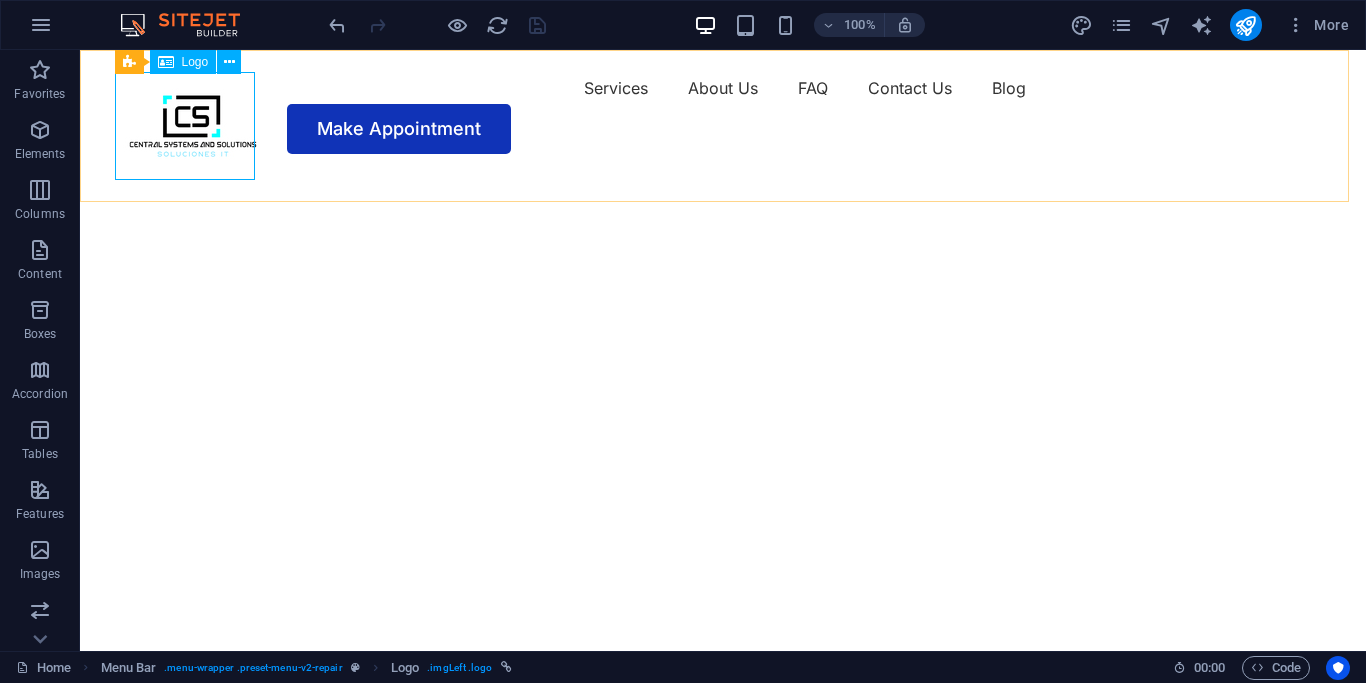click on "Logo" at bounding box center (195, 62) 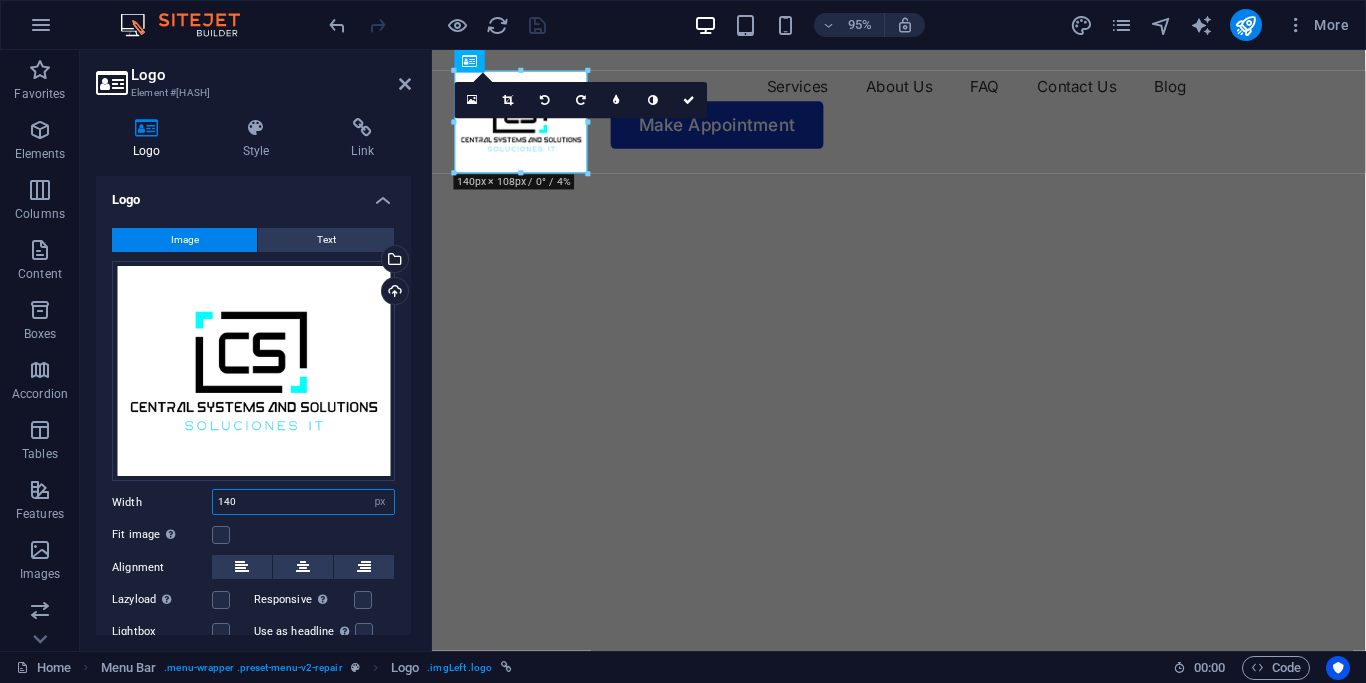click on "140" at bounding box center (303, 502) 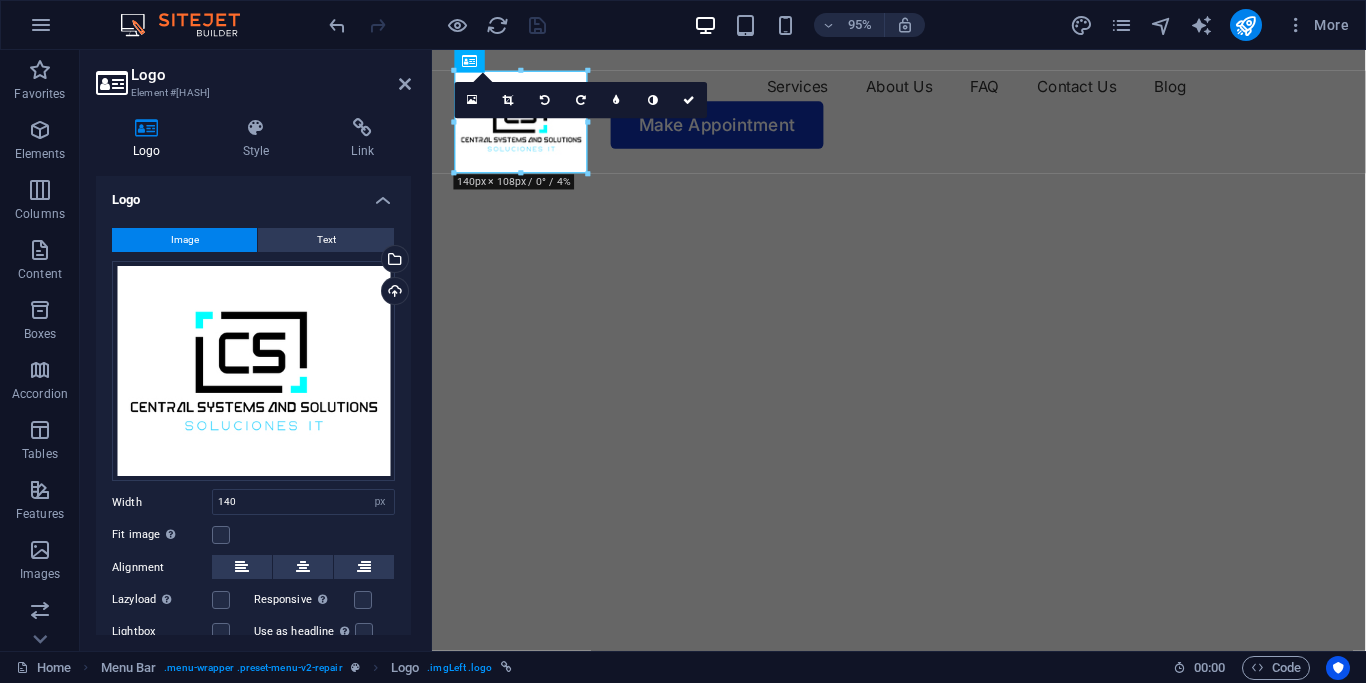 click on "Fit image Automatically fit image to a fixed width and height" at bounding box center [253, 535] 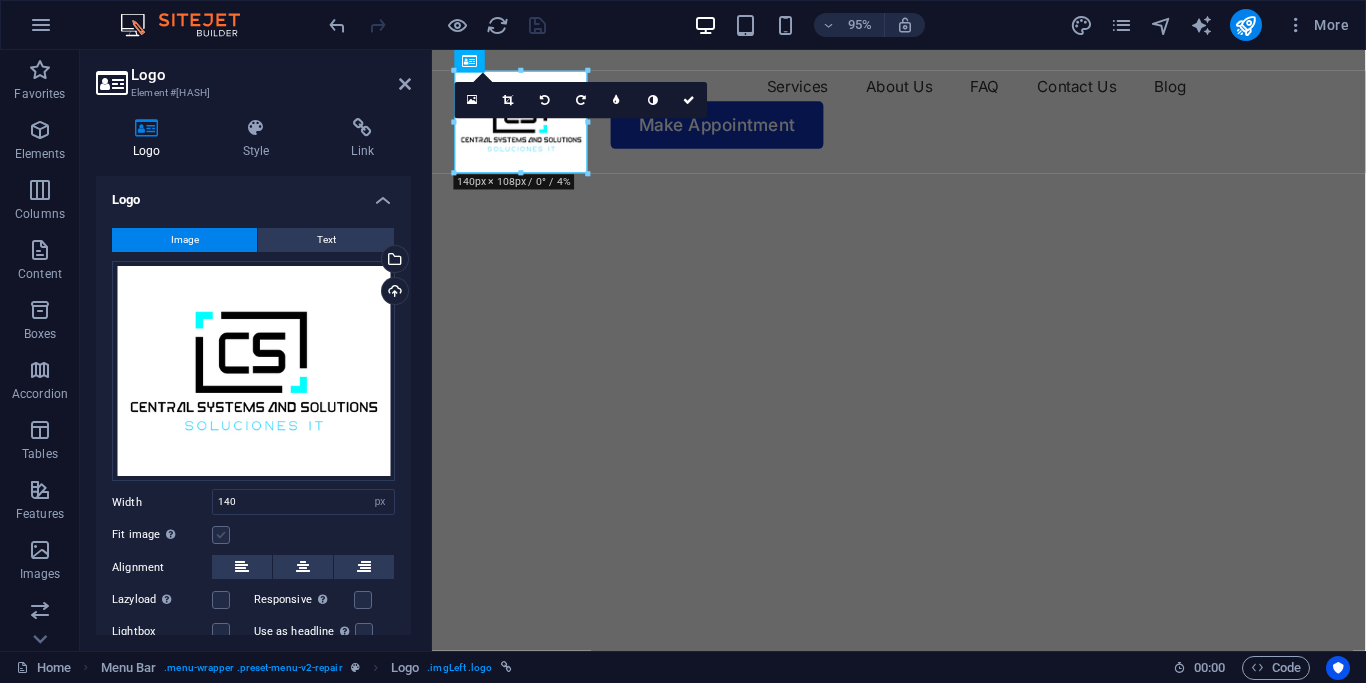 click at bounding box center (221, 535) 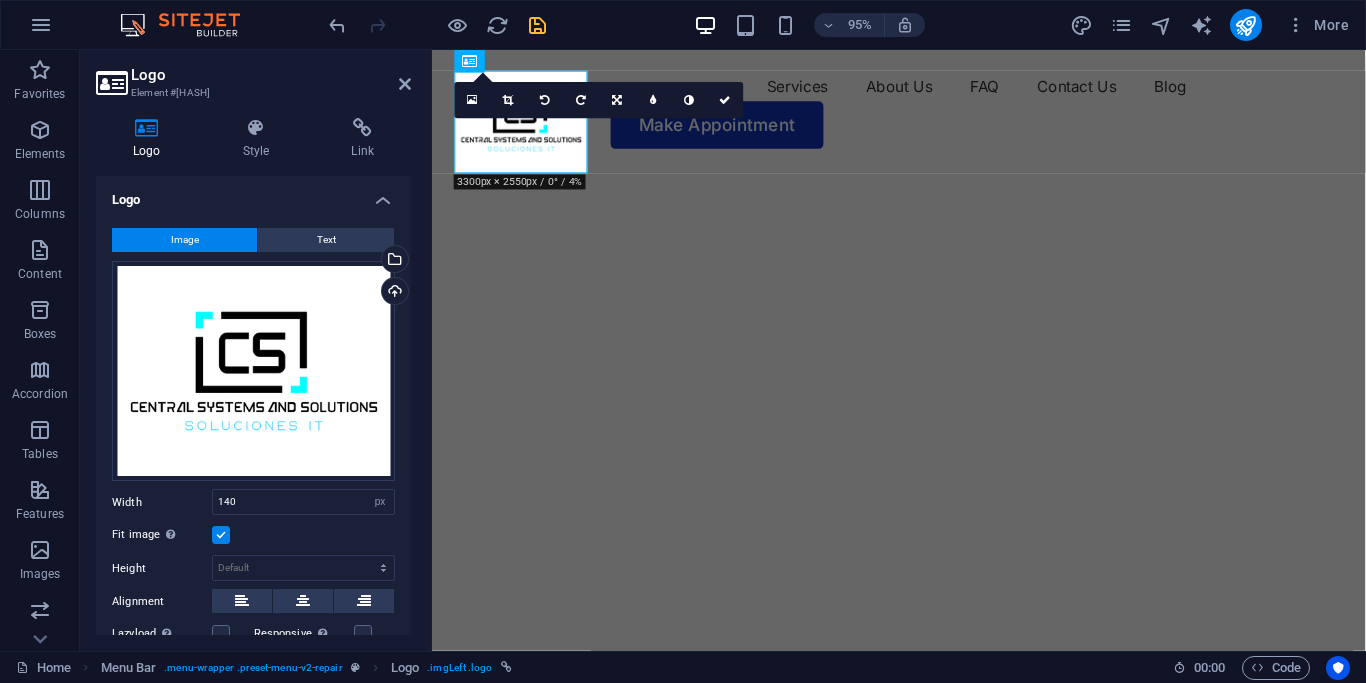 click at bounding box center (221, 535) 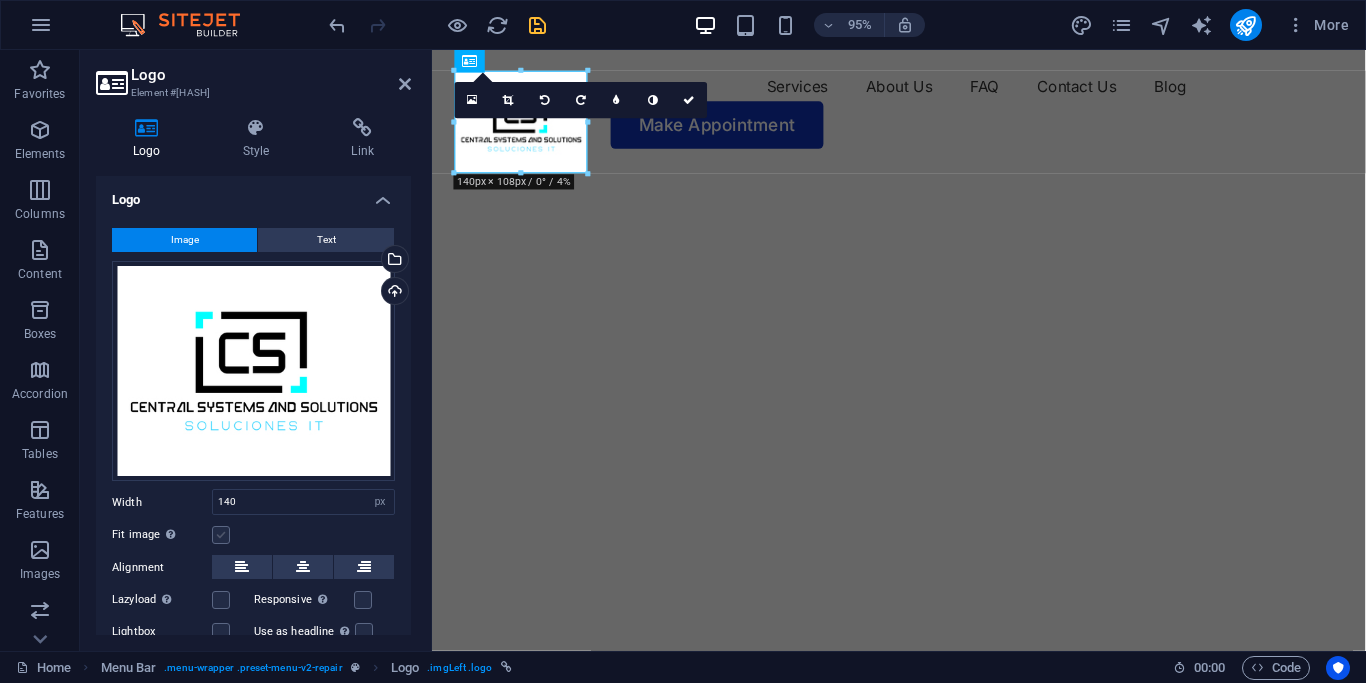 click at bounding box center (221, 535) 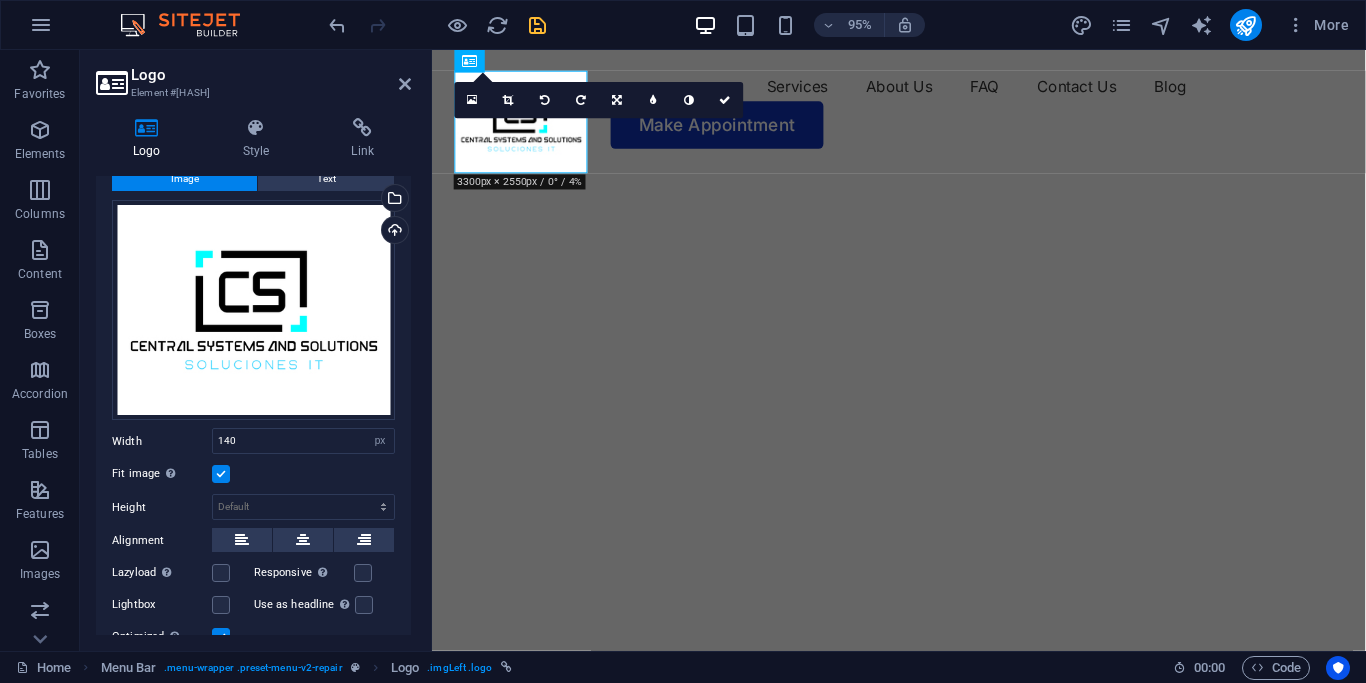 scroll, scrollTop: 90, scrollLeft: 0, axis: vertical 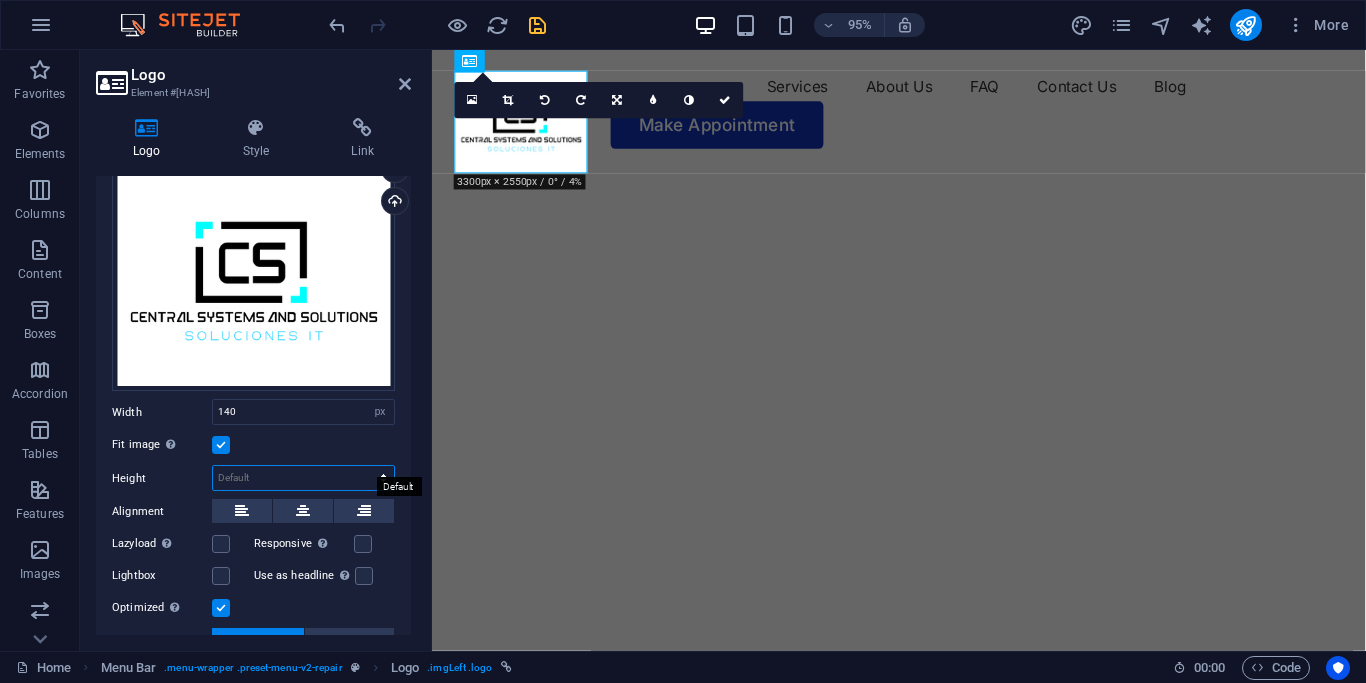 click on "Default auto px" at bounding box center (303, 478) 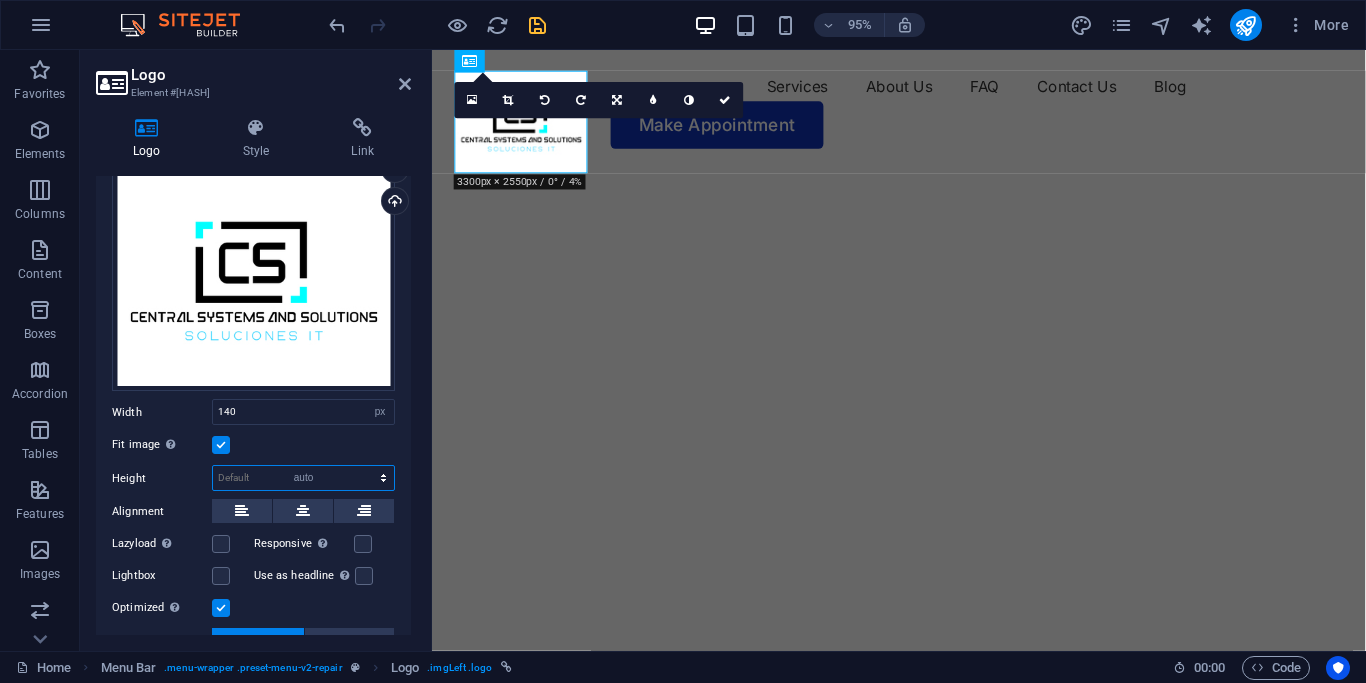 click on "auto" at bounding box center [0, 0] 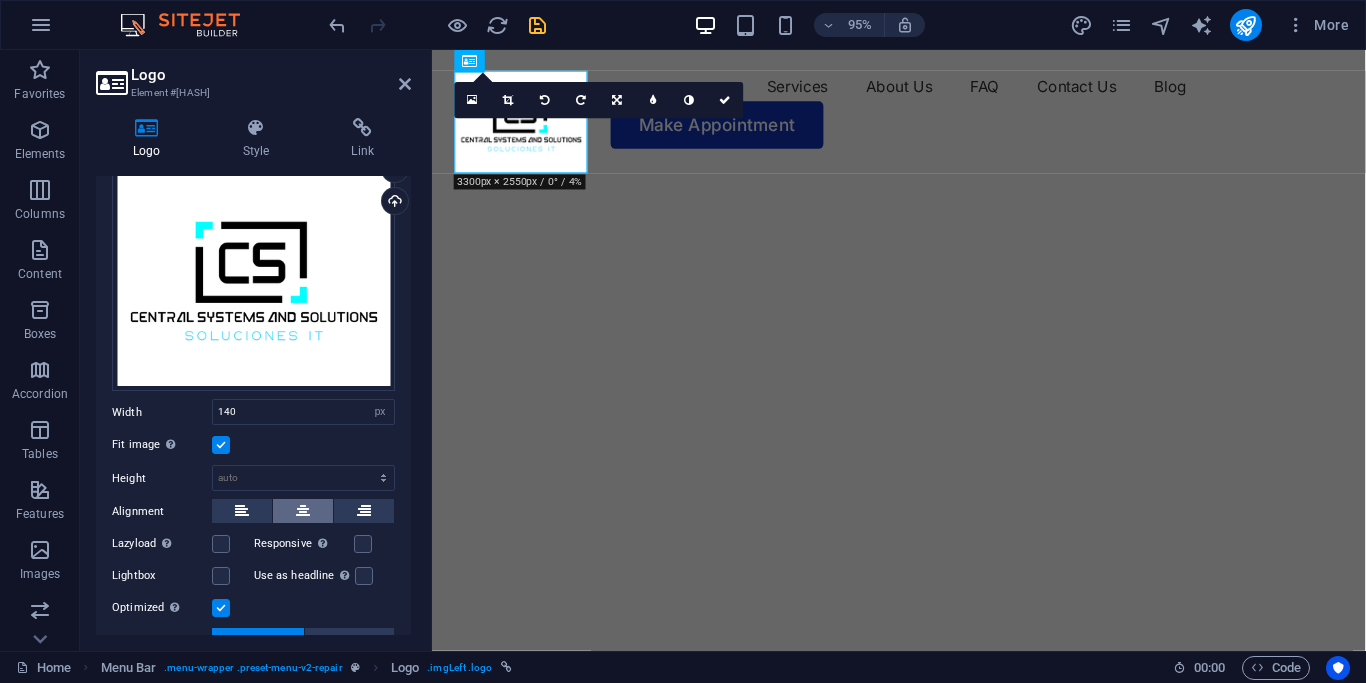 click at bounding box center [303, 511] 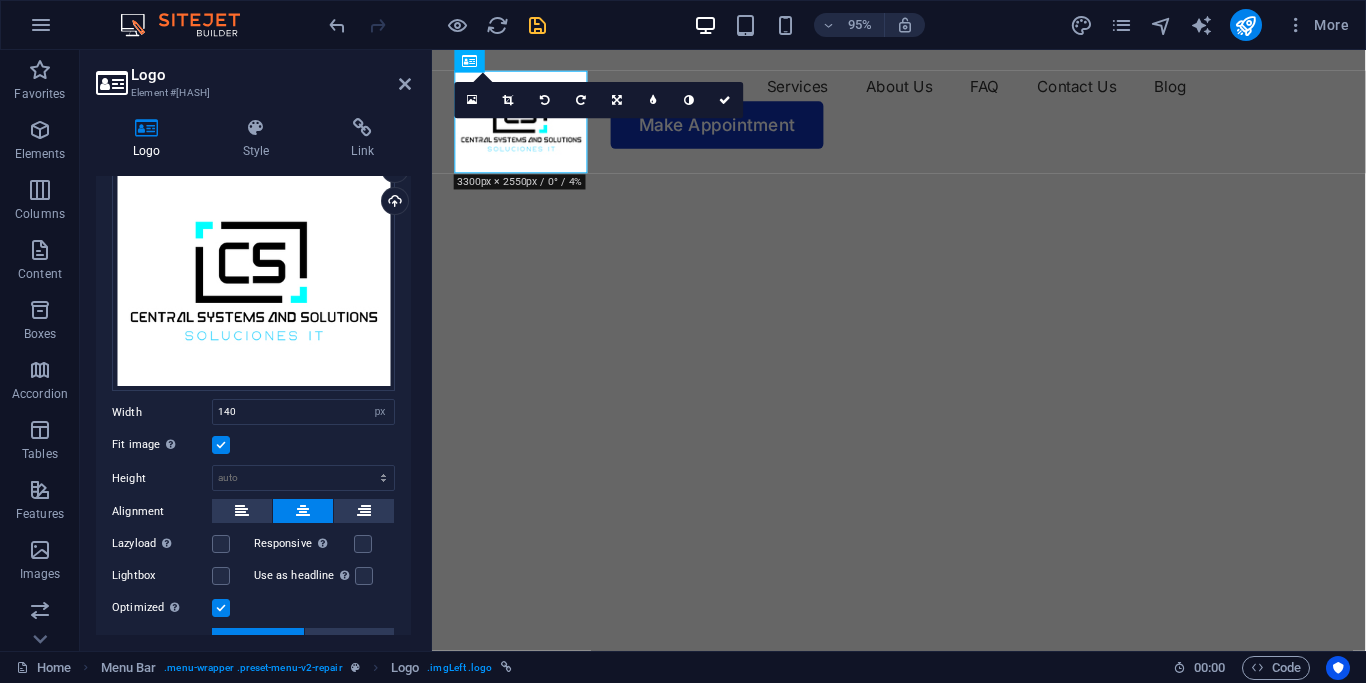 click at bounding box center (303, 511) 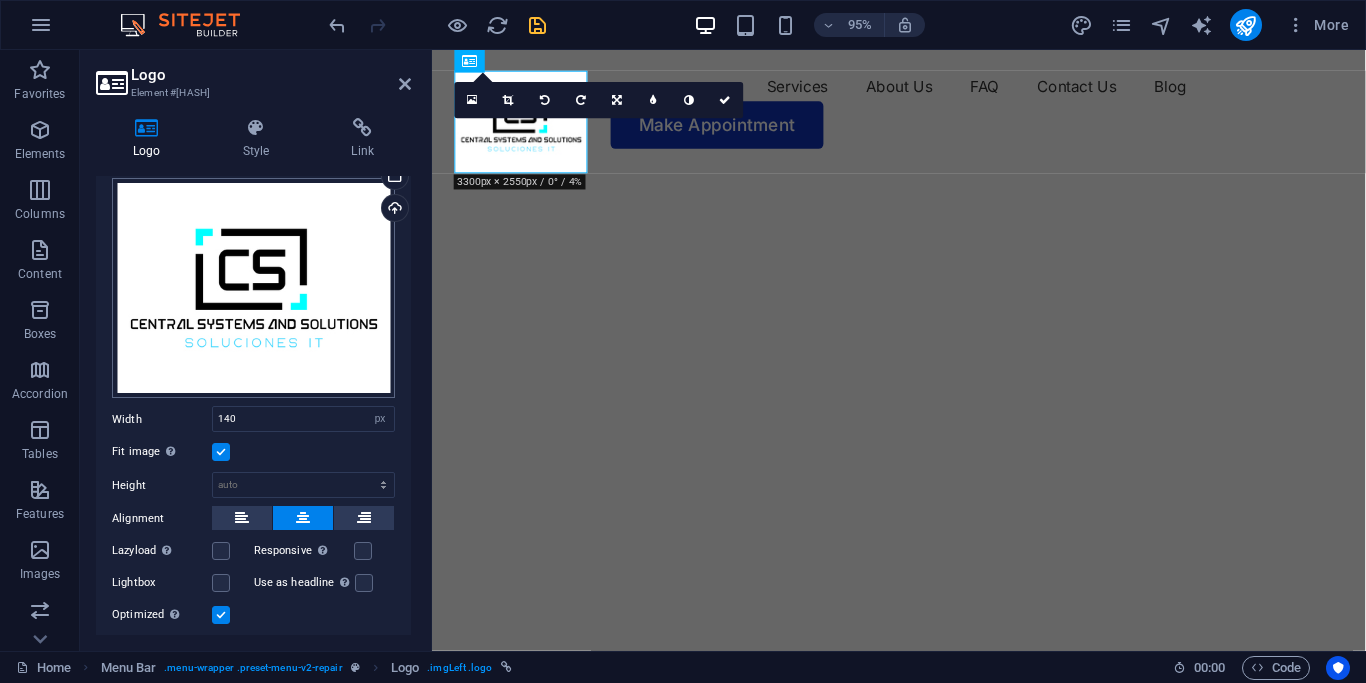 scroll, scrollTop: 0, scrollLeft: 0, axis: both 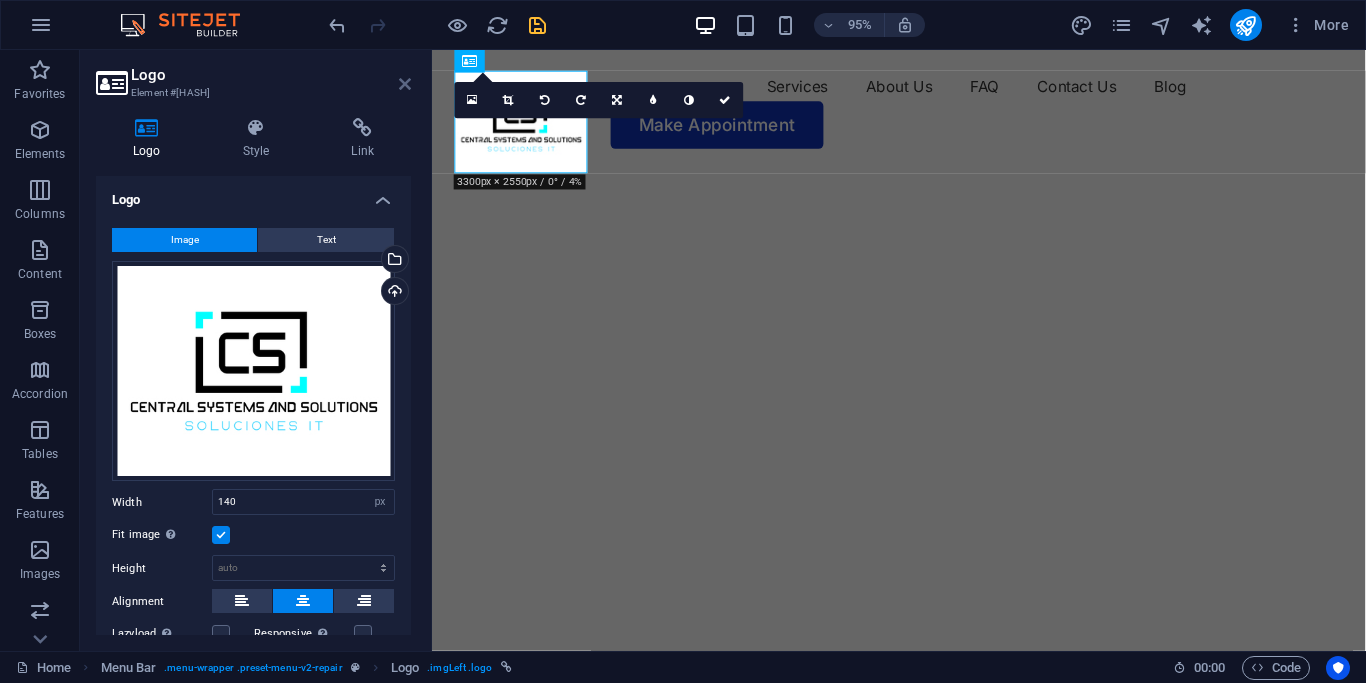 drag, startPoint x: 402, startPoint y: 83, endPoint x: 335, endPoint y: 27, distance: 87.32124 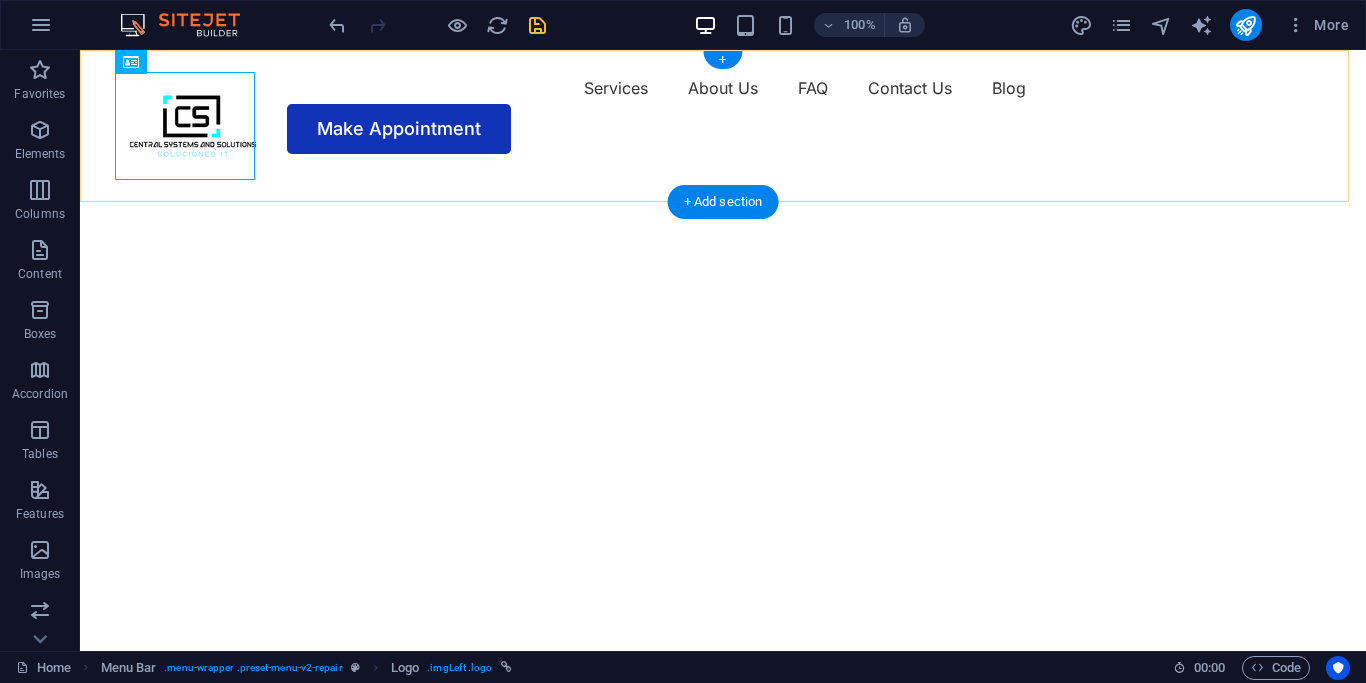 click on "Services About Us FAQ Contact Us Blog Make Appointment" at bounding box center [723, 113] 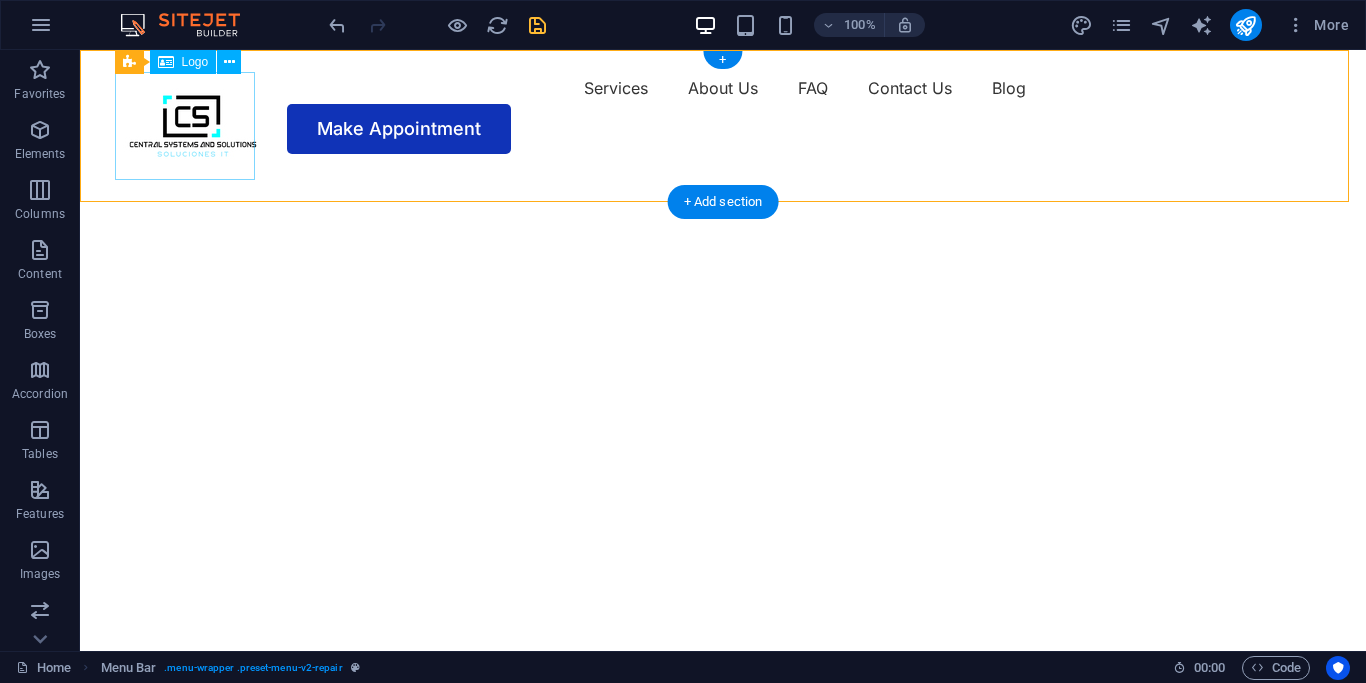 click at bounding box center [193, 126] 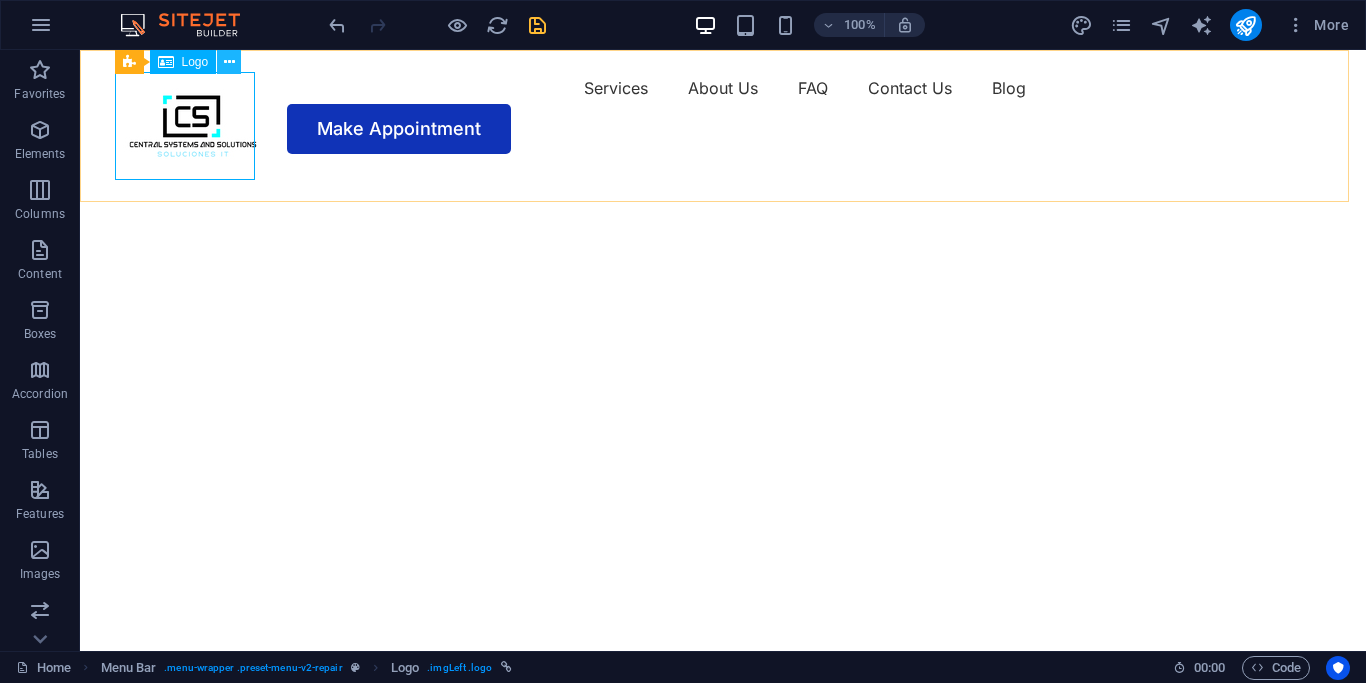 click at bounding box center (229, 62) 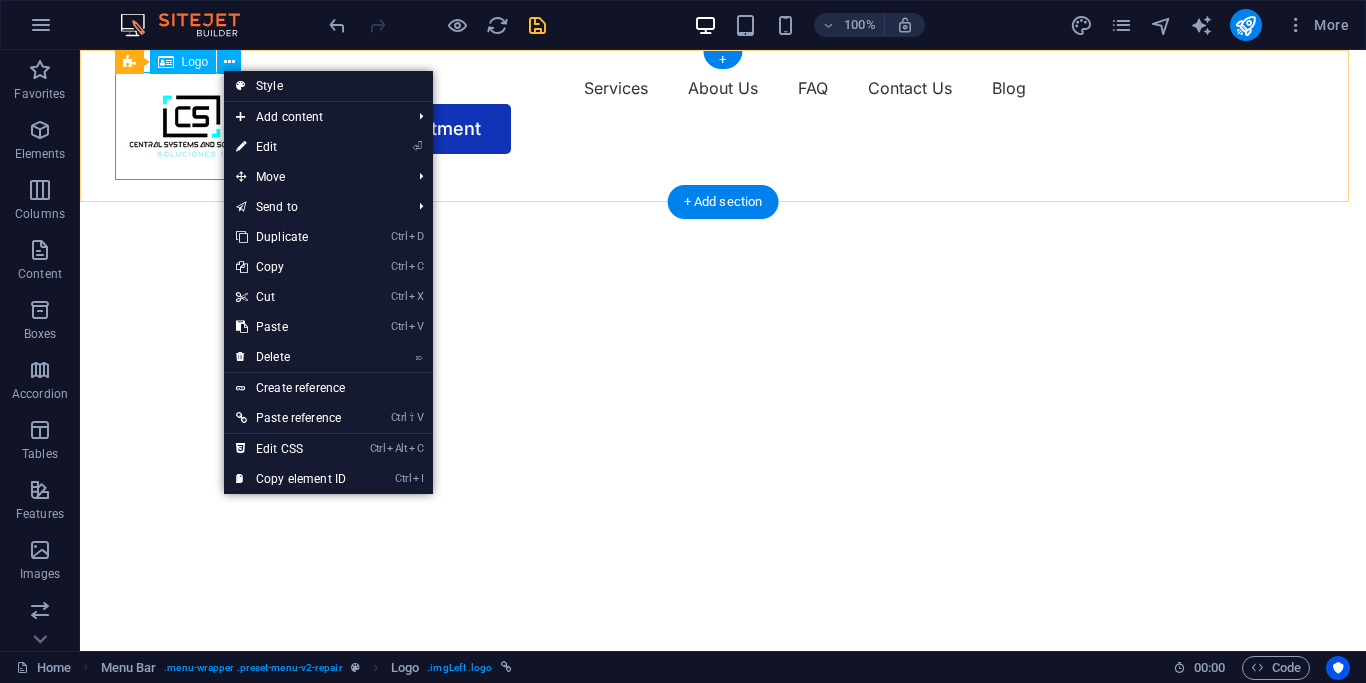 click at bounding box center [193, 126] 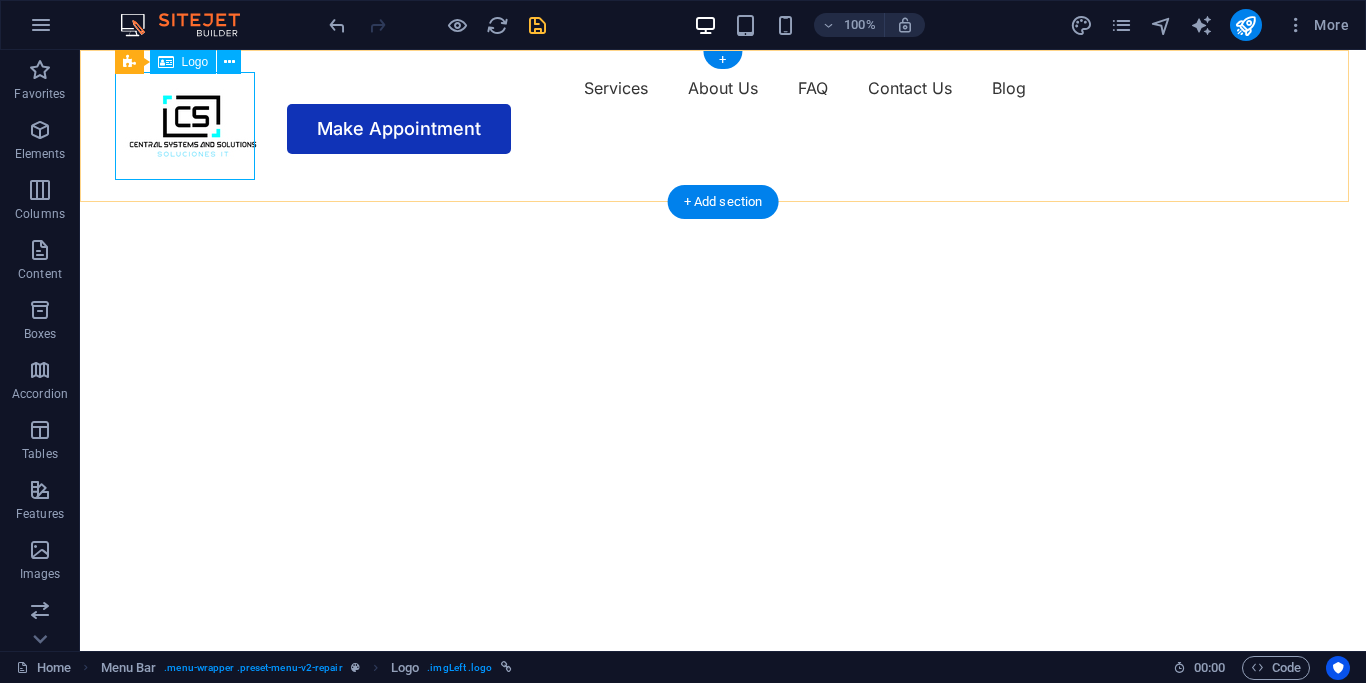 click at bounding box center (193, 126) 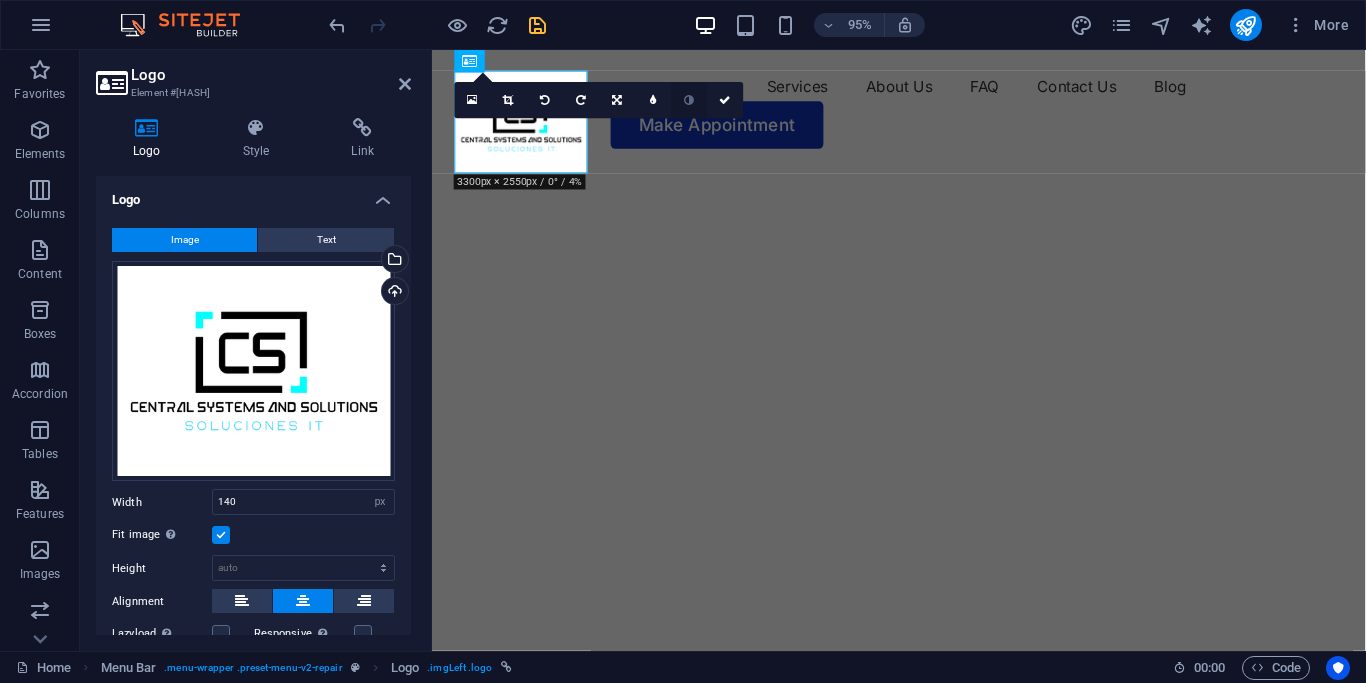 click at bounding box center (689, 100) 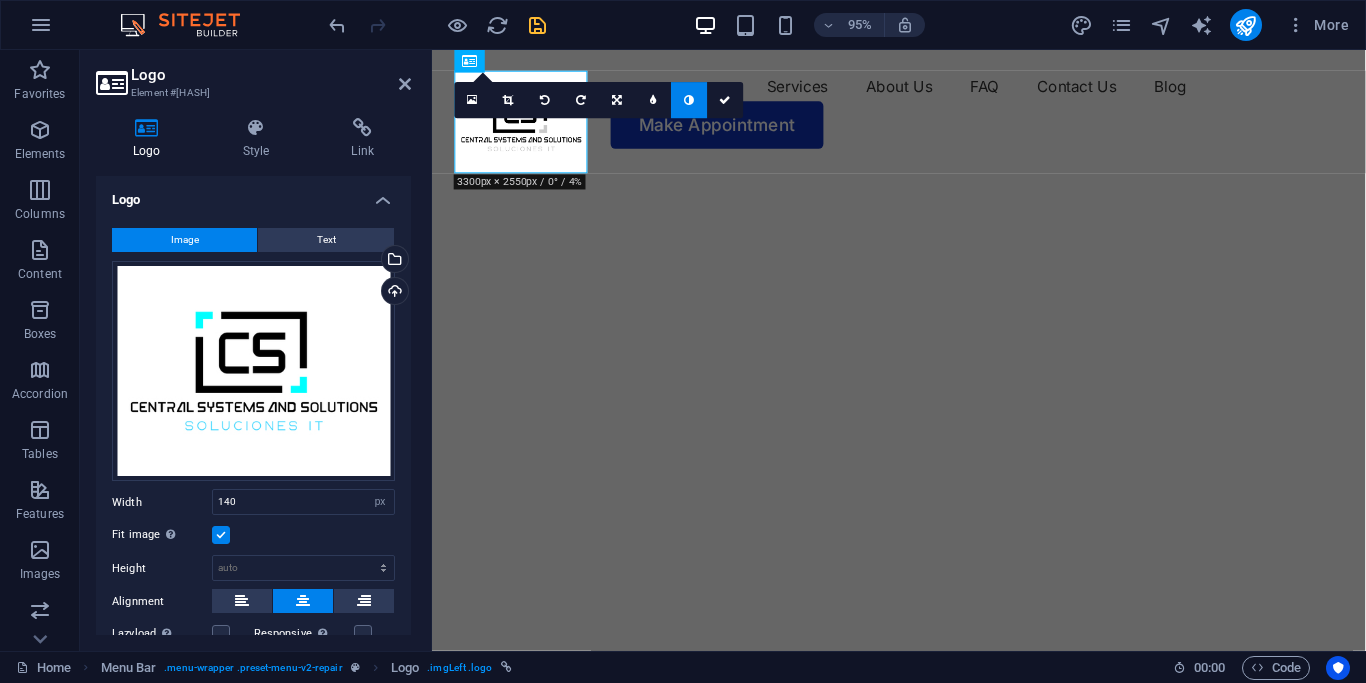 click at bounding box center (689, 100) 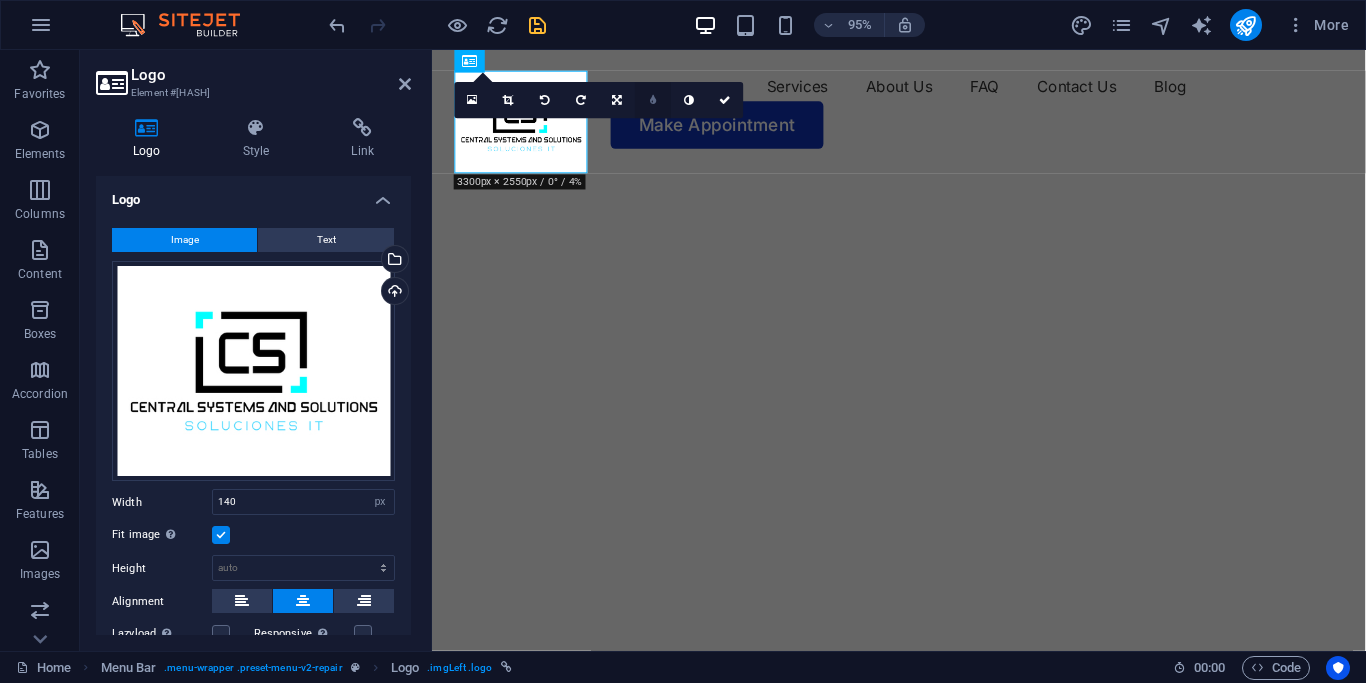 click at bounding box center [653, 100] 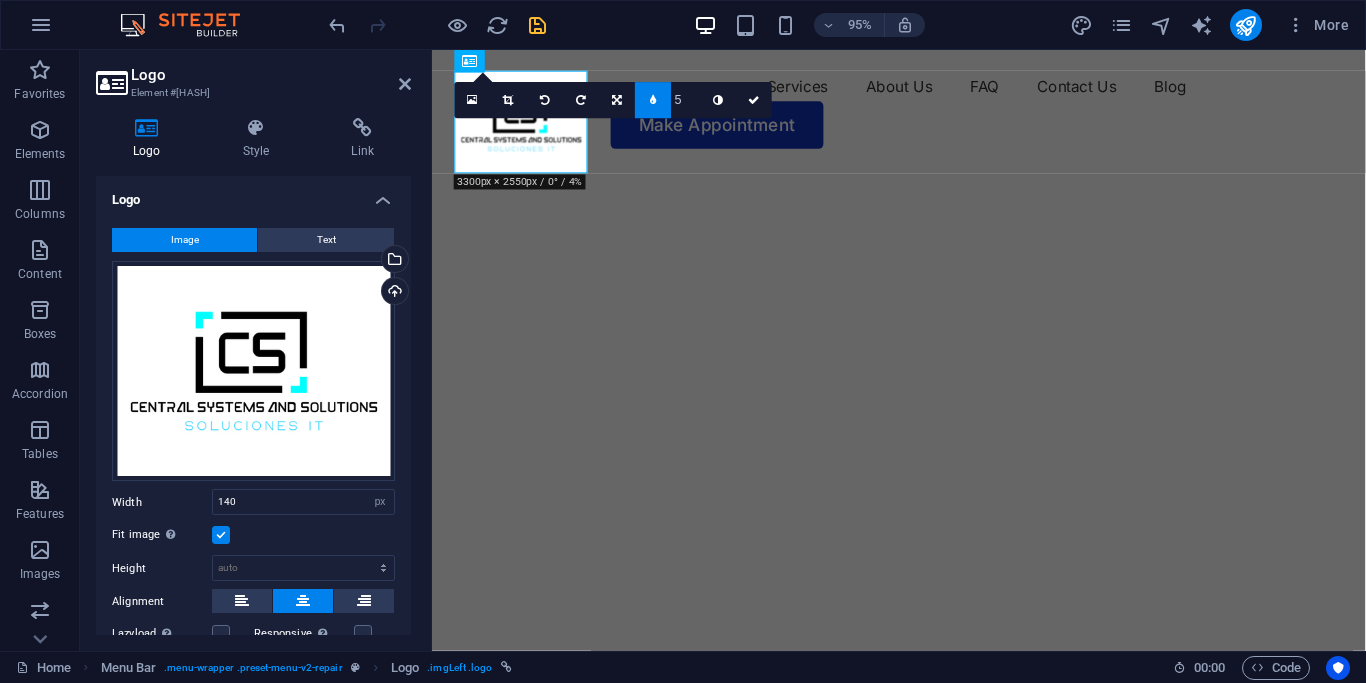 click at bounding box center (653, 100) 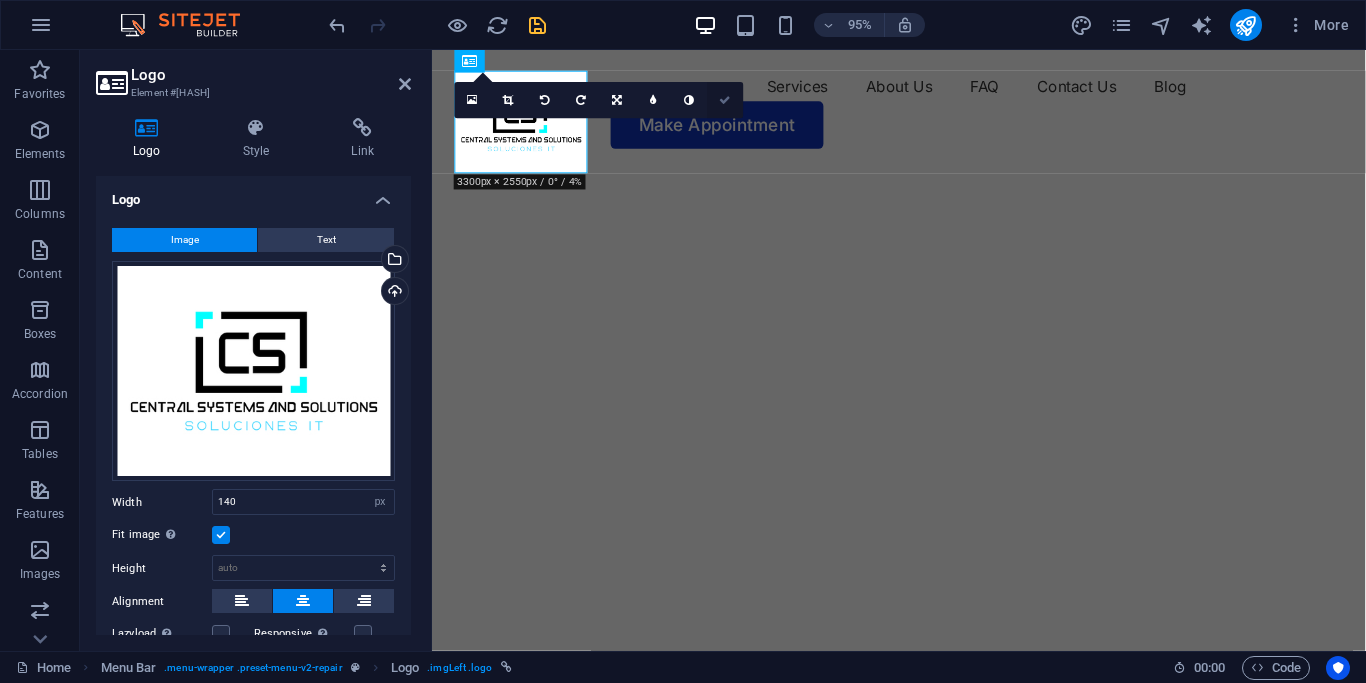 click at bounding box center [726, 100] 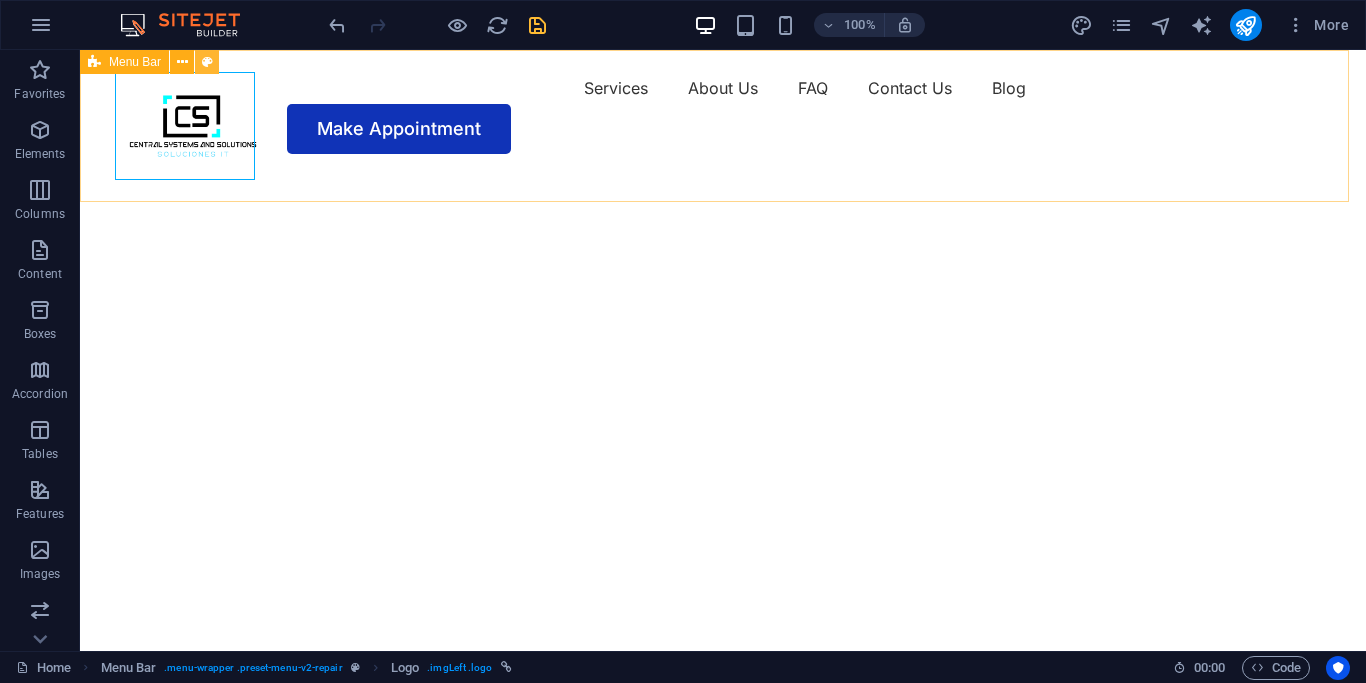 click at bounding box center [207, 62] 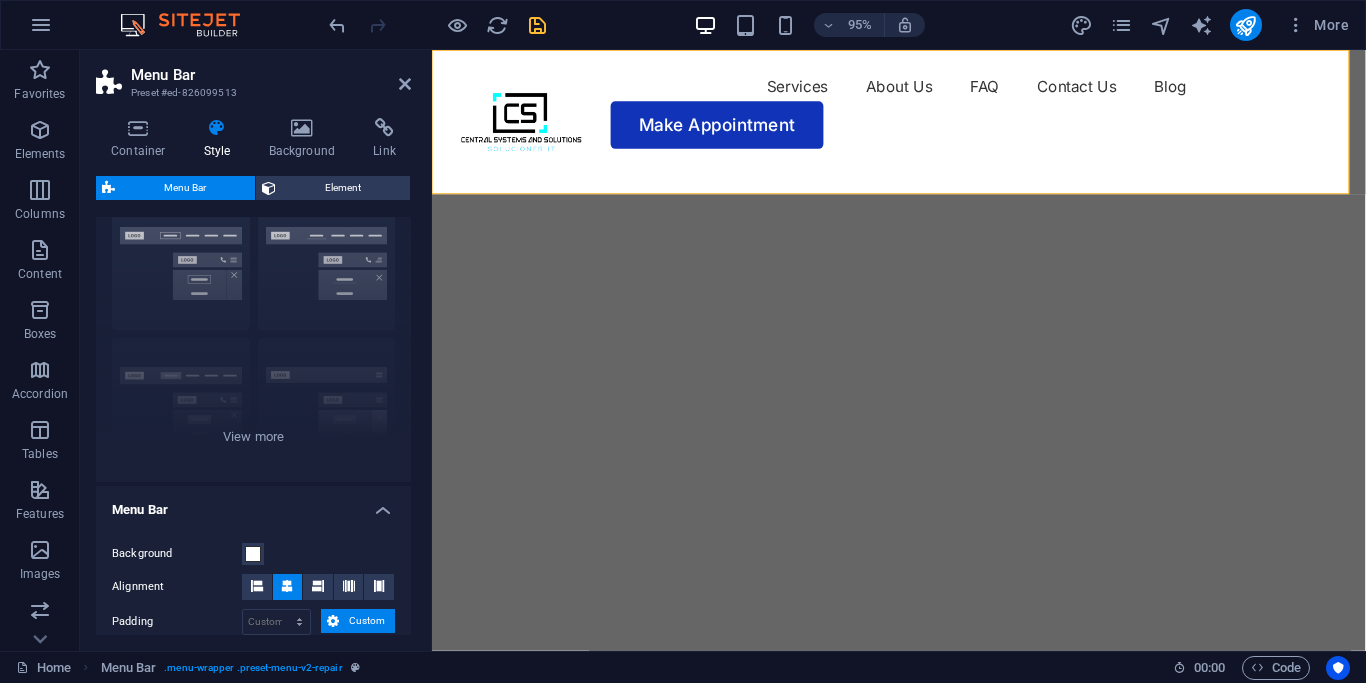 scroll, scrollTop: 0, scrollLeft: 0, axis: both 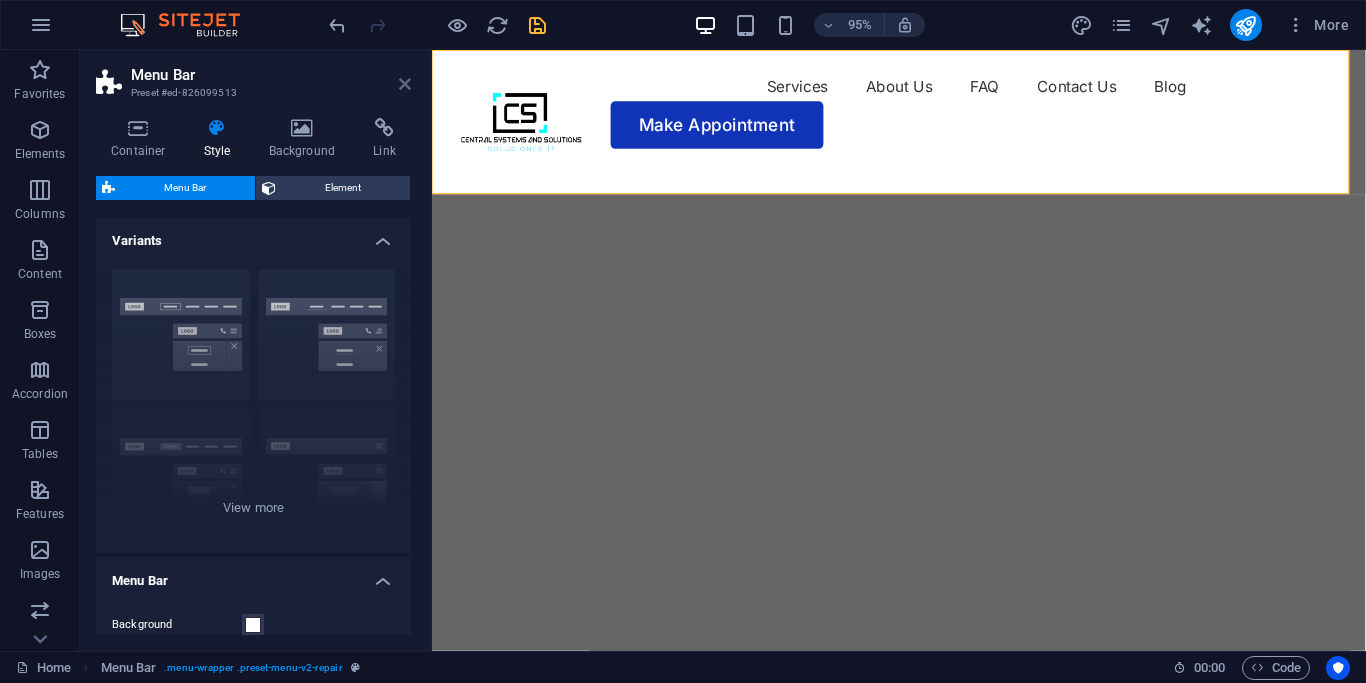 drag, startPoint x: 399, startPoint y: 87, endPoint x: 435, endPoint y: 34, distance: 64.070274 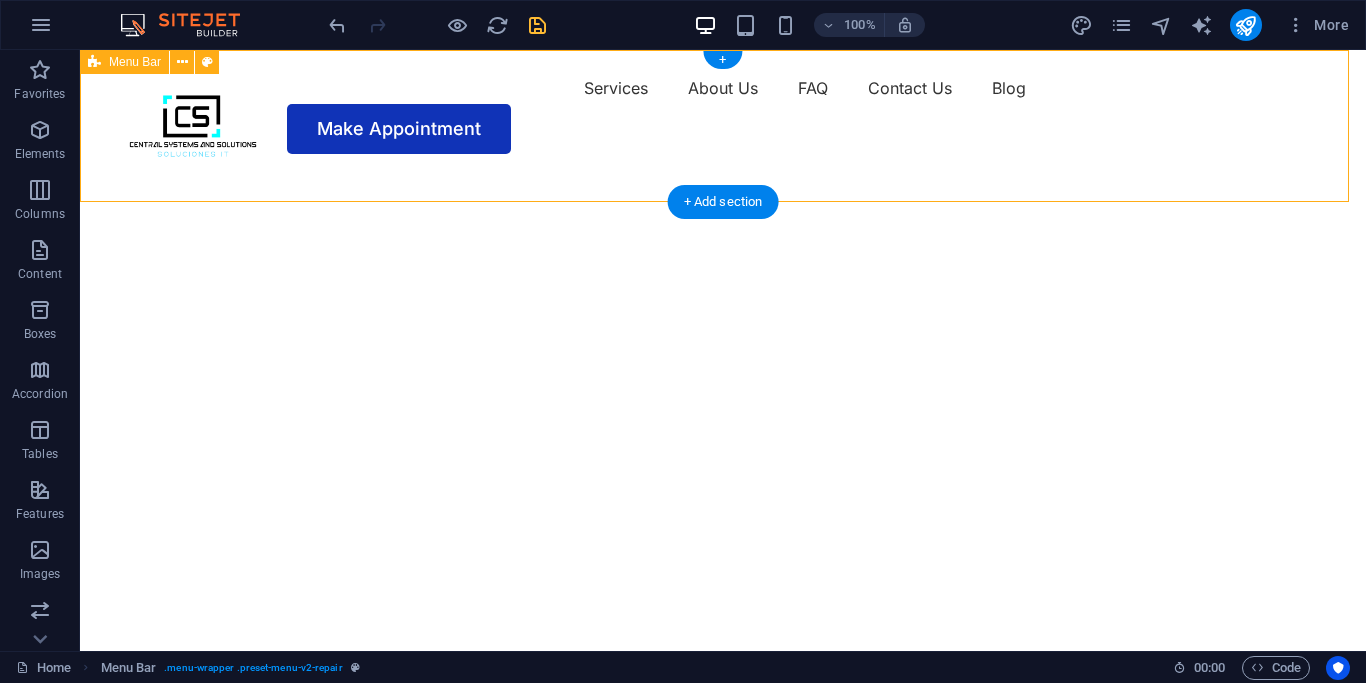 click on "Services About Us FAQ Contact Us Blog Make Appointment" at bounding box center [723, 113] 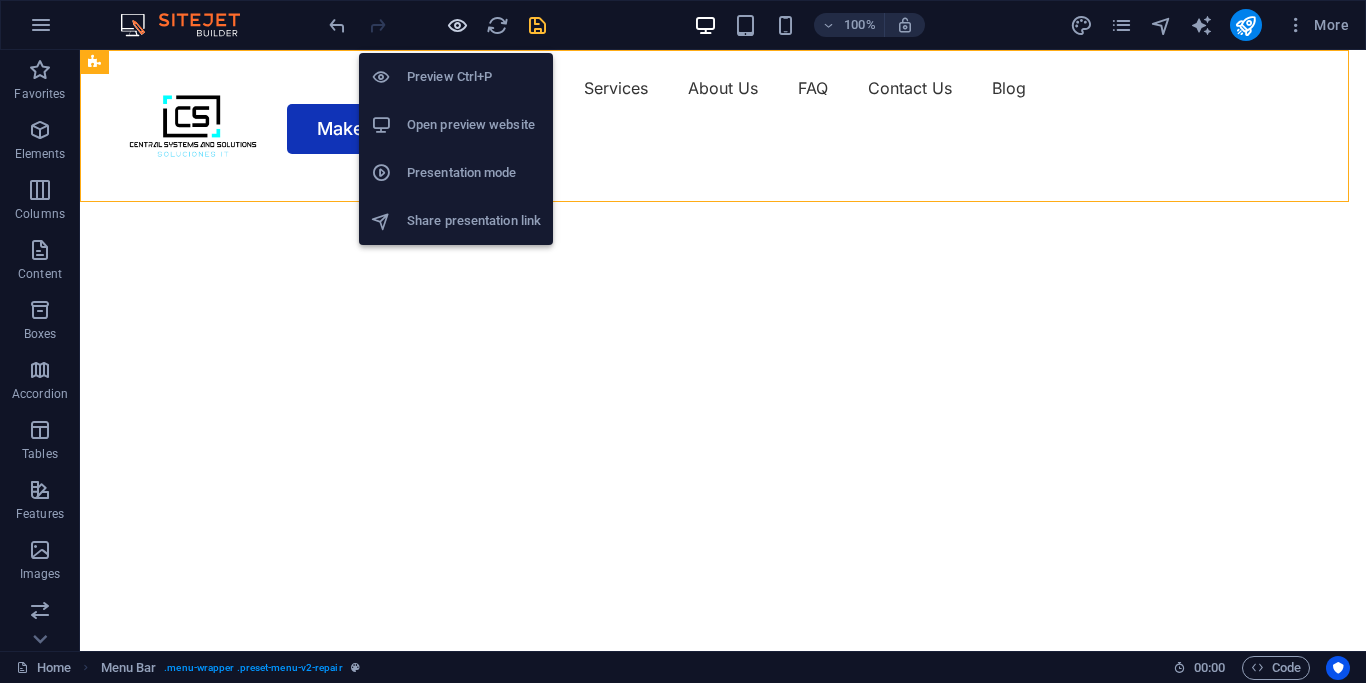 click at bounding box center (457, 25) 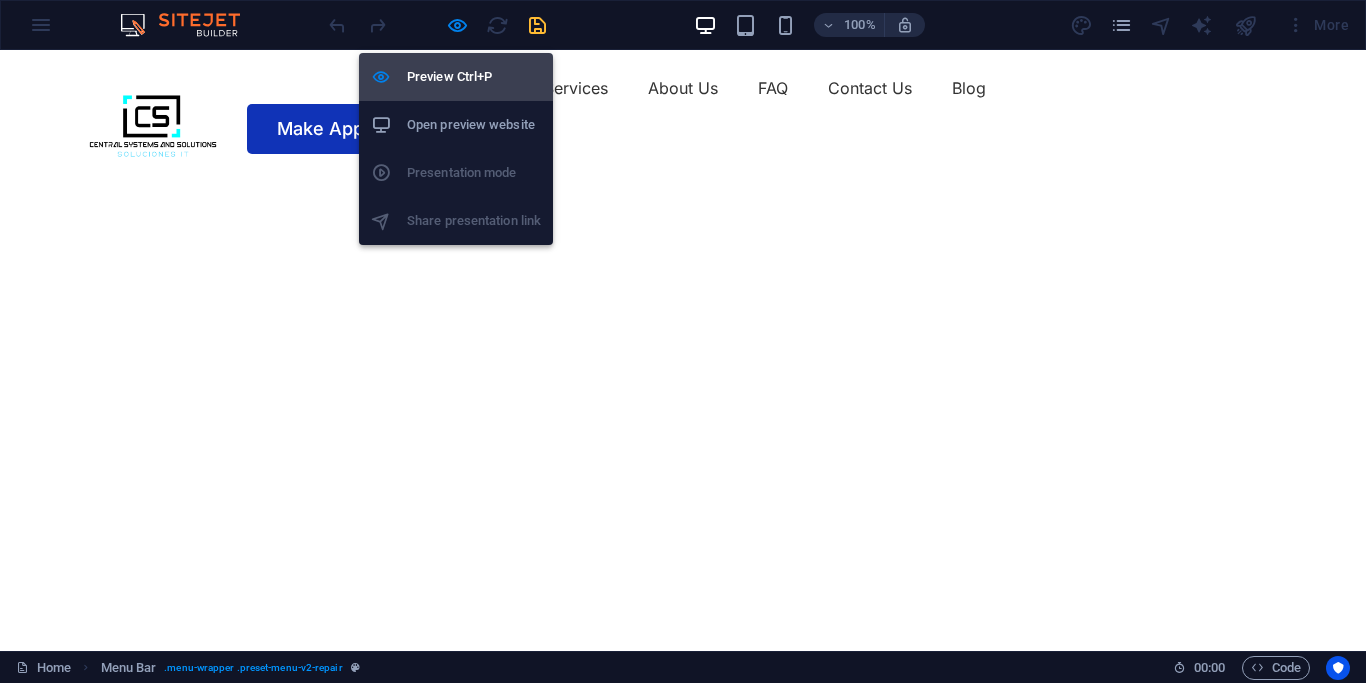click on "Preview Ctrl+P" at bounding box center (474, 77) 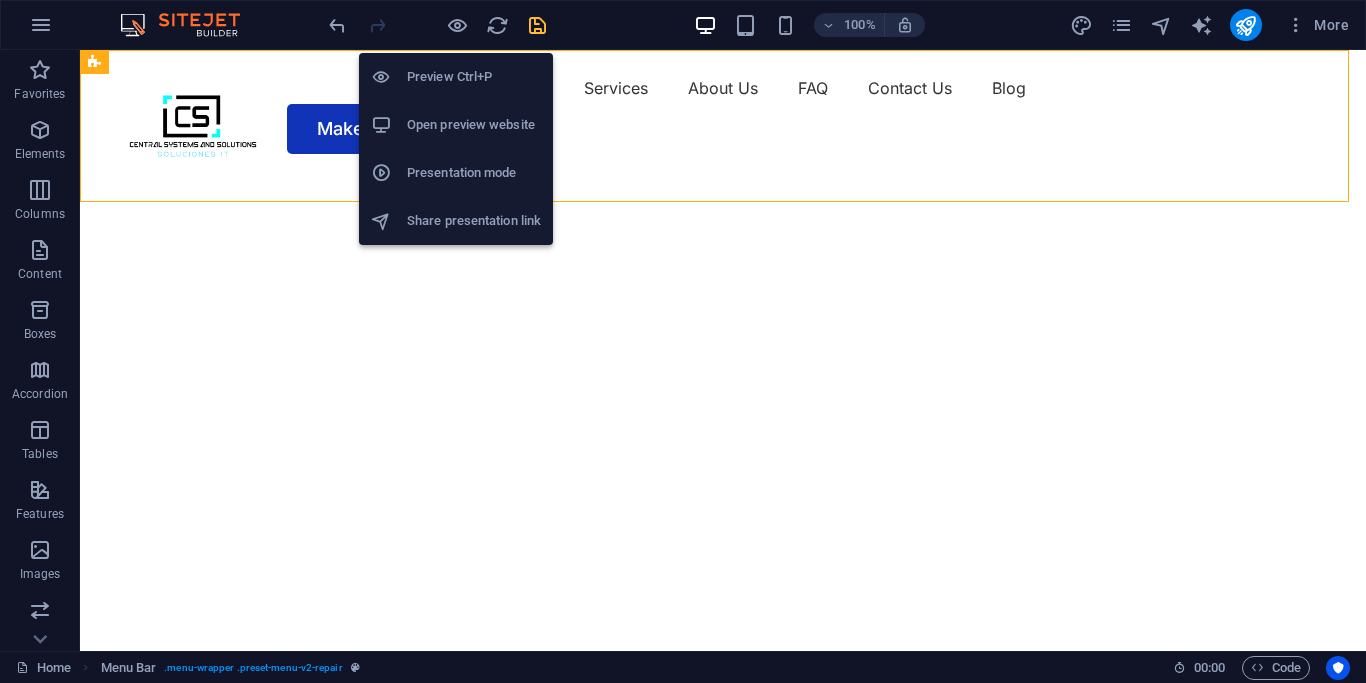 click on "Preview Ctrl+P" at bounding box center (474, 77) 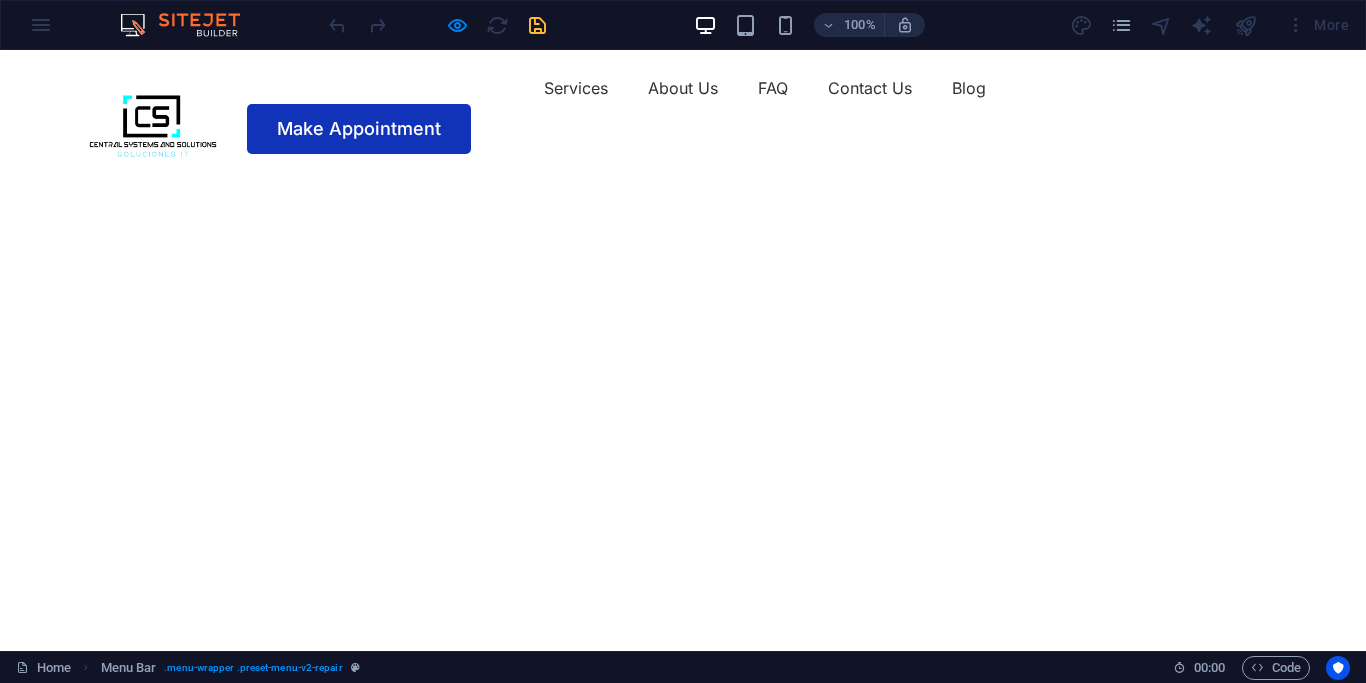 click at bounding box center [153, 126] 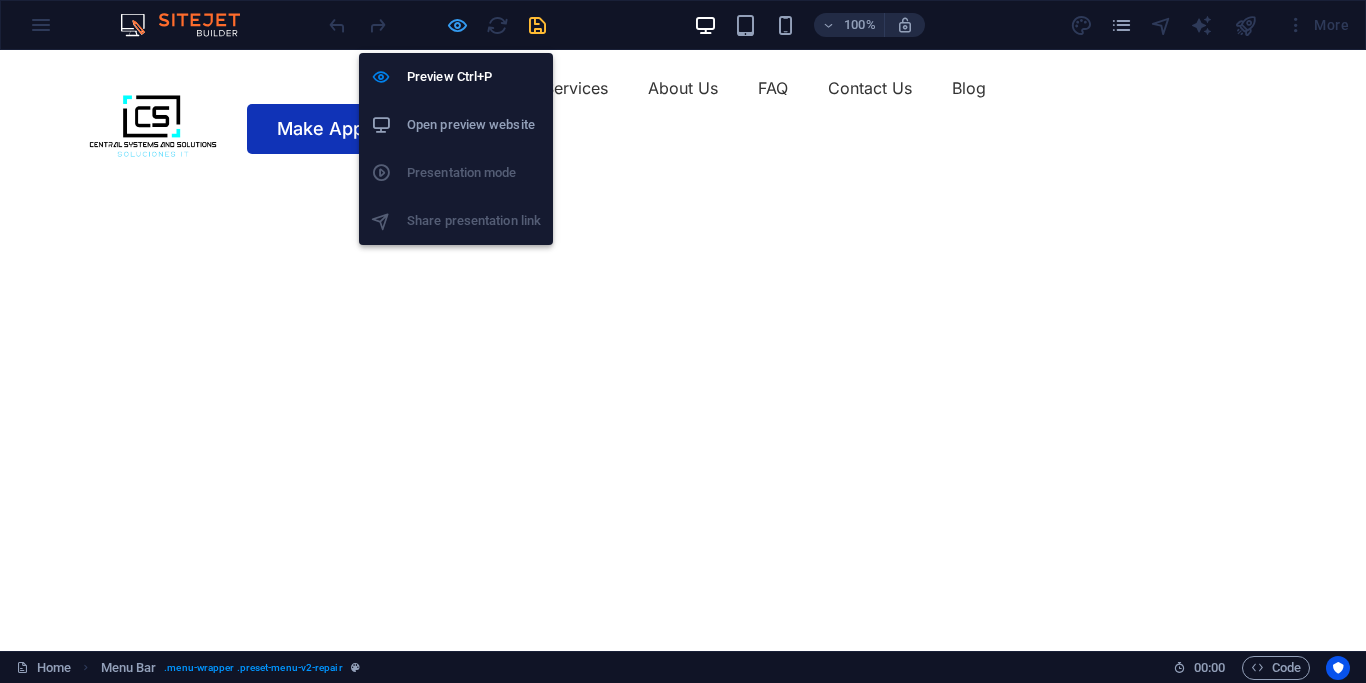 click at bounding box center [457, 25] 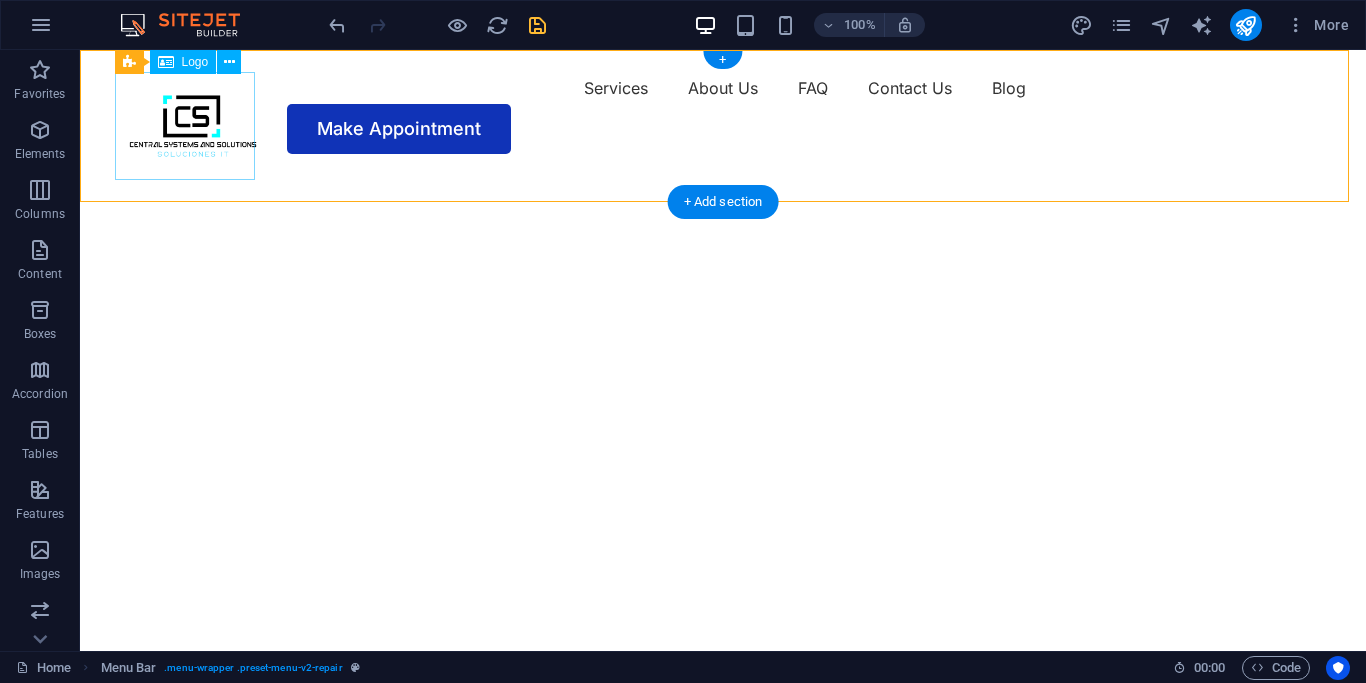 click on "Logo" at bounding box center (195, 62) 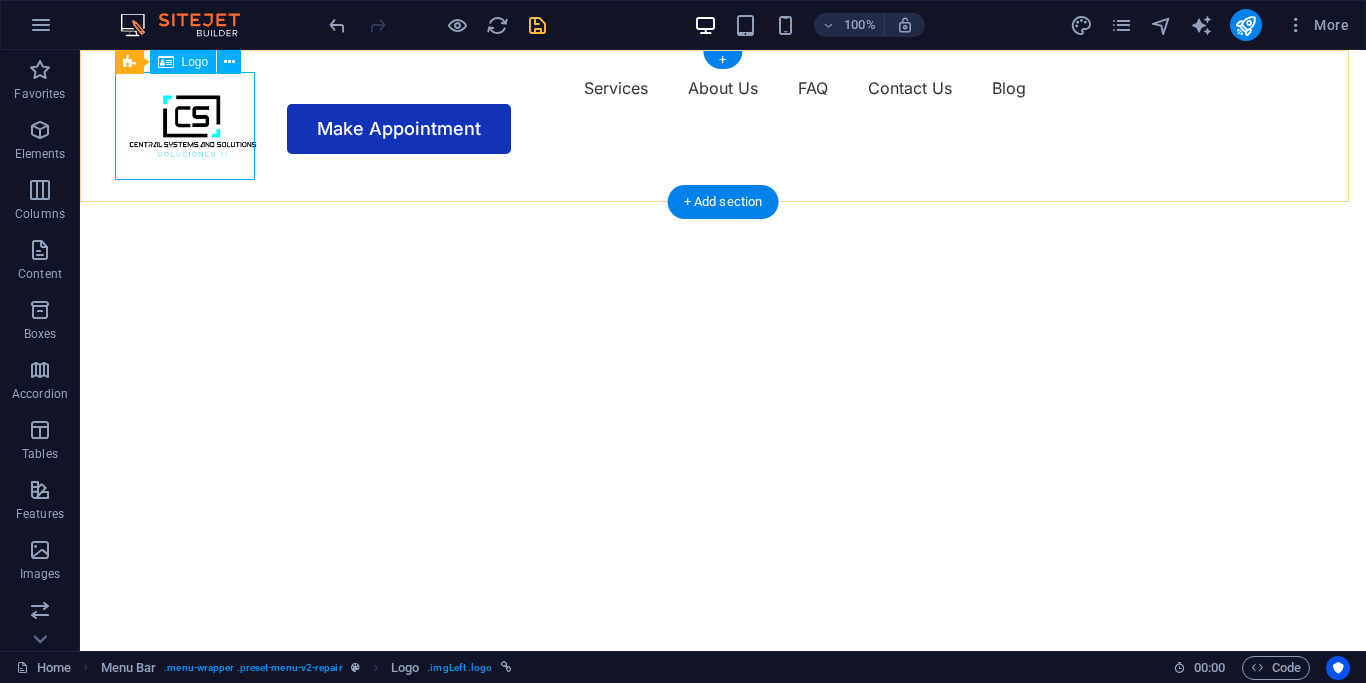 click at bounding box center [193, 126] 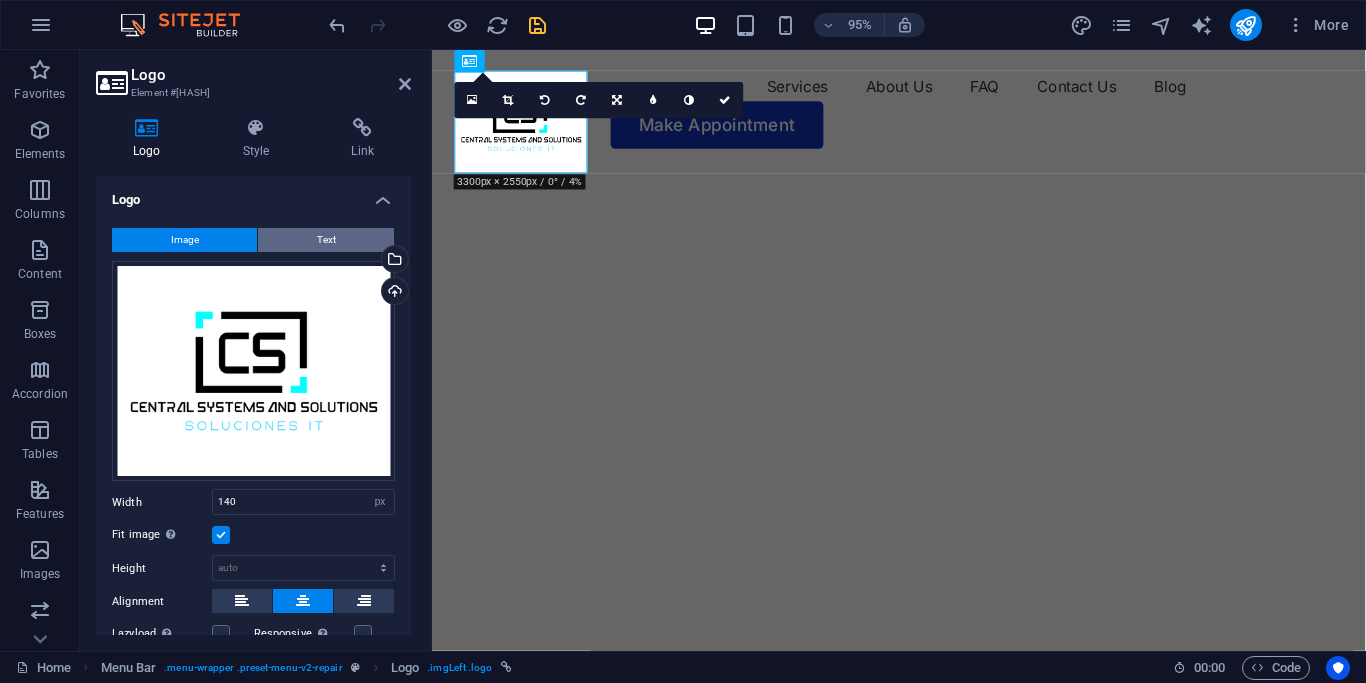 click on "Text" at bounding box center (326, 240) 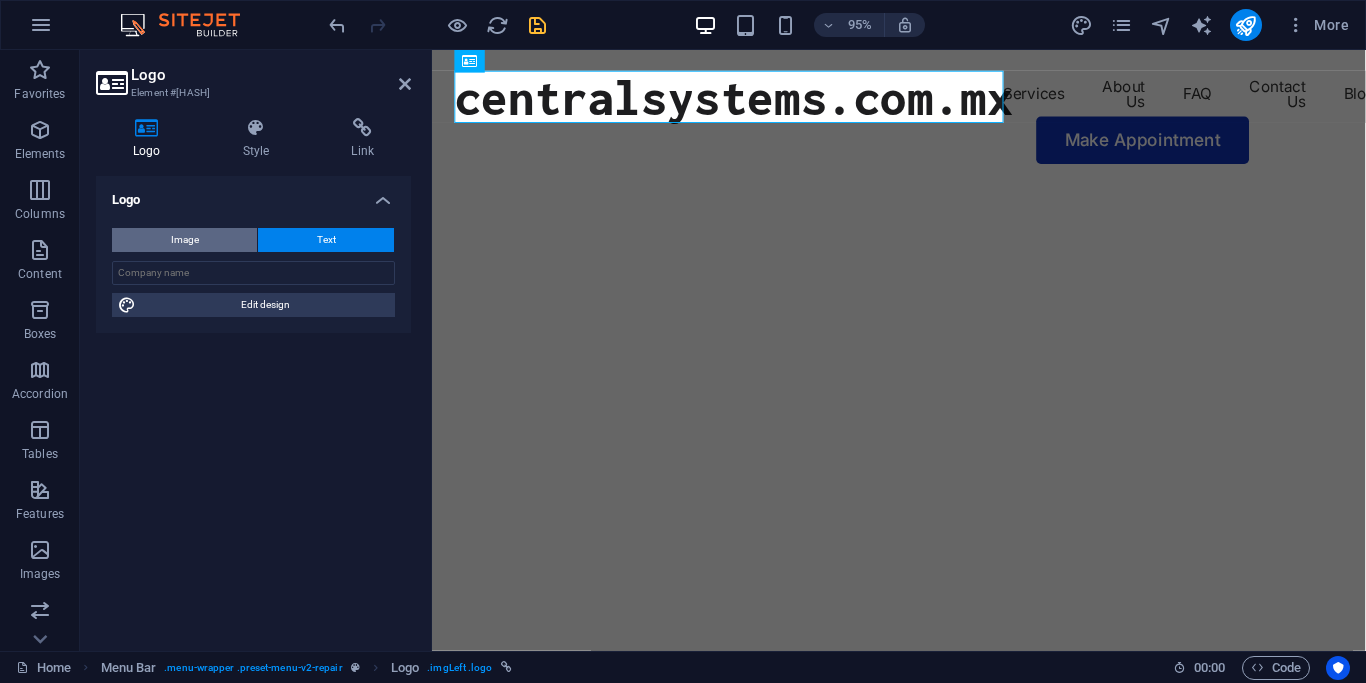 click on "Image" at bounding box center [184, 240] 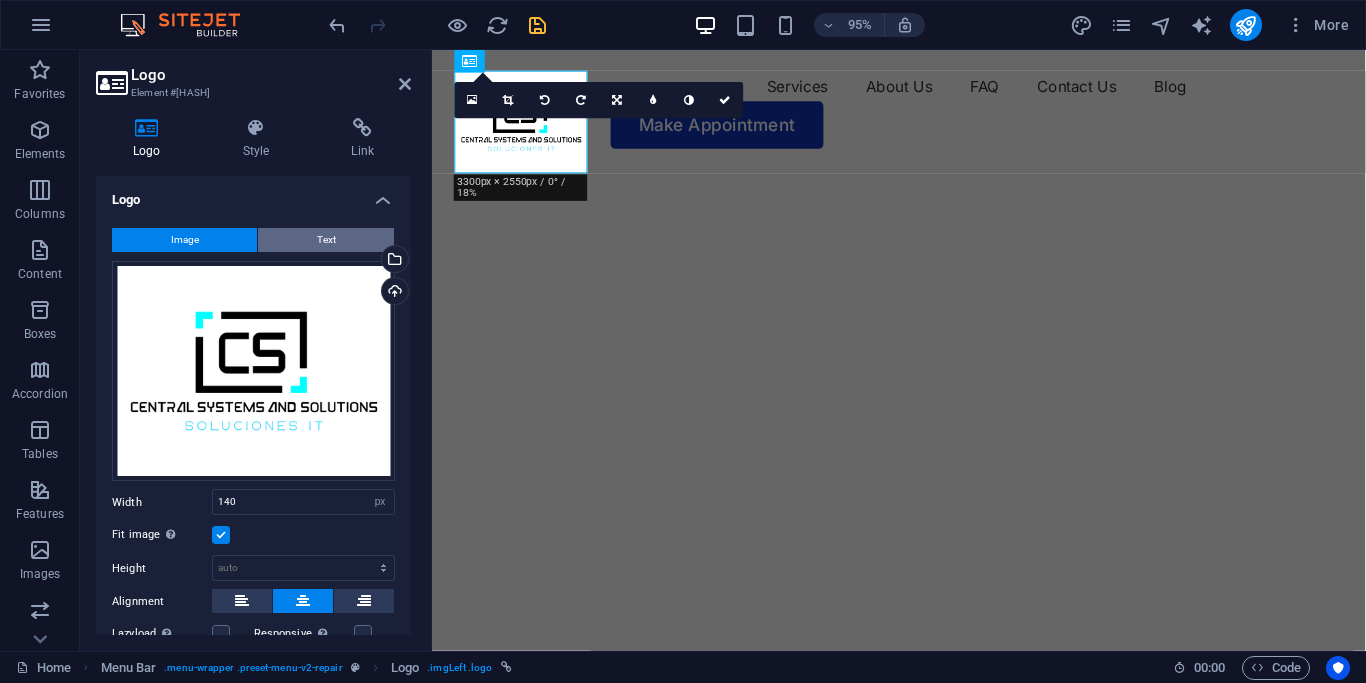 click on "Text" at bounding box center [326, 240] 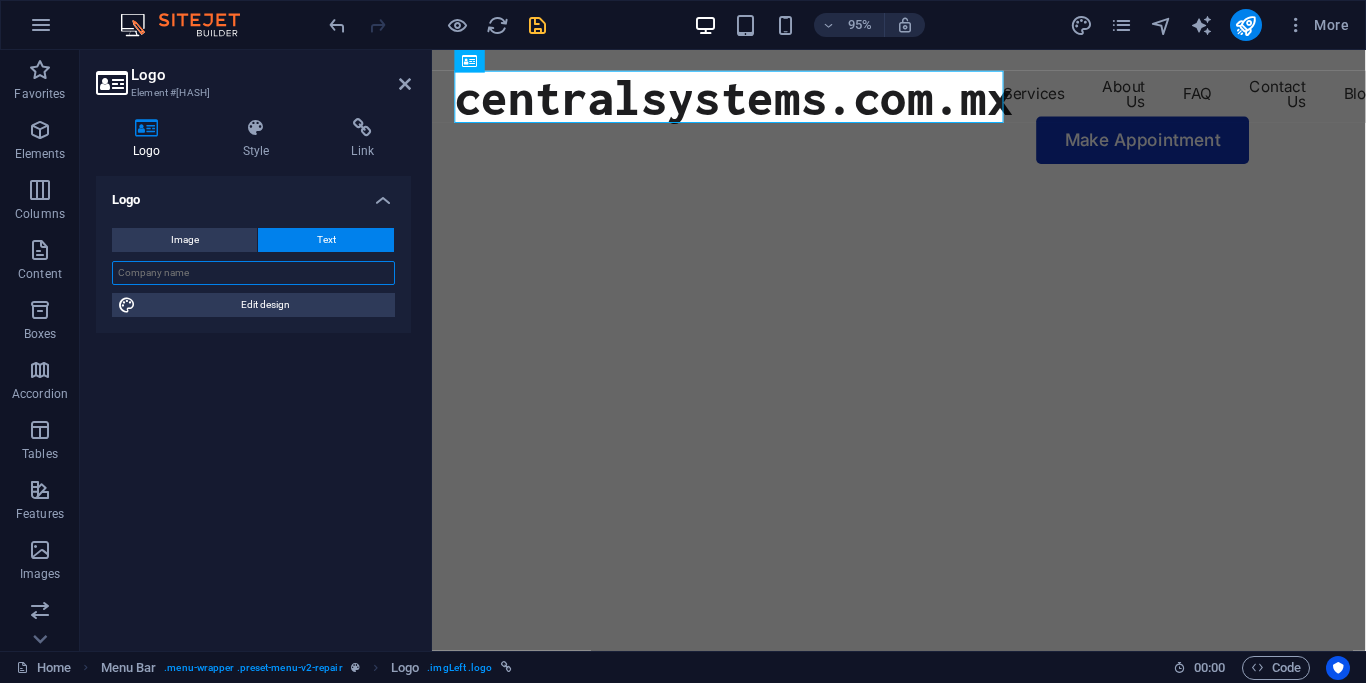 click at bounding box center [253, 273] 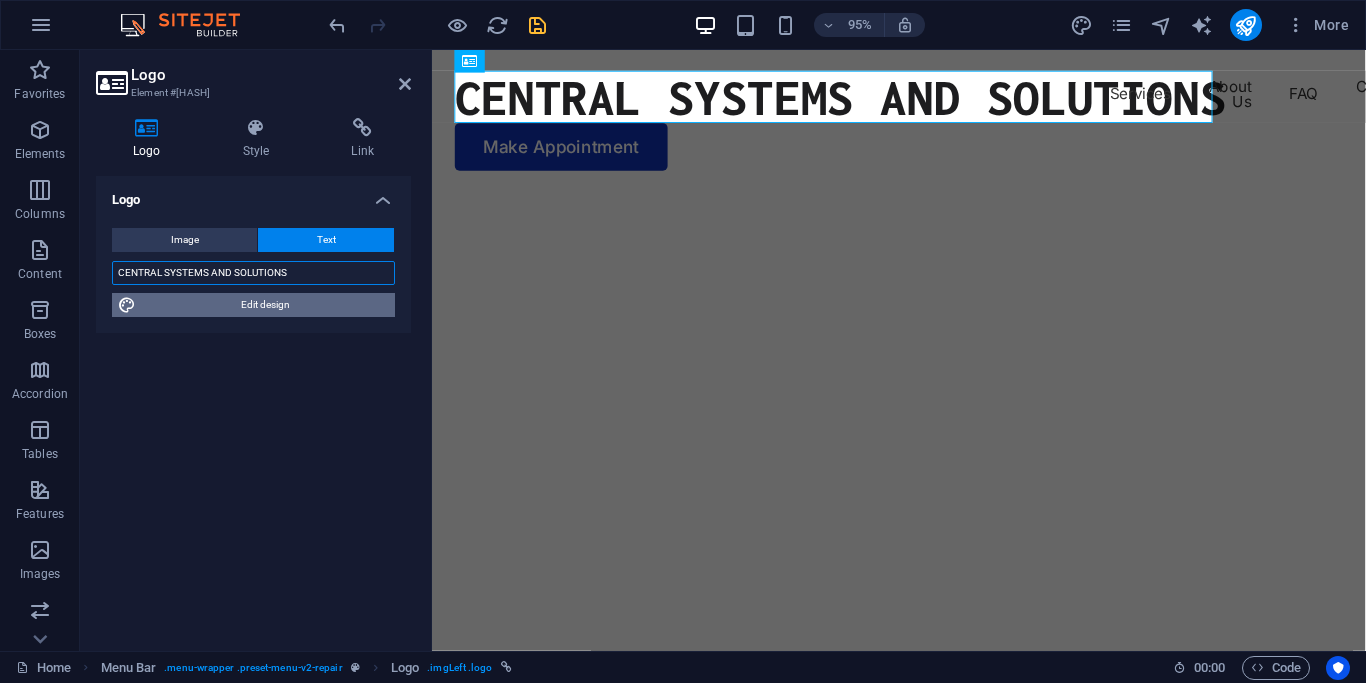 type on "CENTRAL SYSTEMS AND SOLUTIONS" 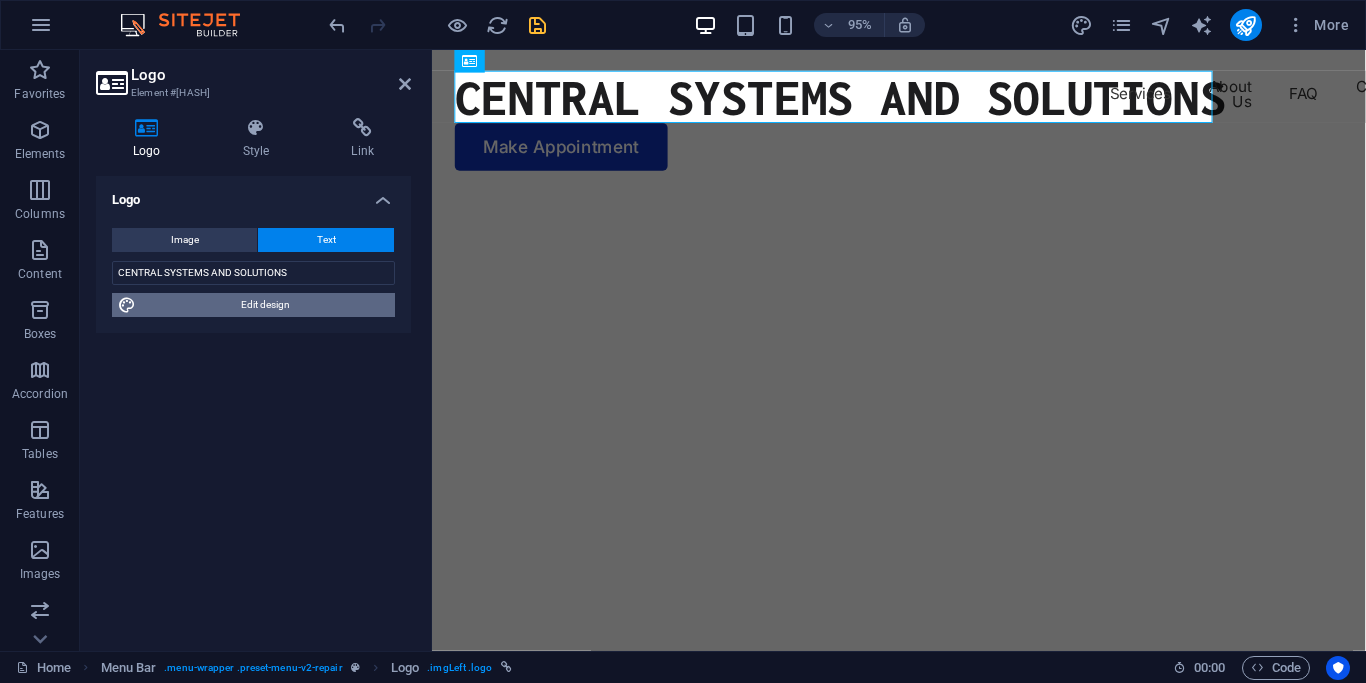 click on "Edit design" at bounding box center [265, 305] 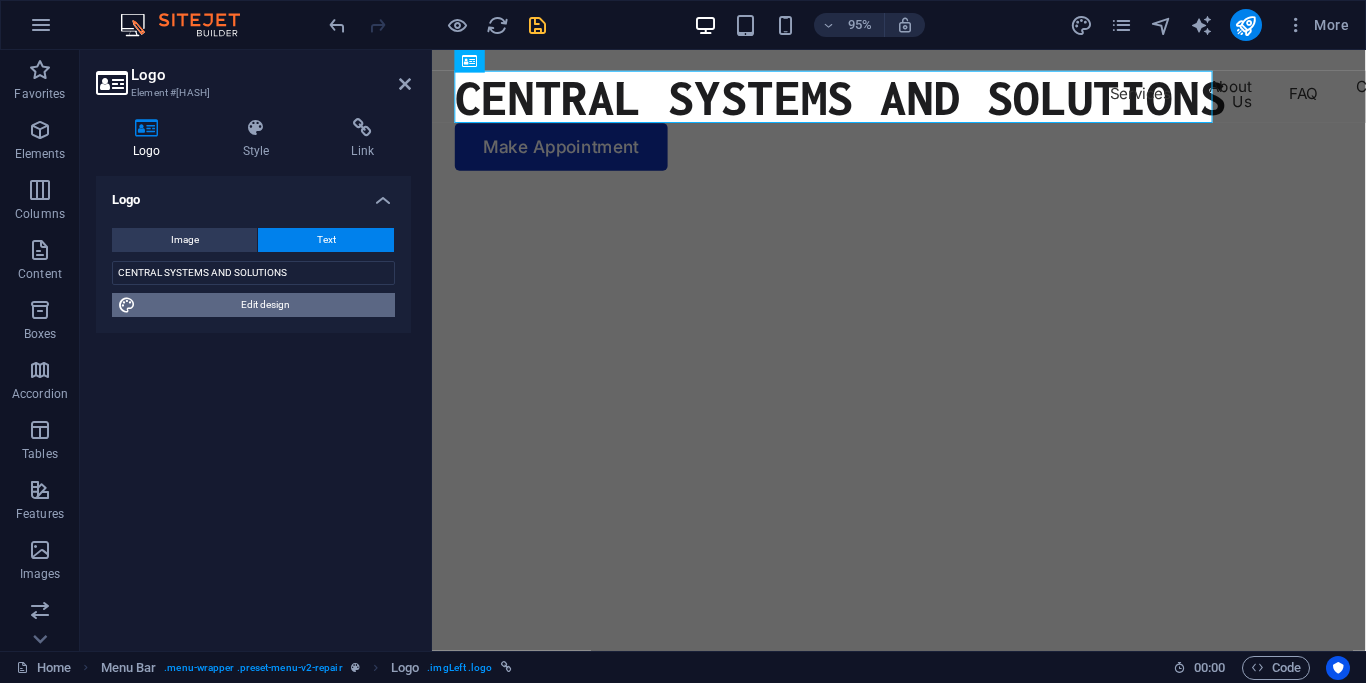 select on "800" 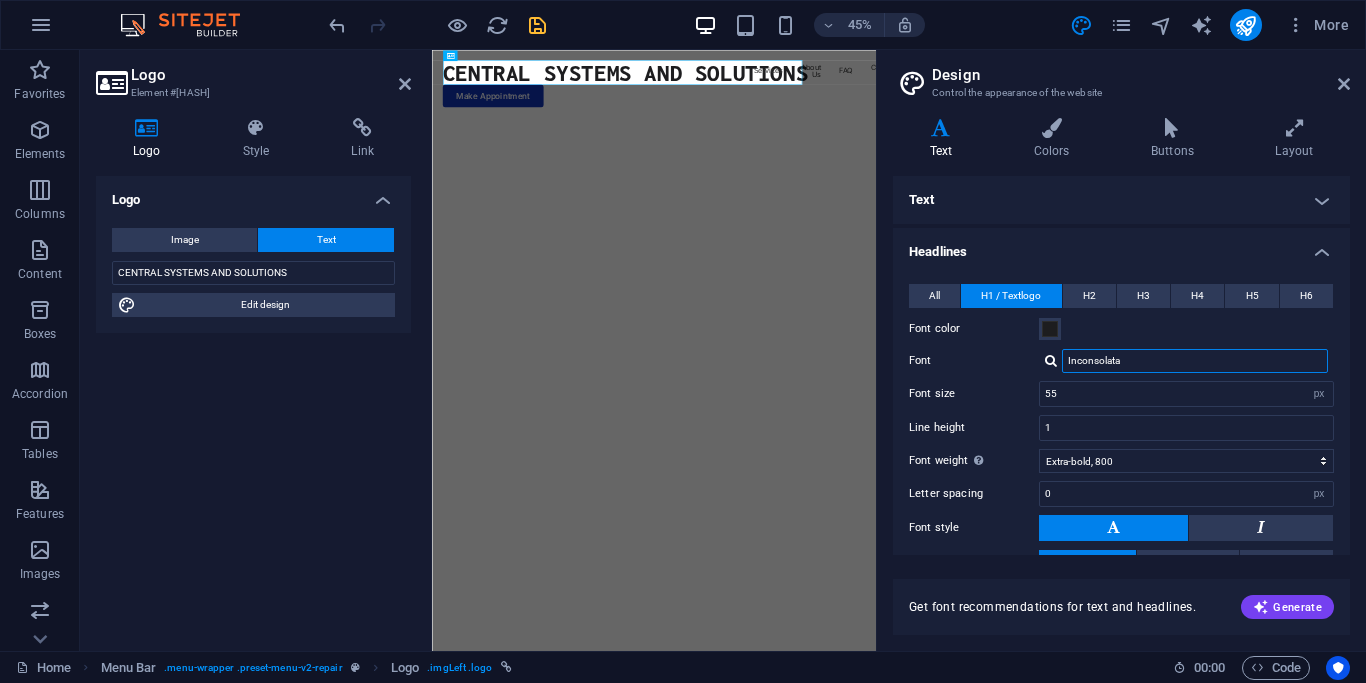 click on "Inconsolata" at bounding box center [1195, 361] 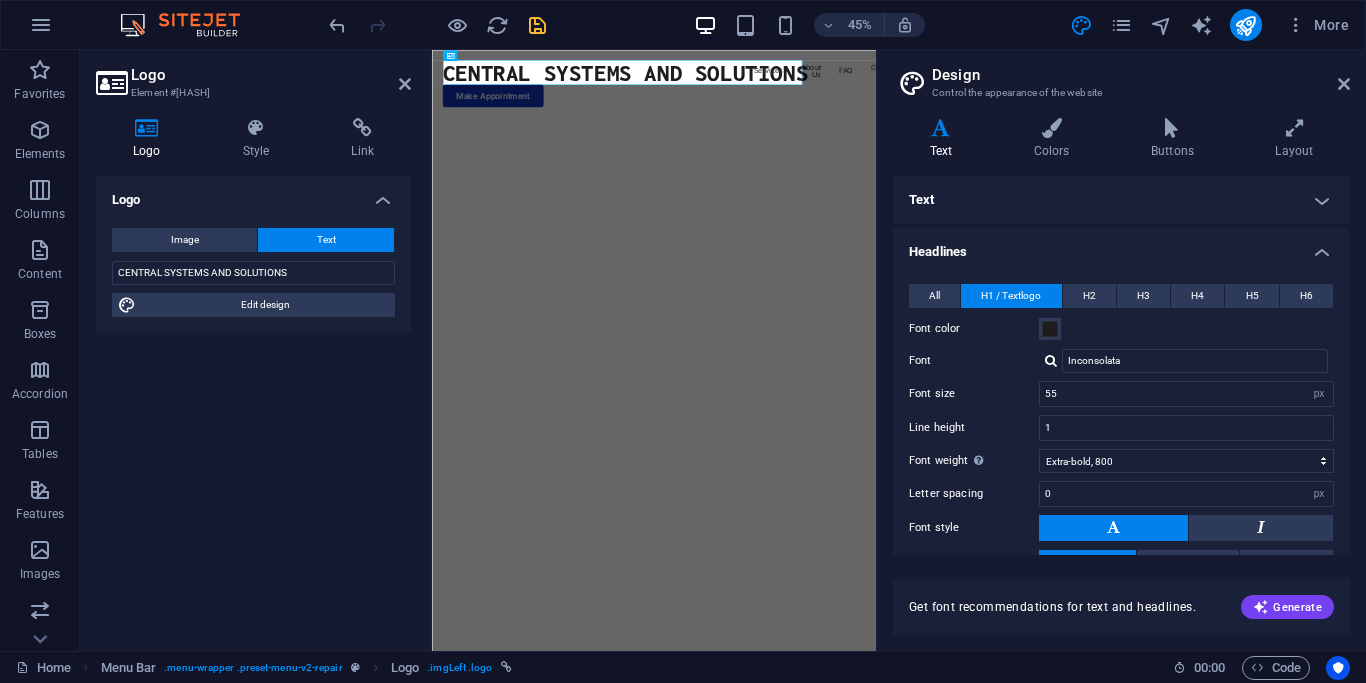click at bounding box center (1051, 360) 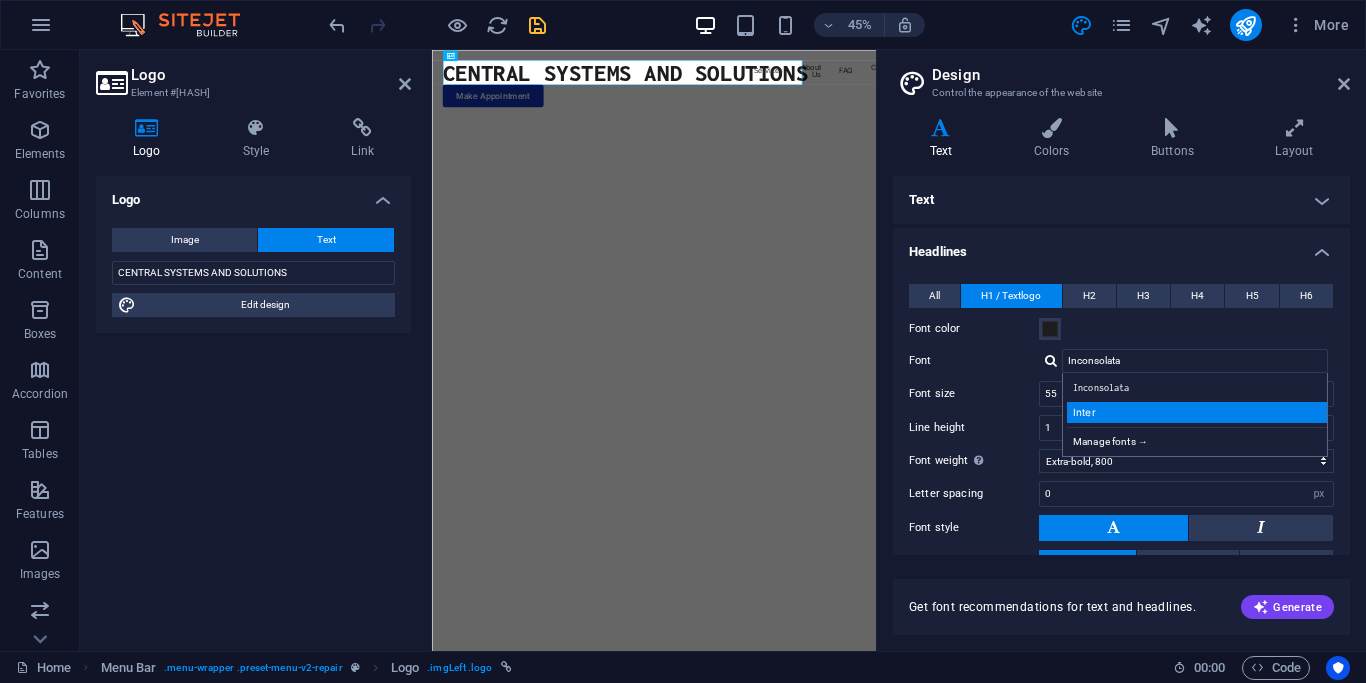 click on "Inter" at bounding box center [1199, 412] 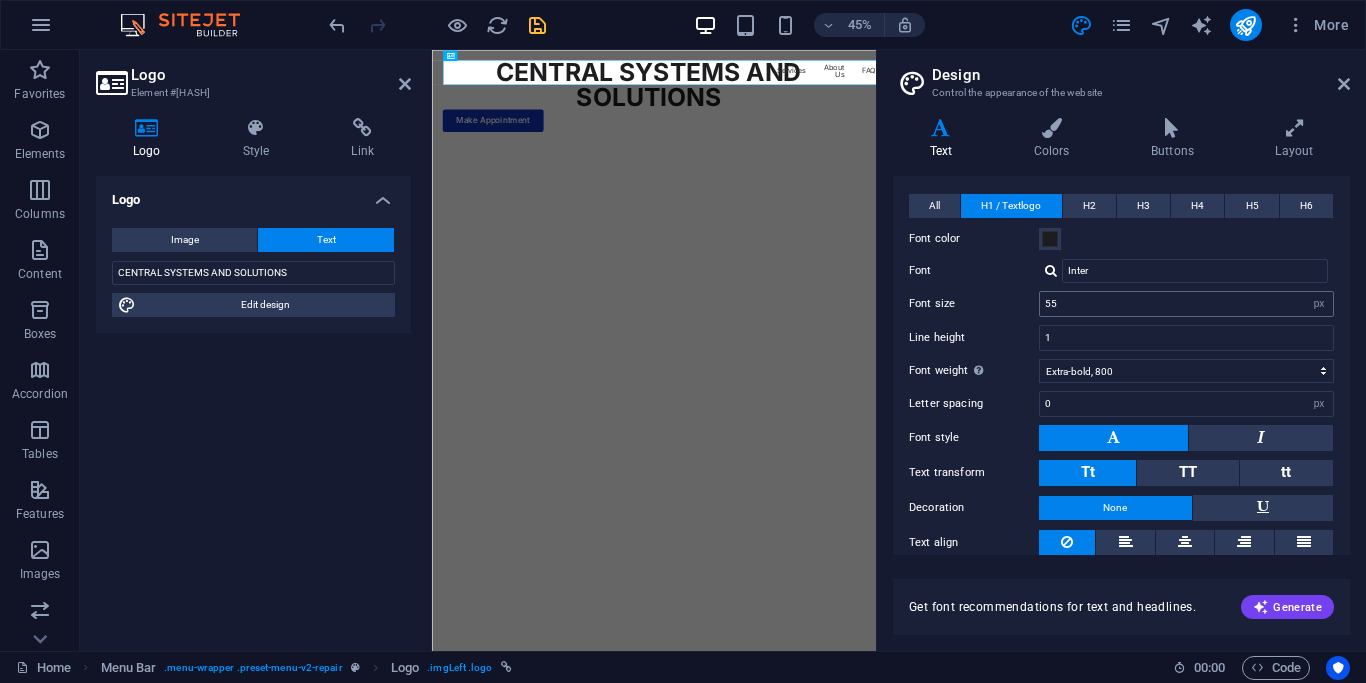 scroll, scrollTop: 144, scrollLeft: 0, axis: vertical 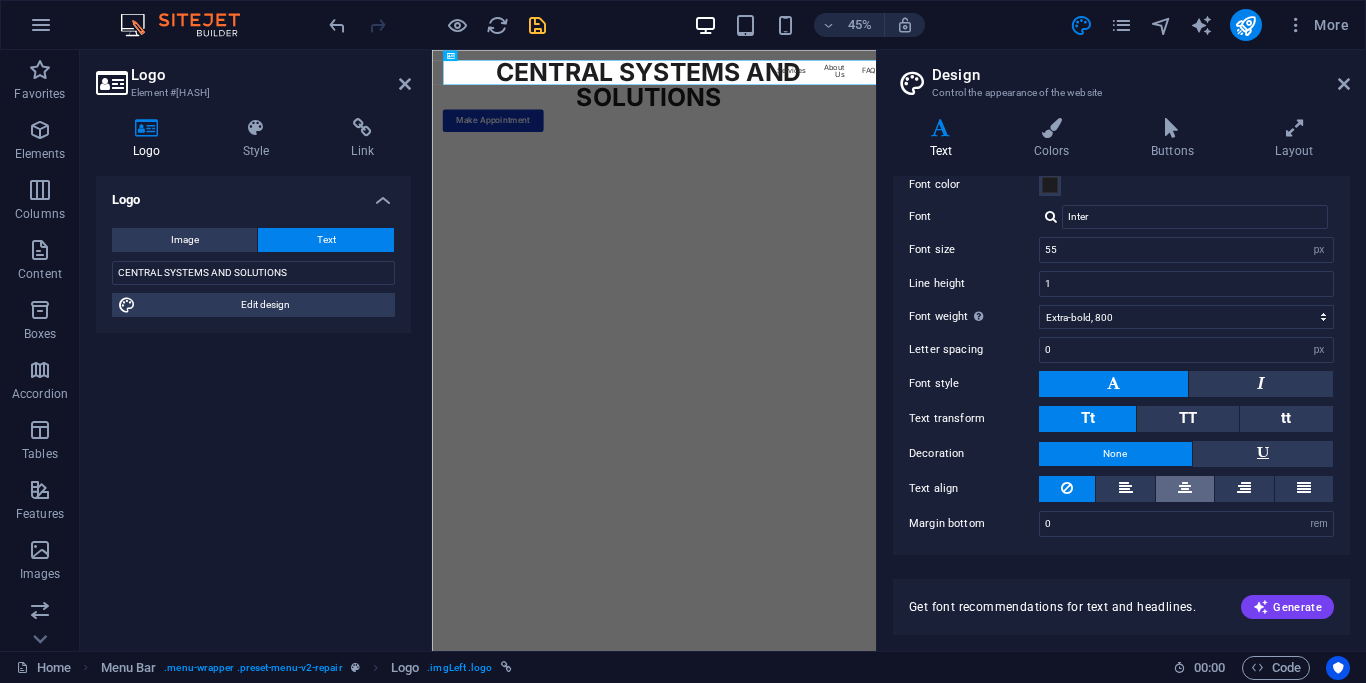 click at bounding box center (1185, 489) 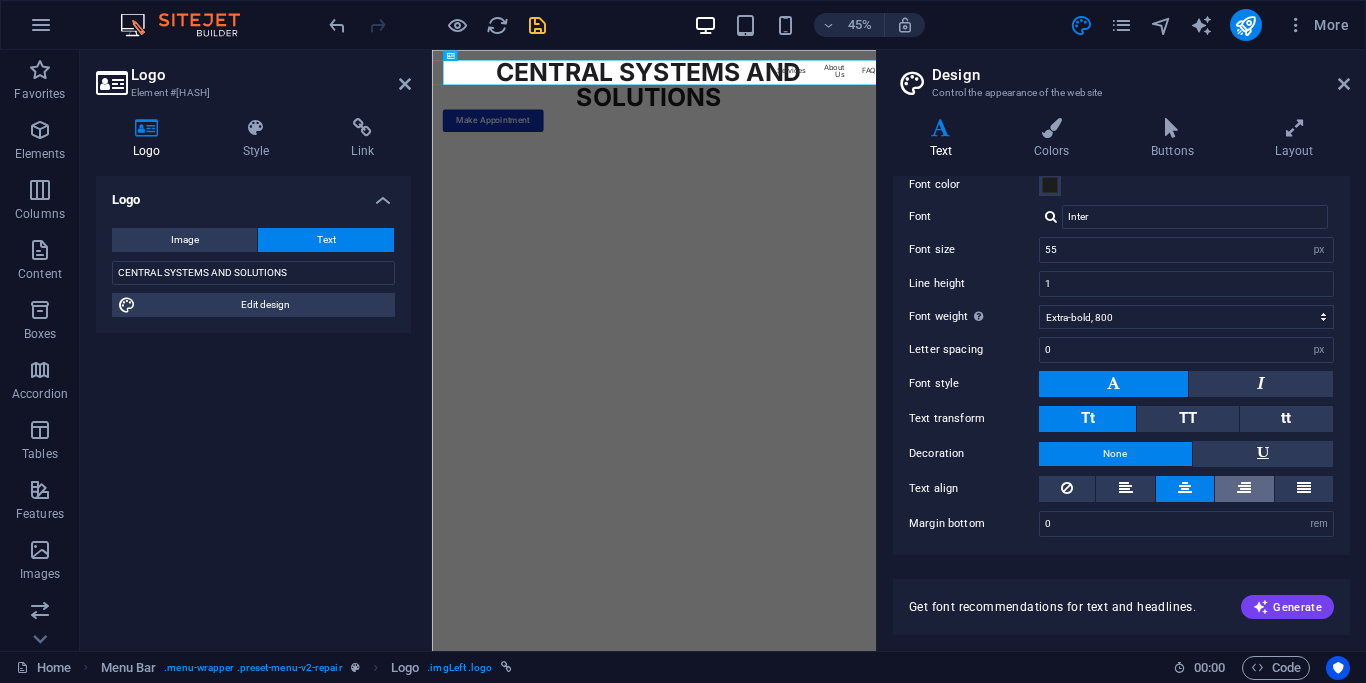 click at bounding box center [1244, 489] 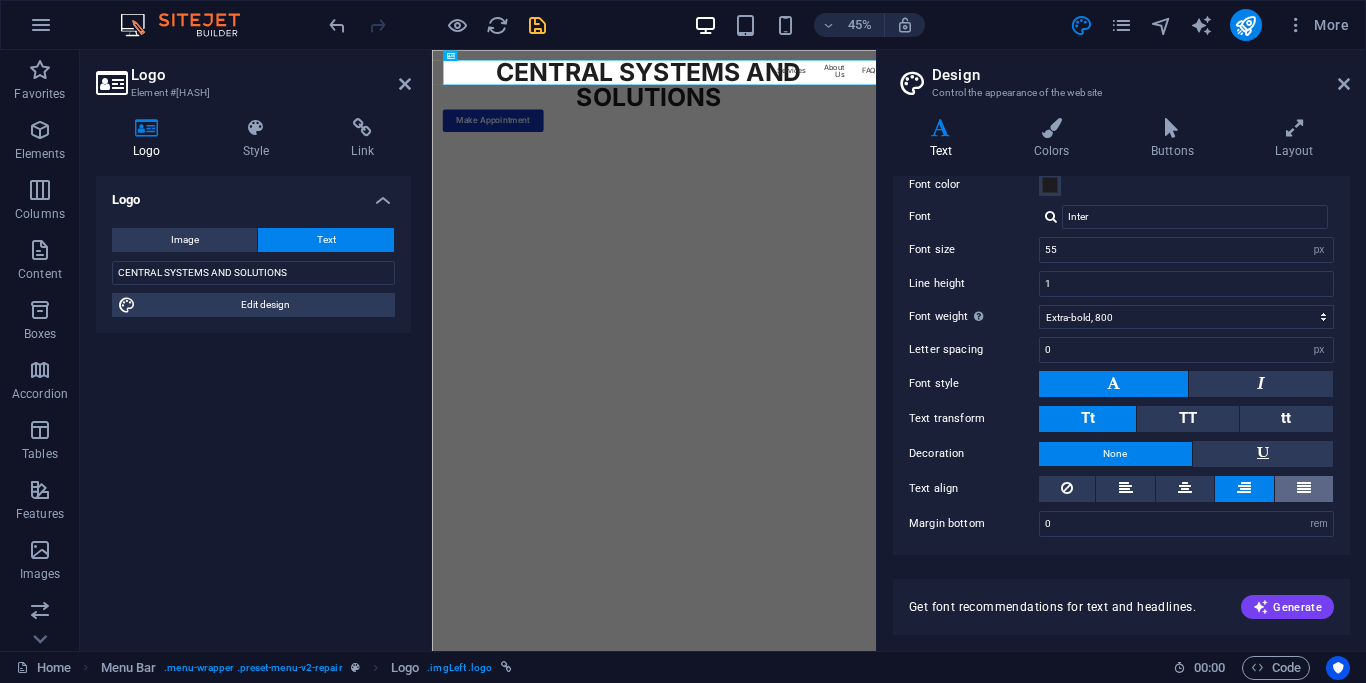 click at bounding box center (1304, 489) 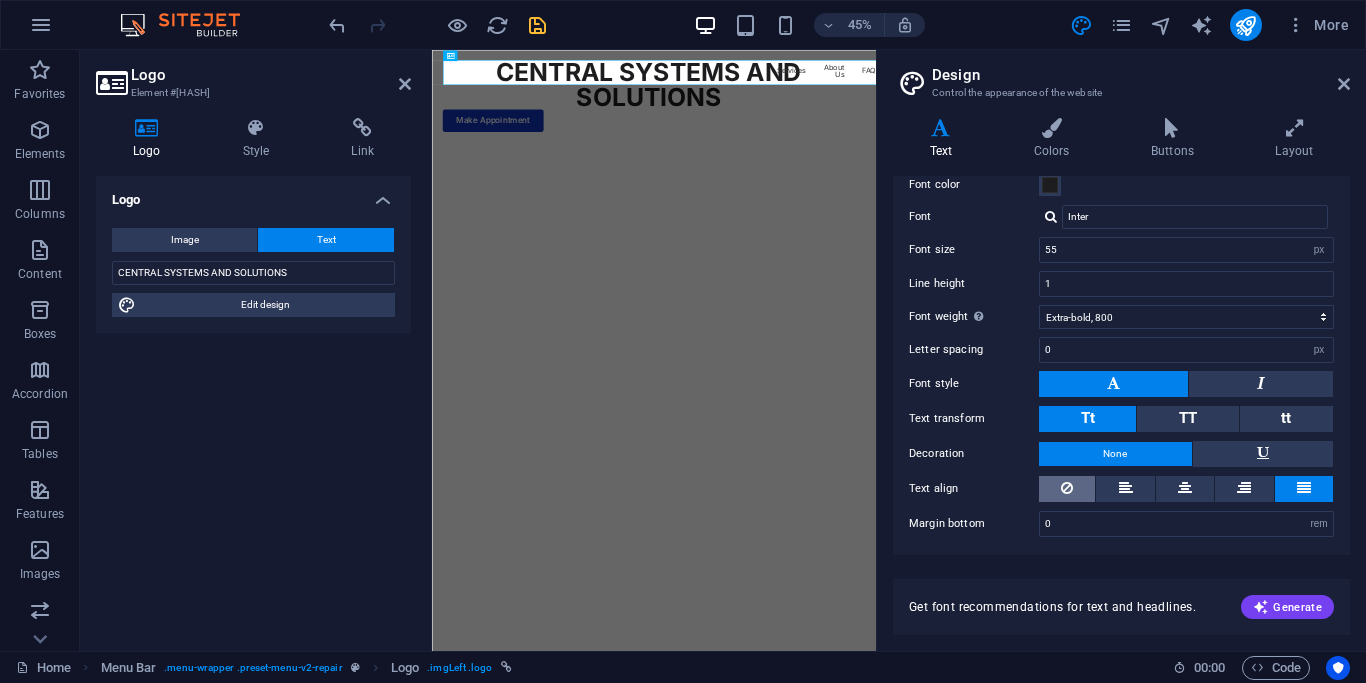 click at bounding box center (1067, 489) 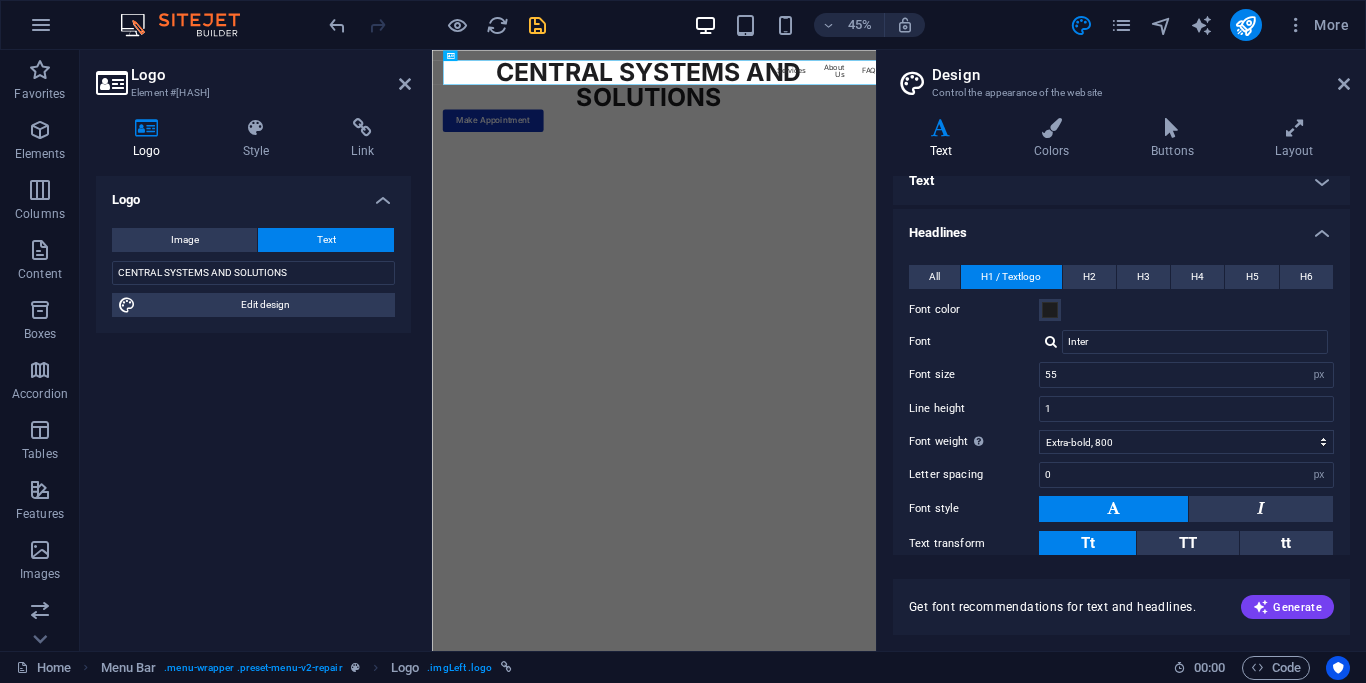 scroll, scrollTop: 0, scrollLeft: 0, axis: both 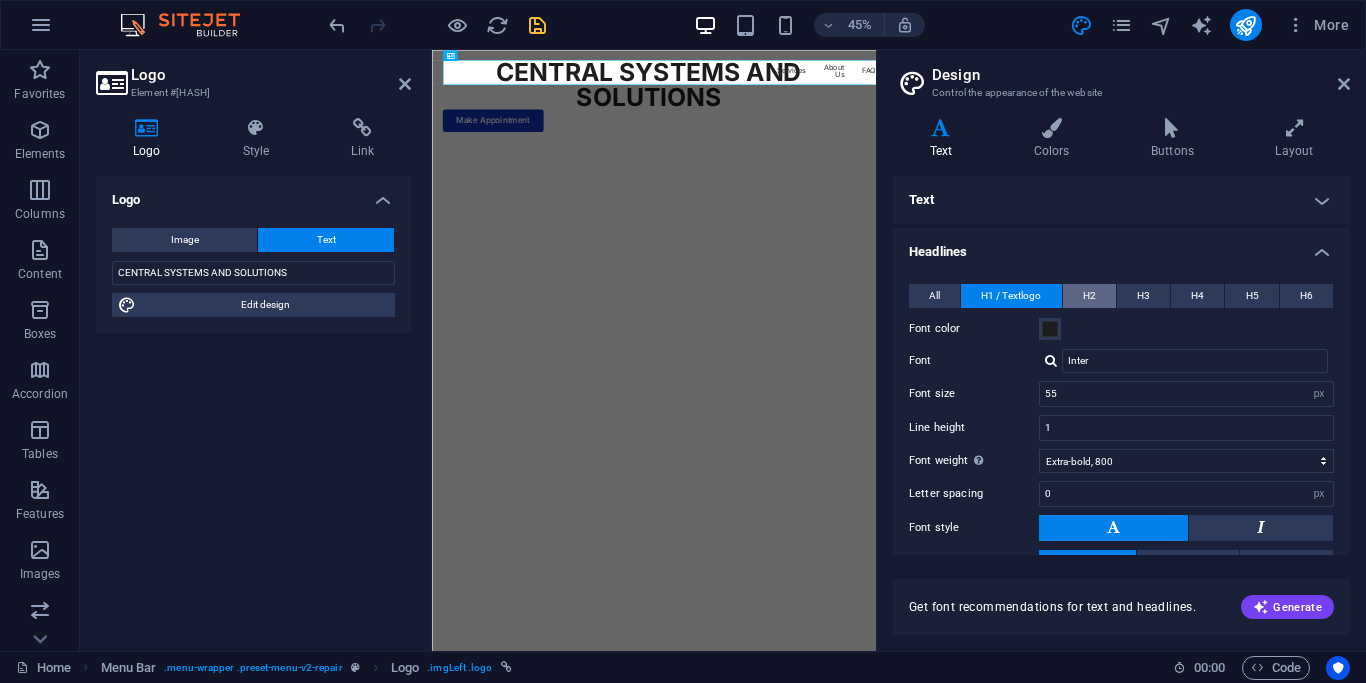 click on "H2" at bounding box center (1089, 296) 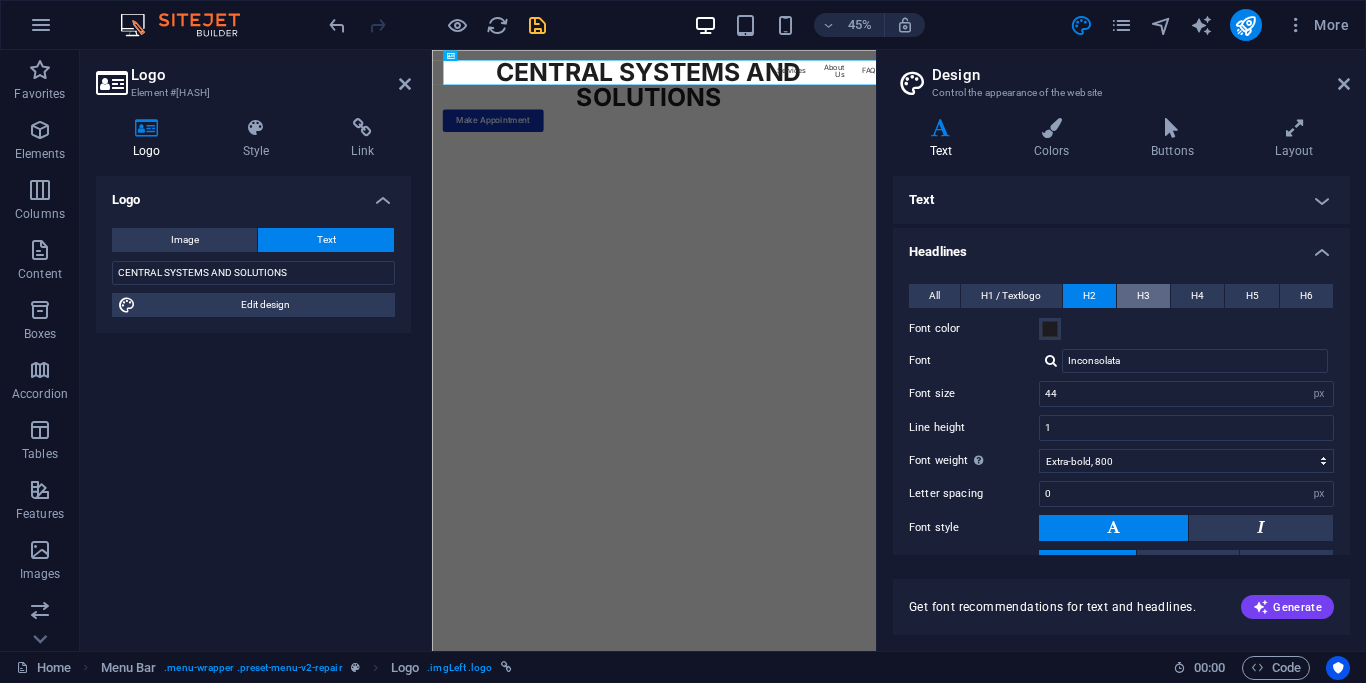 click on "H3" at bounding box center [1143, 296] 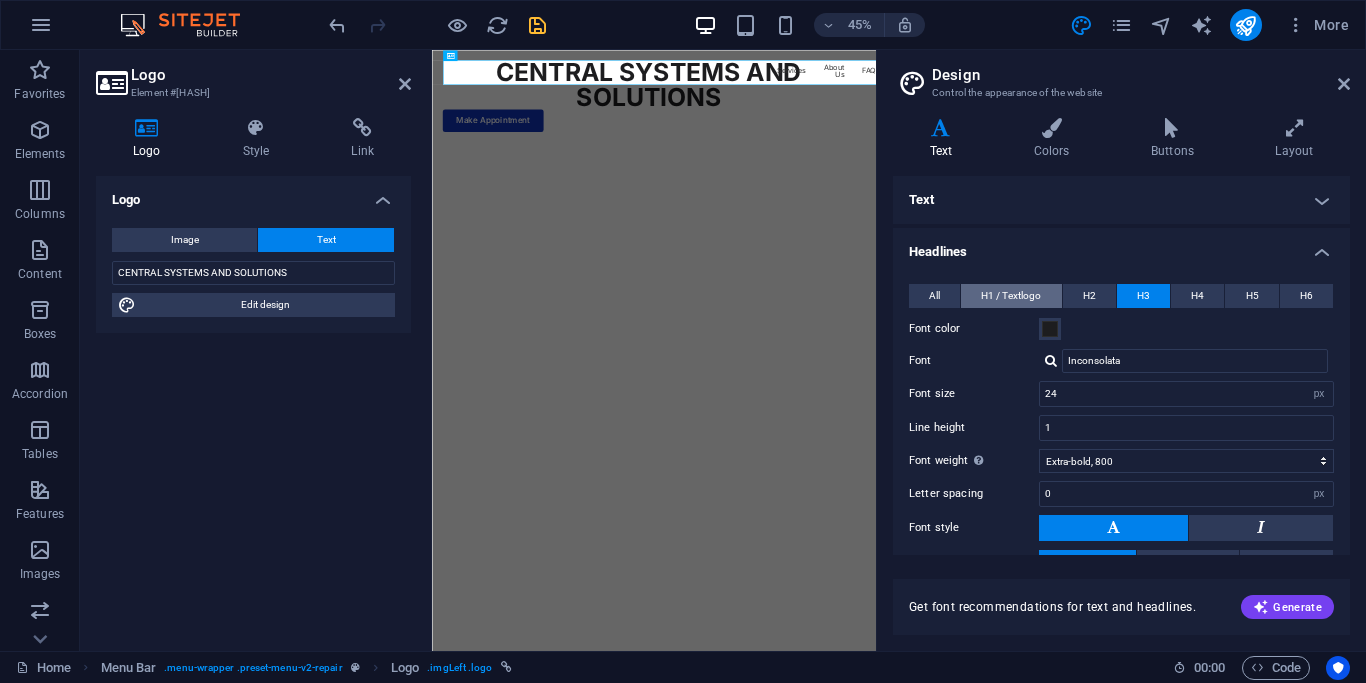 click on "H1 / Textlogo" at bounding box center (1011, 296) 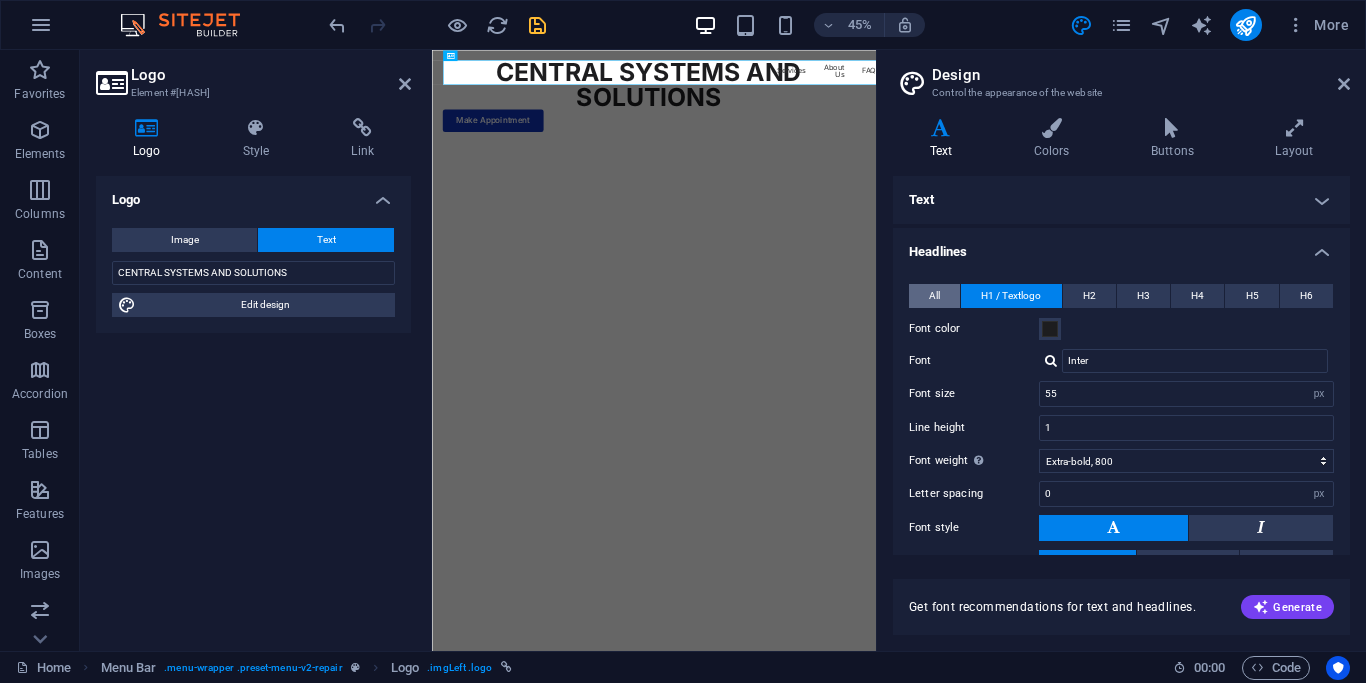 click on "All" at bounding box center (934, 296) 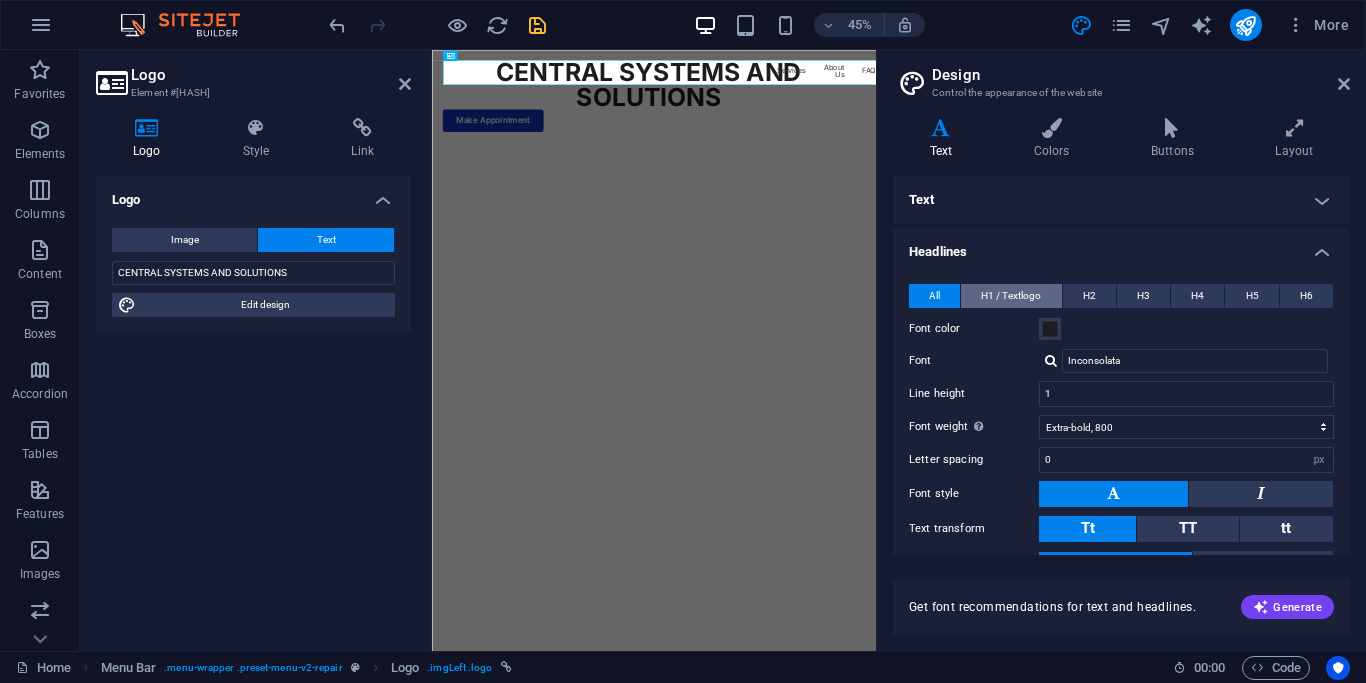click on "H1 / Textlogo" at bounding box center [1011, 296] 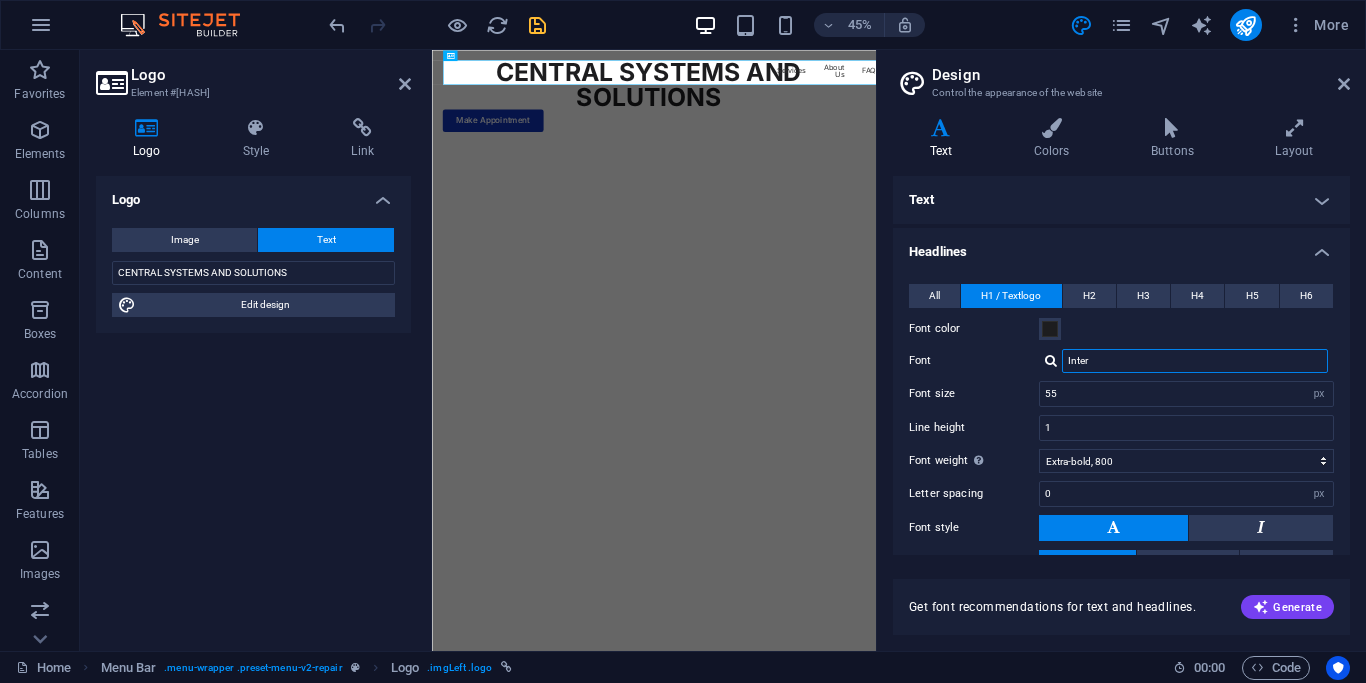 click on "Inter" at bounding box center [1195, 361] 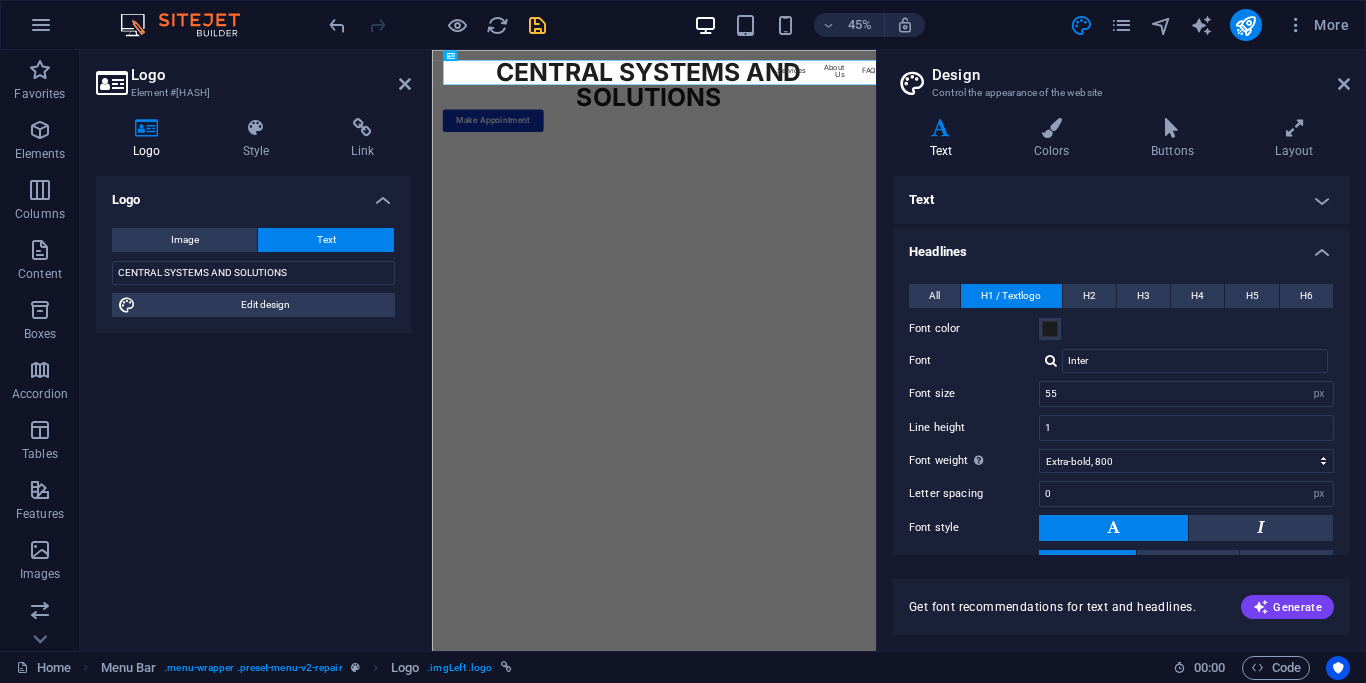 click on "Inter Manage fonts →" at bounding box center [1186, 361] 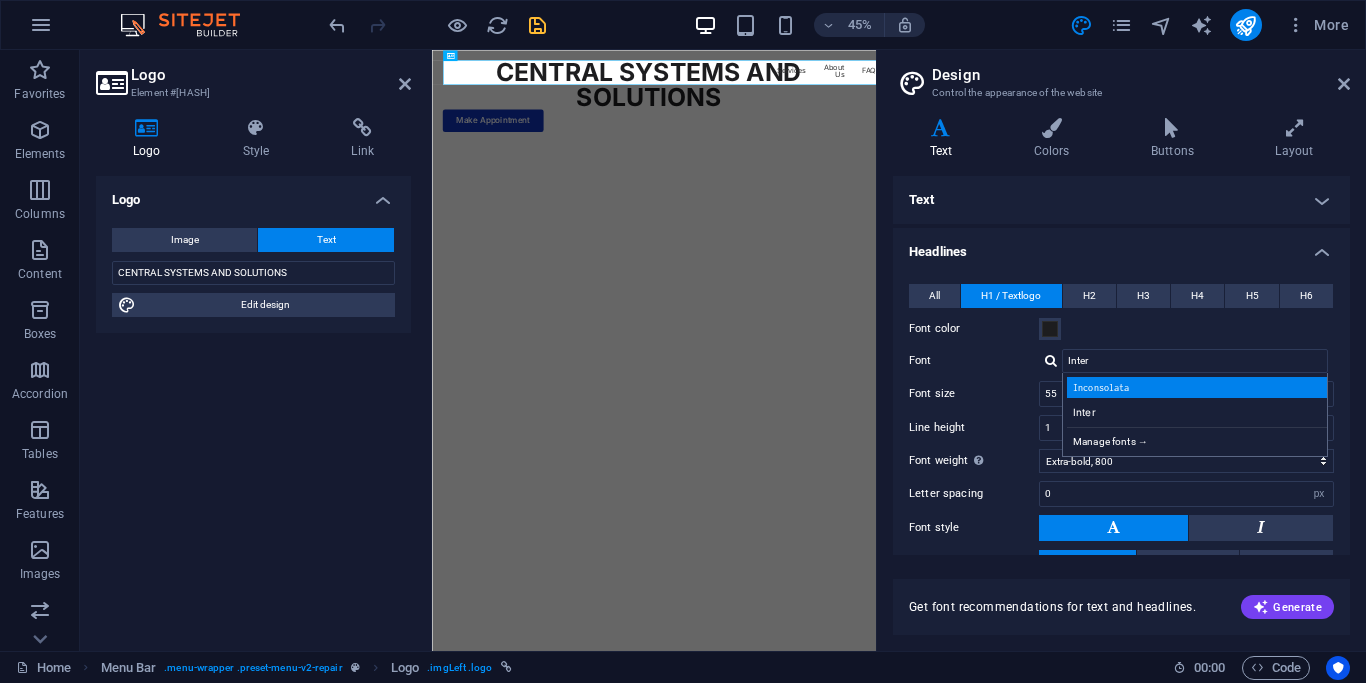 click on "Inconsolata" at bounding box center [1199, 387] 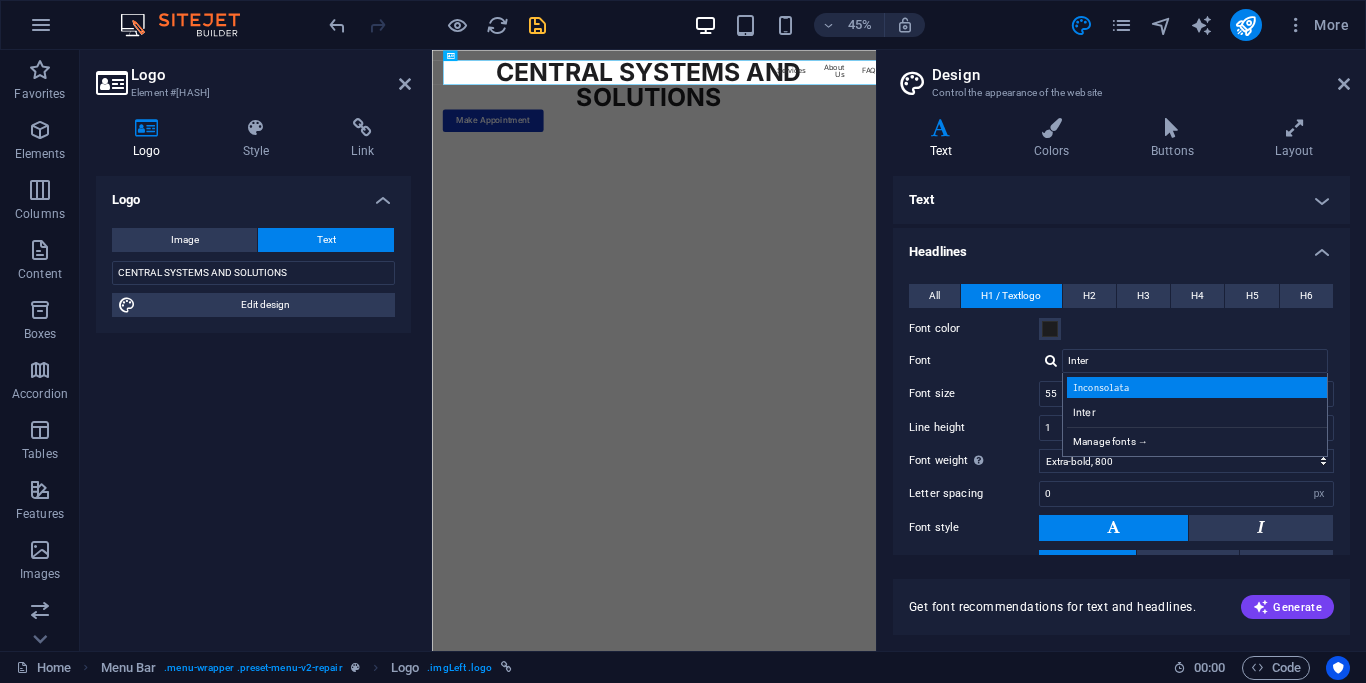 type on "Inconsolata" 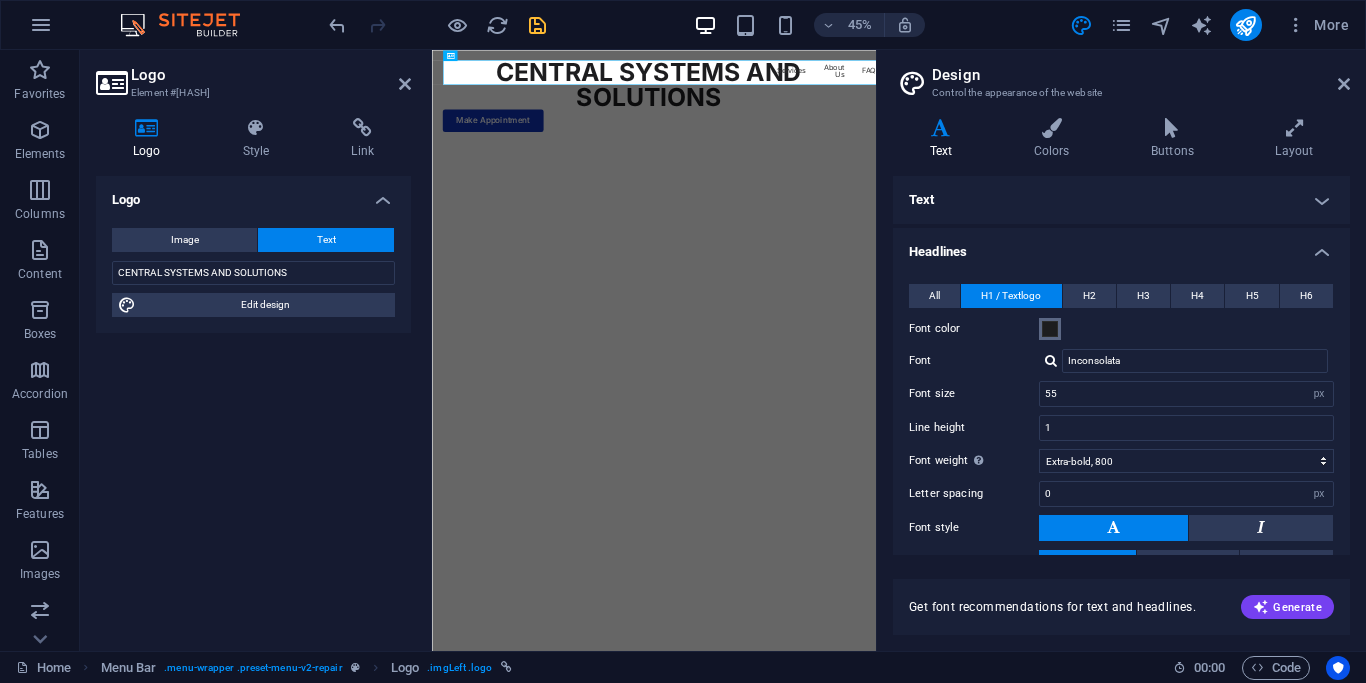 click at bounding box center [1050, 329] 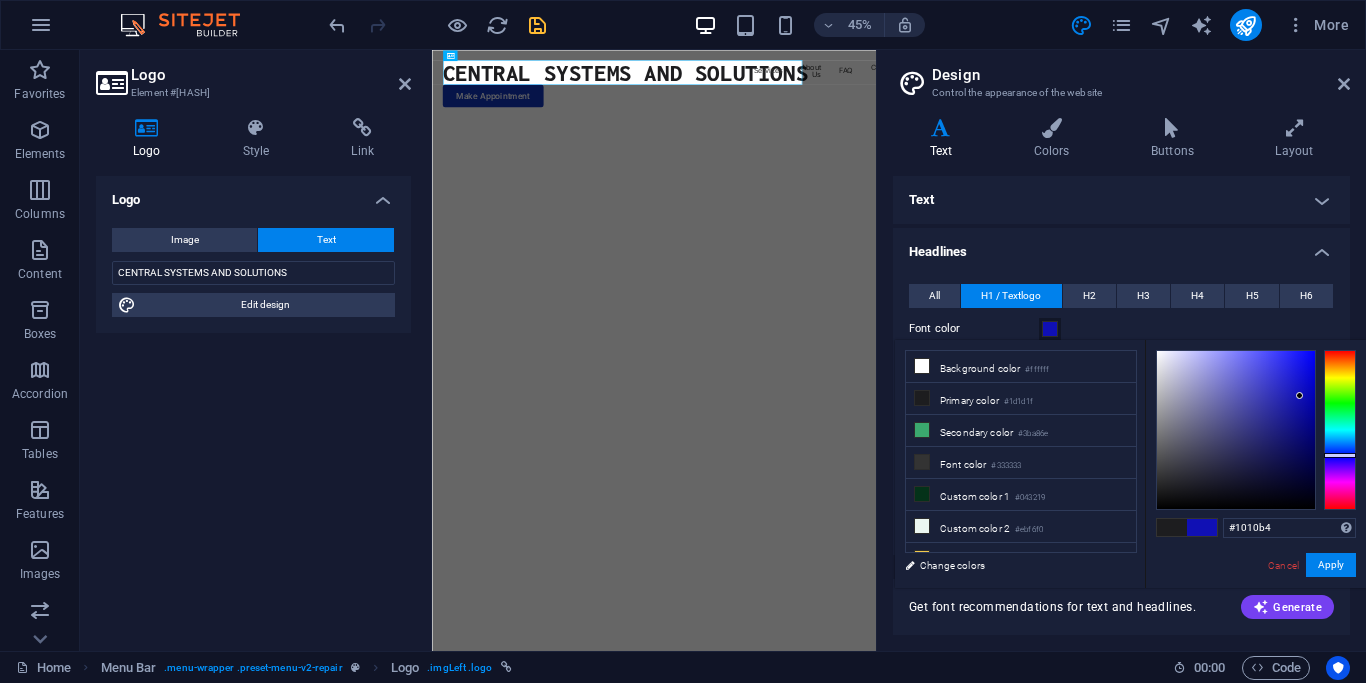 drag, startPoint x: 1246, startPoint y: 409, endPoint x: 1300, endPoint y: 396, distance: 55.542778 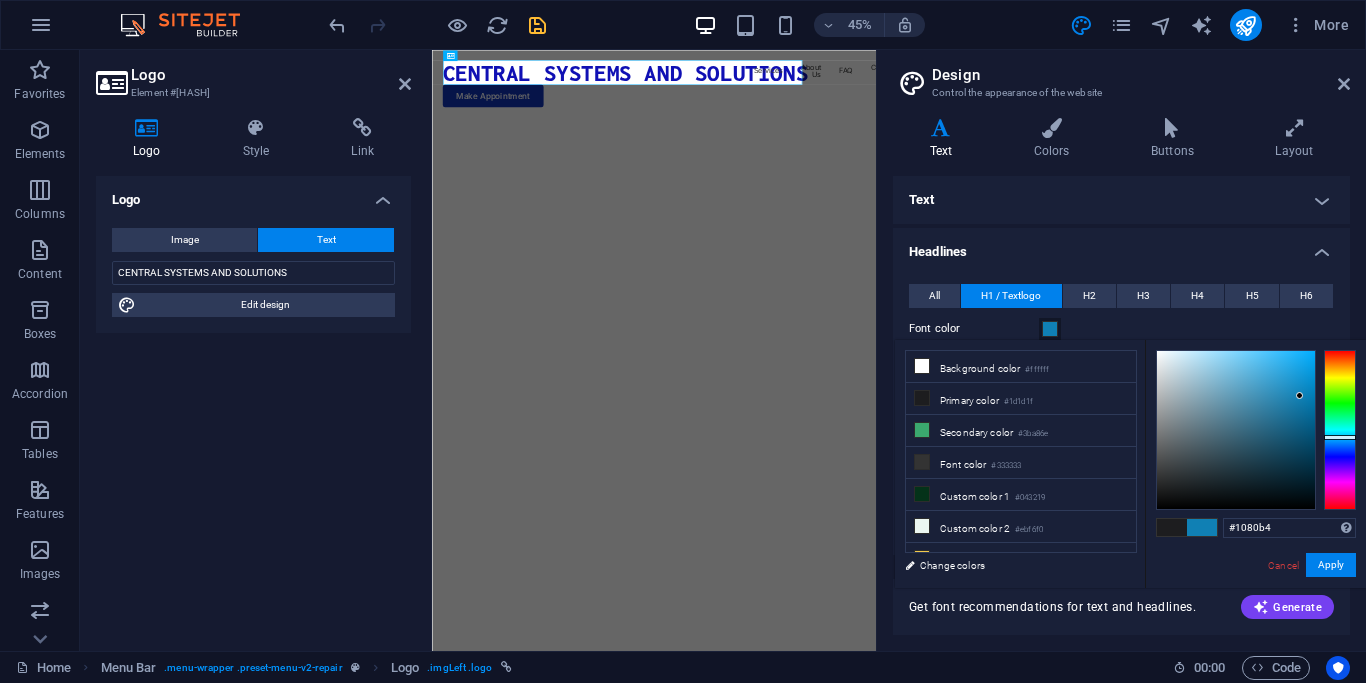 drag, startPoint x: 1343, startPoint y: 453, endPoint x: 1343, endPoint y: 437, distance: 16 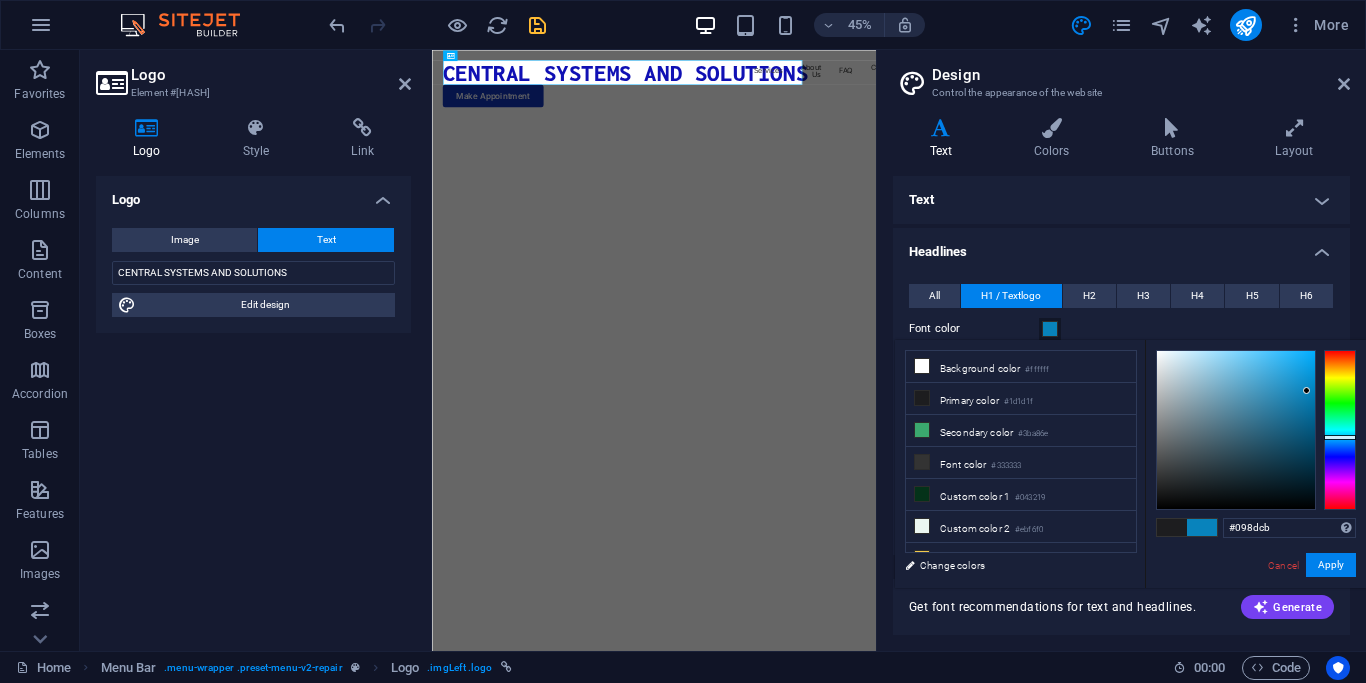 type on "#098ecc" 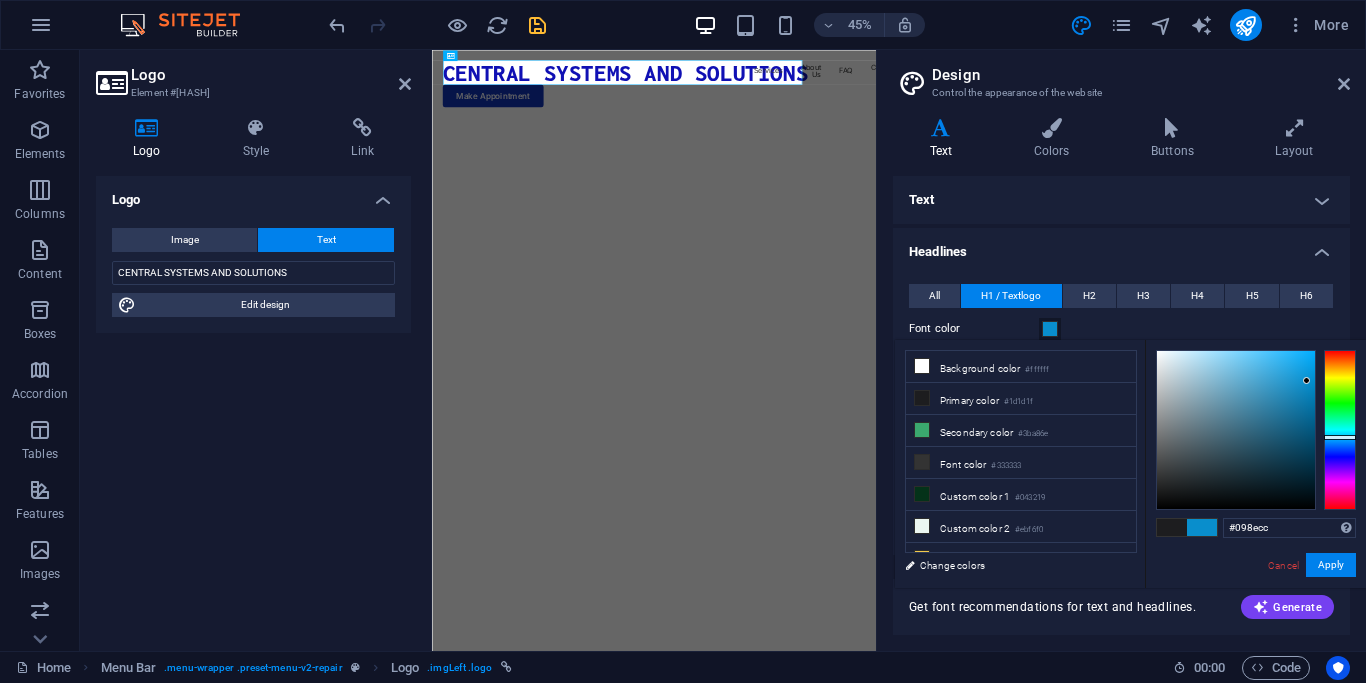 drag, startPoint x: 1304, startPoint y: 401, endPoint x: 1307, endPoint y: 381, distance: 20.22375 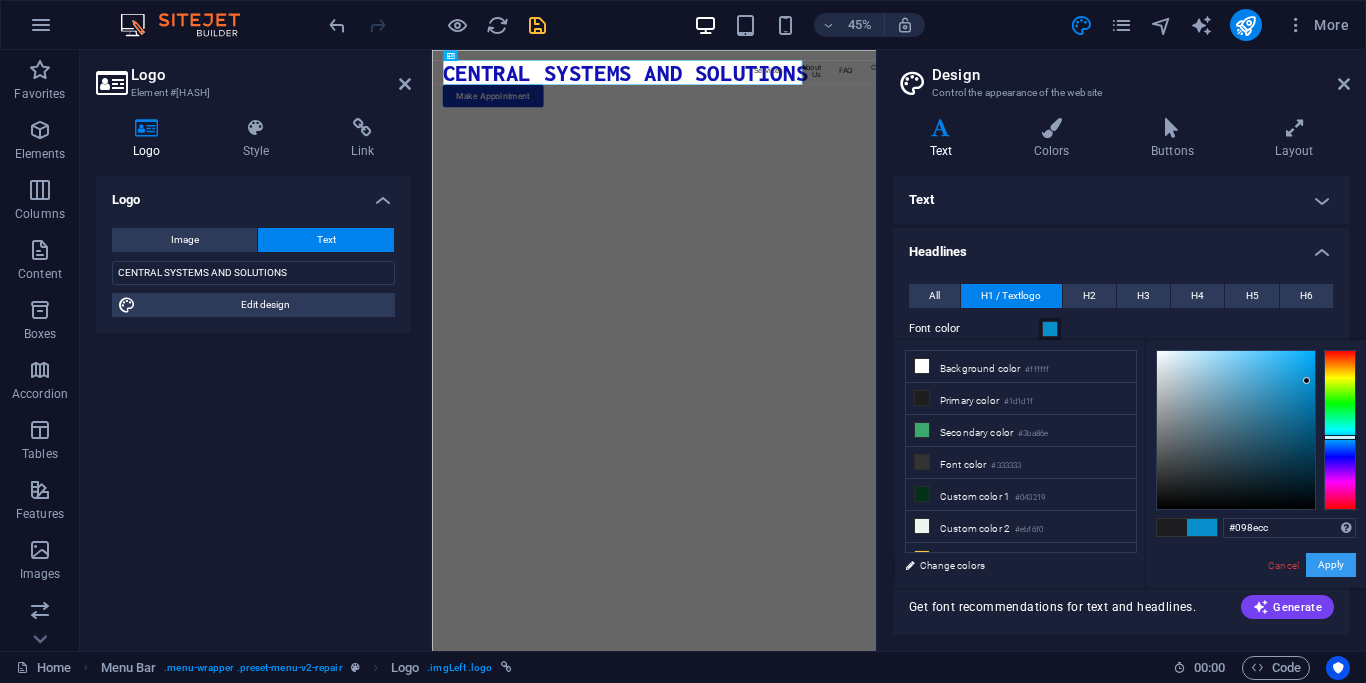 click on "Apply" at bounding box center (1331, 565) 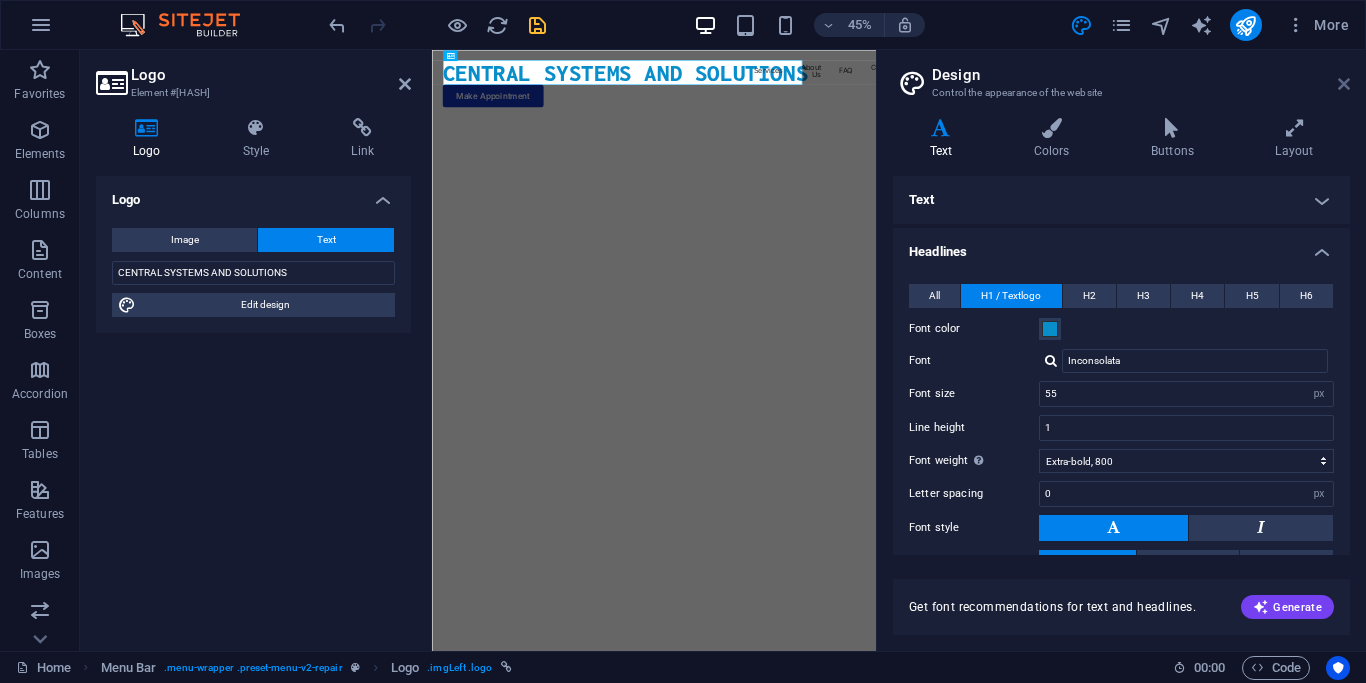 drag, startPoint x: 1343, startPoint y: 87, endPoint x: 322, endPoint y: 166, distance: 1024.0518 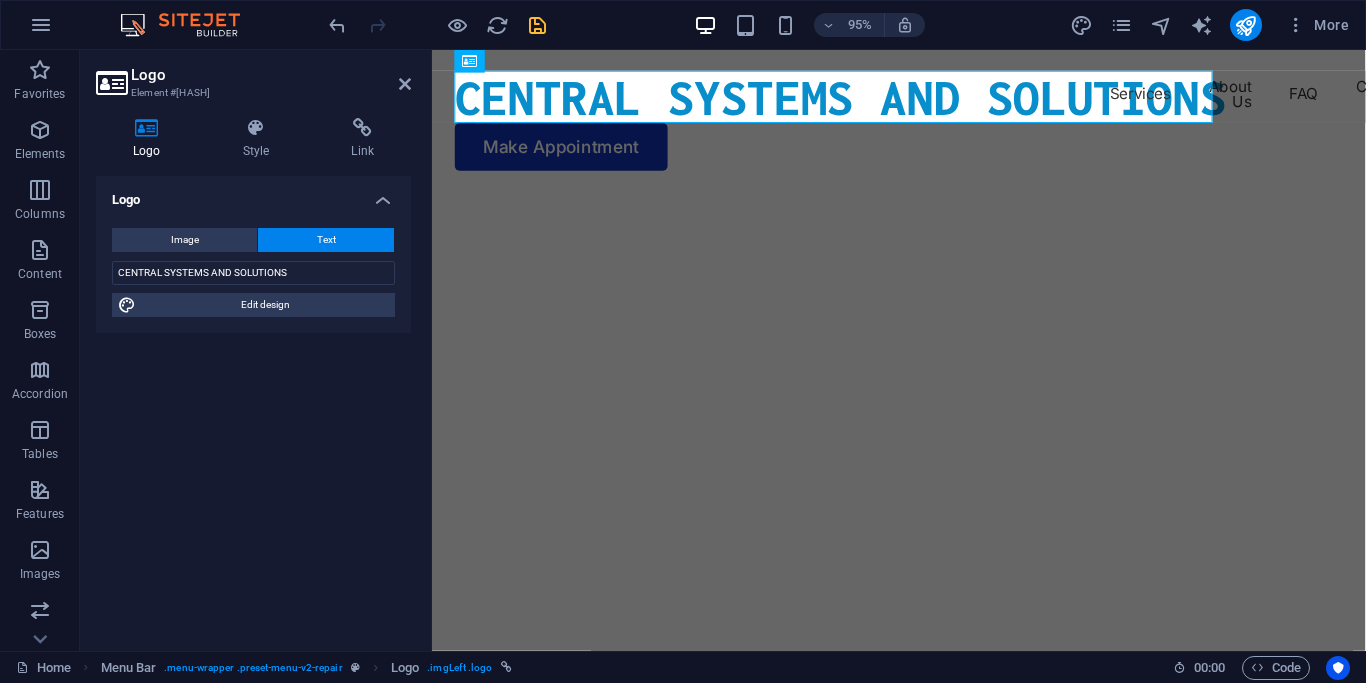 click on "Logo Element #ed-826099516" at bounding box center (253, 76) 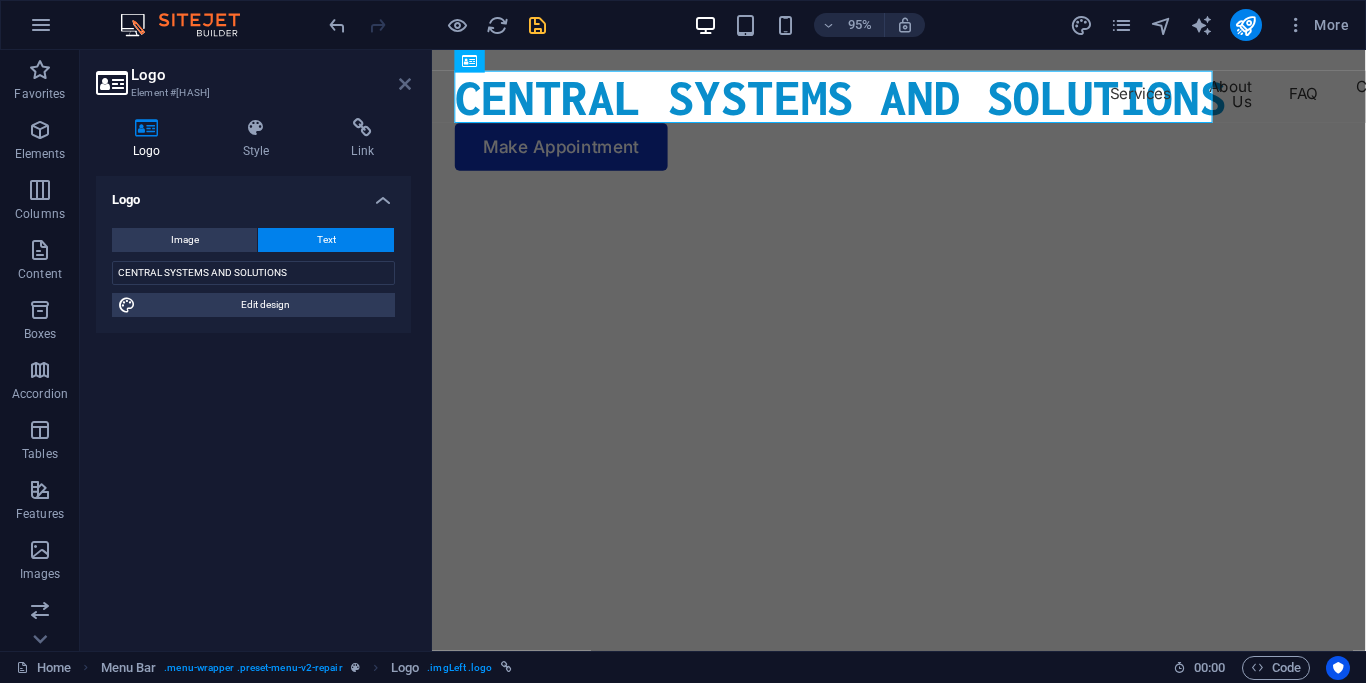 click at bounding box center [405, 84] 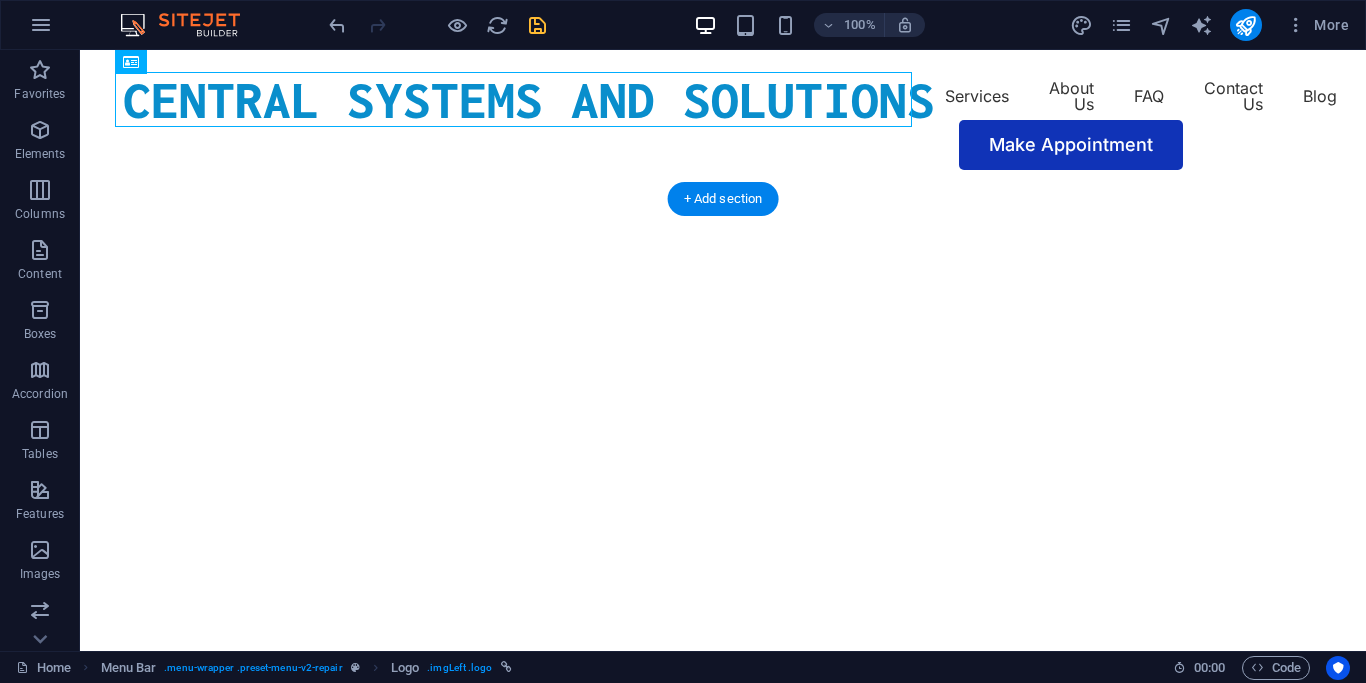 click at bounding box center [714, 192] 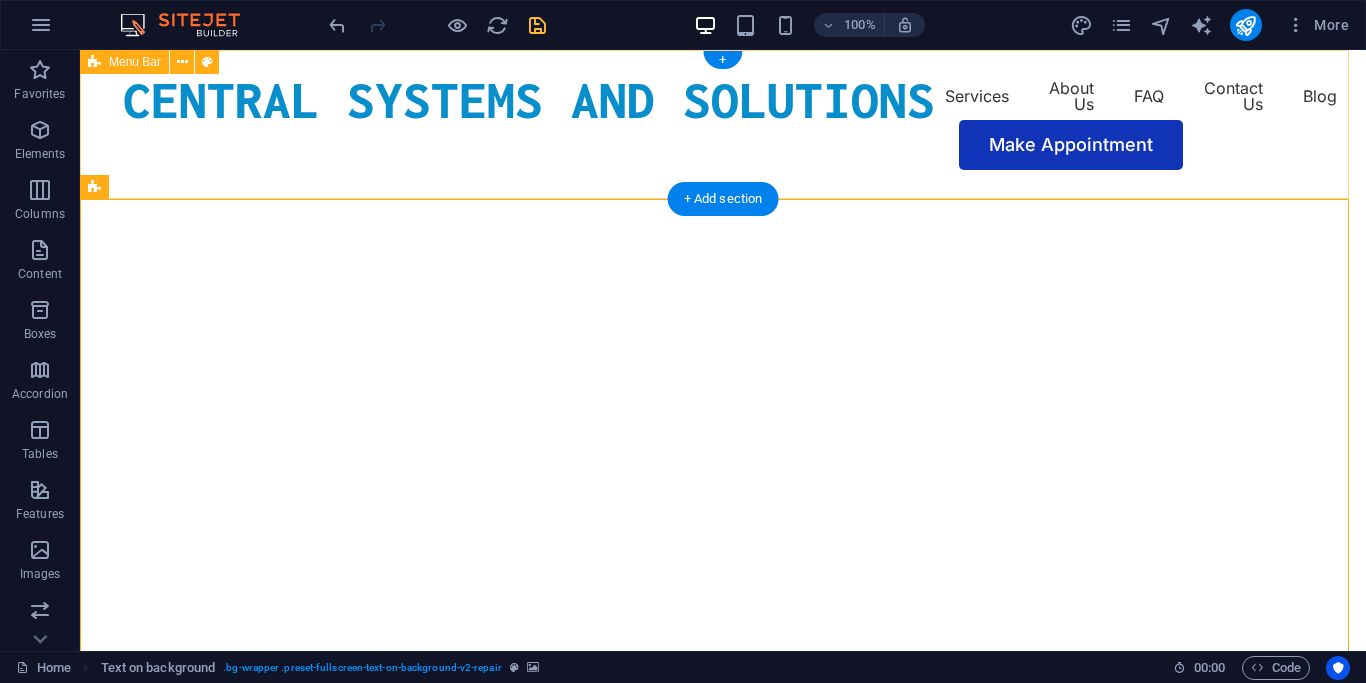click on "Services About Us FAQ Contact Us Blog" at bounding box center (723, 96) 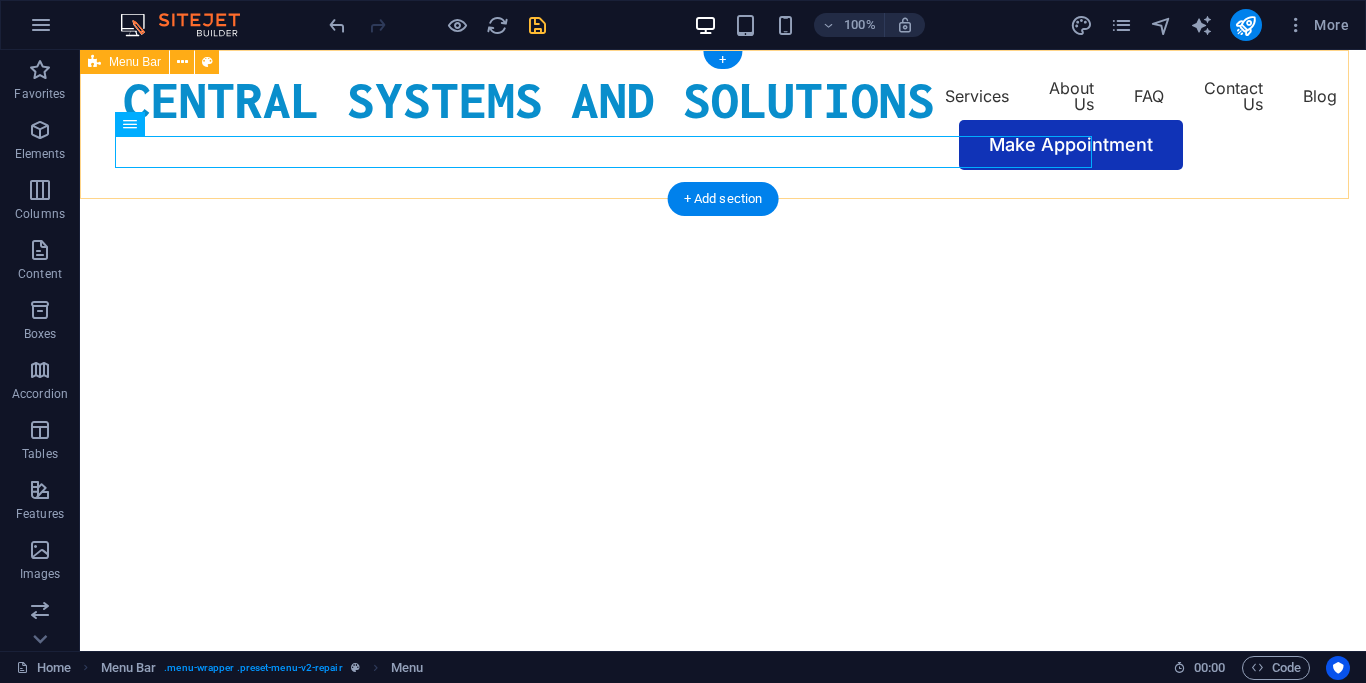 click on "CENTRAL SYSTEMS AND SOLUTIONS Services About Us FAQ Contact Us Blog Make Appointment" at bounding box center [723, 121] 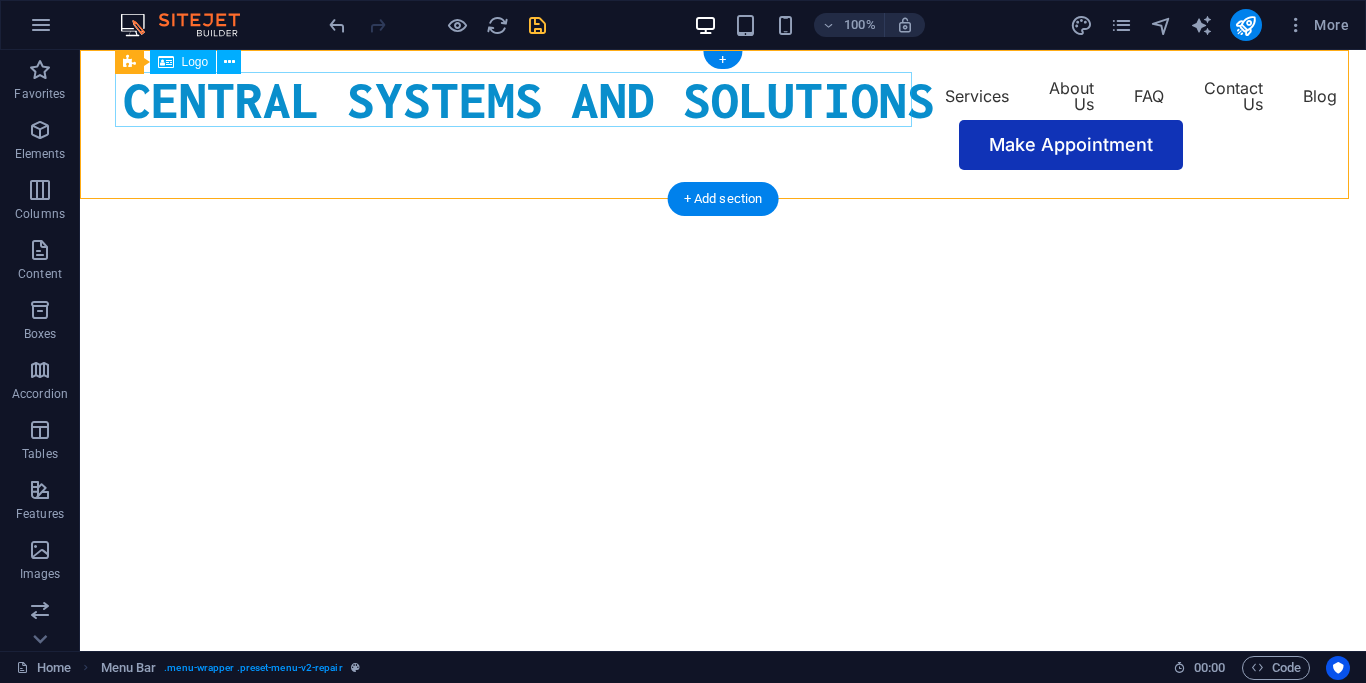 click on "CENTRAL SYSTEMS AND SOLUTIONS" at bounding box center [529, 99] 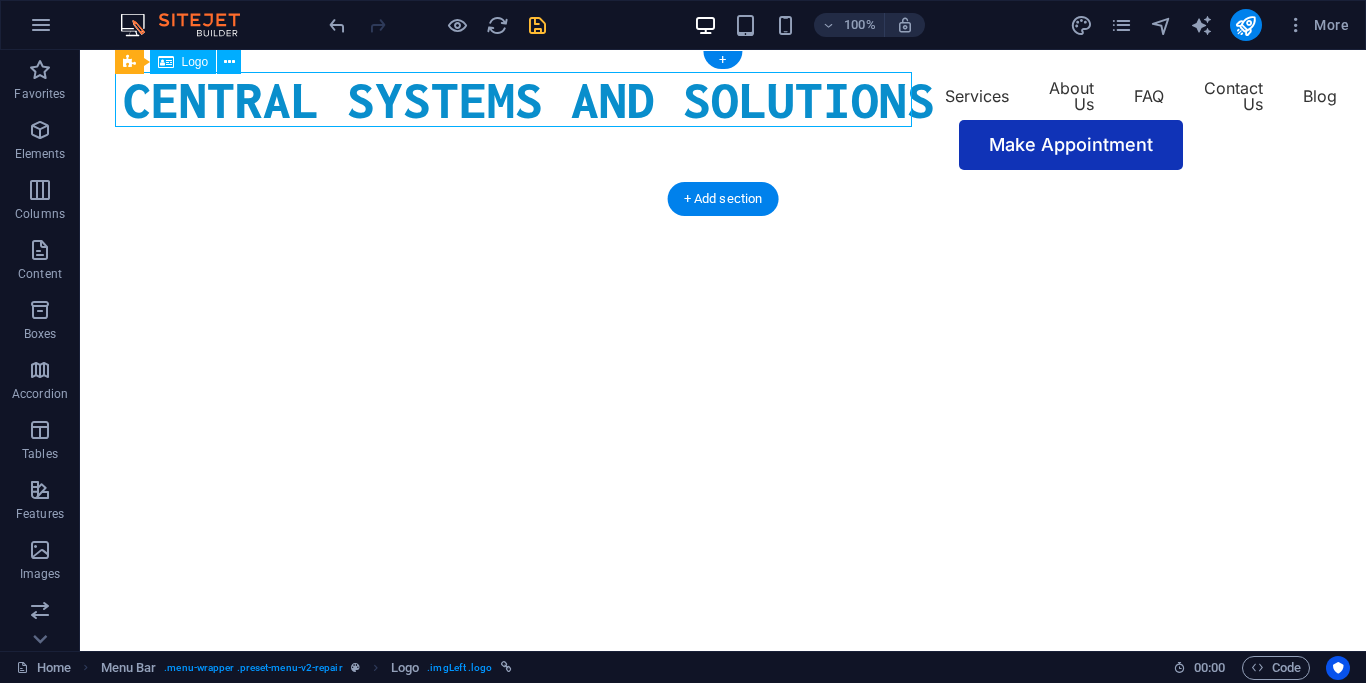 click on "CENTRAL SYSTEMS AND SOLUTIONS" at bounding box center (529, 99) 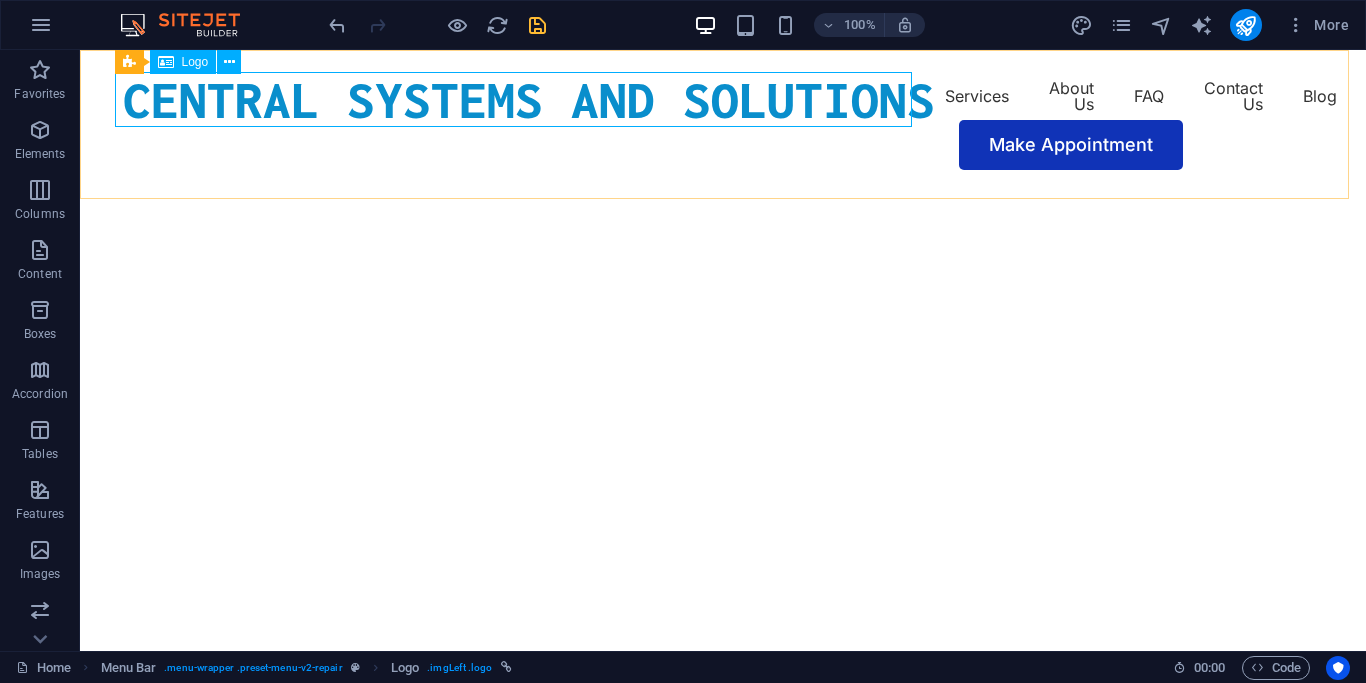 click on "Logo" at bounding box center [183, 62] 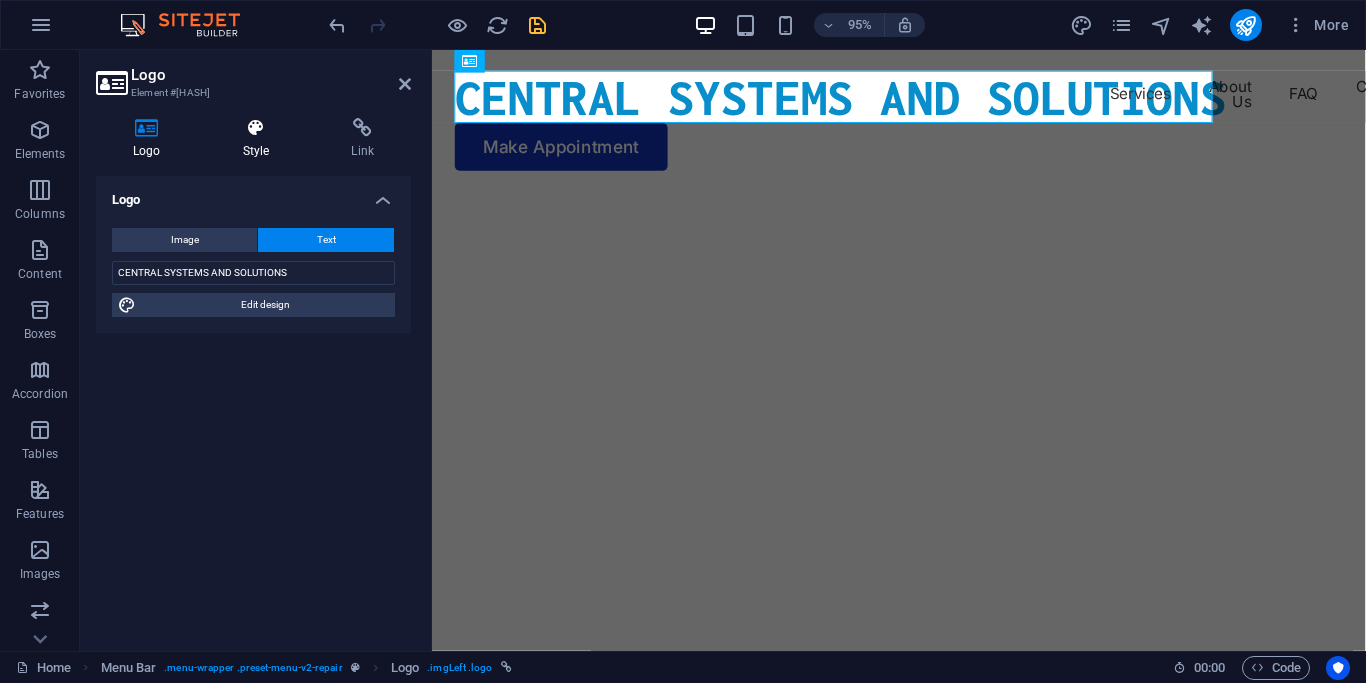 click on "Style" at bounding box center [260, 139] 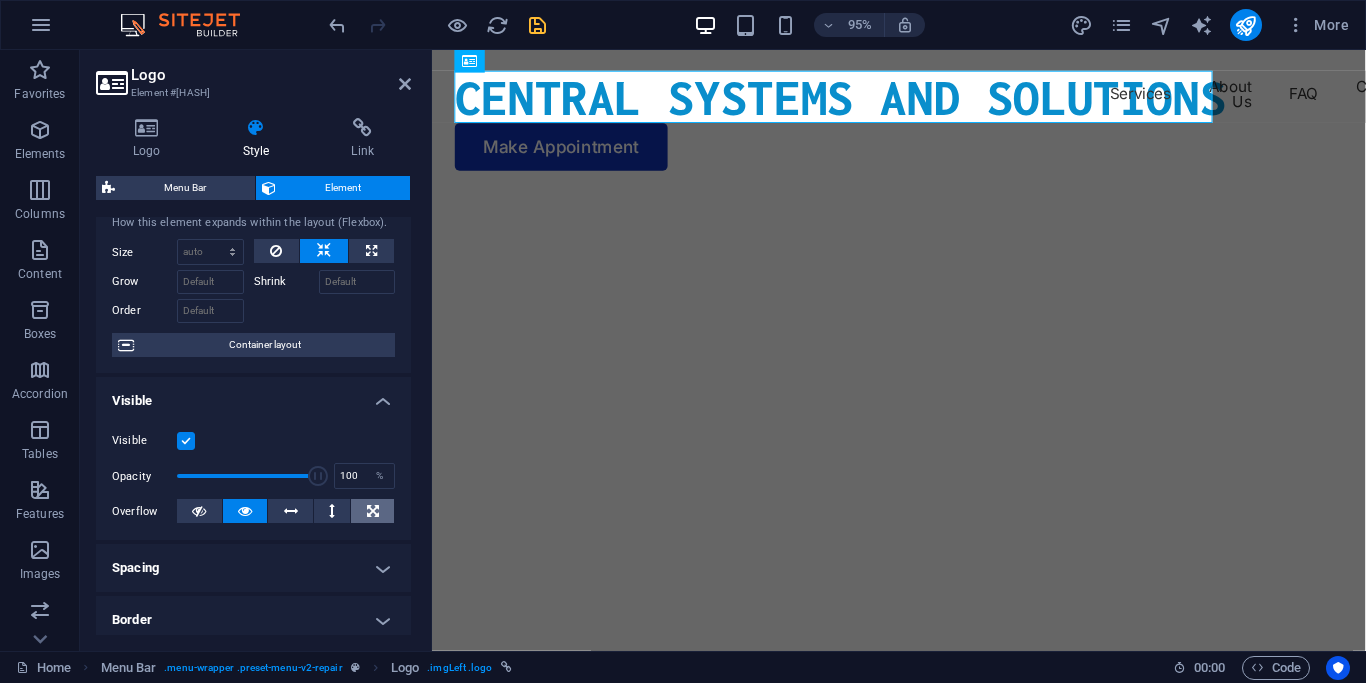 scroll, scrollTop: 0, scrollLeft: 0, axis: both 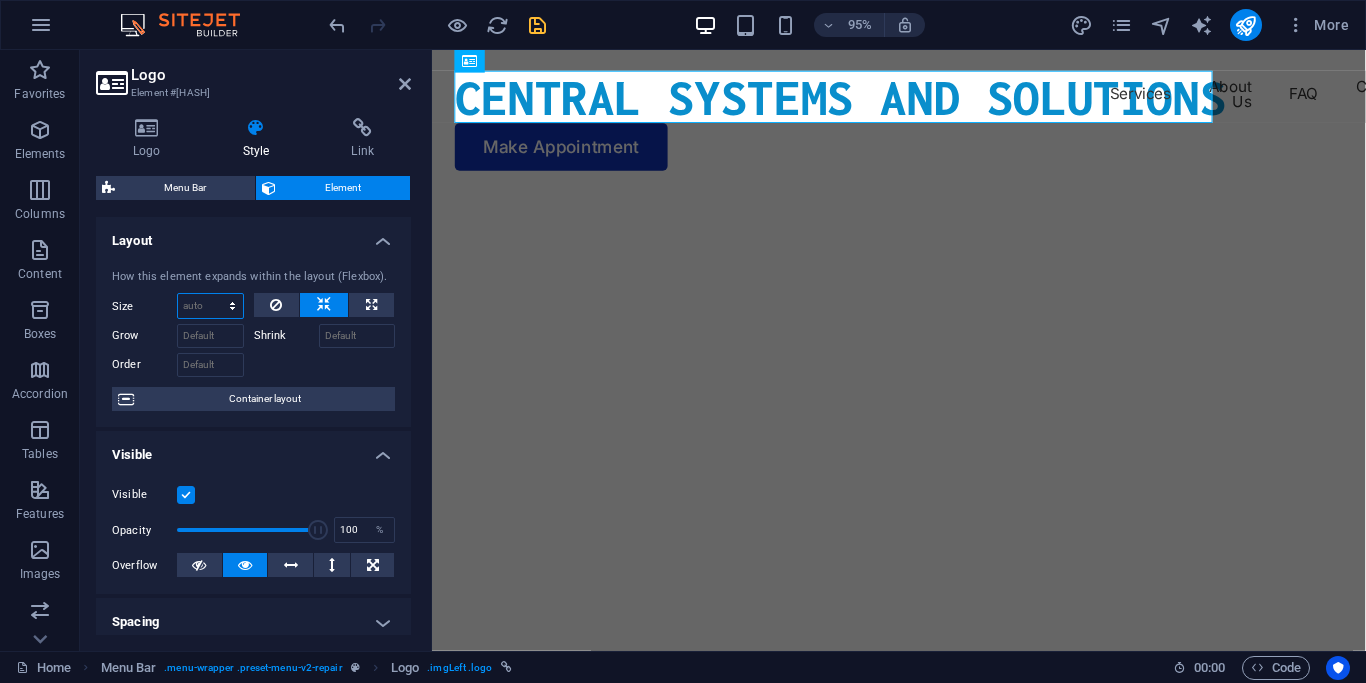 click on "Default auto px % 1/1 1/2 1/3 1/4 1/5 1/6 1/7 1/8 1/9 1/10" at bounding box center (210, 306) 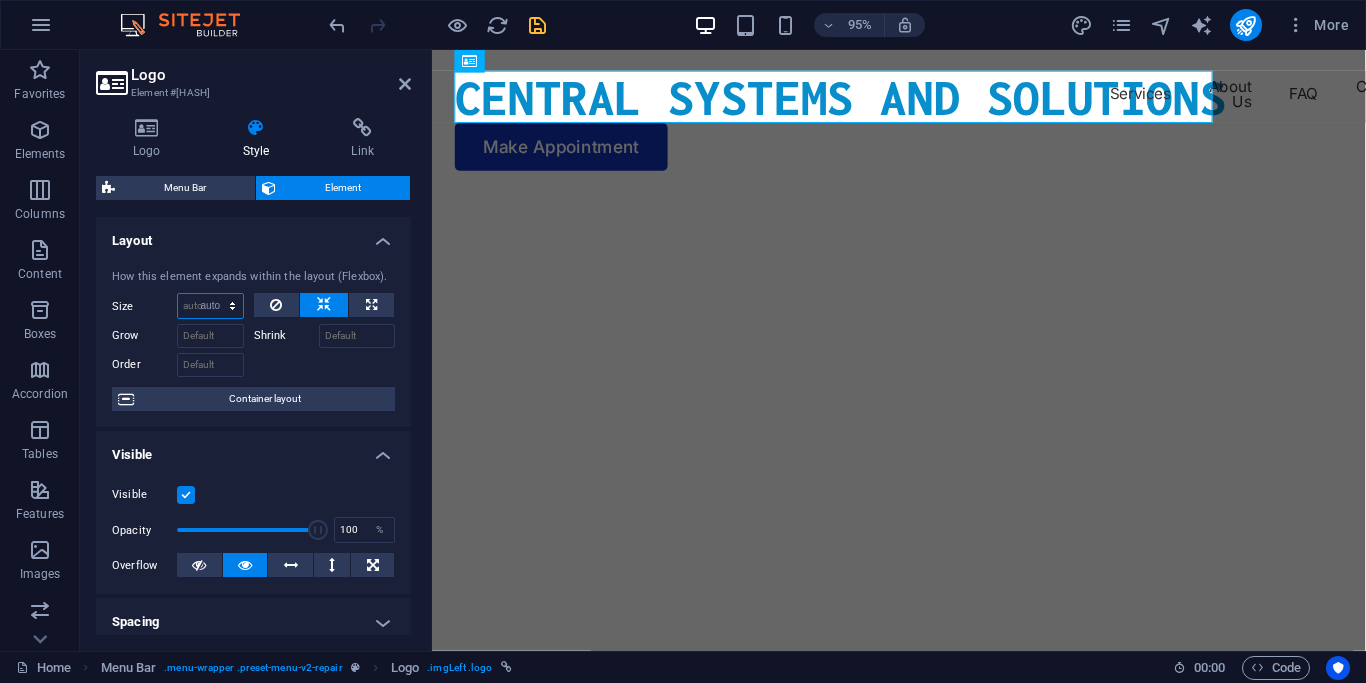 click on "auto" at bounding box center (0, 0) 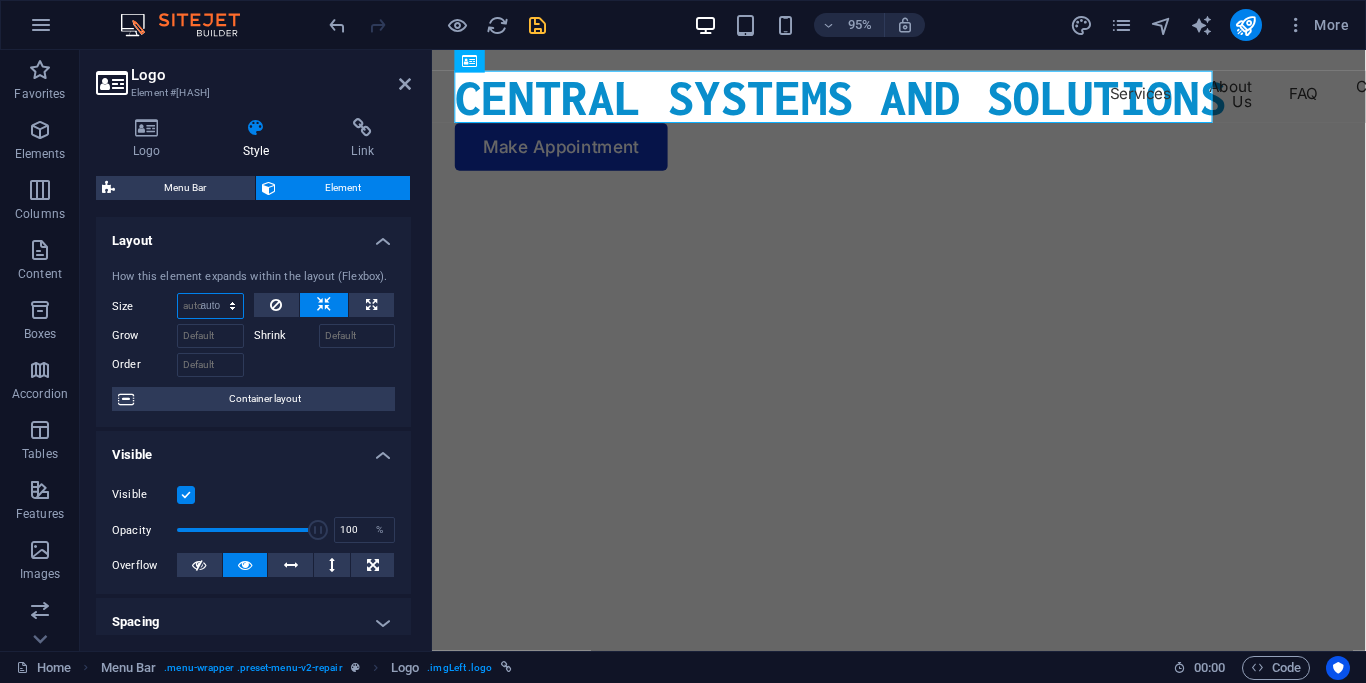 select on "DISABLED_OPTION_VALUE" 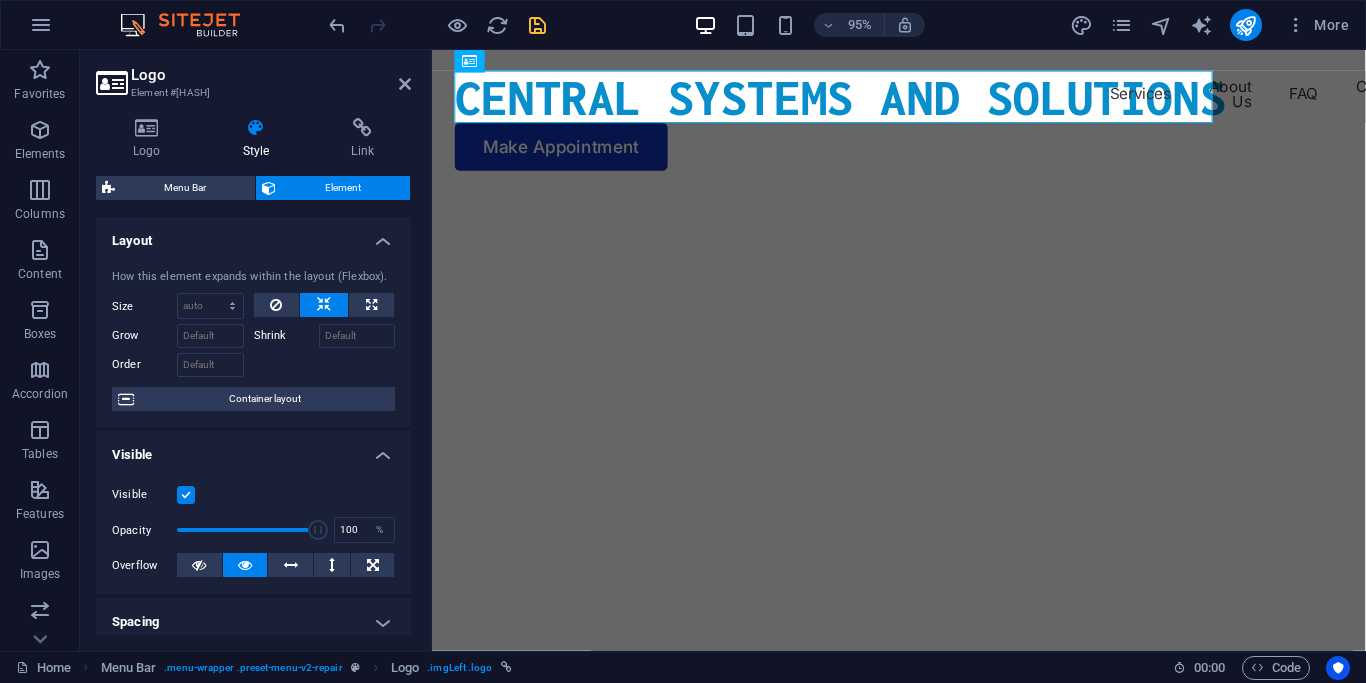 click at bounding box center (325, 362) 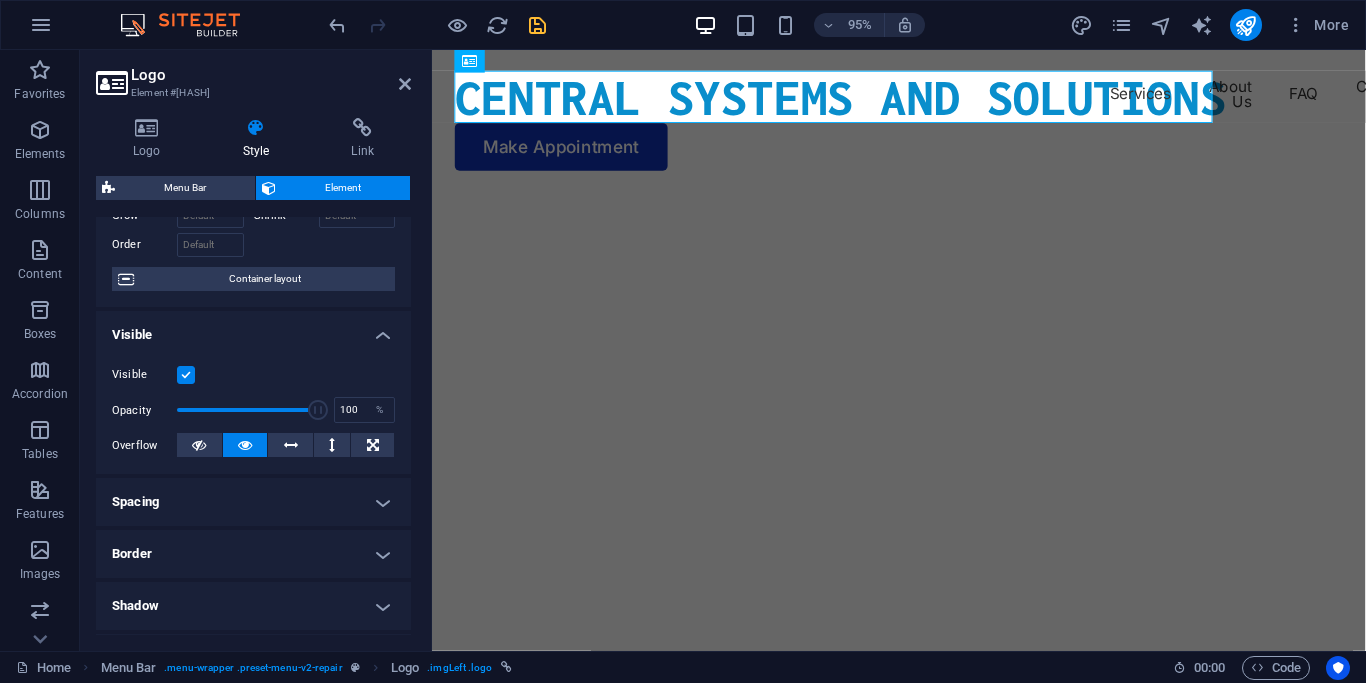 scroll, scrollTop: 90, scrollLeft: 0, axis: vertical 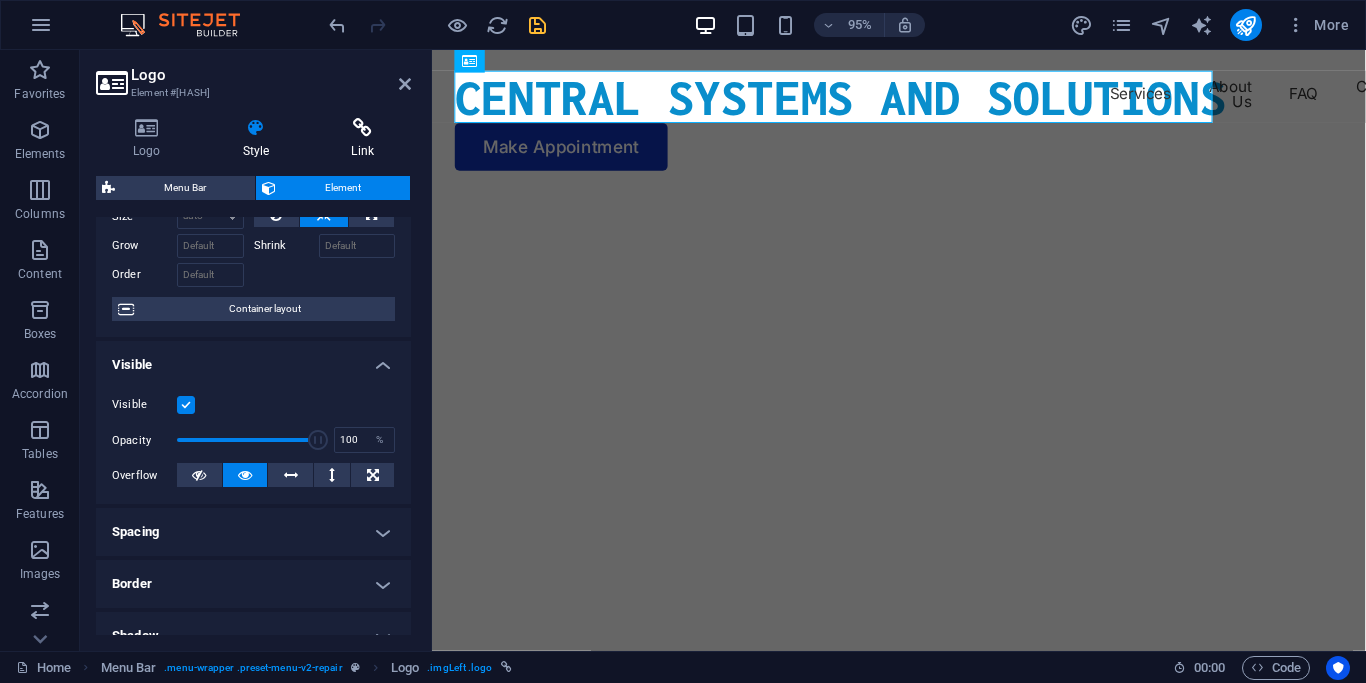 click on "Link" at bounding box center [362, 139] 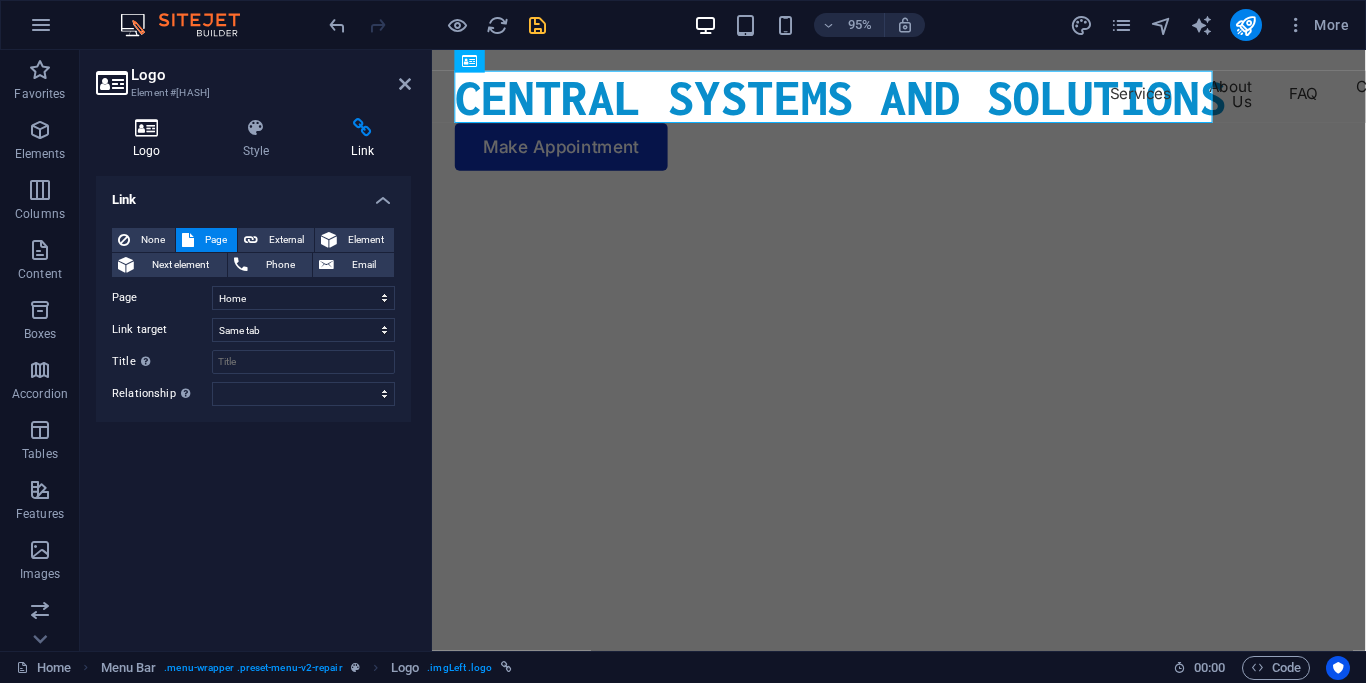 click on "Logo" at bounding box center [151, 139] 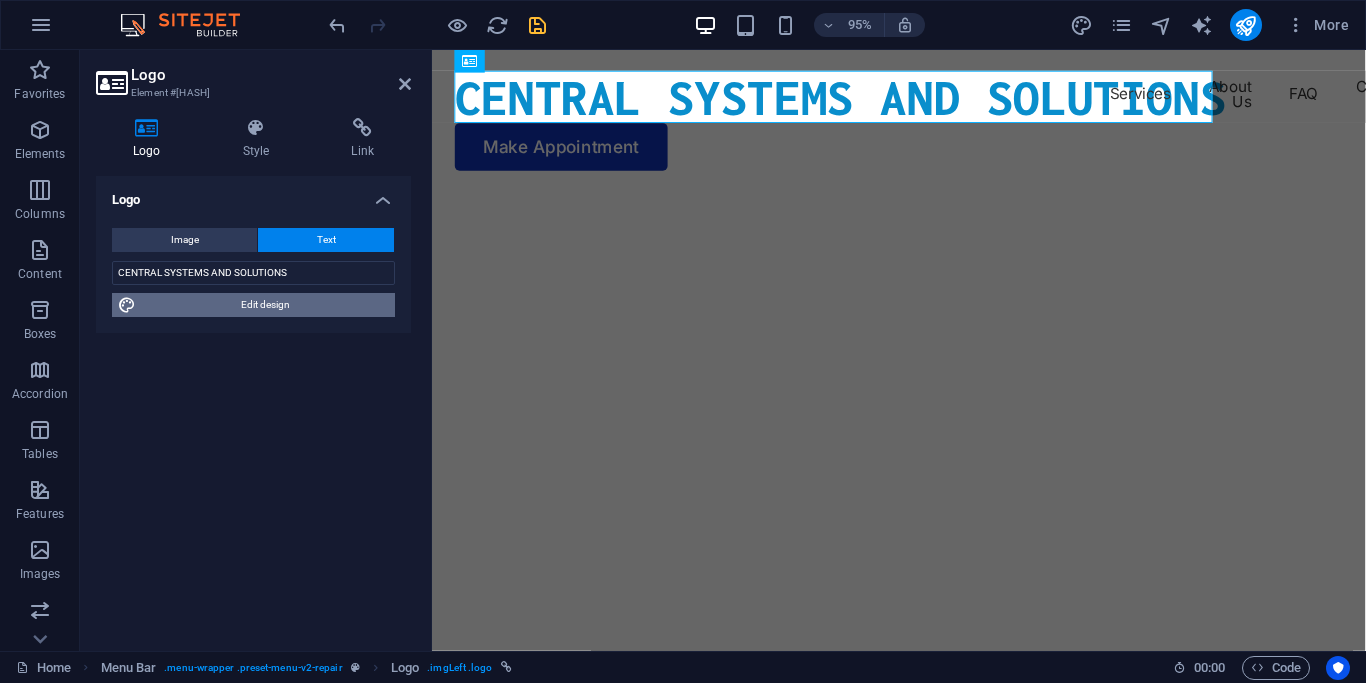 click on "Edit design" at bounding box center (265, 305) 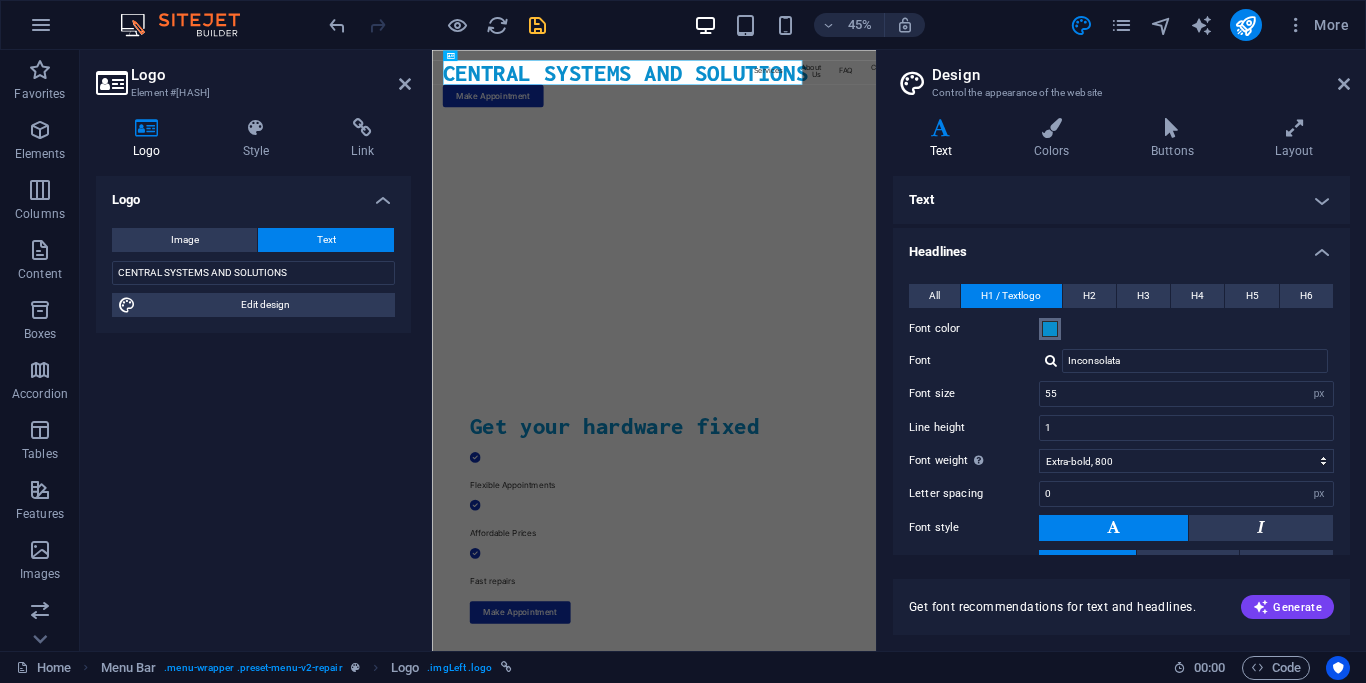 click on "Font color" at bounding box center (1050, 329) 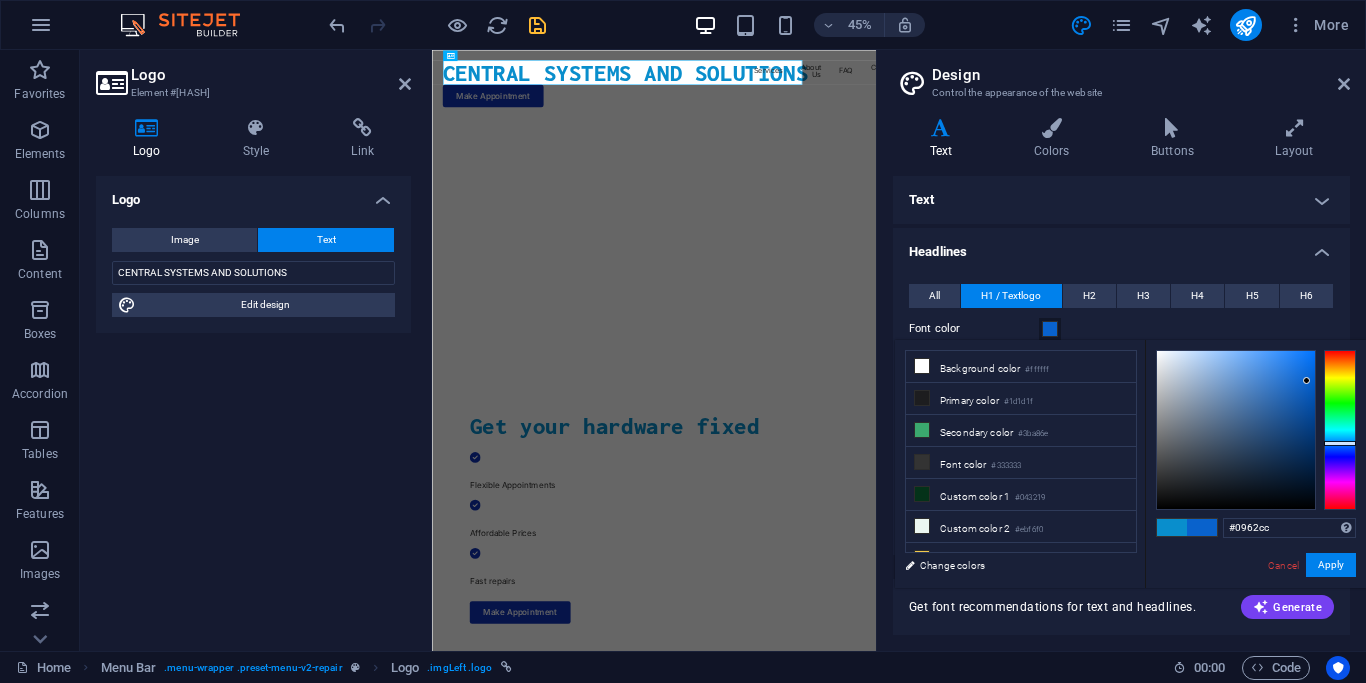 type on "#095acc" 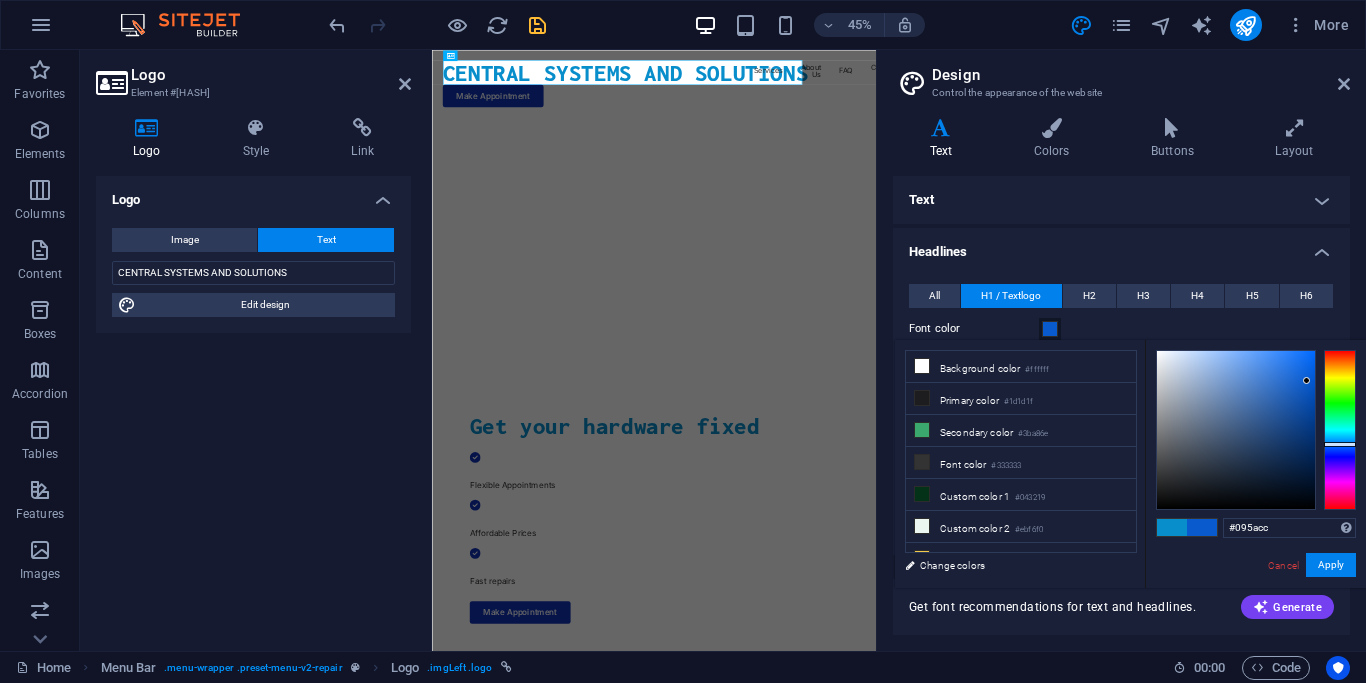 click at bounding box center [1340, 444] 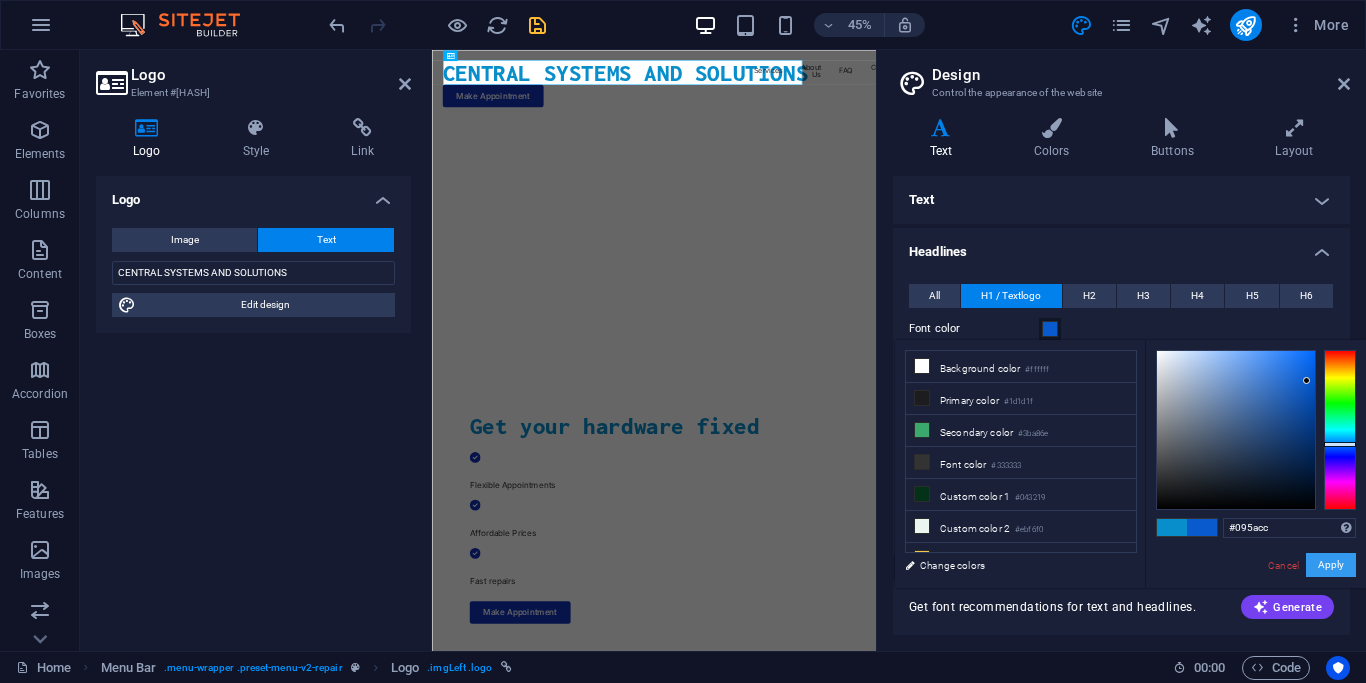 click on "Apply" at bounding box center [1331, 565] 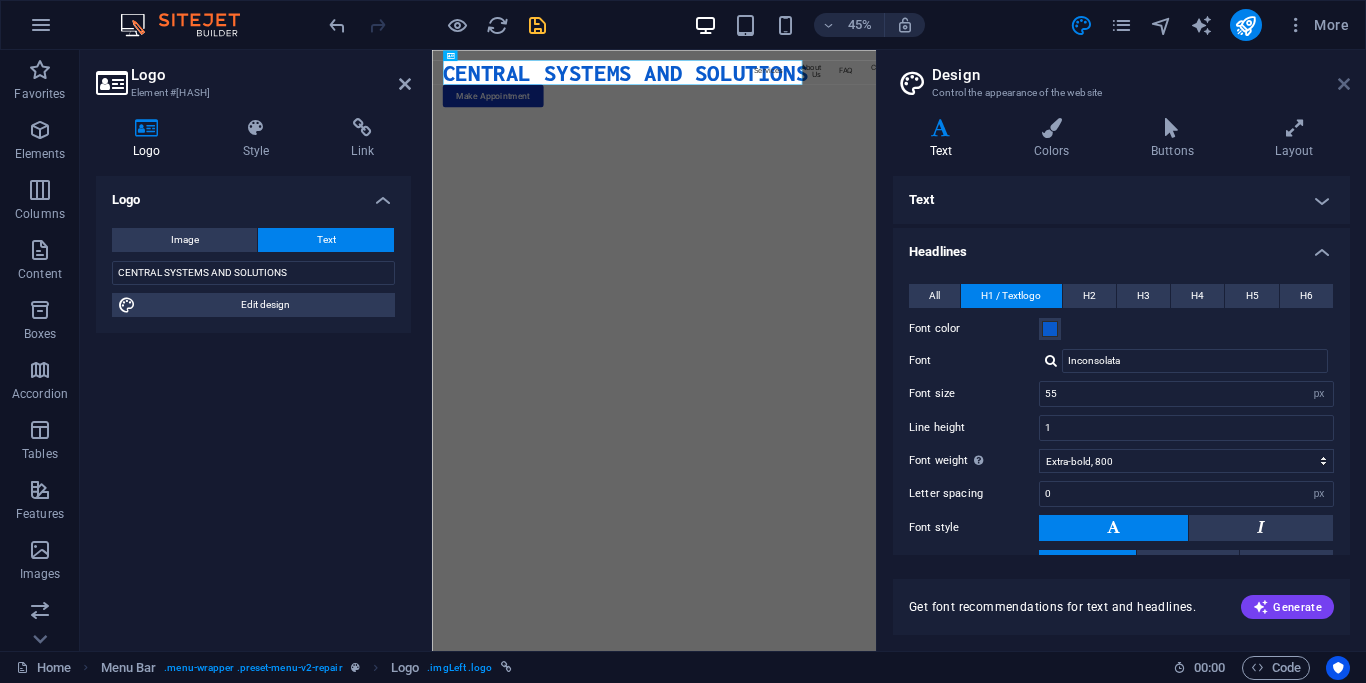 click at bounding box center [1344, 84] 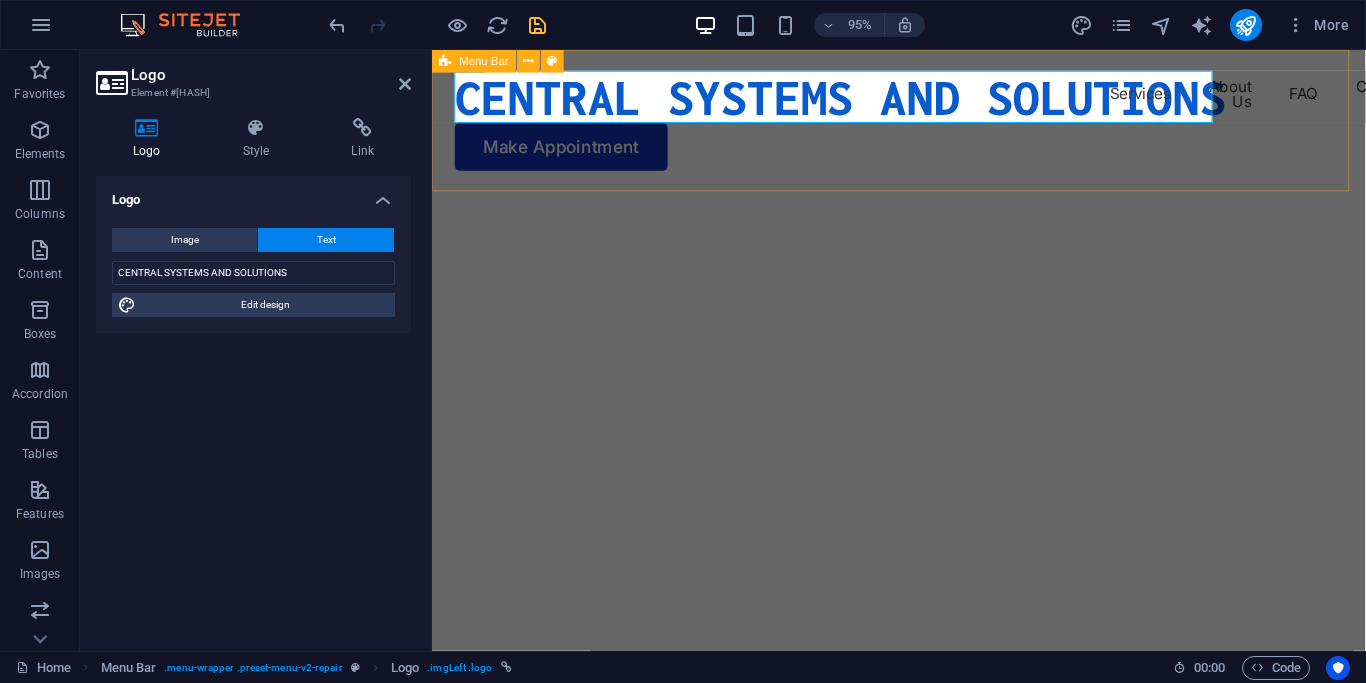 click on "CENTRAL SYSTEMS AND SOLUTIONS Services About Us FAQ Contact Us Blog Make Appointment" at bounding box center [923, 124] 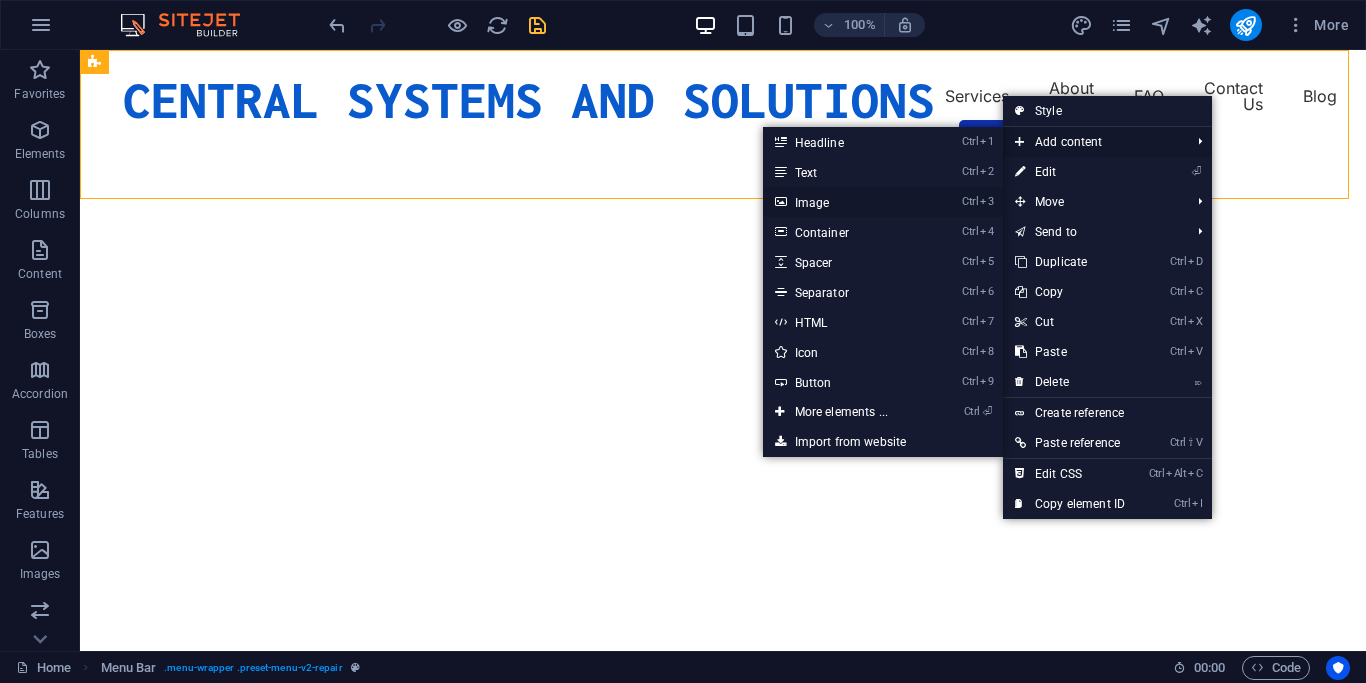 click on "Ctrl 3  Image" at bounding box center (883, 202) 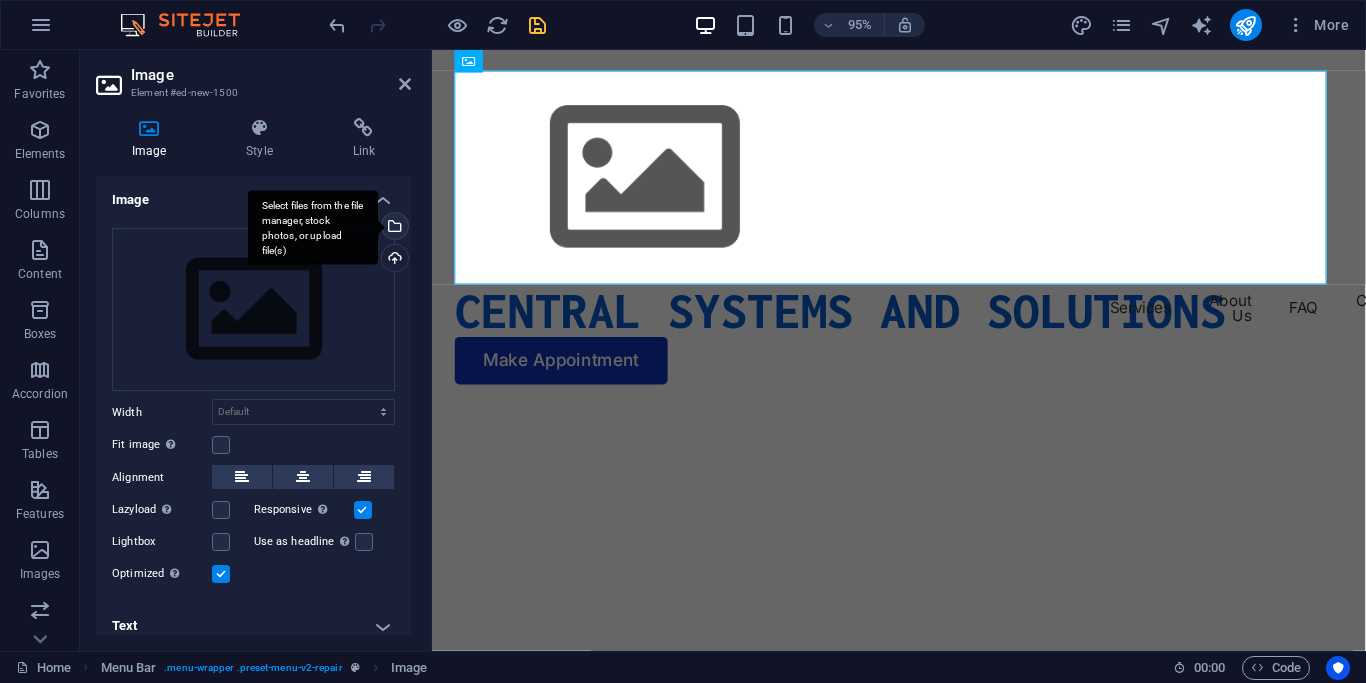 click on "Select files from the file manager, stock photos, or upload file(s)" at bounding box center [393, 228] 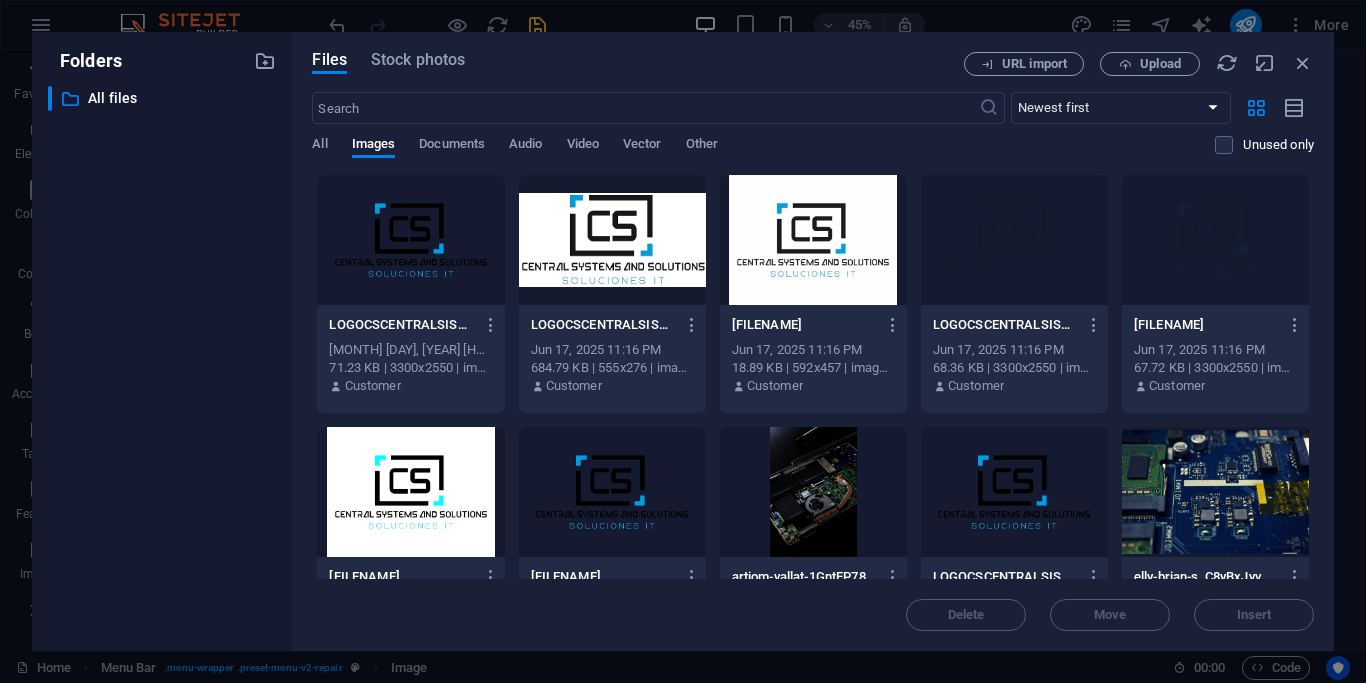 click at bounding box center [410, 240] 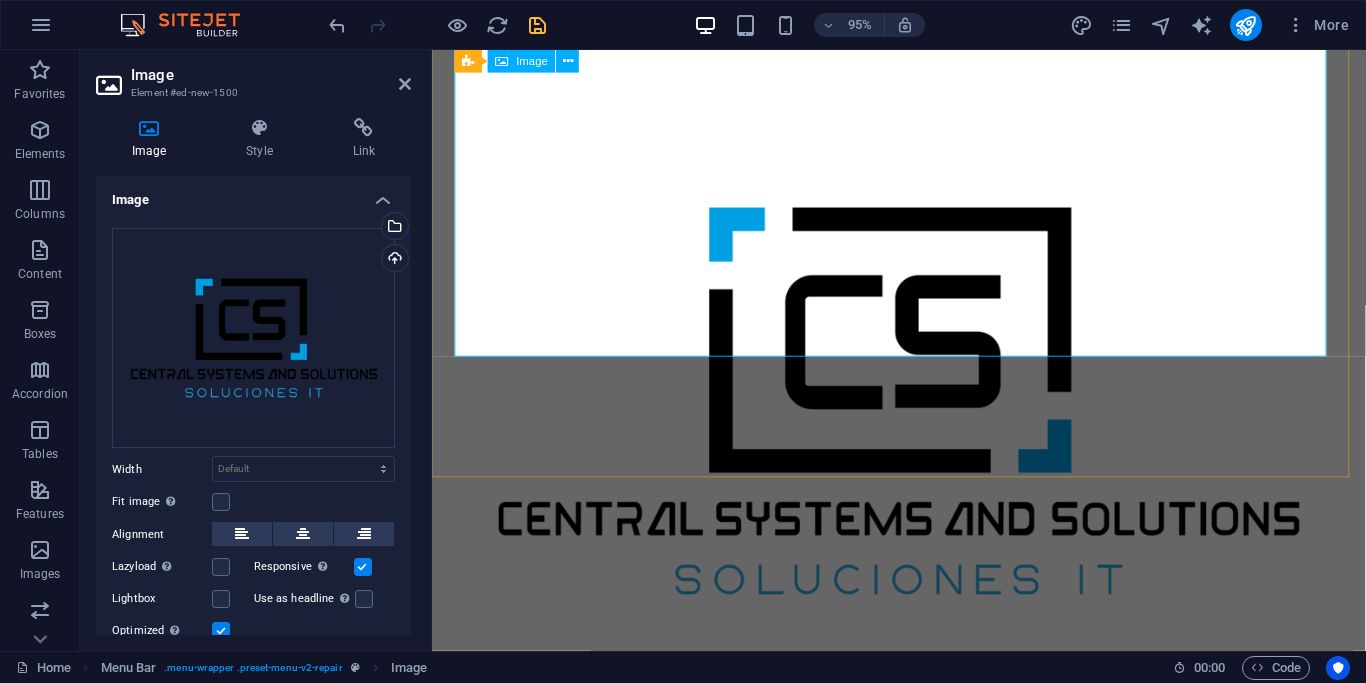 scroll, scrollTop: 0, scrollLeft: 0, axis: both 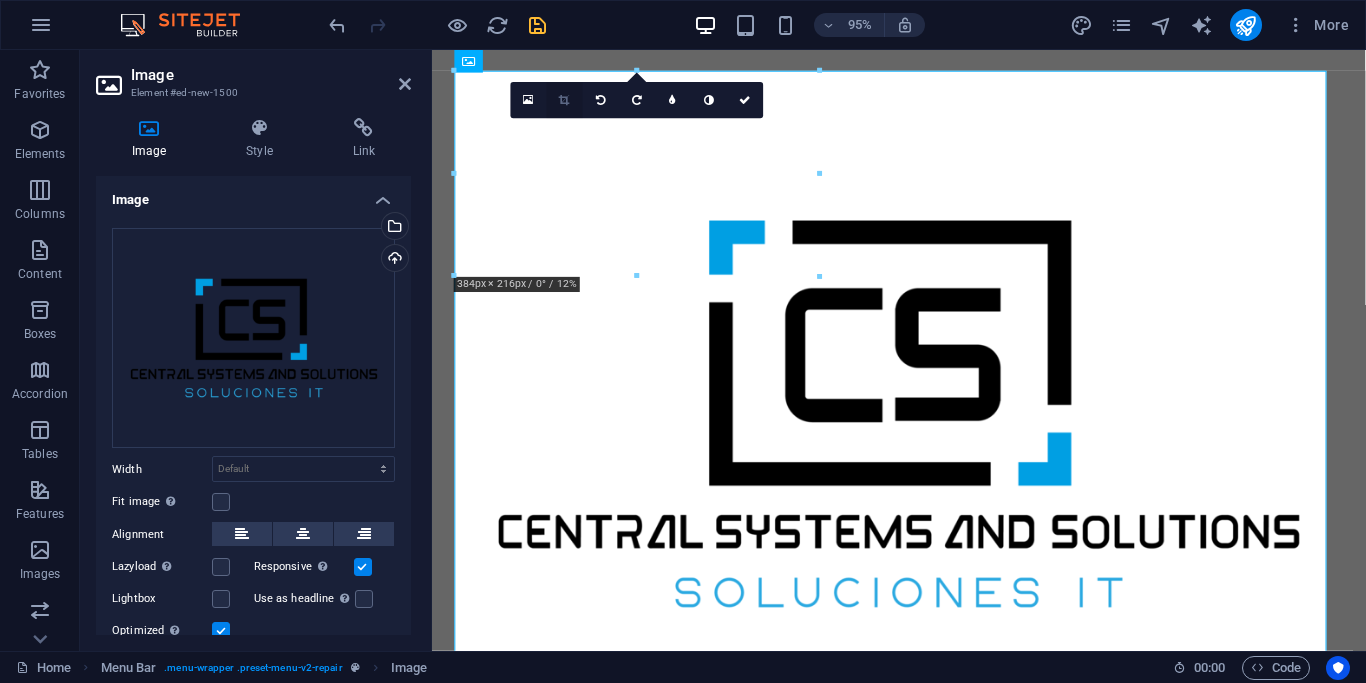 click at bounding box center (565, 100) 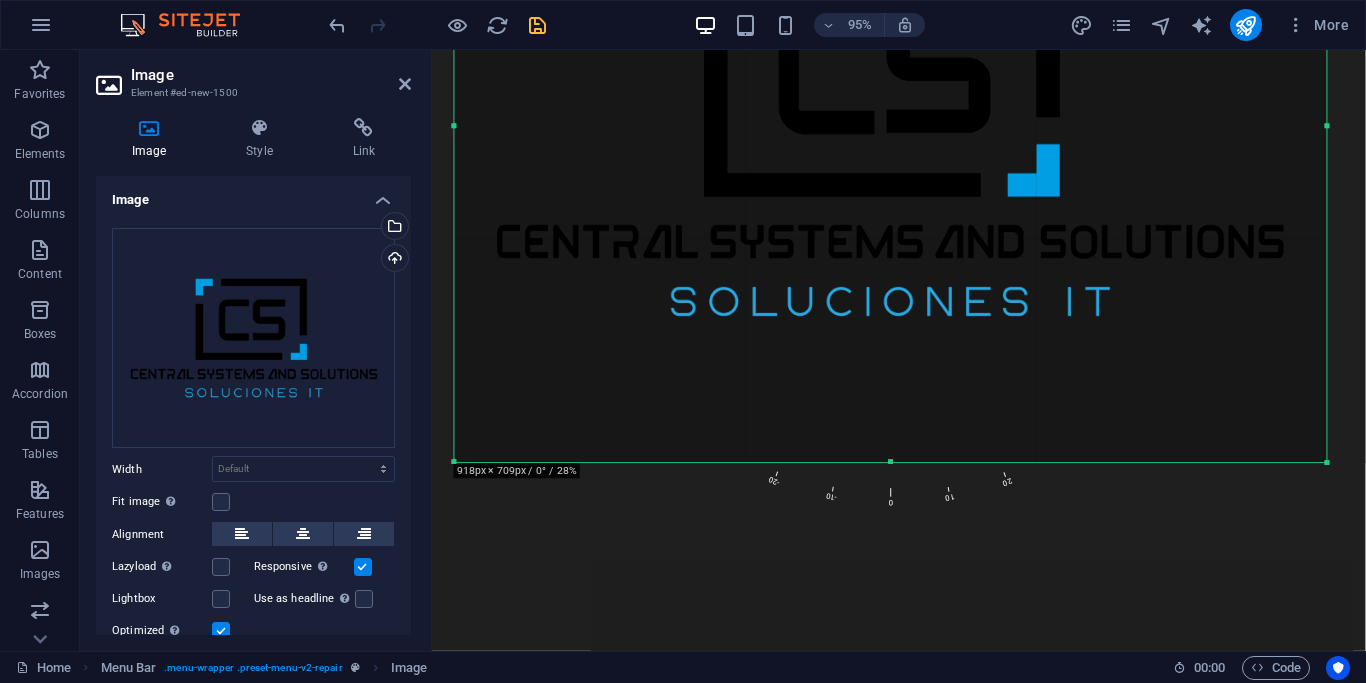 scroll, scrollTop: 408, scrollLeft: 0, axis: vertical 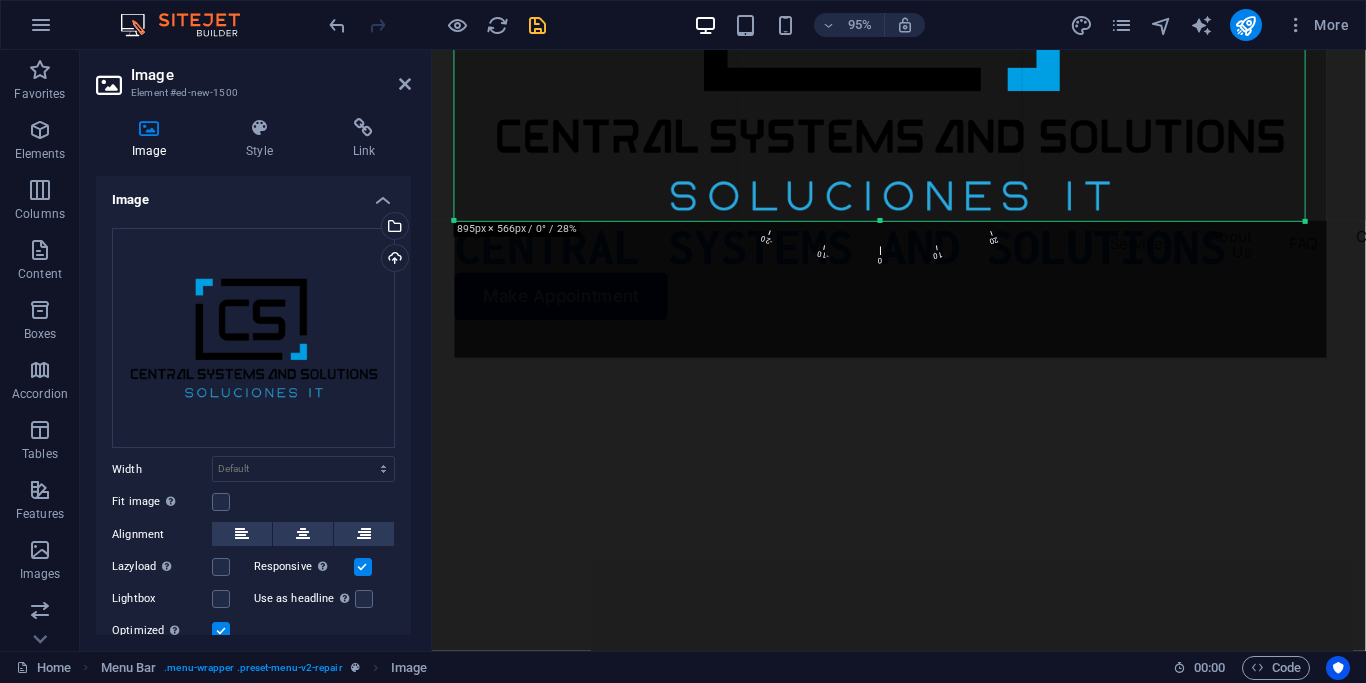 drag, startPoint x: 1330, startPoint y: 362, endPoint x: 1307, endPoint y: 218, distance: 145.82524 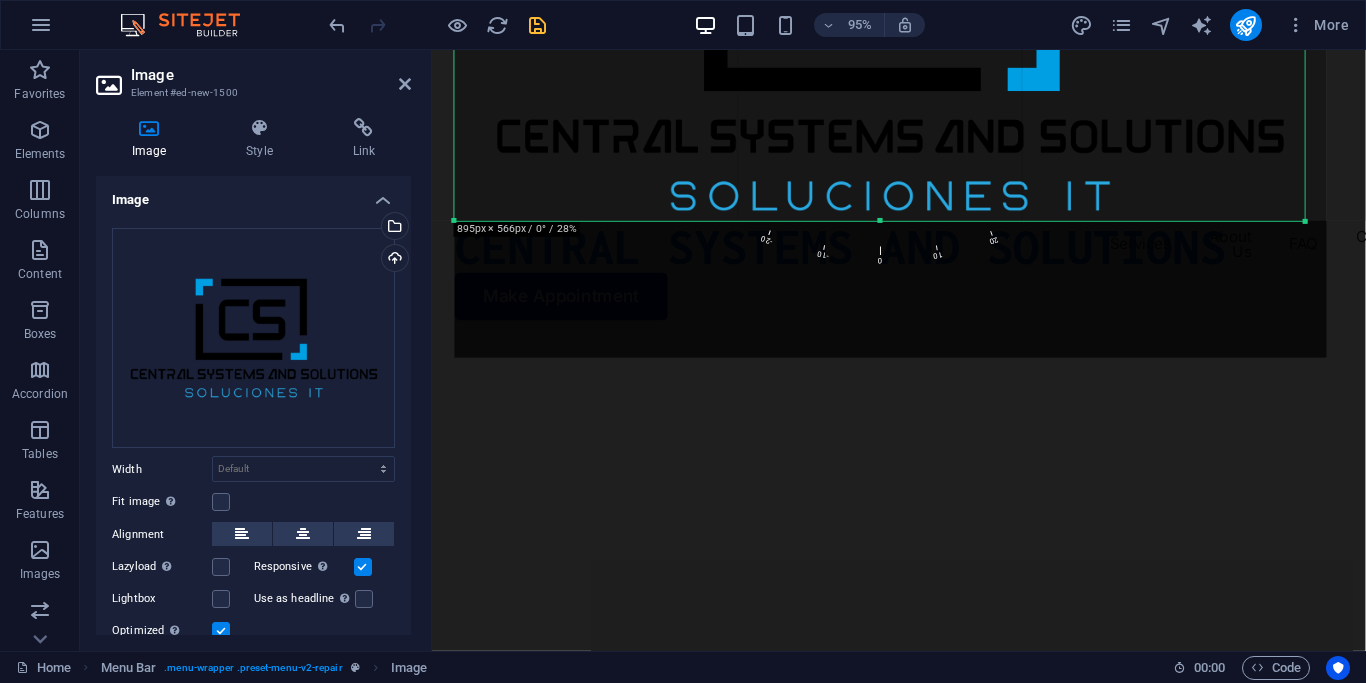 click at bounding box center (1305, 221) 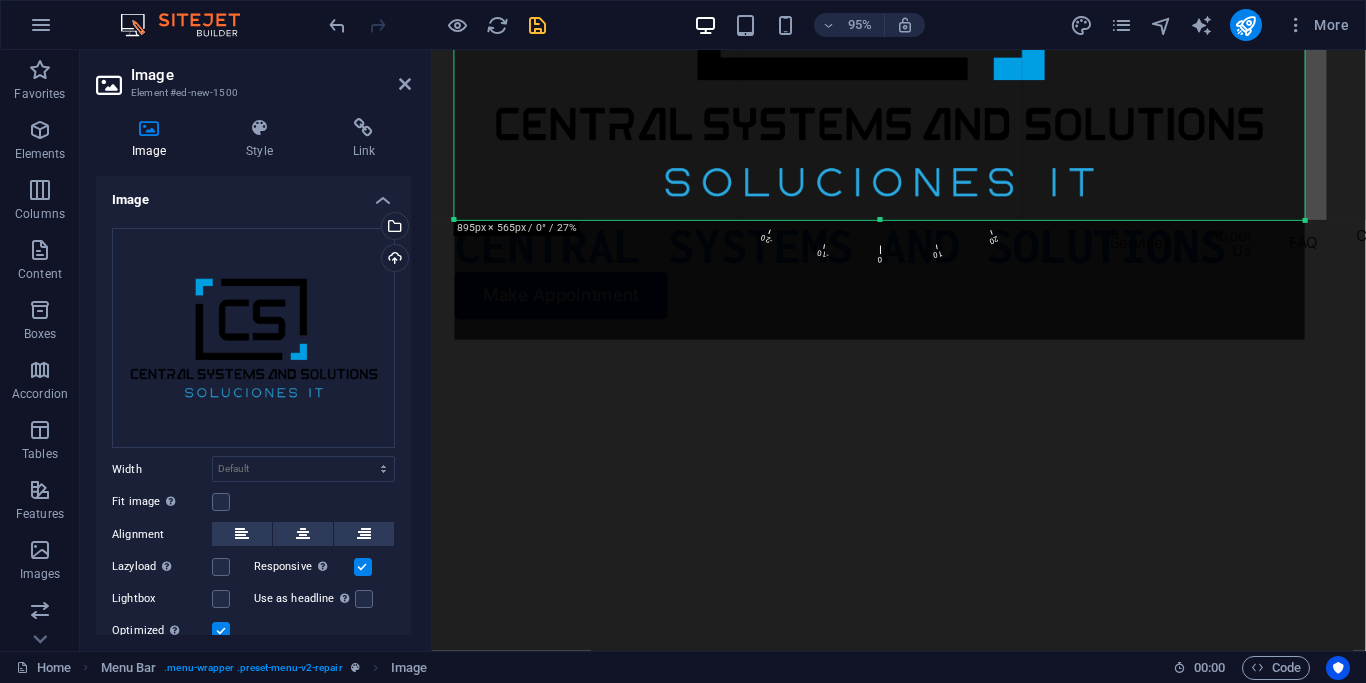 click at bounding box center [880, 11] 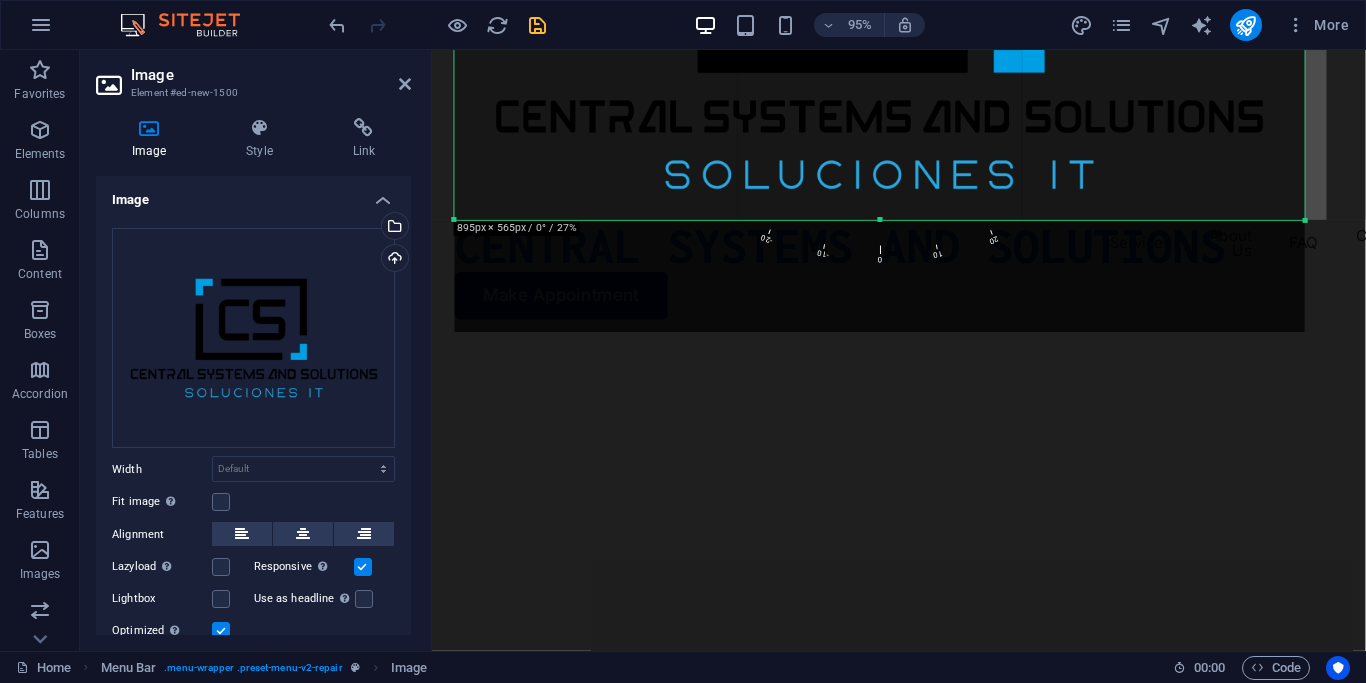 click at bounding box center (880, 3) 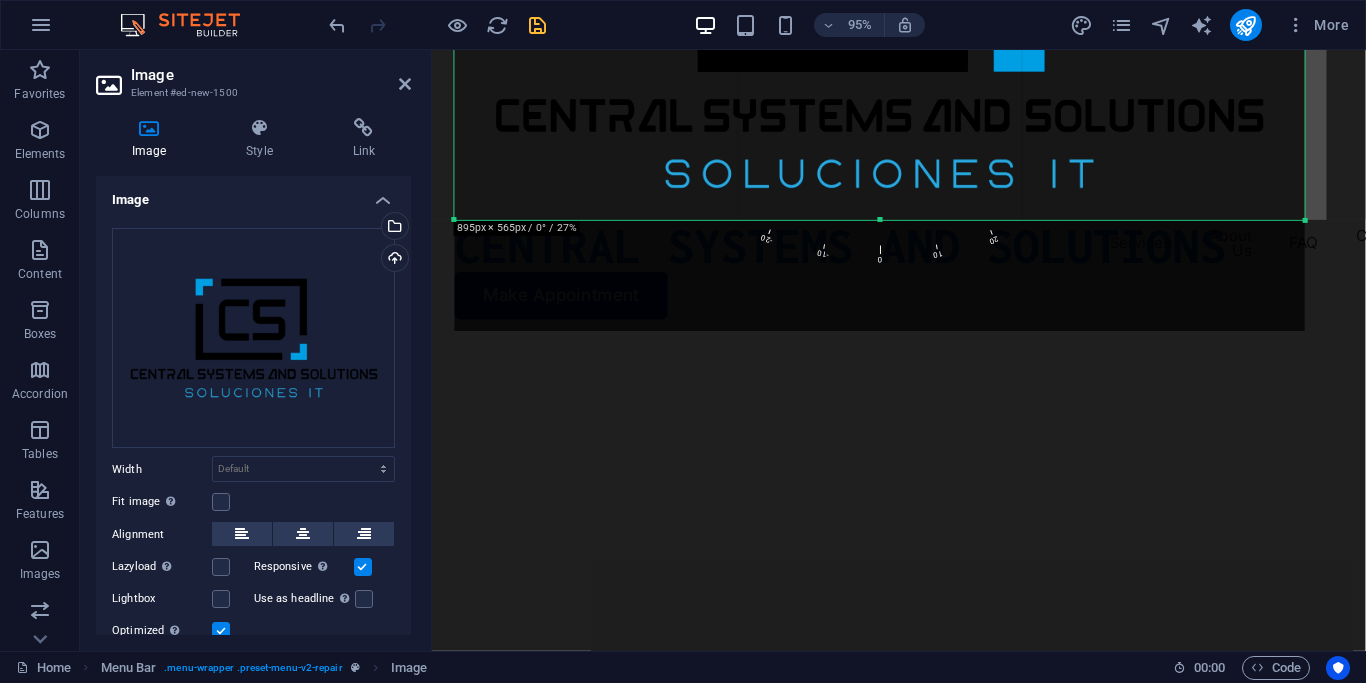 type 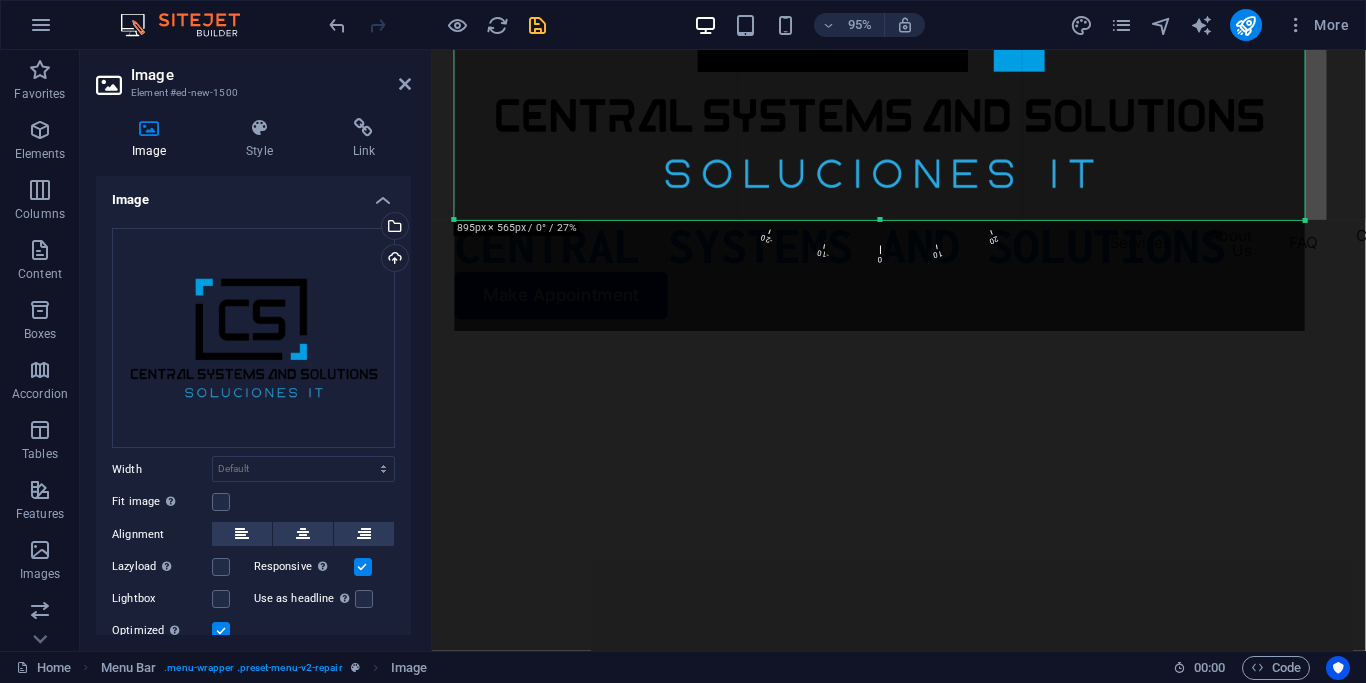select on "DISABLED_OPTION_VALUE" 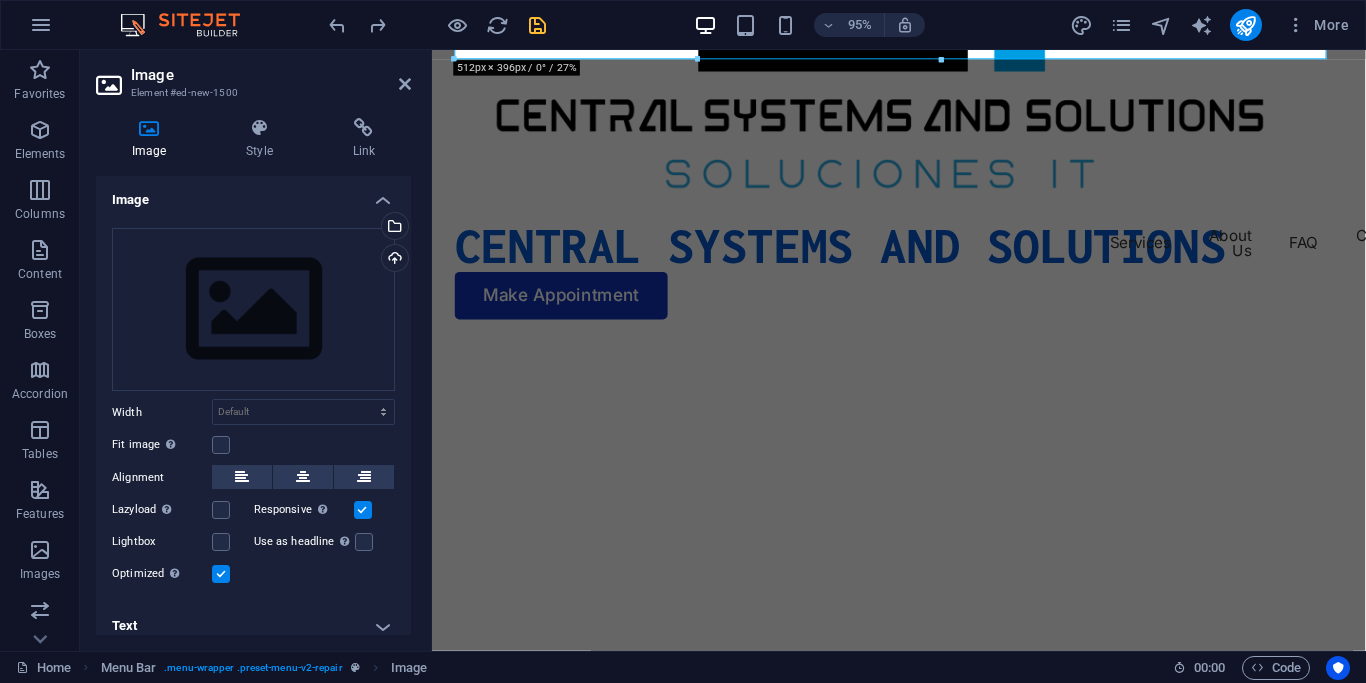 click at bounding box center [-51, 356] 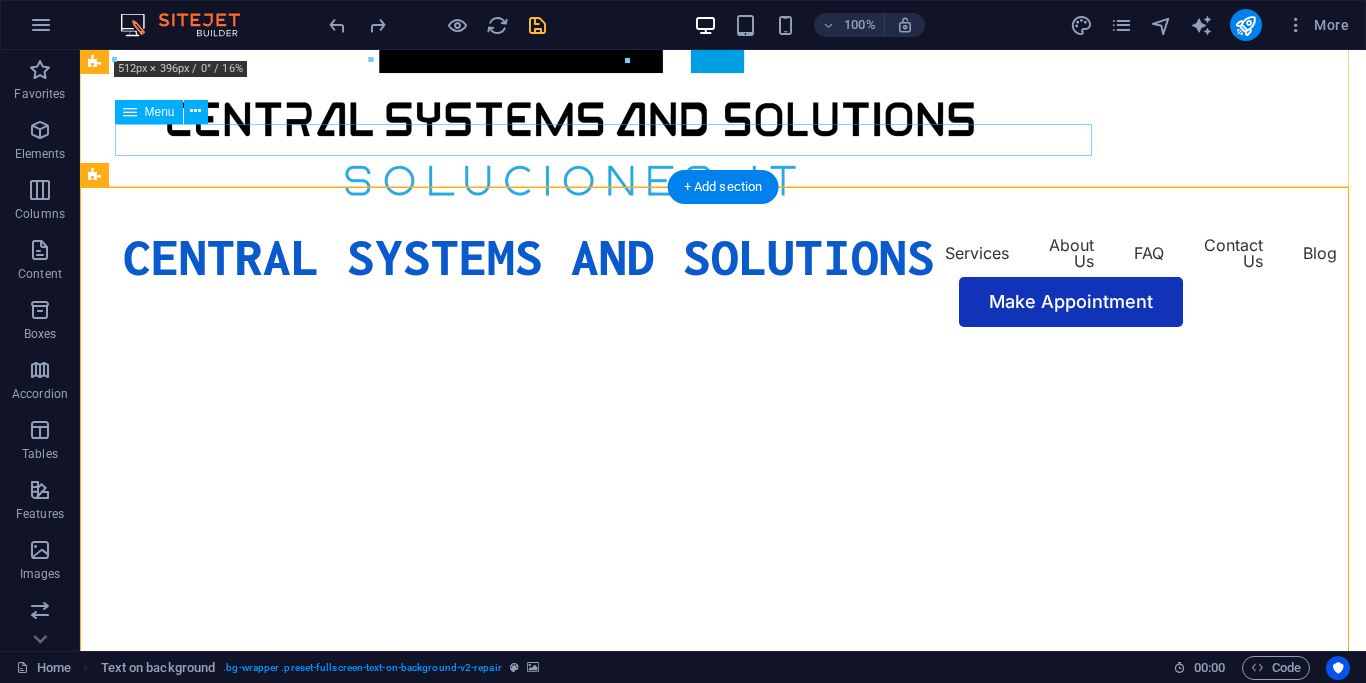 click on "Services About Us FAQ Contact Us Blog" at bounding box center [723, 253] 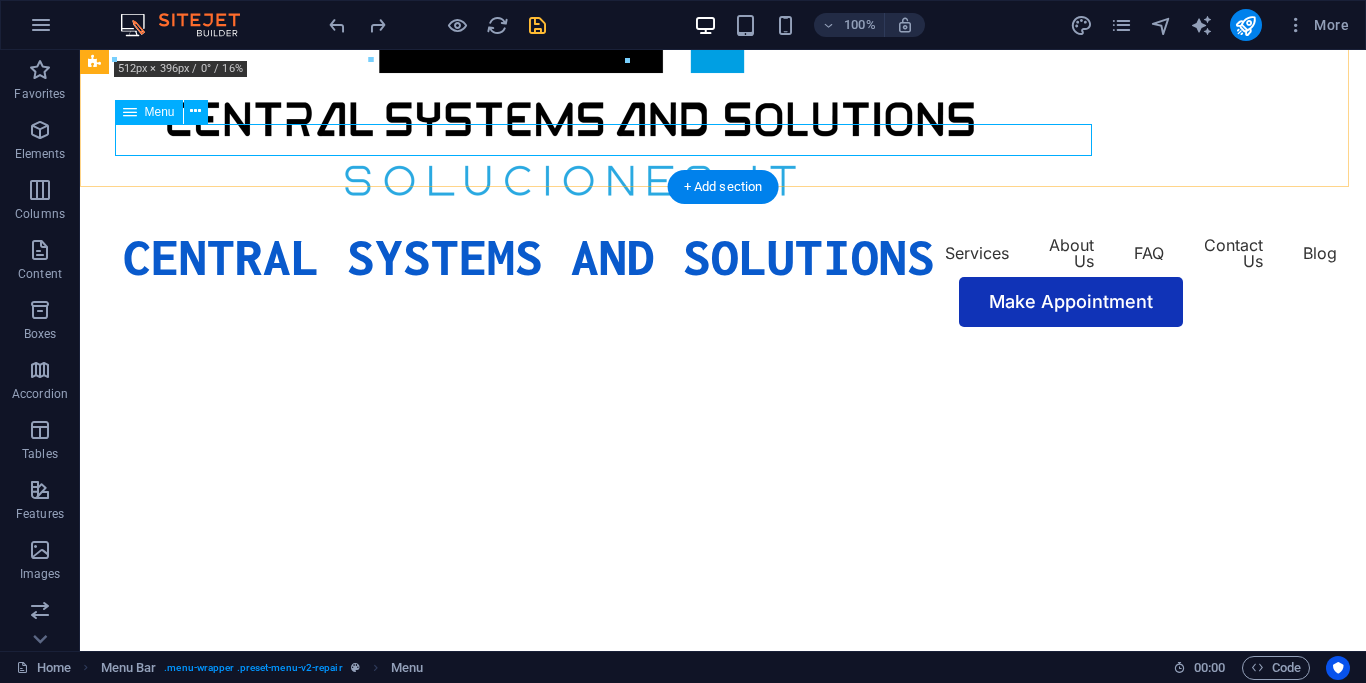 click on "CENTRAL SYSTEMS AND SOLUTIONS Services About Us FAQ Contact Us Blog Make Appointment" at bounding box center [723, -5] 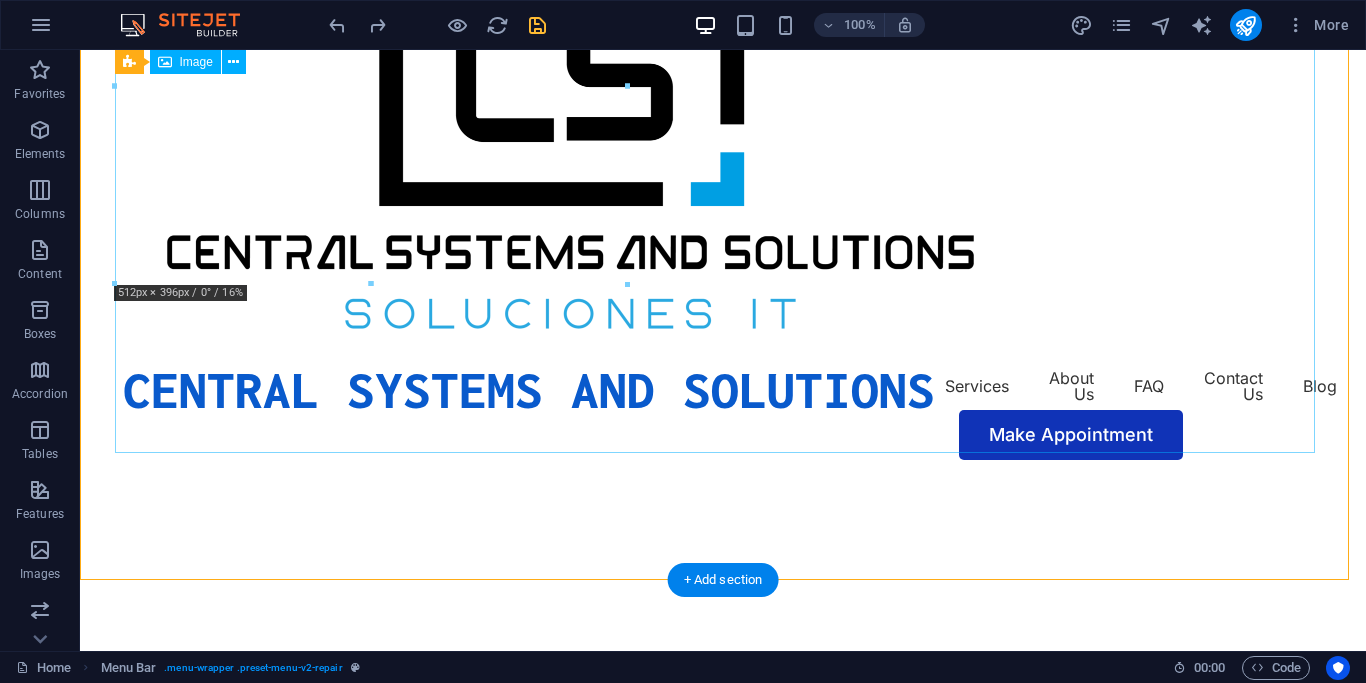 scroll, scrollTop: 102, scrollLeft: 0, axis: vertical 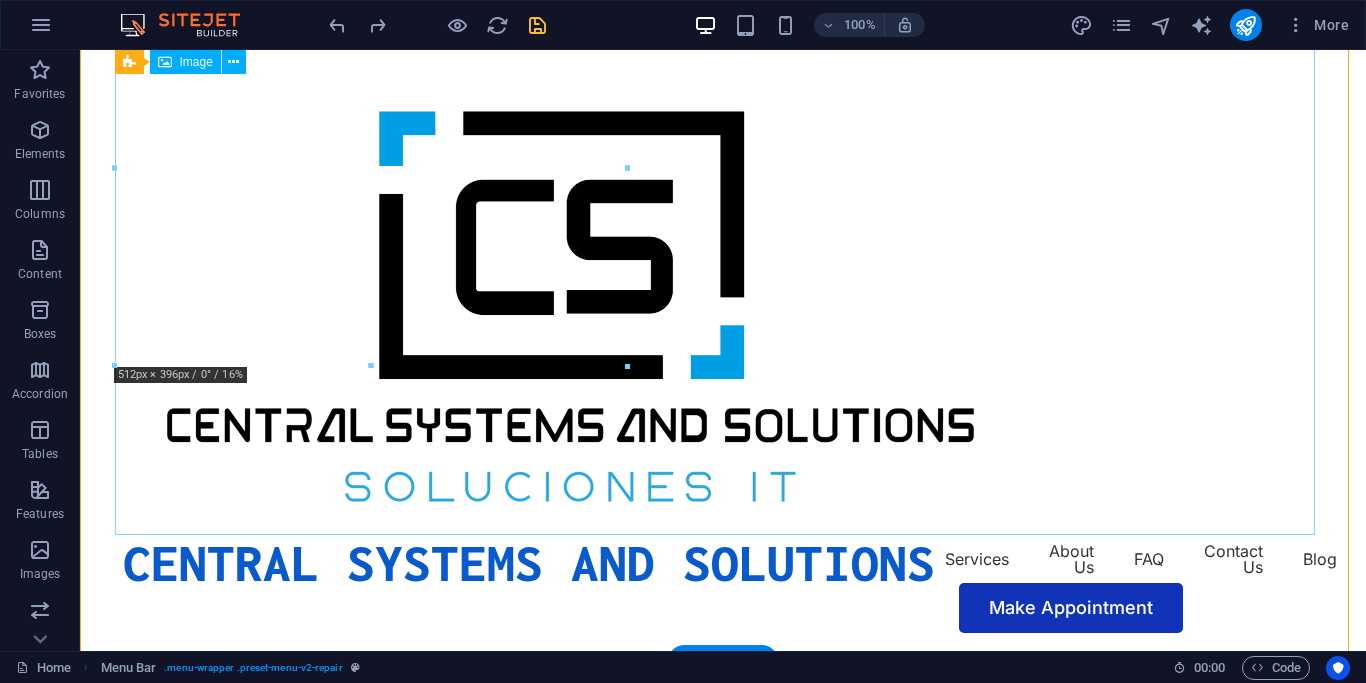 click at bounding box center [723, 252] 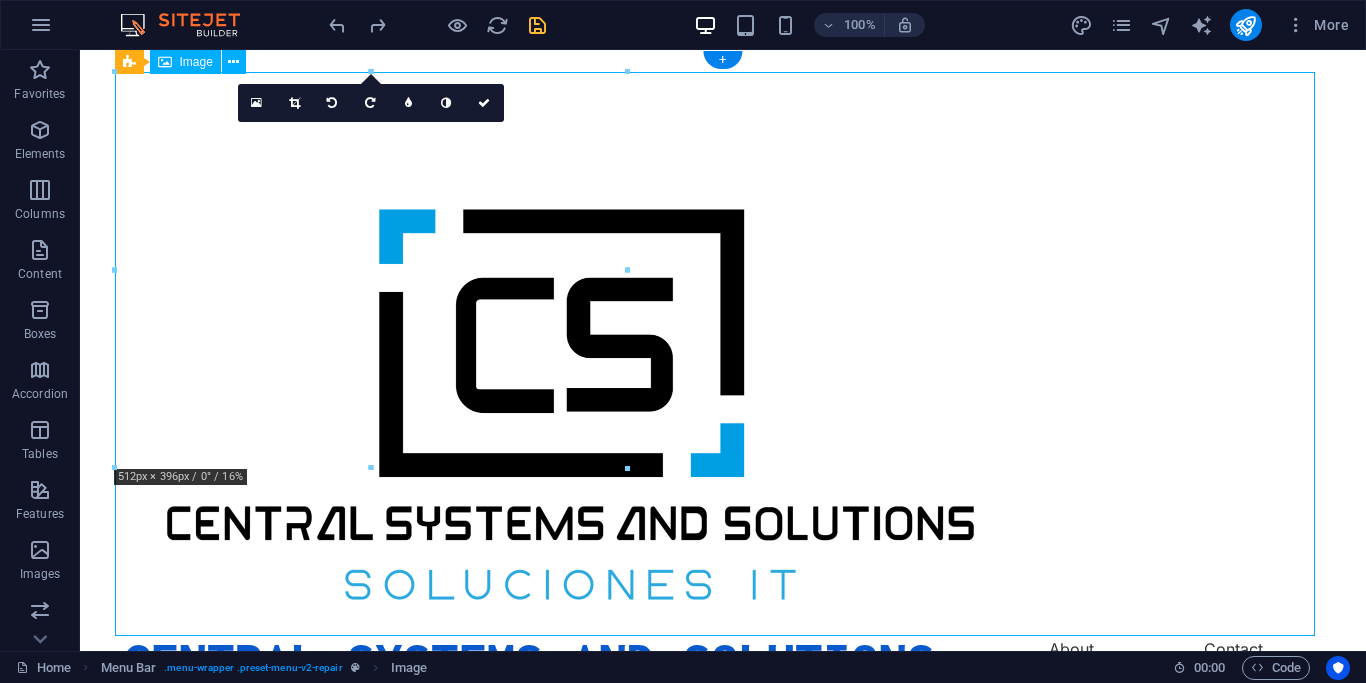 scroll, scrollTop: 0, scrollLeft: 0, axis: both 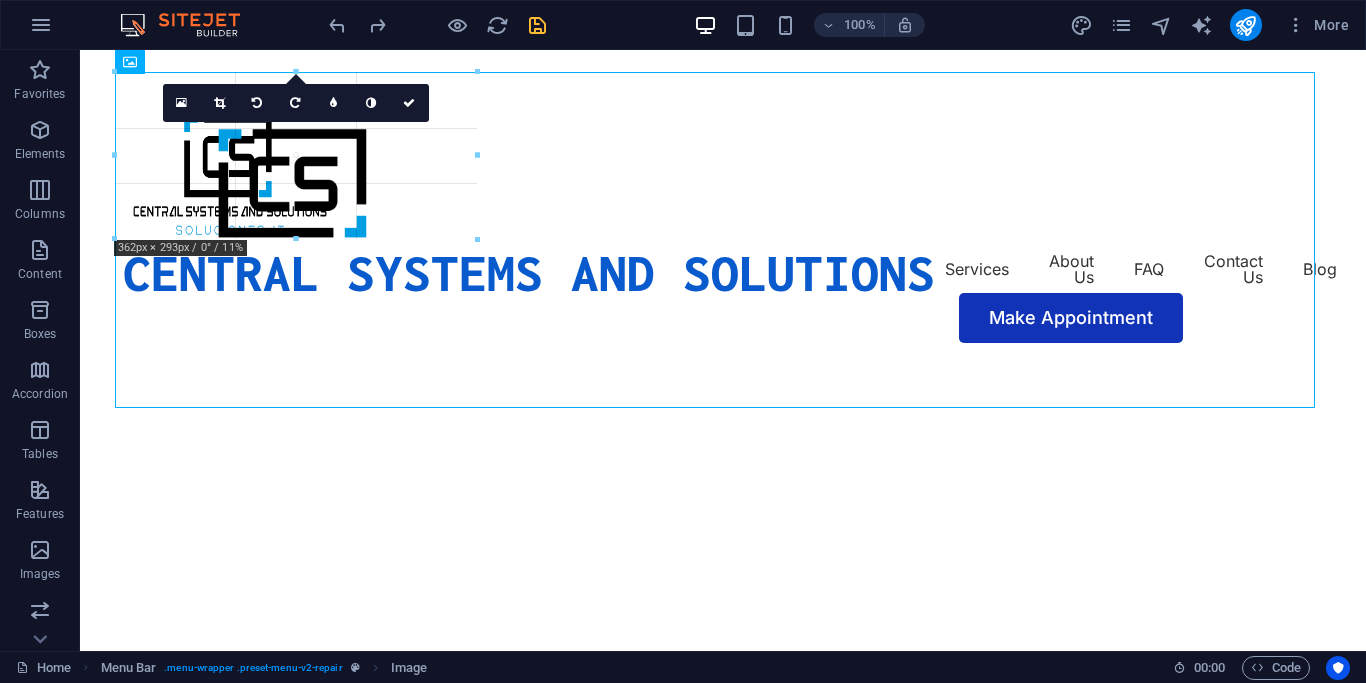 drag, startPoint x: 111, startPoint y: 72, endPoint x: 351, endPoint y: 199, distance: 271.53085 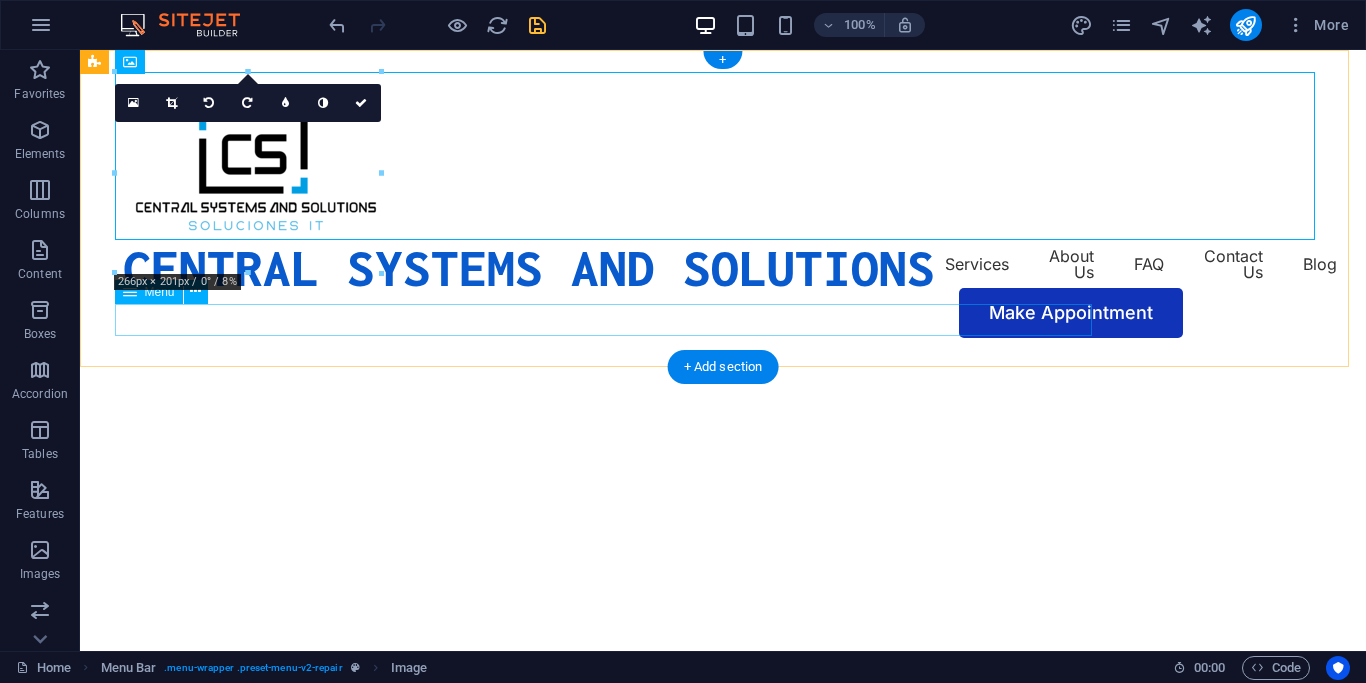 click on "Services About Us FAQ Contact Us Blog" at bounding box center (723, 264) 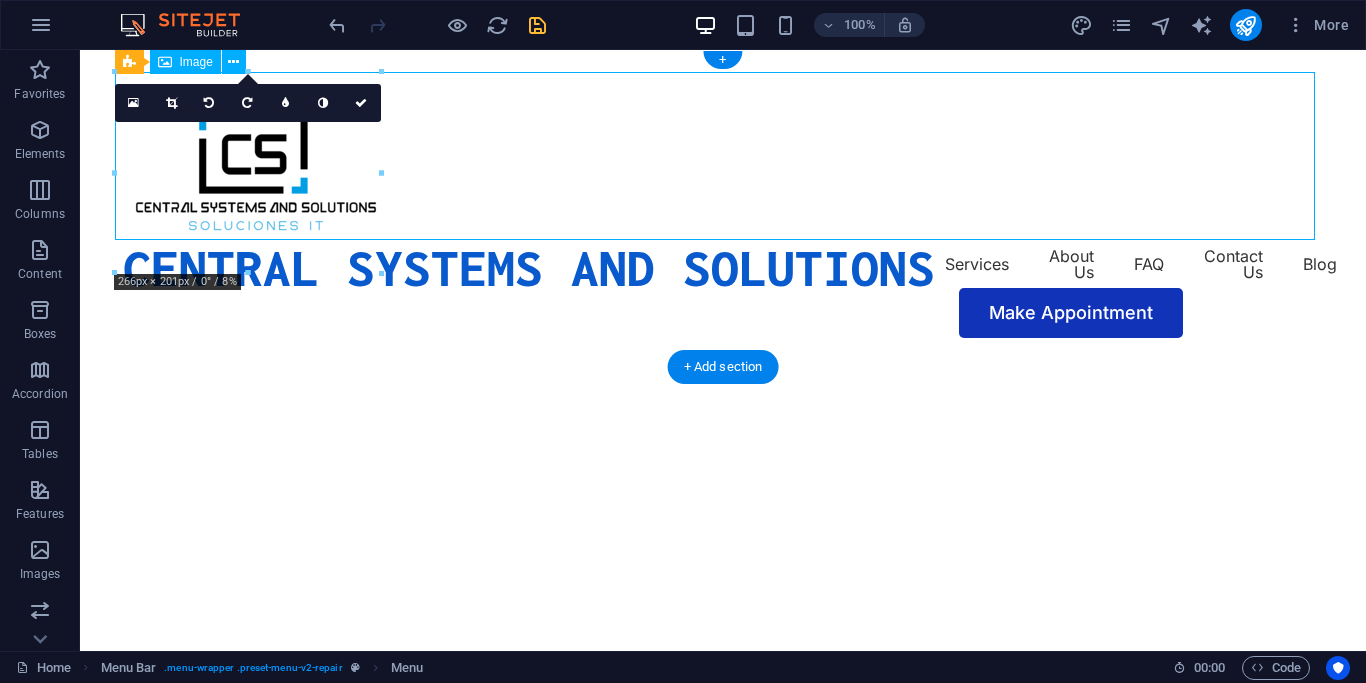 click at bounding box center (723, 156) 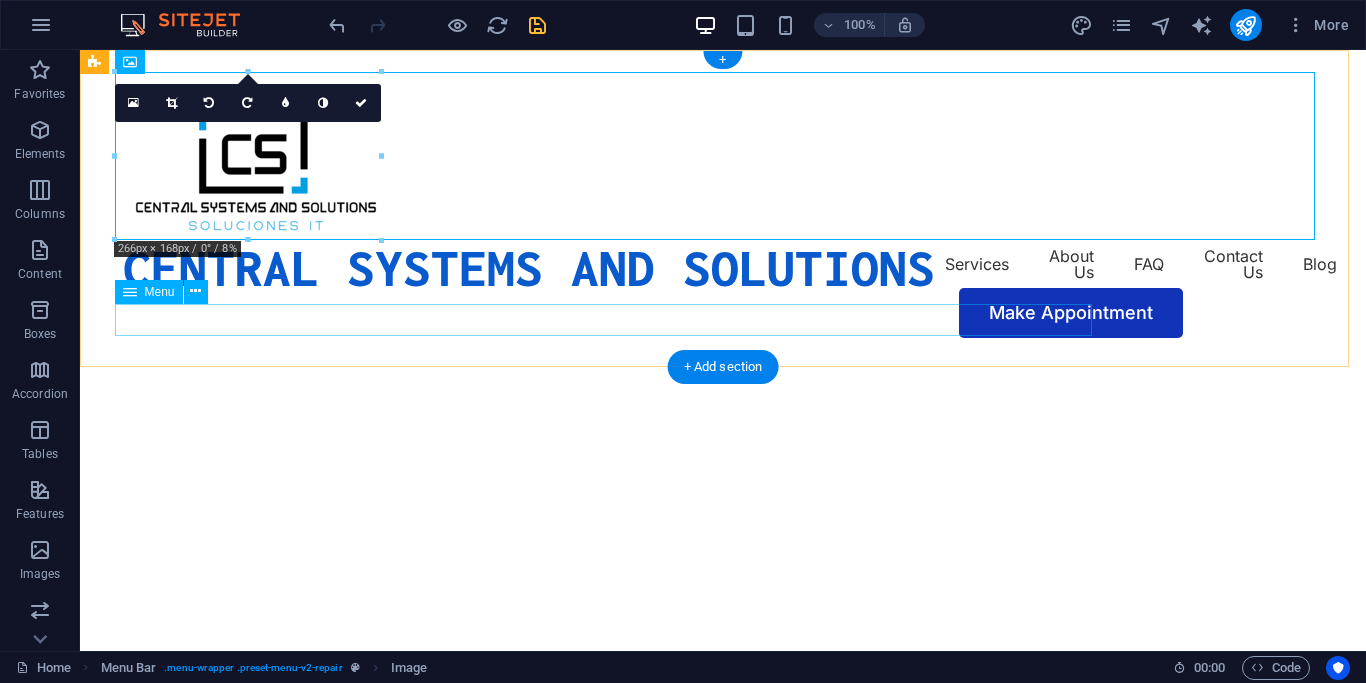 click on "Services About Us FAQ Contact Us Blog" at bounding box center [723, 264] 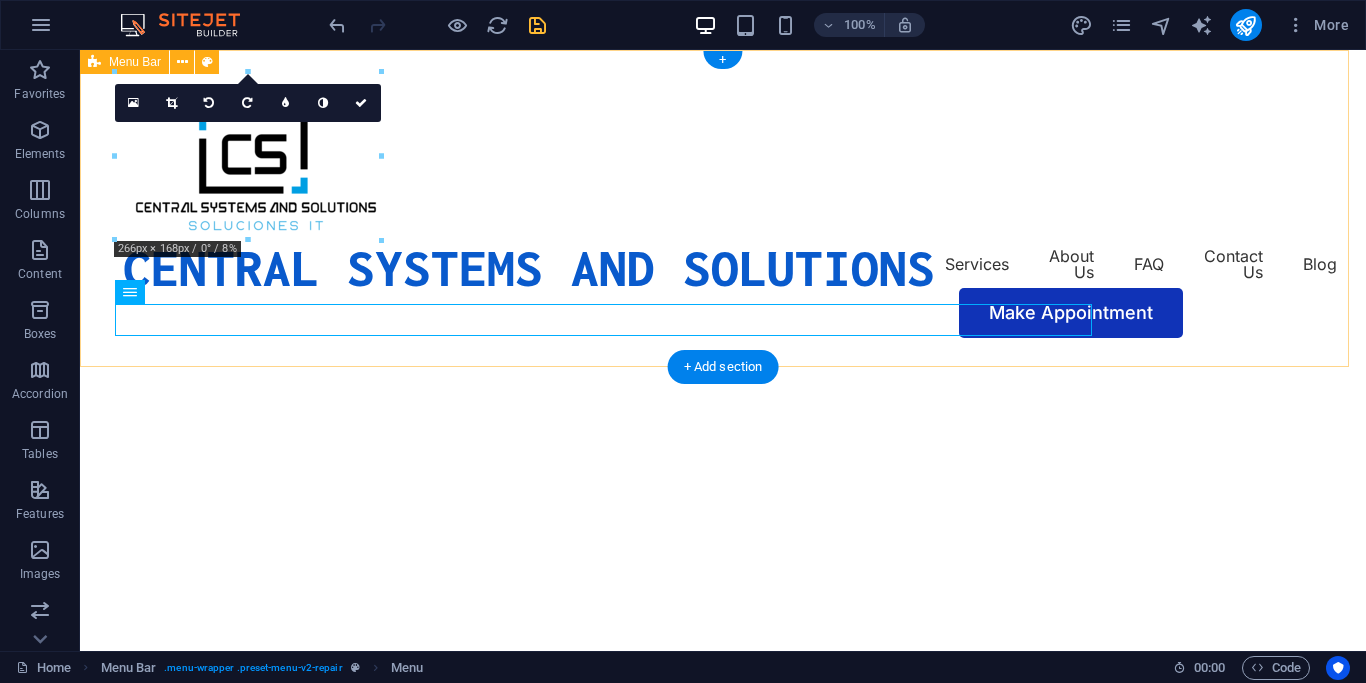 click on "CENTRAL SYSTEMS AND SOLUTIONS Services About Us FAQ Contact Us Blog Make Appointment" at bounding box center (723, 205) 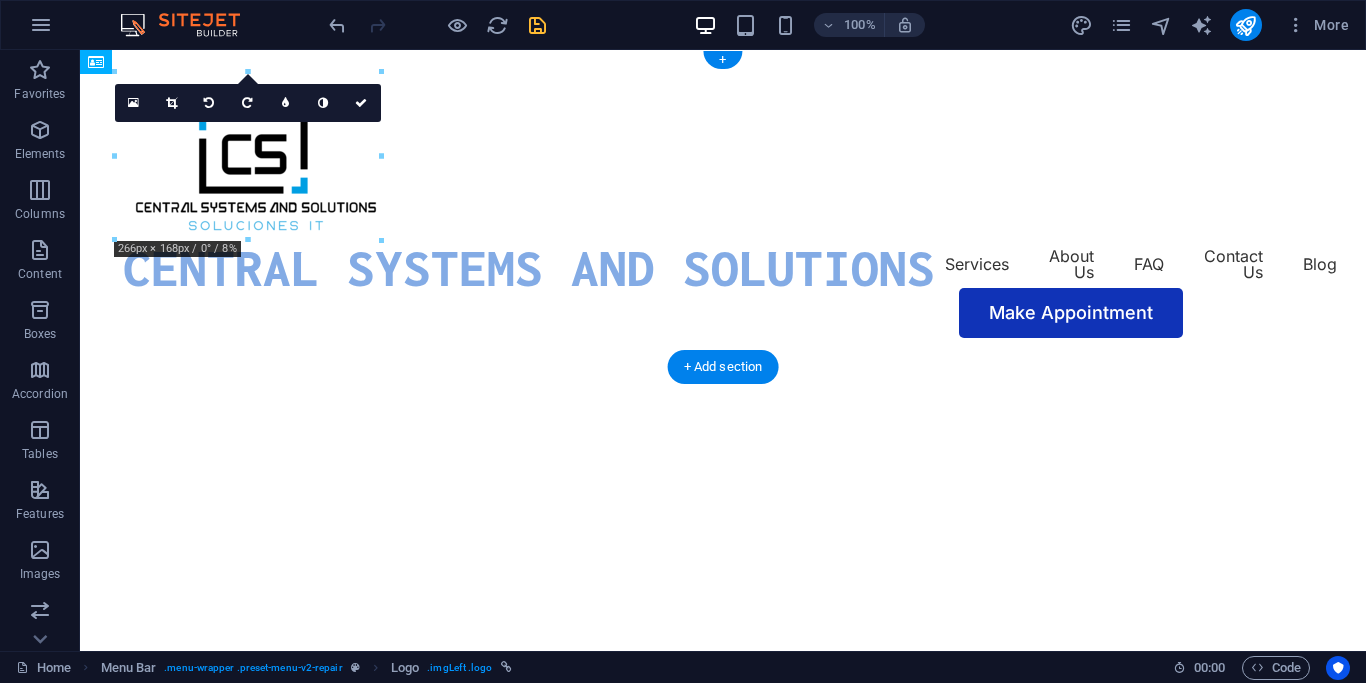 drag, startPoint x: 540, startPoint y: 273, endPoint x: 688, endPoint y: 272, distance: 148.00337 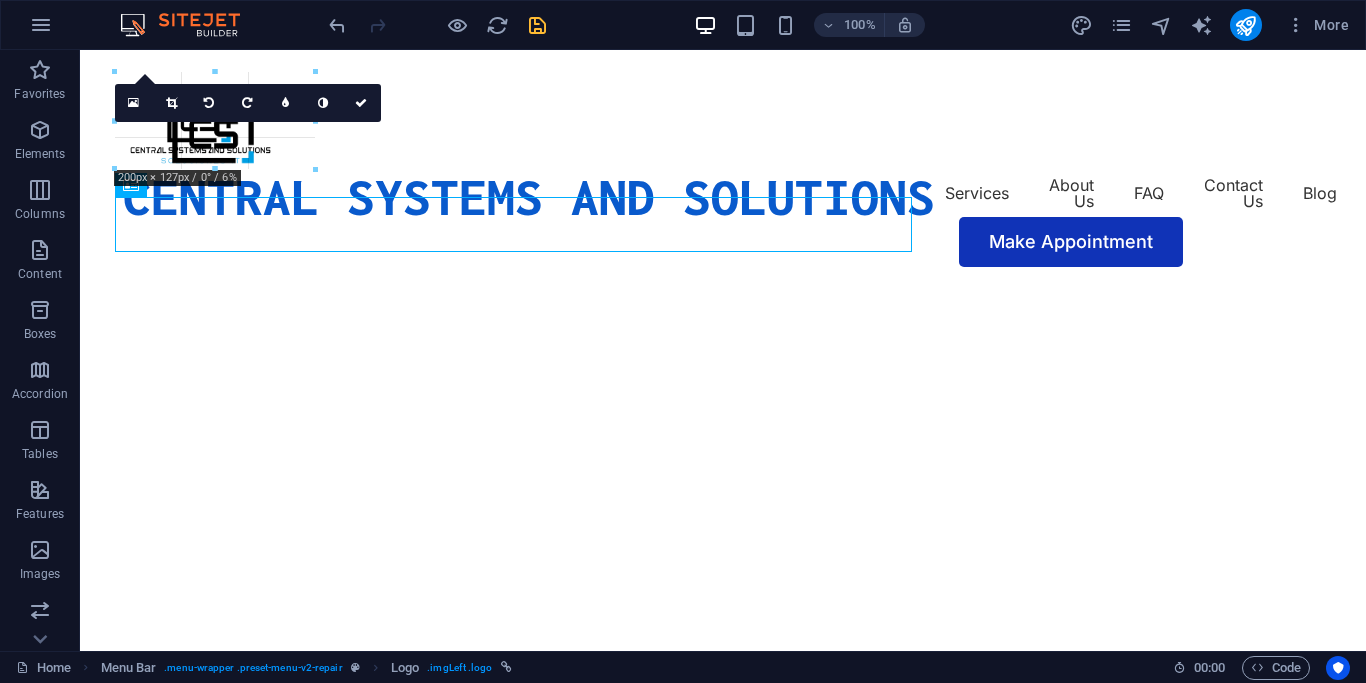 drag, startPoint x: 382, startPoint y: 239, endPoint x: 271, endPoint y: 162, distance: 135.09256 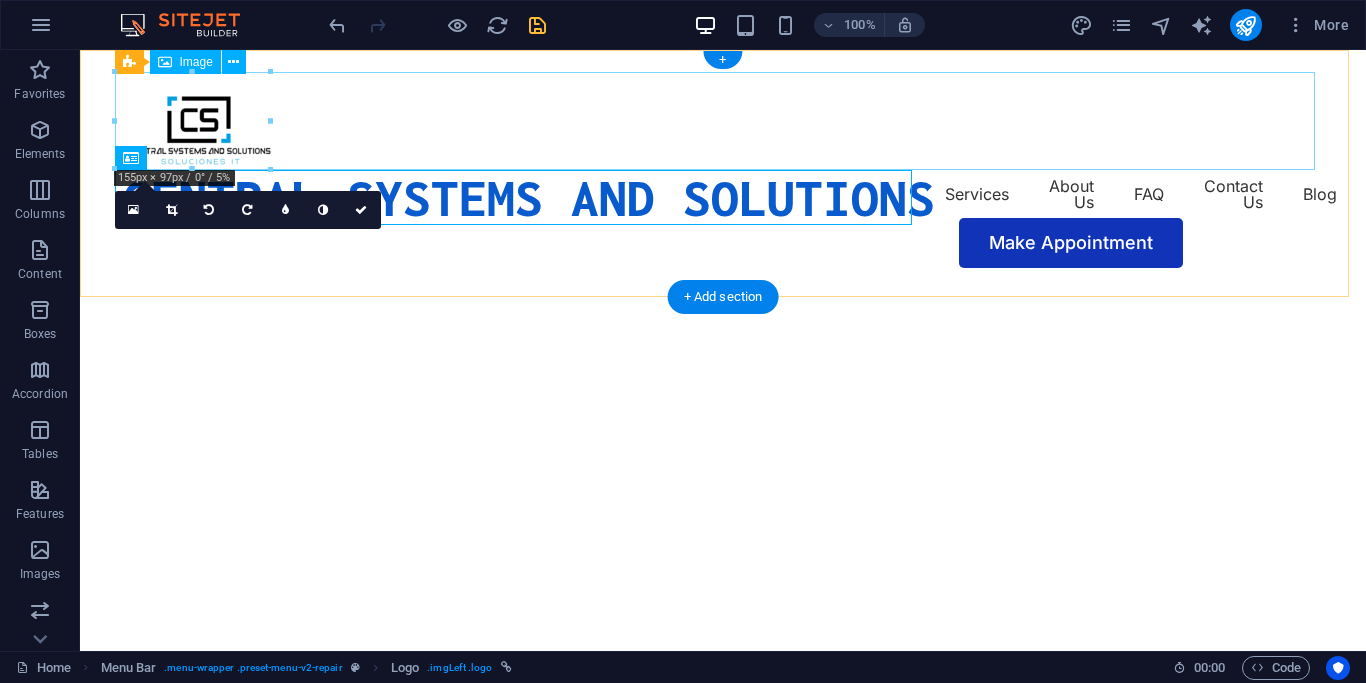 click at bounding box center (723, 121) 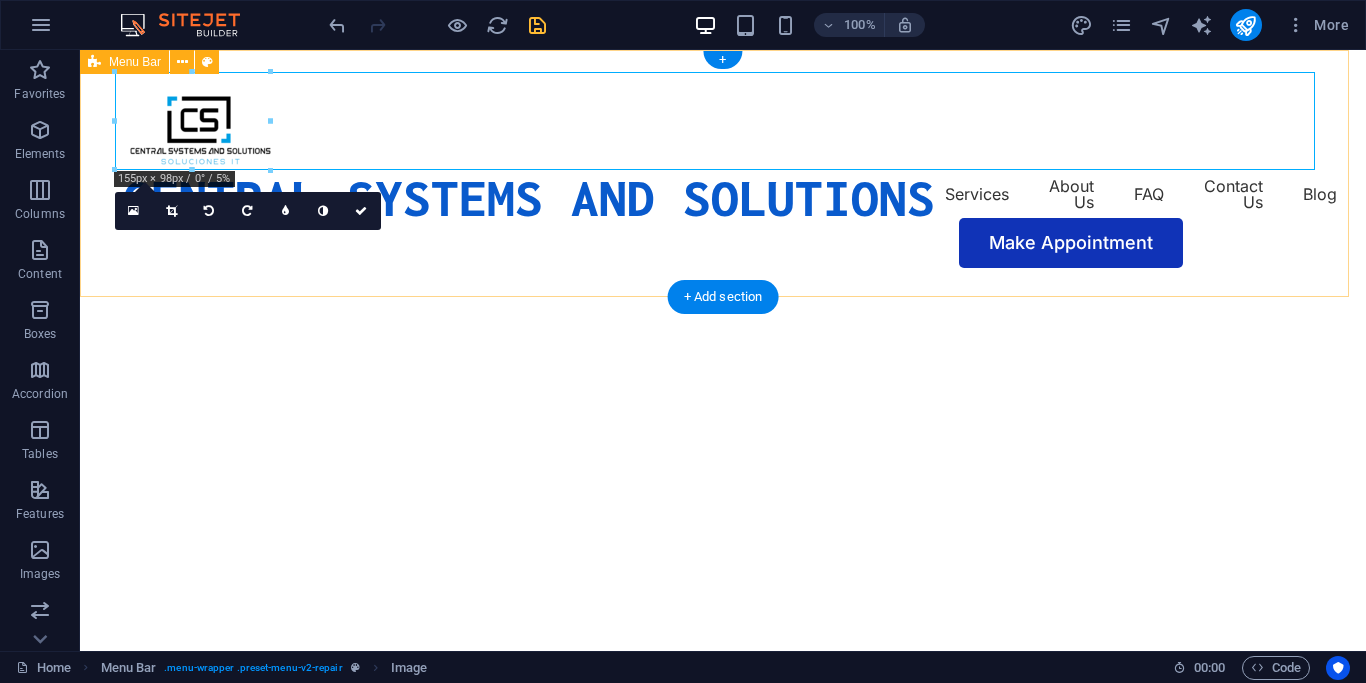 click on "CENTRAL SYSTEMS AND SOLUTIONS Services About Us FAQ Contact Us Blog Make Appointment" at bounding box center (723, 170) 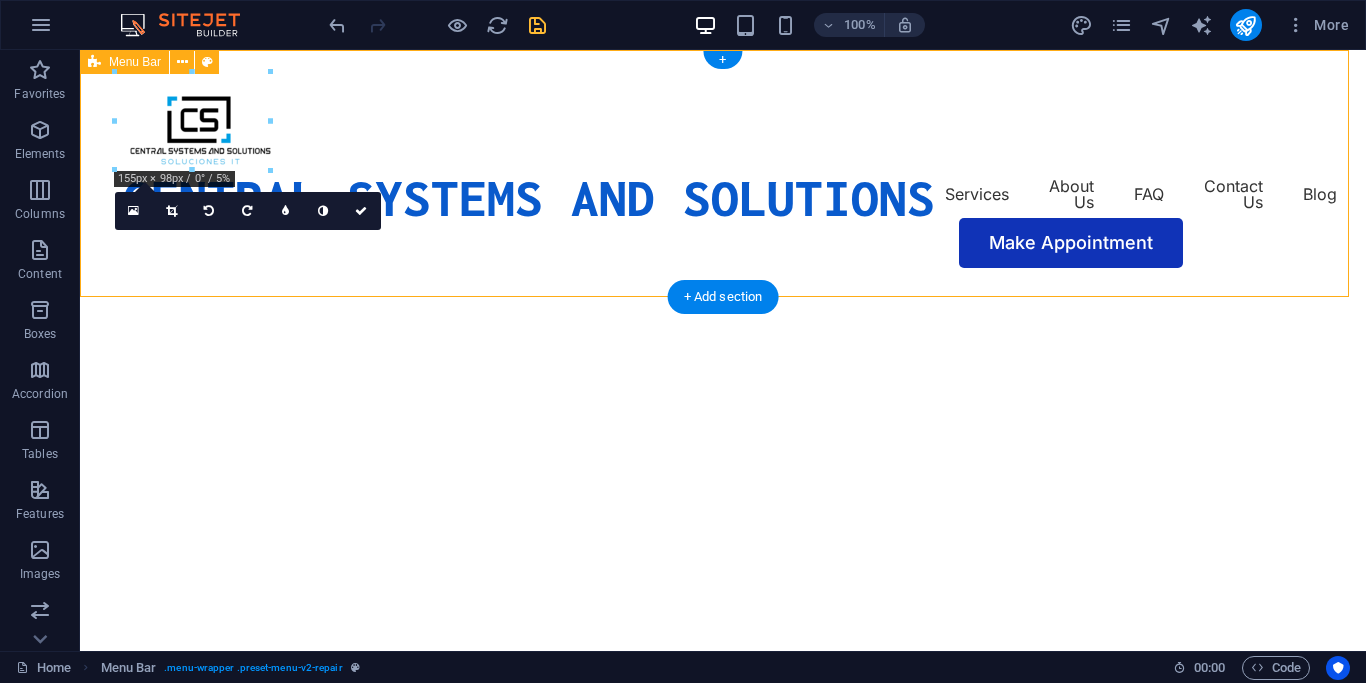 click on "CENTRAL SYSTEMS AND SOLUTIONS Services About Us FAQ Contact Us Blog Make Appointment" at bounding box center [723, 170] 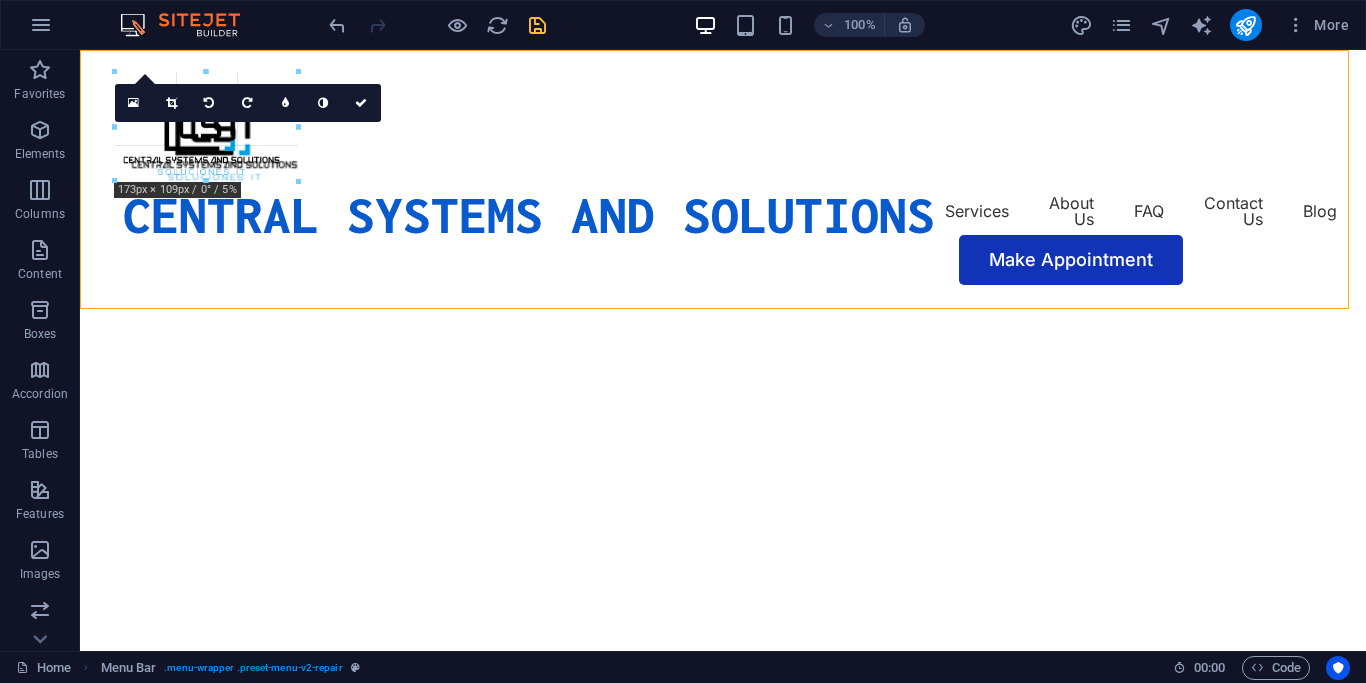 drag, startPoint x: 269, startPoint y: 172, endPoint x: 334, endPoint y: 171, distance: 65.00769 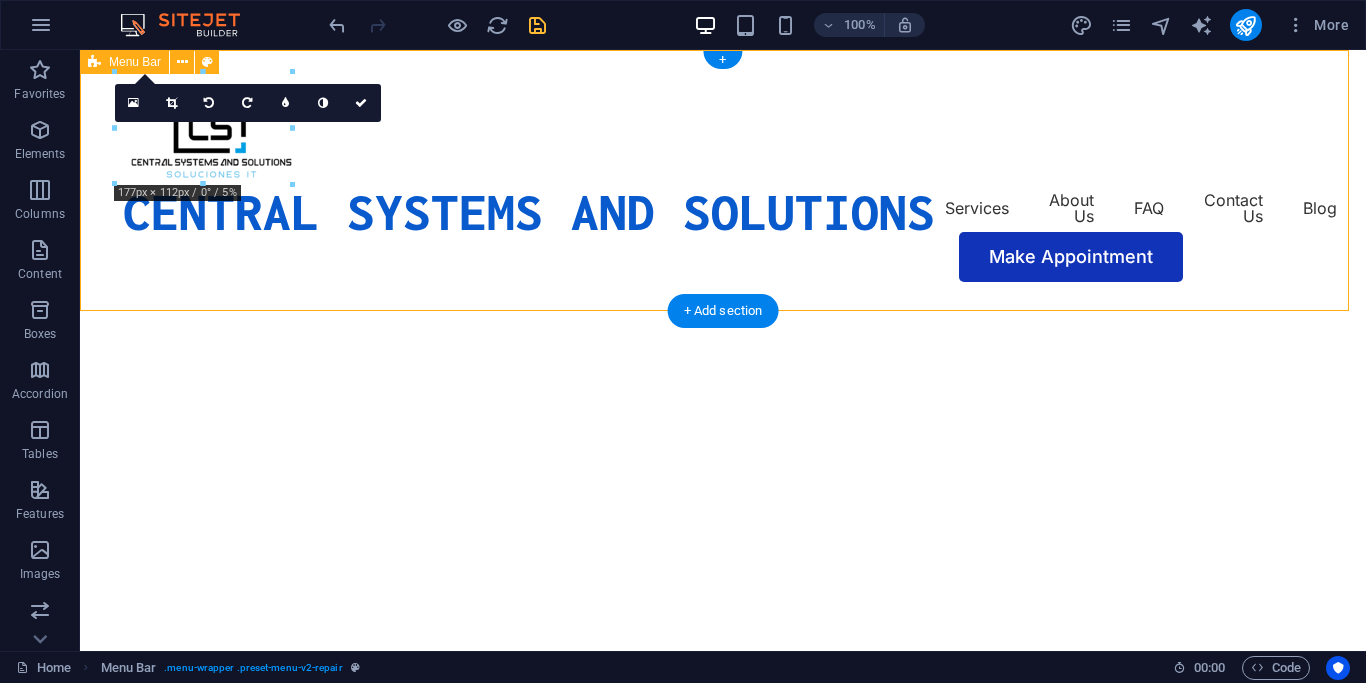 click on "CENTRAL SYSTEMS AND SOLUTIONS Services About Us FAQ Contact Us Blog Make Appointment" at bounding box center [723, 177] 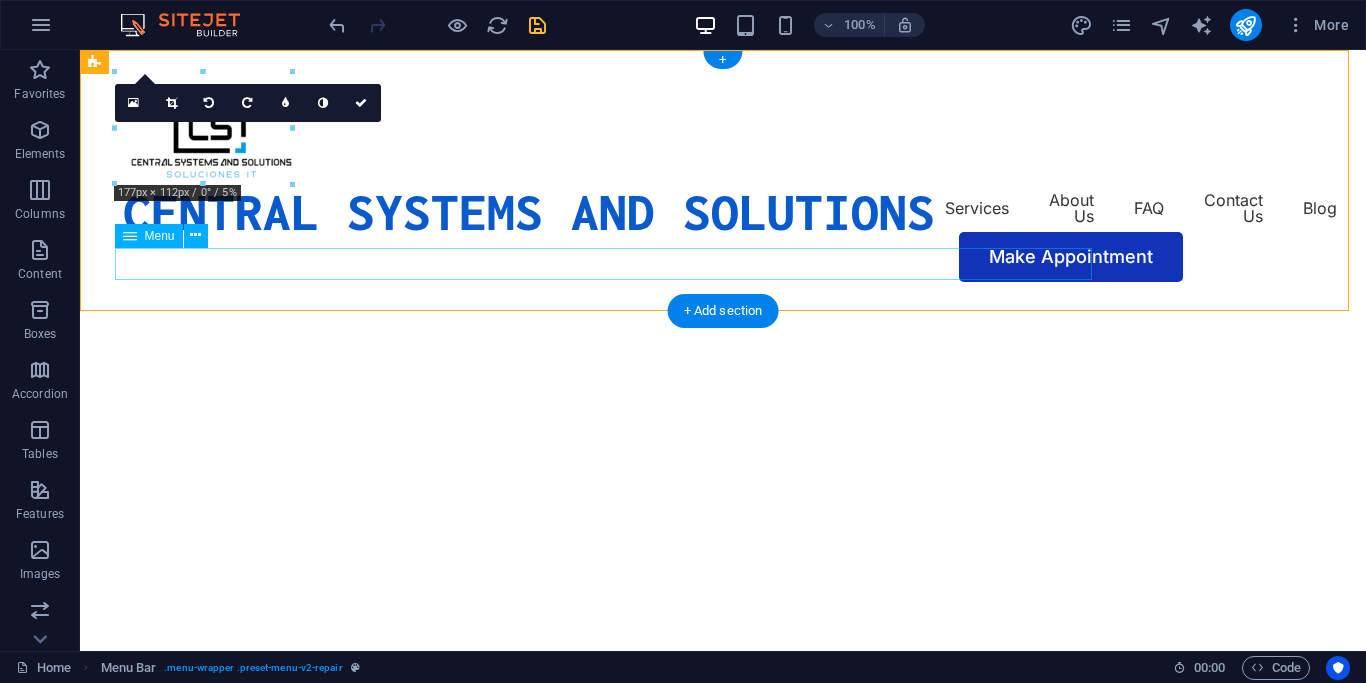 click on "Services About Us FAQ Contact Us Blog" at bounding box center (723, 208) 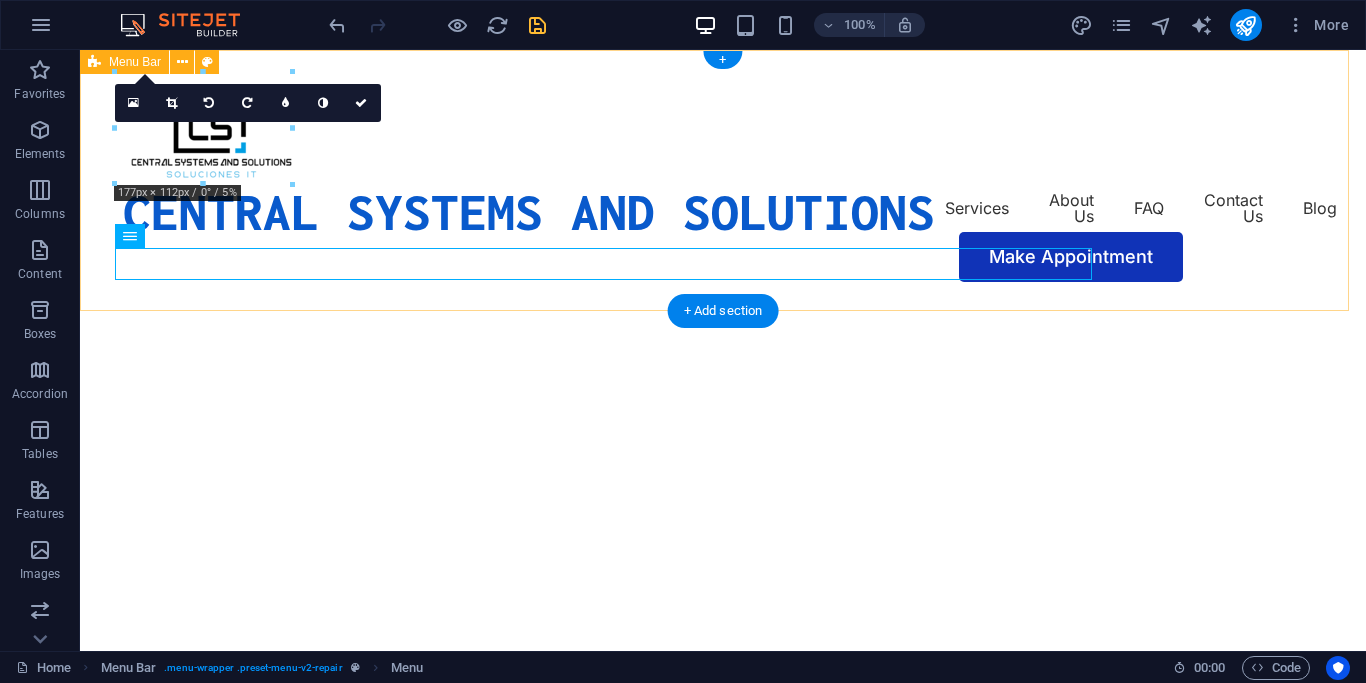 click on "CENTRAL SYSTEMS AND SOLUTIONS Services About Us FAQ Contact Us Blog Make Appointment" at bounding box center [723, 177] 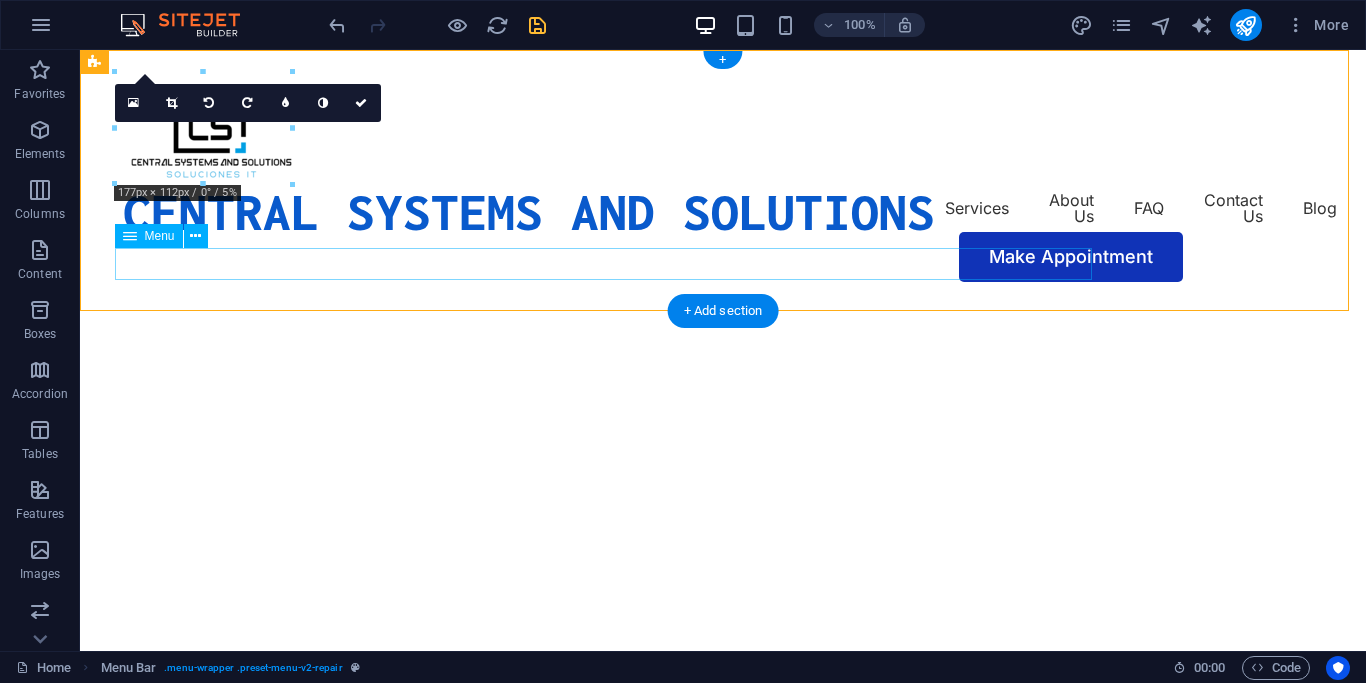click on "Services About Us FAQ Contact Us Blog" at bounding box center (723, 208) 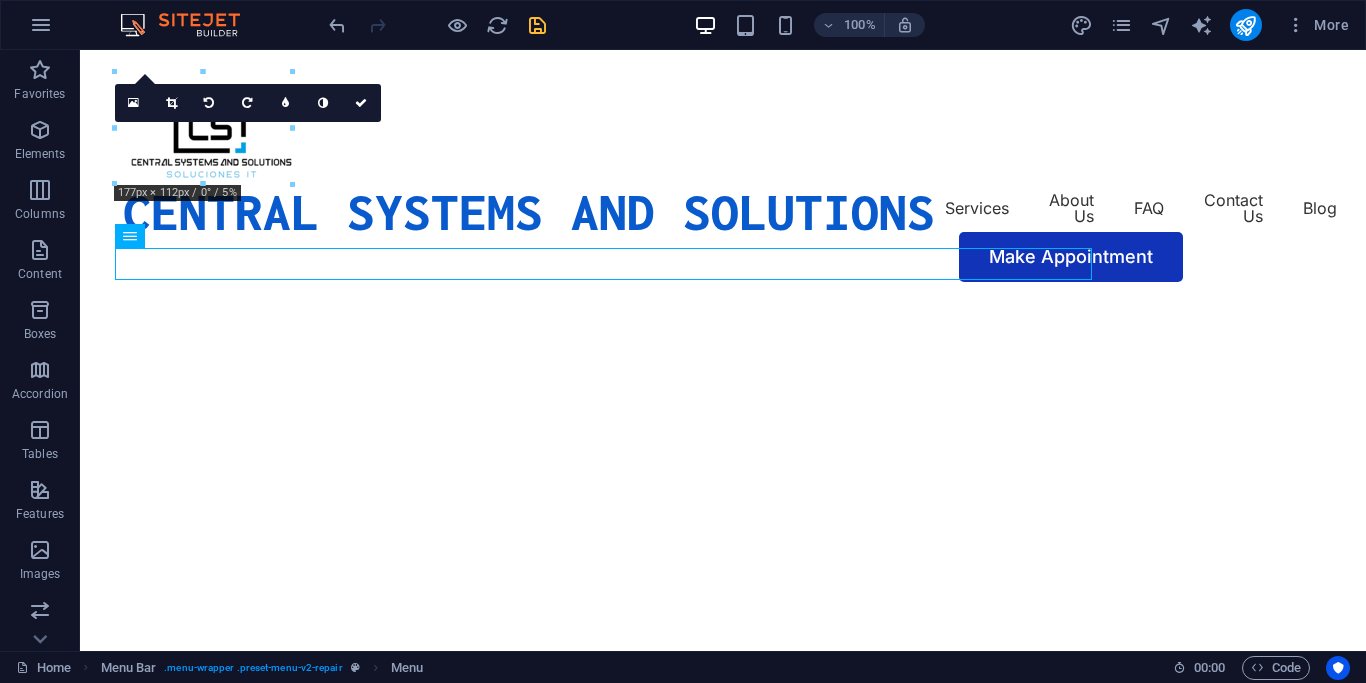 click at bounding box center (437, 25) 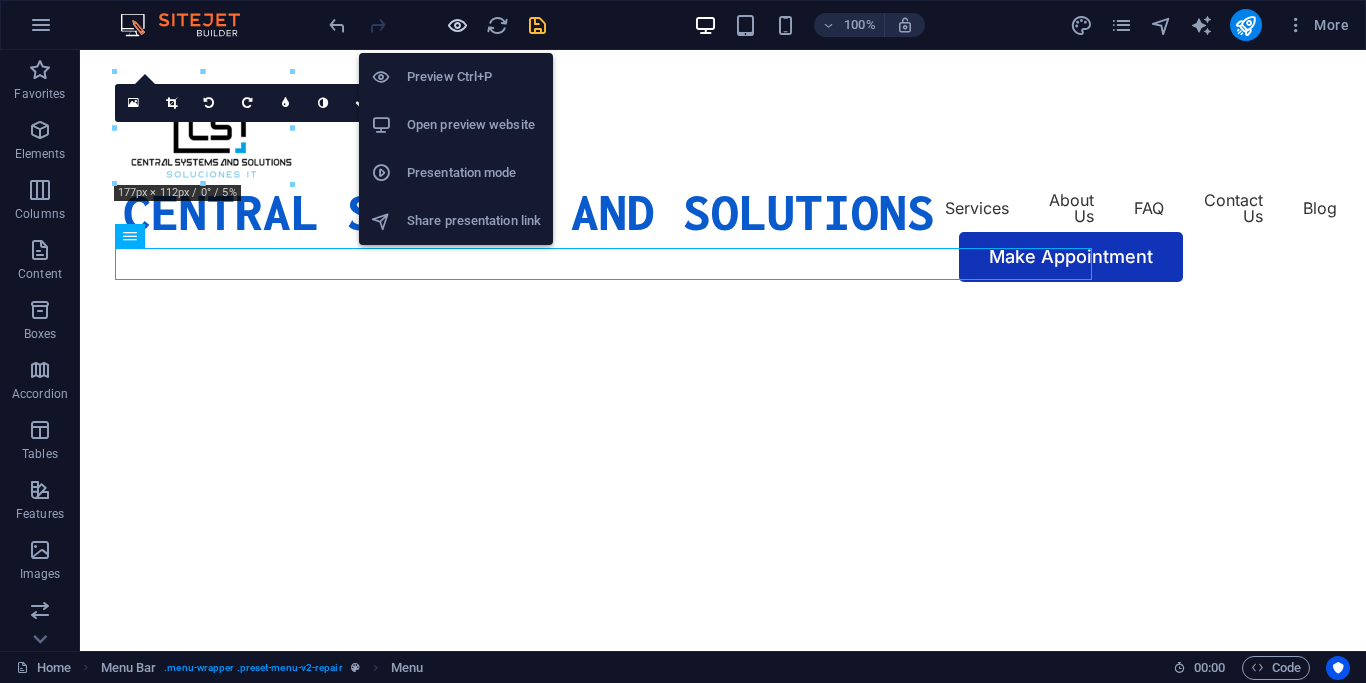 click at bounding box center (457, 25) 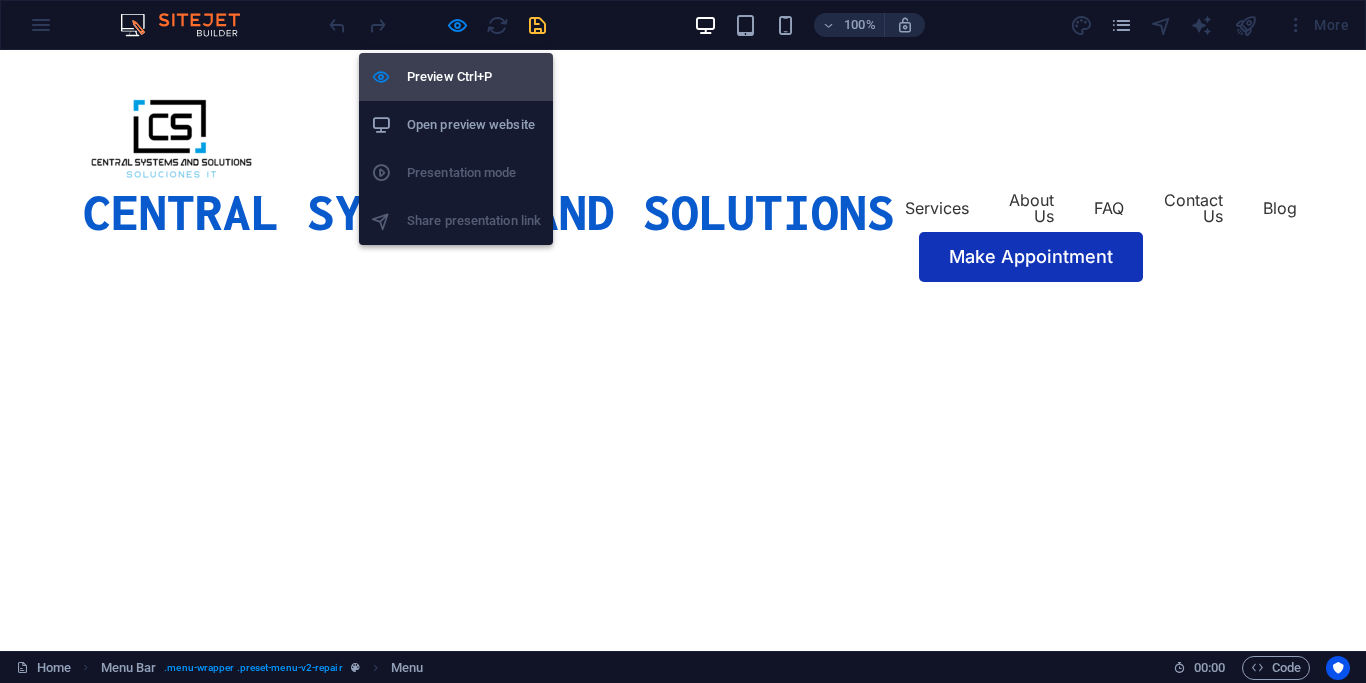 click on "Preview Ctrl+P" at bounding box center (474, 77) 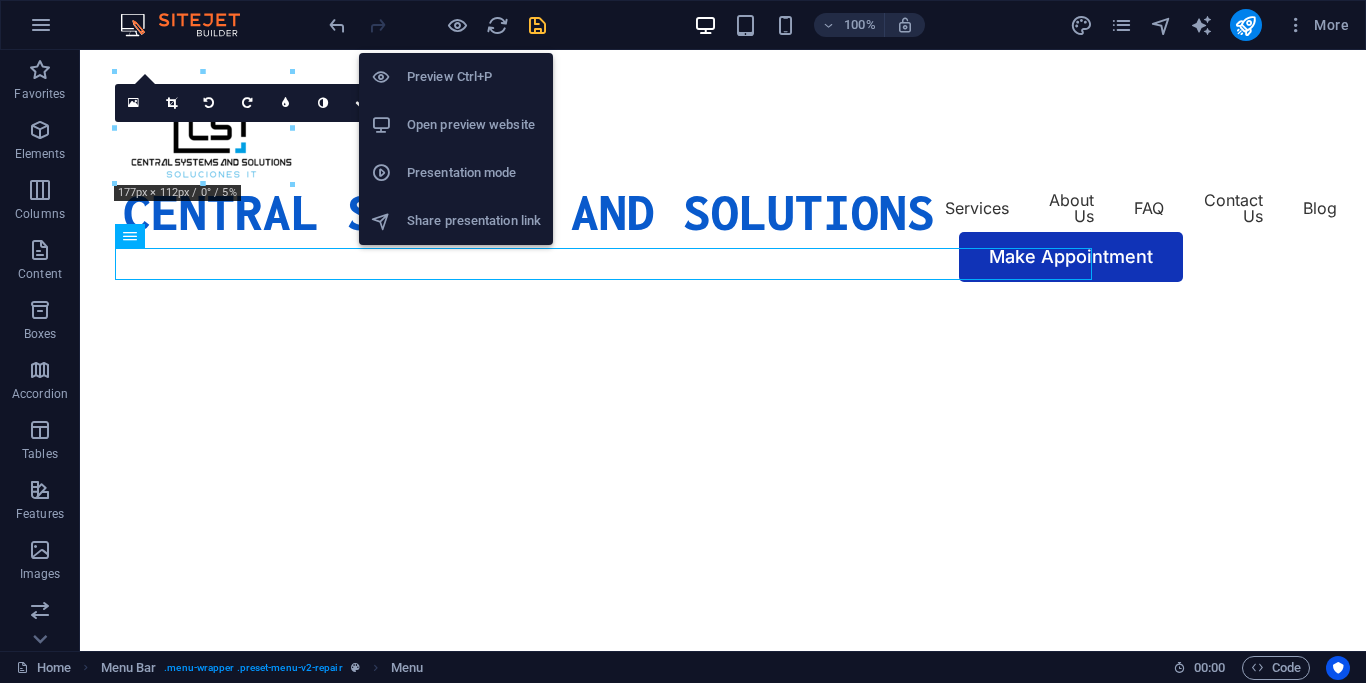 click on "Preview Ctrl+P" at bounding box center (474, 77) 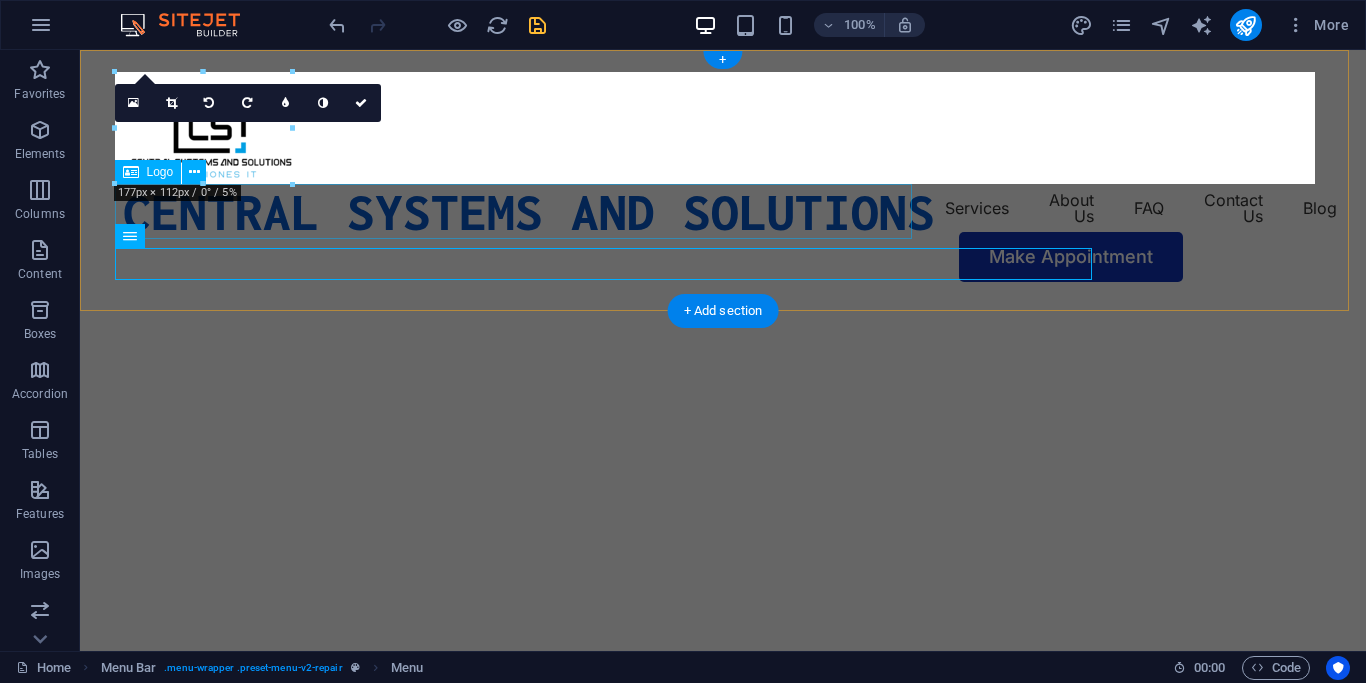 click on "CENTRAL SYSTEMS AND SOLUTIONS" at bounding box center (529, 211) 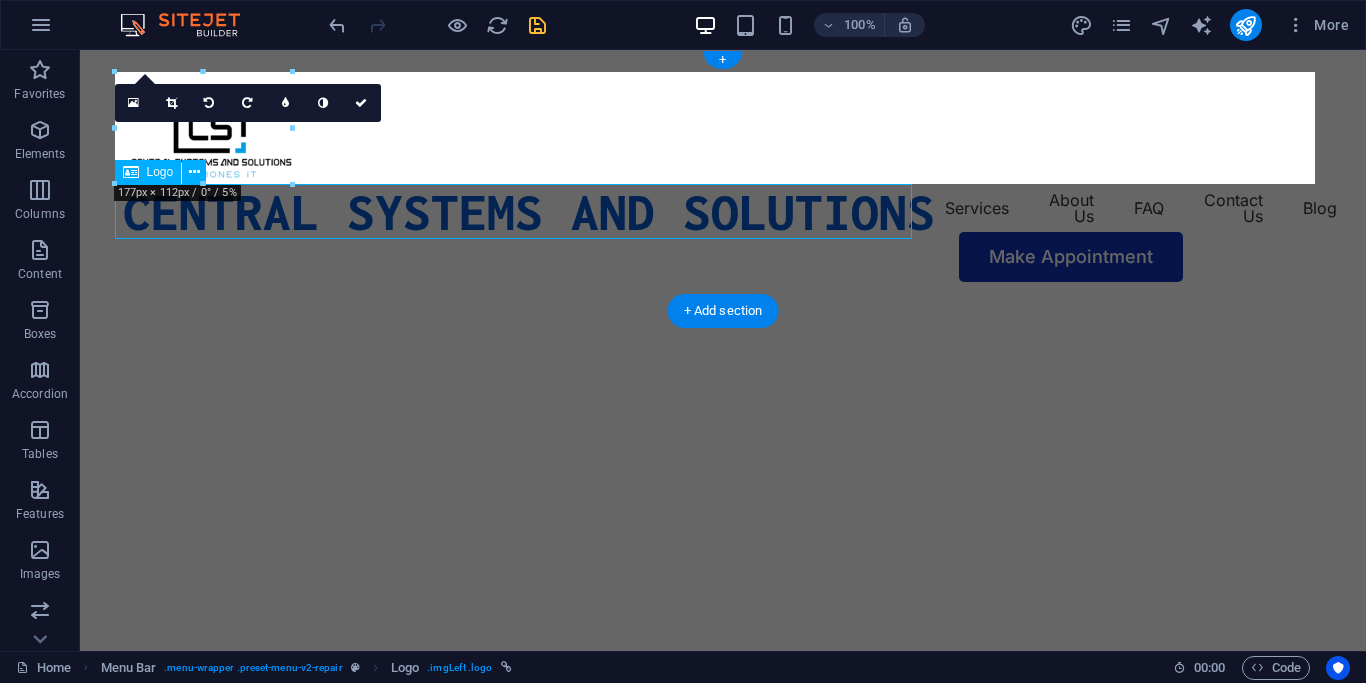 click on "CENTRAL SYSTEMS AND SOLUTIONS" at bounding box center [529, 211] 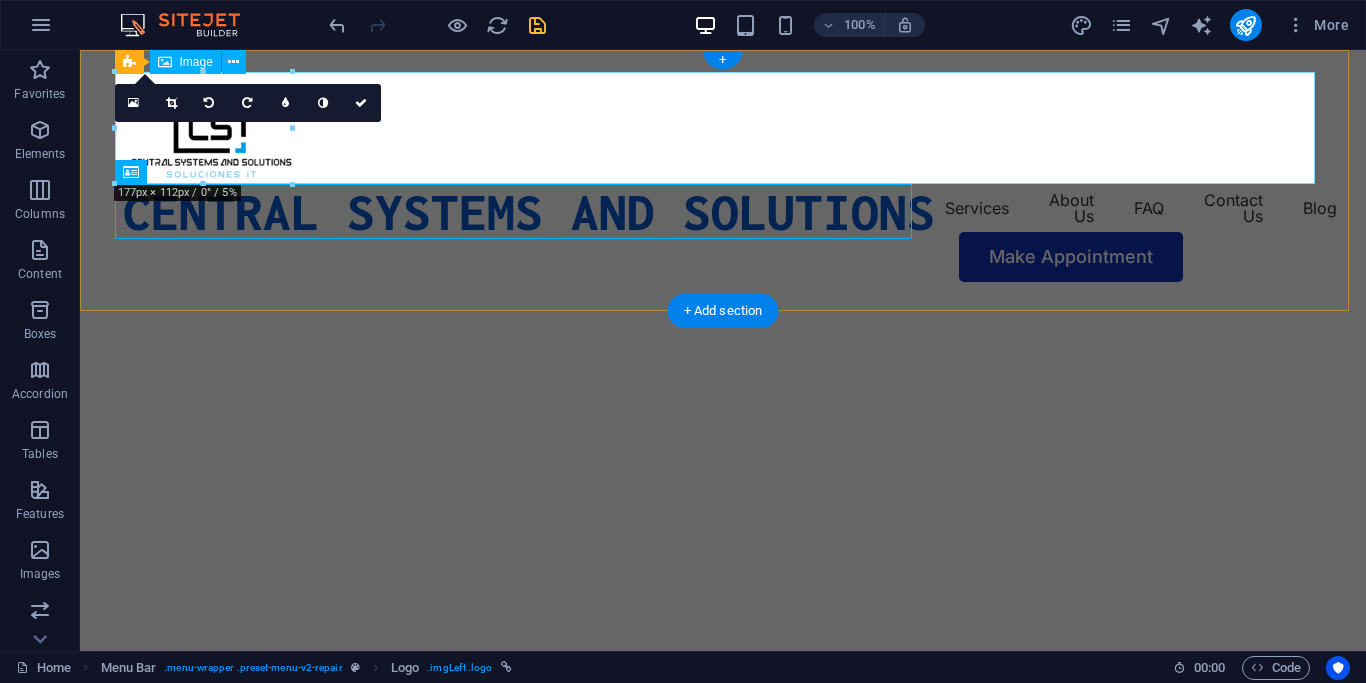 click at bounding box center [723, 128] 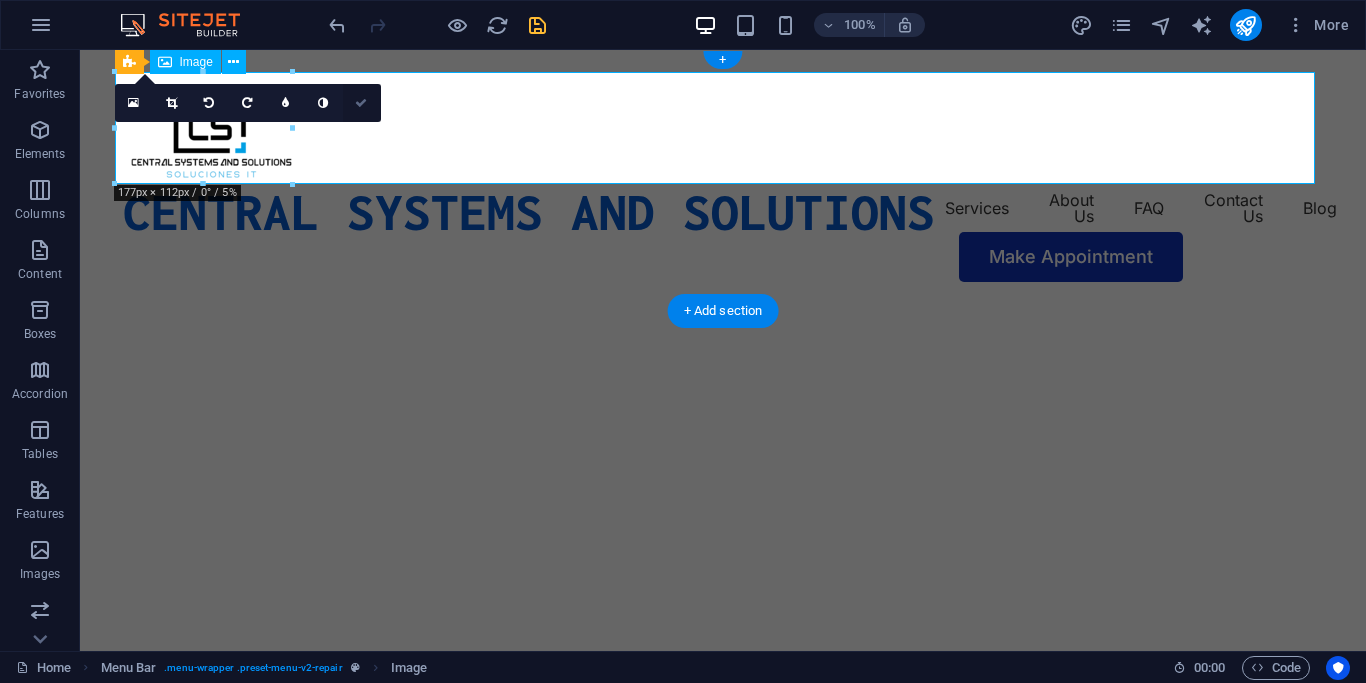 click at bounding box center (362, 103) 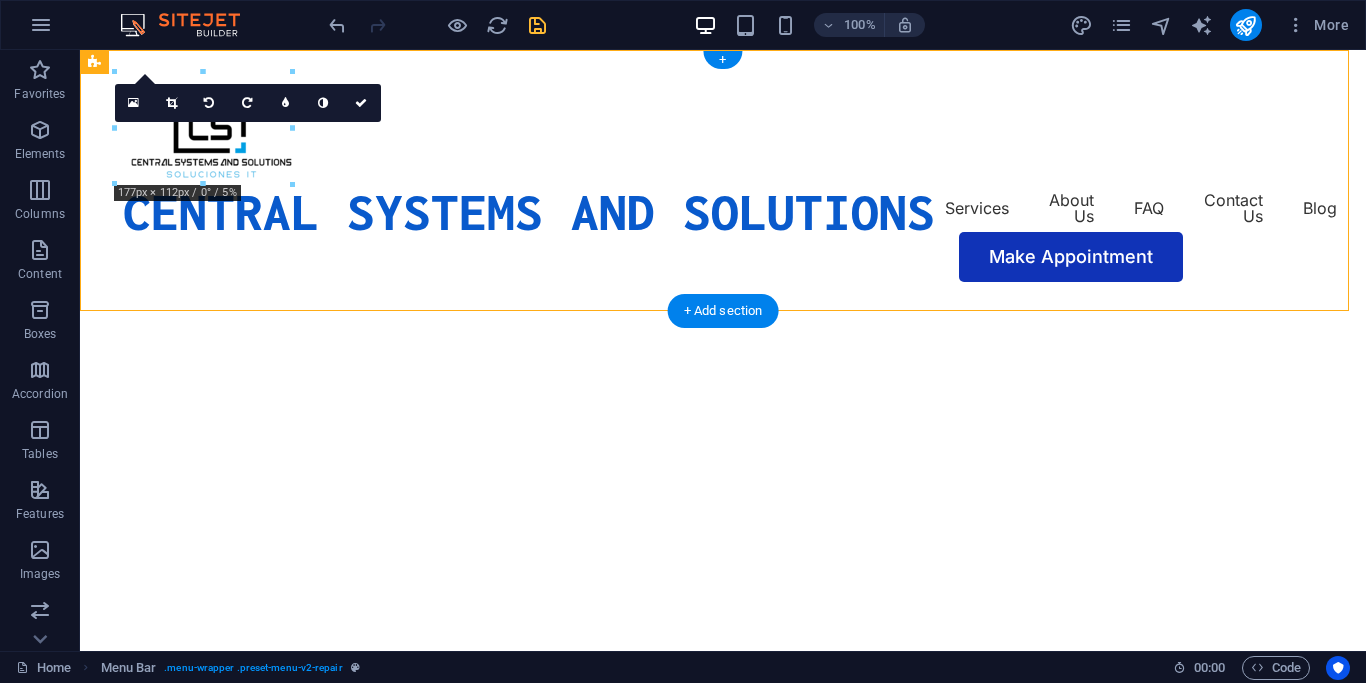 drag, startPoint x: 262, startPoint y: 219, endPoint x: 524, endPoint y: 147, distance: 271.71307 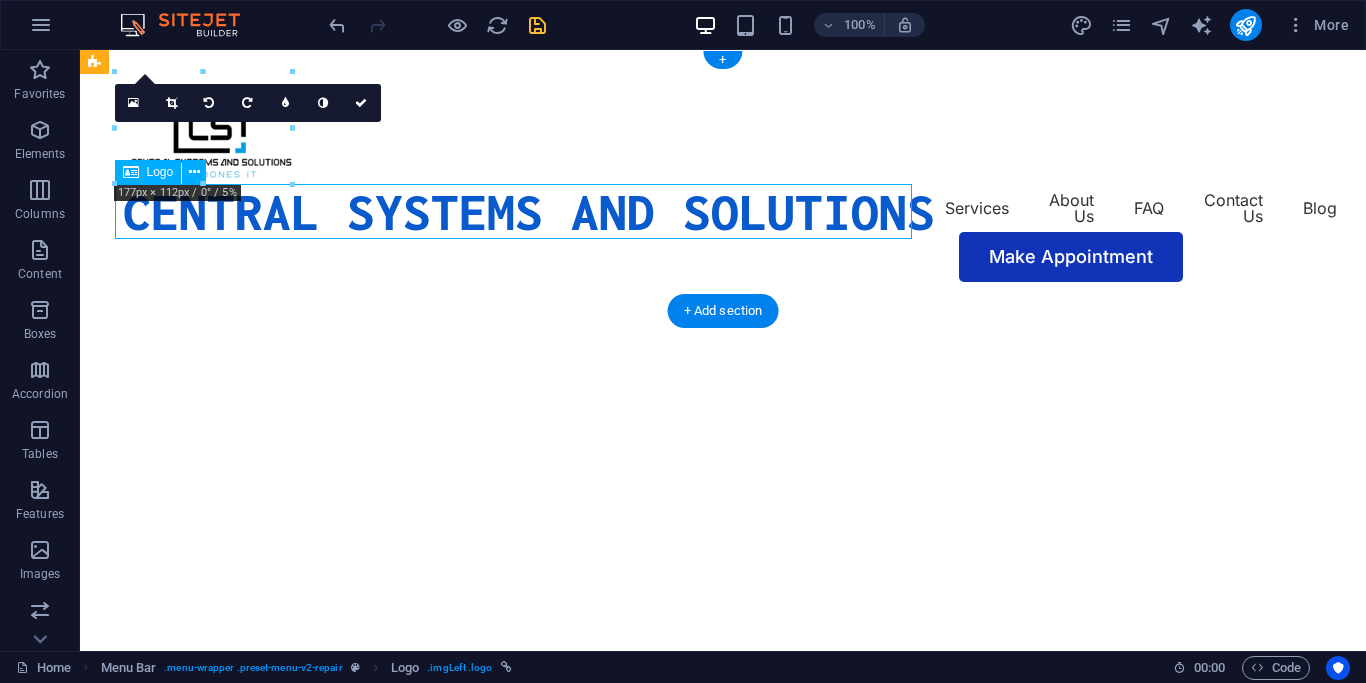 drag, startPoint x: 489, startPoint y: 205, endPoint x: 599, endPoint y: 209, distance: 110.0727 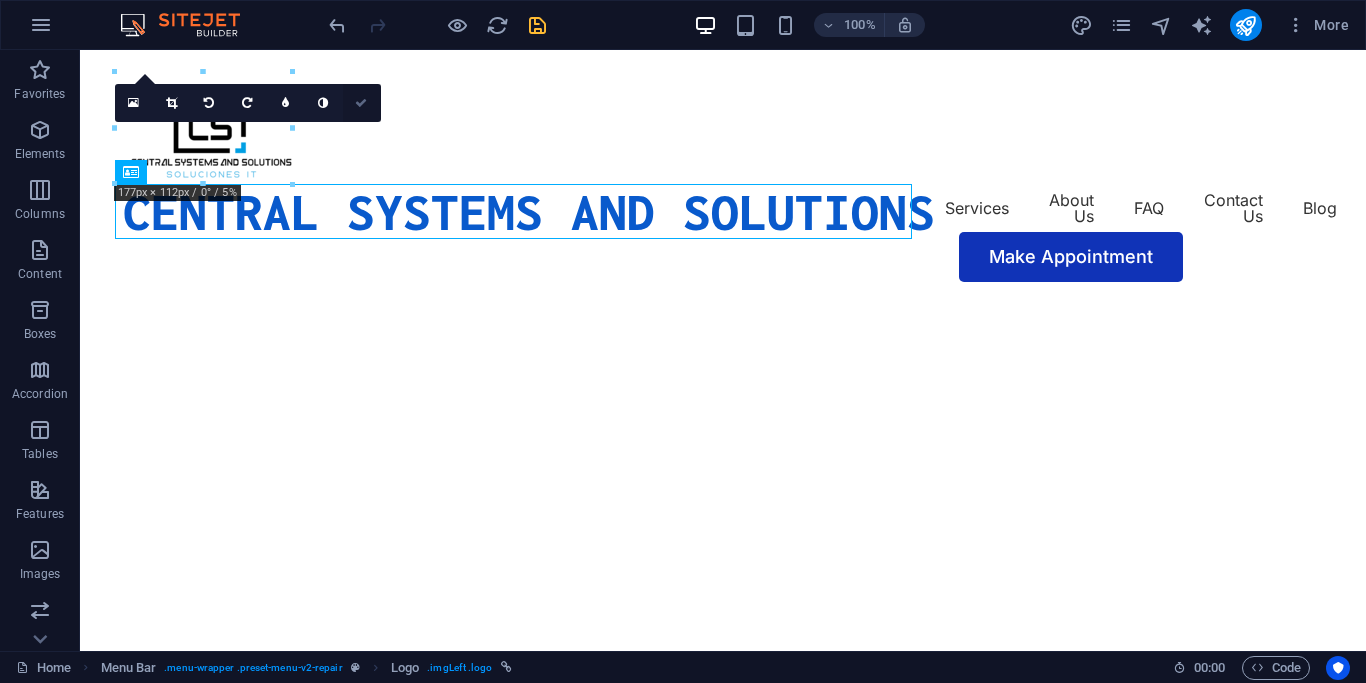 click at bounding box center (361, 103) 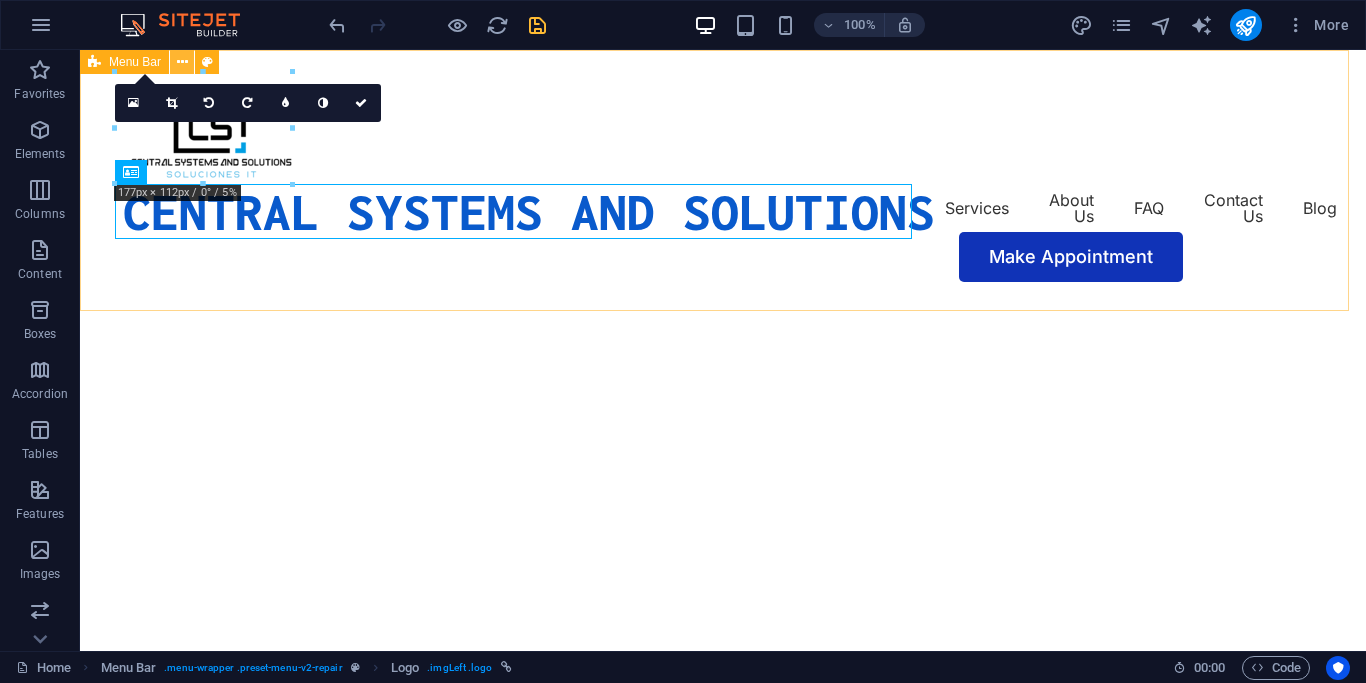 click at bounding box center [182, 62] 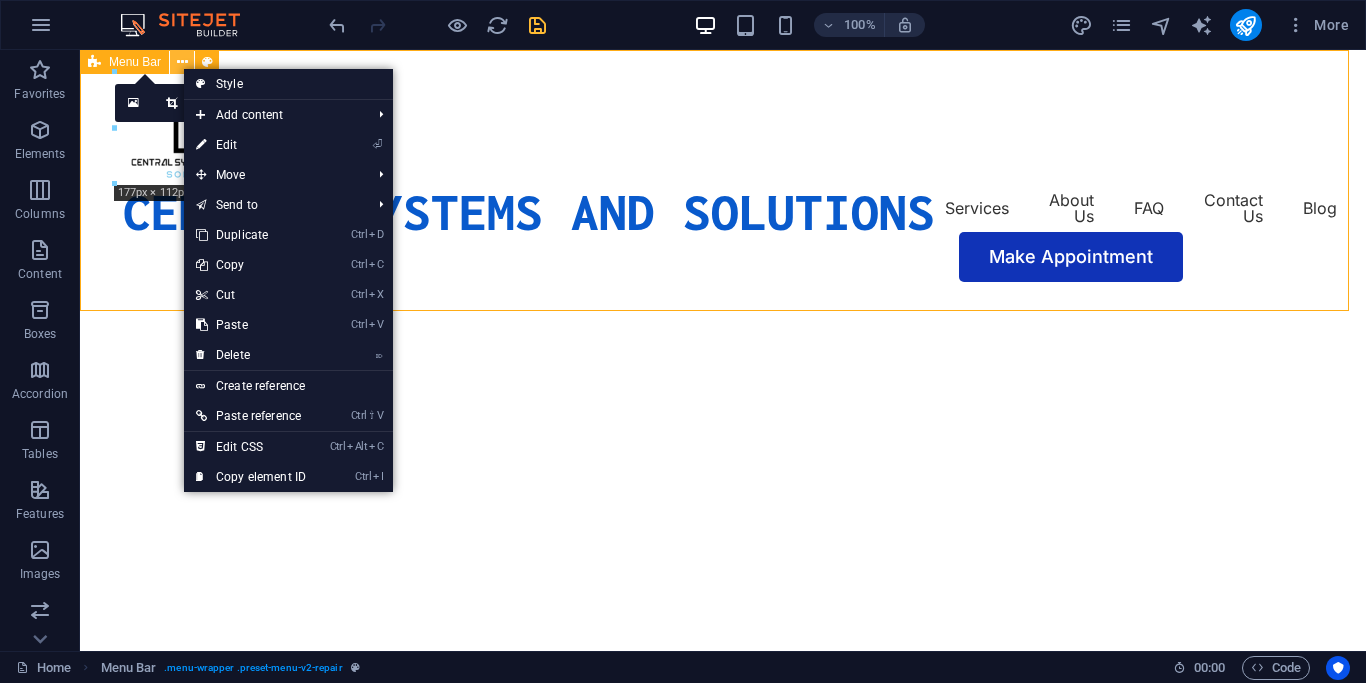 click at bounding box center (182, 62) 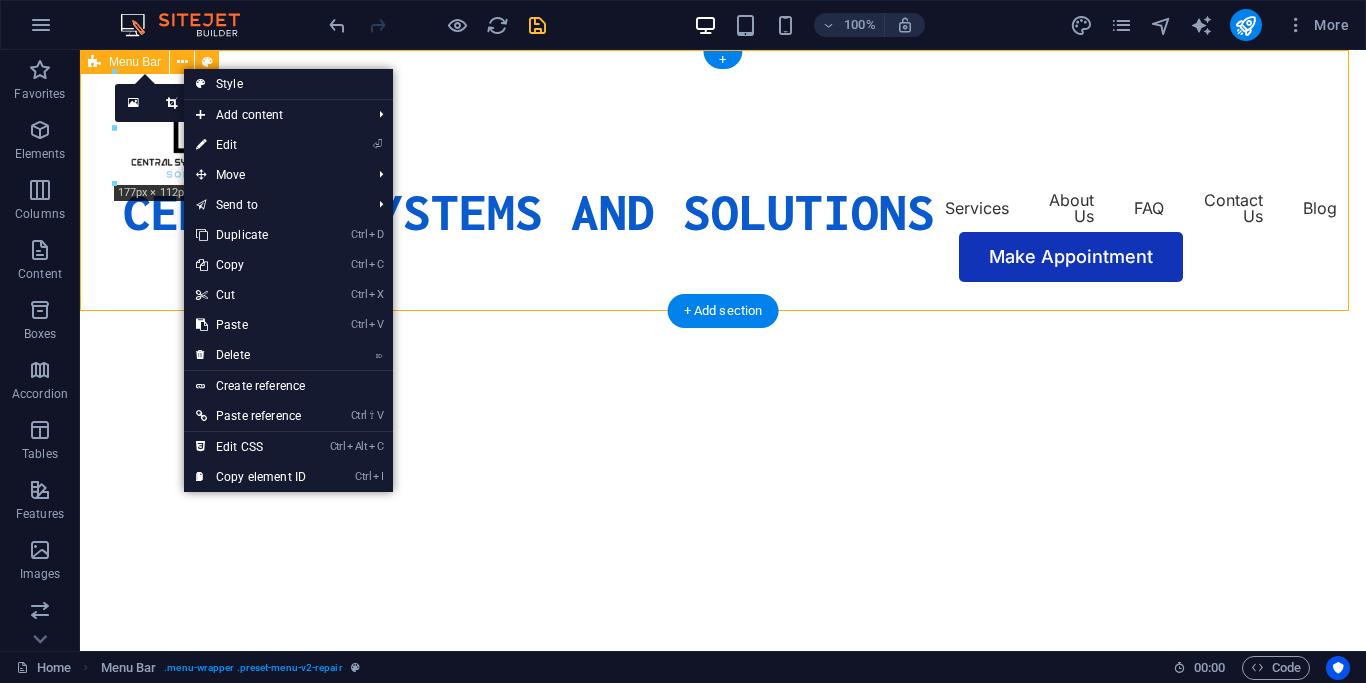 click on "CENTRAL SYSTEMS AND SOLUTIONS Services About Us FAQ Contact Us Blog Make Appointment" at bounding box center [723, 177] 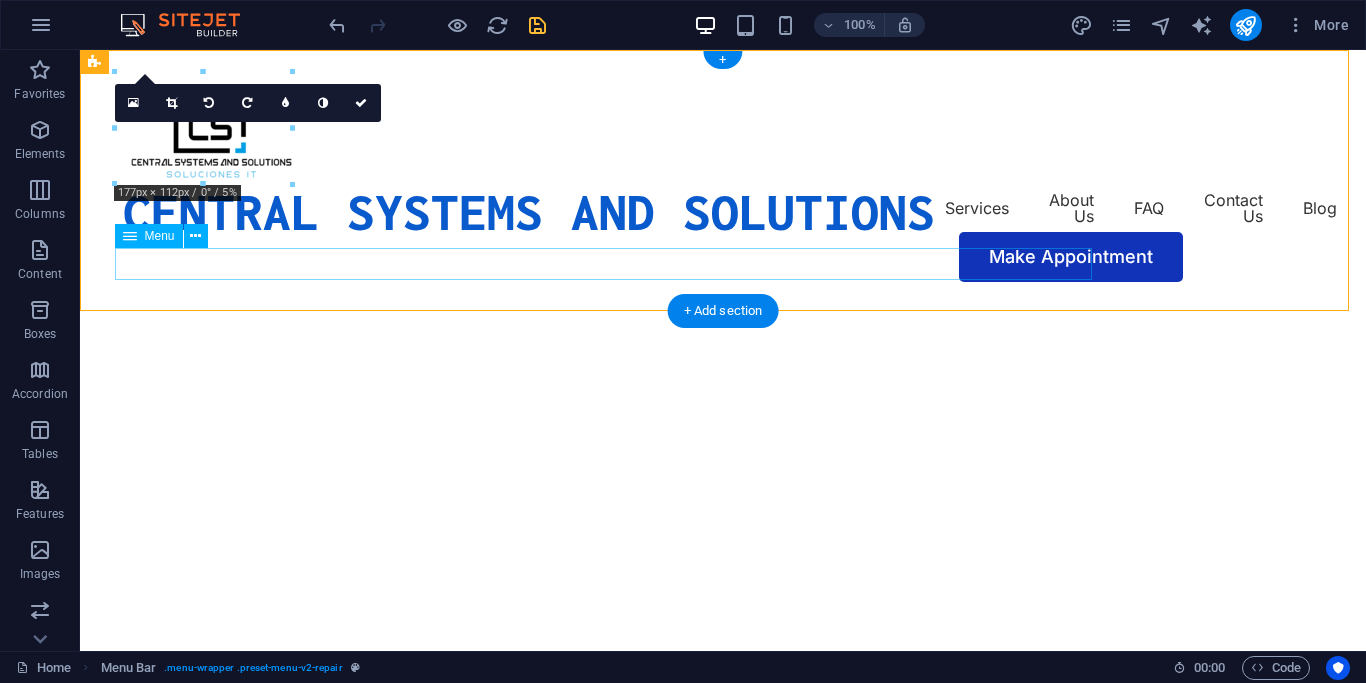 click on "Services About Us FAQ Contact Us Blog" at bounding box center [723, 208] 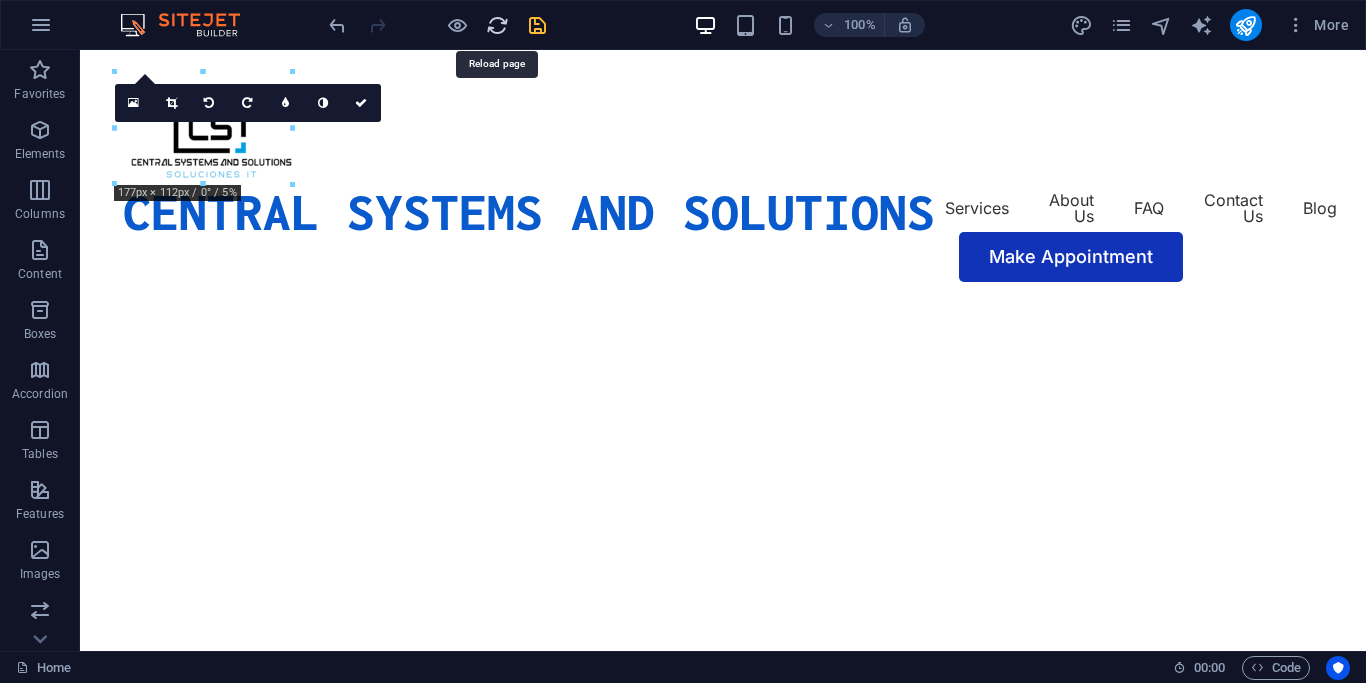 click at bounding box center (497, 25) 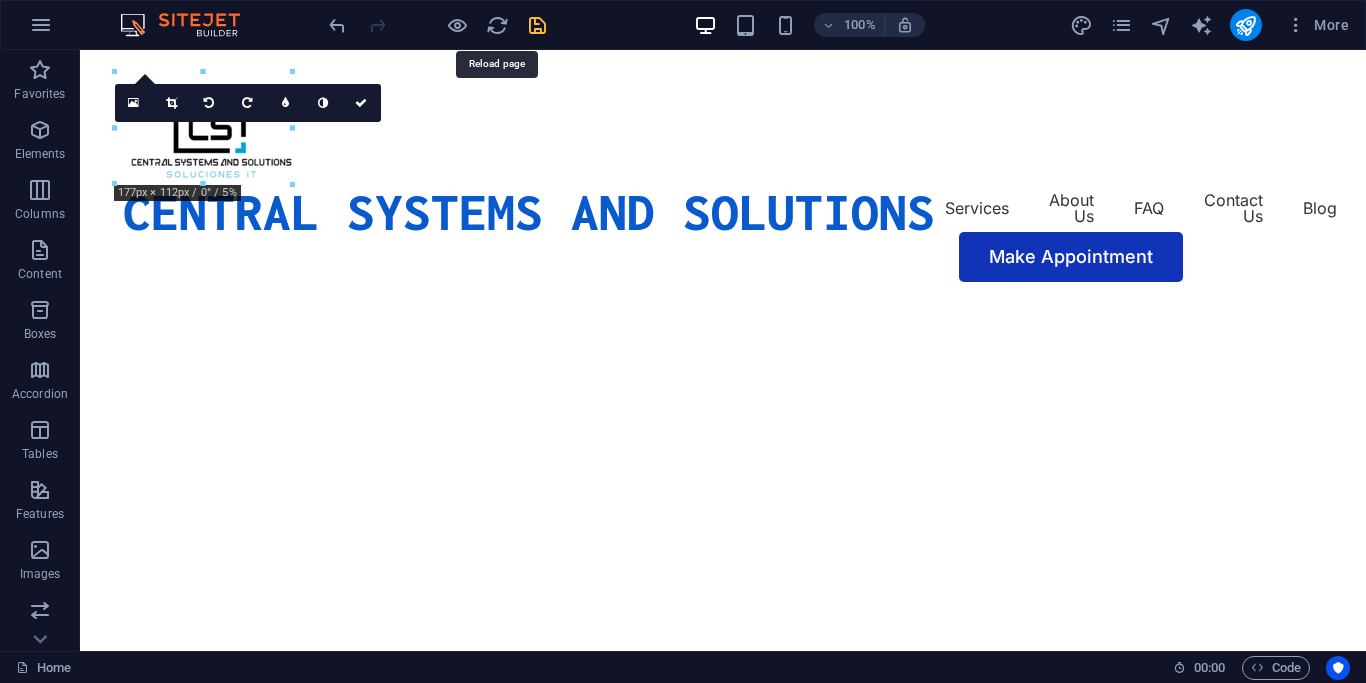type 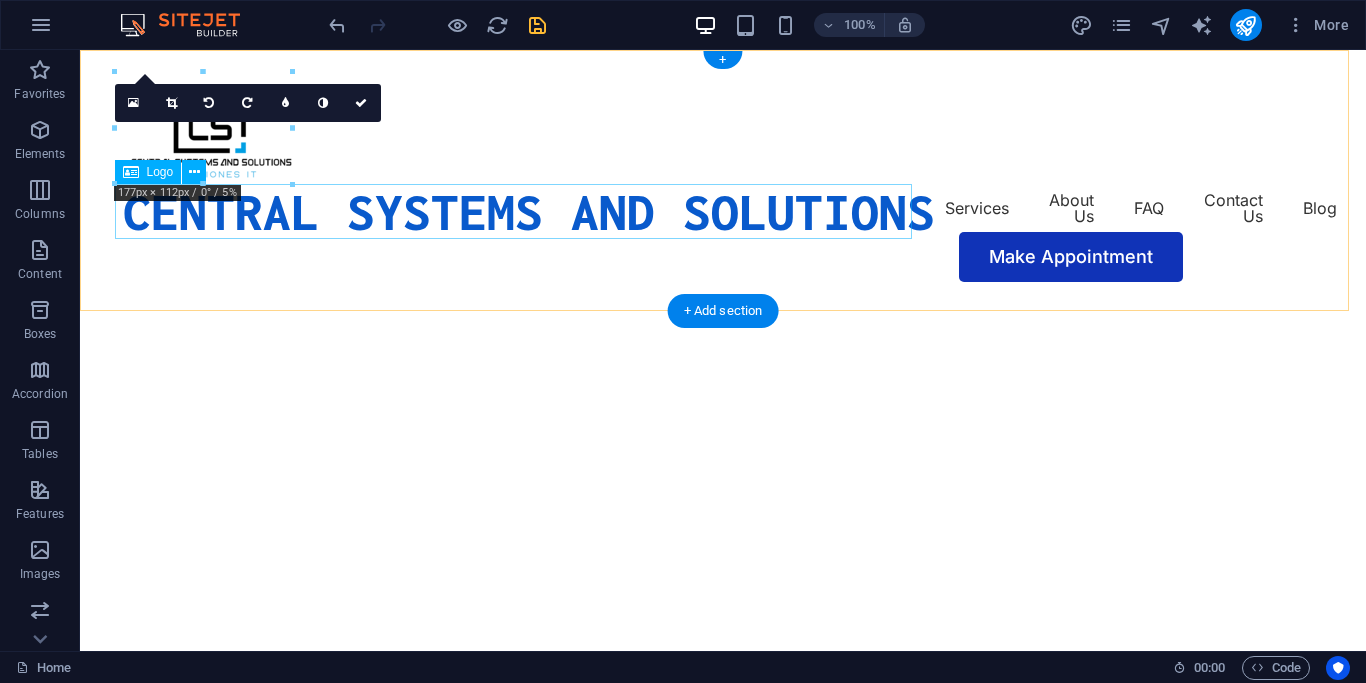 click on "CENTRAL SYSTEMS AND SOLUTIONS" at bounding box center [529, 211] 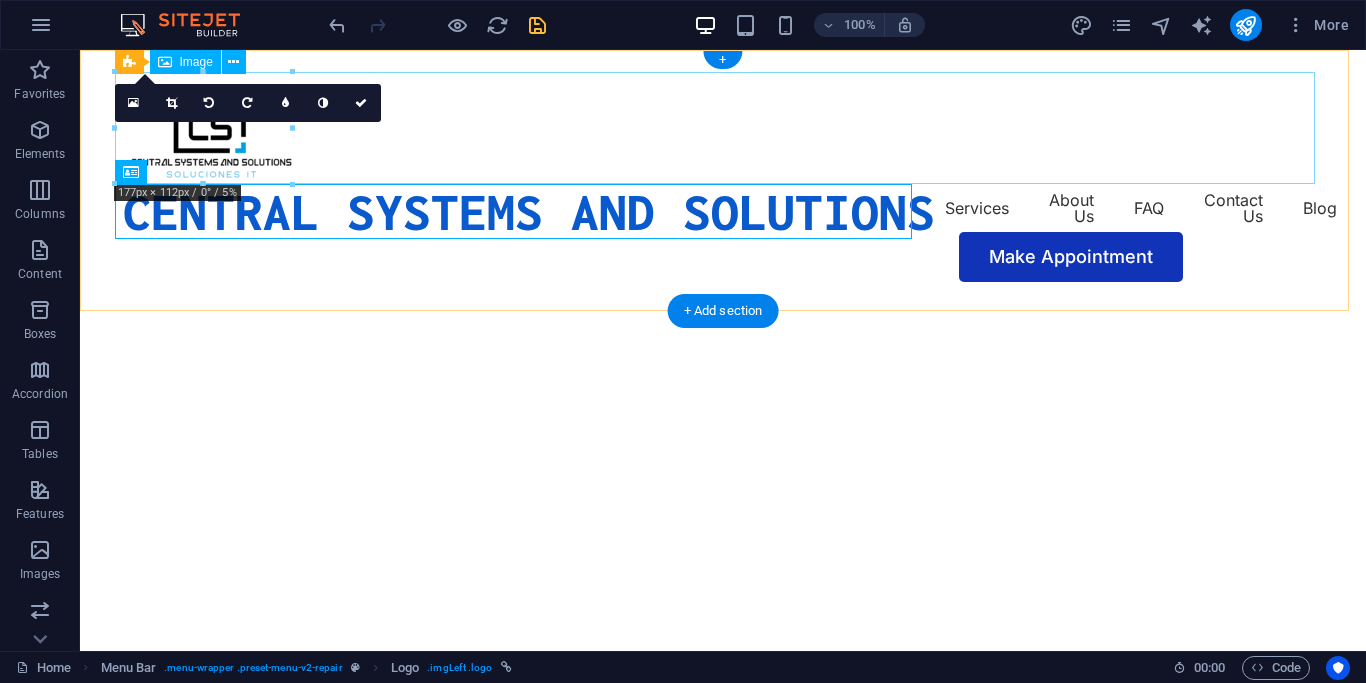 drag, startPoint x: 358, startPoint y: 184, endPoint x: 375, endPoint y: 188, distance: 17.464249 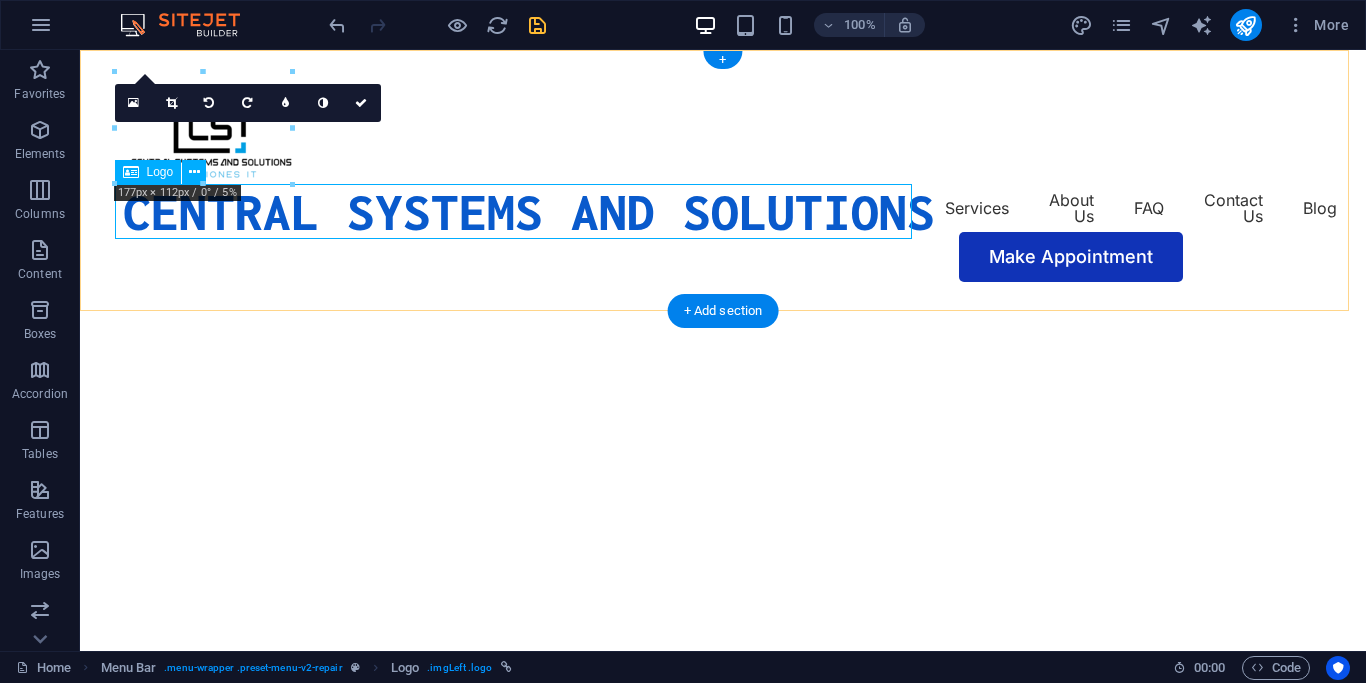 click on "CENTRAL SYSTEMS AND SOLUTIONS" at bounding box center [529, 211] 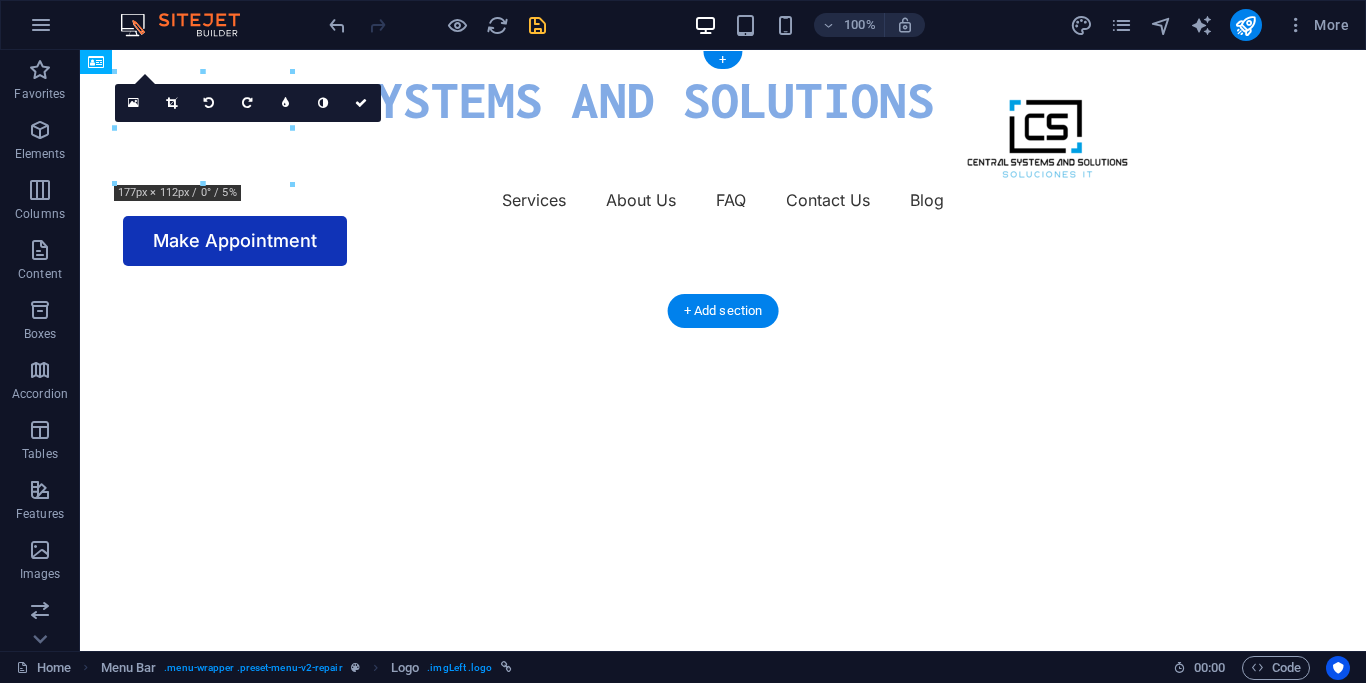 drag, startPoint x: 398, startPoint y: 197, endPoint x: 857, endPoint y: 120, distance: 465.4138 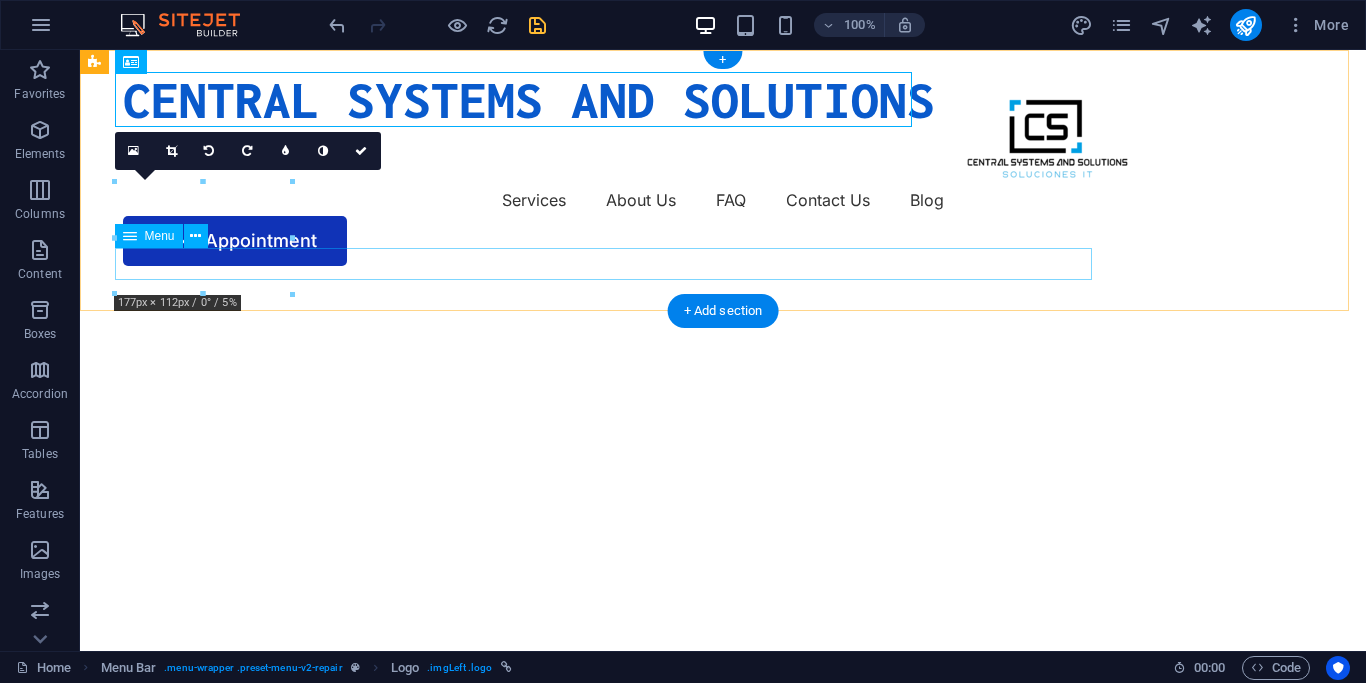 click on "Services About Us FAQ Contact Us Blog" at bounding box center (723, 200) 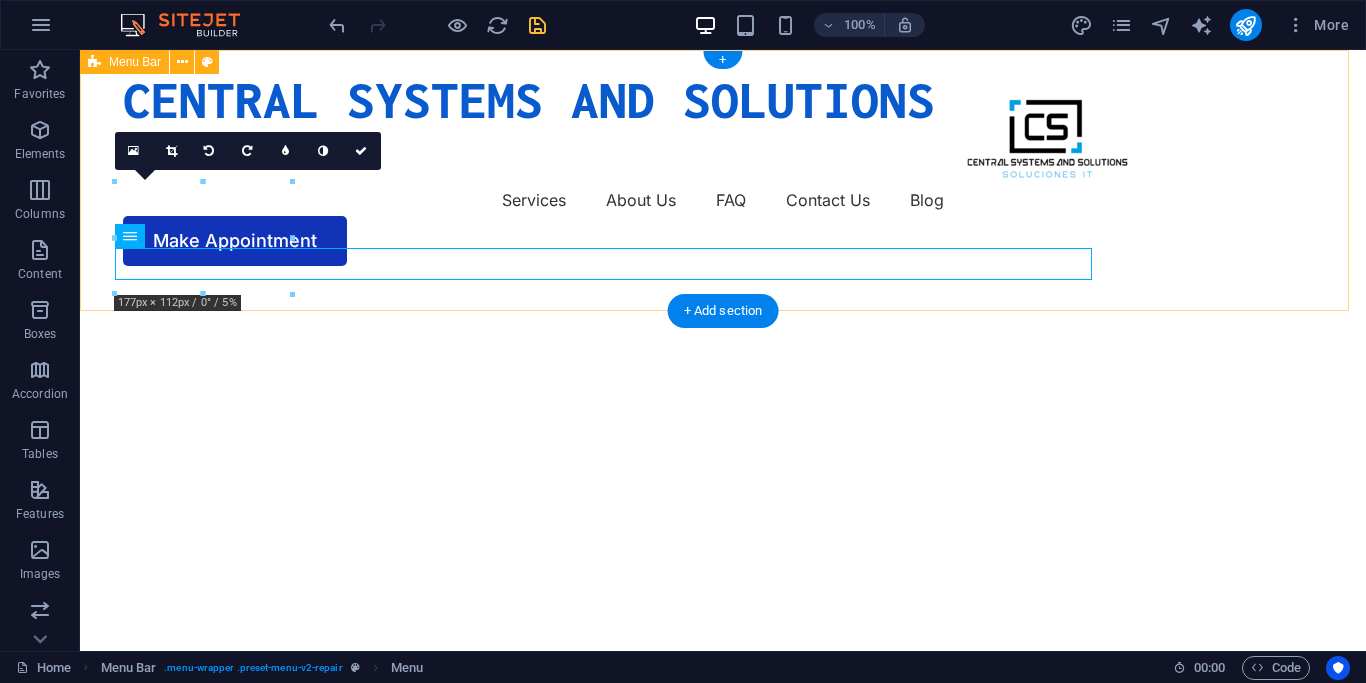 click on "CENTRAL SYSTEMS AND SOLUTIONS Services About Us FAQ Contact Us Blog Make Appointment" at bounding box center (723, 169) 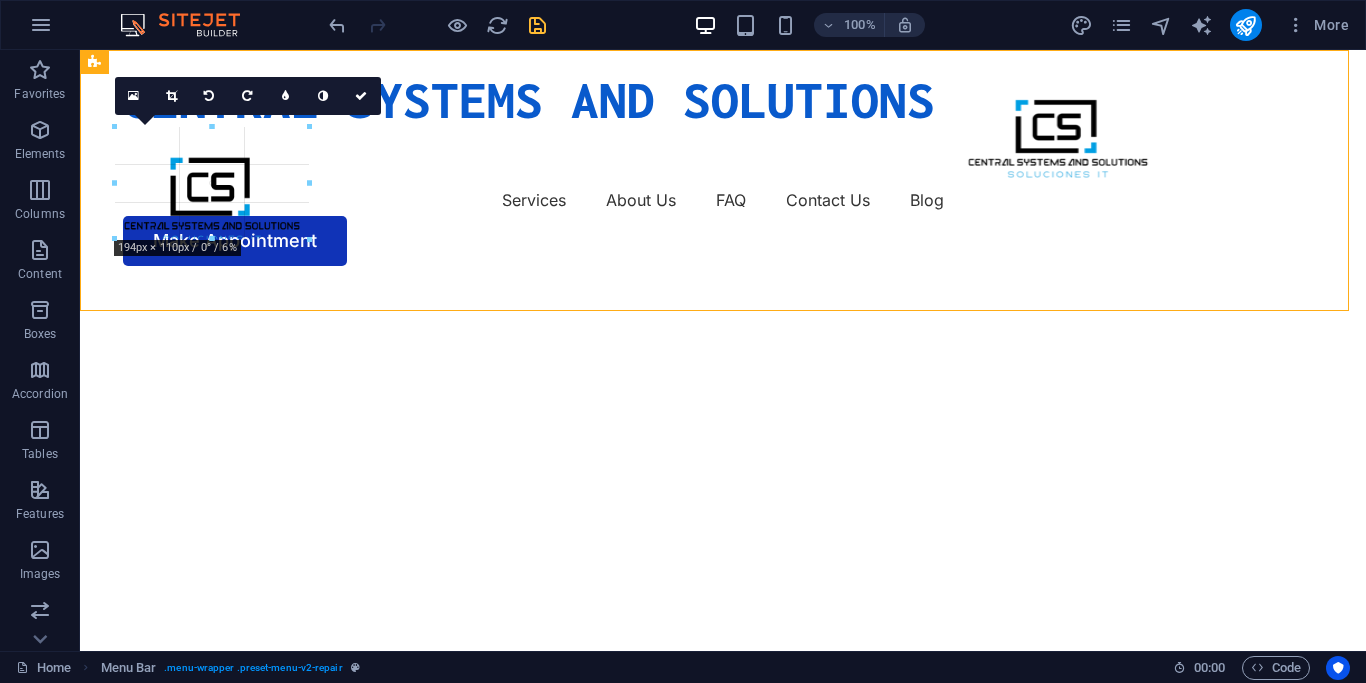 drag, startPoint x: 292, startPoint y: 297, endPoint x: 313, endPoint y: 244, distance: 57.00877 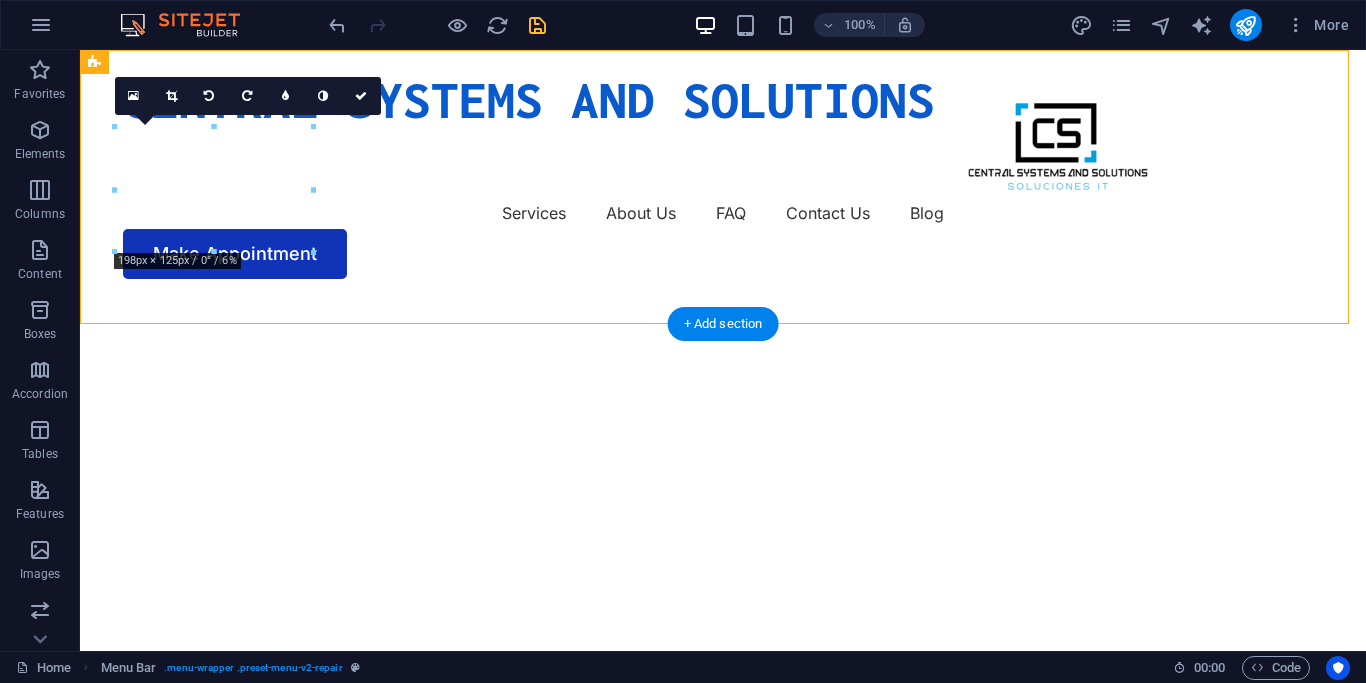 click at bounding box center [-555, 301] 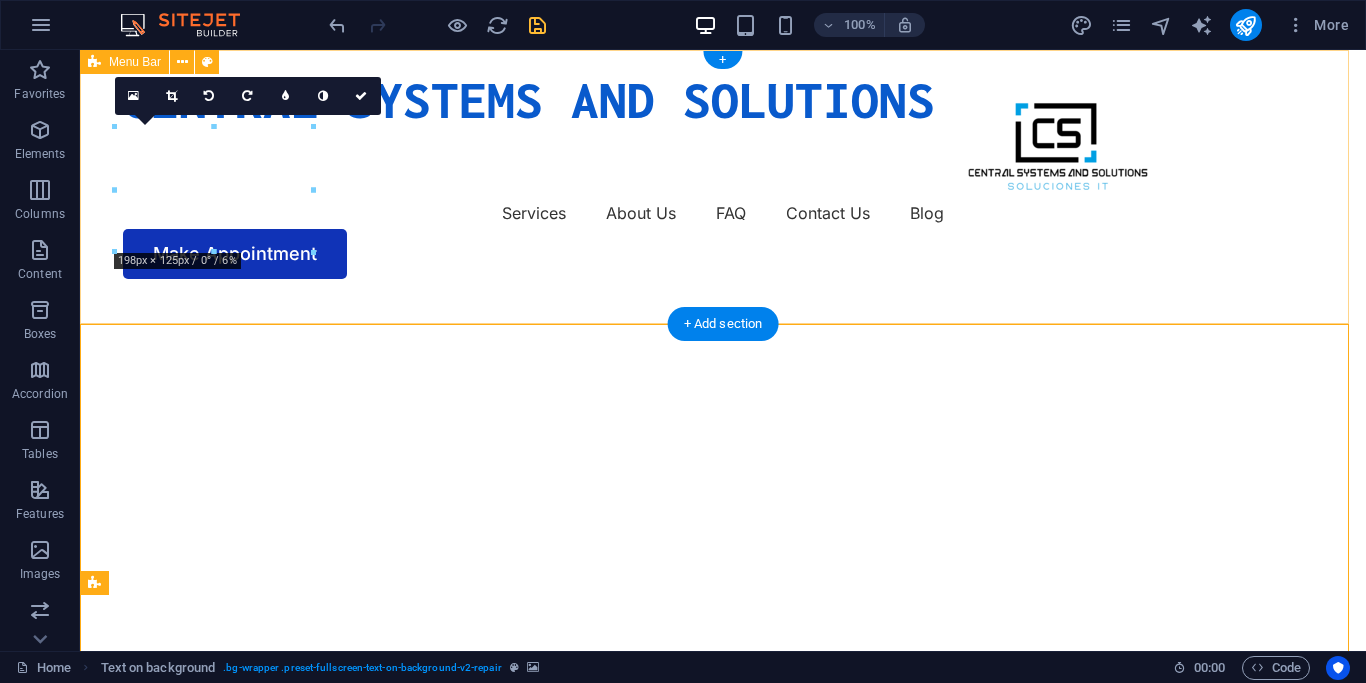 click on "CENTRAL SYSTEMS AND SOLUTIONS Services About Us FAQ Contact Us Blog Make Appointment" at bounding box center [723, 175] 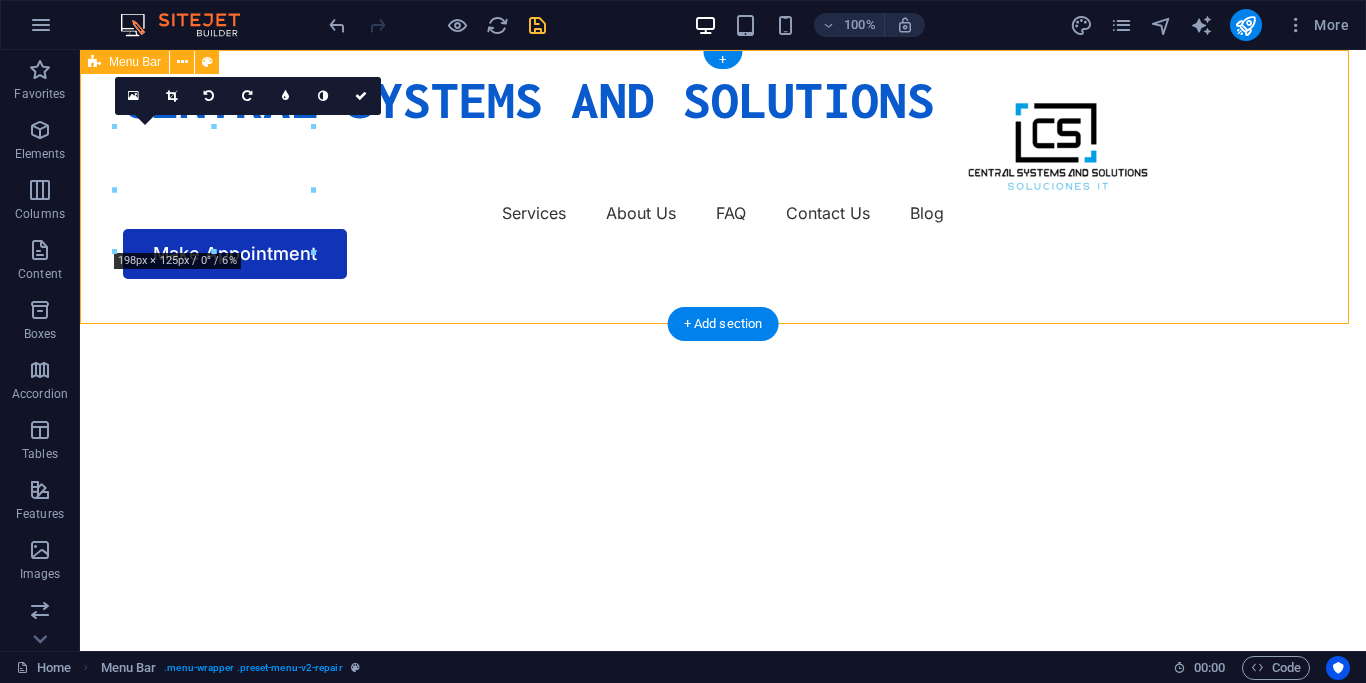 click on "CENTRAL SYSTEMS AND SOLUTIONS Services About Us FAQ Contact Us Blog Make Appointment" at bounding box center (723, 175) 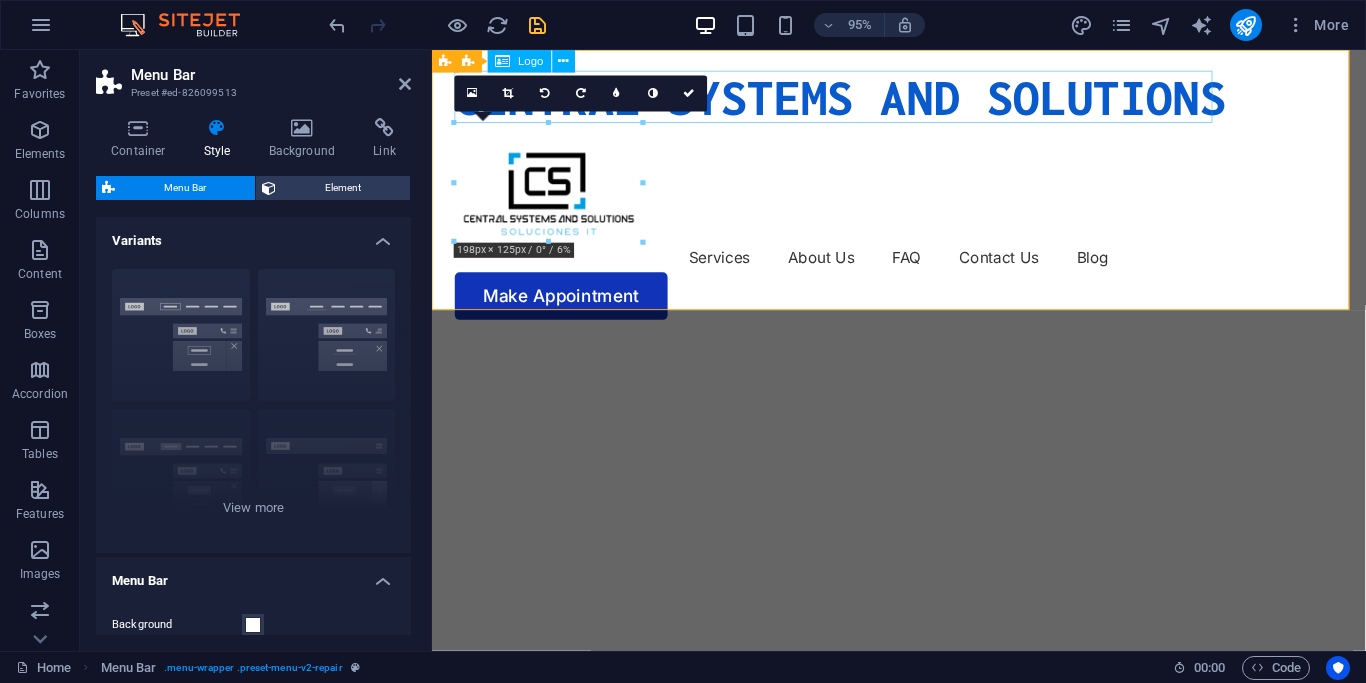 click on "CENTRAL SYSTEMS AND SOLUTIONS" at bounding box center (862, 99) 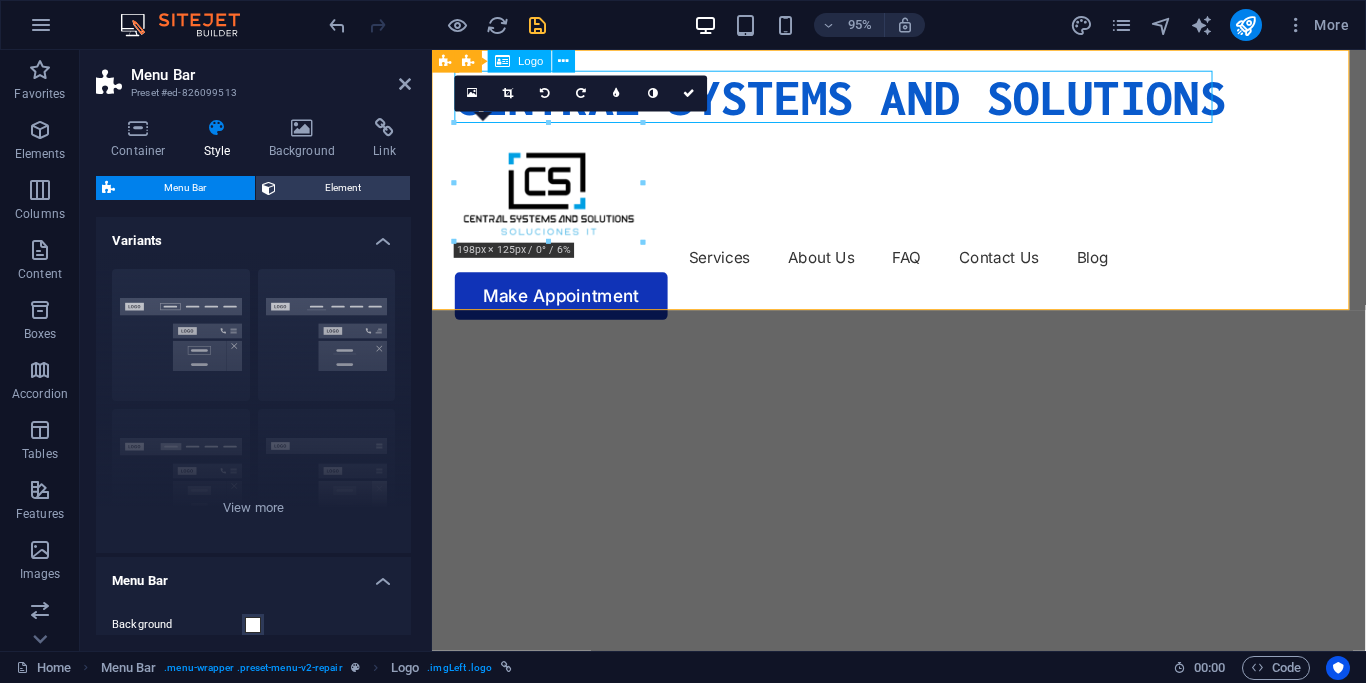 click on "CENTRAL SYSTEMS AND SOLUTIONS" at bounding box center (862, 99) 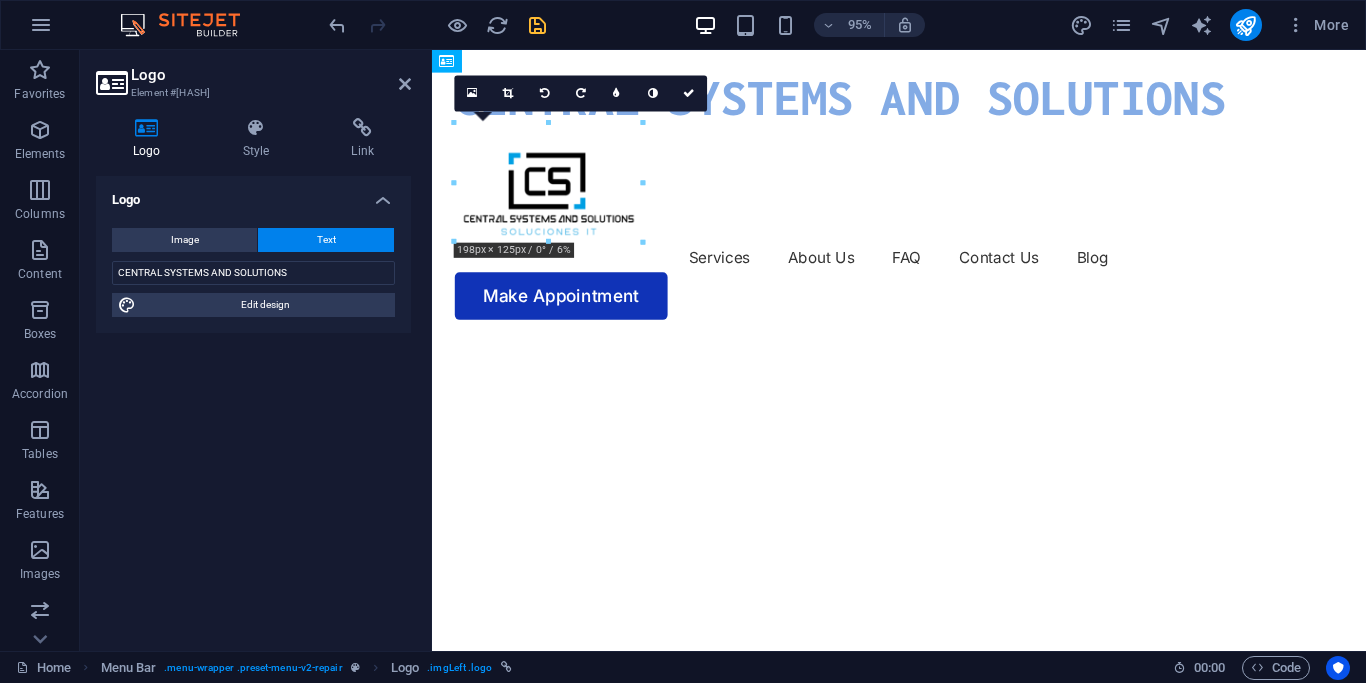 drag, startPoint x: 774, startPoint y: 110, endPoint x: 757, endPoint y: 115, distance: 17.720045 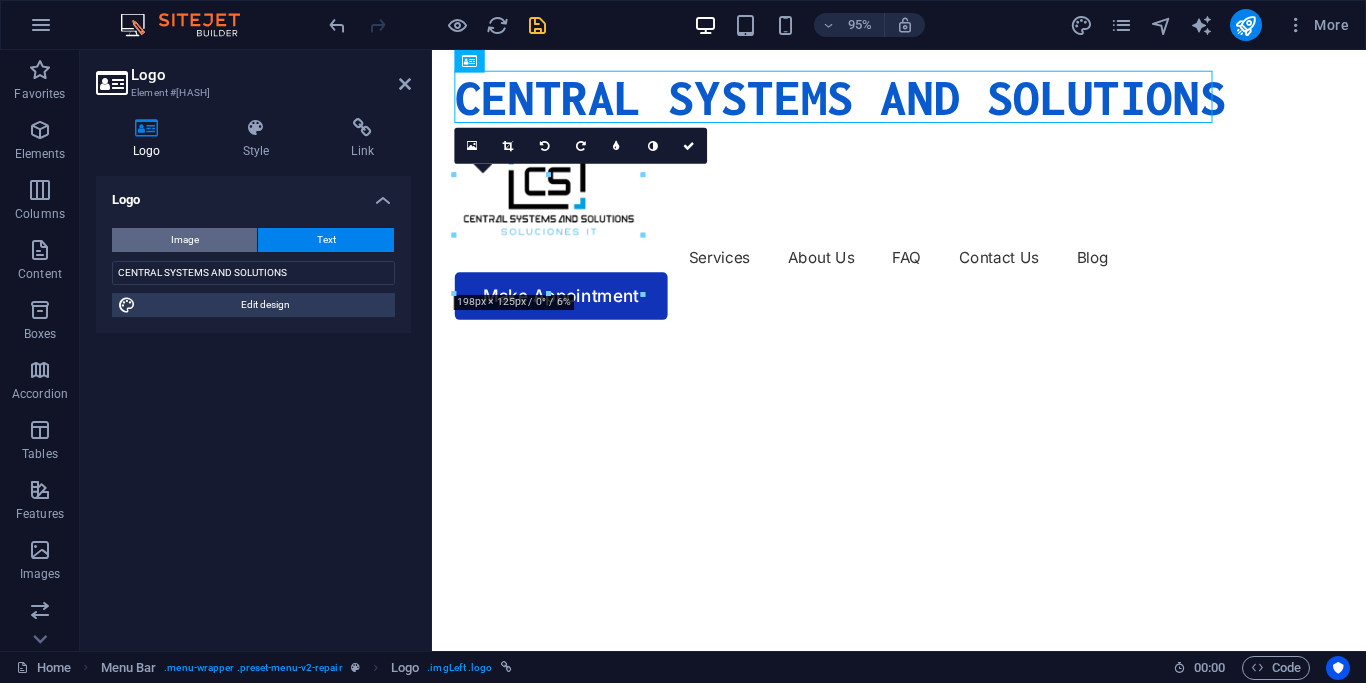 click on "Image" at bounding box center (184, 240) 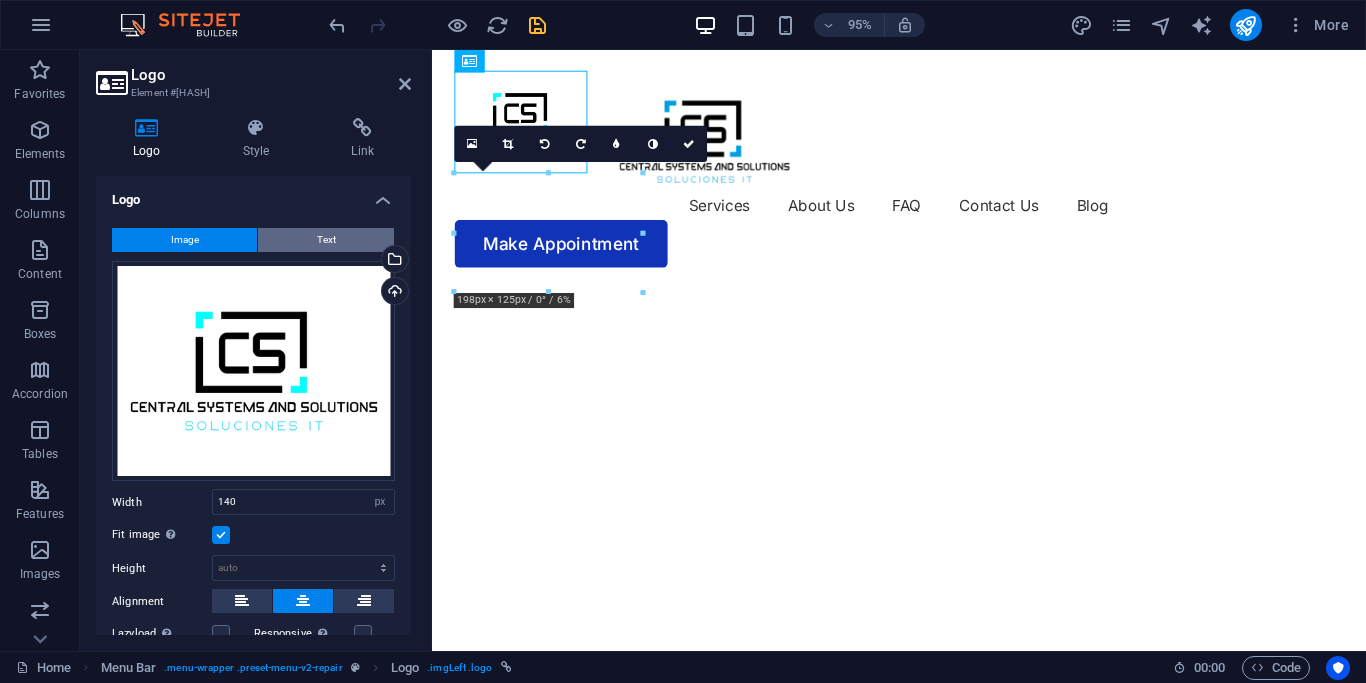 click on "Text" at bounding box center [326, 240] 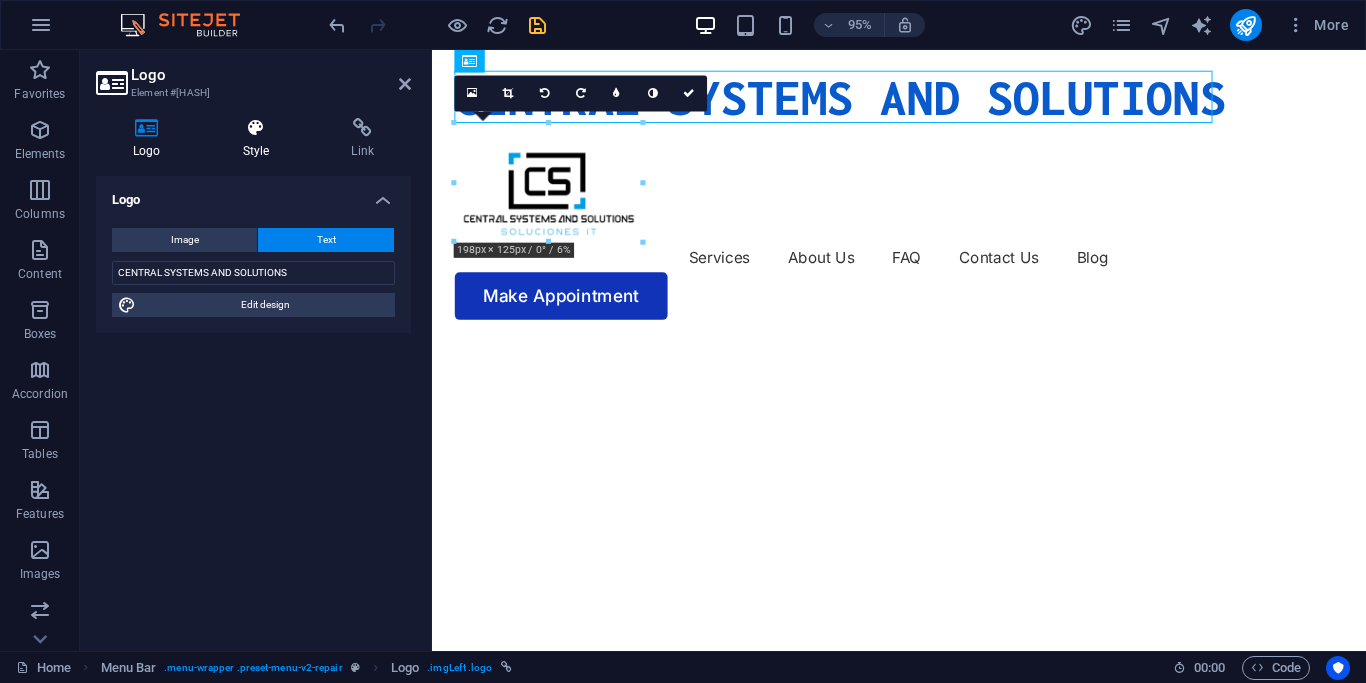 click on "Style" at bounding box center (260, 139) 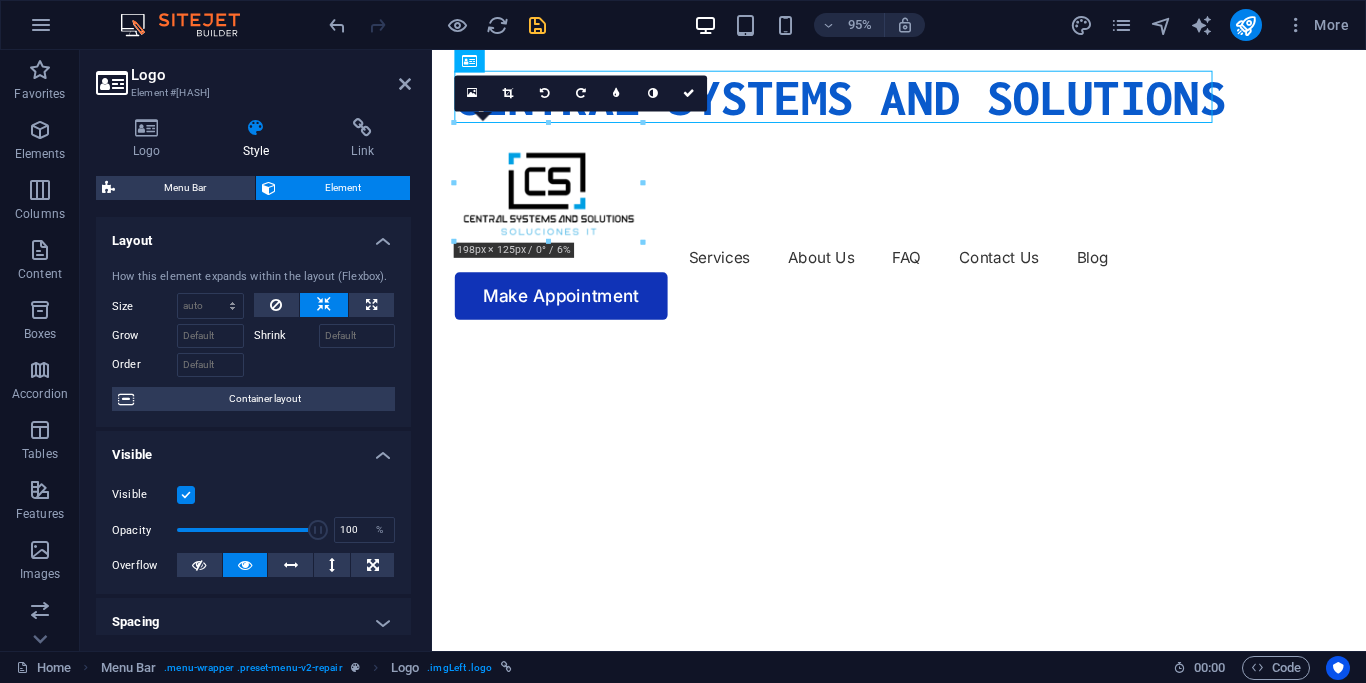 scroll, scrollTop: 90, scrollLeft: 0, axis: vertical 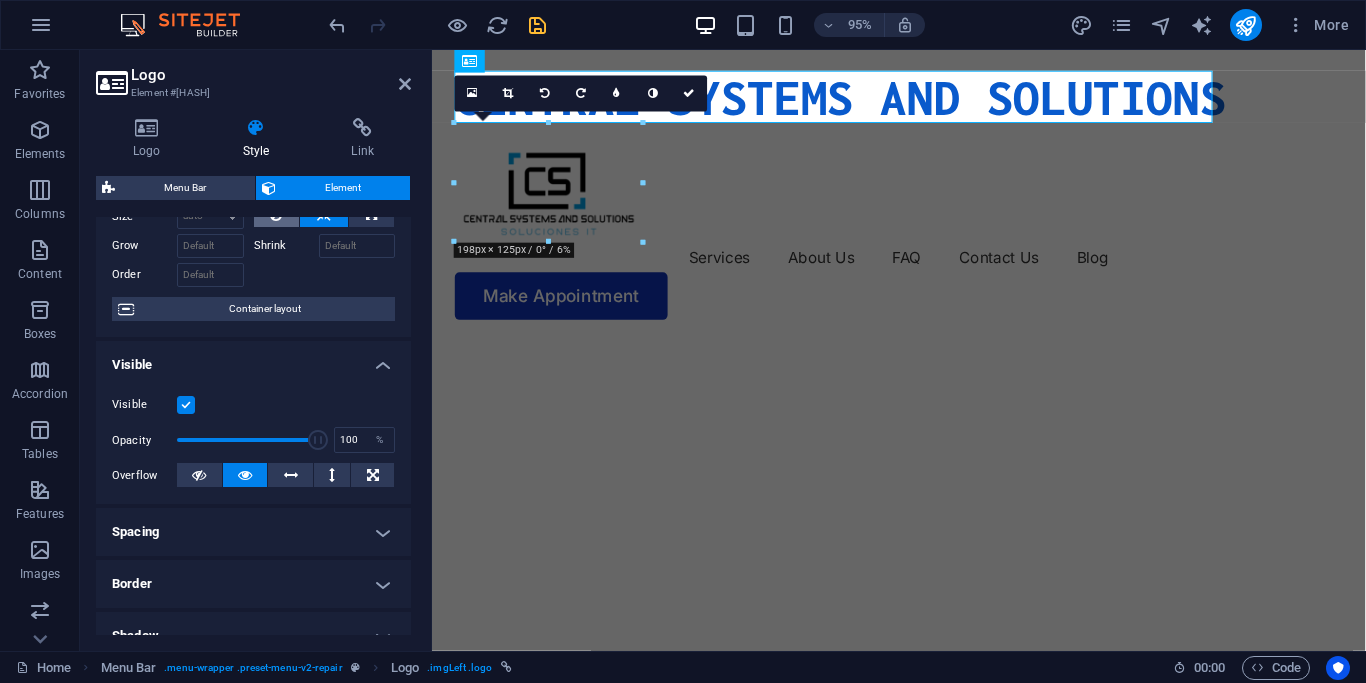 click at bounding box center (276, 215) 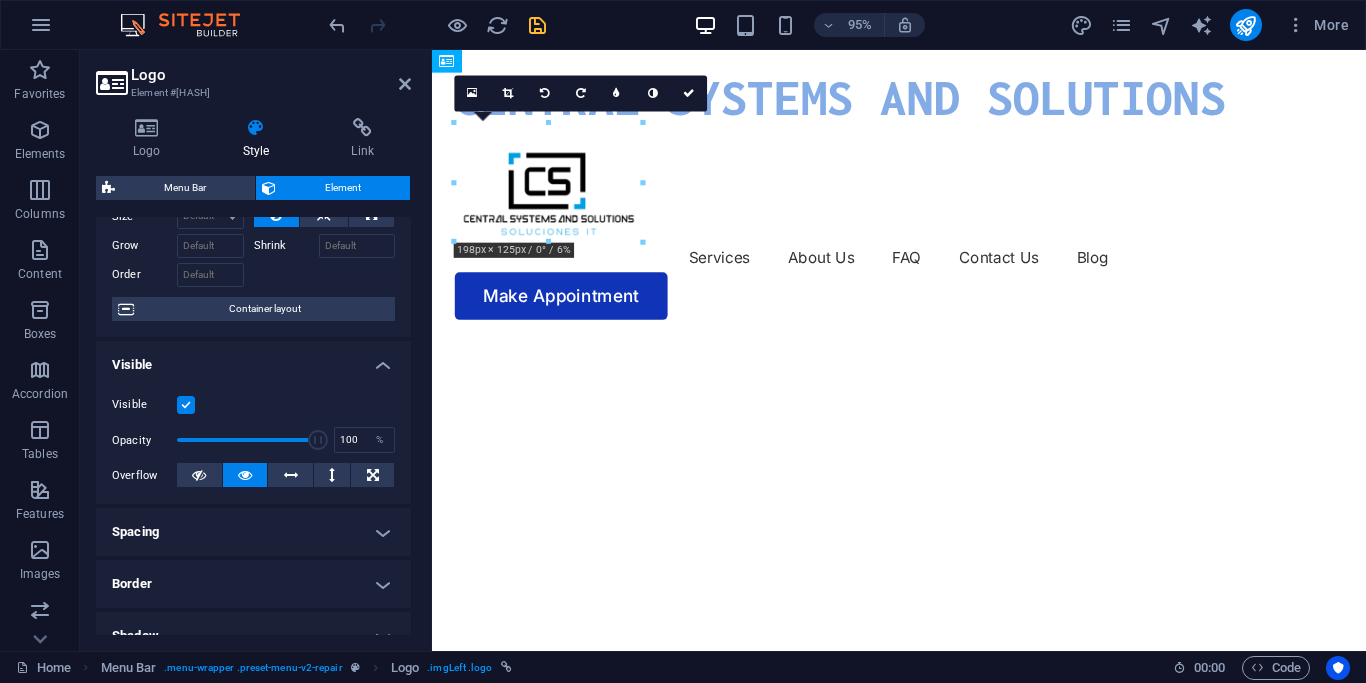 drag, startPoint x: 1101, startPoint y: 106, endPoint x: 941, endPoint y: 119, distance: 160.52725 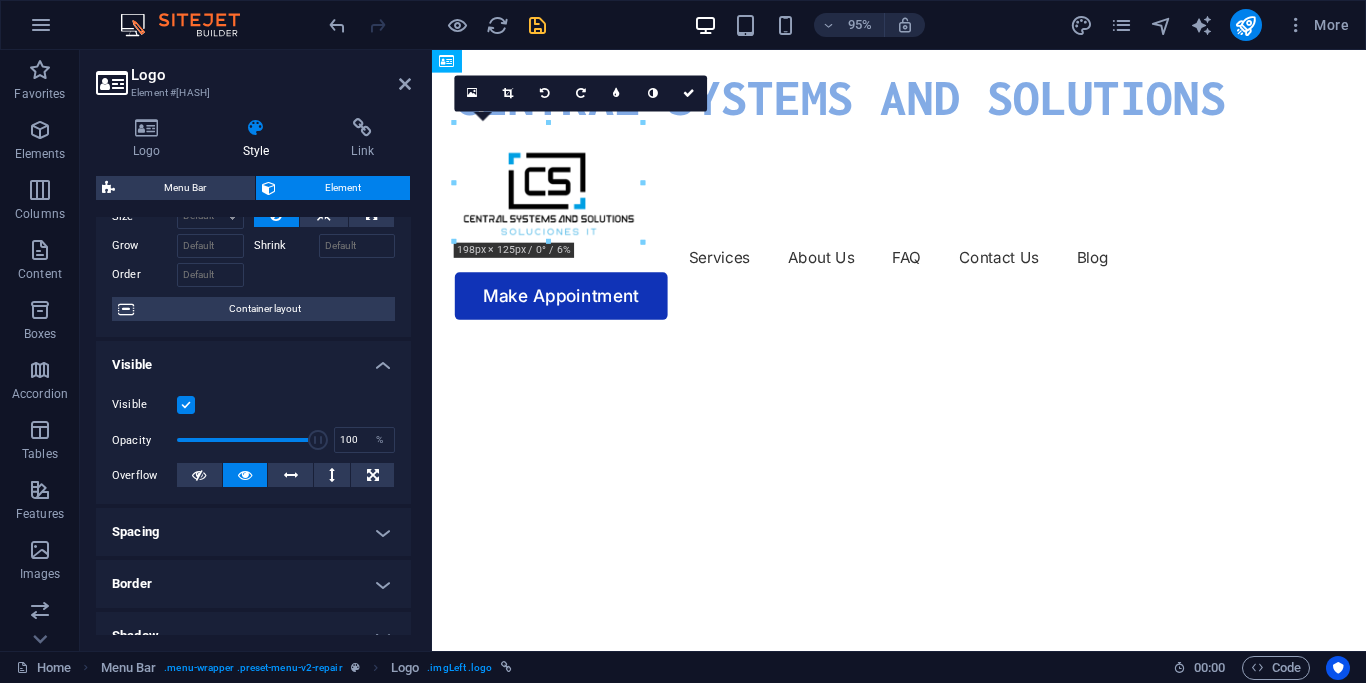 click on "CENTRAL SYSTEMS AND SOLUTIONS CENTRAL SYSTEMS AND SOLUTIONS Services About Us FAQ Contact Us Blog Make Appointment" at bounding box center (923, 203) 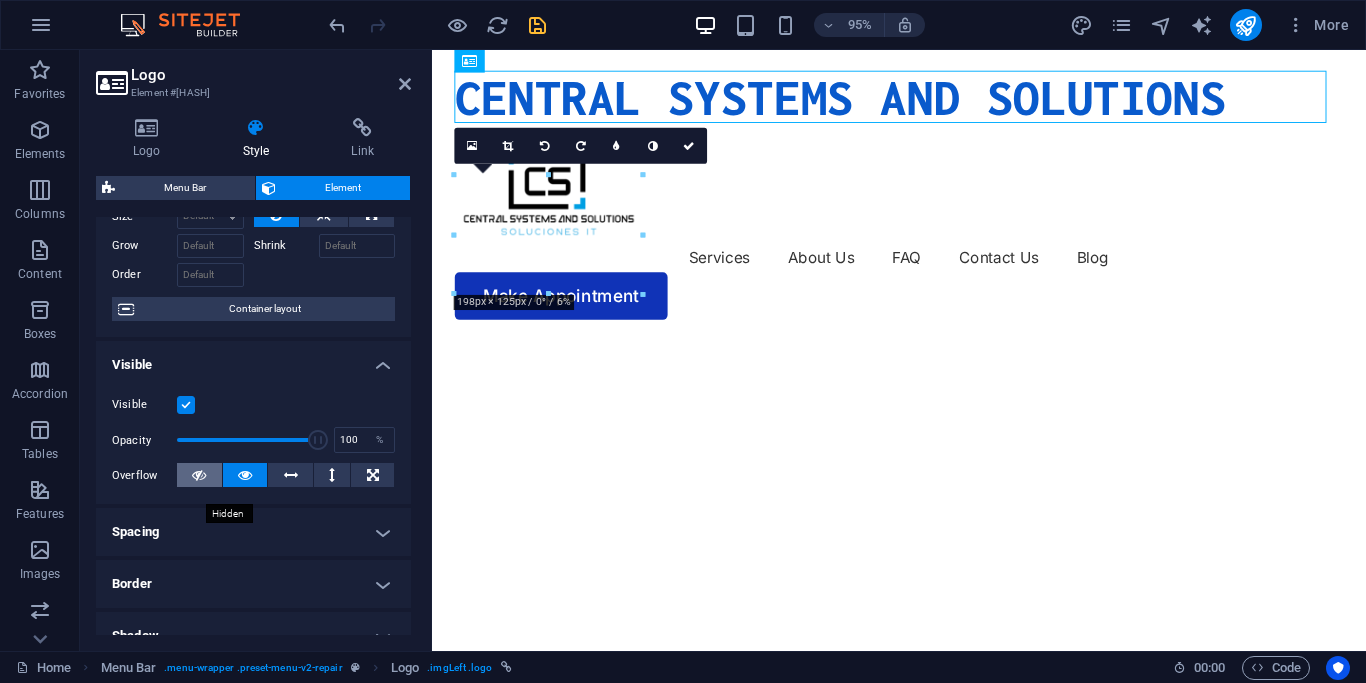 click at bounding box center (199, 475) 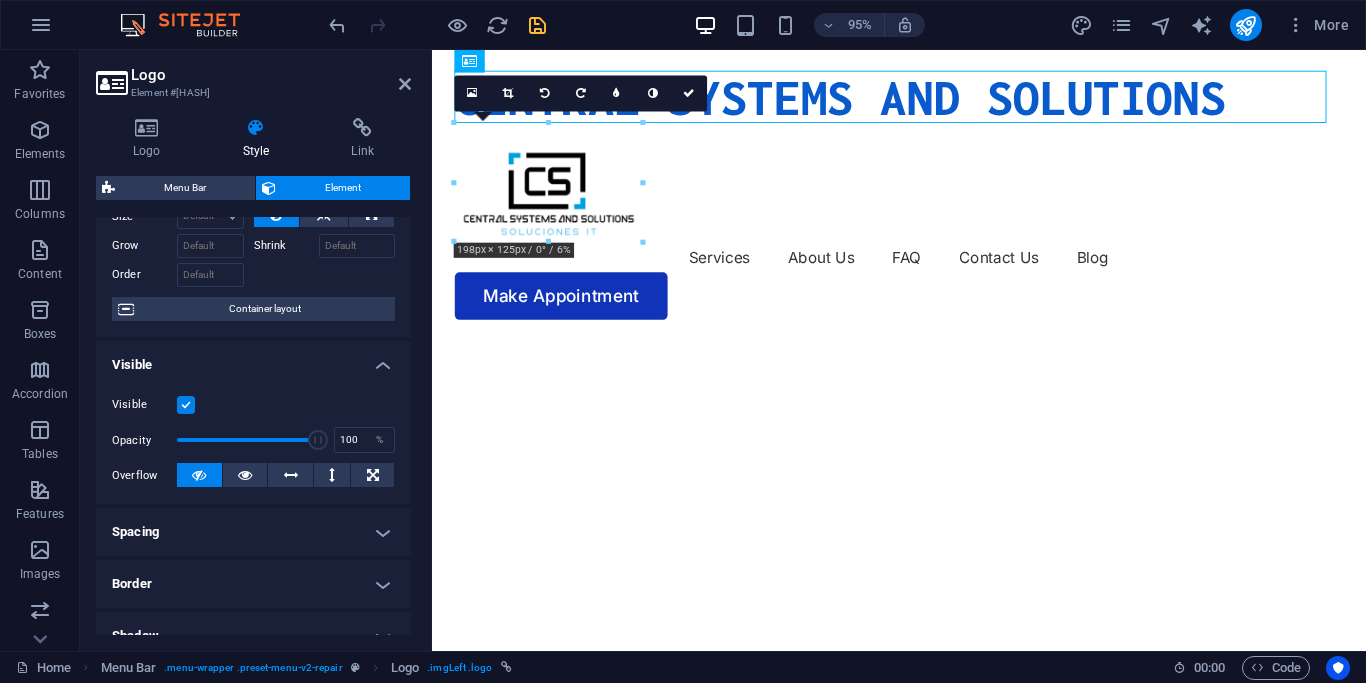 click at bounding box center [199, 475] 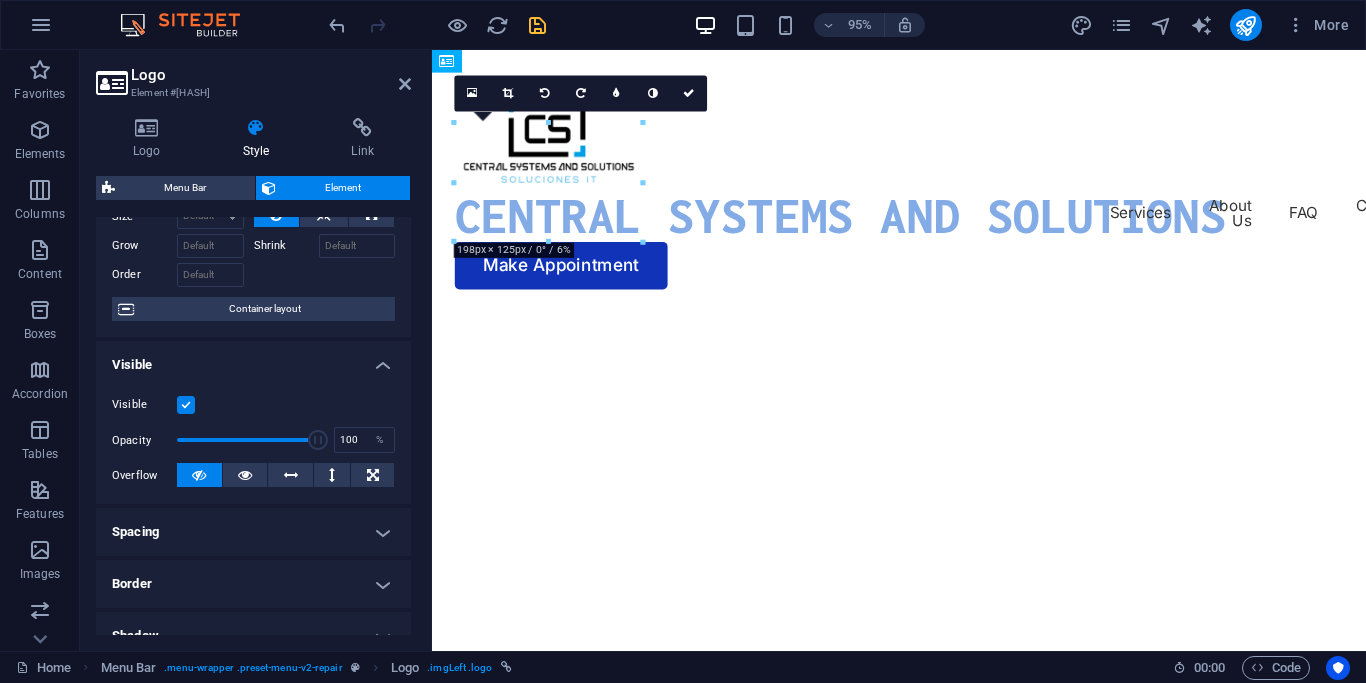 drag, startPoint x: 818, startPoint y: 89, endPoint x: 769, endPoint y: 201, distance: 122.24974 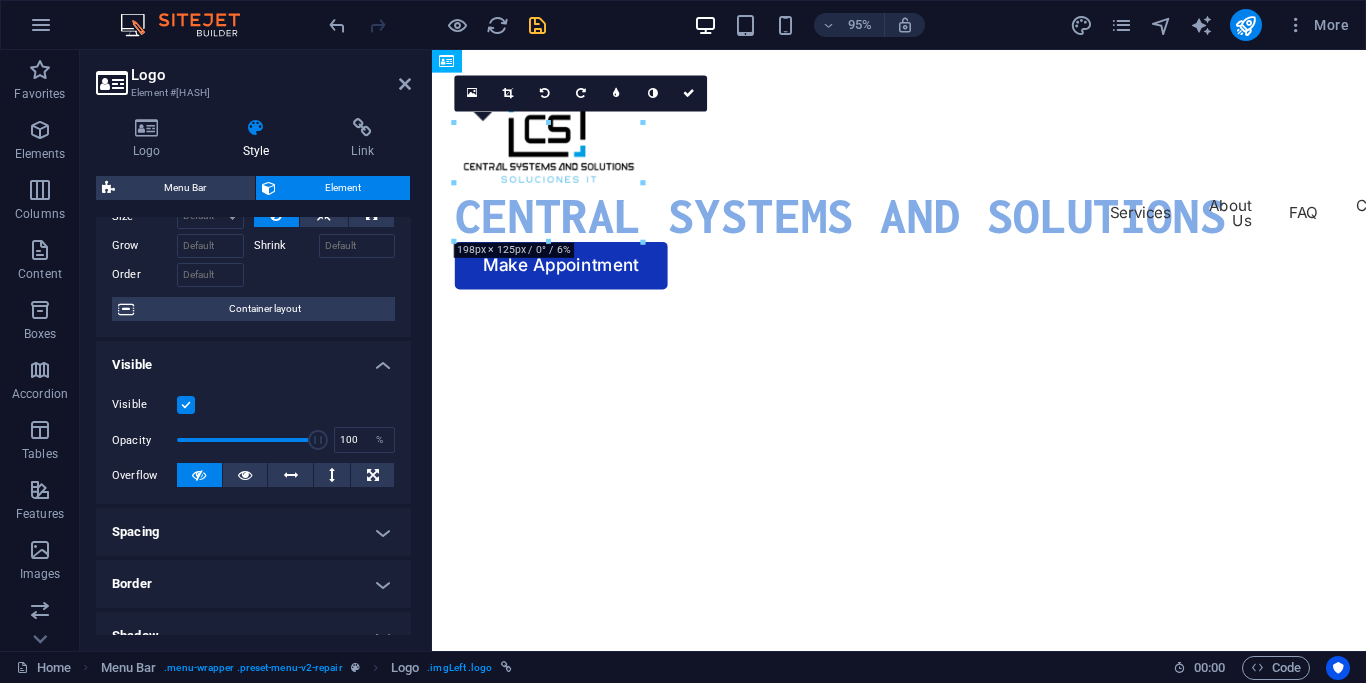 click on "CENTRAL SYSTEMS AND SOLUTIONS CENTRAL SYSTEMS AND SOLUTIONS Services About Us FAQ Contact Us Blog Make Appointment" at bounding box center (923, 187) 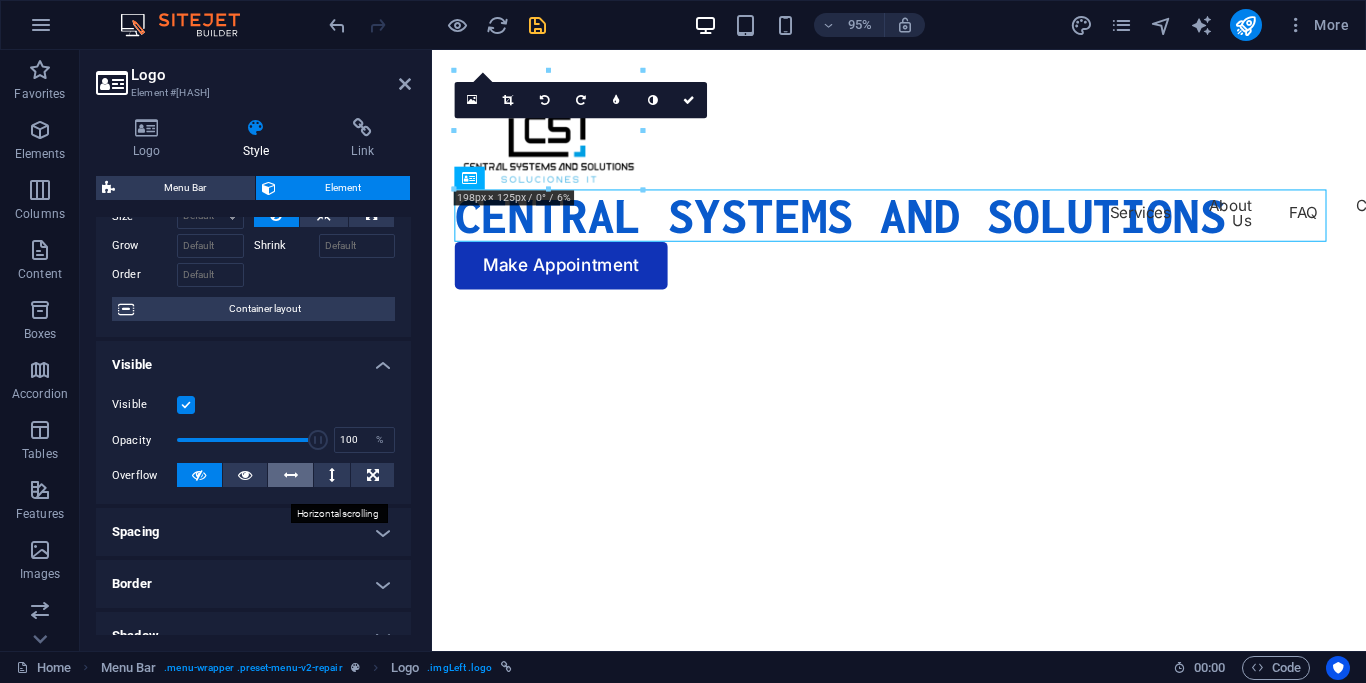click at bounding box center [290, 475] 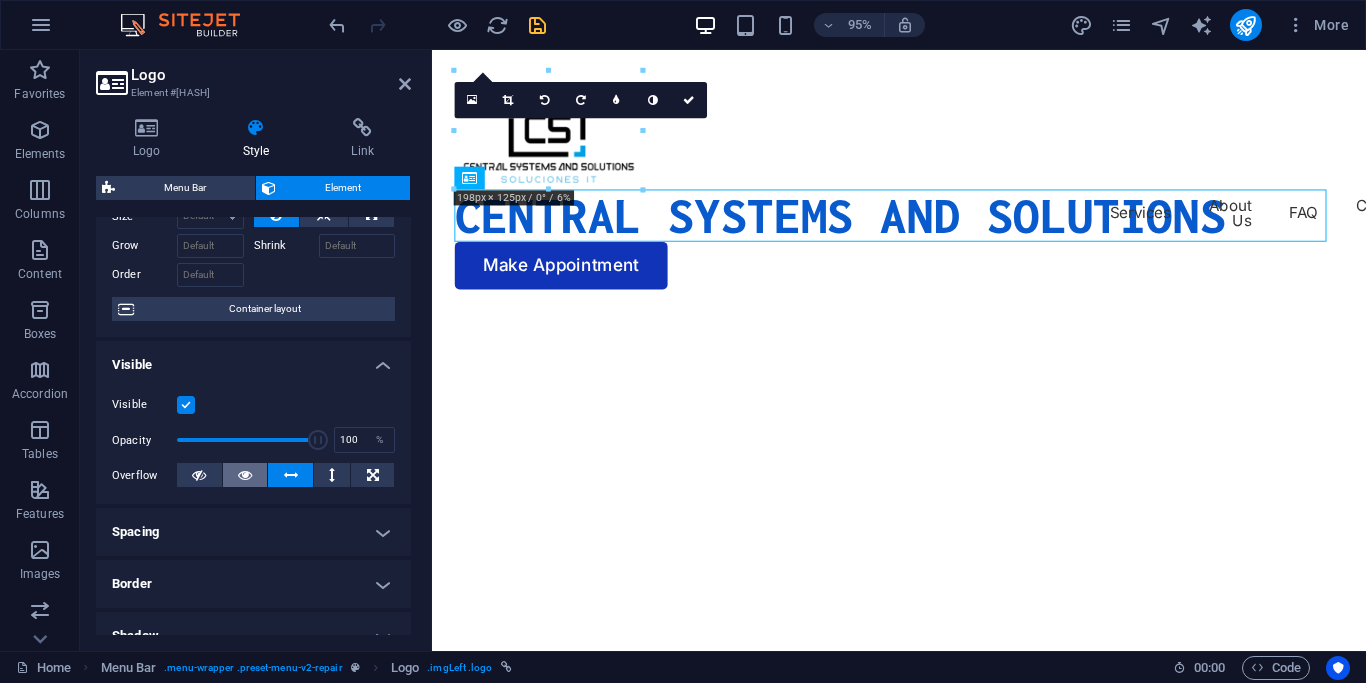click at bounding box center [245, 475] 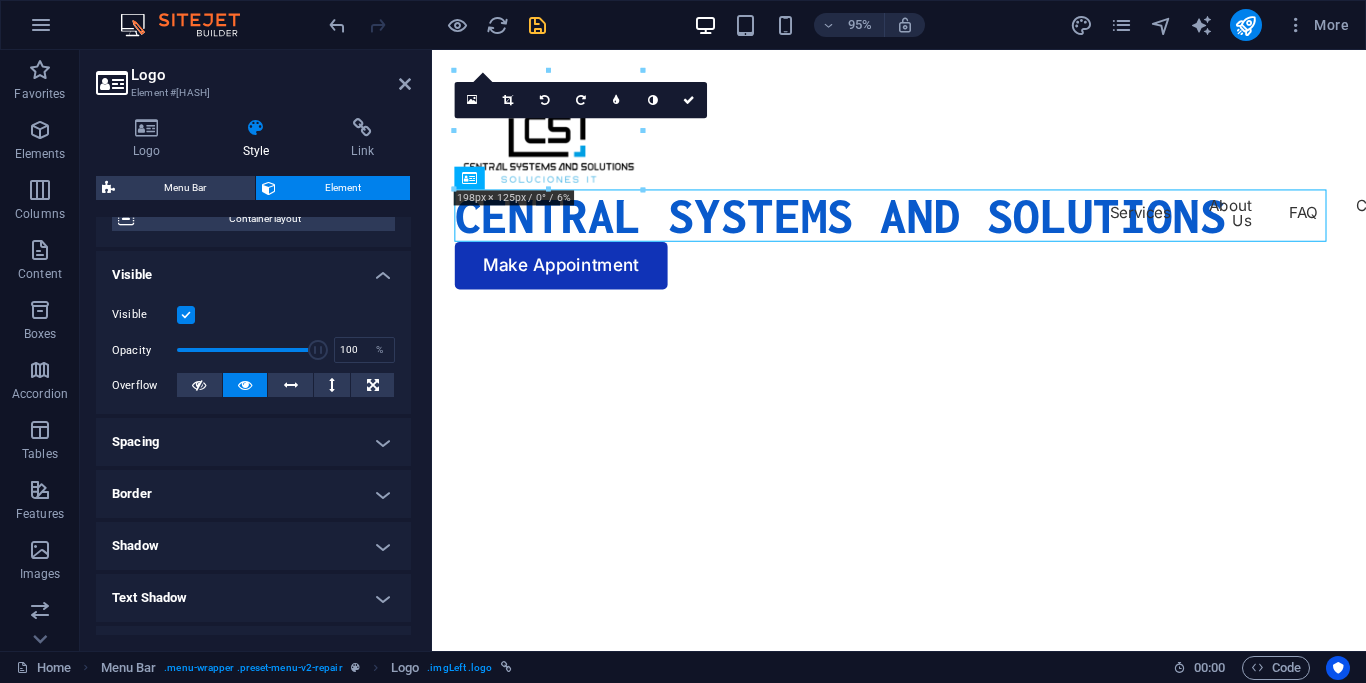 scroll, scrollTop: 270, scrollLeft: 0, axis: vertical 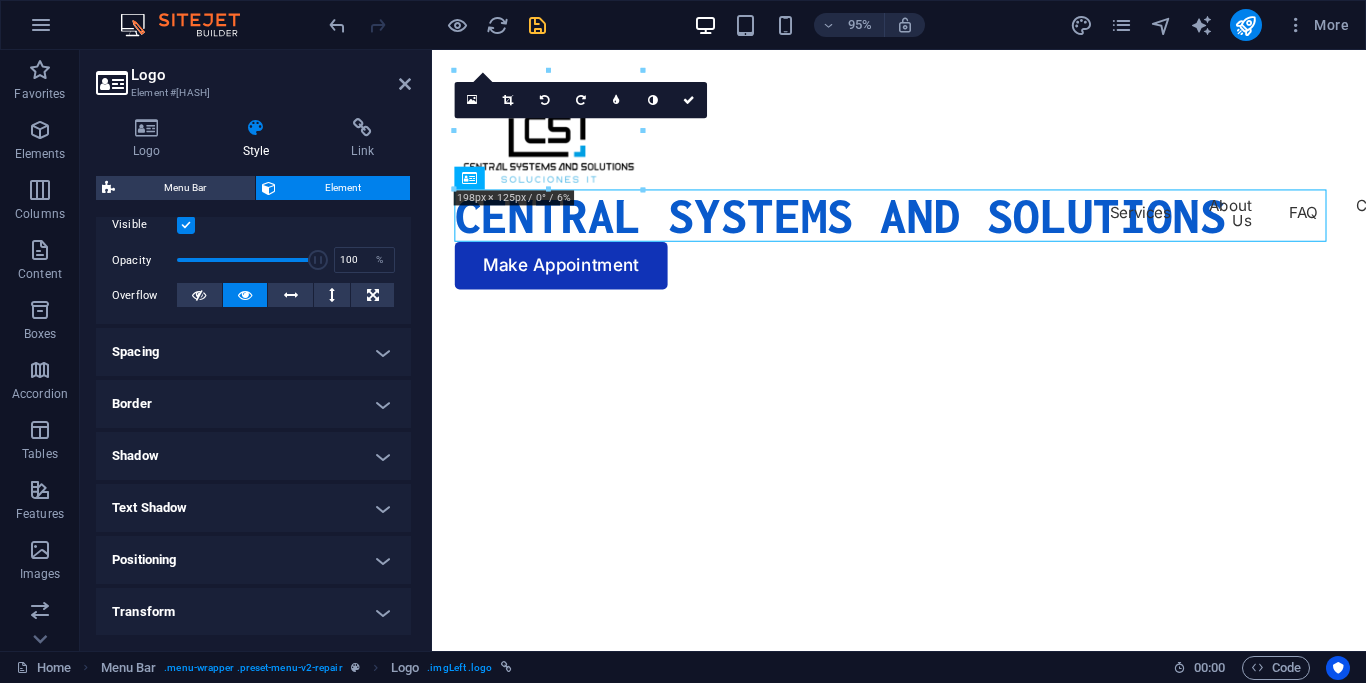 click on "Spacing" at bounding box center (253, 352) 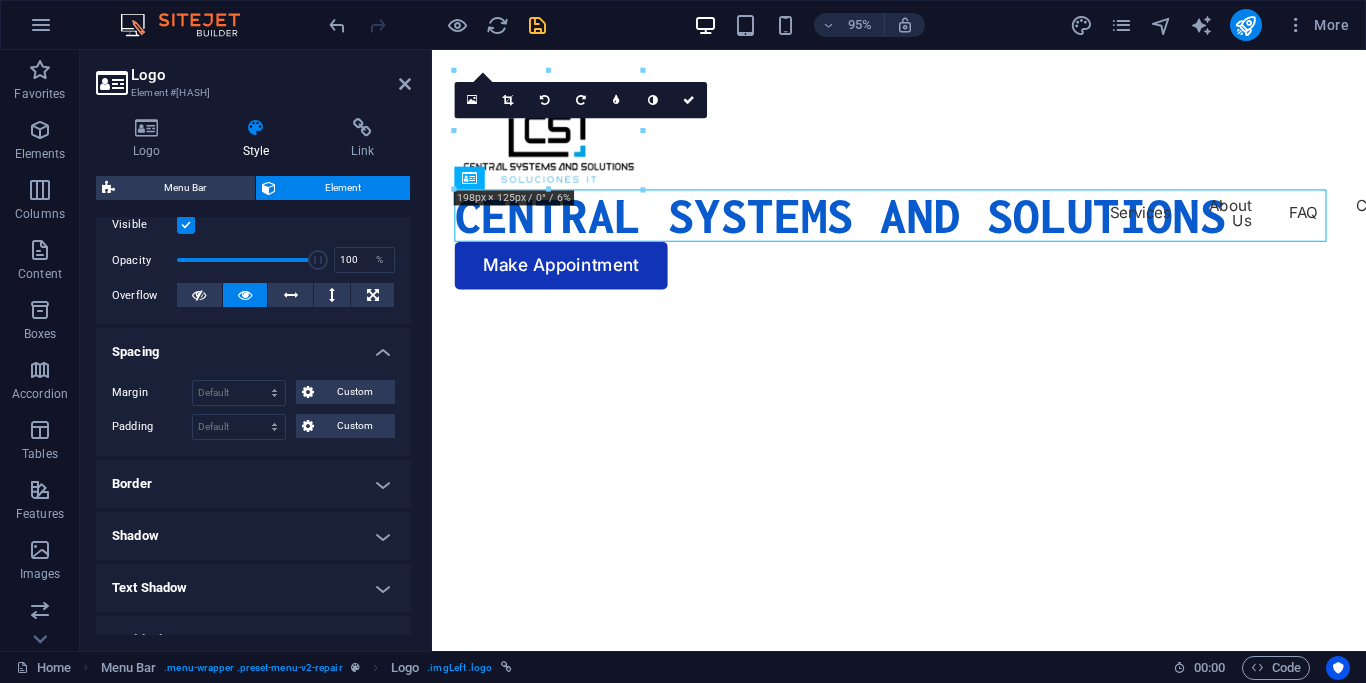 click on "Spacing" at bounding box center [253, 346] 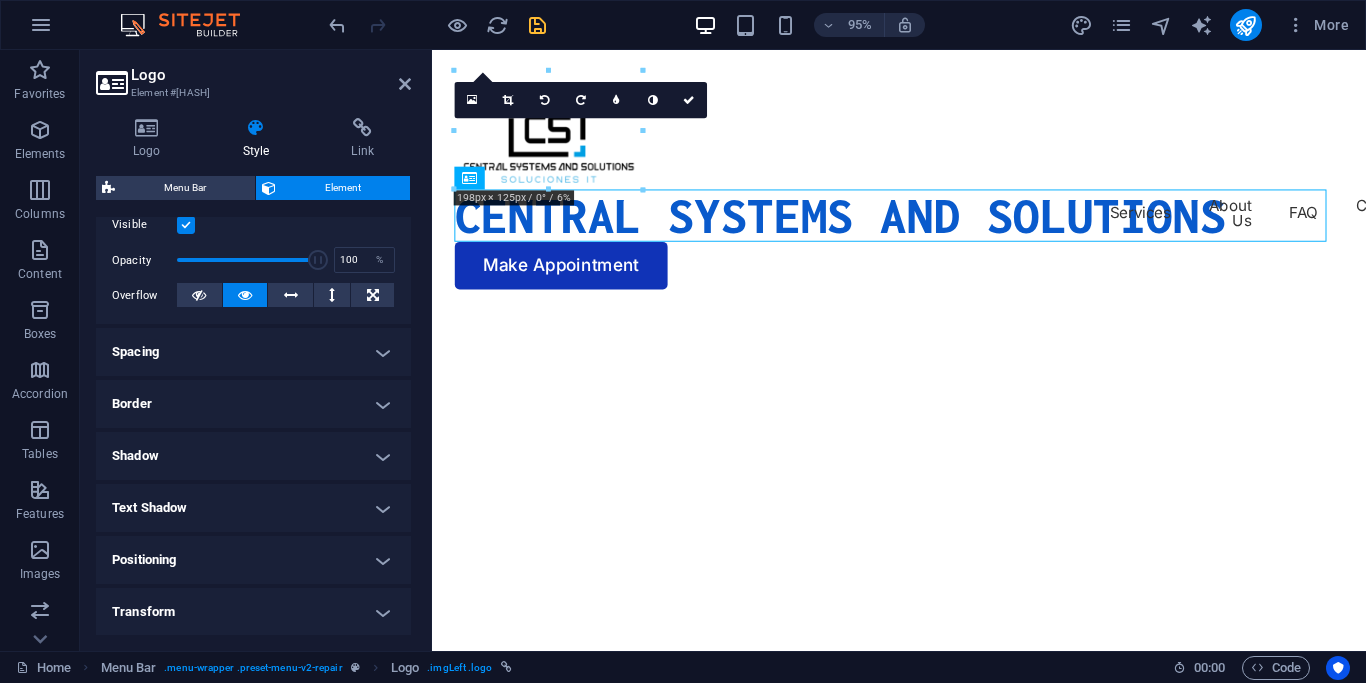 click on "Border" at bounding box center [253, 404] 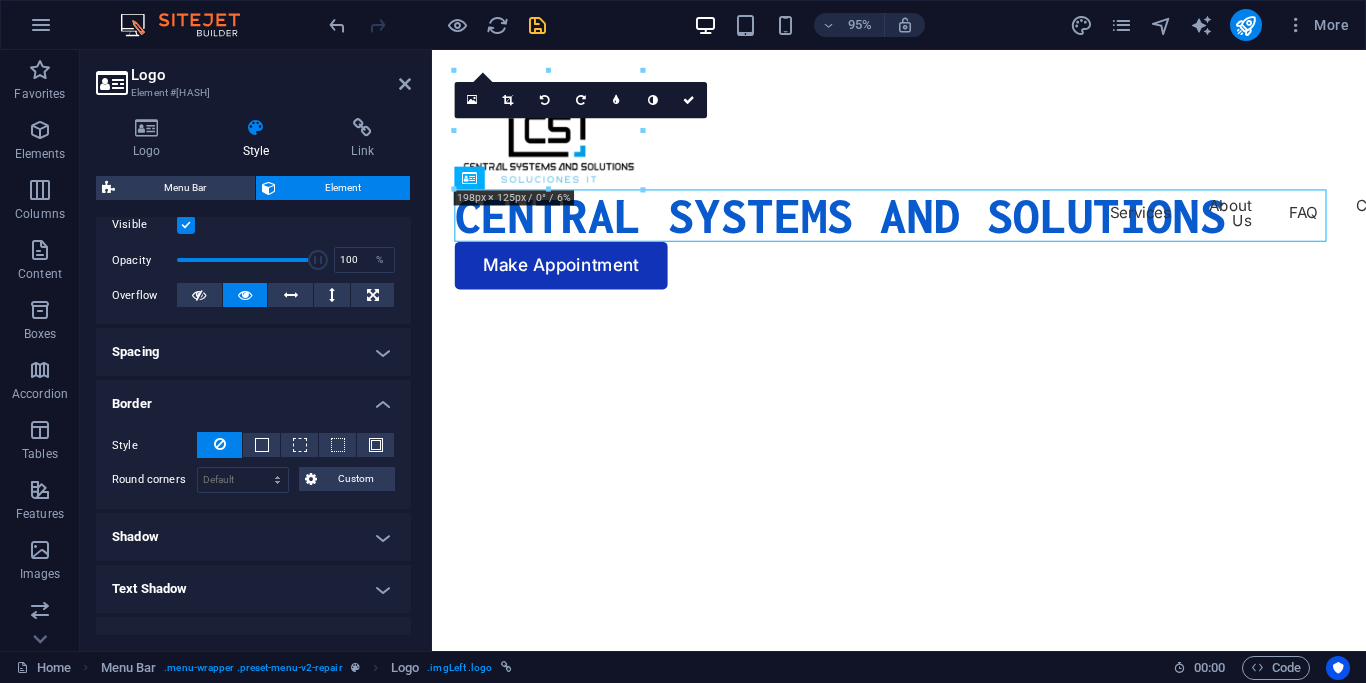 click on "Border" at bounding box center [253, 398] 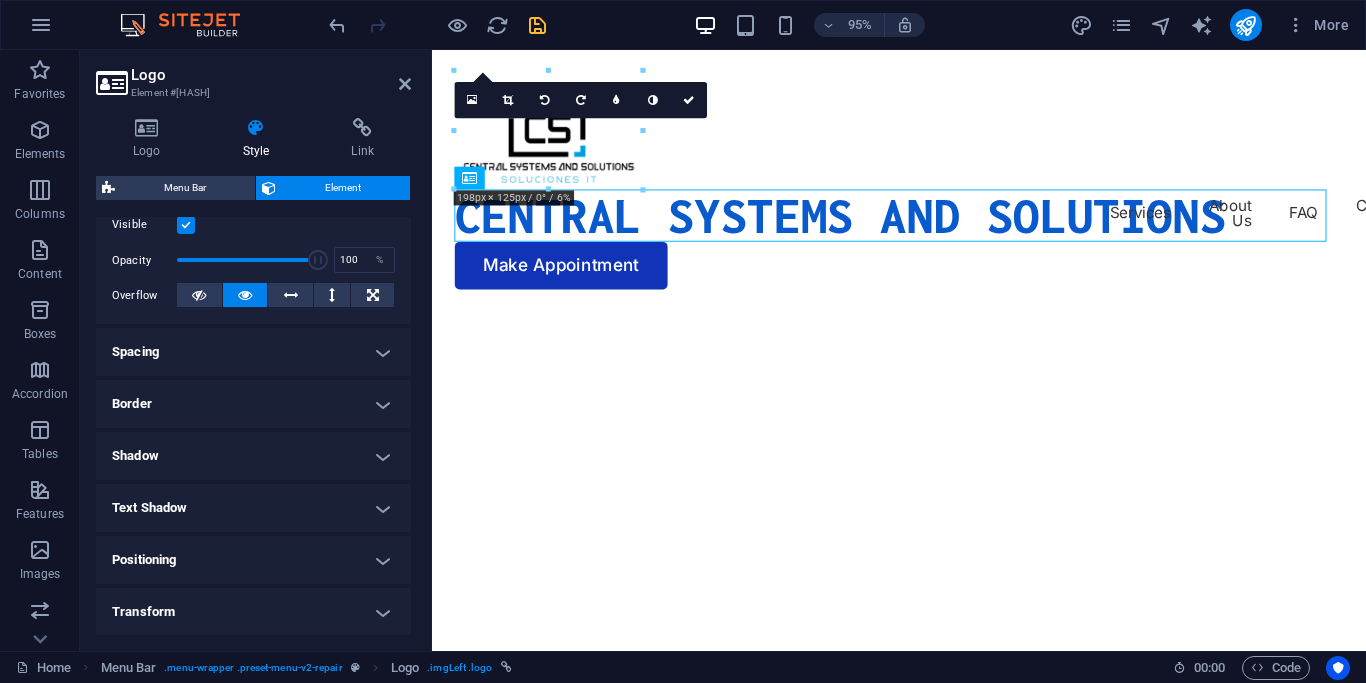 click on "Shadow" at bounding box center [253, 456] 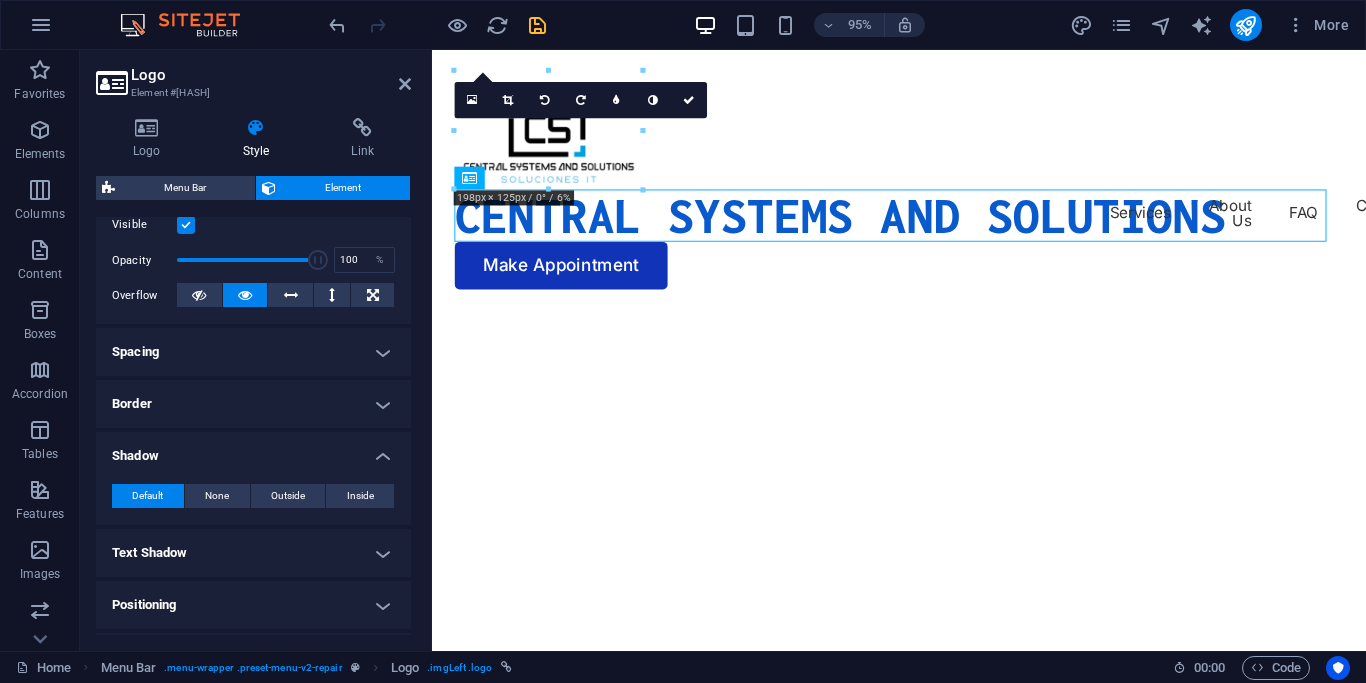 click on "Shadow" at bounding box center (253, 450) 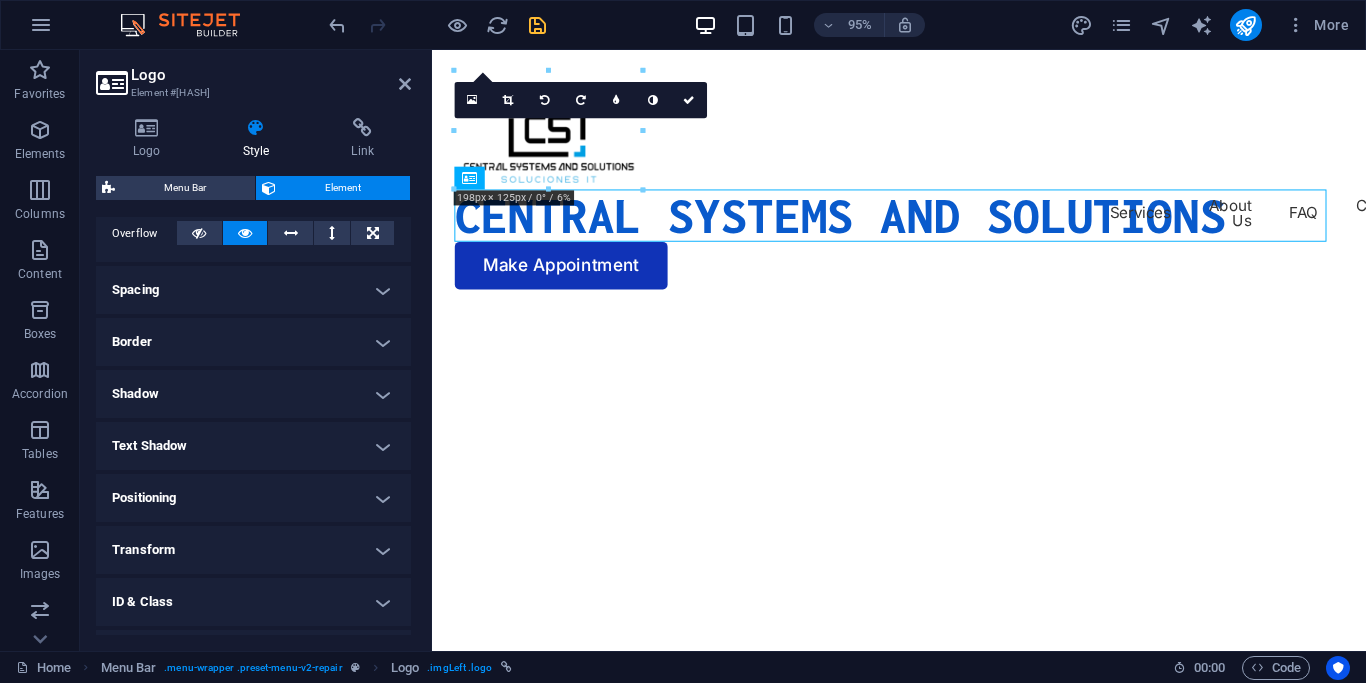 scroll, scrollTop: 360, scrollLeft: 0, axis: vertical 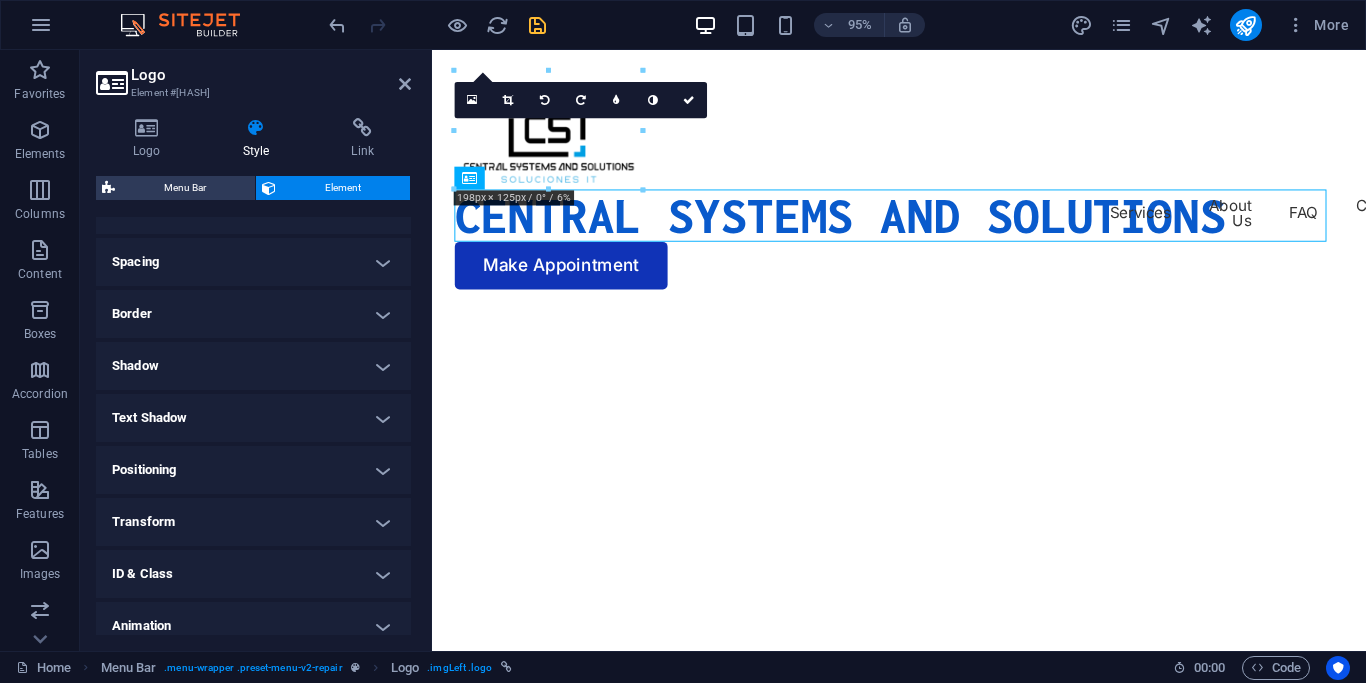 click on "Text Shadow" at bounding box center [253, 418] 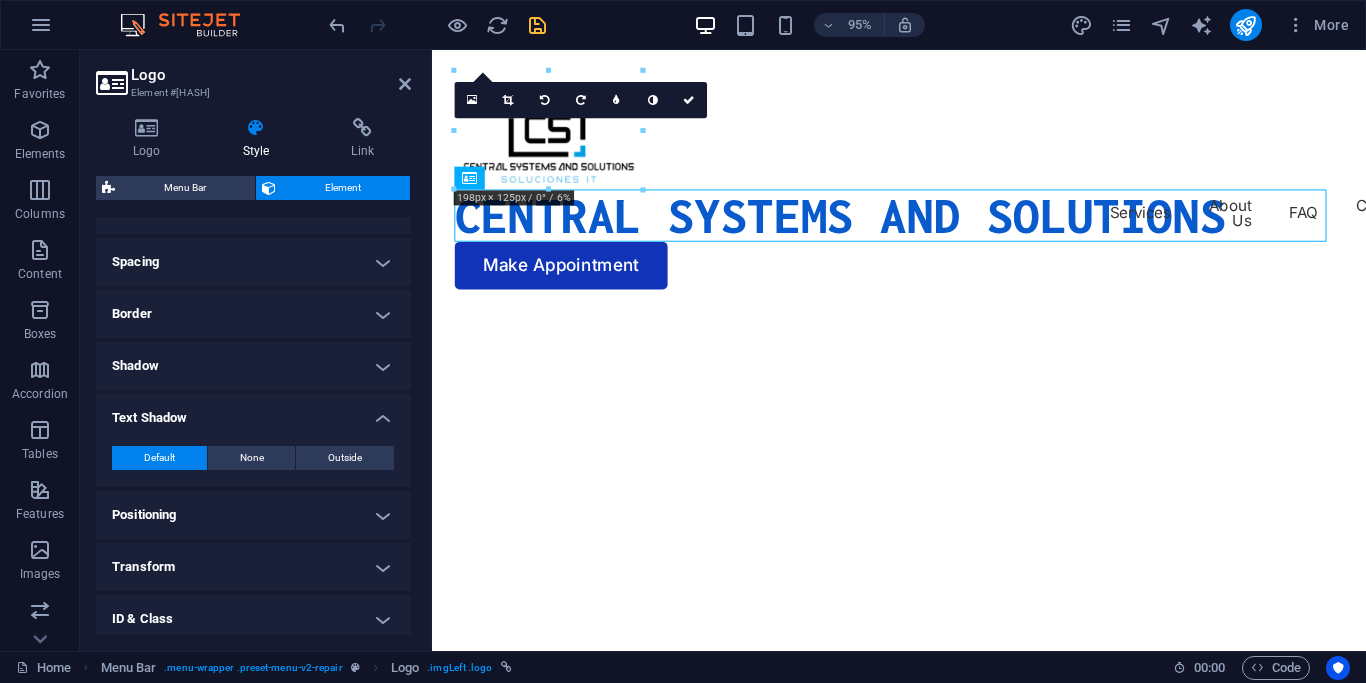 click on "Text Shadow" at bounding box center (253, 412) 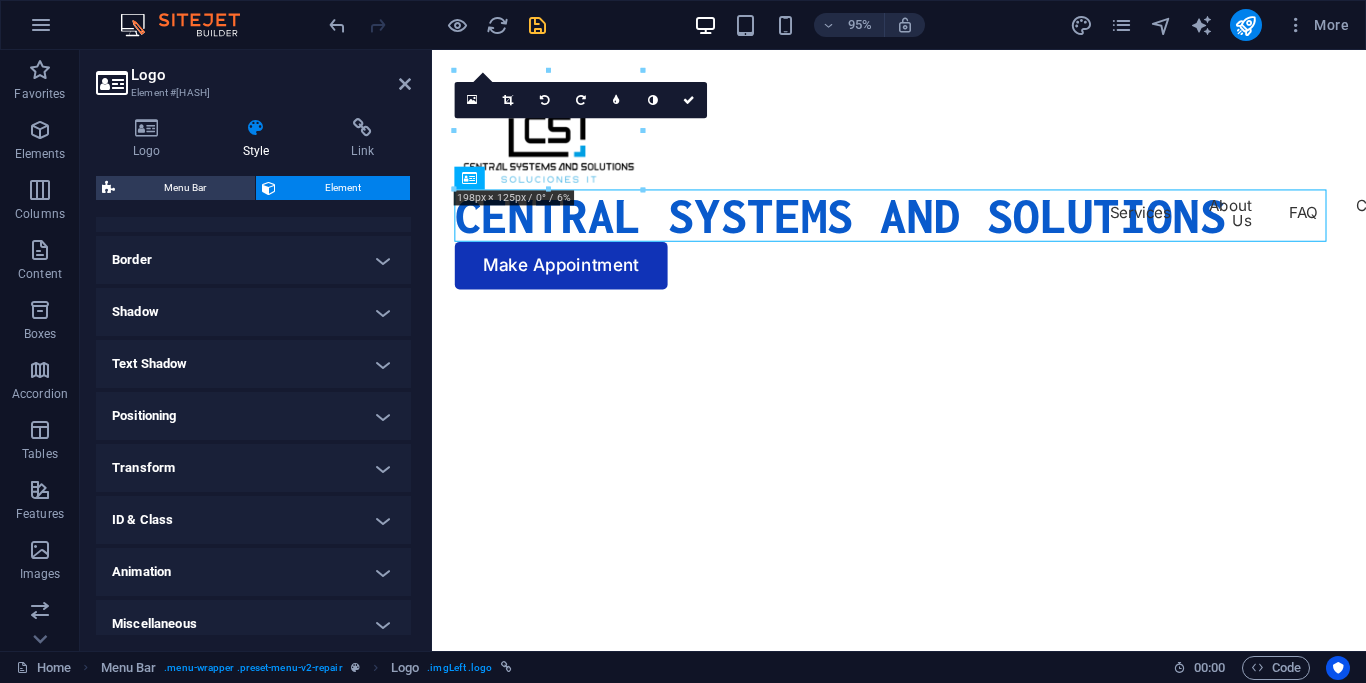 scroll, scrollTop: 444, scrollLeft: 0, axis: vertical 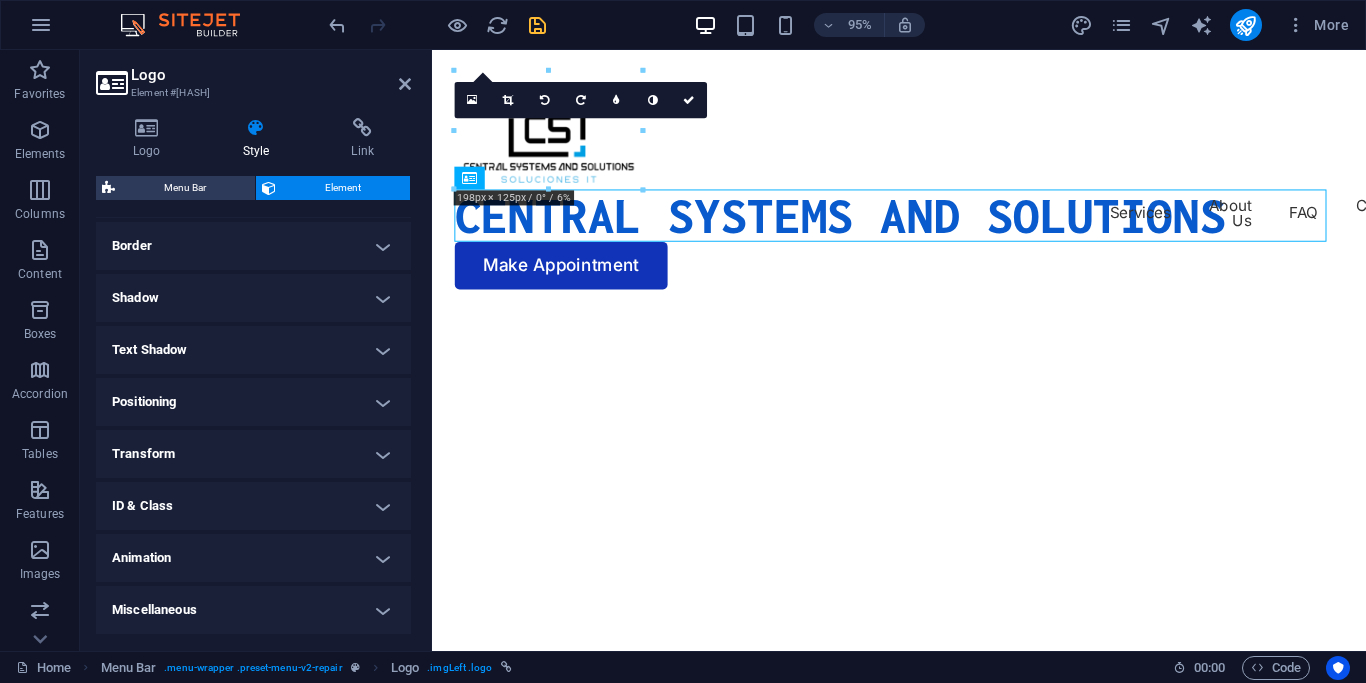 click on "Animation" at bounding box center (253, 558) 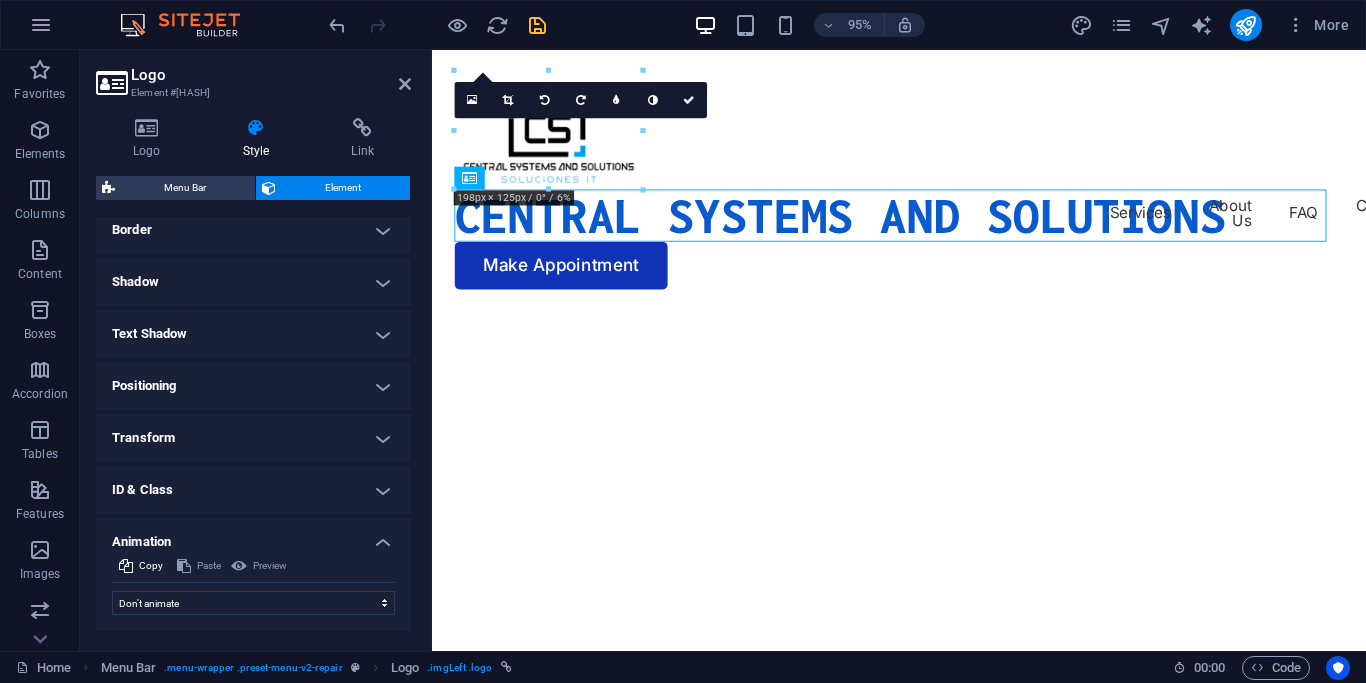 scroll, scrollTop: 509, scrollLeft: 0, axis: vertical 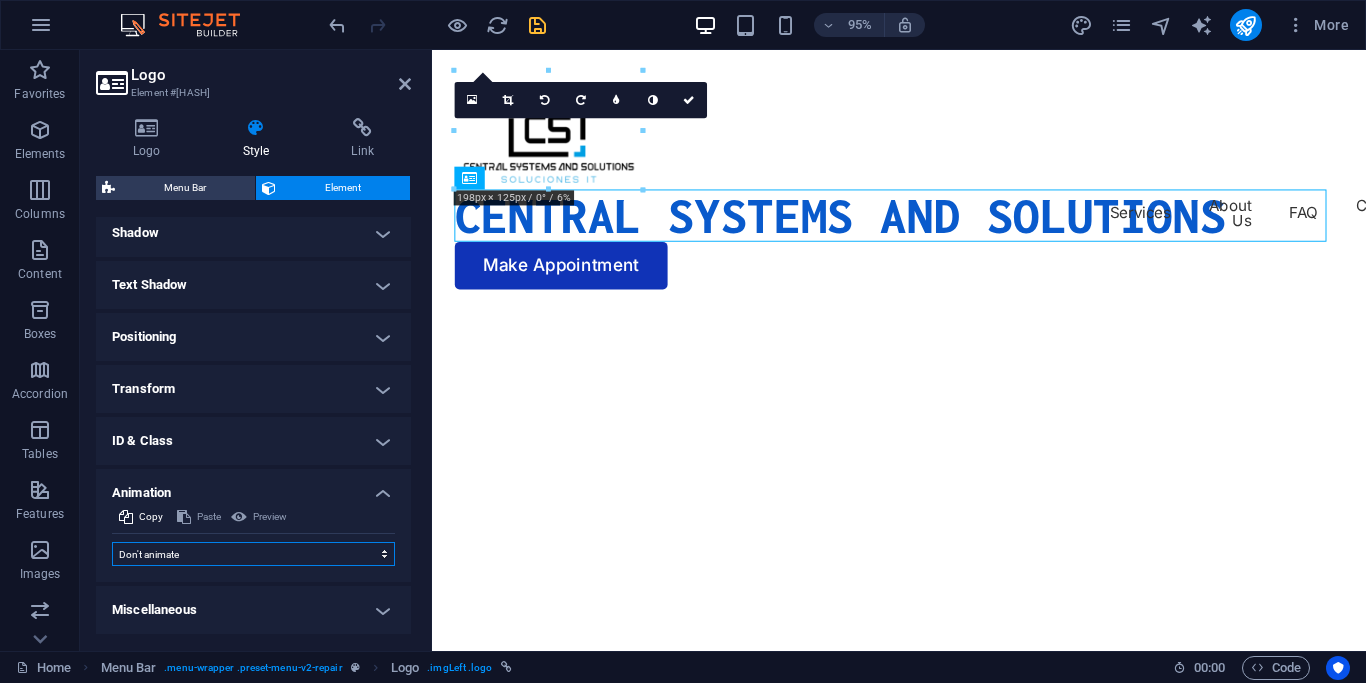 click on "Don't animate Show / Hide Slide up/down Zoom in/out Slide left to right Slide right to left Slide top to bottom Slide bottom to top Pulse Blink Open as overlay" at bounding box center (253, 554) 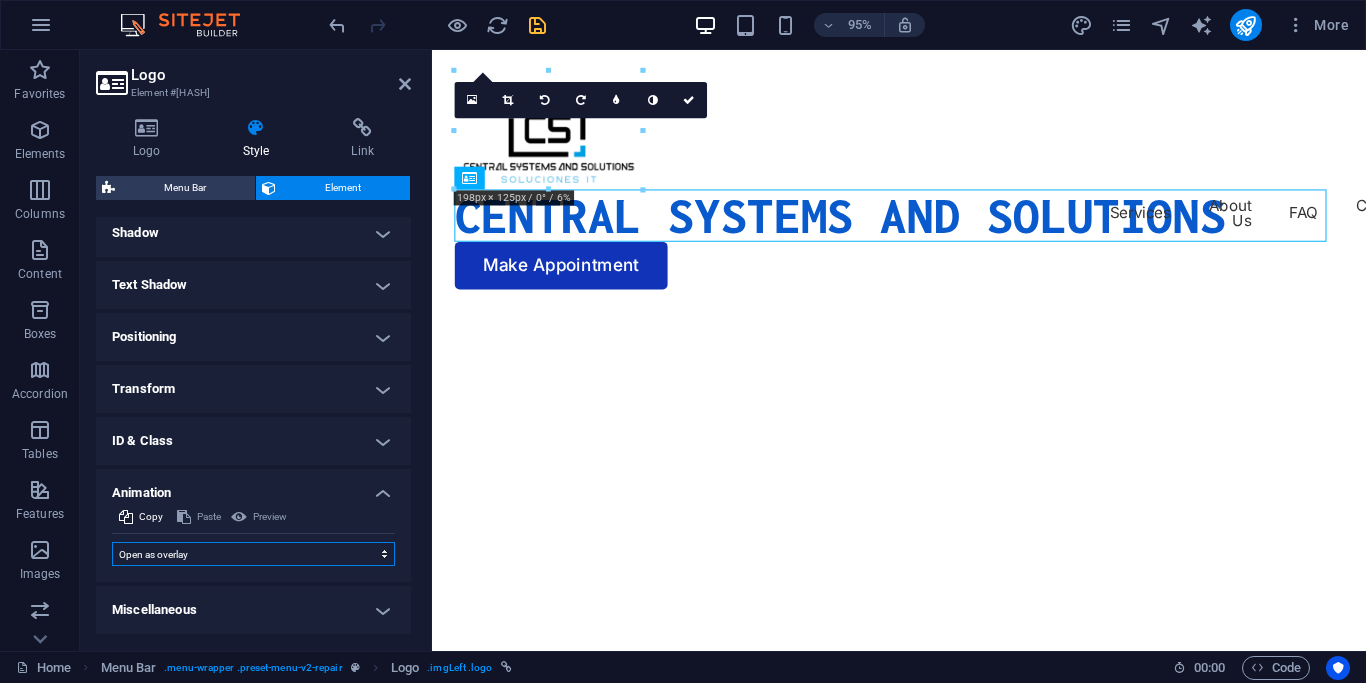 click on "Open as overlay" at bounding box center (0, 0) 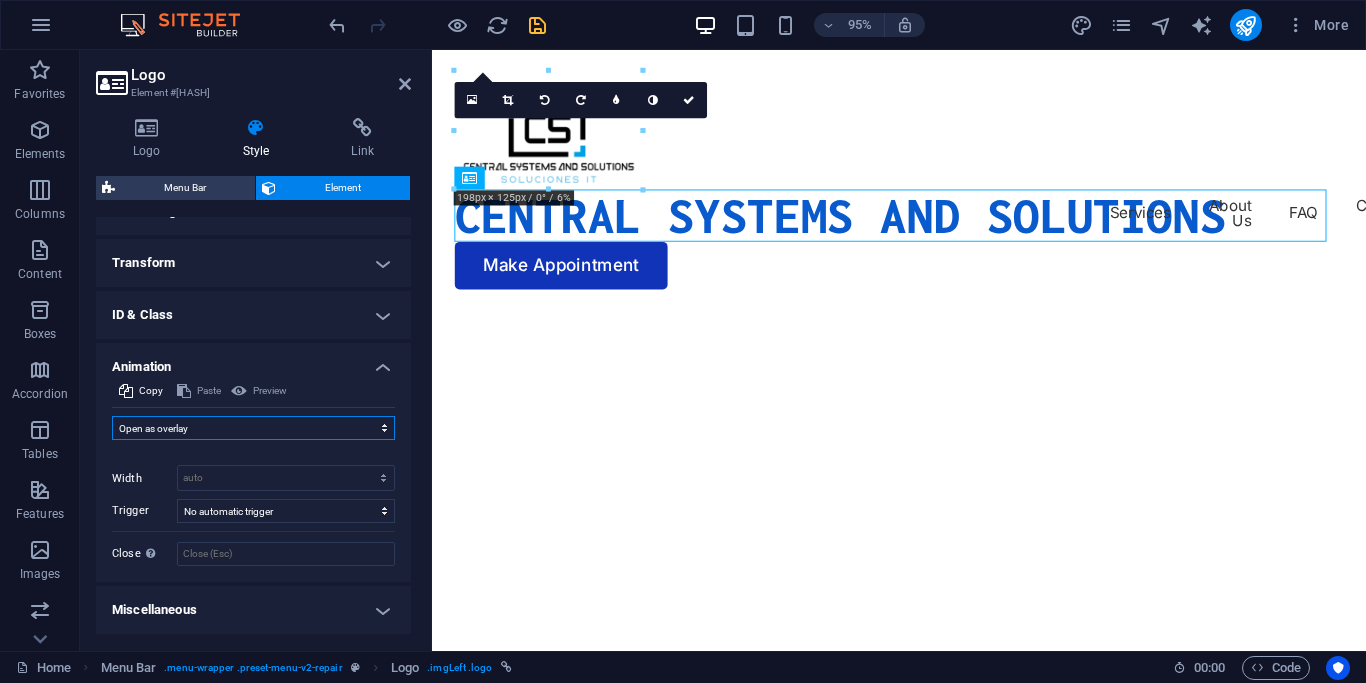 scroll, scrollTop: 635, scrollLeft: 0, axis: vertical 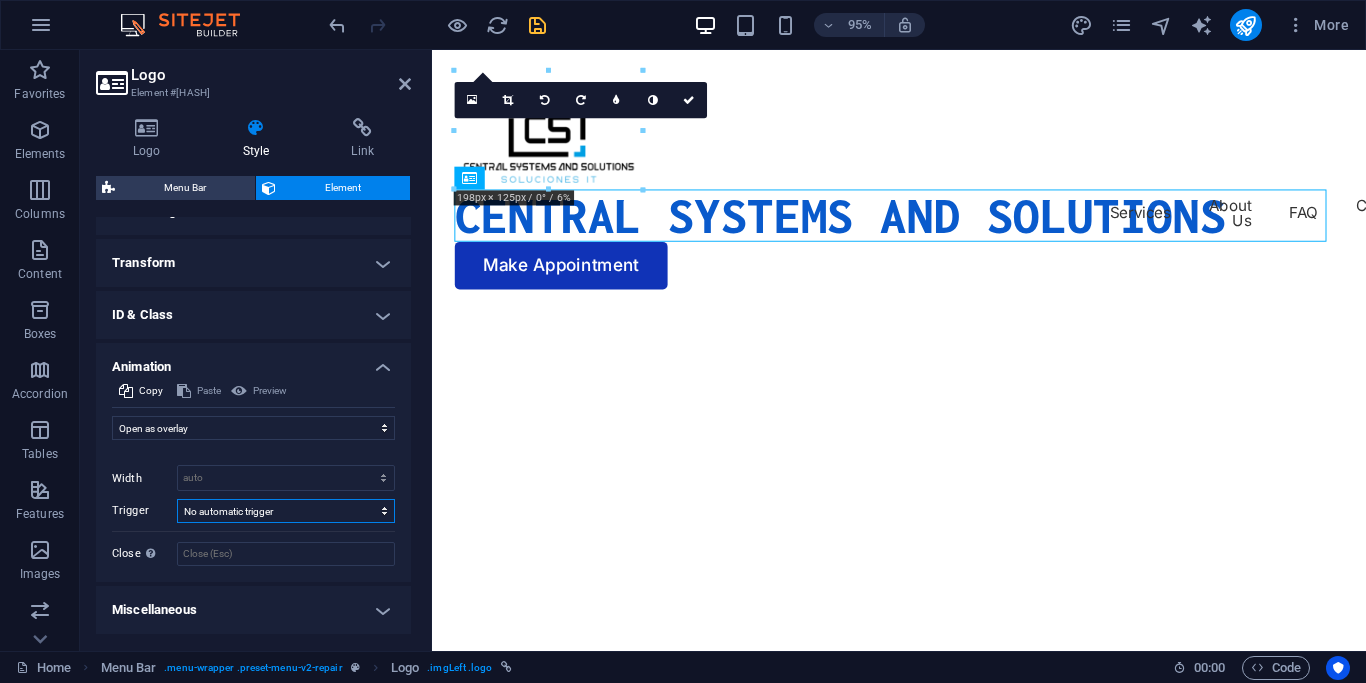 click on "No automatic trigger On page load Element scrolled into view" at bounding box center [286, 511] 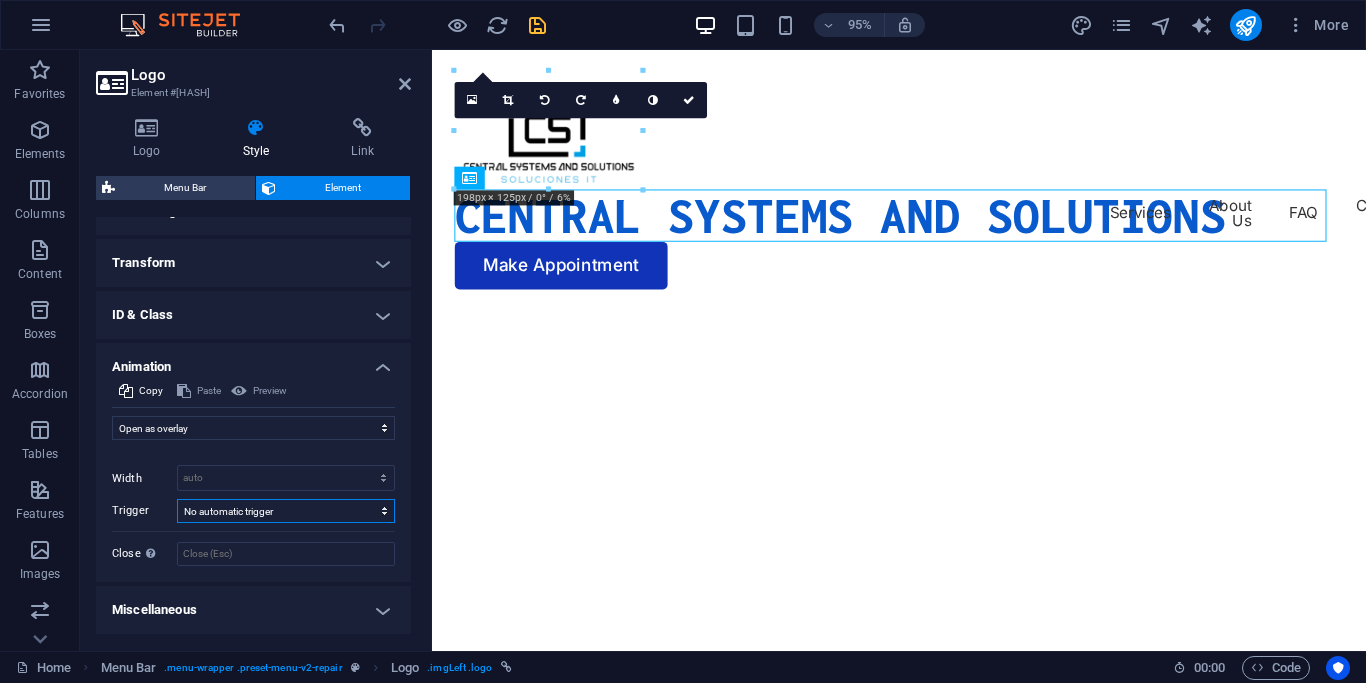 click on "No automatic trigger On page load Element scrolled into view" at bounding box center [286, 511] 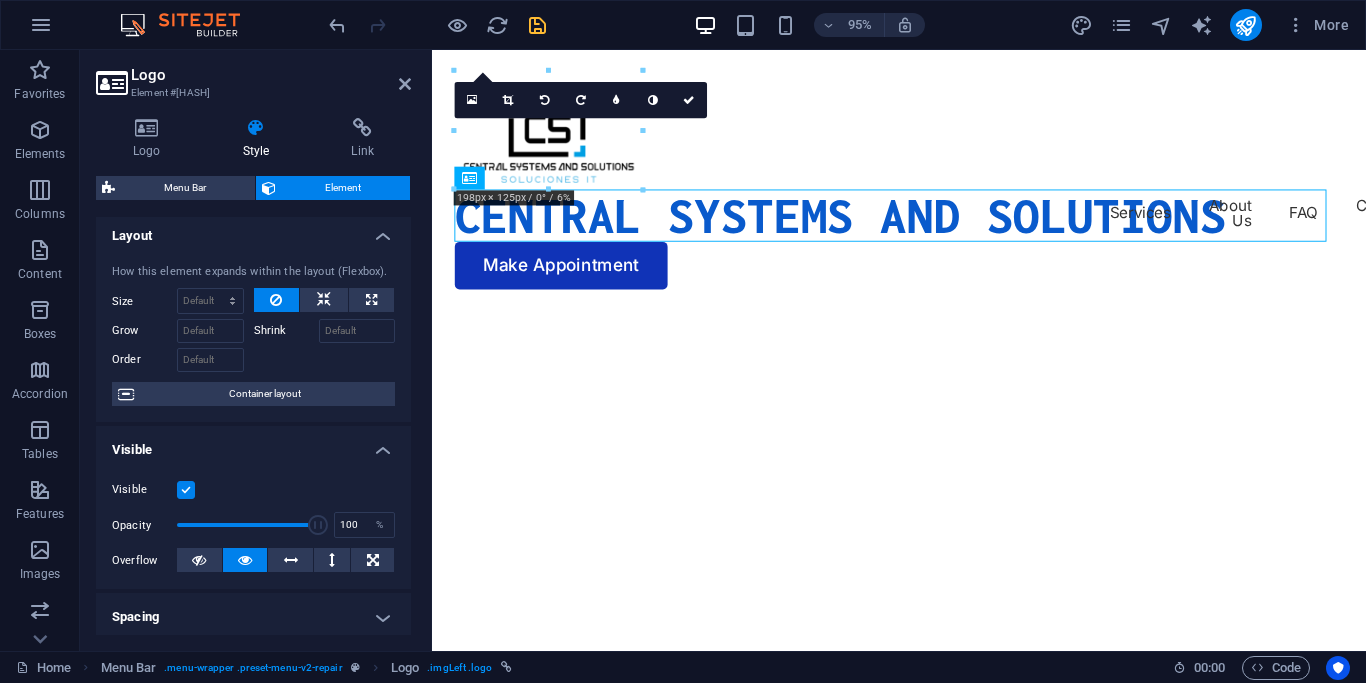 scroll, scrollTop: 0, scrollLeft: 0, axis: both 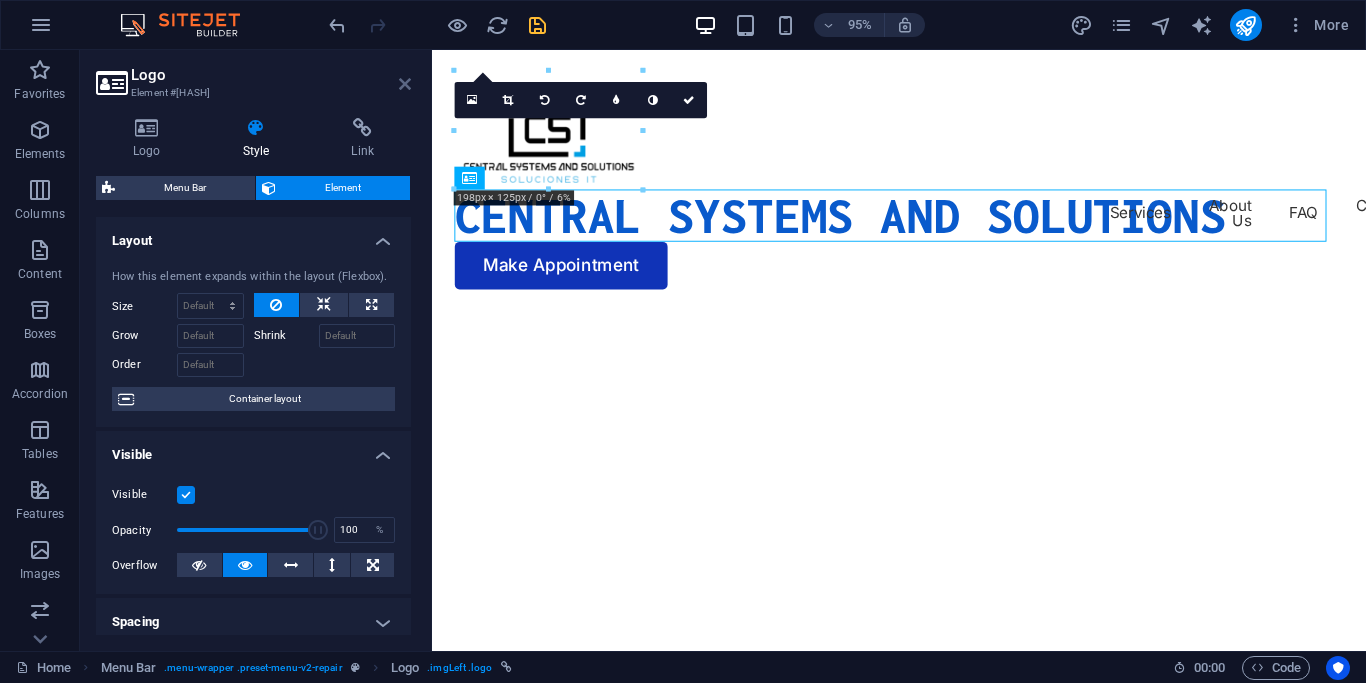 drag, startPoint x: 402, startPoint y: 80, endPoint x: 774, endPoint y: 79, distance: 372.00134 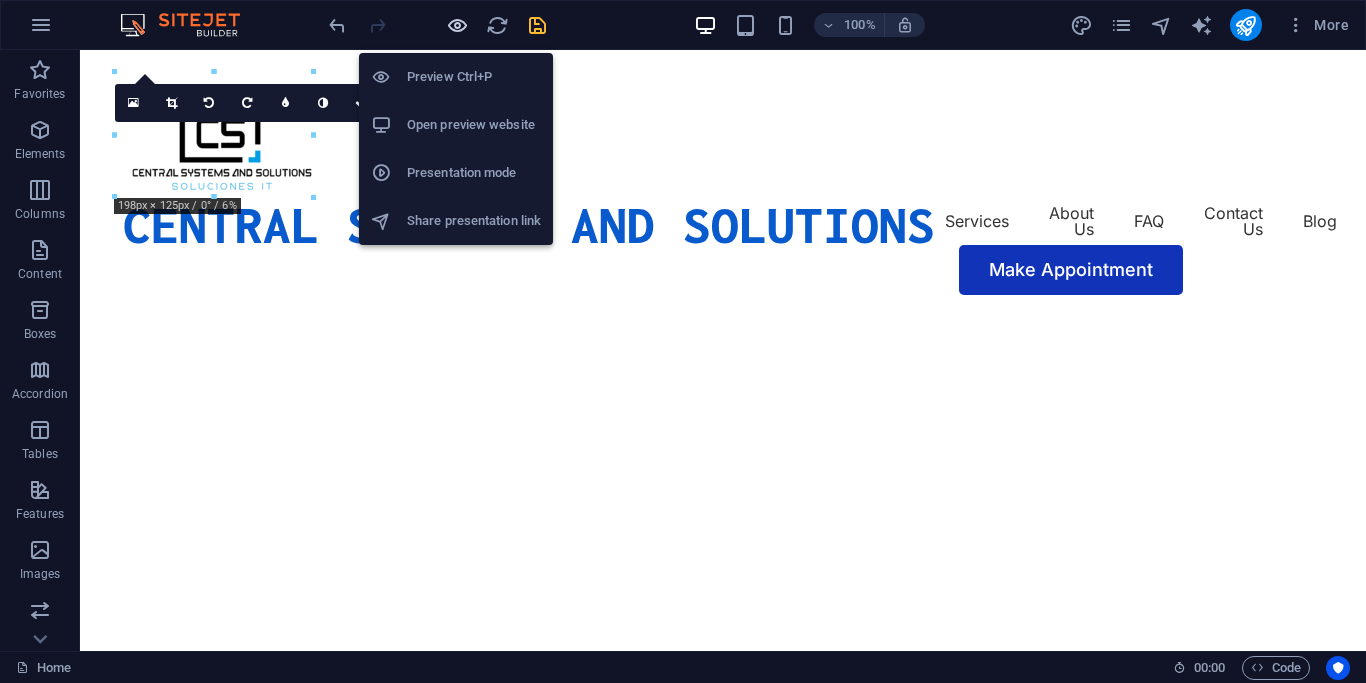 click at bounding box center (457, 25) 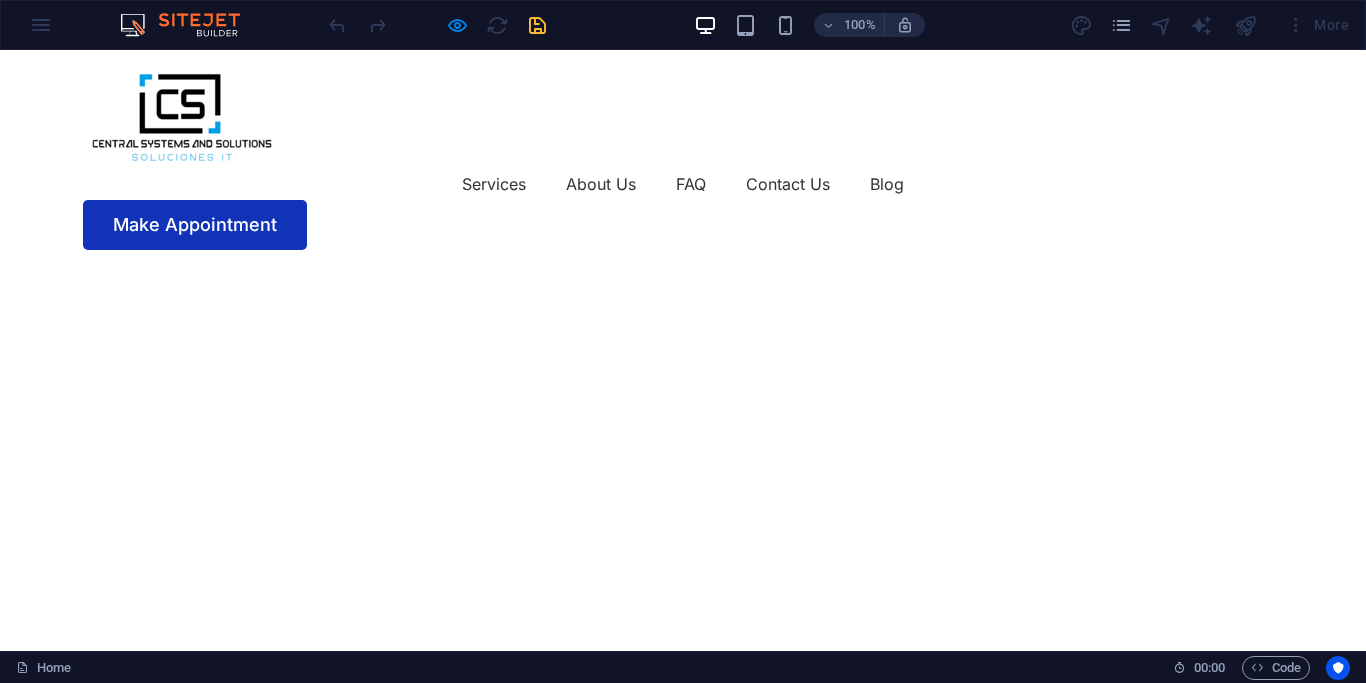 scroll, scrollTop: 0, scrollLeft: 0, axis: both 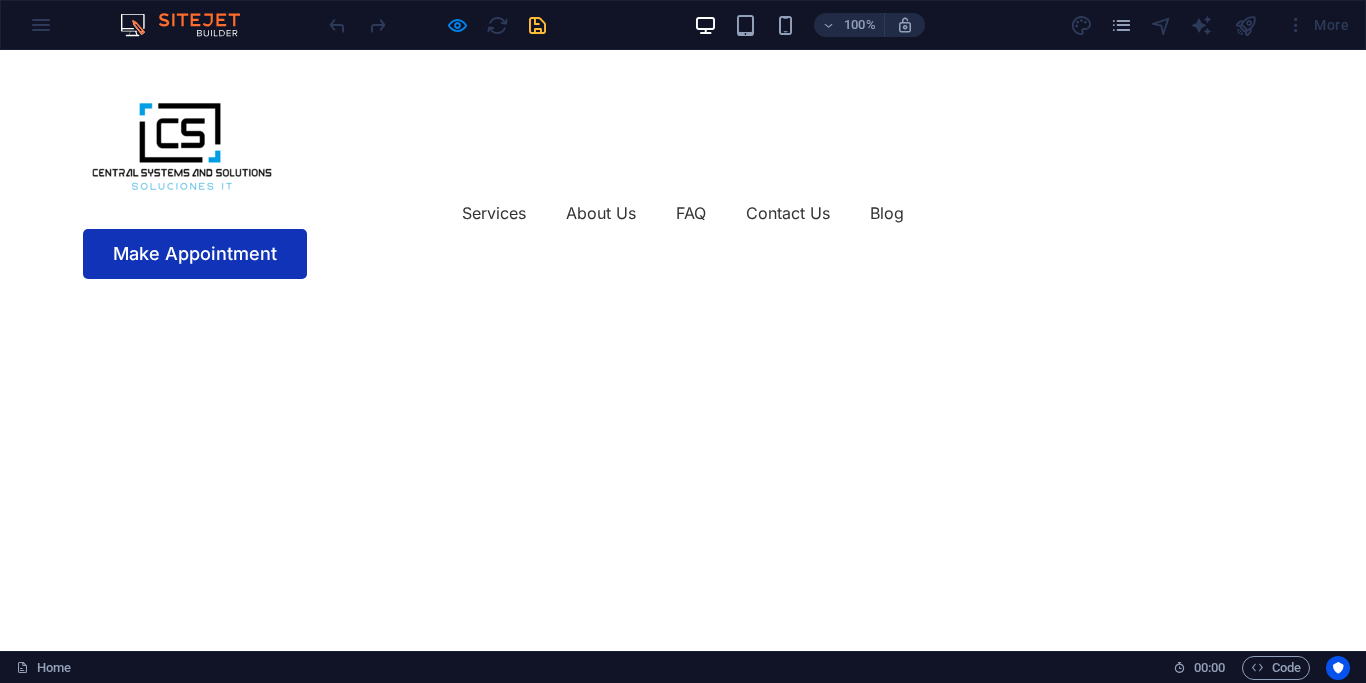 click at bounding box center [683, 134] 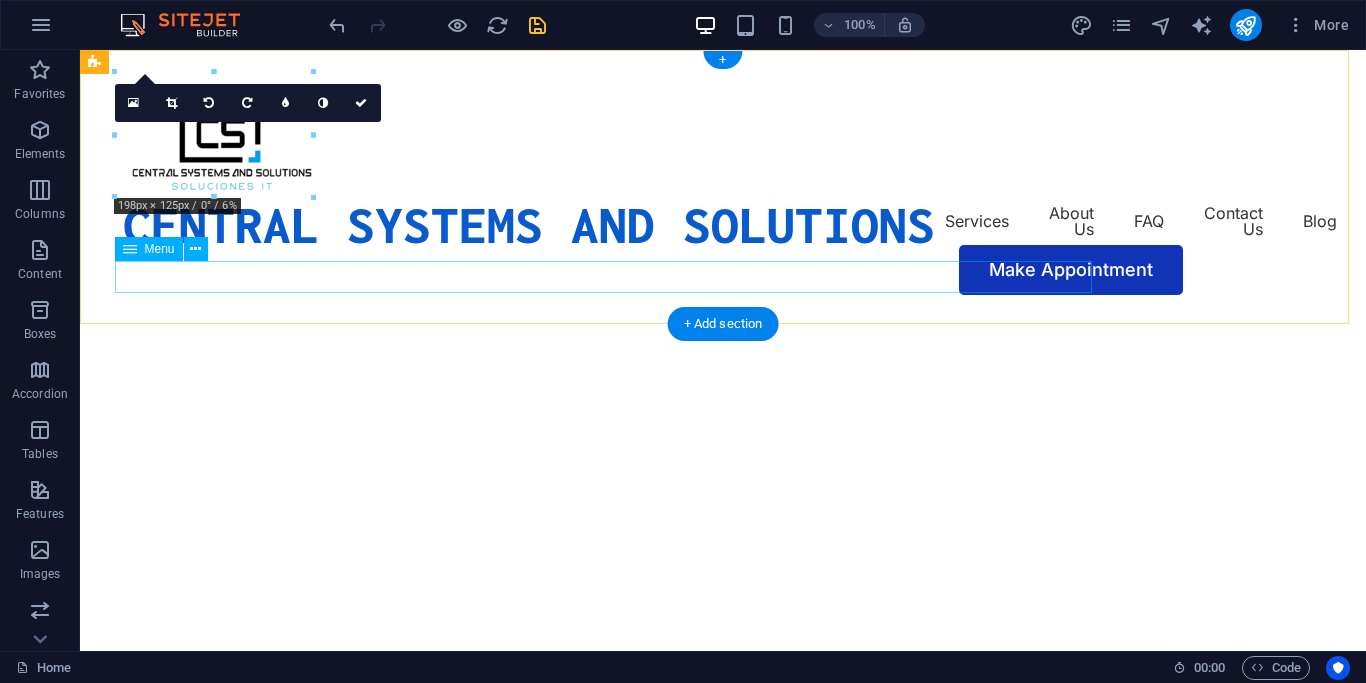 click on "Services About Us FAQ Contact Us Blog" at bounding box center [723, 221] 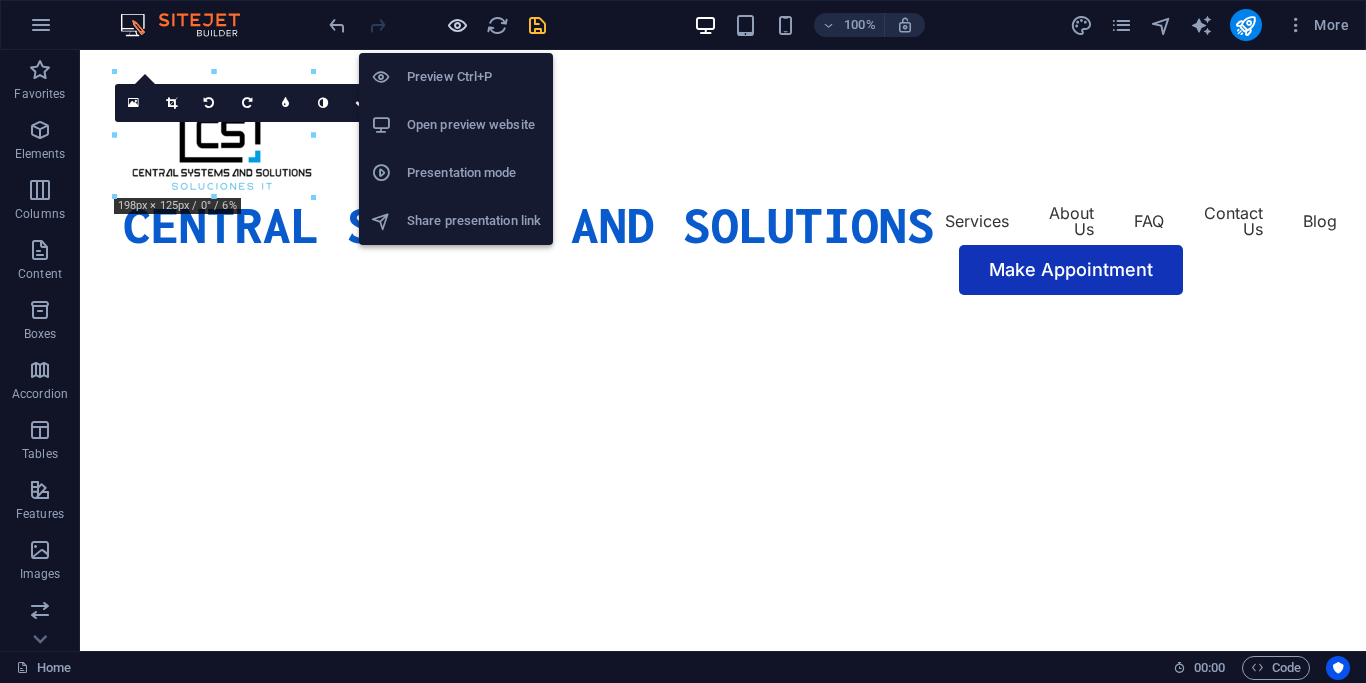 click at bounding box center (457, 25) 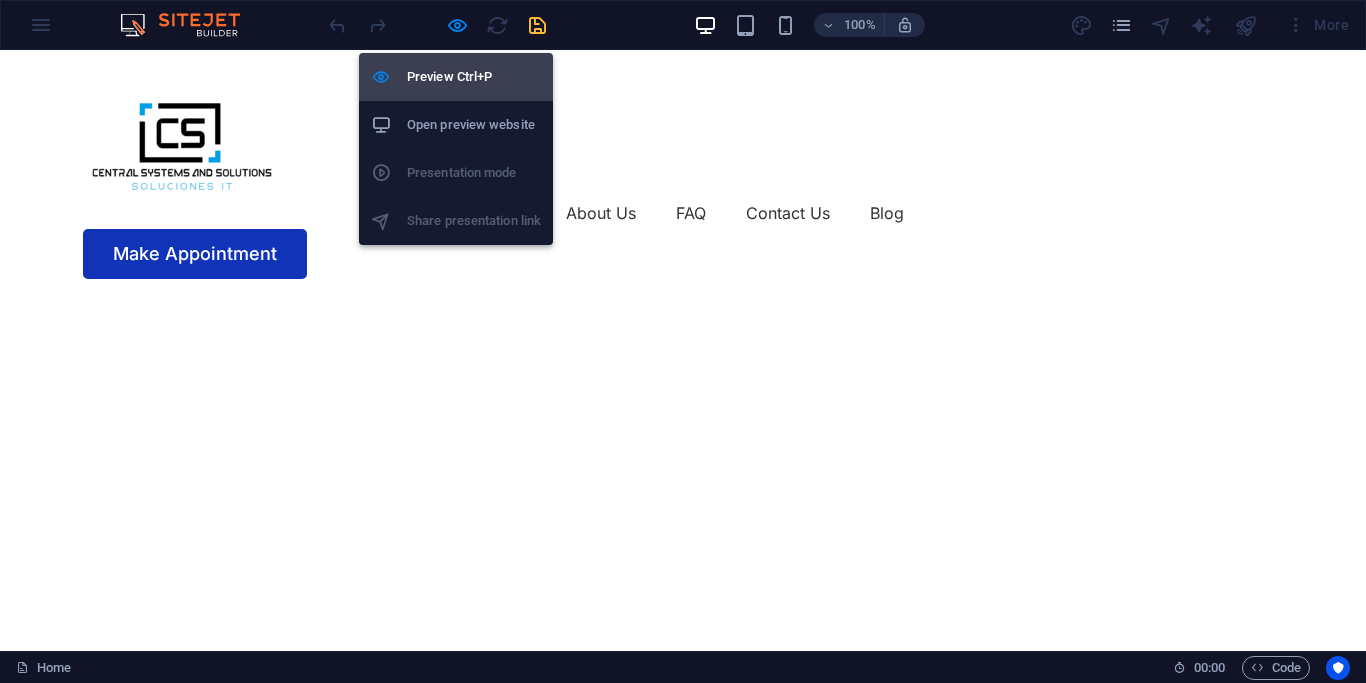 click on "Preview Ctrl+P" at bounding box center (474, 77) 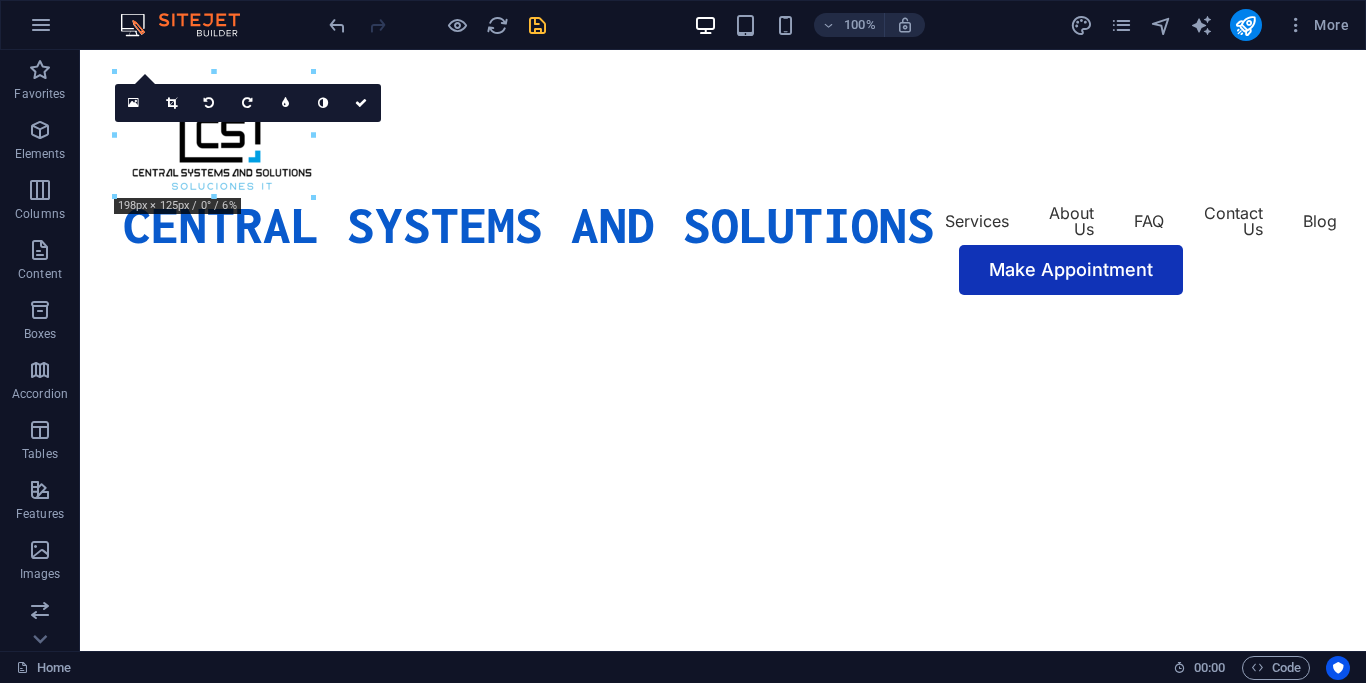 click at bounding box center [437, 25] 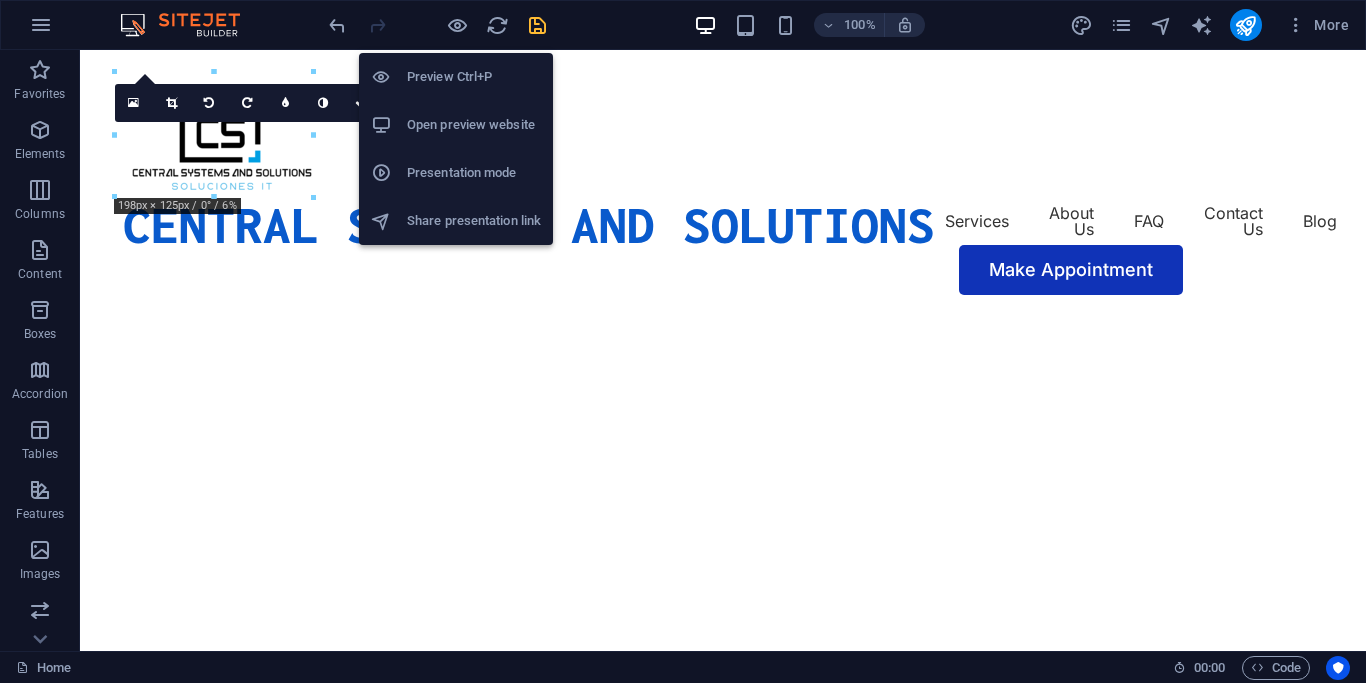 click on "Preview Ctrl+P" at bounding box center (474, 77) 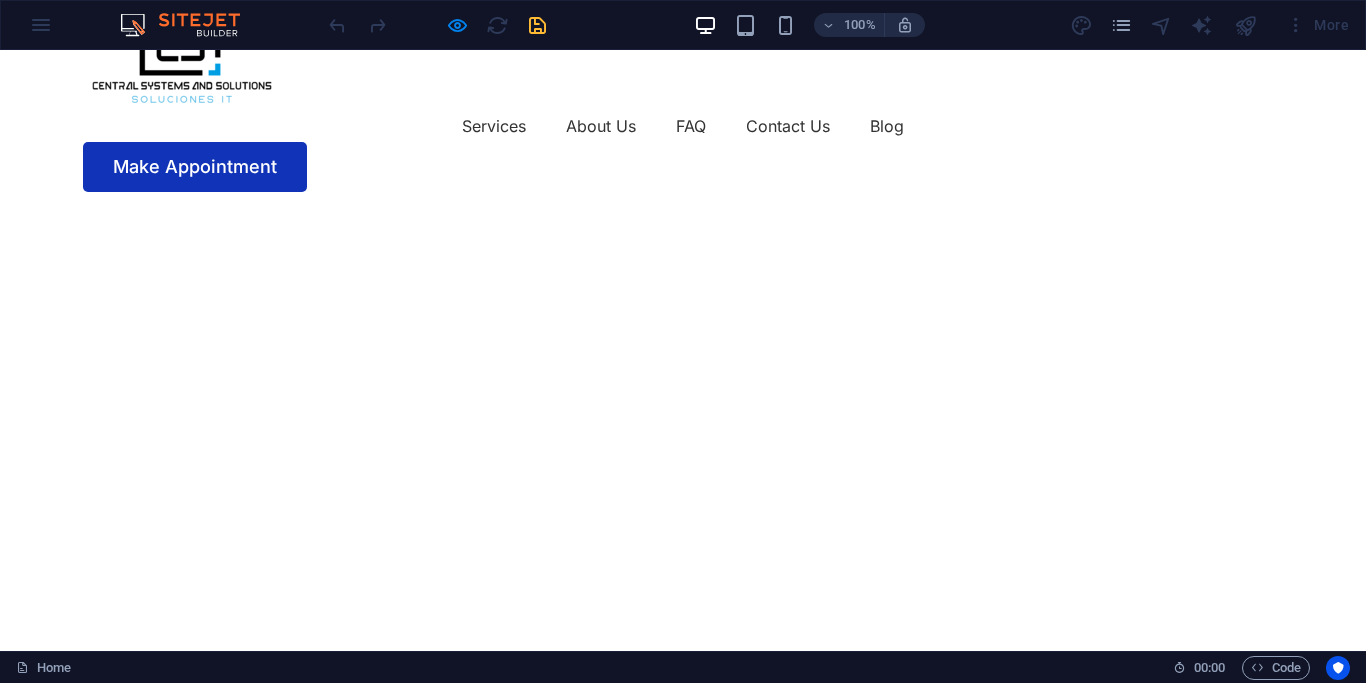 scroll, scrollTop: 0, scrollLeft: 0, axis: both 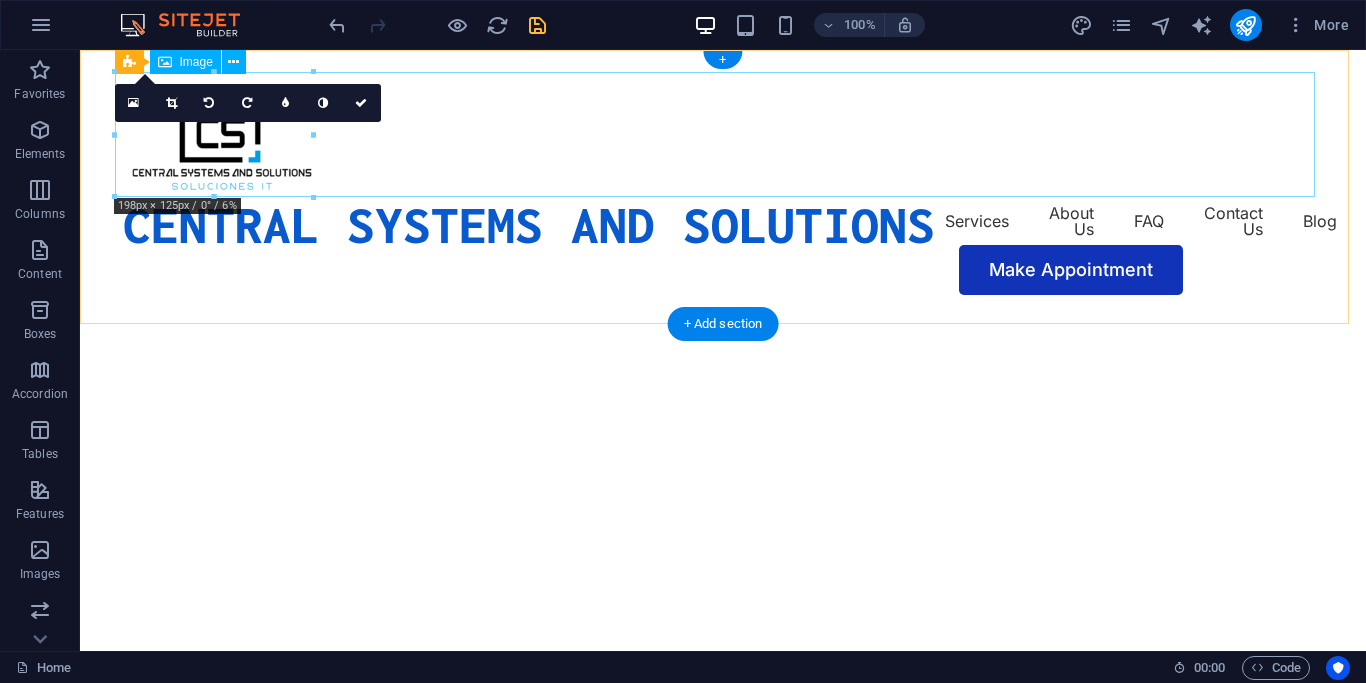 click on "CENTRAL SYSTEMS AND SOLUTIONS" at bounding box center (529, 224) 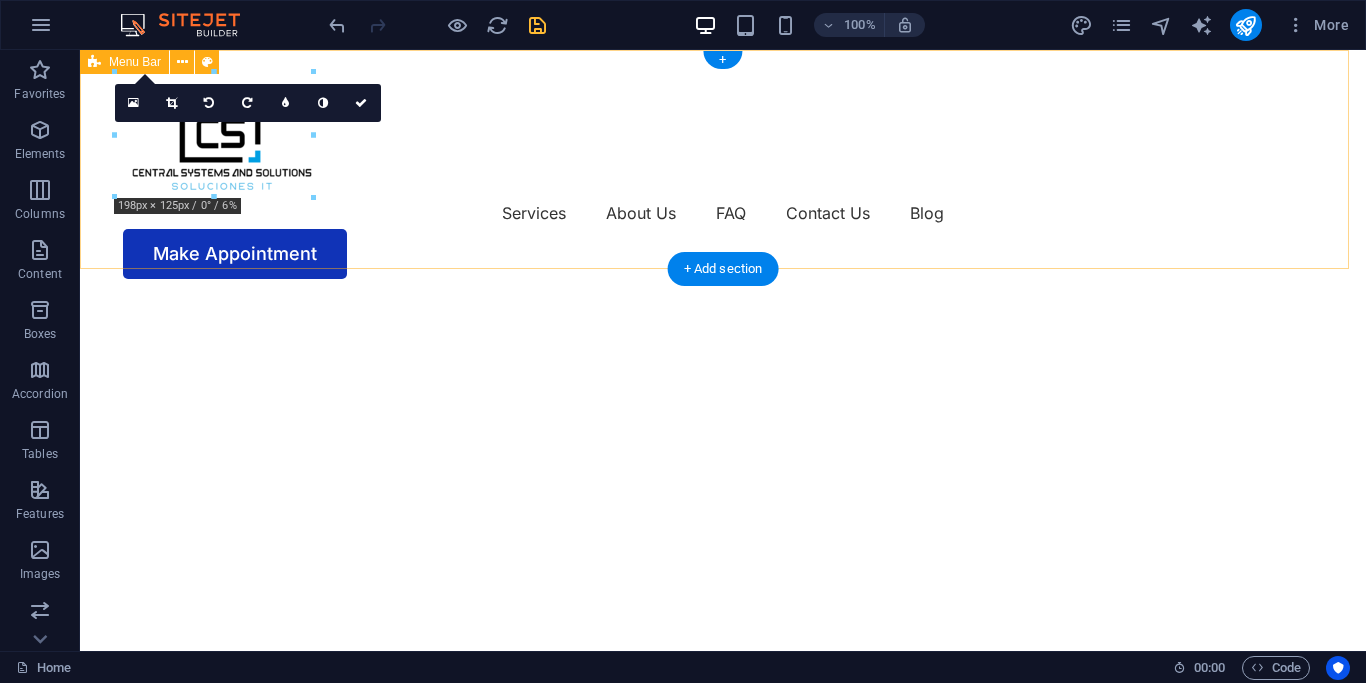 click on "Services About Us FAQ Contact Us Blog" at bounding box center (723, 213) 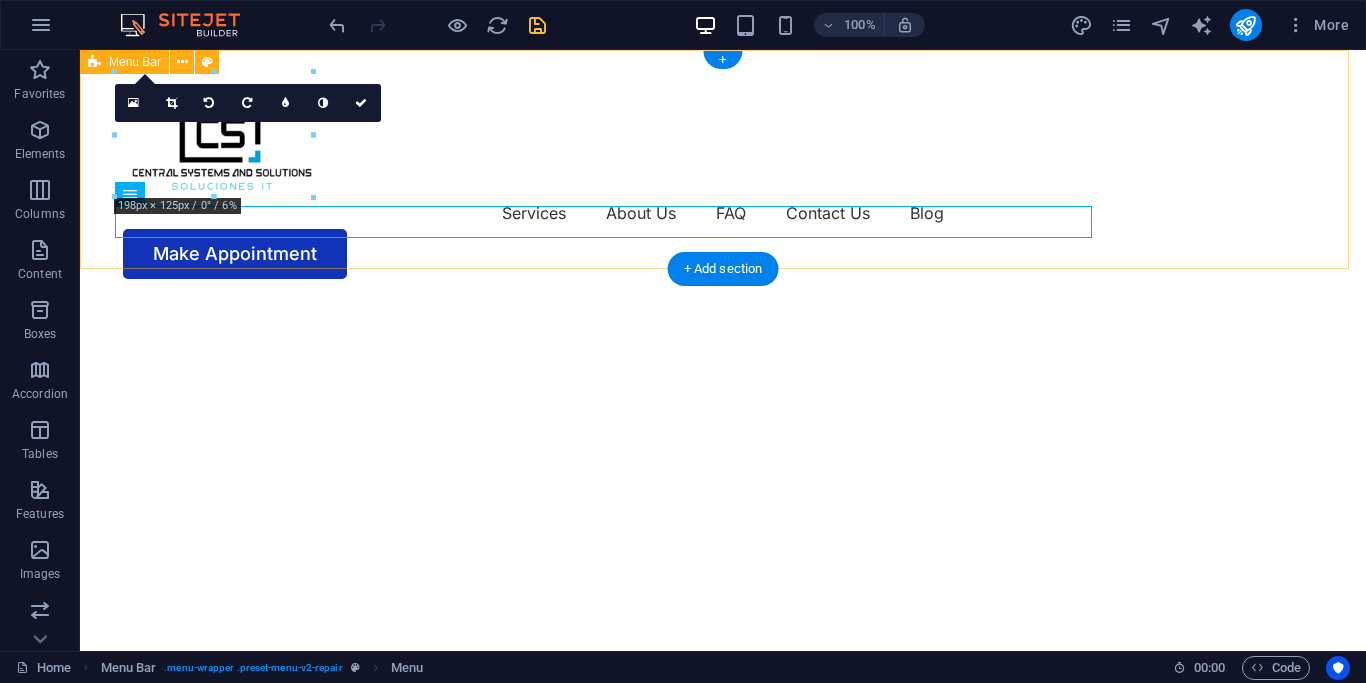 click on "Services About Us FAQ Contact Us Blog Make Appointment" at bounding box center (723, 175) 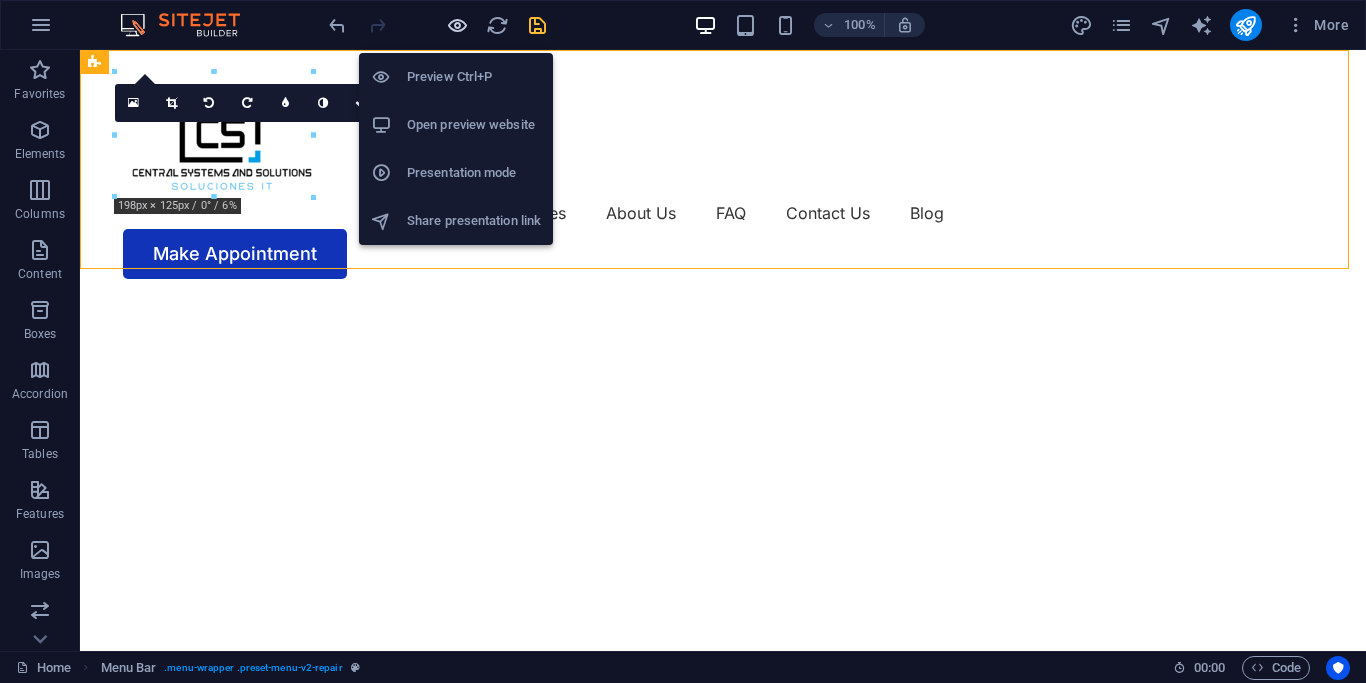 click at bounding box center [457, 25] 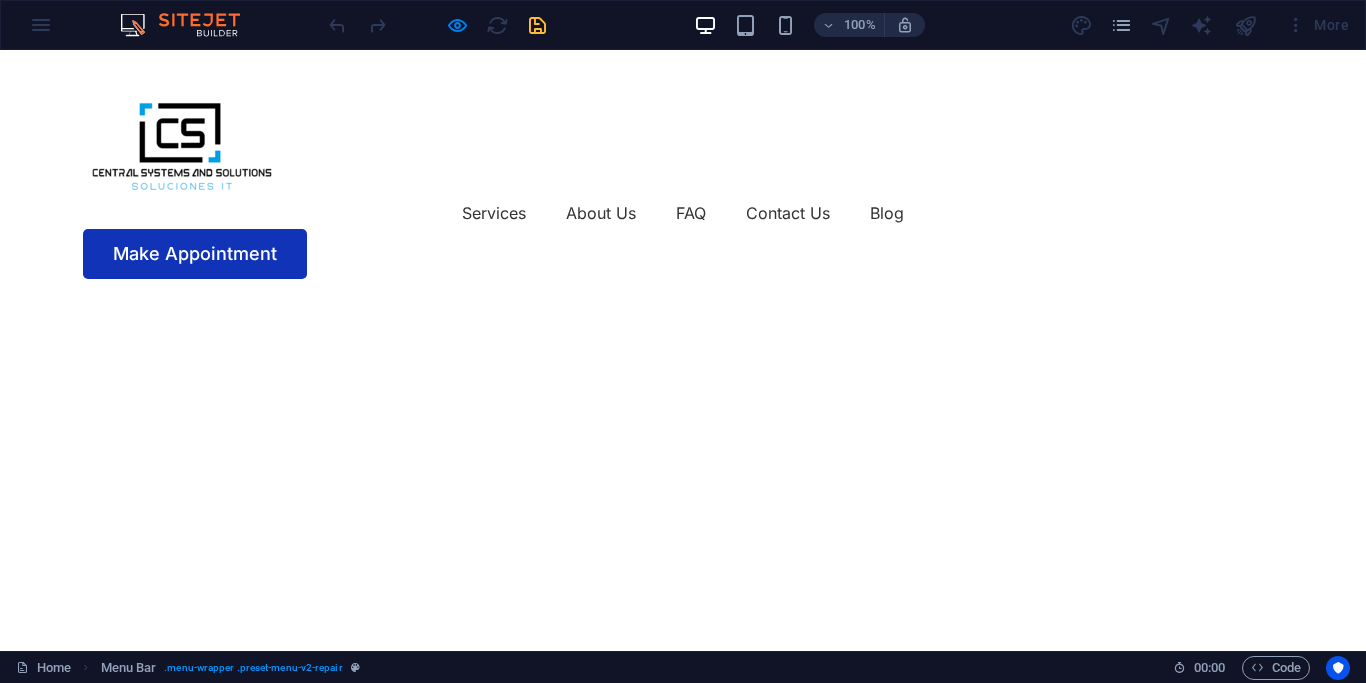 type 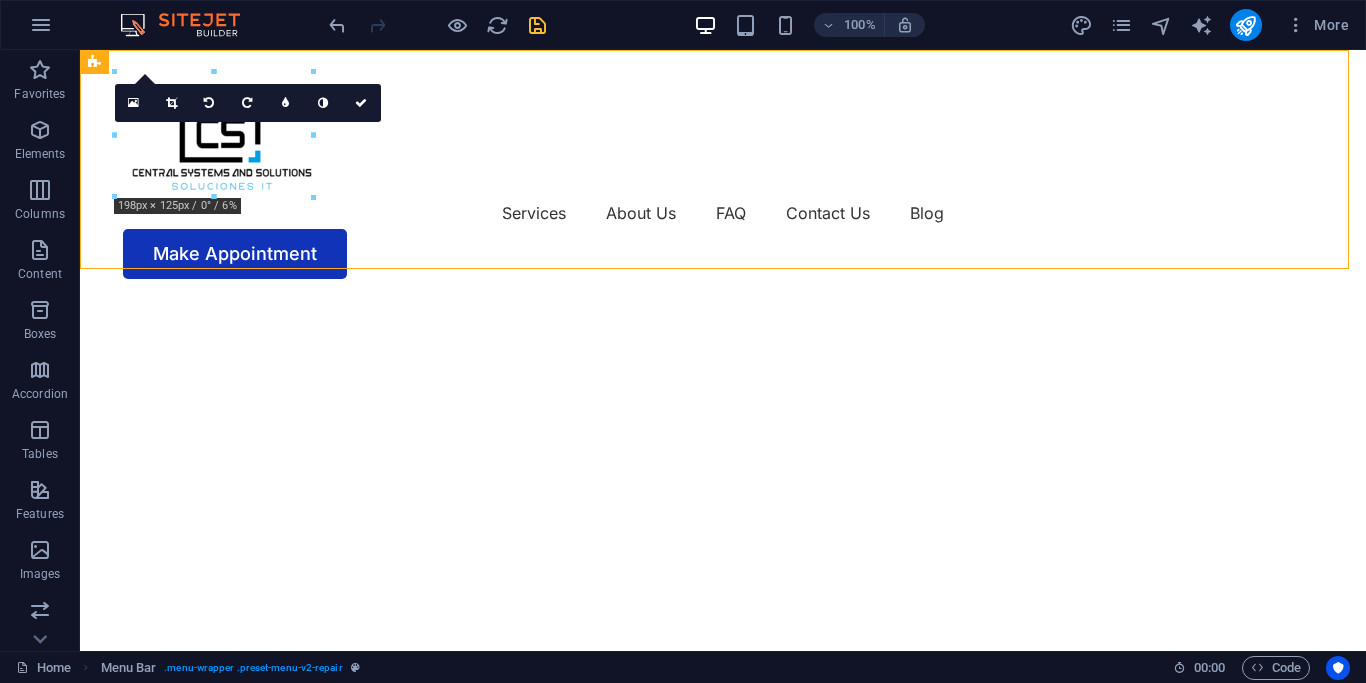 click at bounding box center (537, 25) 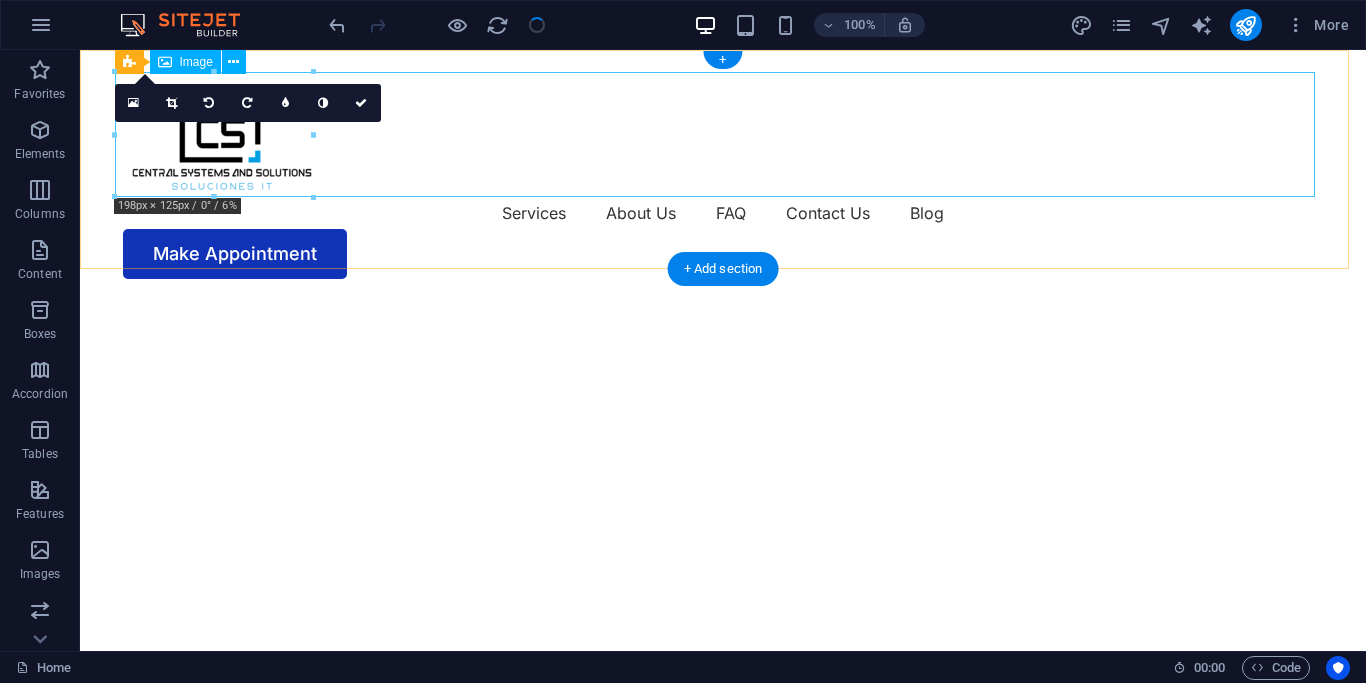 click at bounding box center (723, 134) 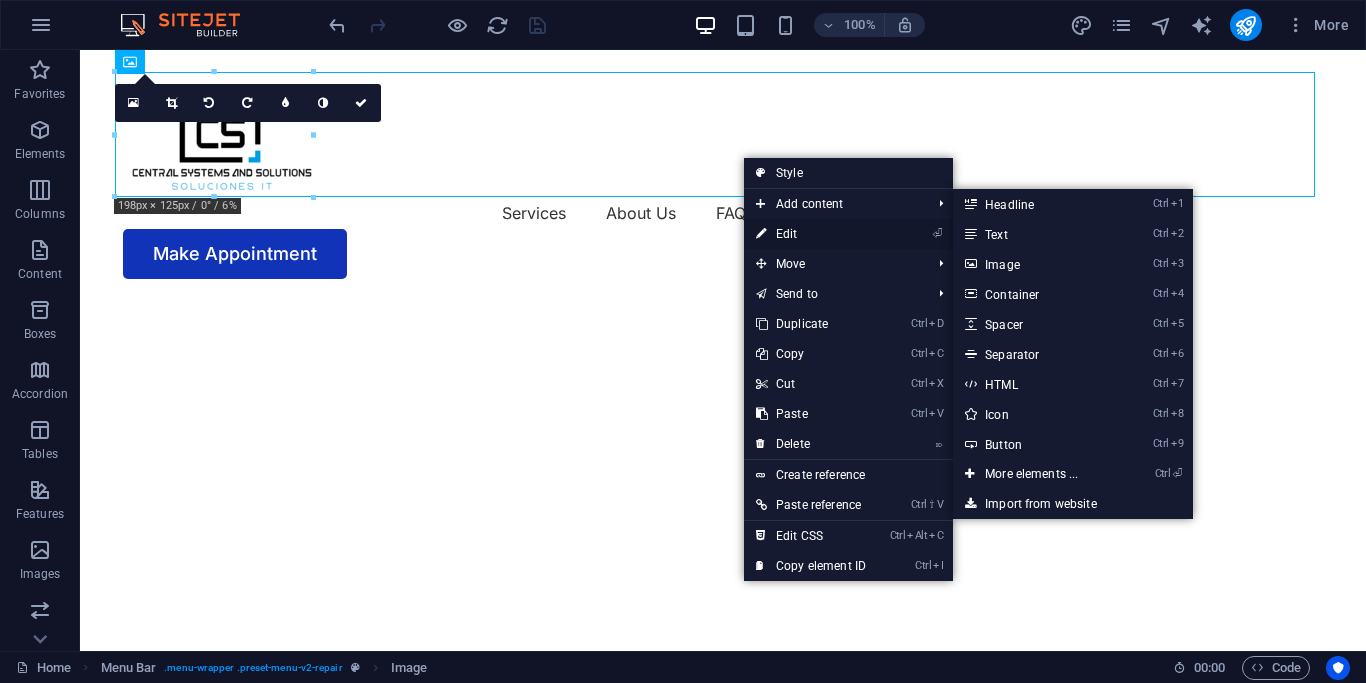 click on "⏎  Edit" at bounding box center (811, 234) 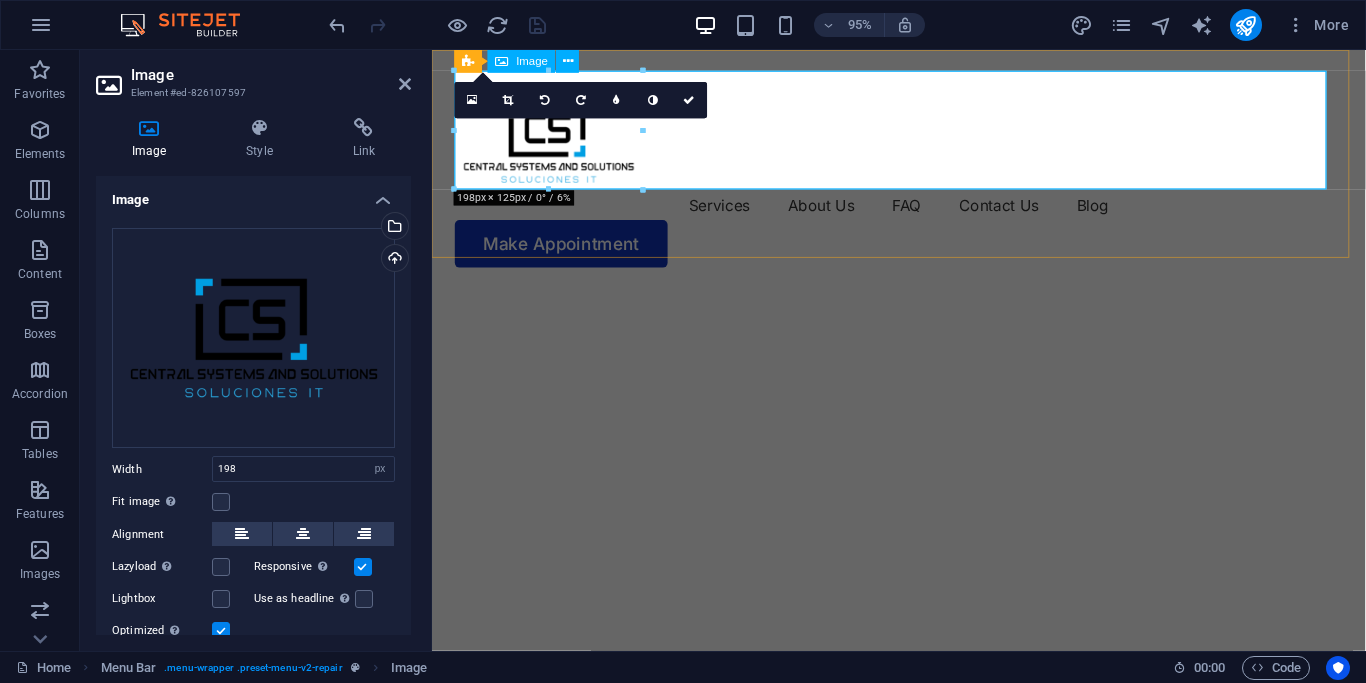 click at bounding box center [923, 134] 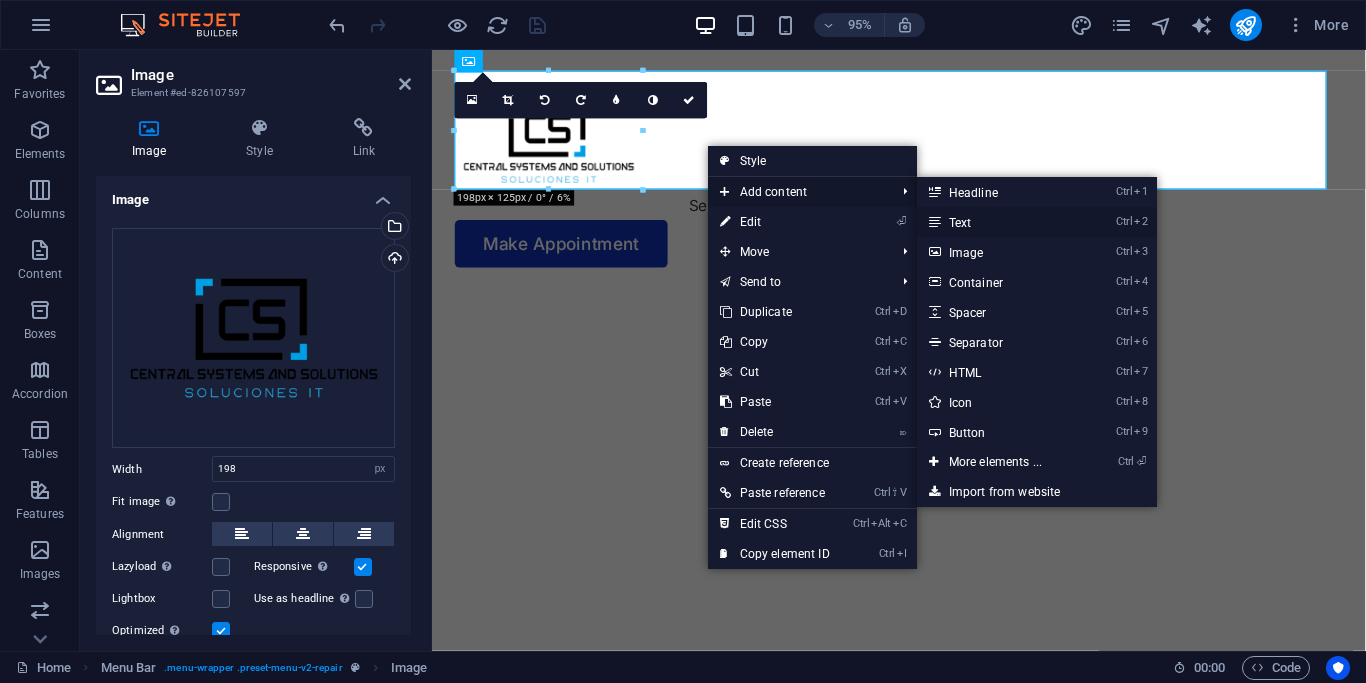 click on "Ctrl 2  Text" at bounding box center [999, 222] 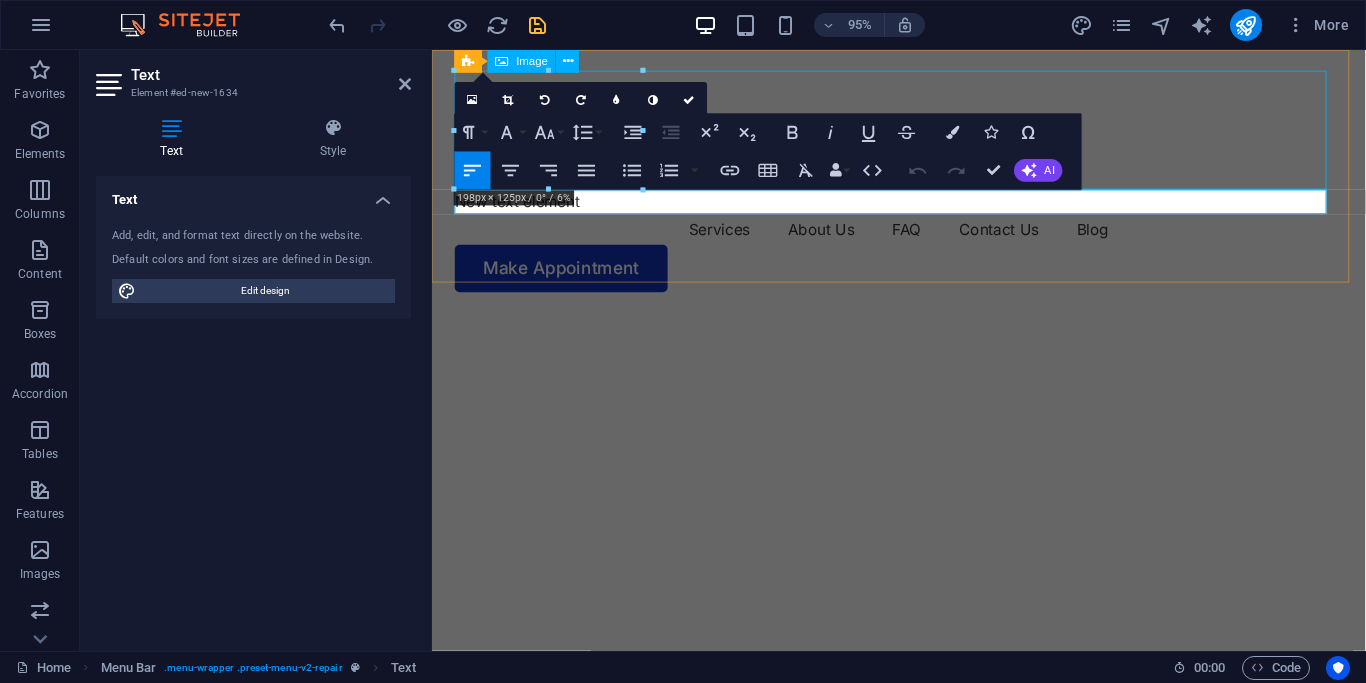 click at bounding box center [923, 134] 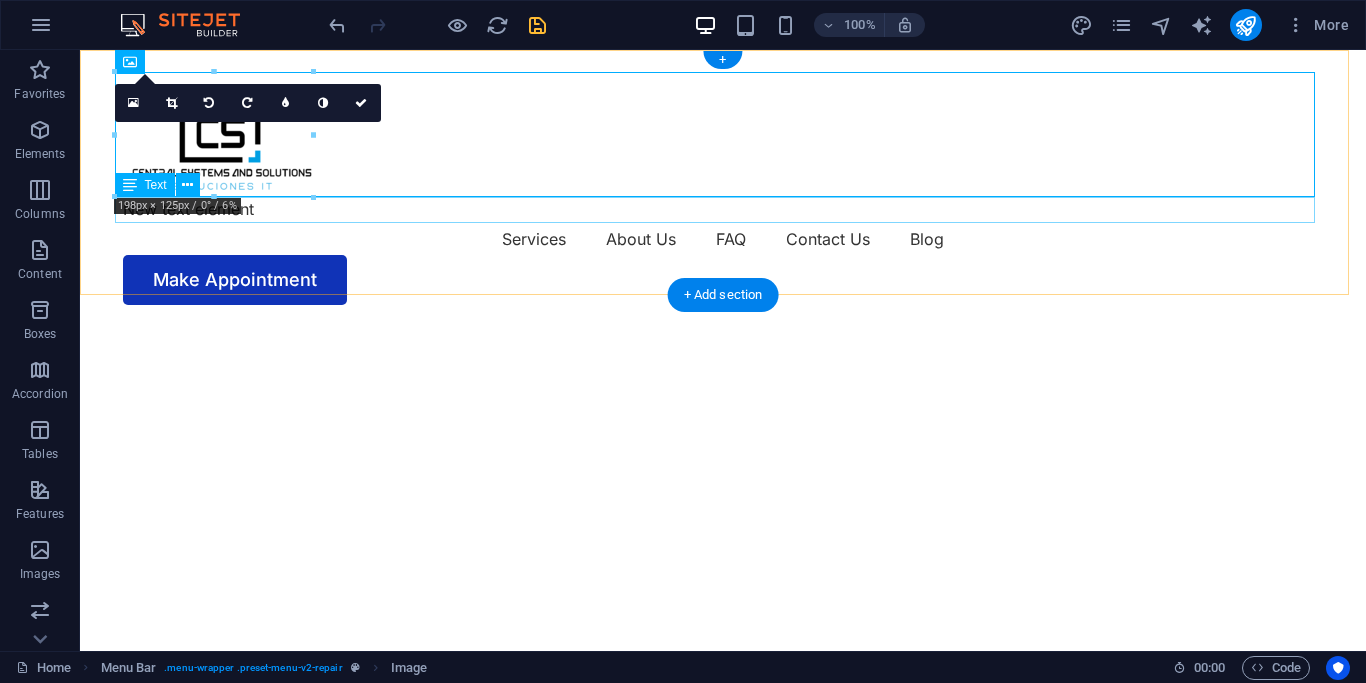 click on "New text element" at bounding box center (723, 210) 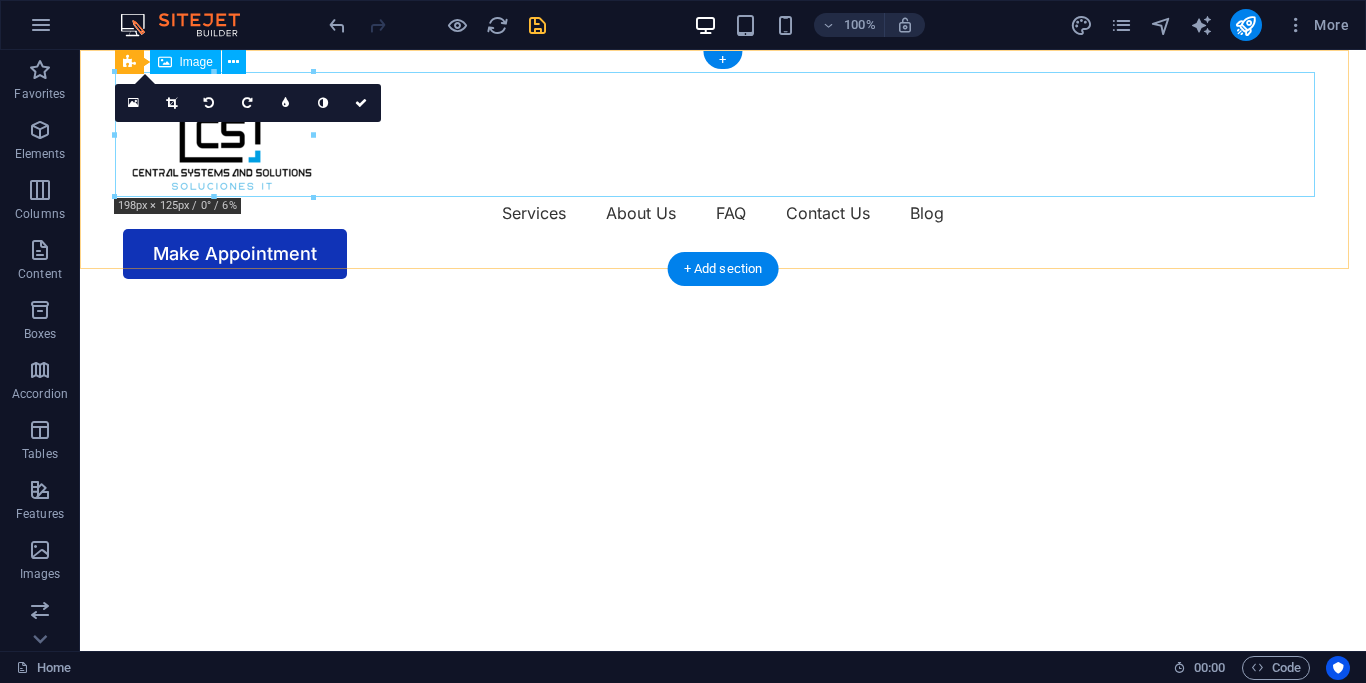 click at bounding box center [723, 134] 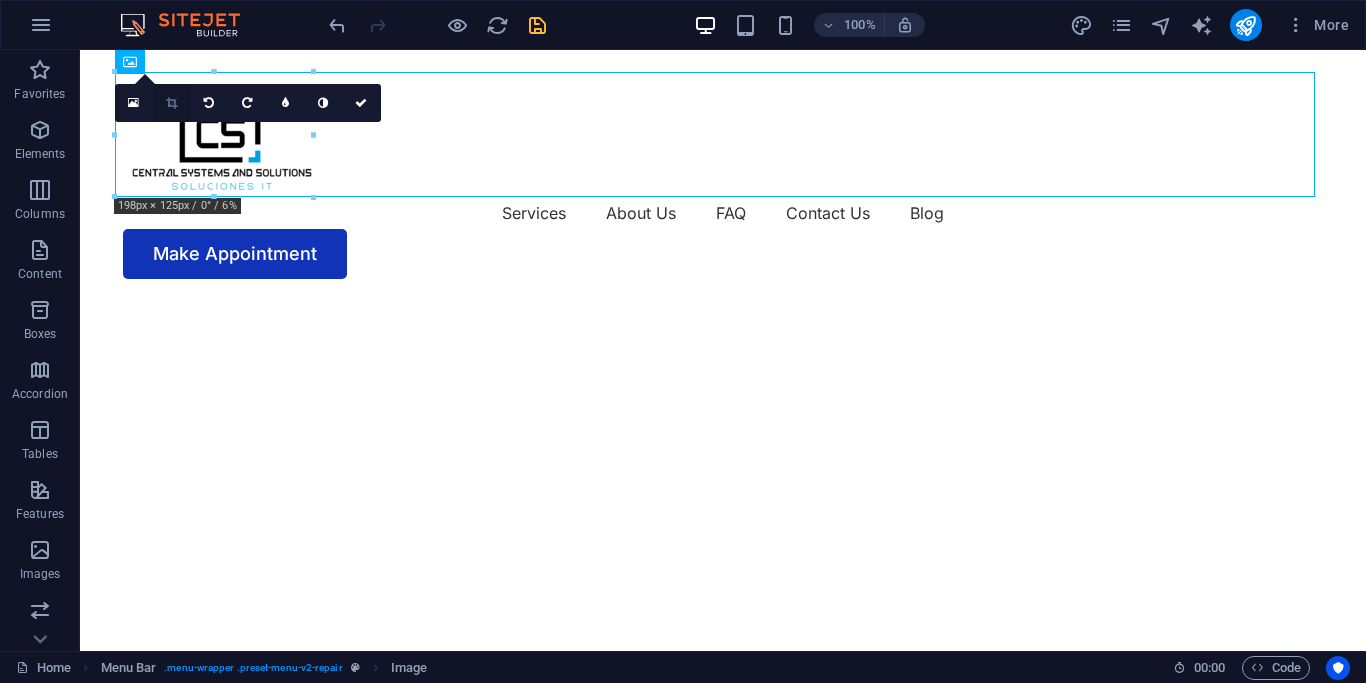 click at bounding box center (172, 103) 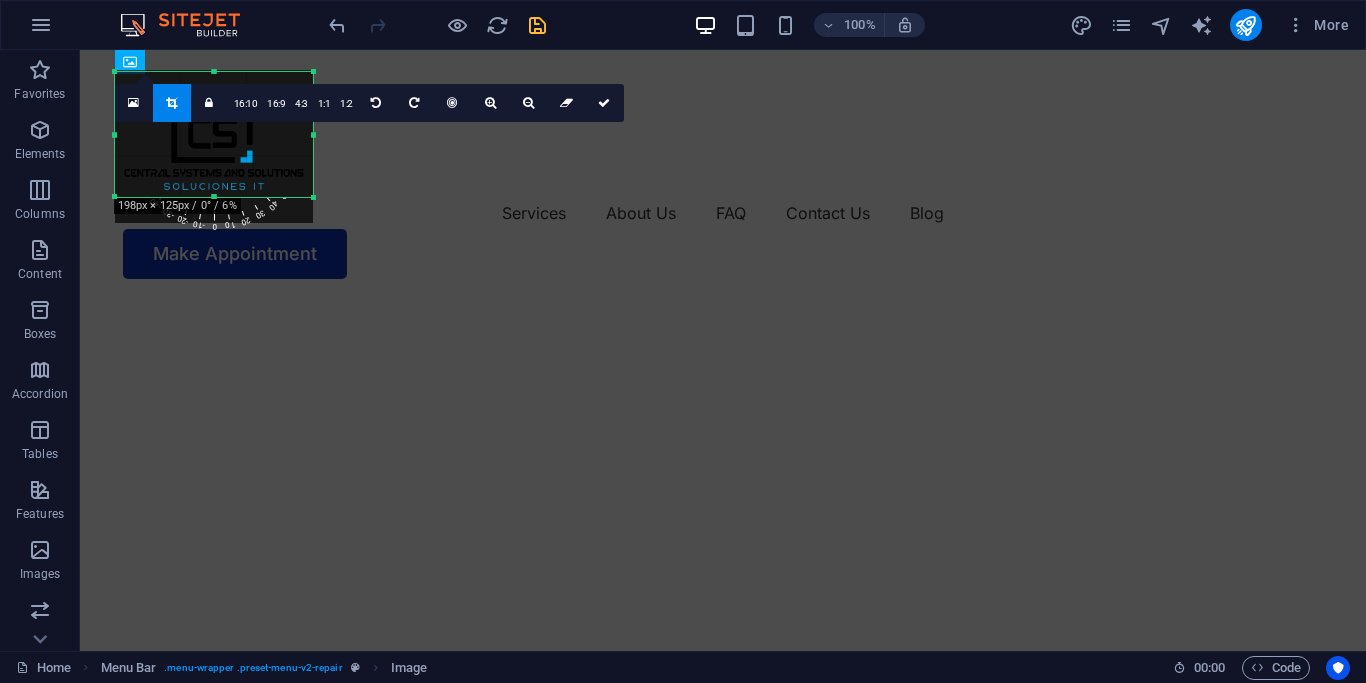click at bounding box center [172, 103] 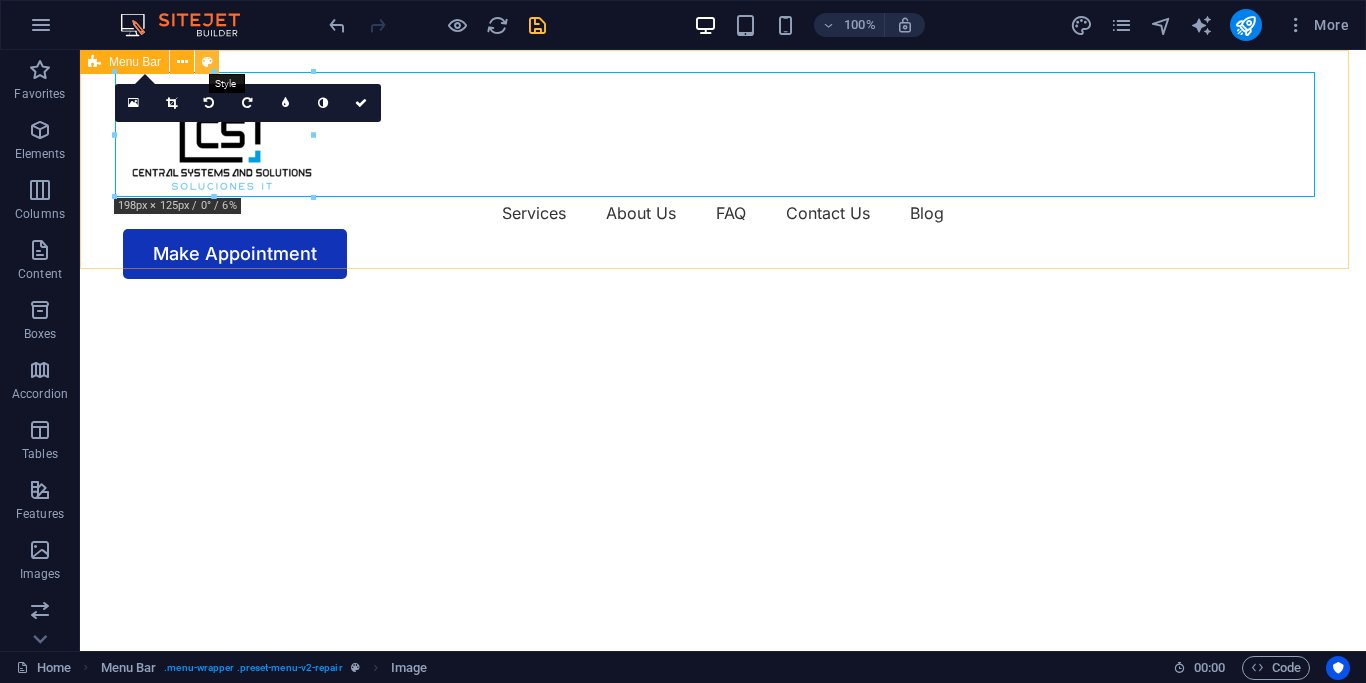 click at bounding box center (207, 62) 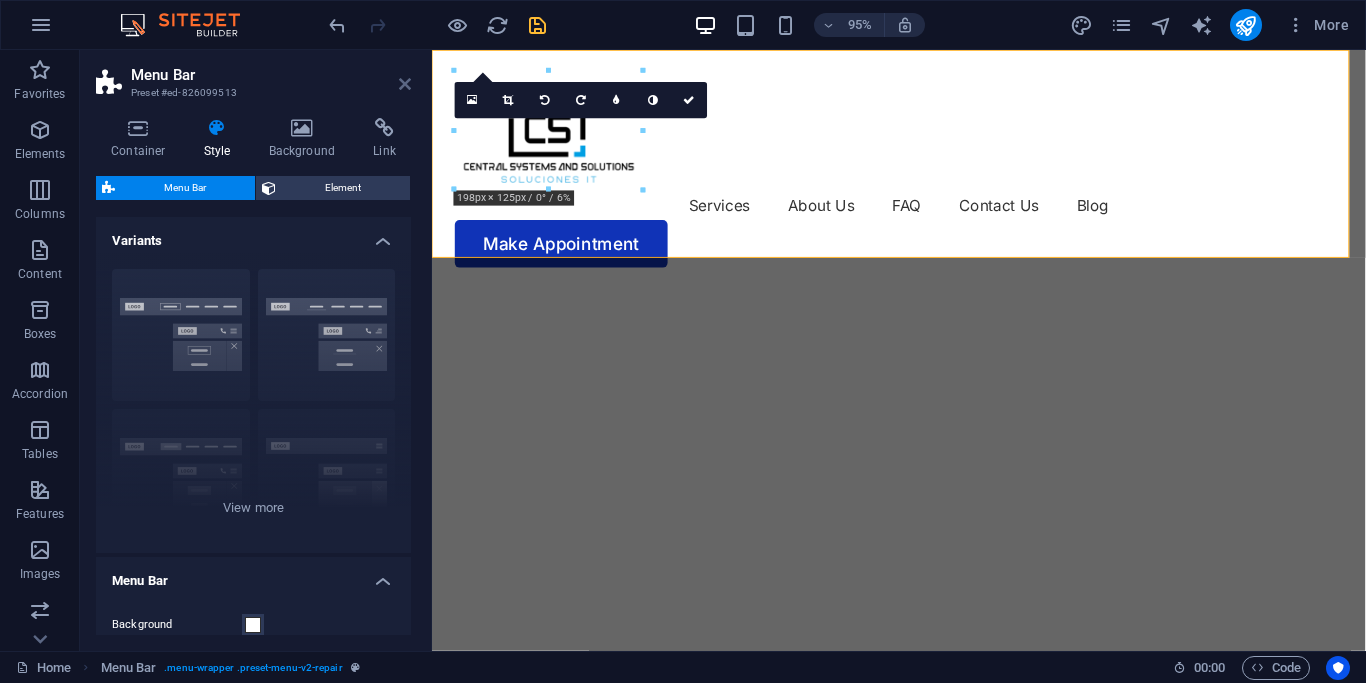 click at bounding box center [405, 84] 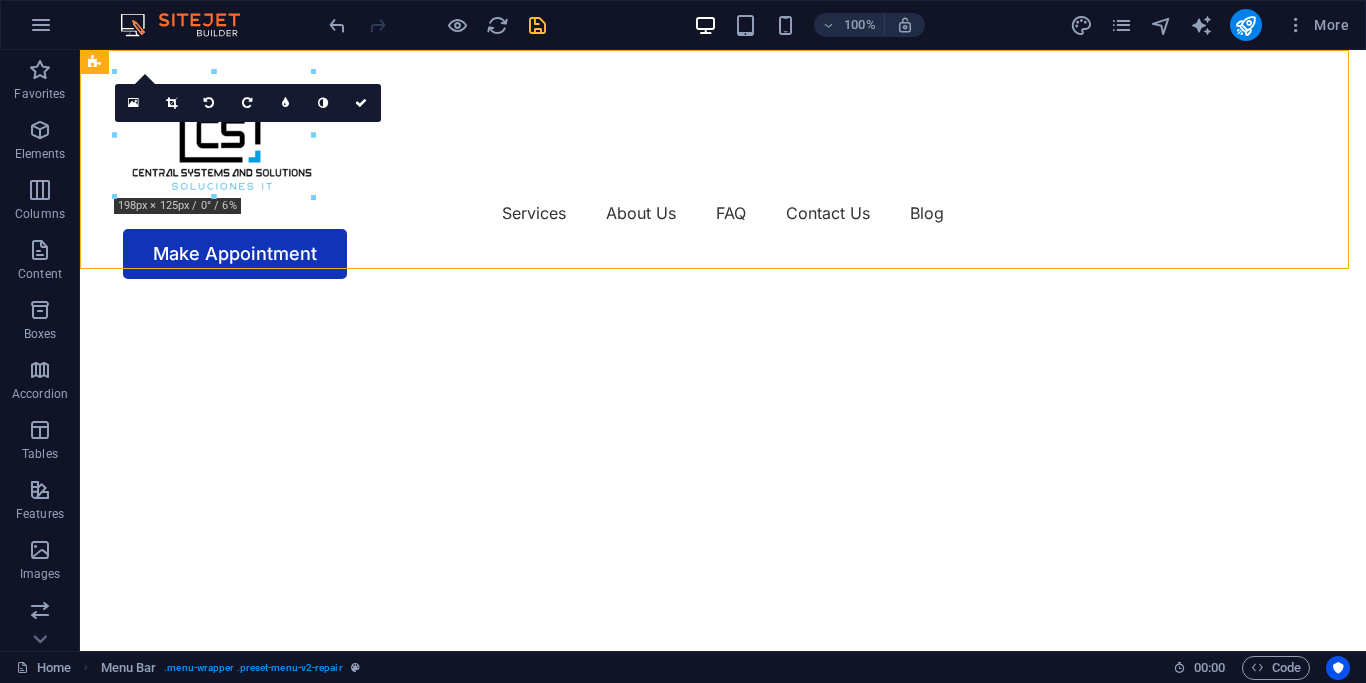 click on "100% More" at bounding box center (841, 25) 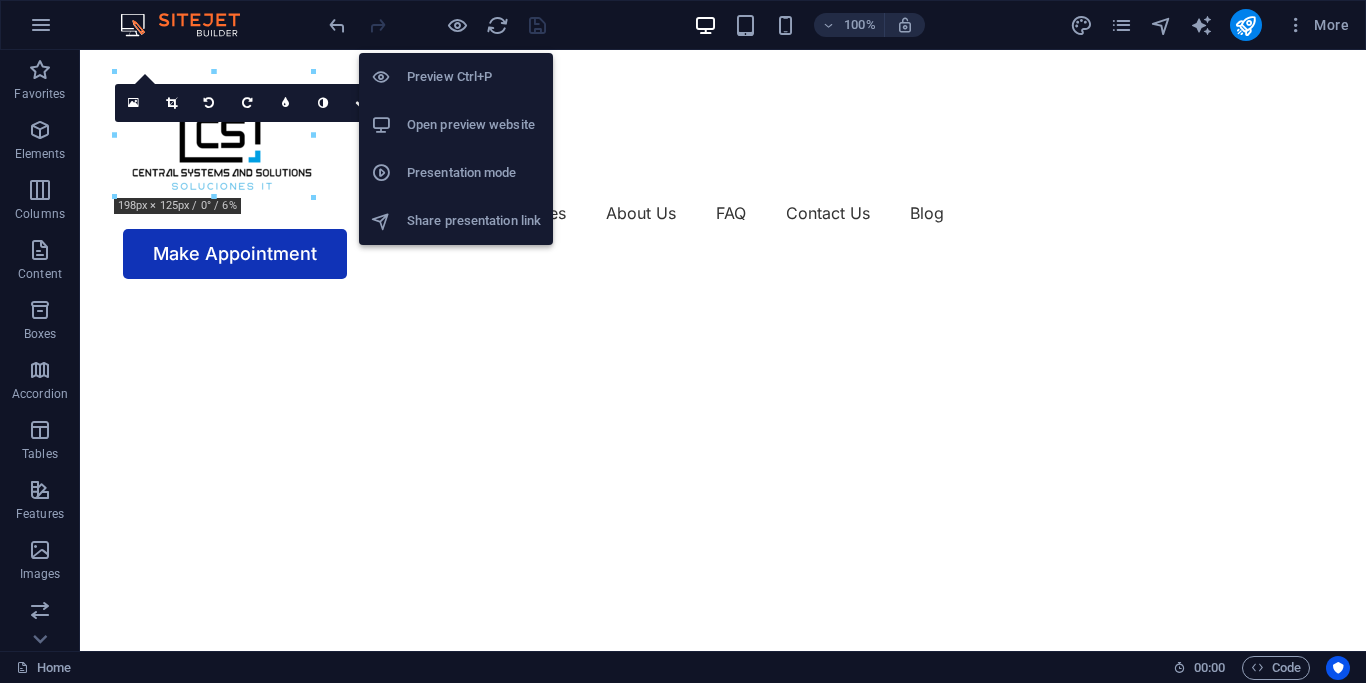click on "Open preview website" at bounding box center [456, 125] 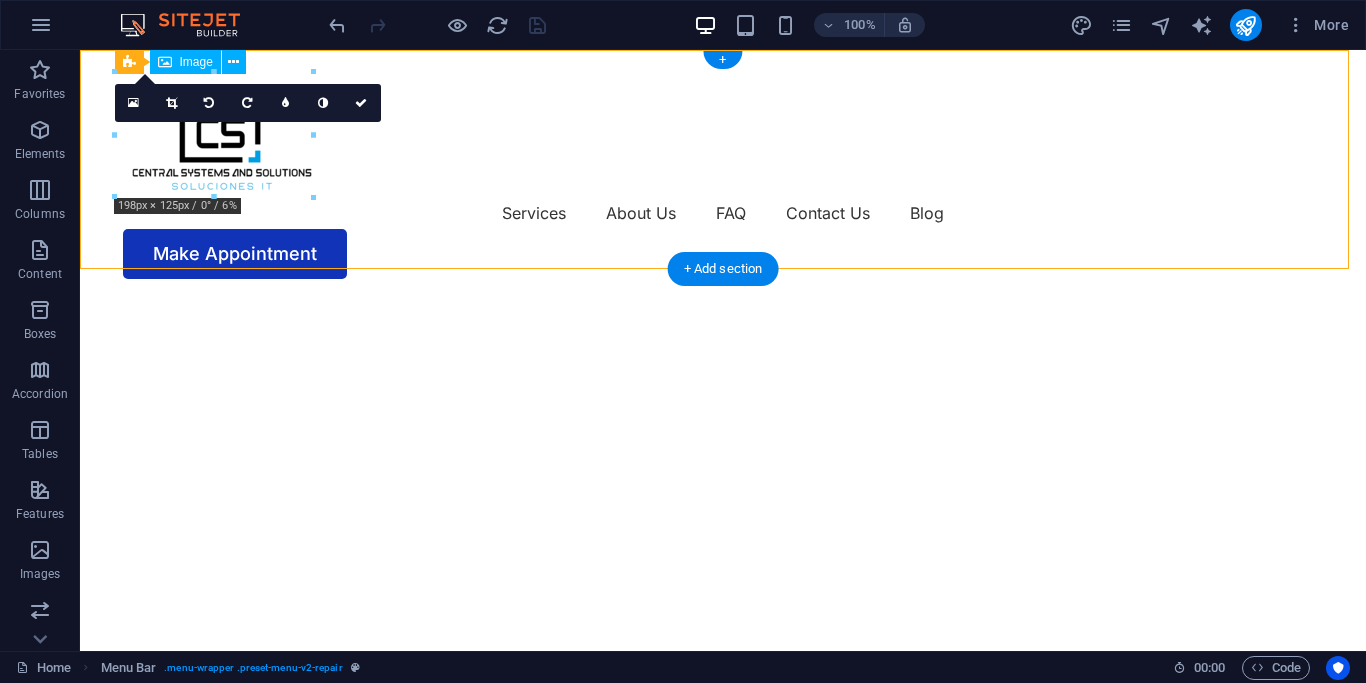 drag, startPoint x: 218, startPoint y: 142, endPoint x: 693, endPoint y: 161, distance: 475.37985 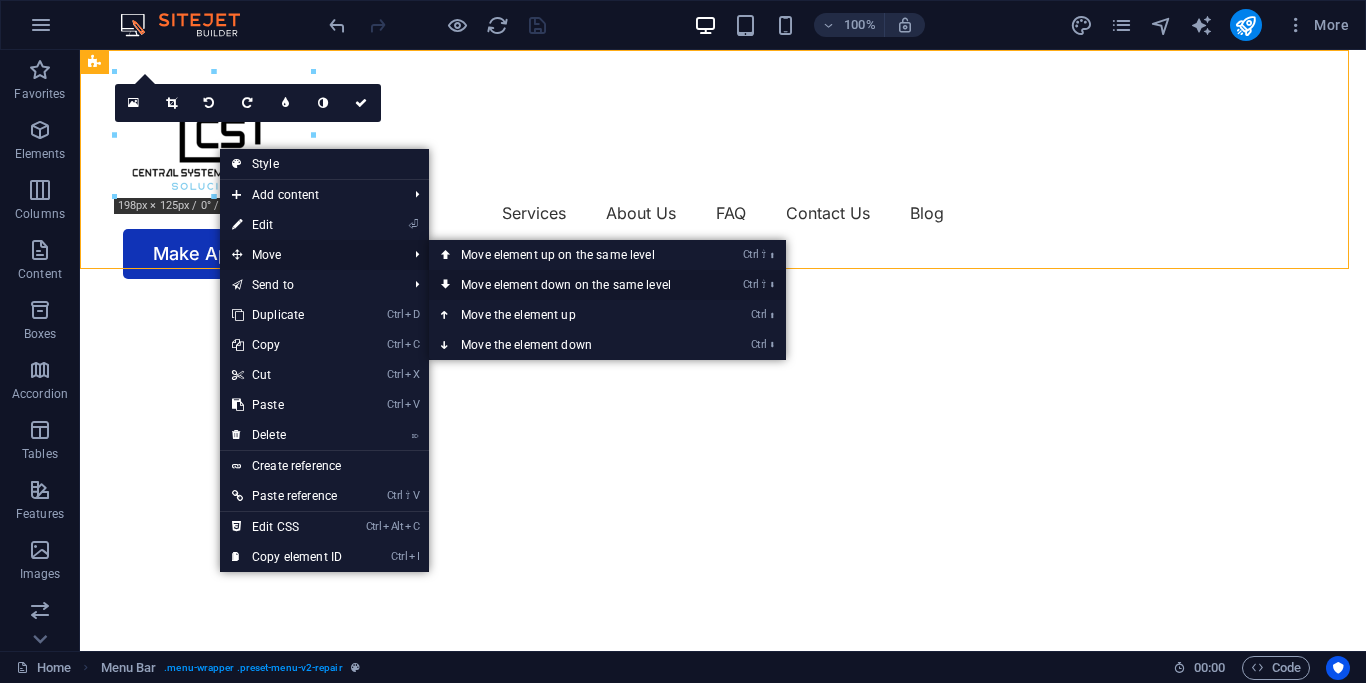 click on "Ctrl ⇧ ⬇  Move element down on the same level" at bounding box center (570, 285) 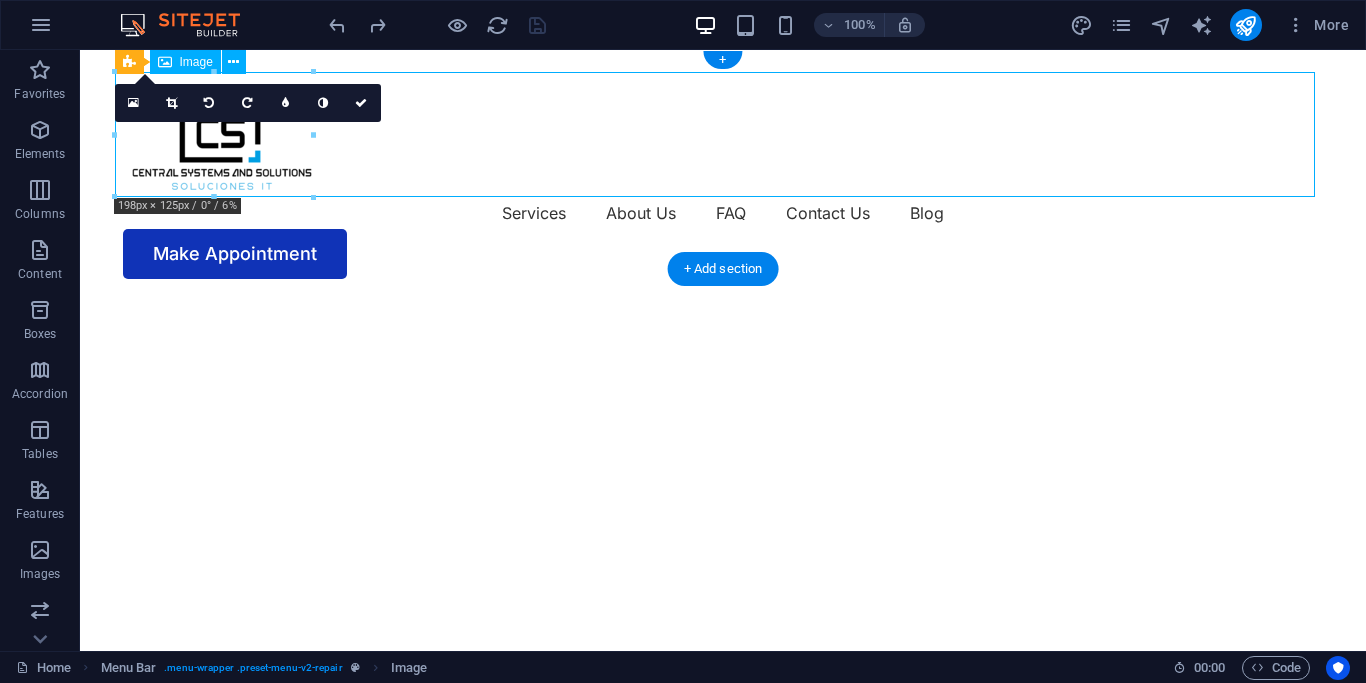 drag, startPoint x: 235, startPoint y: 141, endPoint x: 717, endPoint y: 124, distance: 482.2997 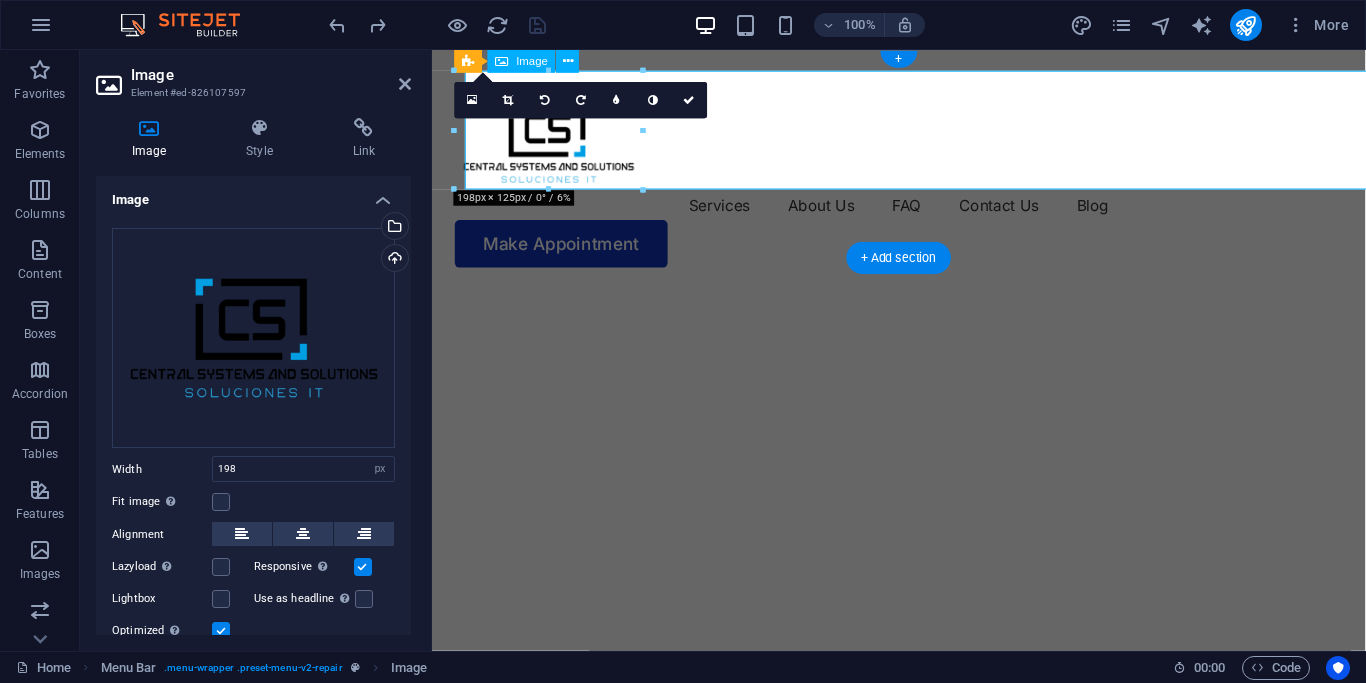 click at bounding box center [923, 134] 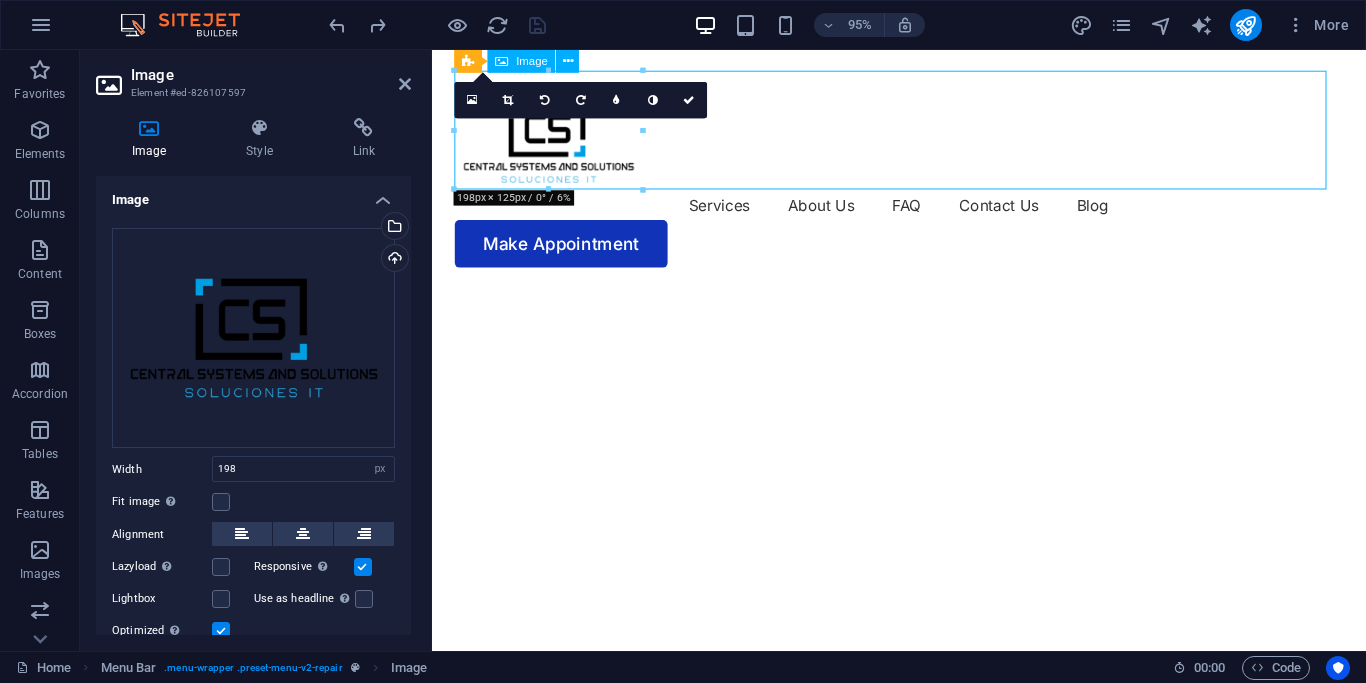 drag, startPoint x: 555, startPoint y: 145, endPoint x: 866, endPoint y: 149, distance: 311.02573 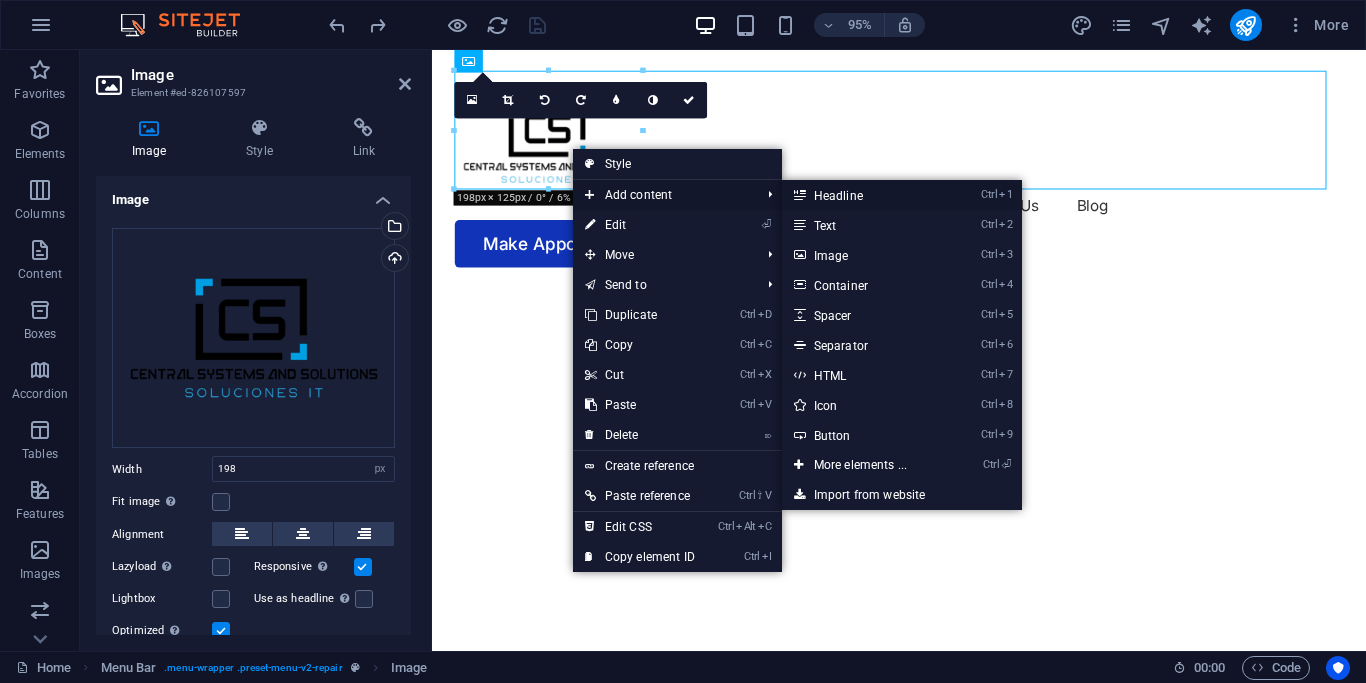 click on "Ctrl 1  Headline" at bounding box center [864, 195] 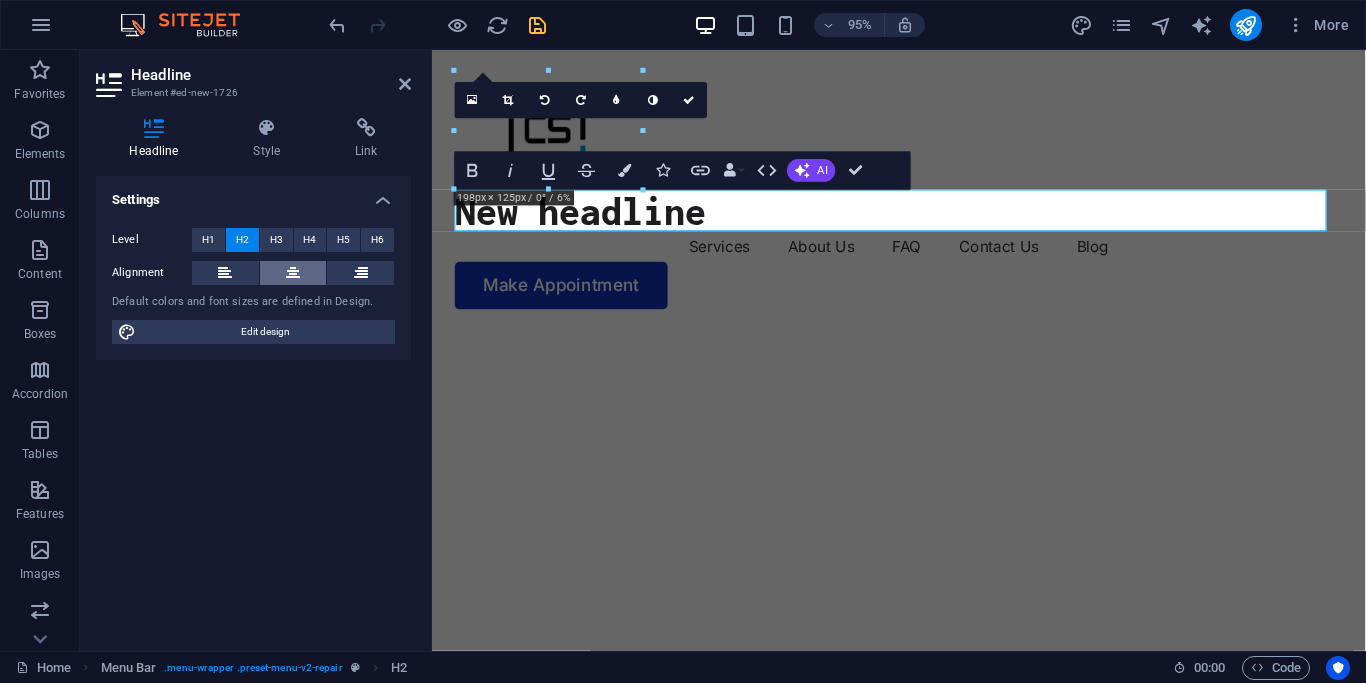 click at bounding box center (293, 273) 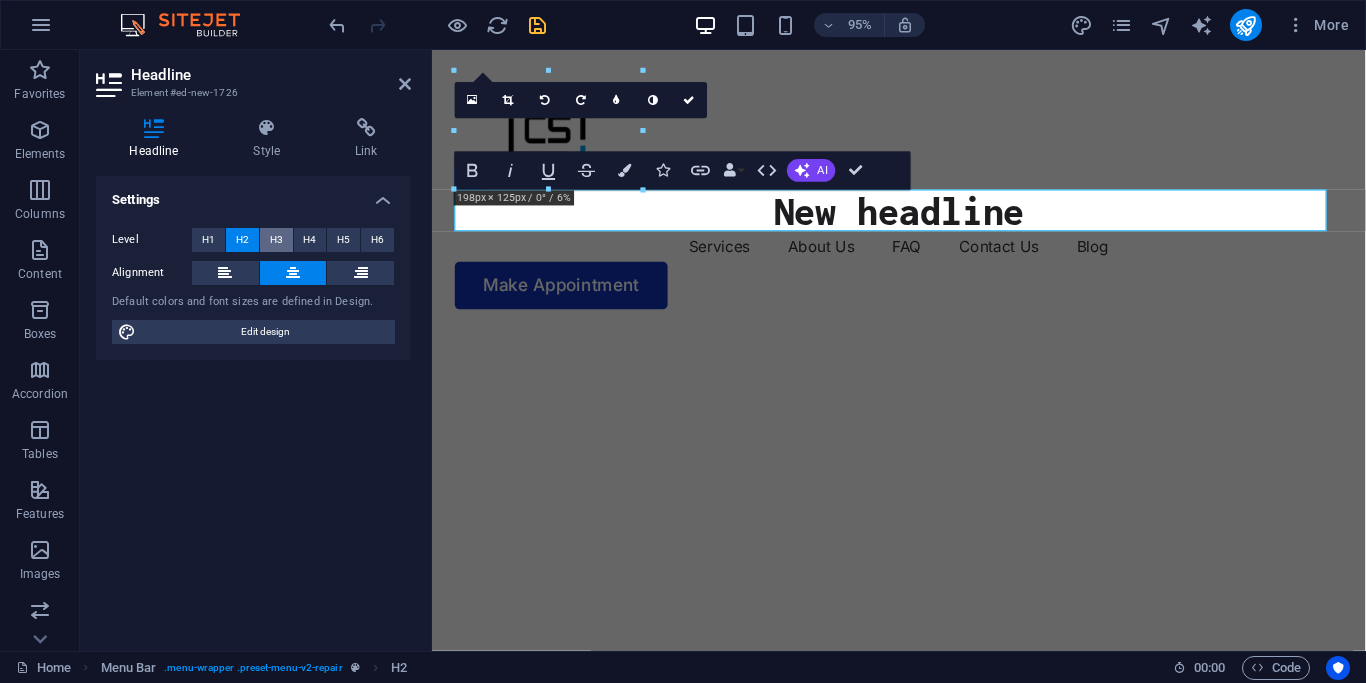 click on "H3" at bounding box center (276, 240) 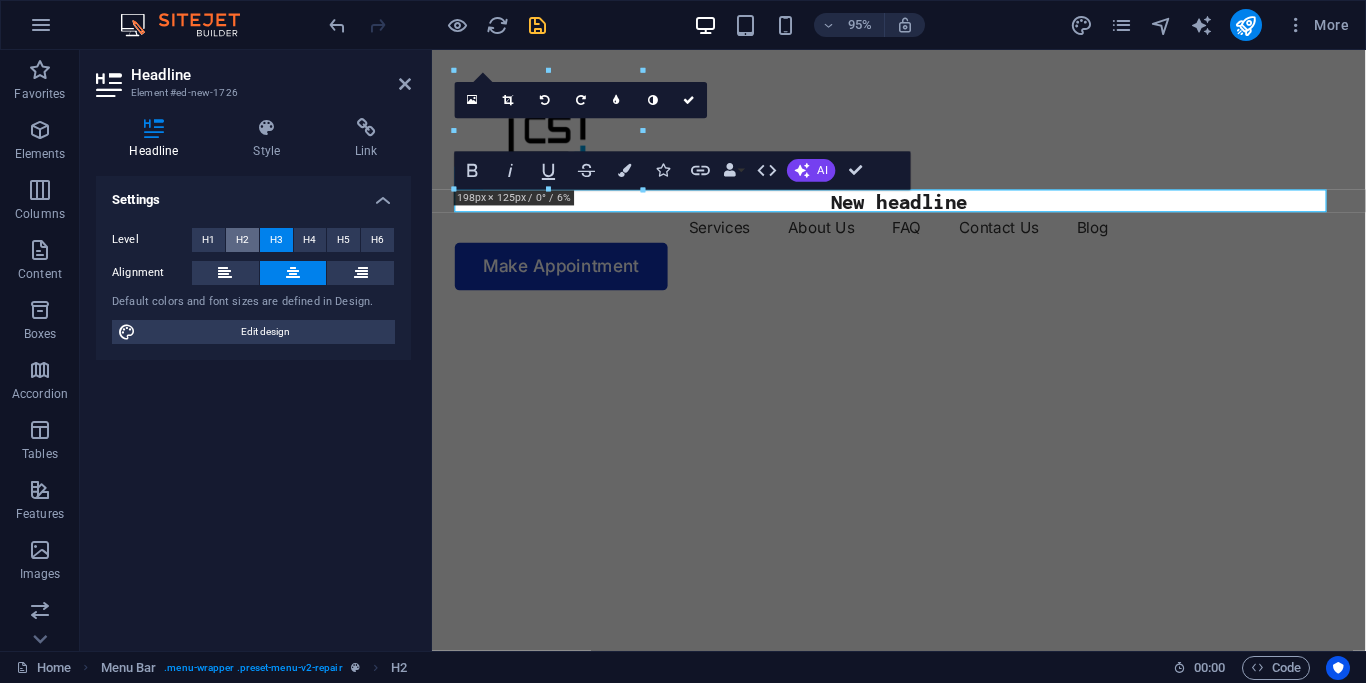 click on "H2" at bounding box center [242, 240] 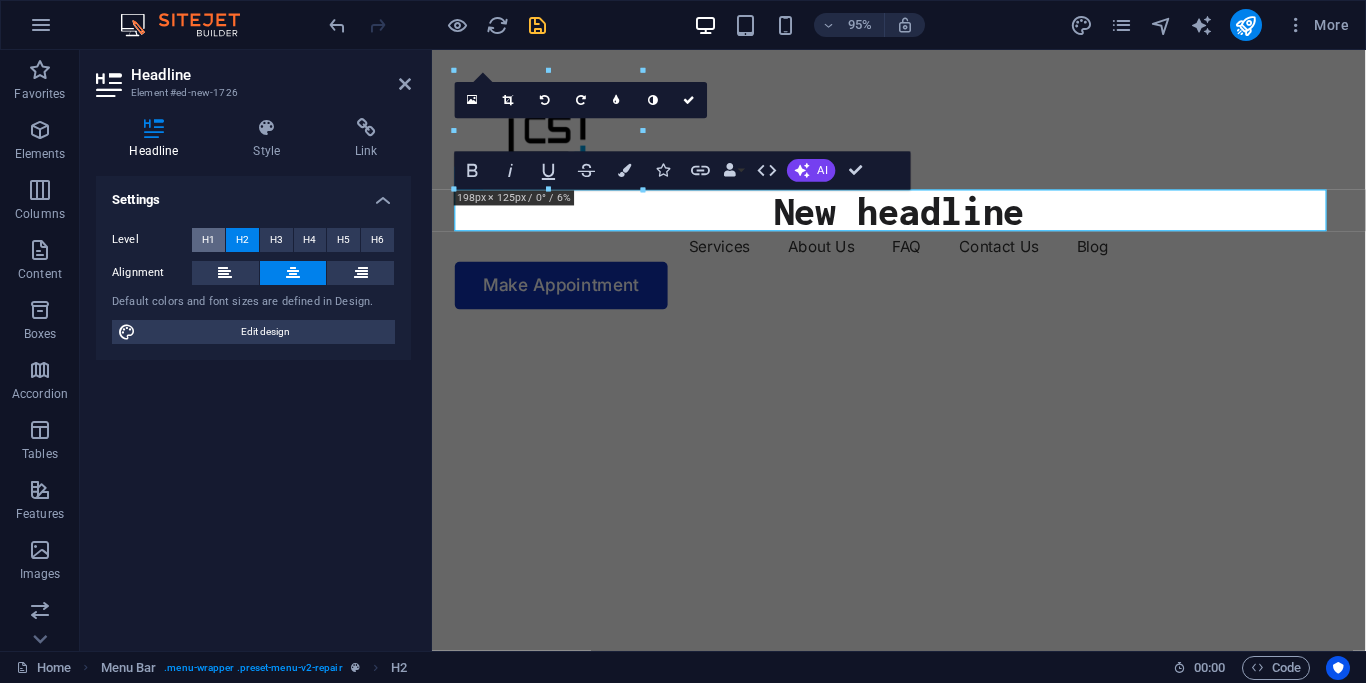 click on "H1" at bounding box center (208, 240) 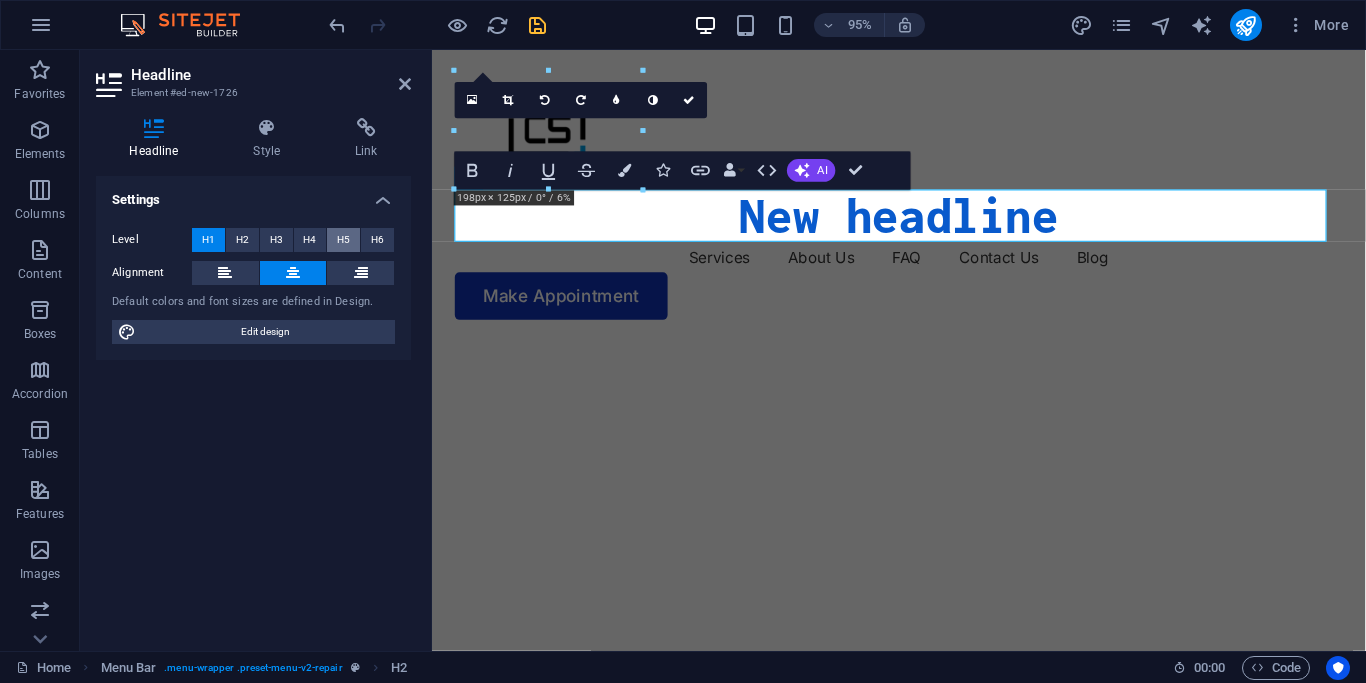 click on "H5" at bounding box center (343, 240) 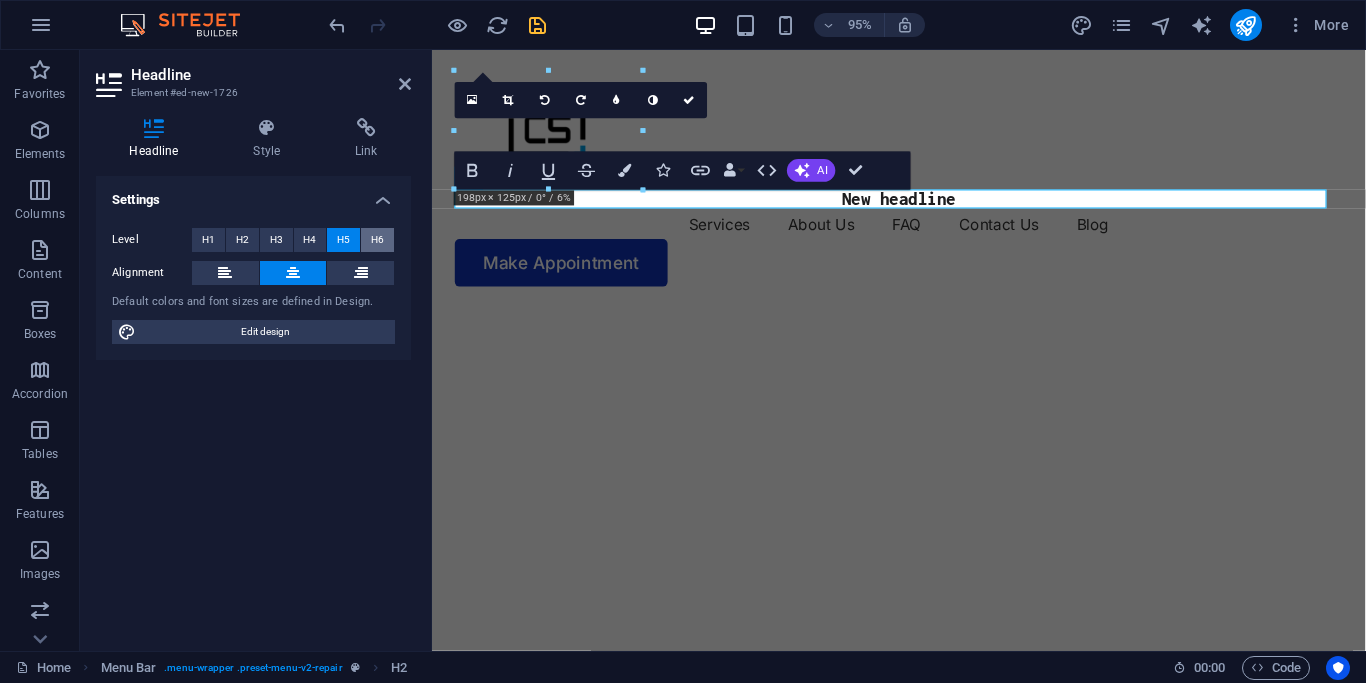 click on "H6" at bounding box center [377, 240] 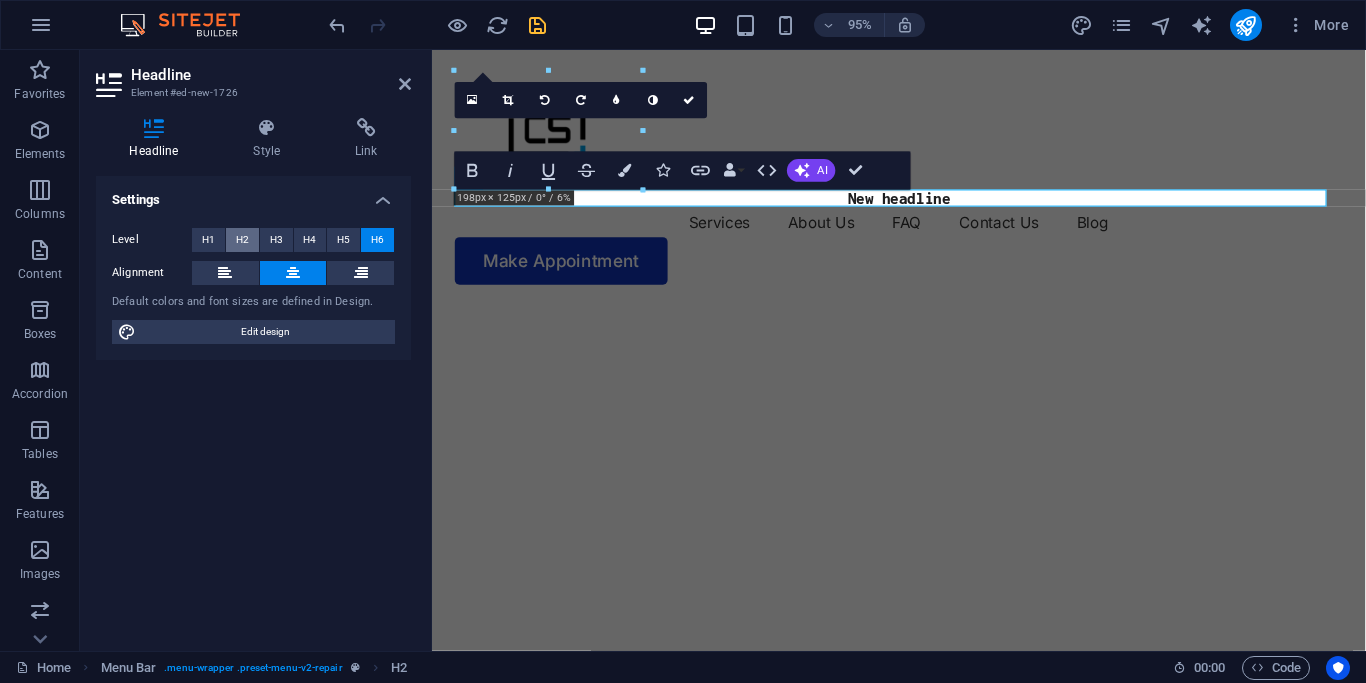 click on "H2" at bounding box center [242, 240] 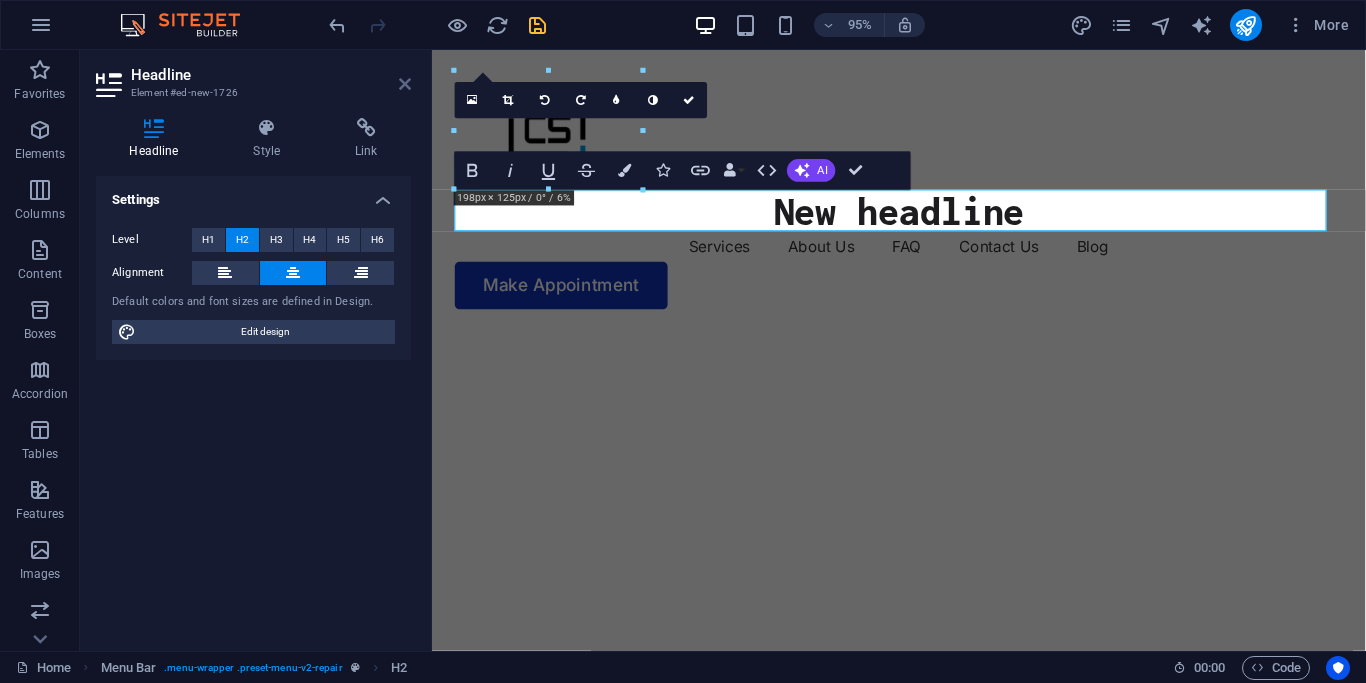 click on "Headline Element #ed-new-1726 Headline Style Link Settings Level H1 H2 H3 H4 H5 H6 Alignment Default colors and font sizes are defined in Design. Edit design Menu Bar Element Layout How this element expands within the layout (Flexbox). Size Default auto px % 1/1 1/2 1/3 1/4 1/5 1/6 1/7 1/8 1/9 1/10 Grow Shrink Order Container layout Visible Visible Opacity 100 % Overflow Spacing Margin Default auto px % rem vw vh Custom Custom auto px % rem vw vh auto px % rem vw vh auto px % rem vw vh auto px % rem vw vh Padding Default px rem % vh vw Custom Custom px rem % vh vw px rem % vh vw px rem % vh vw px rem % vh vw Border Style              - Width 1 auto px rem % vh vw Custom Custom 1 auto px rem % vh vw 1 auto px rem % vh vw 1 auto px rem % vh vw 1 auto px rem % vh vw  - Color Round corners Default px rem % vh vw Custom Custom px rem % vh vw px rem % vh vw px rem % vh vw px rem % vh vw Shadow Default None Outside Inside Color X offset 0 px rem vh vw Y offset 0 px rem vh vw Blur 0 px rem % vh vw Spread 0" at bounding box center (256, 350) 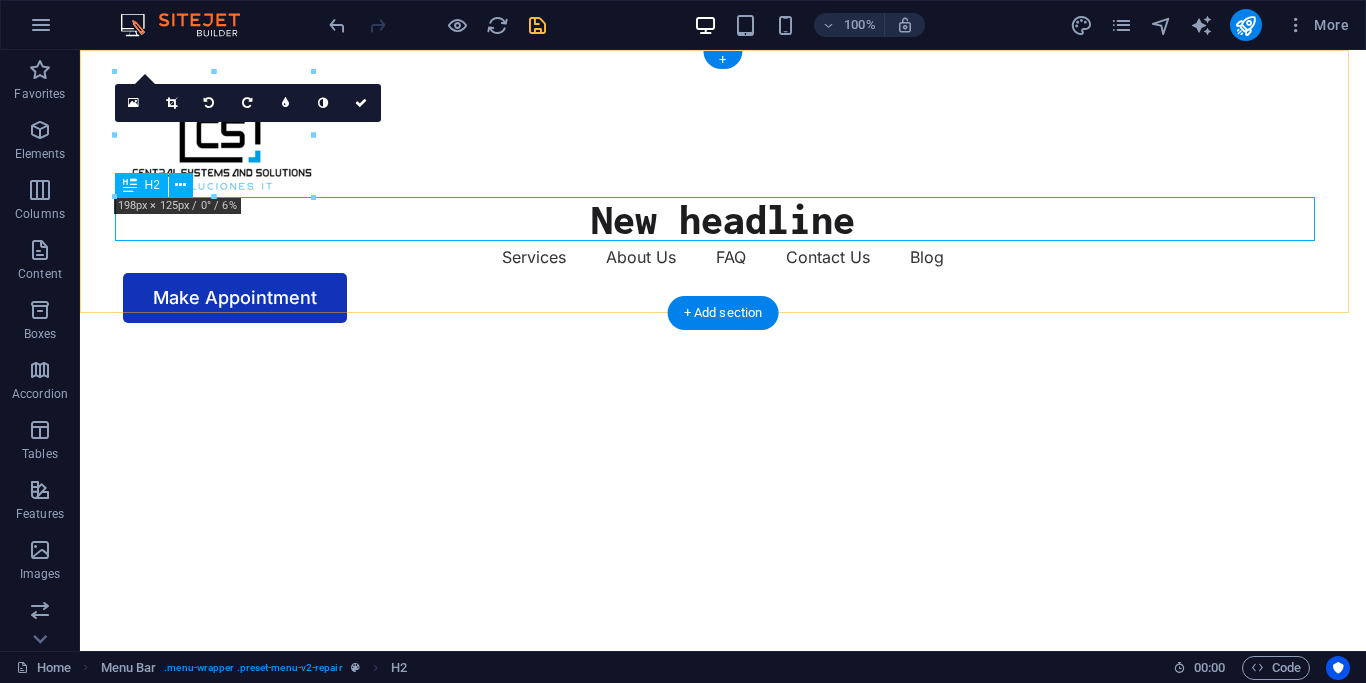 click on "New headline" at bounding box center (723, 219) 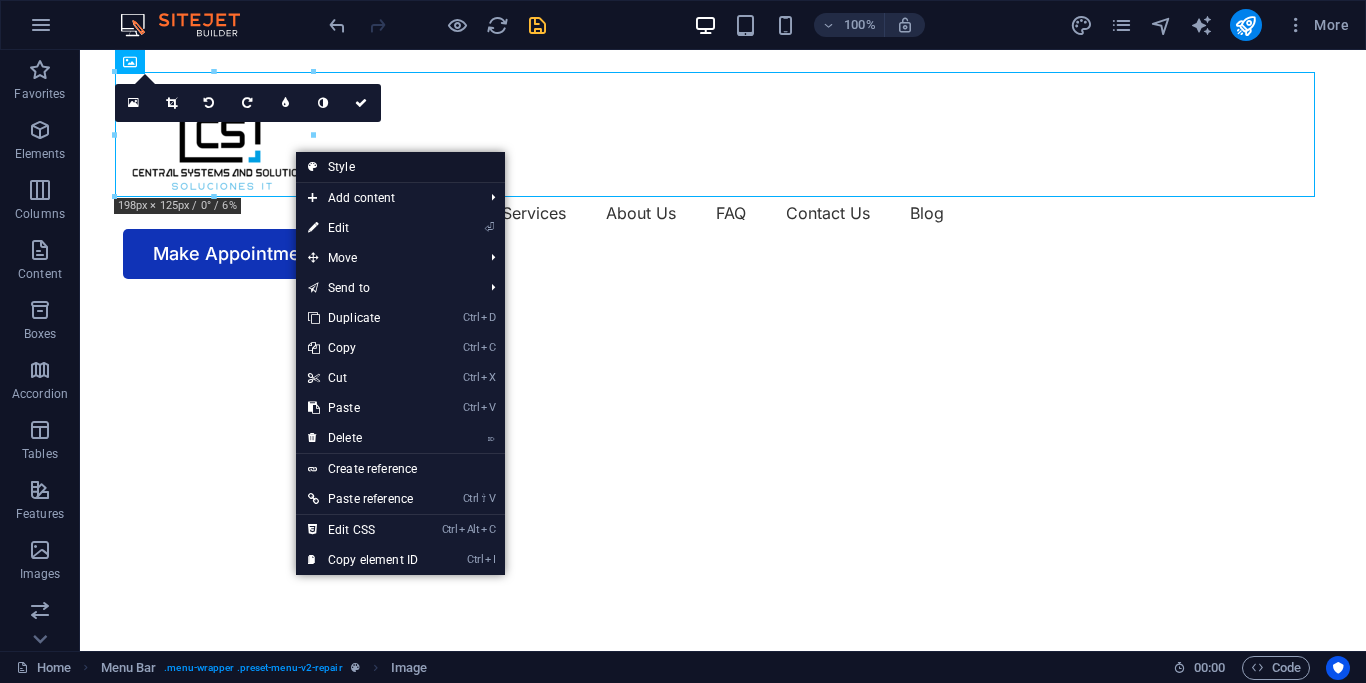 click on "Style" at bounding box center [400, 167] 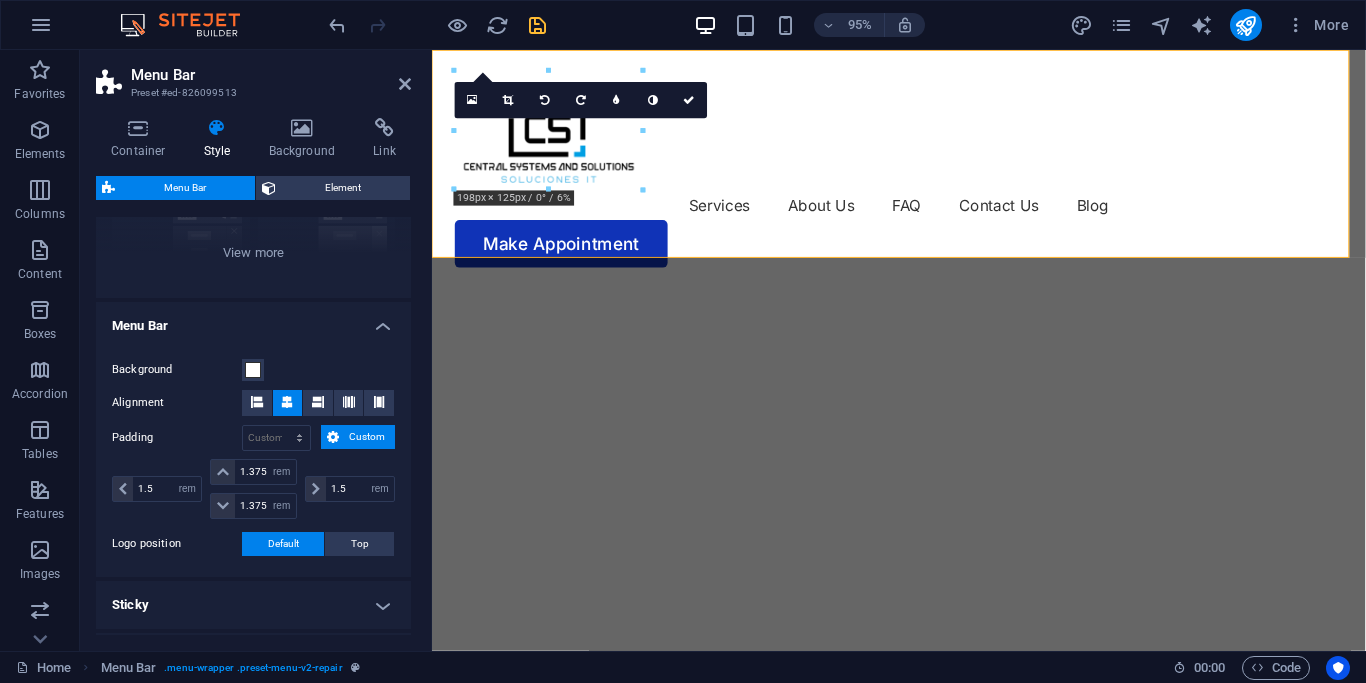 scroll, scrollTop: 270, scrollLeft: 0, axis: vertical 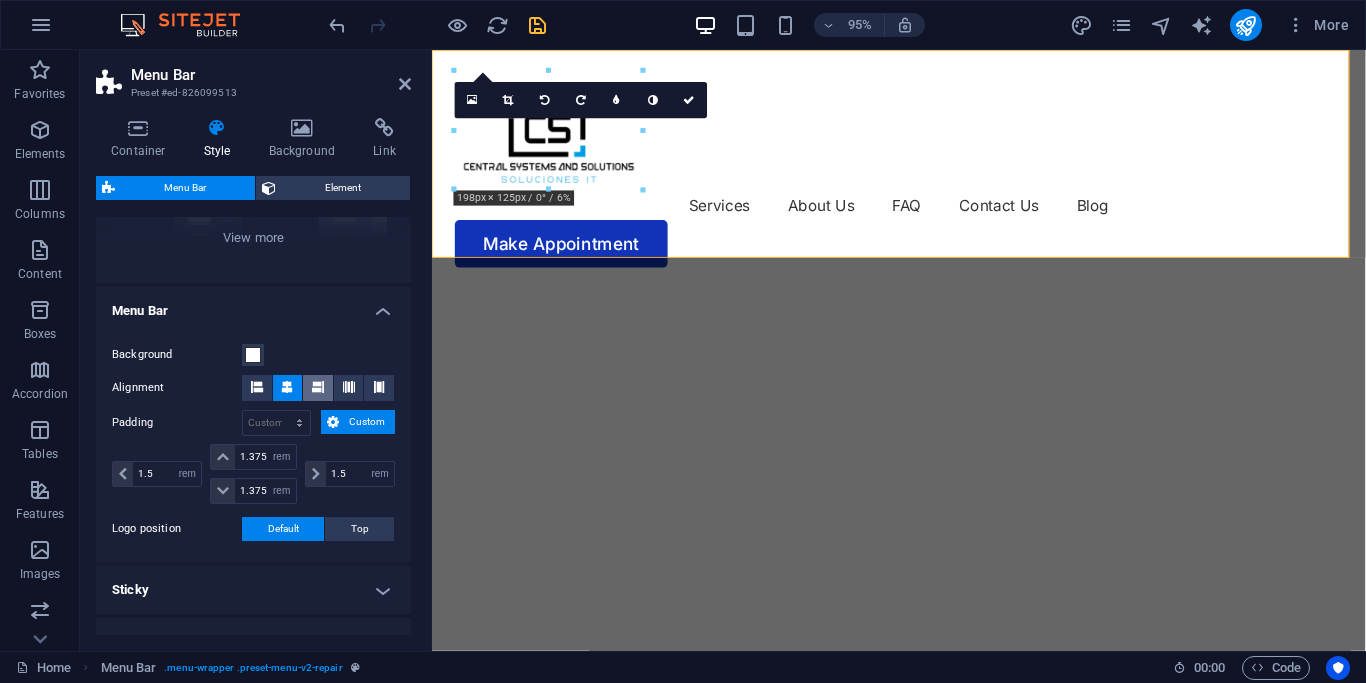 click at bounding box center [318, 387] 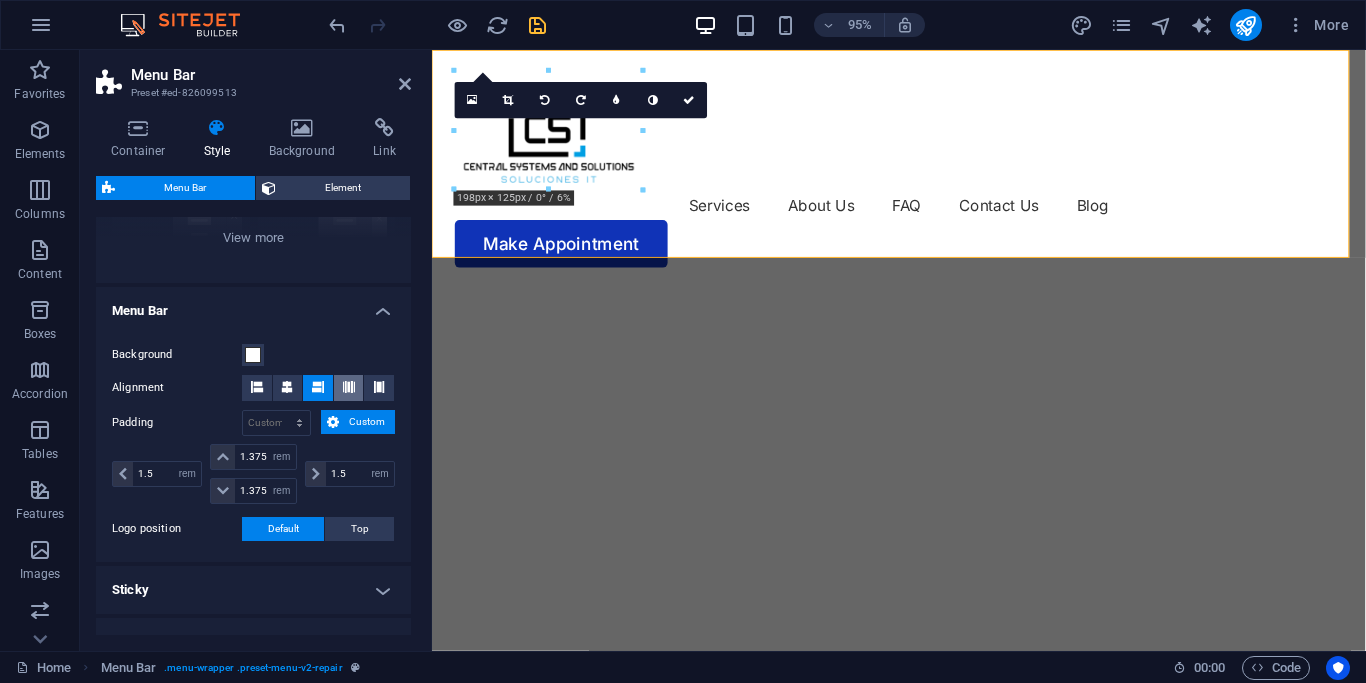 click at bounding box center (349, 387) 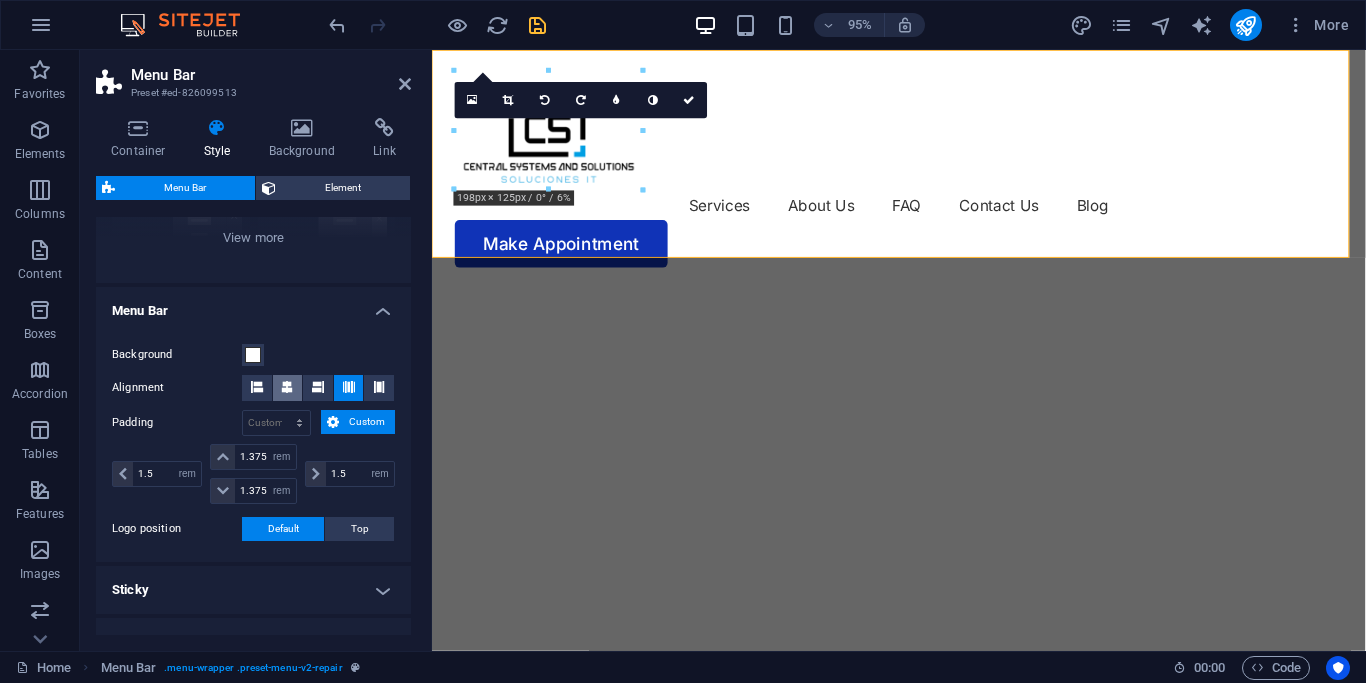 click at bounding box center [287, 387] 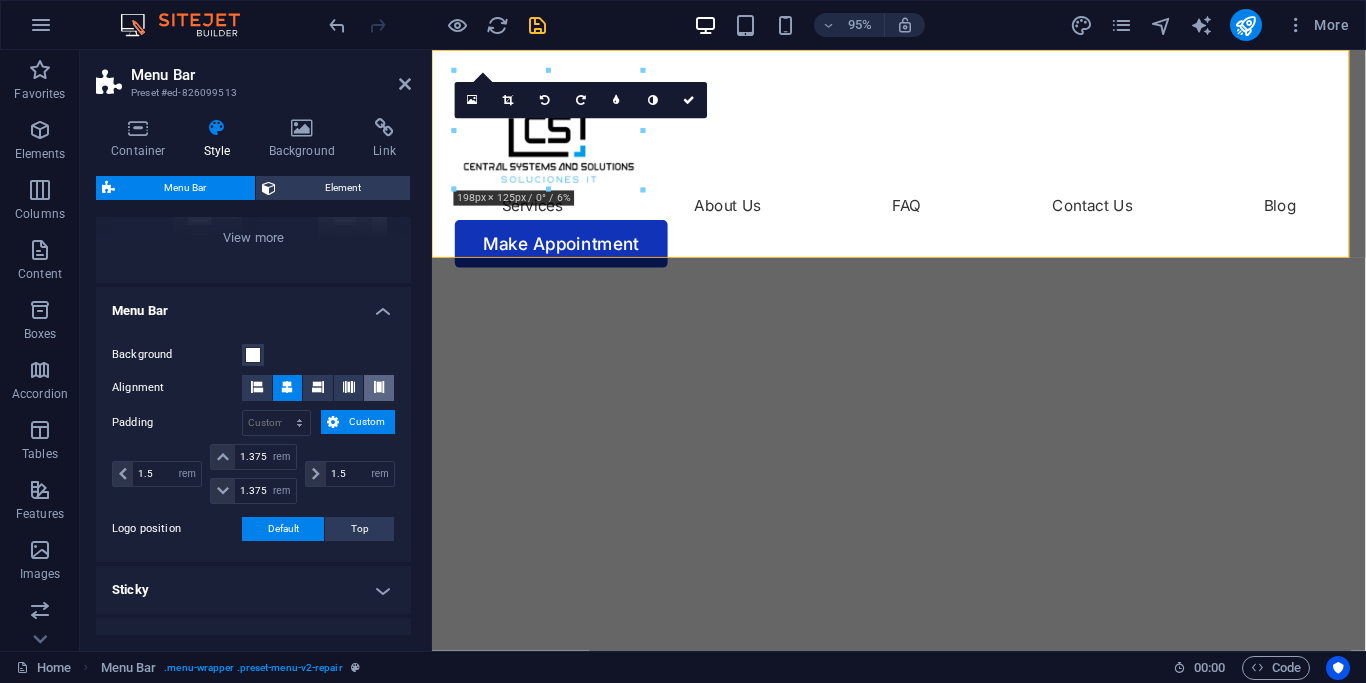 click at bounding box center [379, 387] 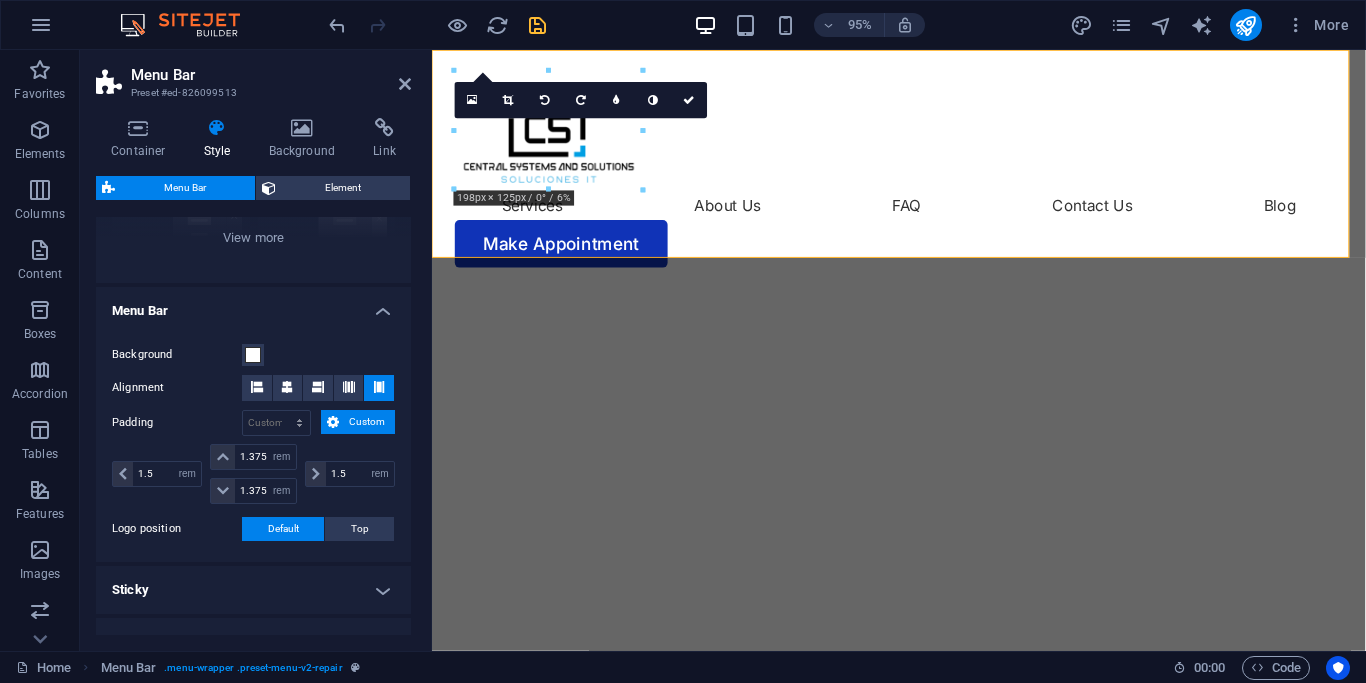 click on "Custom" at bounding box center (367, 422) 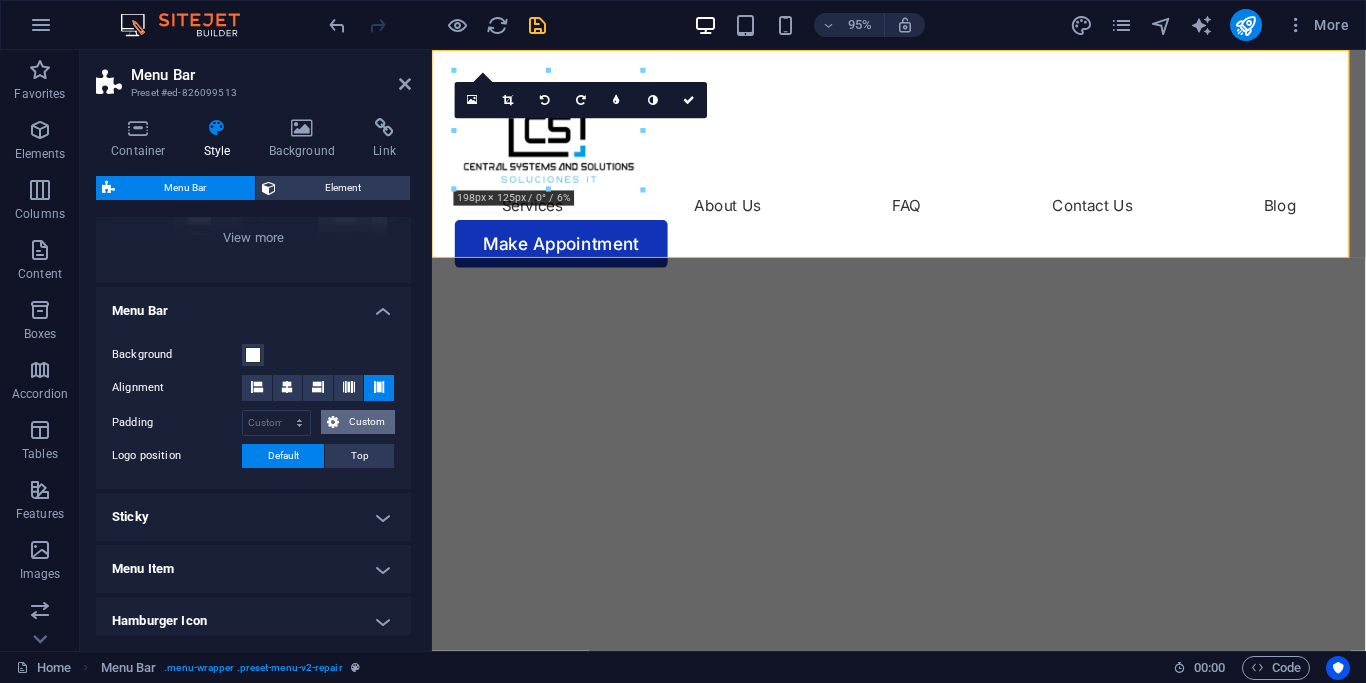 click on "Custom" at bounding box center (367, 422) 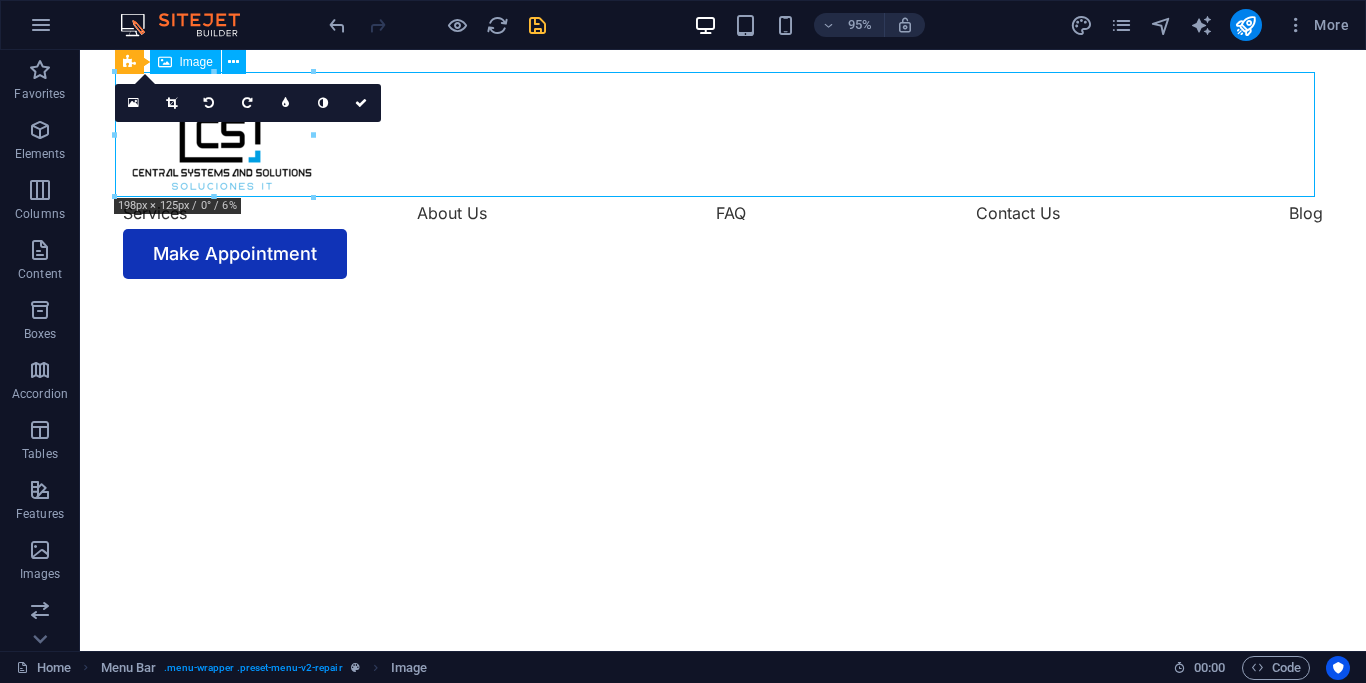 drag, startPoint x: 242, startPoint y: 150, endPoint x: 819, endPoint y: 134, distance: 577.2218 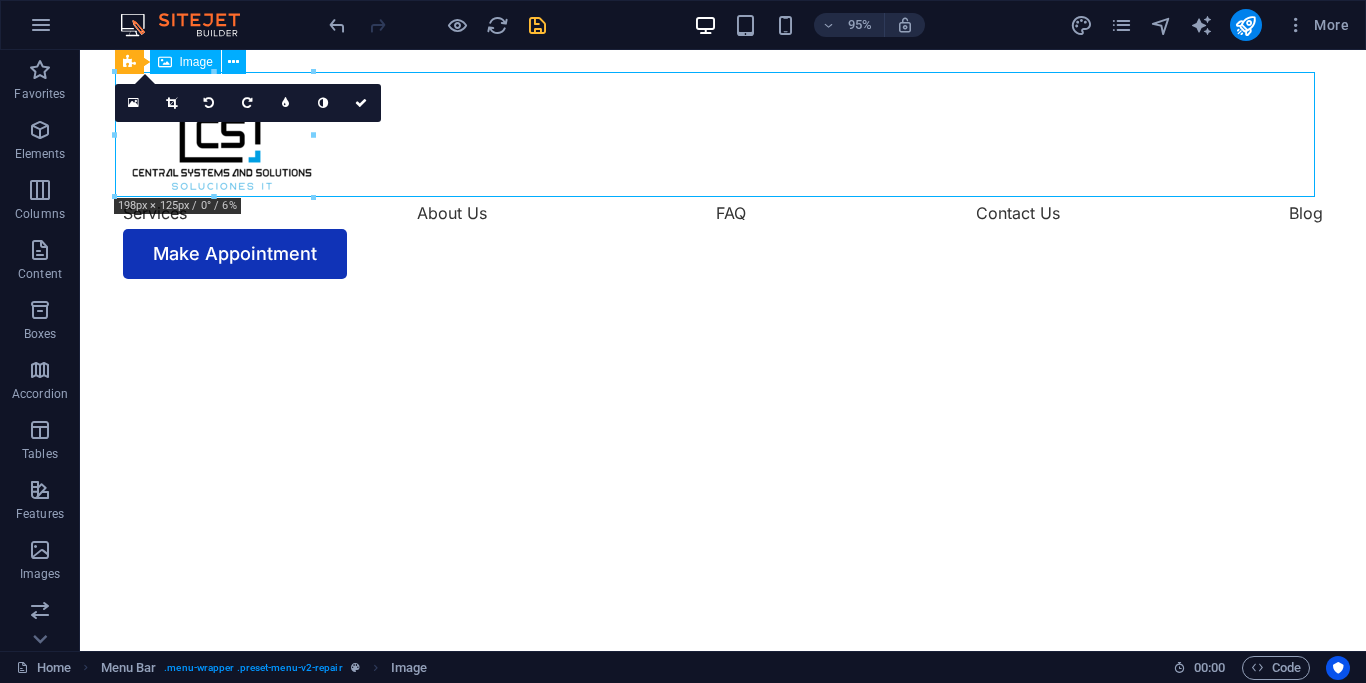 click at bounding box center (723, 134) 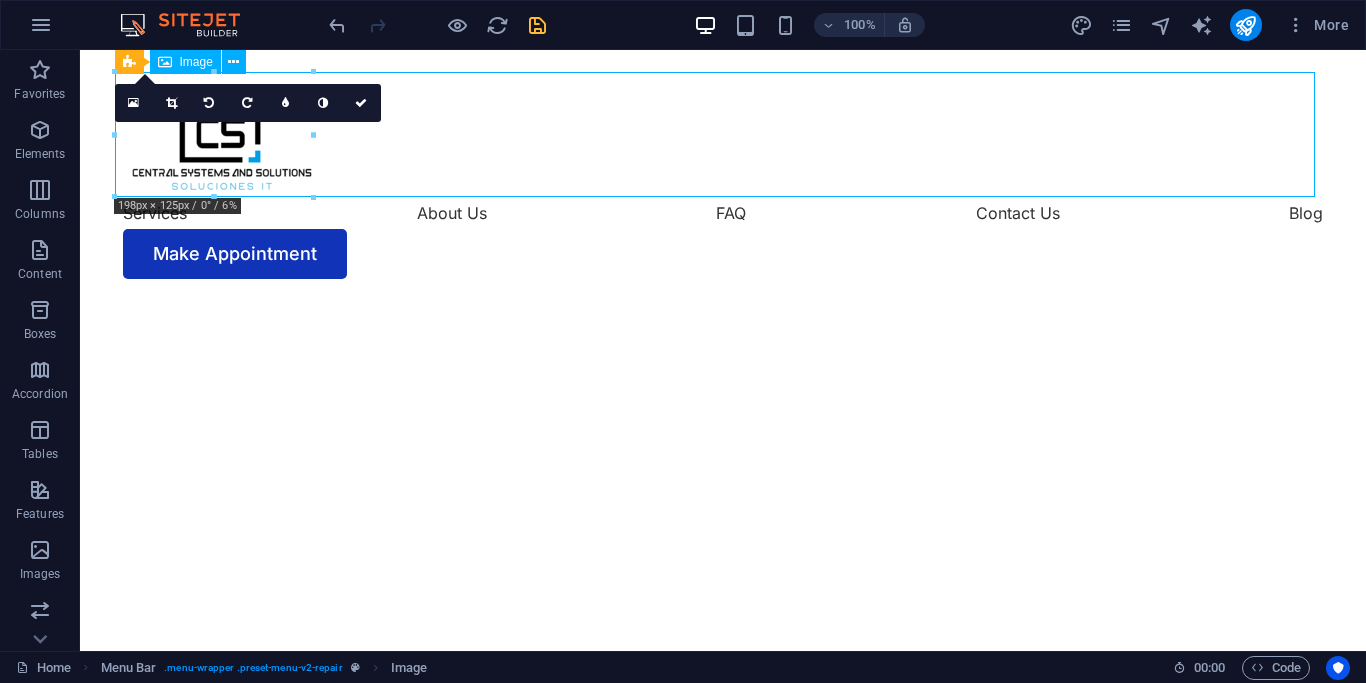 drag, startPoint x: 214, startPoint y: 173, endPoint x: 438, endPoint y: 173, distance: 224 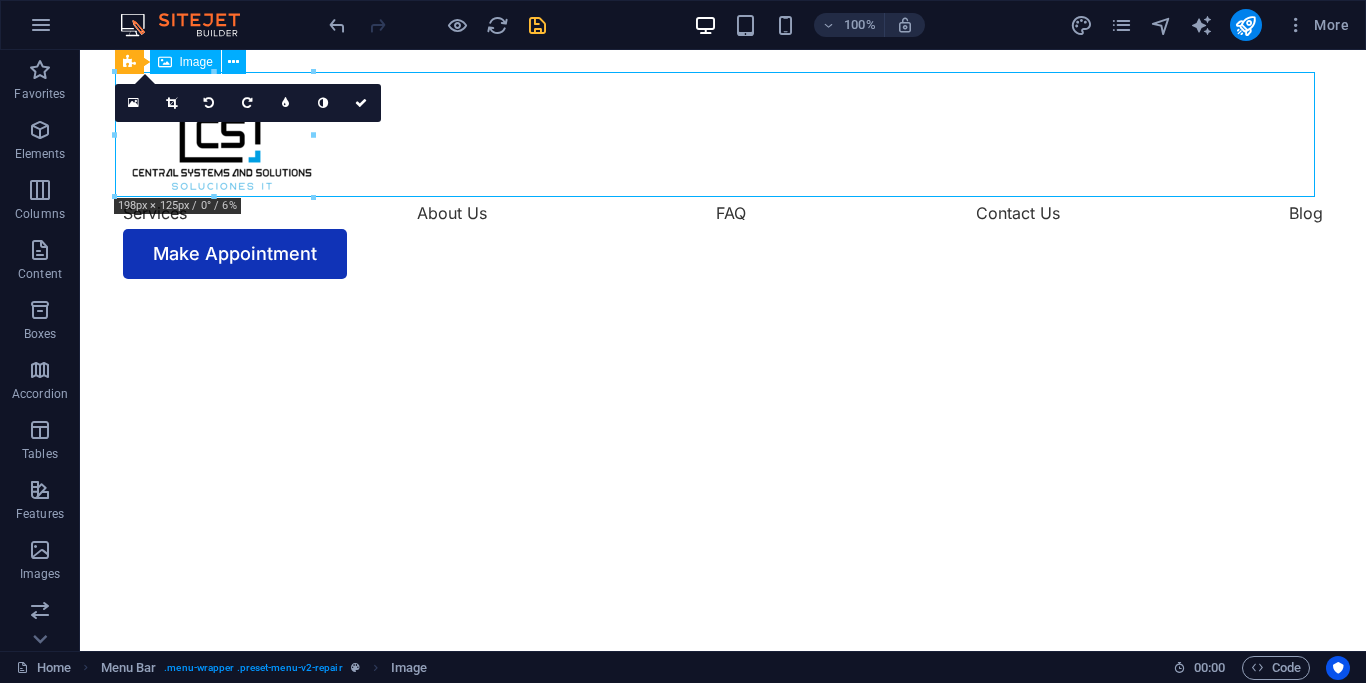 click at bounding box center (723, 134) 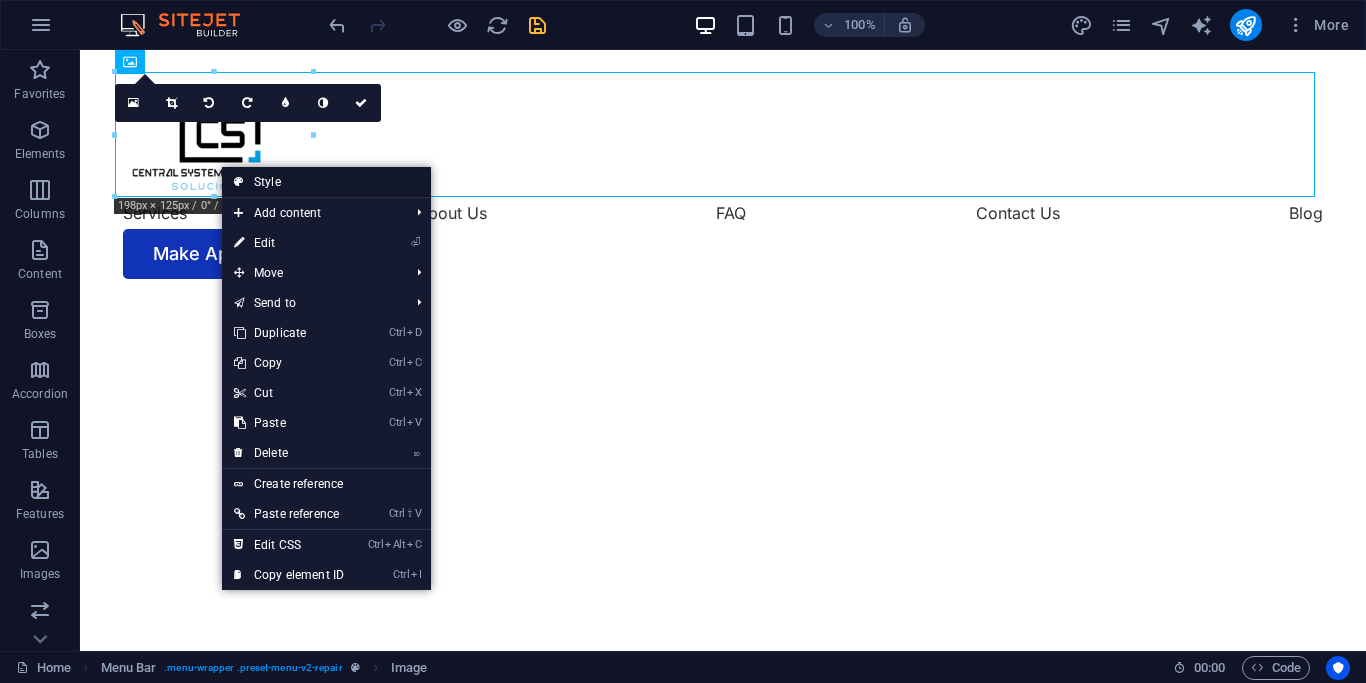 click on "Style" at bounding box center [326, 182] 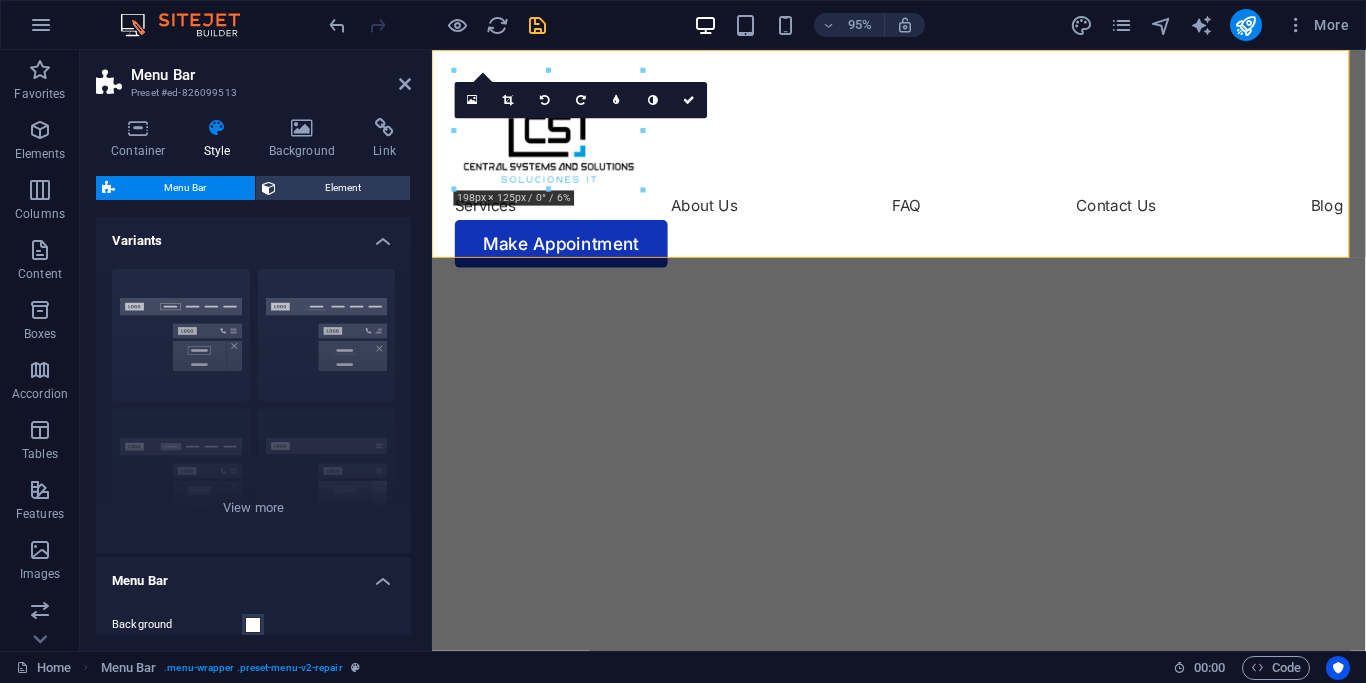 click on "Container Style Background Link Size Height Default px rem % vh vw Min. height None px rem % vh vw Width Default px rem % em vh vw Min. width None px rem % vh vw Content width Default Custom width Width Default px rem % em vh vw Min. width None px rem % vh vw Default padding Custom spacing Default content width and padding can be changed under Design. Edit design Layout (Flexbox) Alignment Determines the flex direction. Default Main axis Determine how elements should behave along the main axis inside this container (justify content). Default Side axis Control the vertical direction of the element inside of the container (align items). Default Wrap Default On Off Fill Controls the distances and direction of elements on the y-axis across several lines (align content). Default Accessibility ARIA helps assistive technologies (like screen readers) to understand the role, state, and behavior of web elements Role The ARIA role defines the purpose of an element.  None Alert Article Banner Comment Fan" at bounding box center (253, 376) 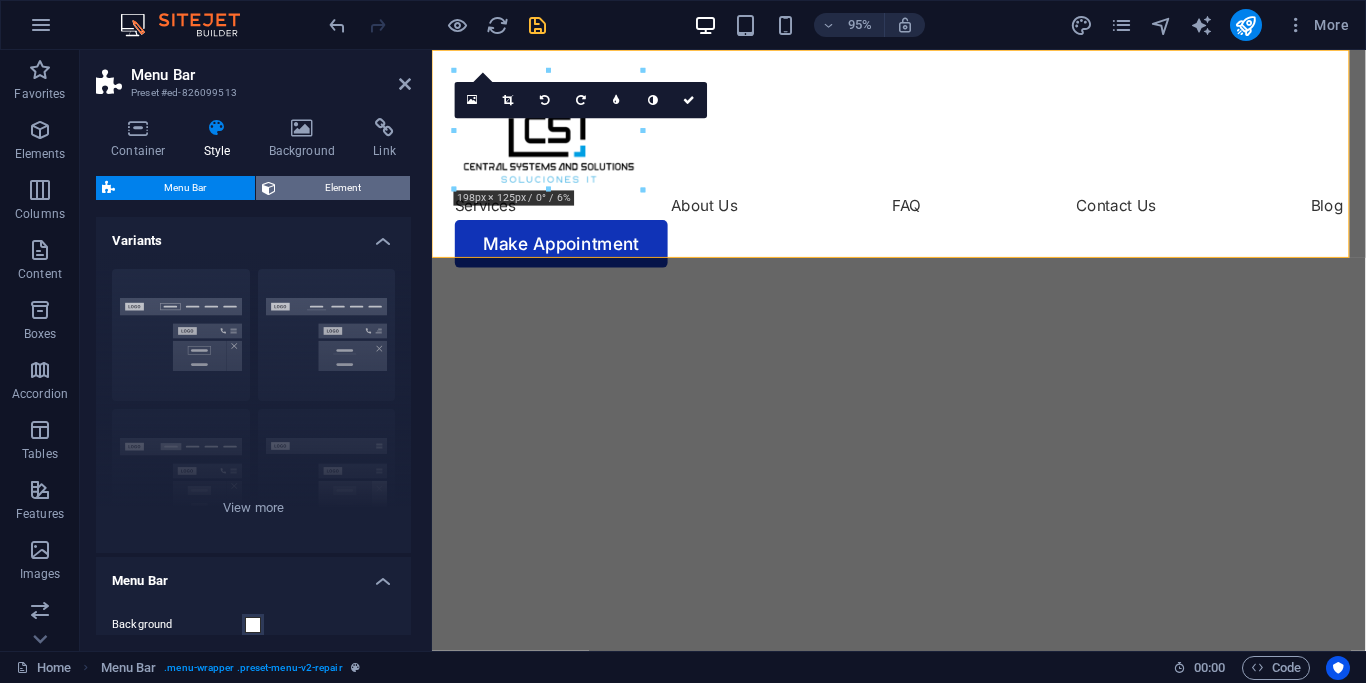 click on "Element" at bounding box center (343, 188) 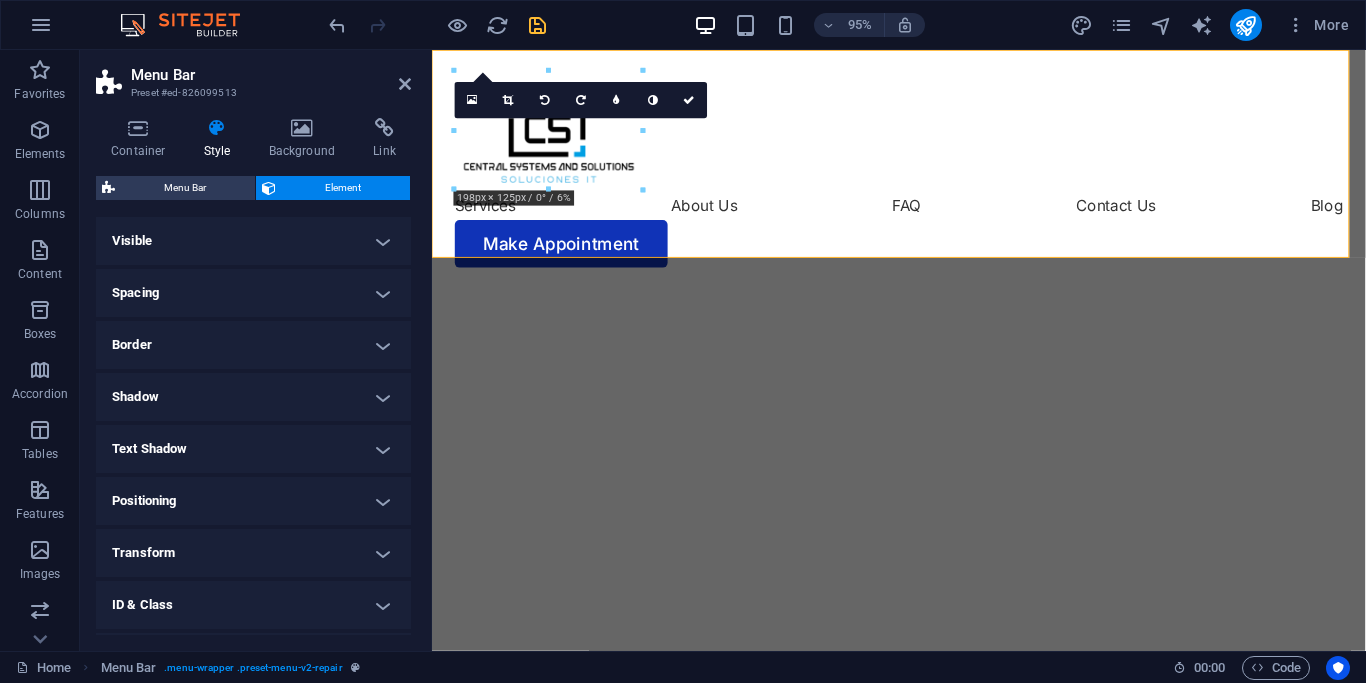 click on "Visible" at bounding box center (253, 241) 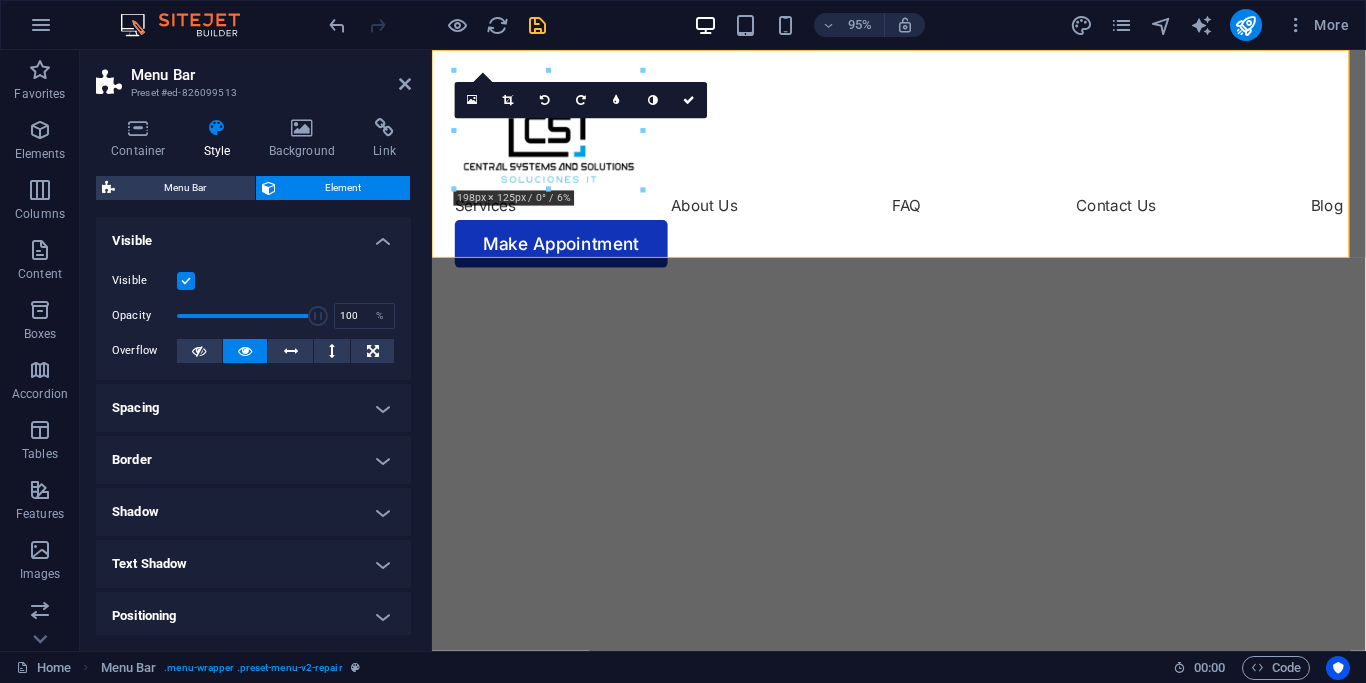 click on "Visible" at bounding box center (253, 235) 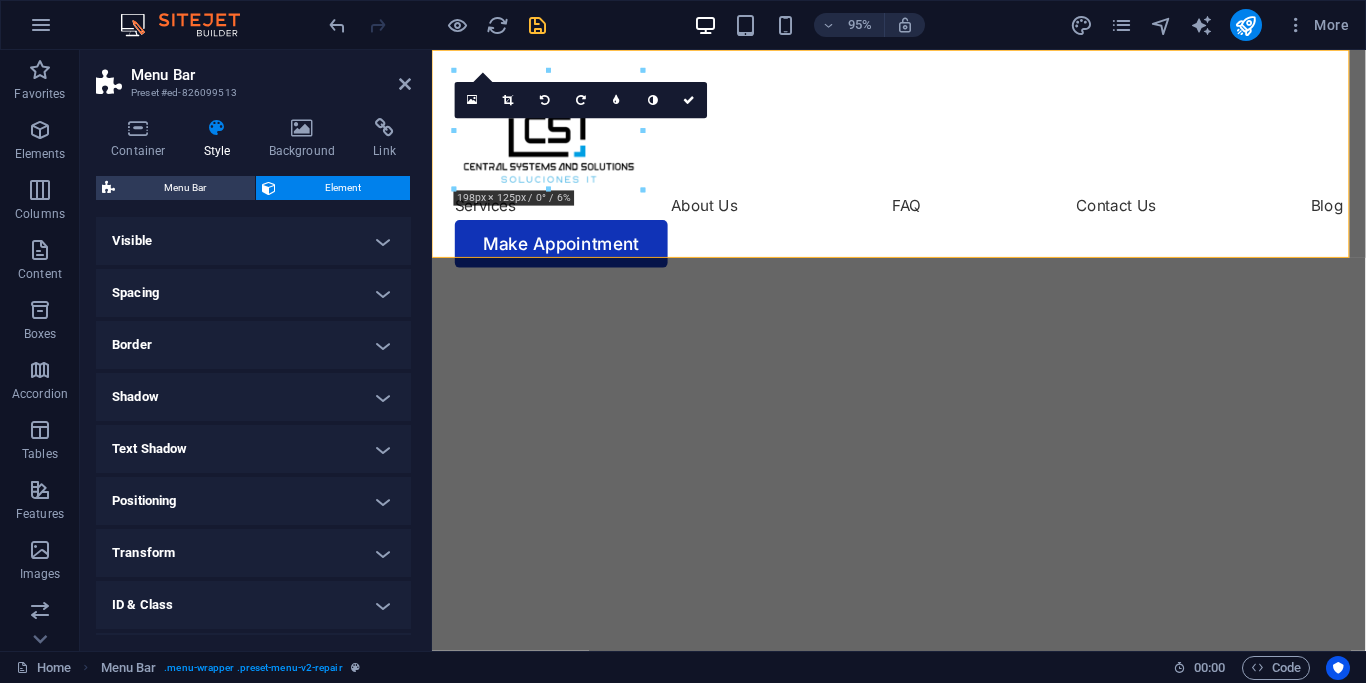click on "Spacing" at bounding box center [253, 293] 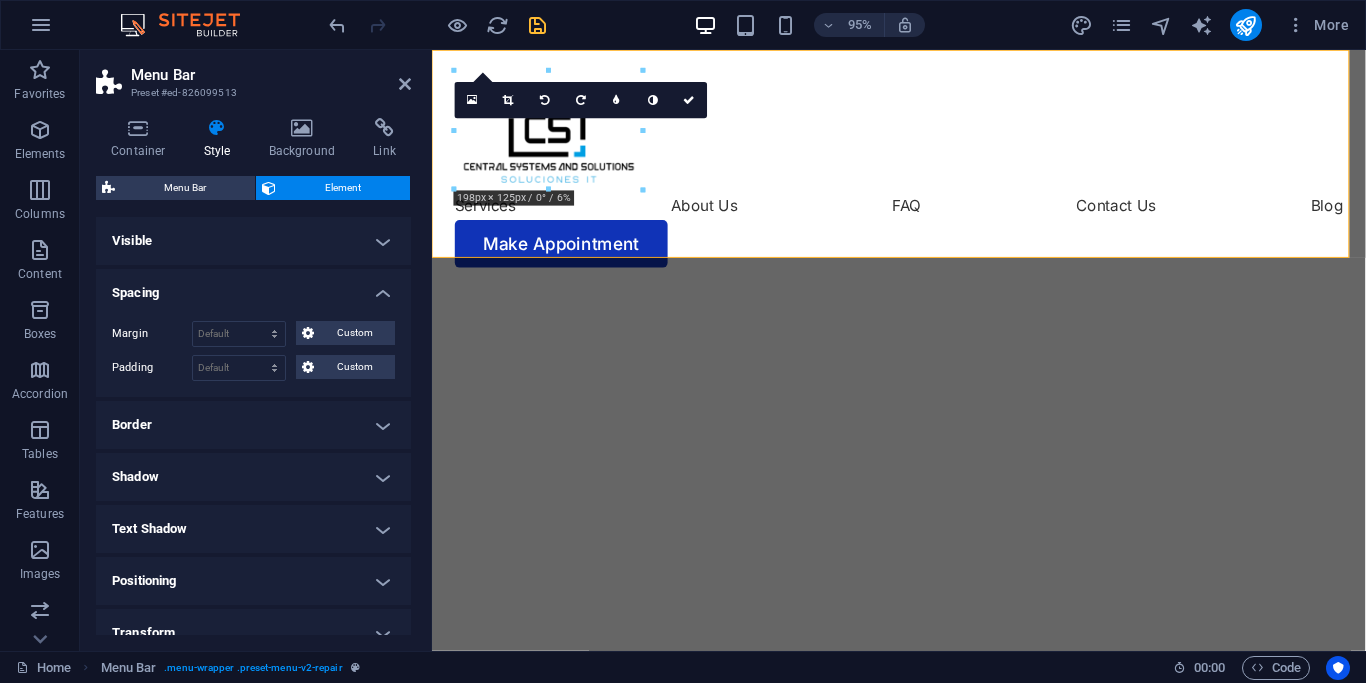 click on "Spacing" at bounding box center (253, 287) 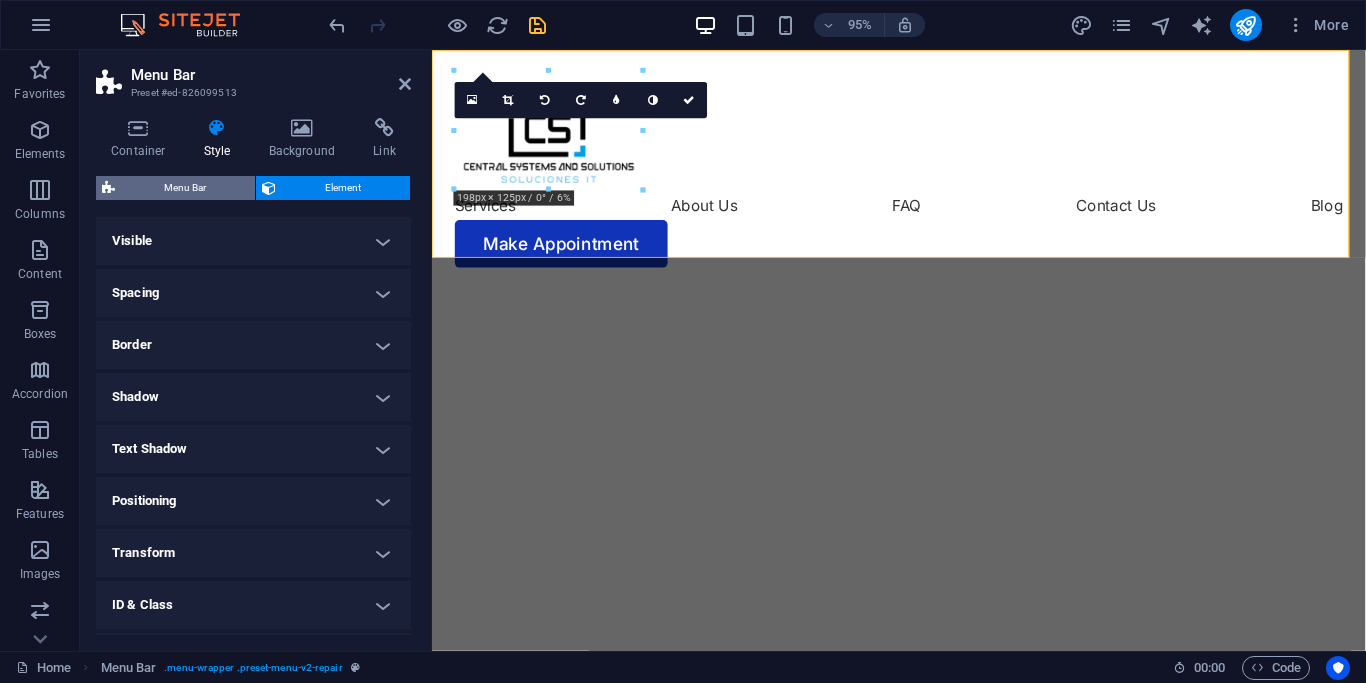 click on "Menu Bar" at bounding box center [185, 188] 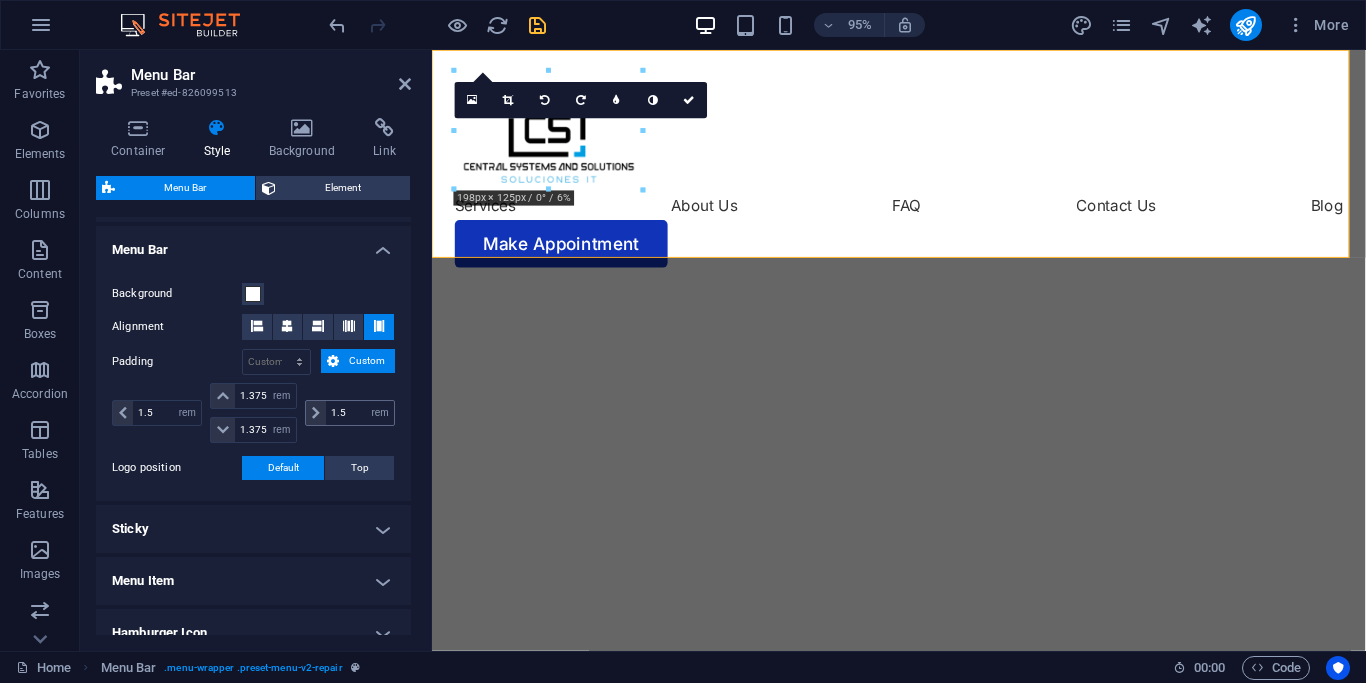 scroll, scrollTop: 450, scrollLeft: 0, axis: vertical 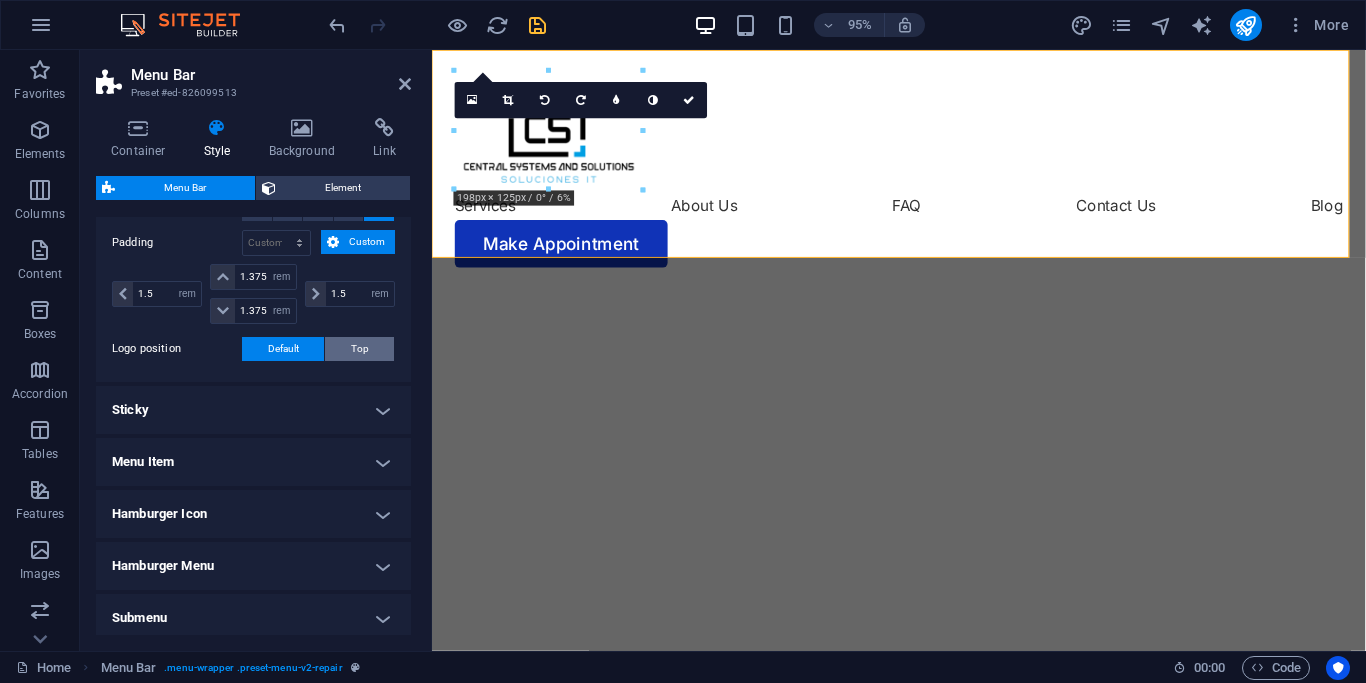 click on "Top" at bounding box center [359, 349] 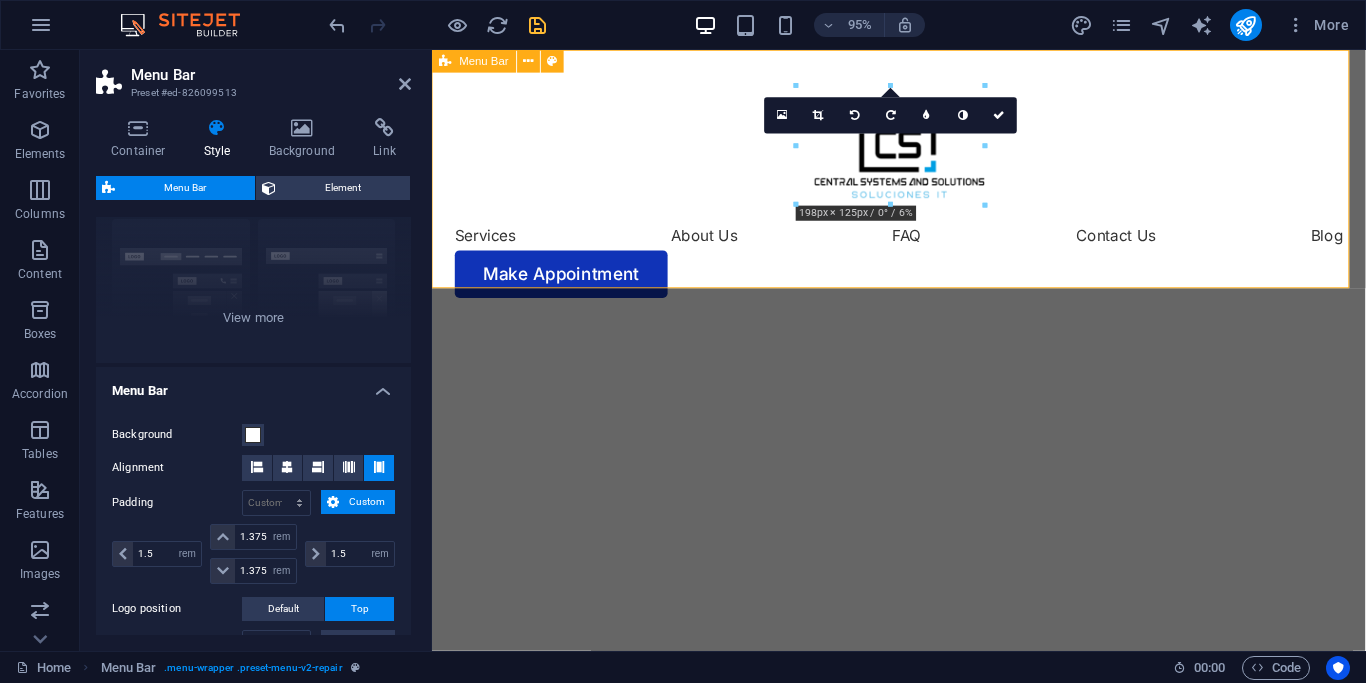 scroll, scrollTop: 90, scrollLeft: 0, axis: vertical 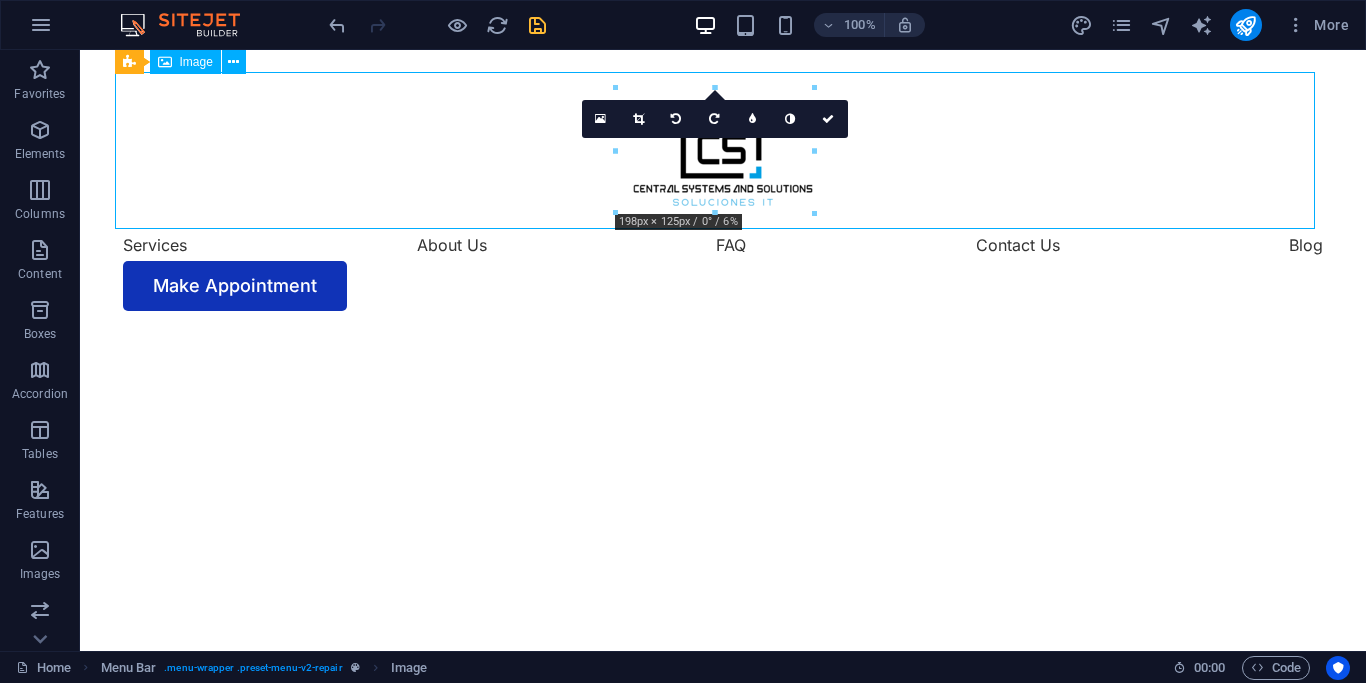 drag, startPoint x: 628, startPoint y: 178, endPoint x: 889, endPoint y: 168, distance: 261.1915 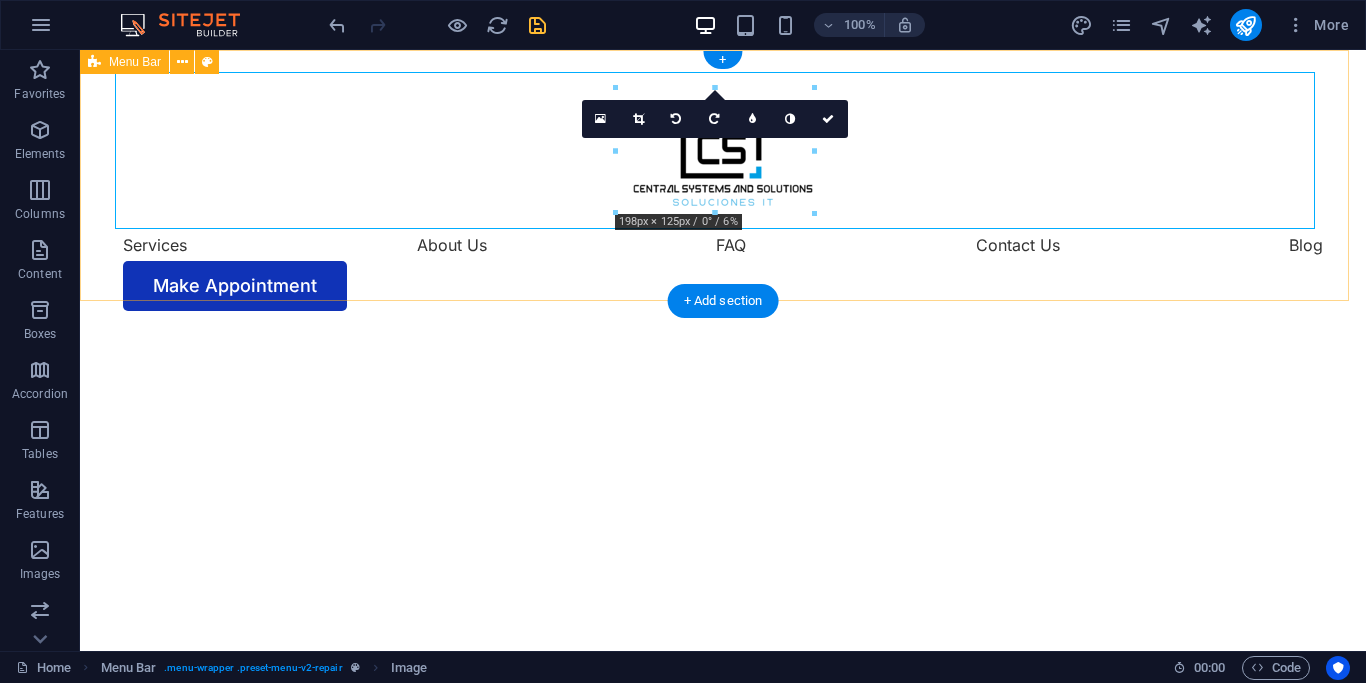 click on "Services About Us FAQ Contact Us Blog Make Appointment" at bounding box center [723, 191] 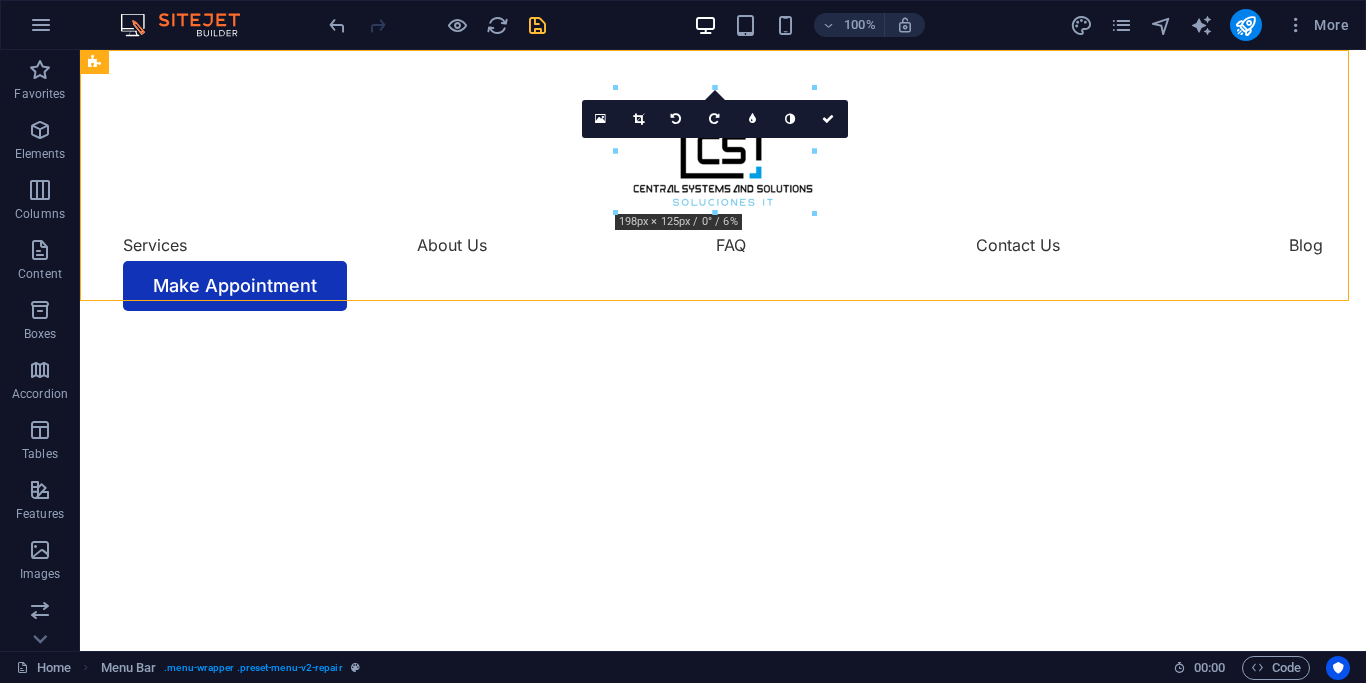 click at bounding box center [537, 25] 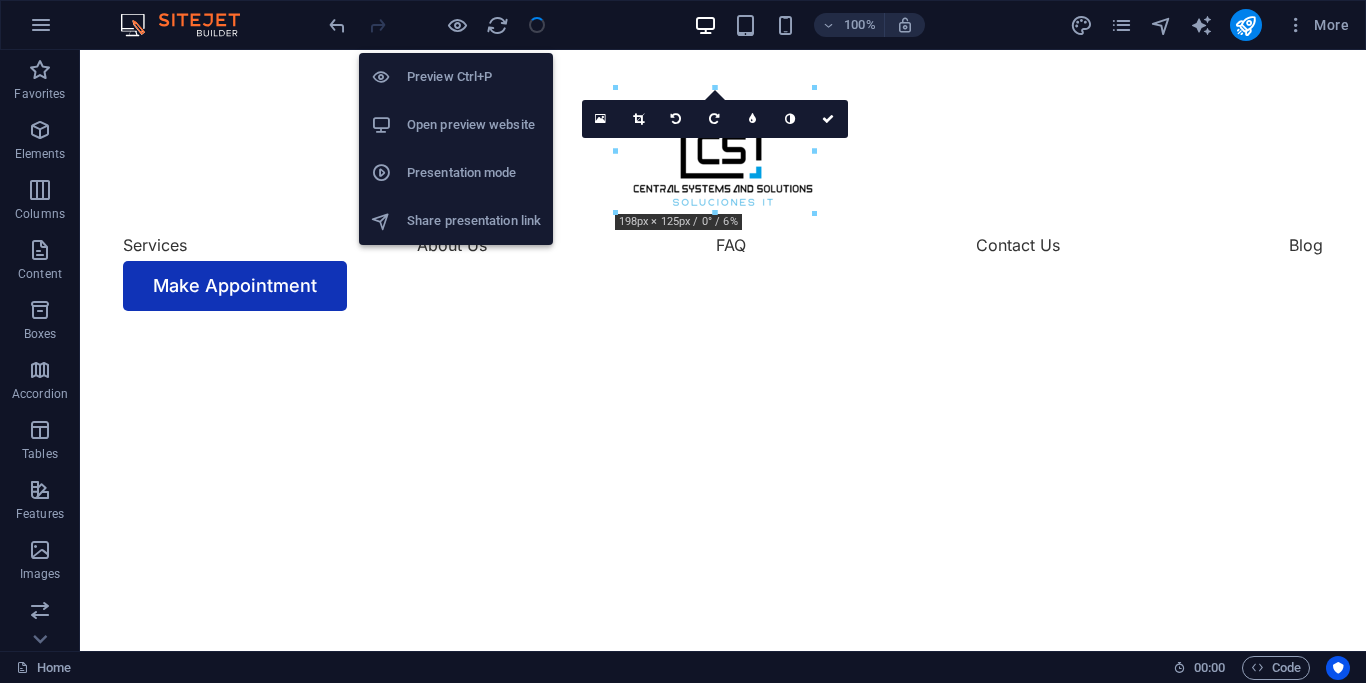 click on "Preview Ctrl+P" at bounding box center [474, 77] 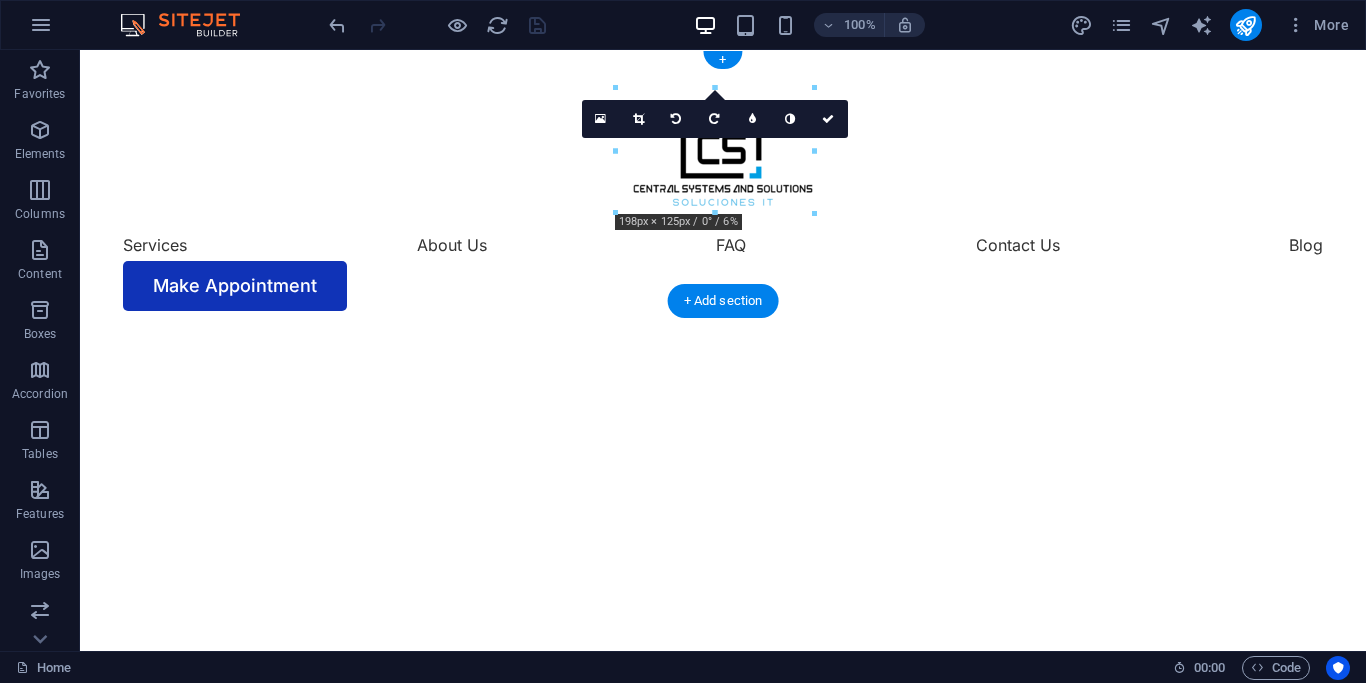 click on "Make Appointment" at bounding box center [723, 286] 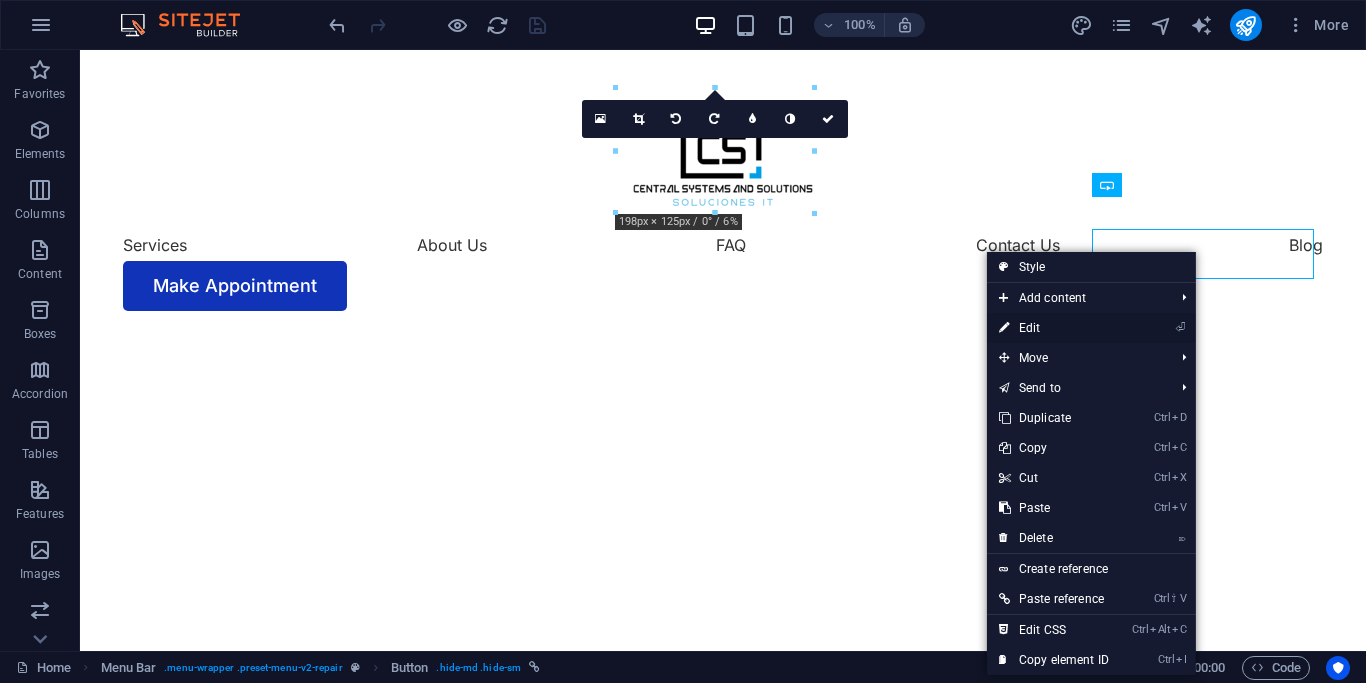 click on "⏎  Edit" at bounding box center (1091, 328) 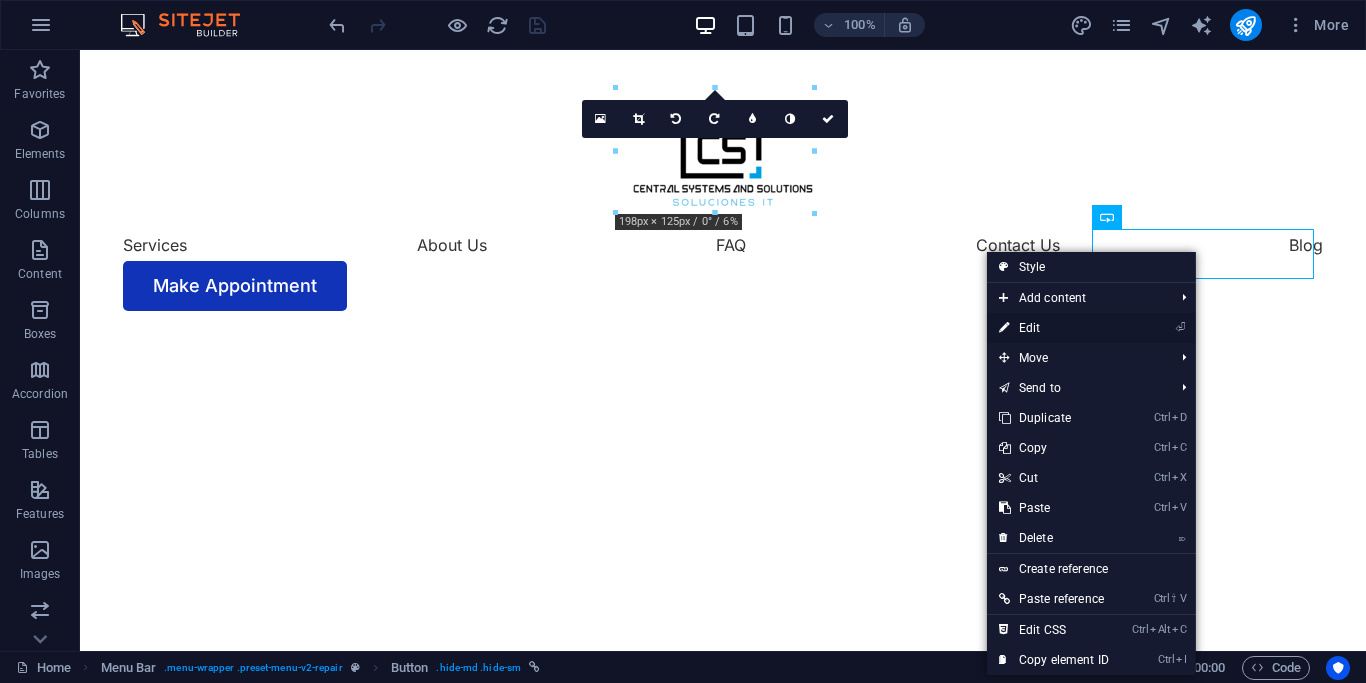 click on "⏎  Edit" at bounding box center [1054, 328] 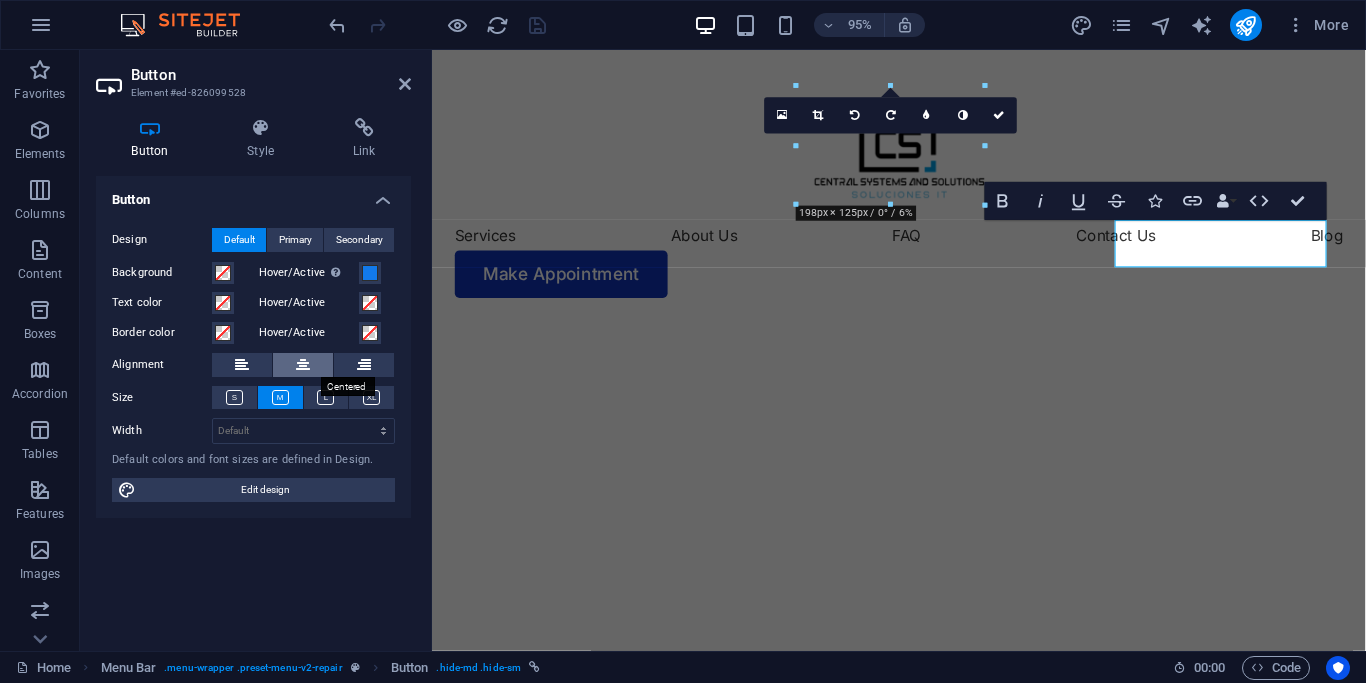 click at bounding box center (303, 365) 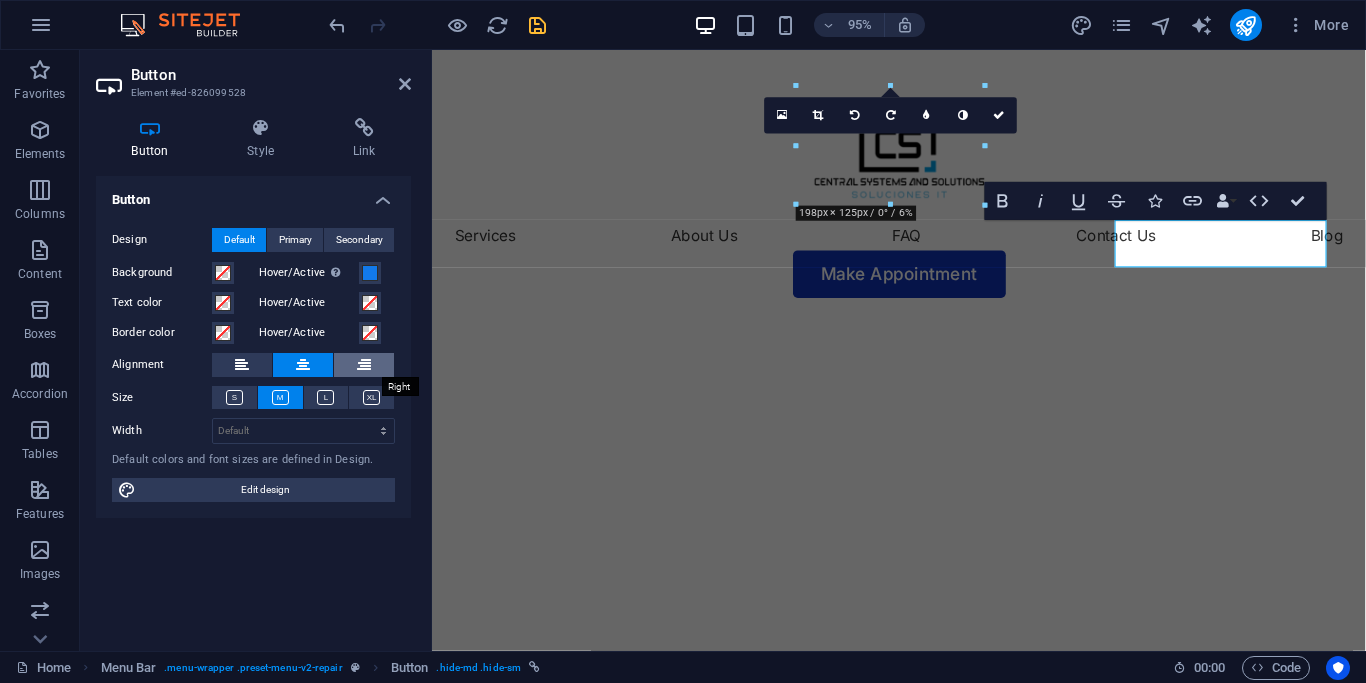 click at bounding box center (364, 365) 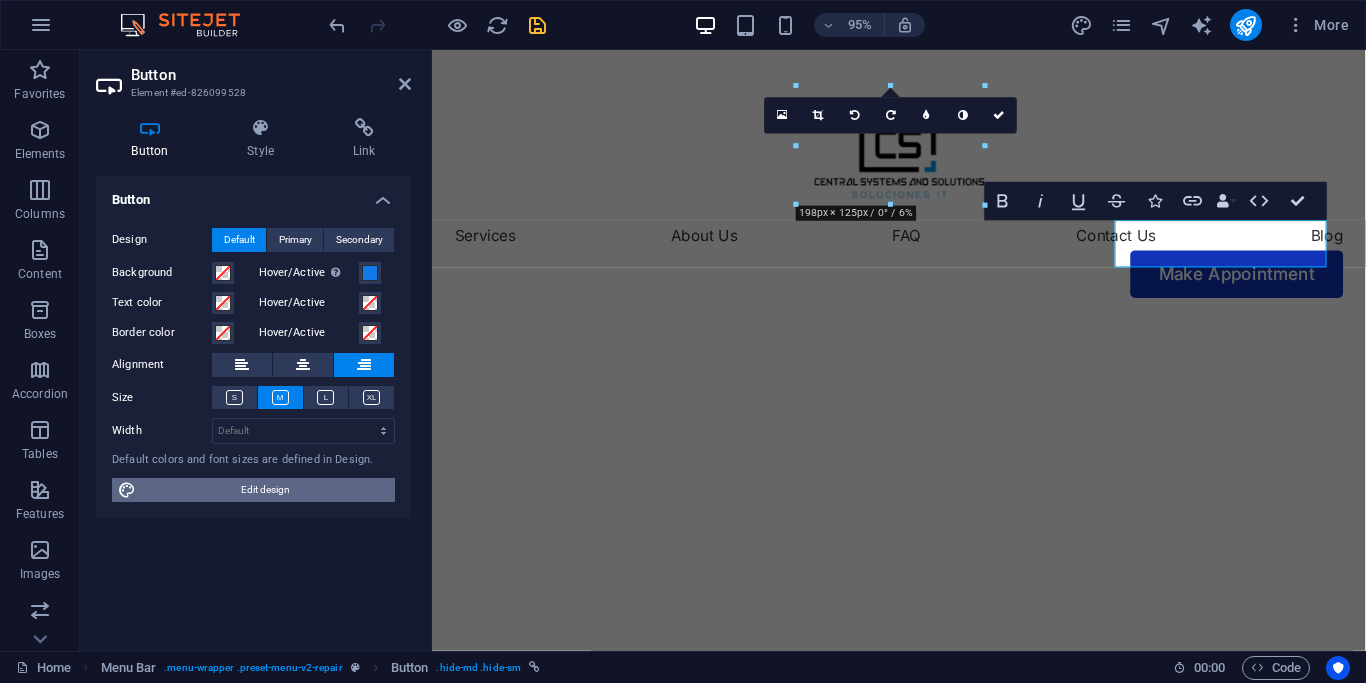 click on "Edit design" at bounding box center [265, 490] 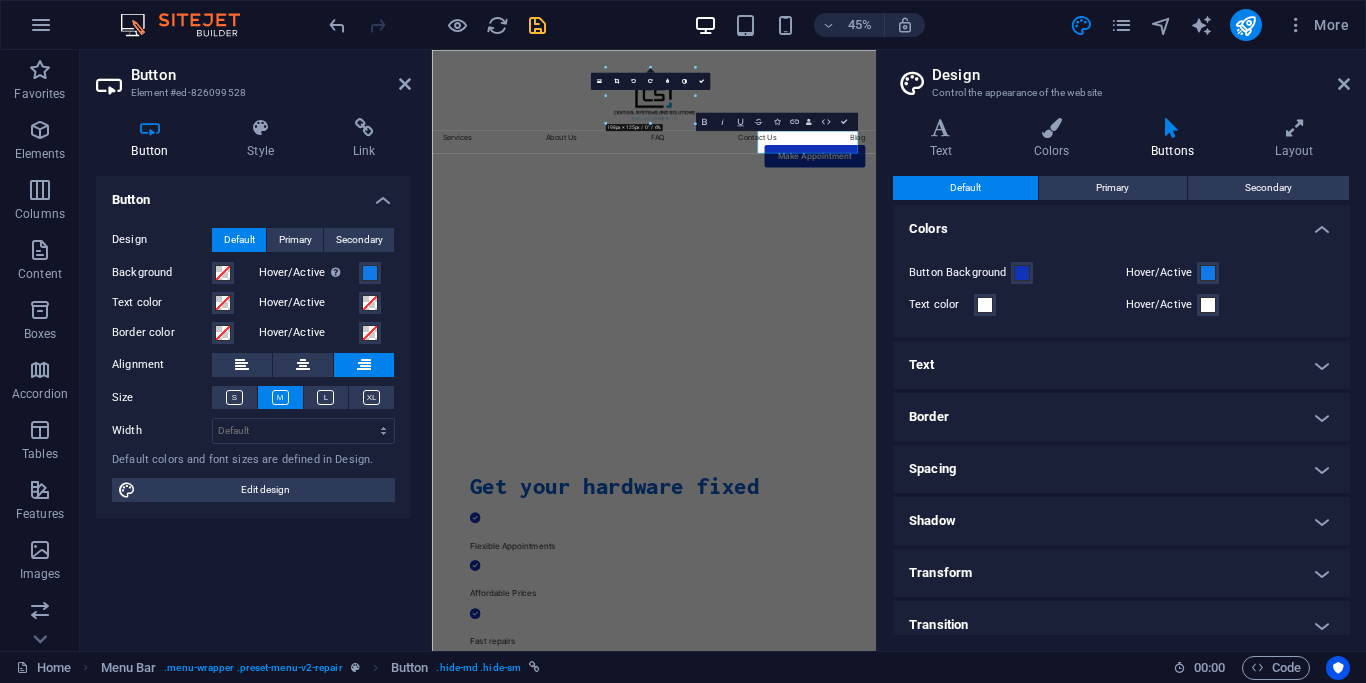 click on "Text" at bounding box center (1121, 365) 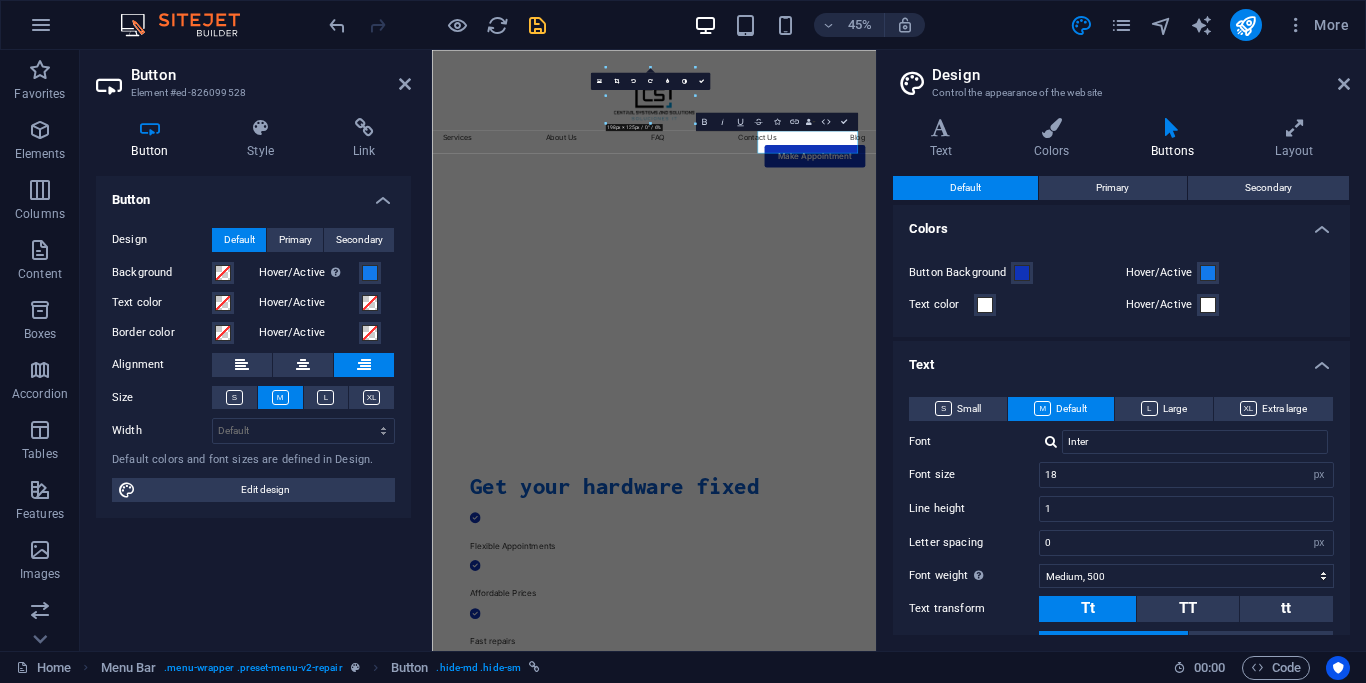 click on "Text" at bounding box center [1121, 359] 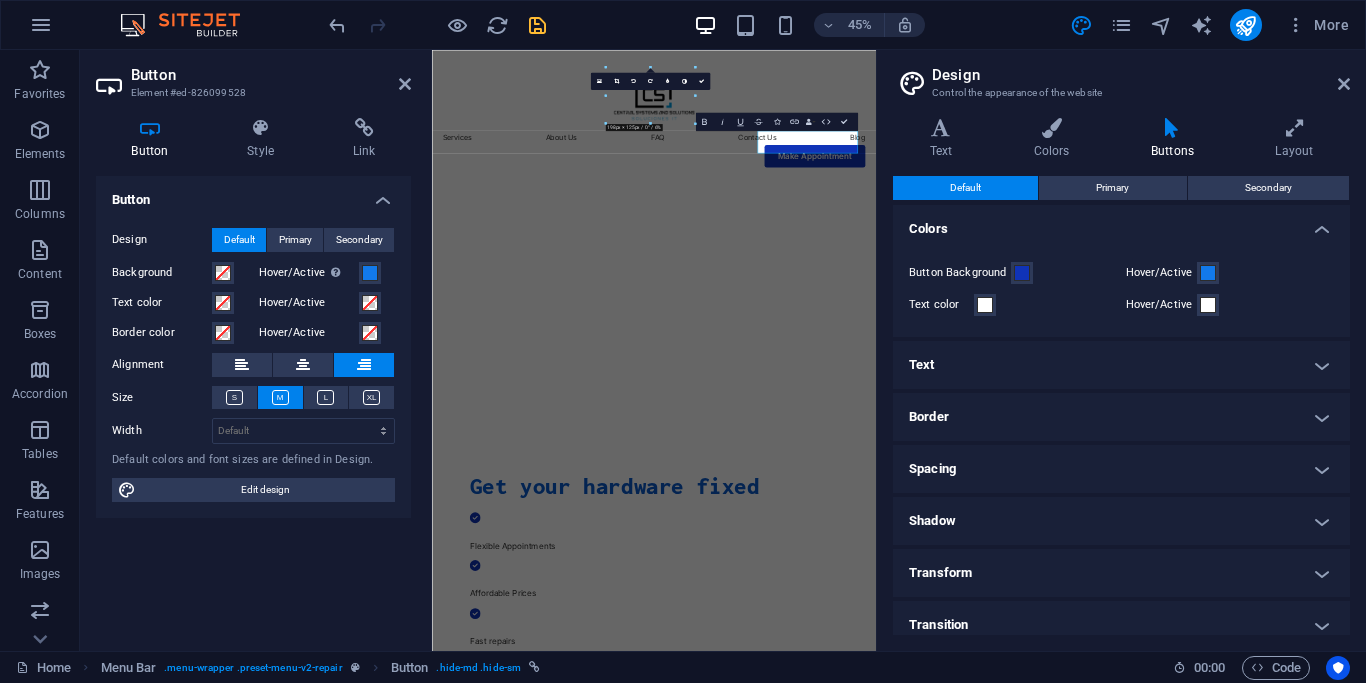 click on "Colors" at bounding box center (1121, 223) 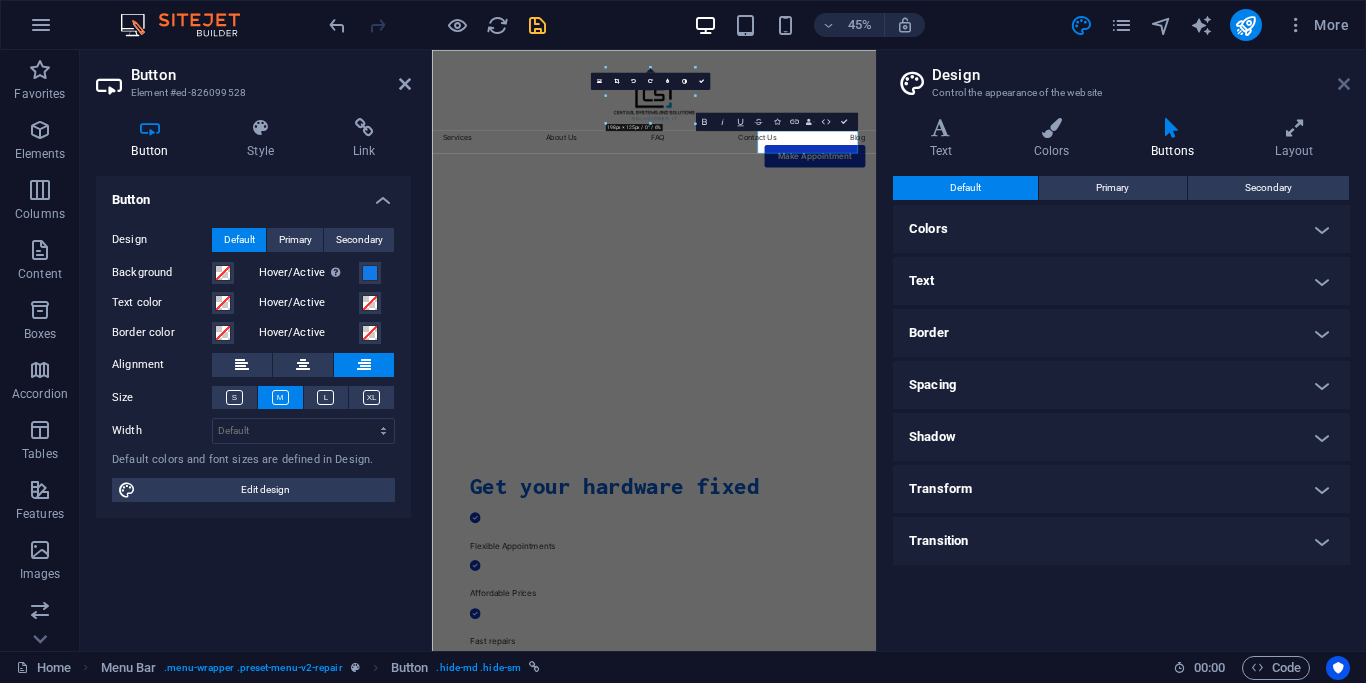 drag, startPoint x: 1343, startPoint y: 88, endPoint x: 929, endPoint y: 93, distance: 414.03018 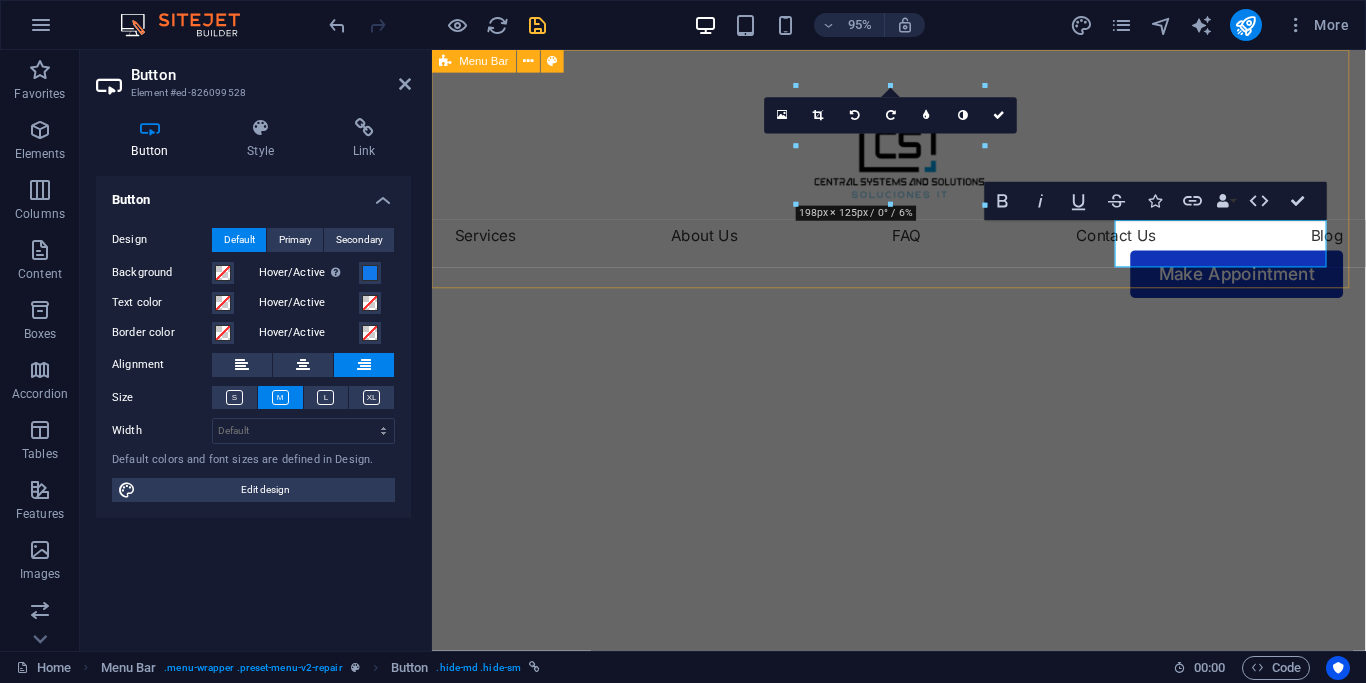 click on "Services About Us FAQ Contact Us Blog Make Appointment" at bounding box center (923, 191) 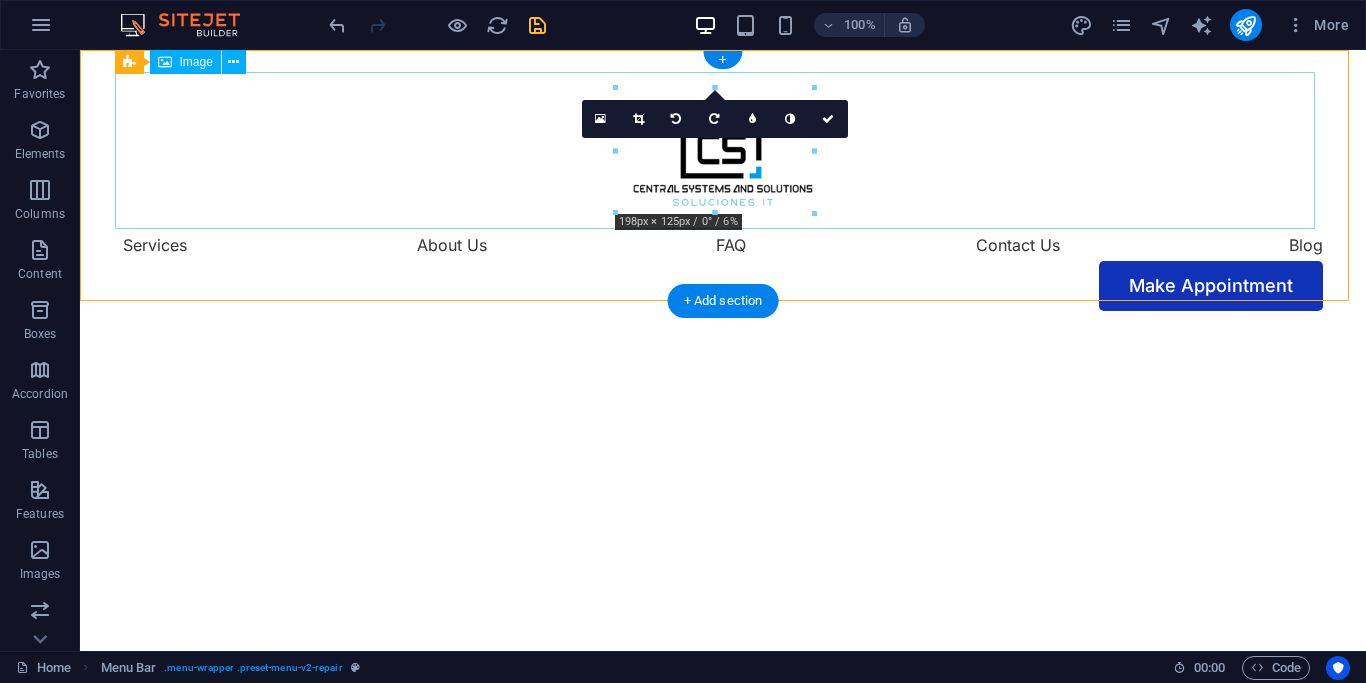click at bounding box center [723, 150] 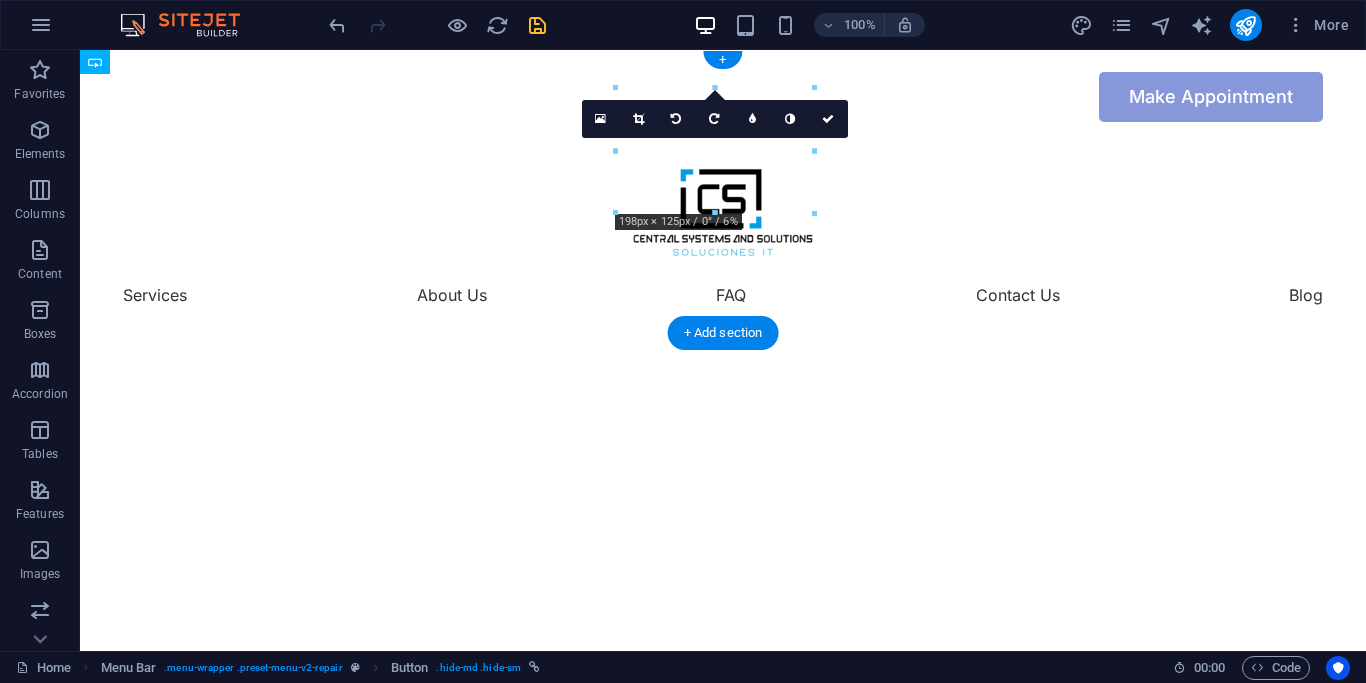 drag, startPoint x: 1191, startPoint y: 249, endPoint x: 1241, endPoint y: 169, distance: 94.33981 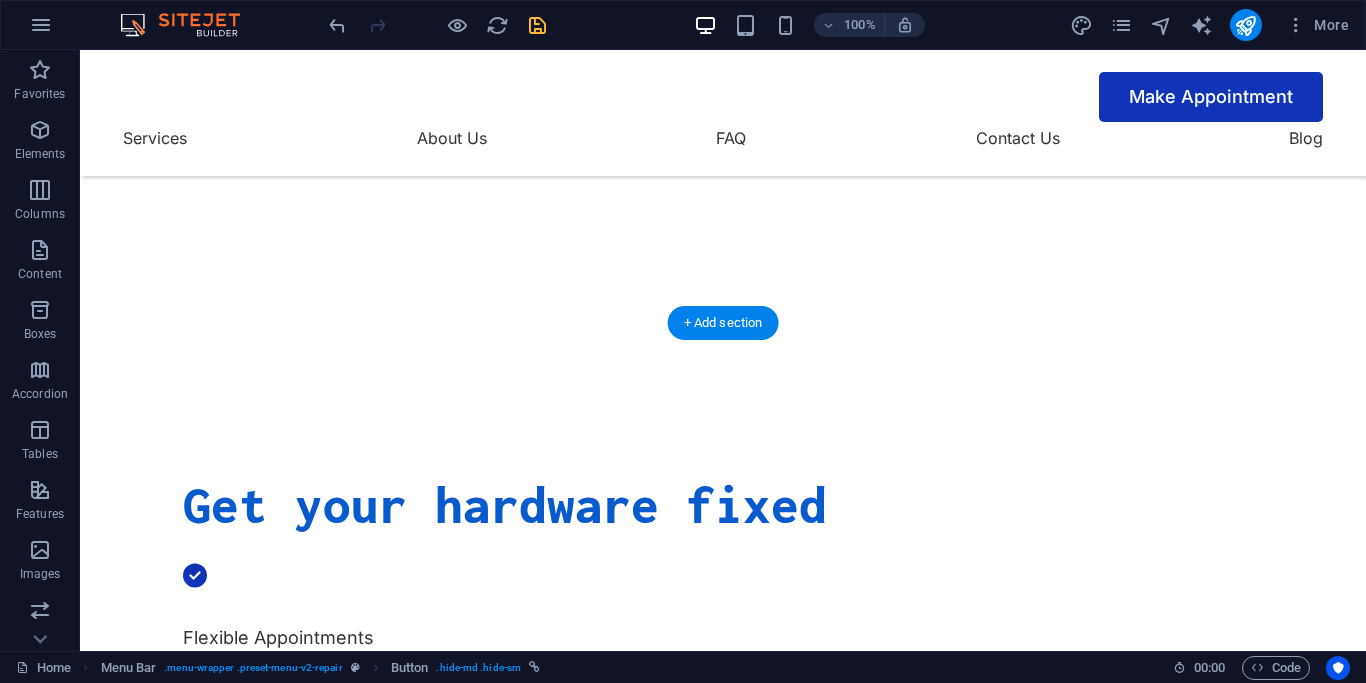 scroll, scrollTop: 0, scrollLeft: 0, axis: both 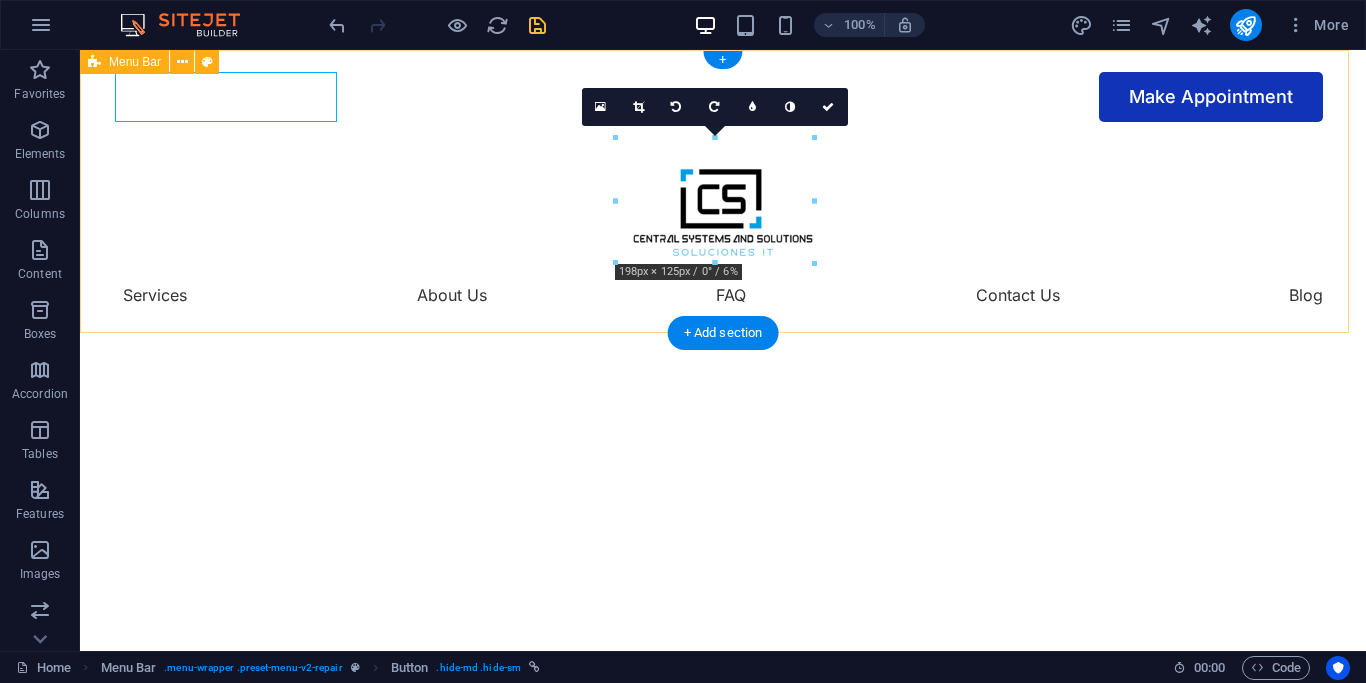 click on "Make Appointment Services About Us FAQ Contact Us Blog" at bounding box center (723, 191) 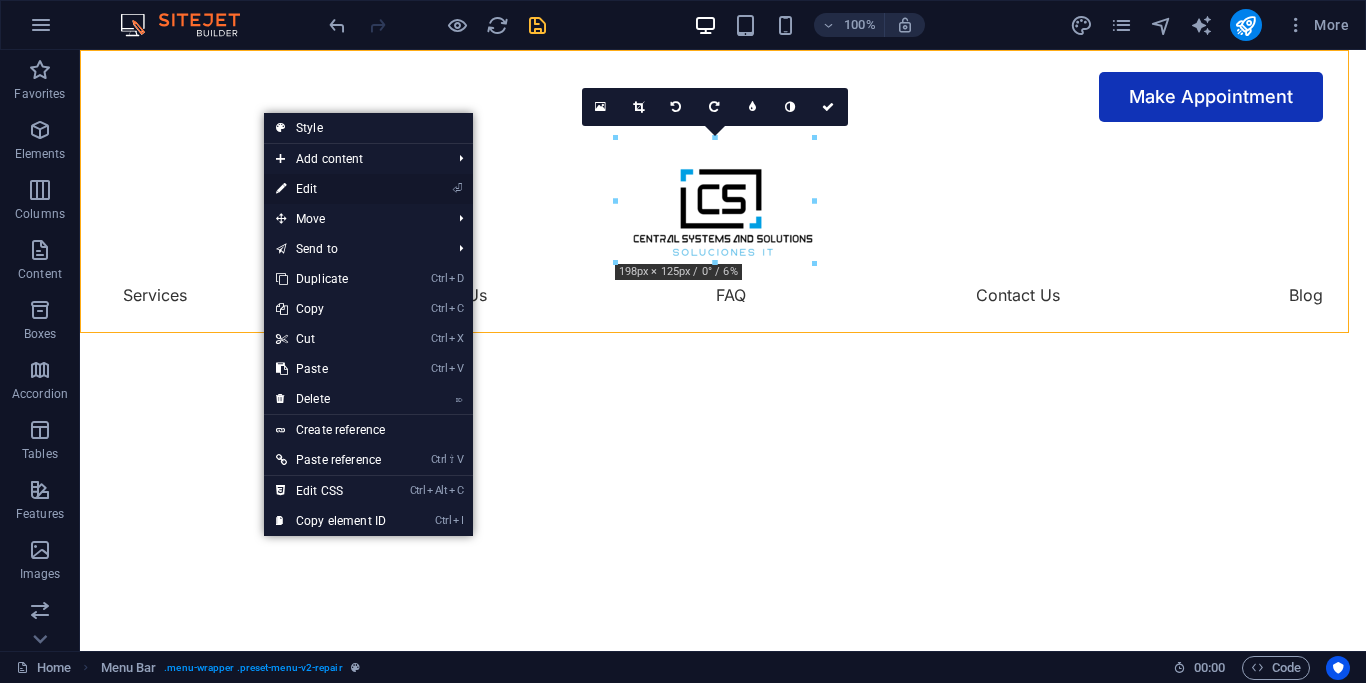 click on "⏎  Edit" at bounding box center (331, 189) 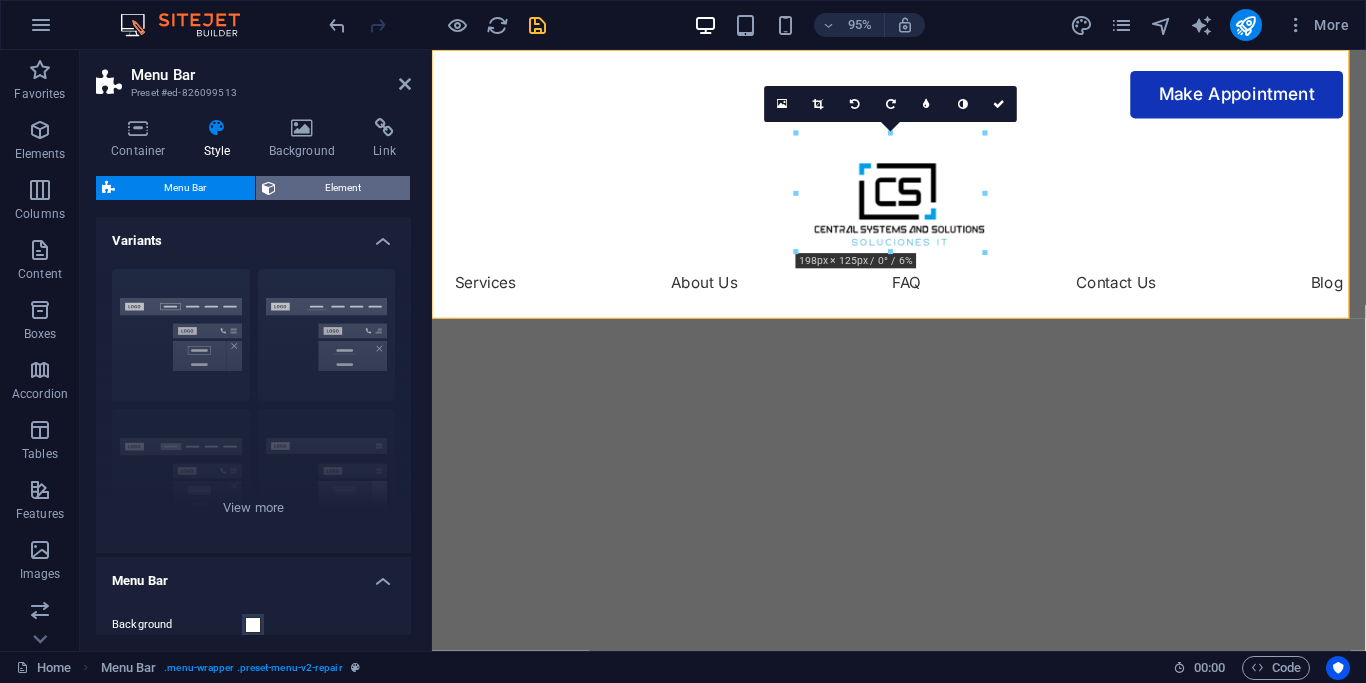 click on "Element" at bounding box center (343, 188) 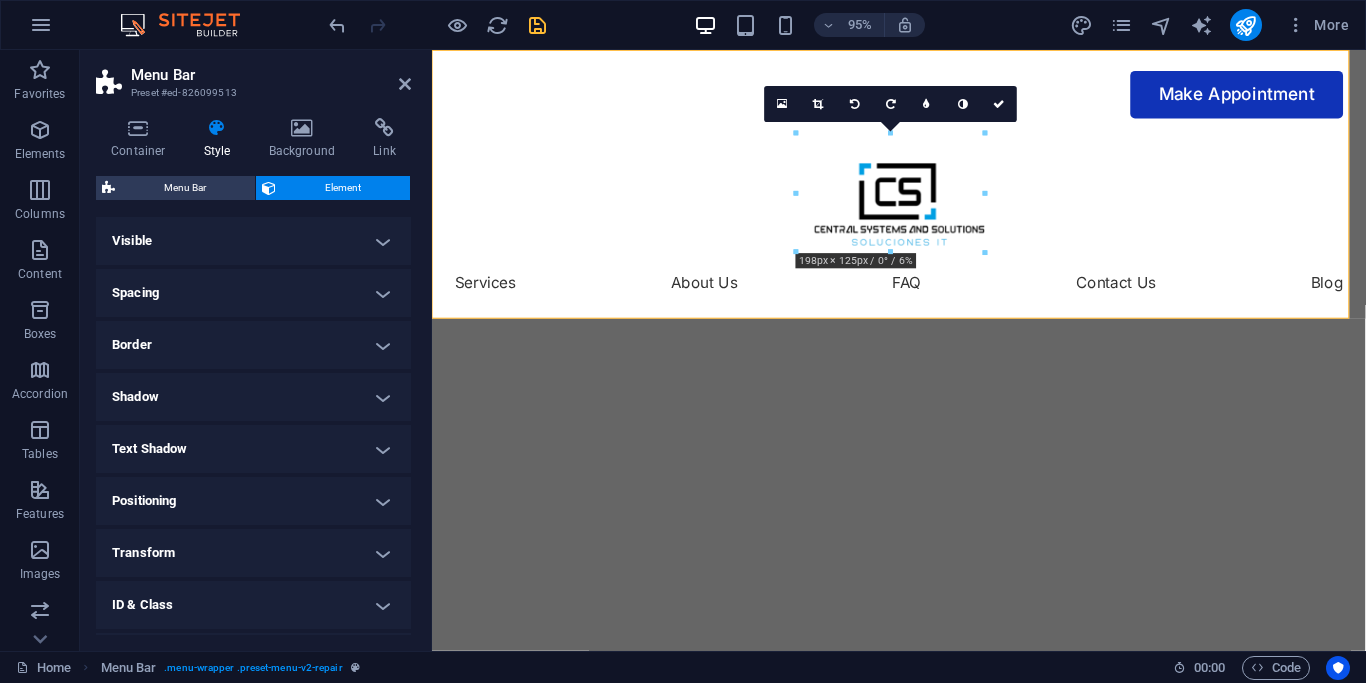 click on "Visible" at bounding box center (253, 241) 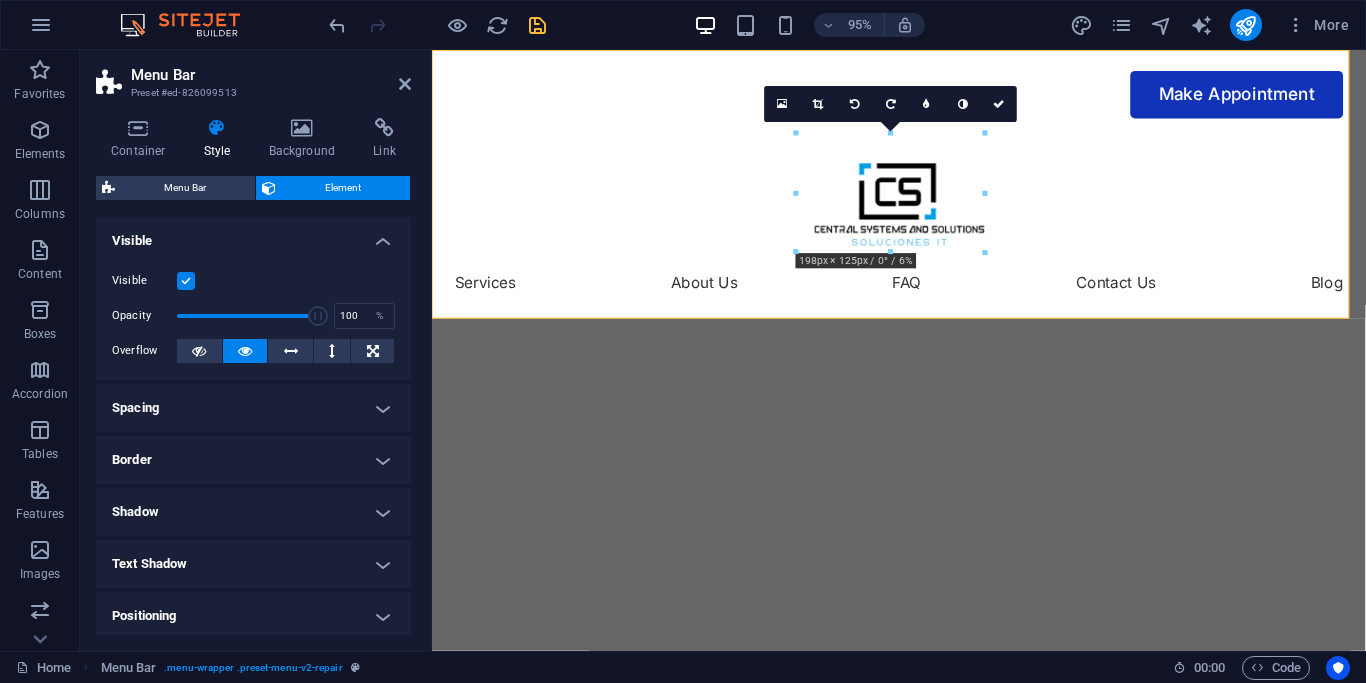 click on "Visible" at bounding box center (253, 235) 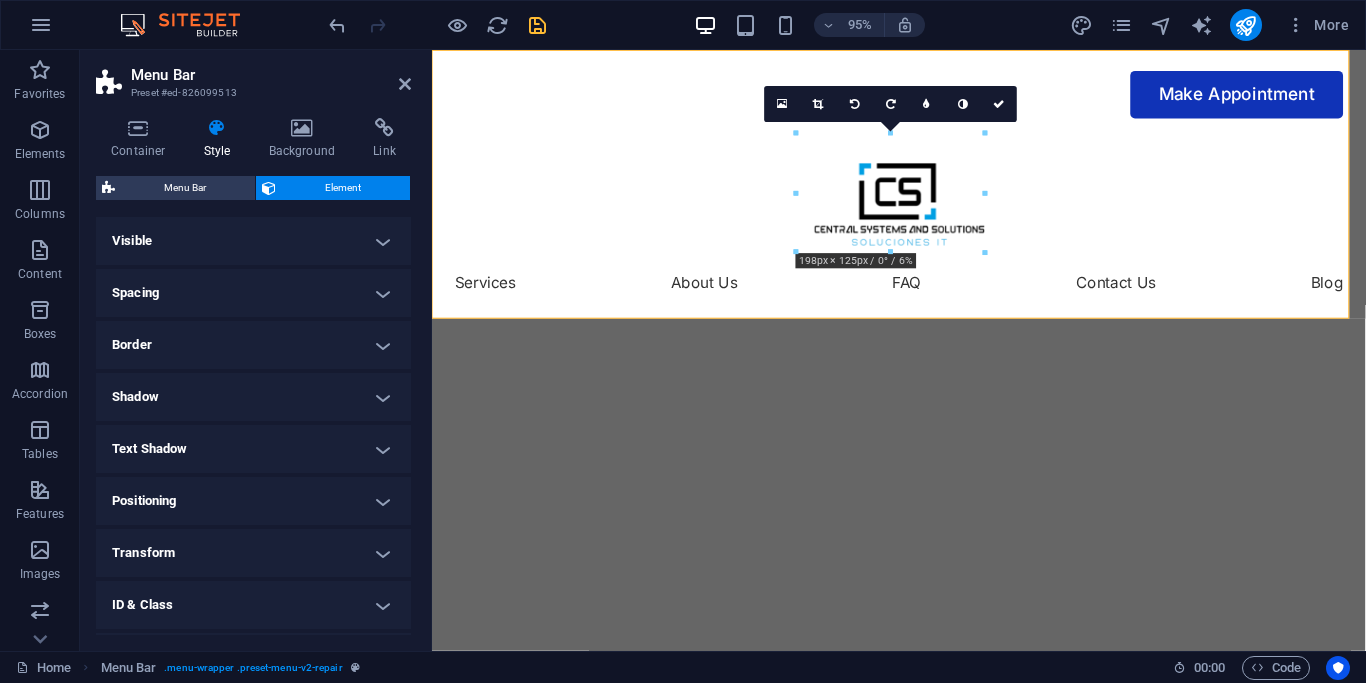 click on "Spacing" at bounding box center [253, 293] 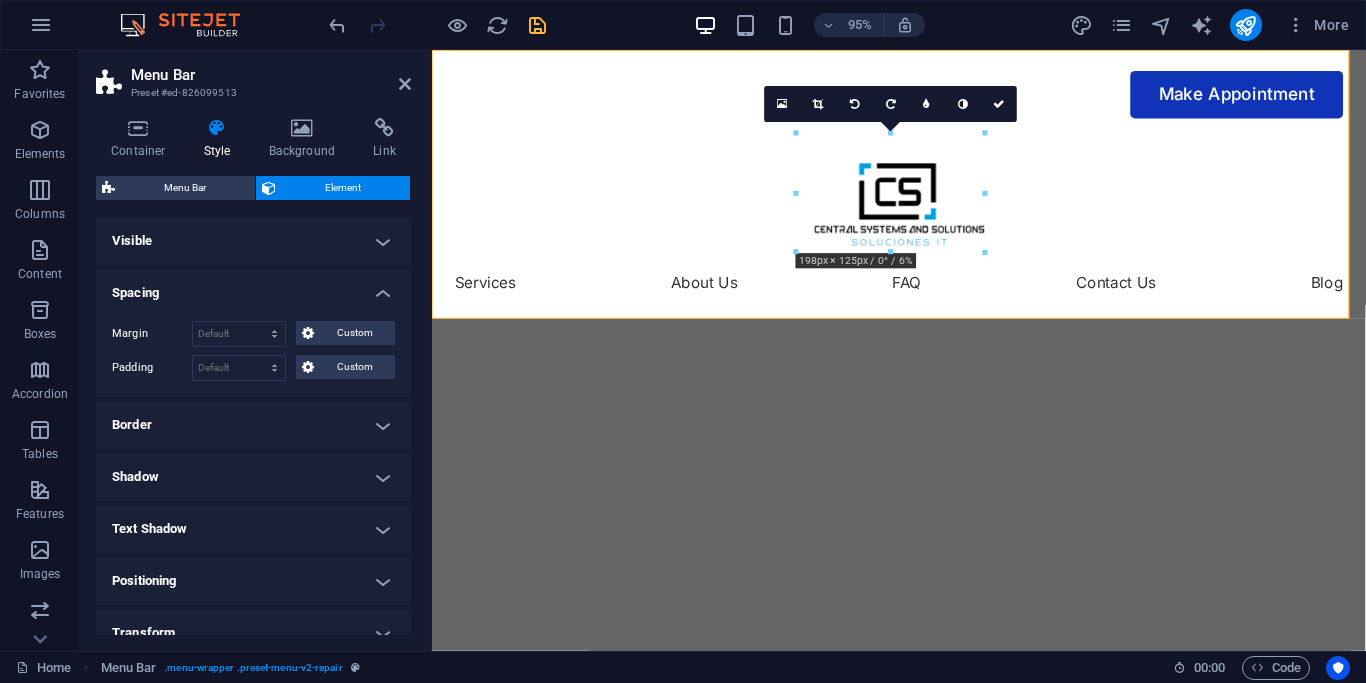 click on "Spacing" at bounding box center [253, 287] 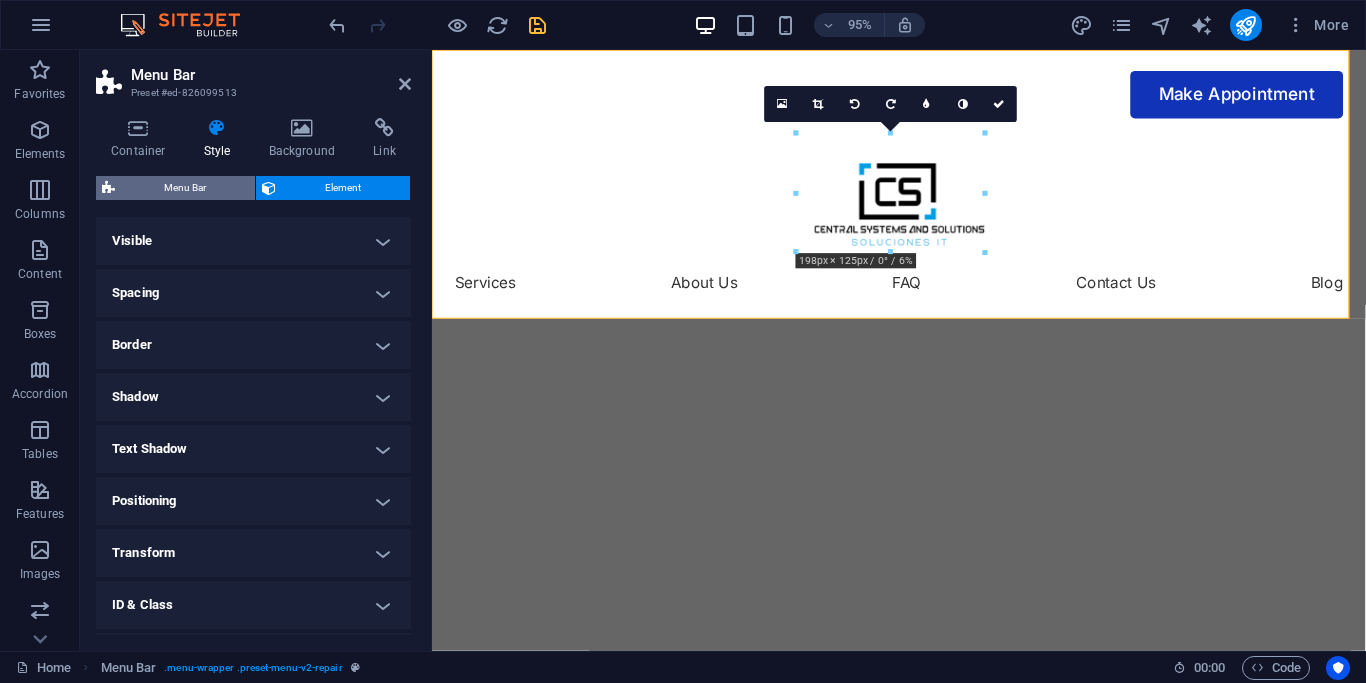 click on "Menu Bar" at bounding box center [185, 188] 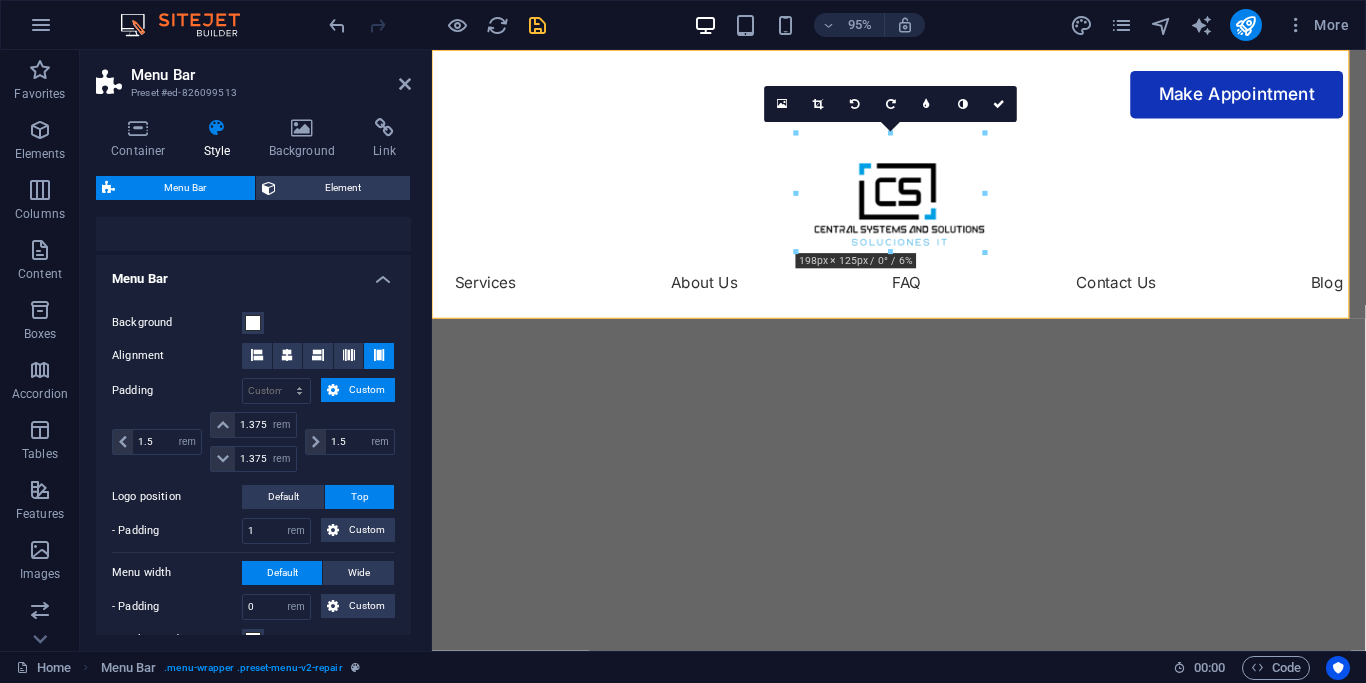 scroll, scrollTop: 270, scrollLeft: 0, axis: vertical 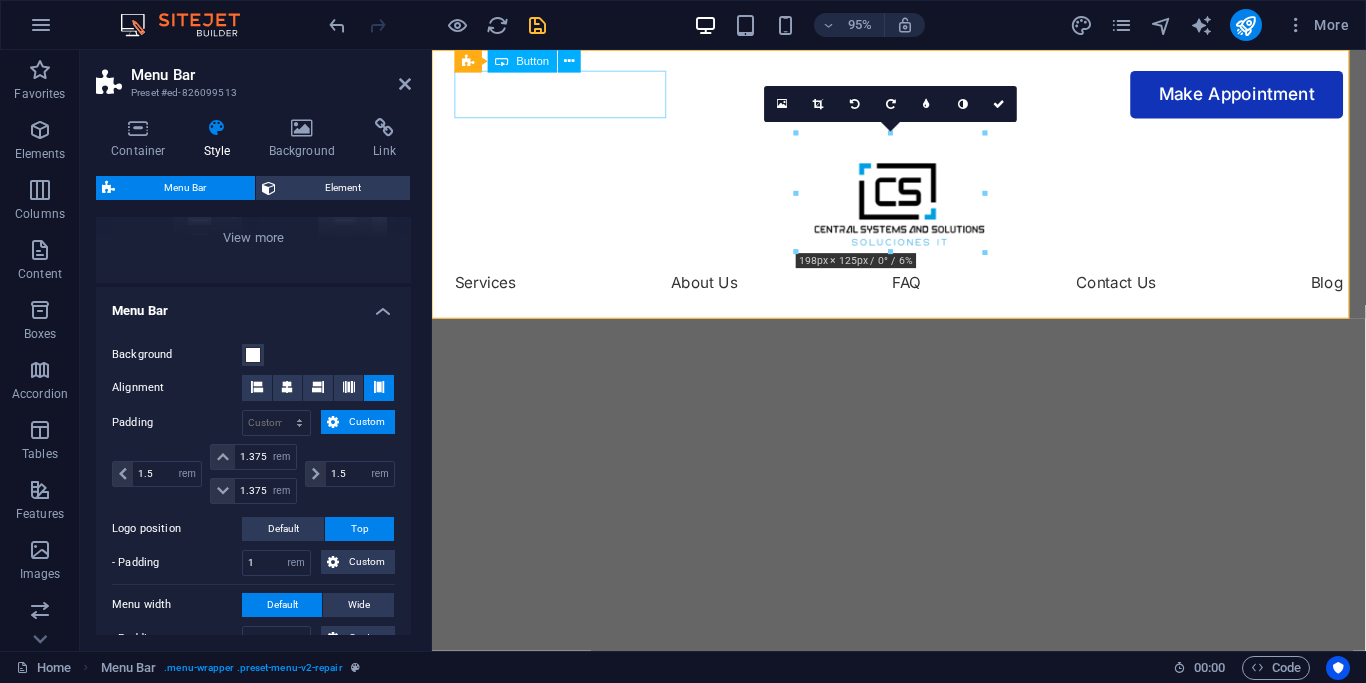 click on "Make Appointment" at bounding box center [923, 97] 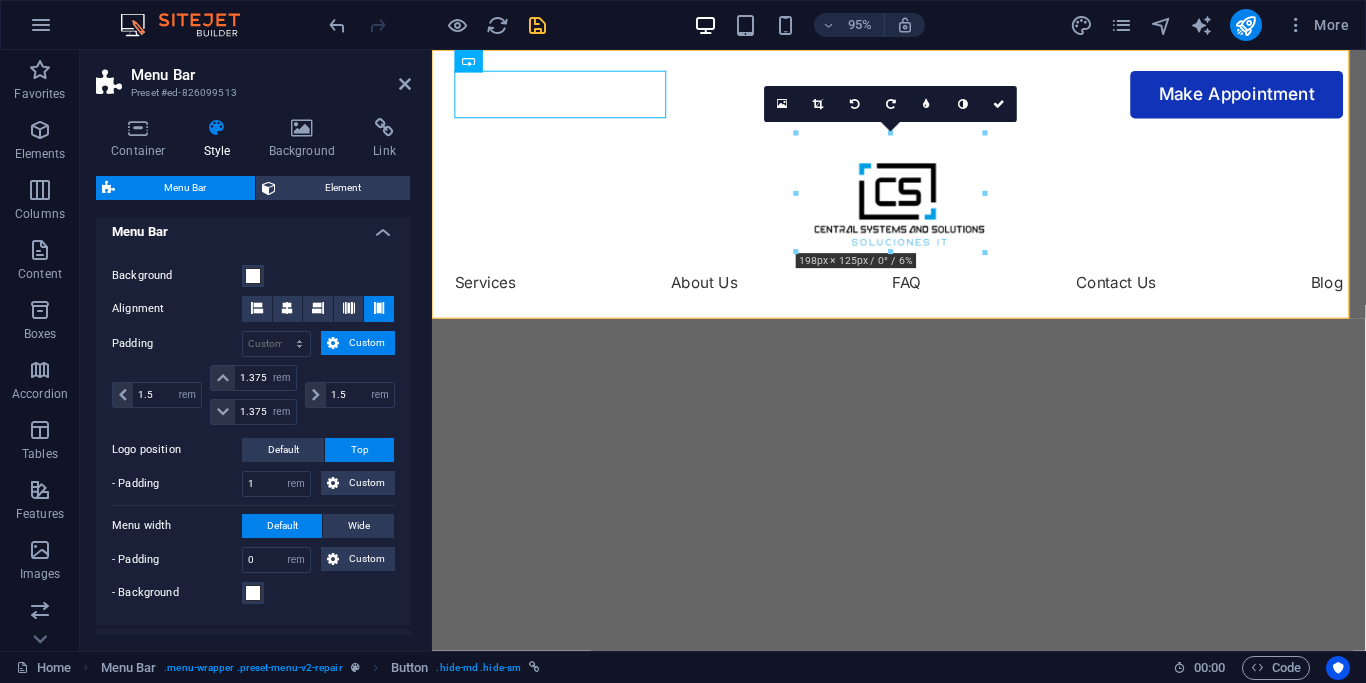 scroll, scrollTop: 270, scrollLeft: 0, axis: vertical 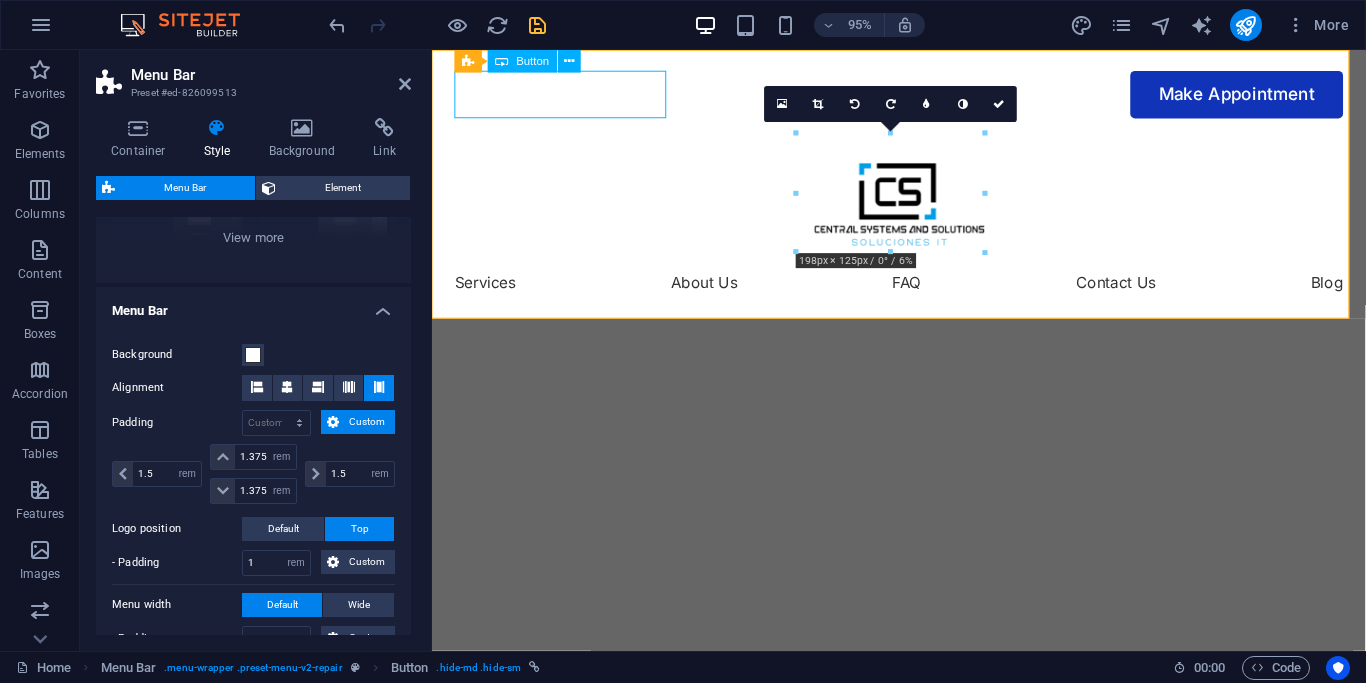 click on "Make Appointment" at bounding box center [923, 97] 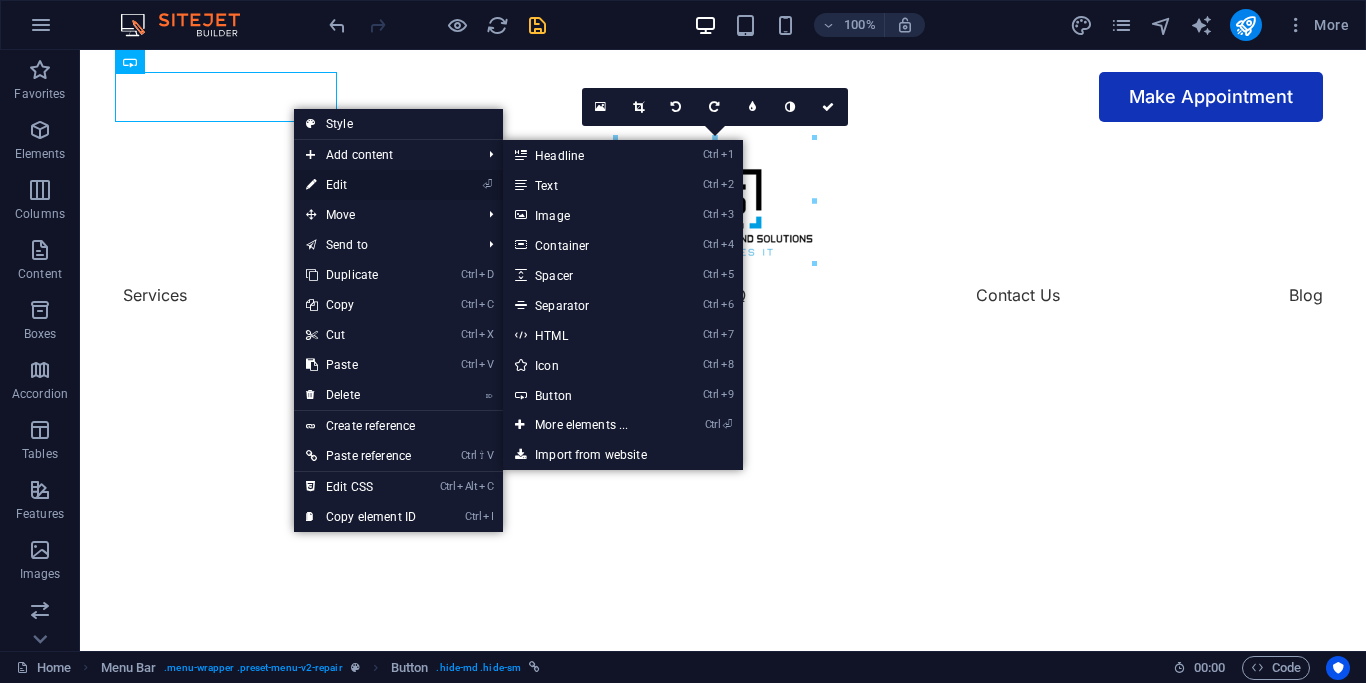 click on "⏎  Edit" at bounding box center (361, 185) 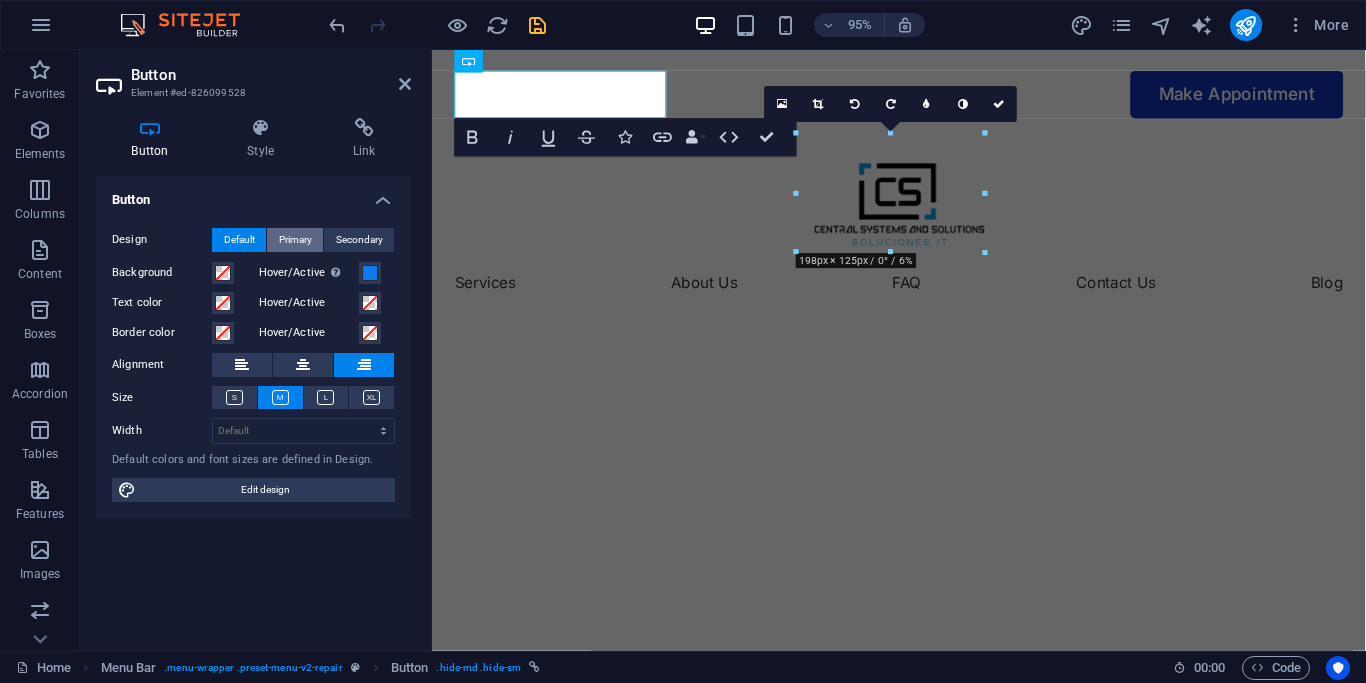 click on "Primary" at bounding box center (295, 240) 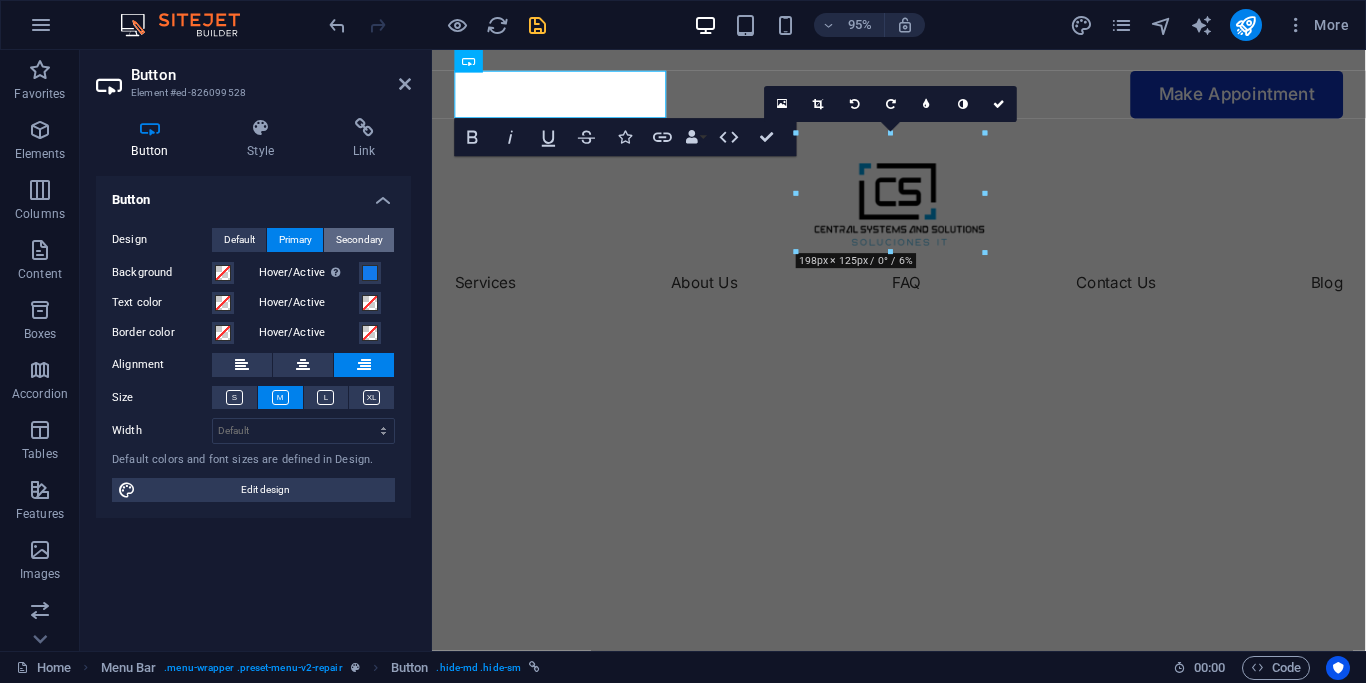 click on "Secondary" at bounding box center (359, 240) 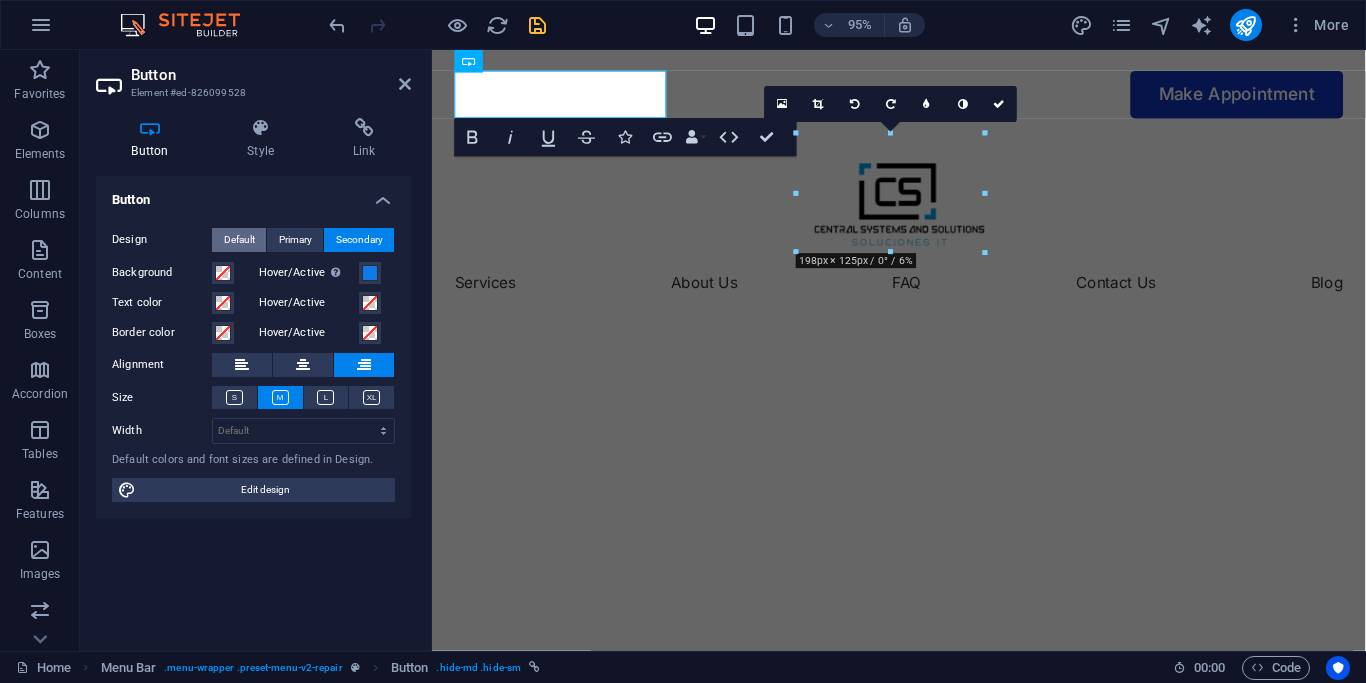 click on "Default" at bounding box center (239, 240) 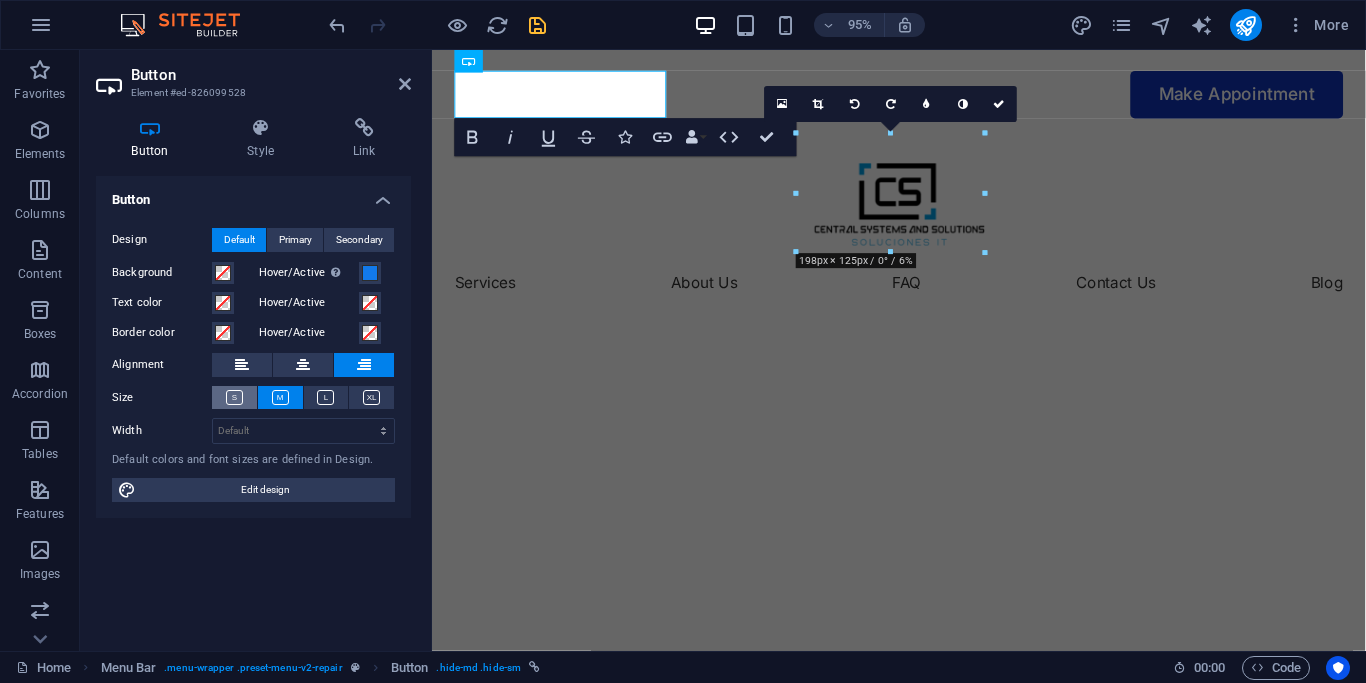 click at bounding box center (234, 397) 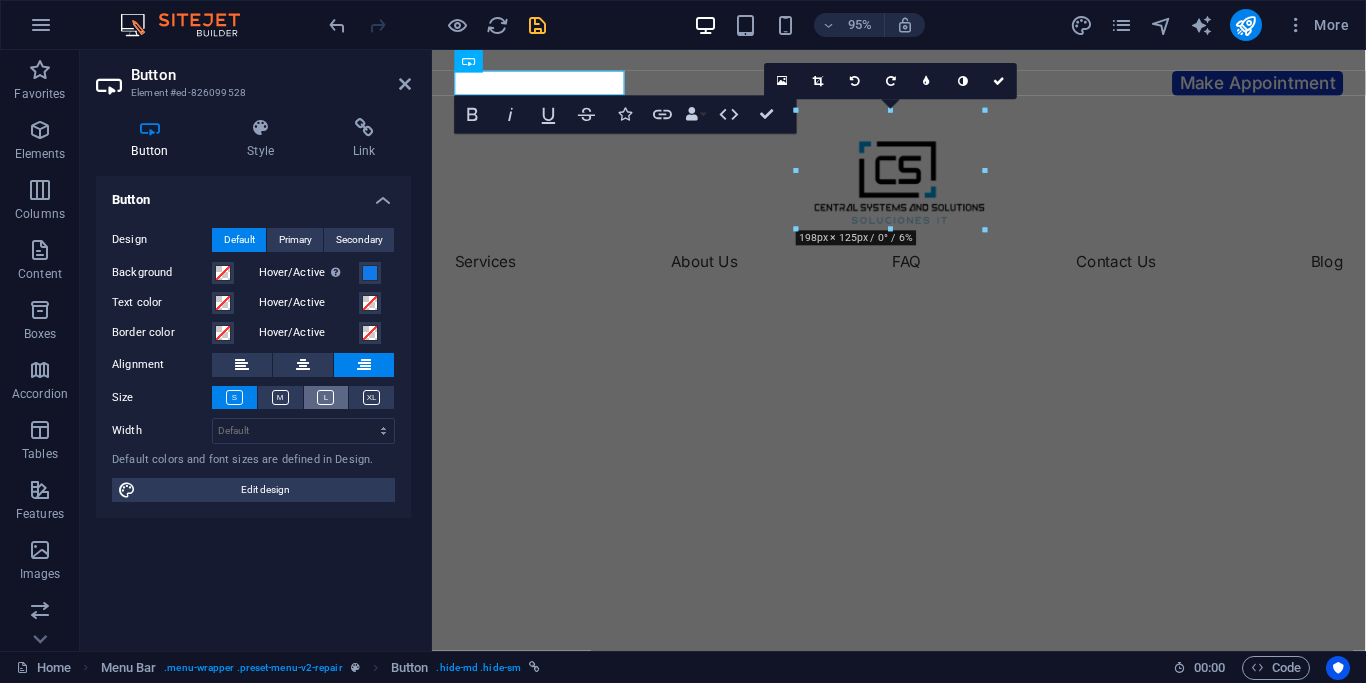 click at bounding box center (326, 397) 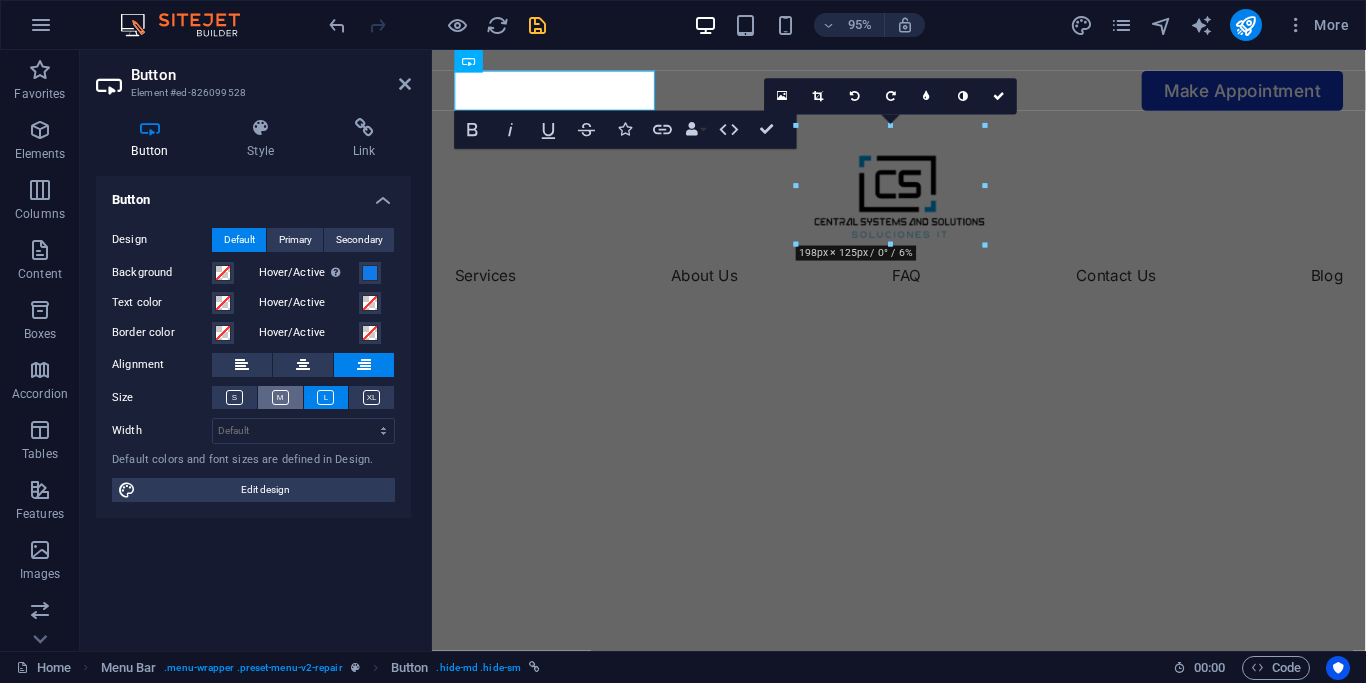 click at bounding box center [280, 397] 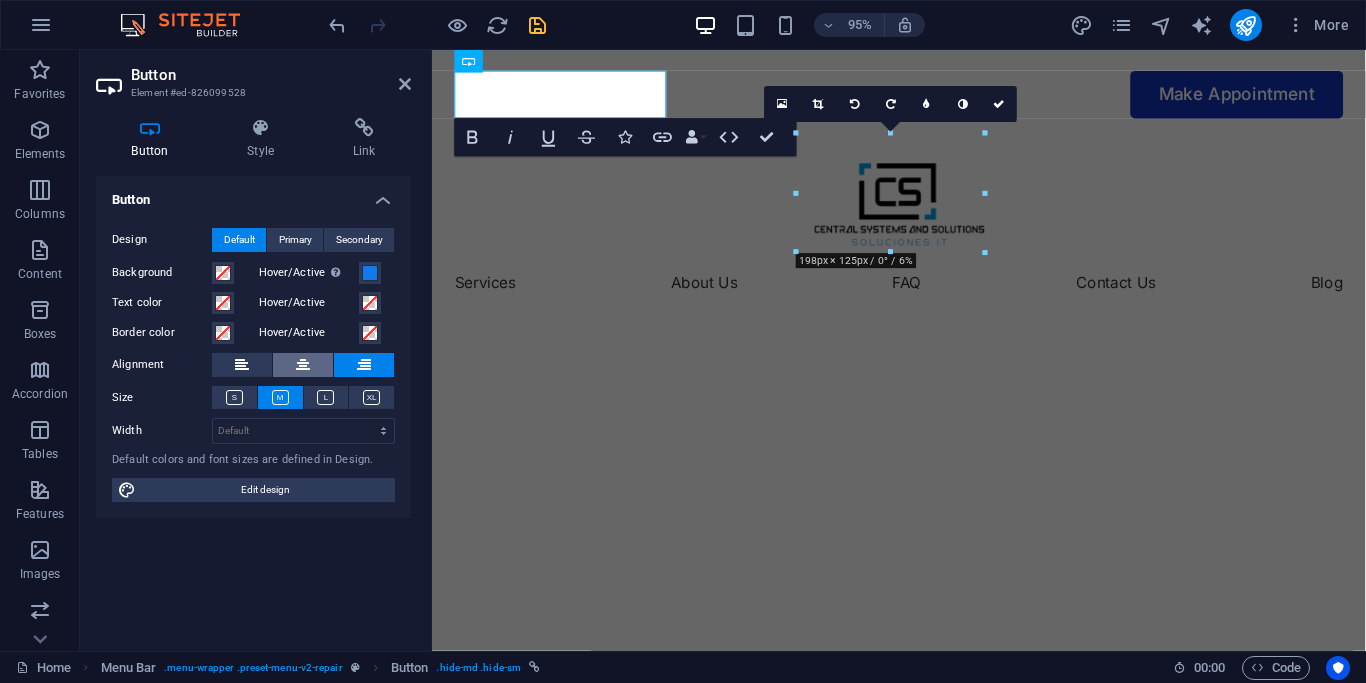 click at bounding box center [303, 365] 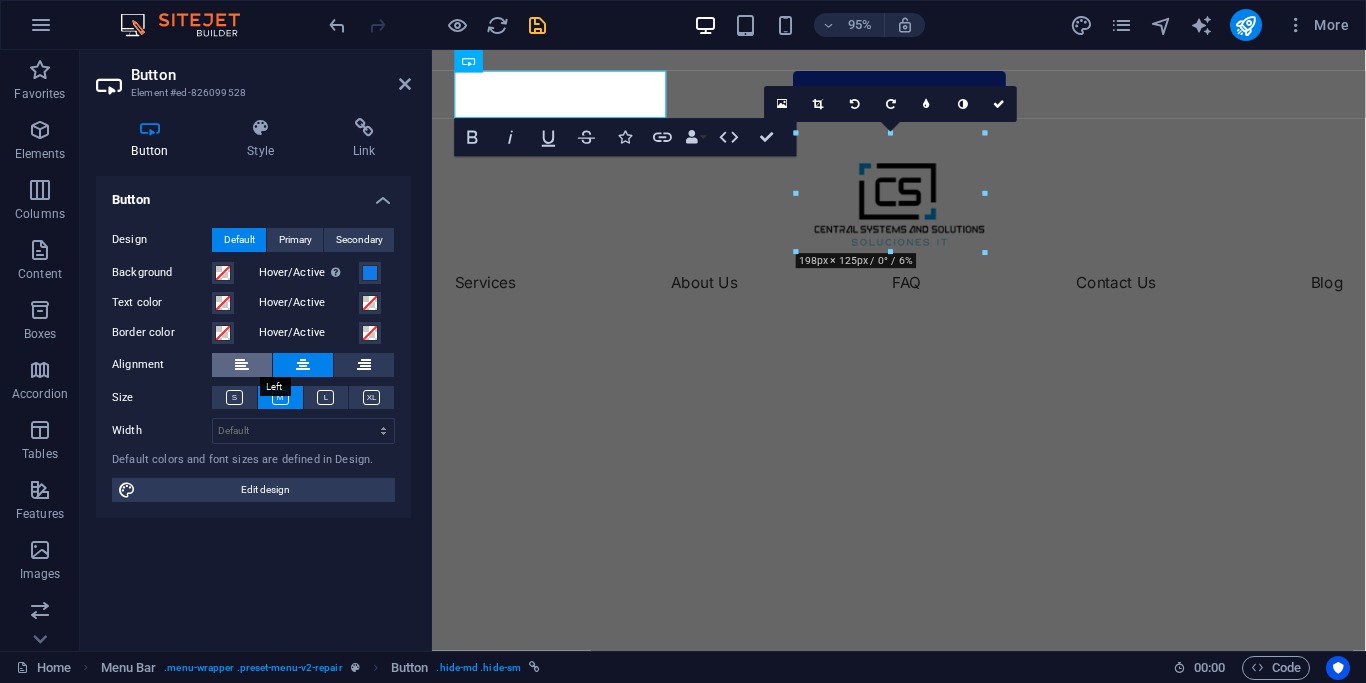 click at bounding box center [242, 365] 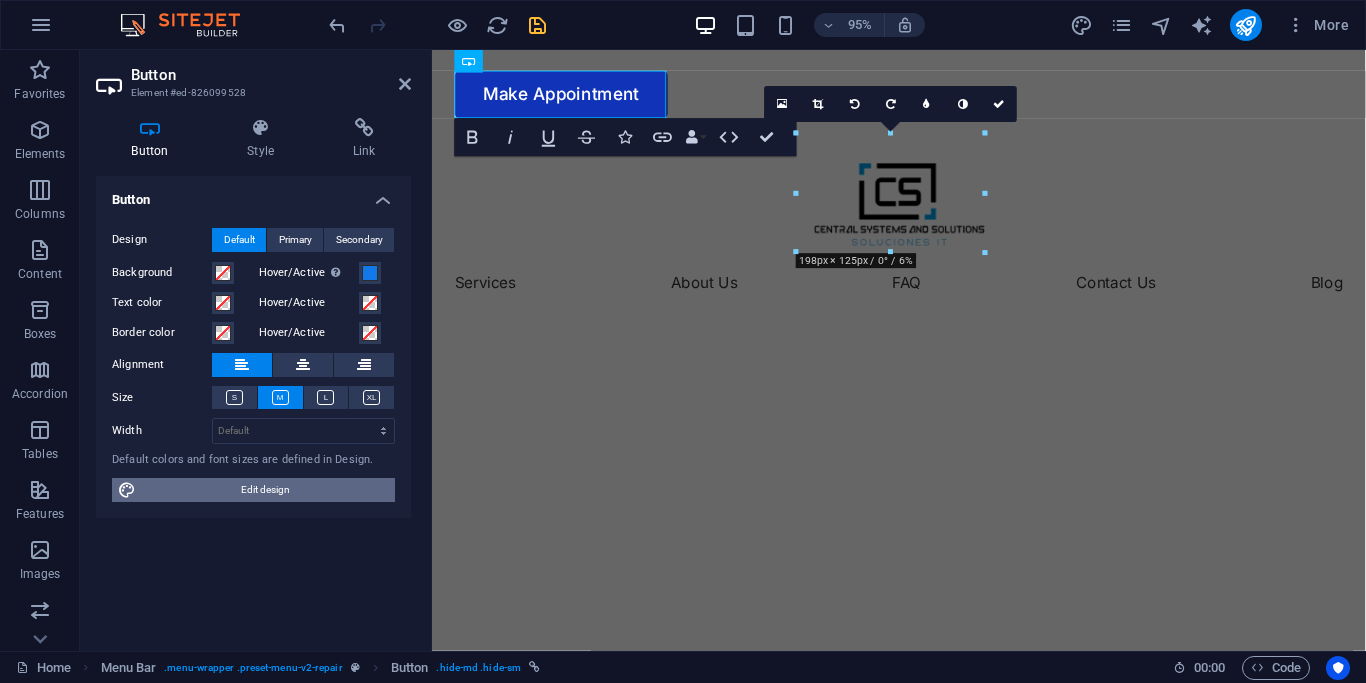 click on "Edit design" at bounding box center (265, 490) 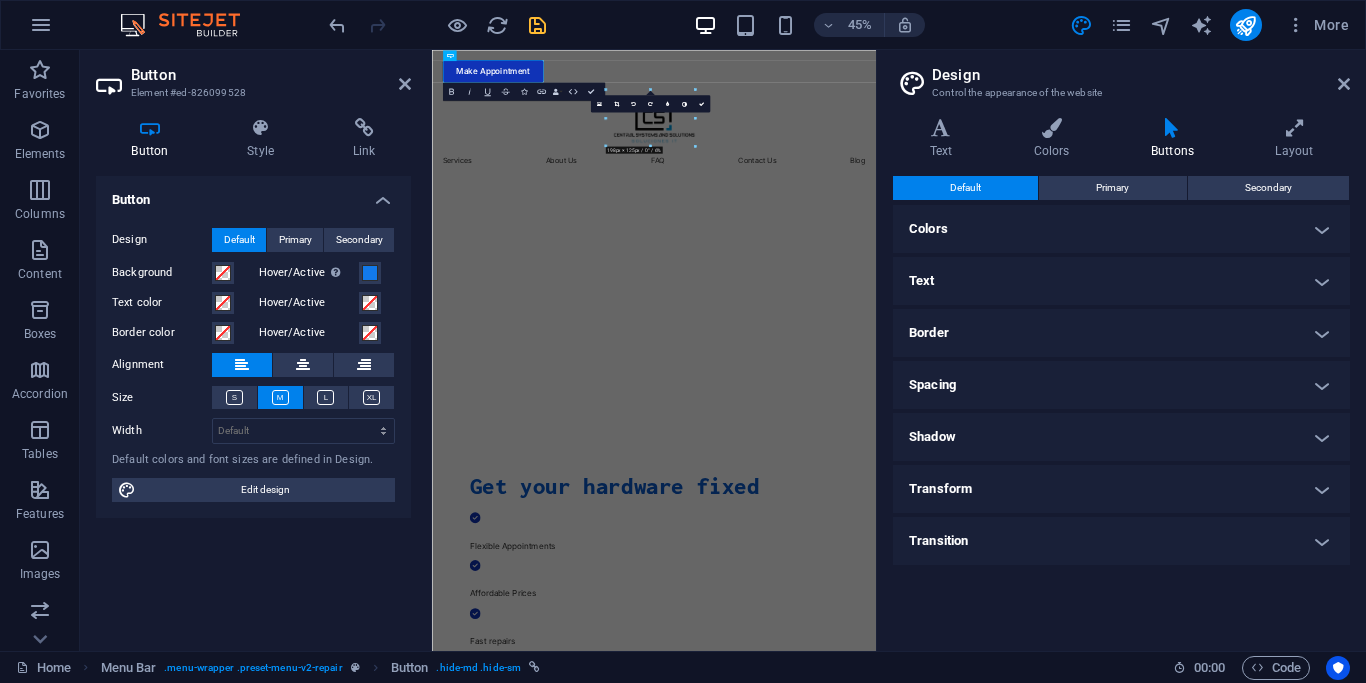 click on "Colors" at bounding box center (1121, 229) 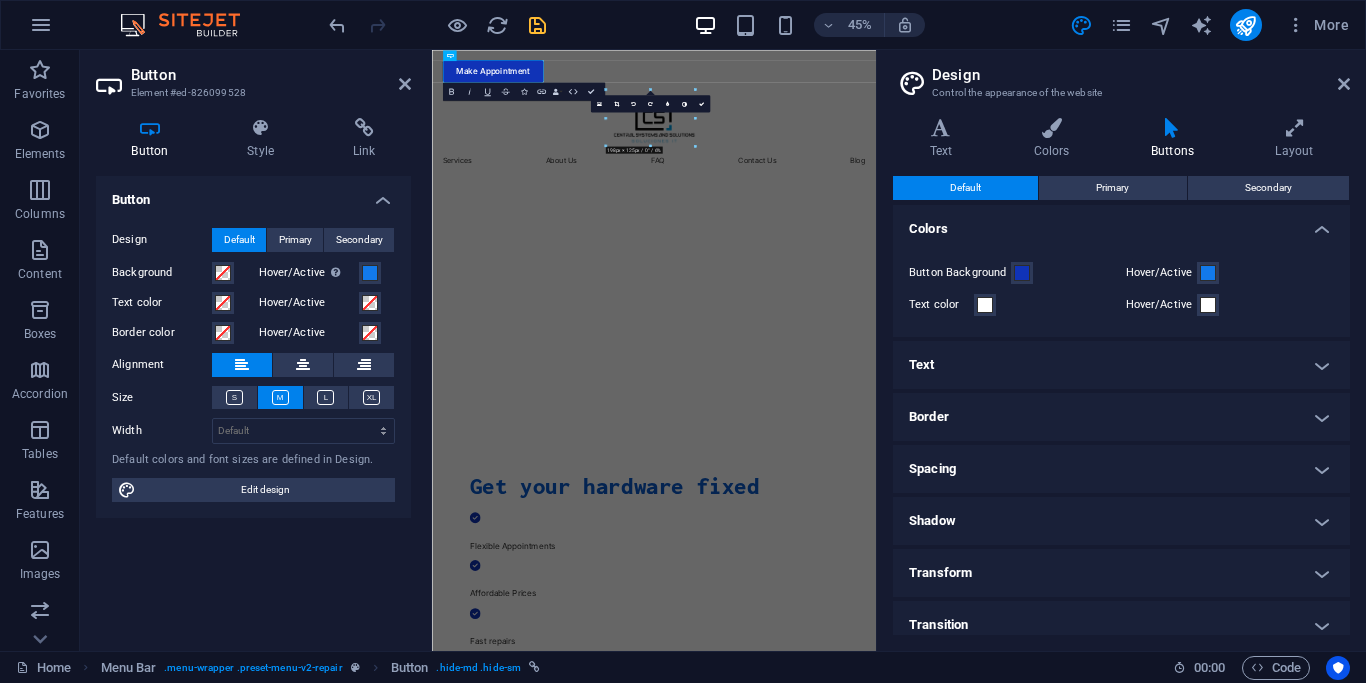 click on "Colors" at bounding box center [1121, 223] 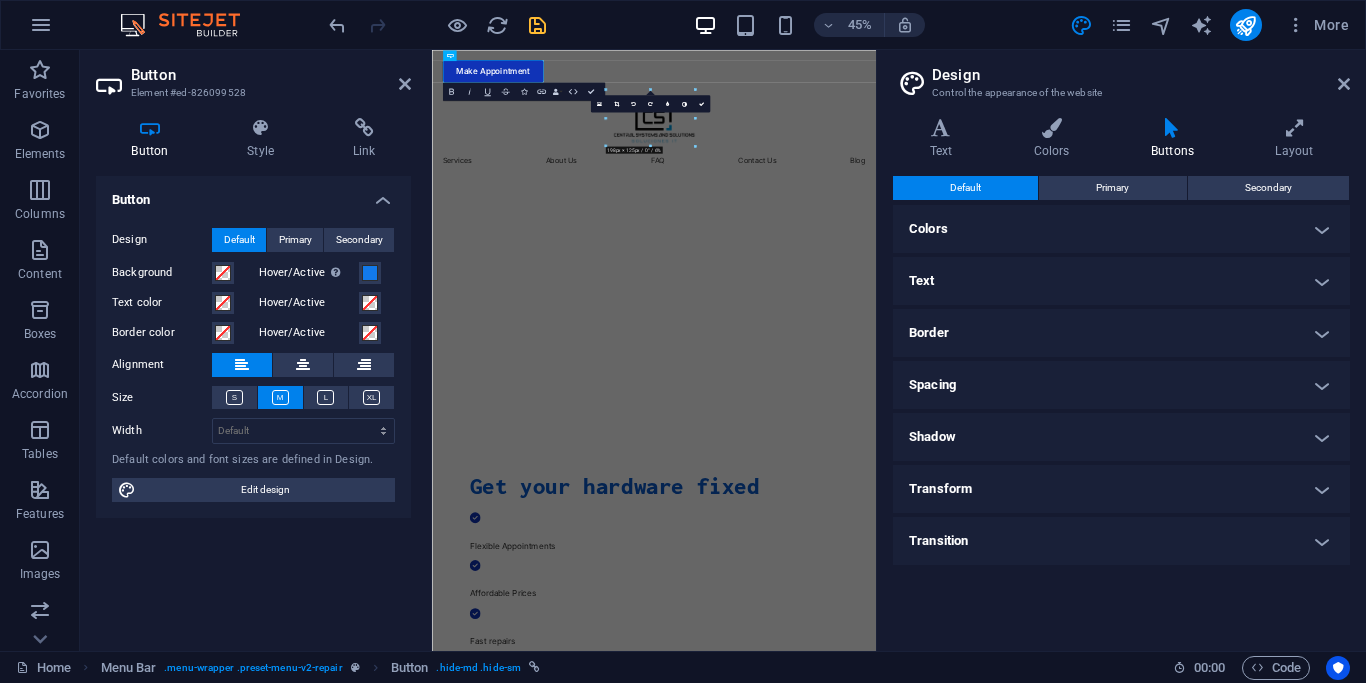 click on "Text" at bounding box center (1121, 281) 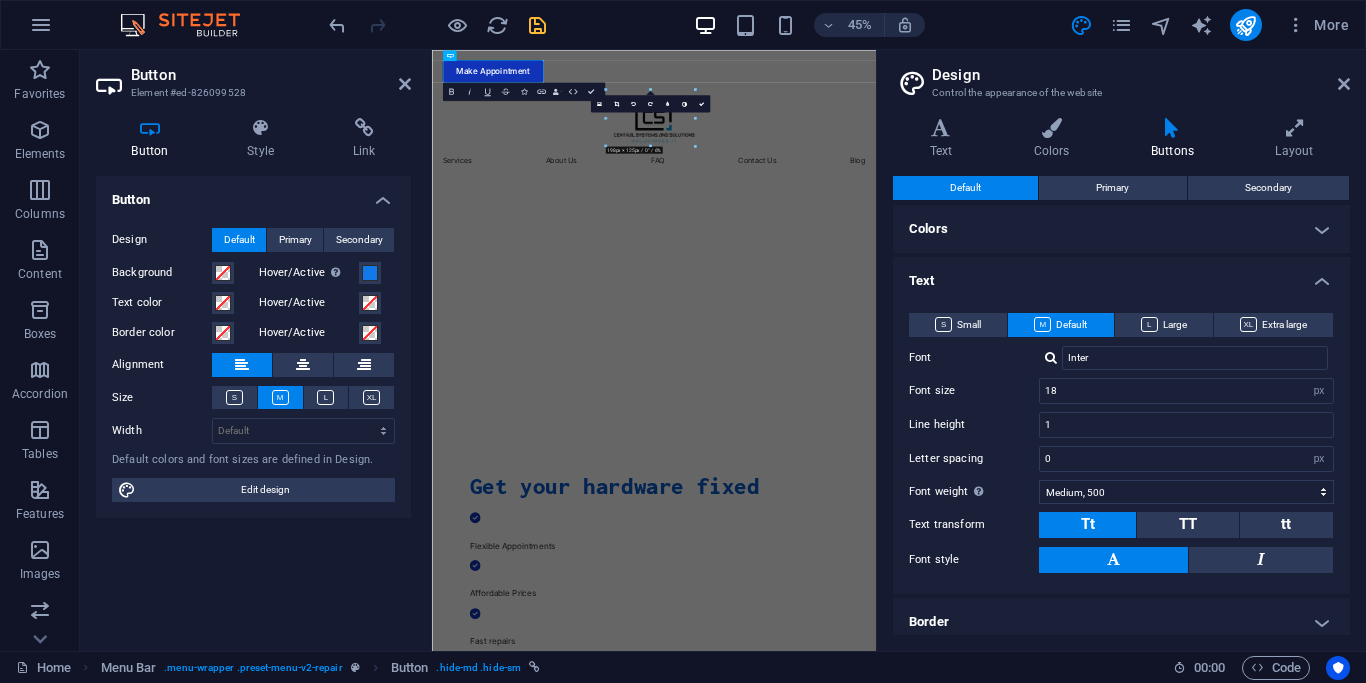 click on "Text" at bounding box center (1121, 275) 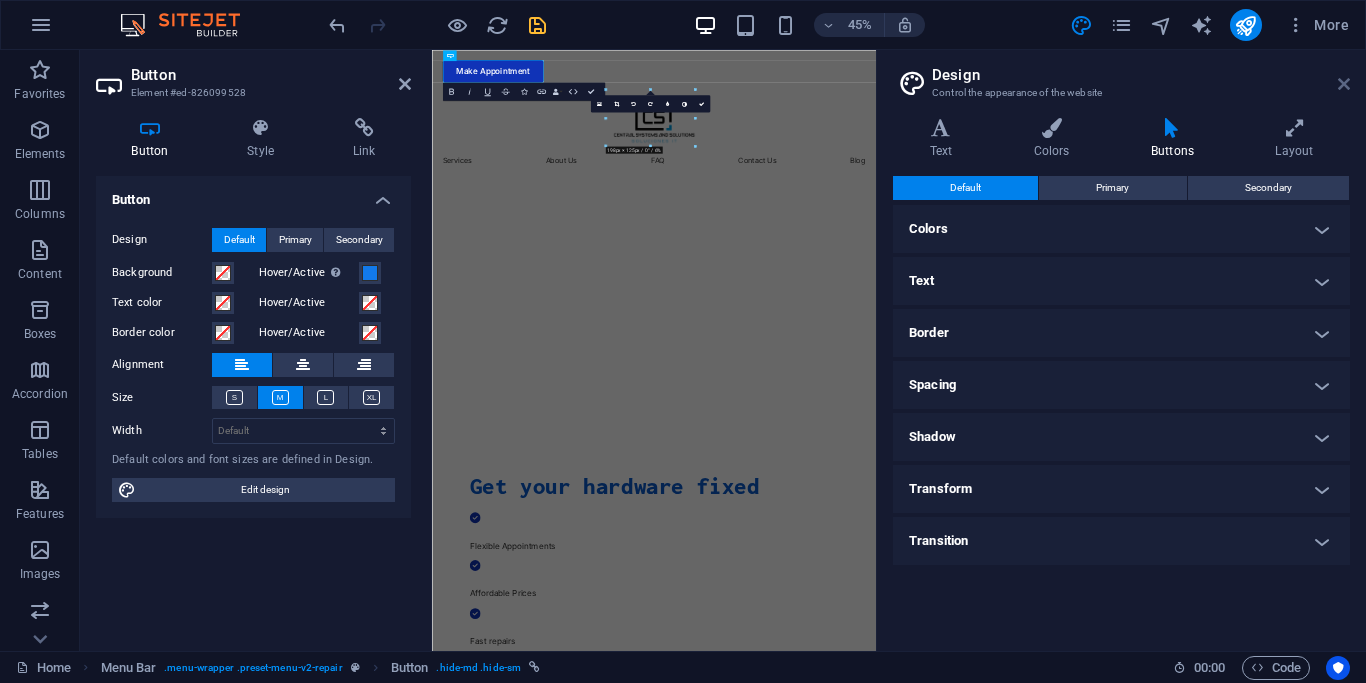click at bounding box center [1344, 84] 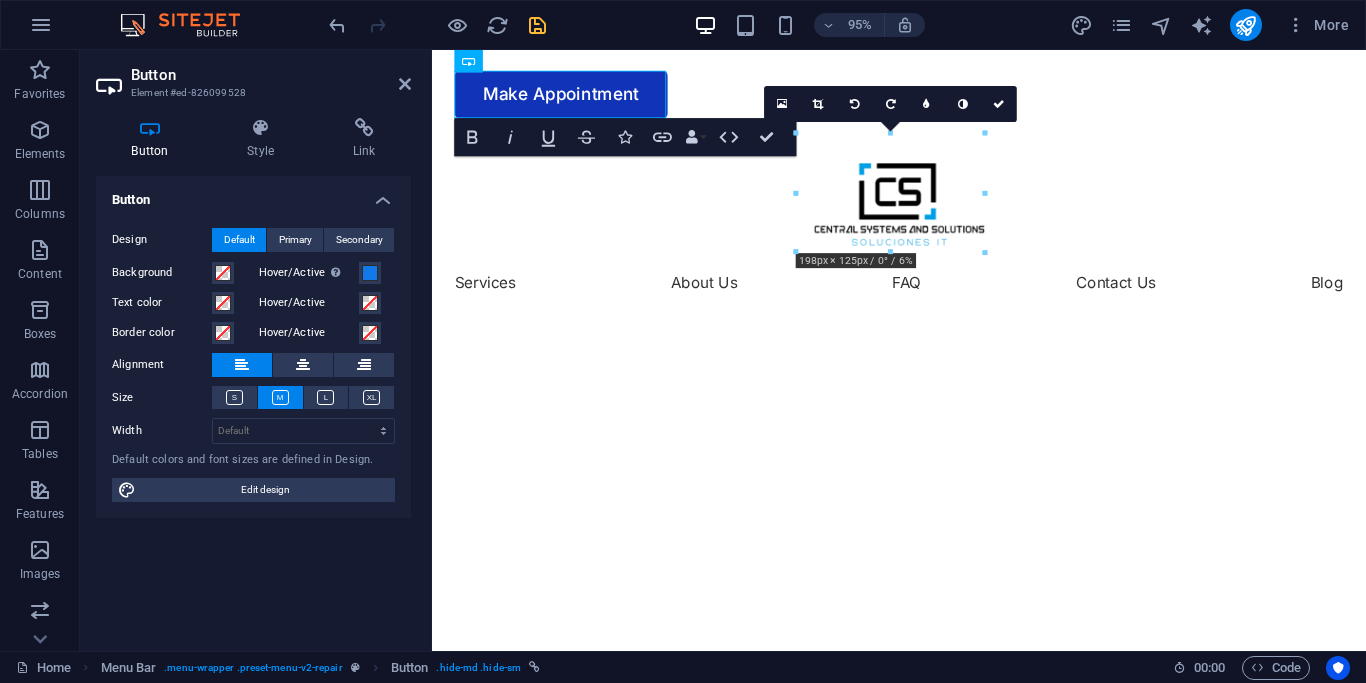 click on "Button Element #ed-826099528 Button Style Link Button Design Default Primary Secondary Background Hover/Active Switch to preview mode to test the active/hover state Text color Hover/Active Border color Hover/Active Alignment Size Width Default px rem % em vh vw Default colors and font sizes are defined in Design. Edit design Menu Bar Element Layout How this element expands within the layout (Flexbox). Size Default auto px % 1/1 1/2 1/3 1/4 1/5 1/6 1/7 1/8 1/9 1/10 Grow Shrink Order Container layout Visible Visible Opacity 100 % Overflow Spacing Margin Default auto px % rem vw vh Custom Custom auto px % rem vw vh auto px % rem vw vh auto px % rem vw vh auto px % rem vw vh Padding Default px rem % vh vw Custom Custom px rem % vh vw px rem % vh vw px rem % vh vw px rem % vh vw Border Style              - Width 1 auto px rem % vh vw Custom Custom 1 auto px rem % vh vw 1 auto px rem % vh vw 1 auto px rem % vh vw 1 auto px rem % vh vw  - Color Round corners Default px rem % vh vw Custom Custom px rem % vh" at bounding box center [256, 350] 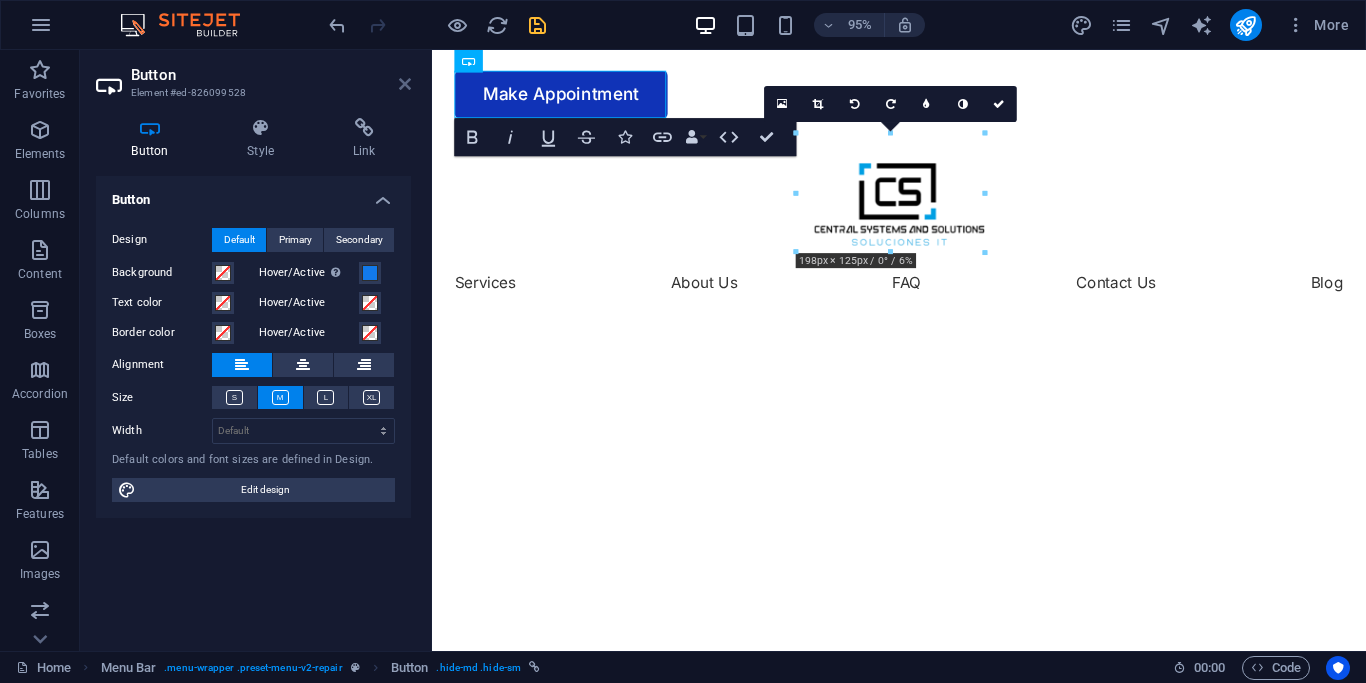 drag, startPoint x: 405, startPoint y: 85, endPoint x: 338, endPoint y: 48, distance: 76.537575 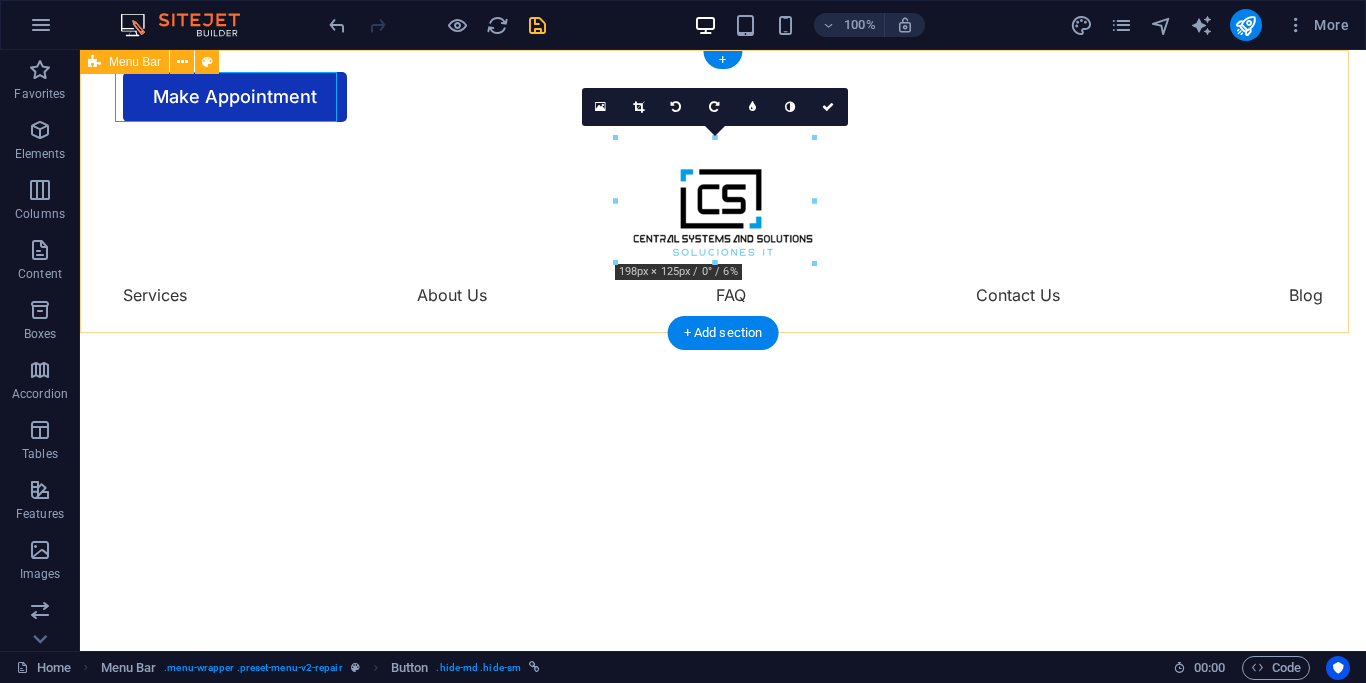 click on "Make Appointment Services About Us FAQ Contact Us Blog" at bounding box center [723, 191] 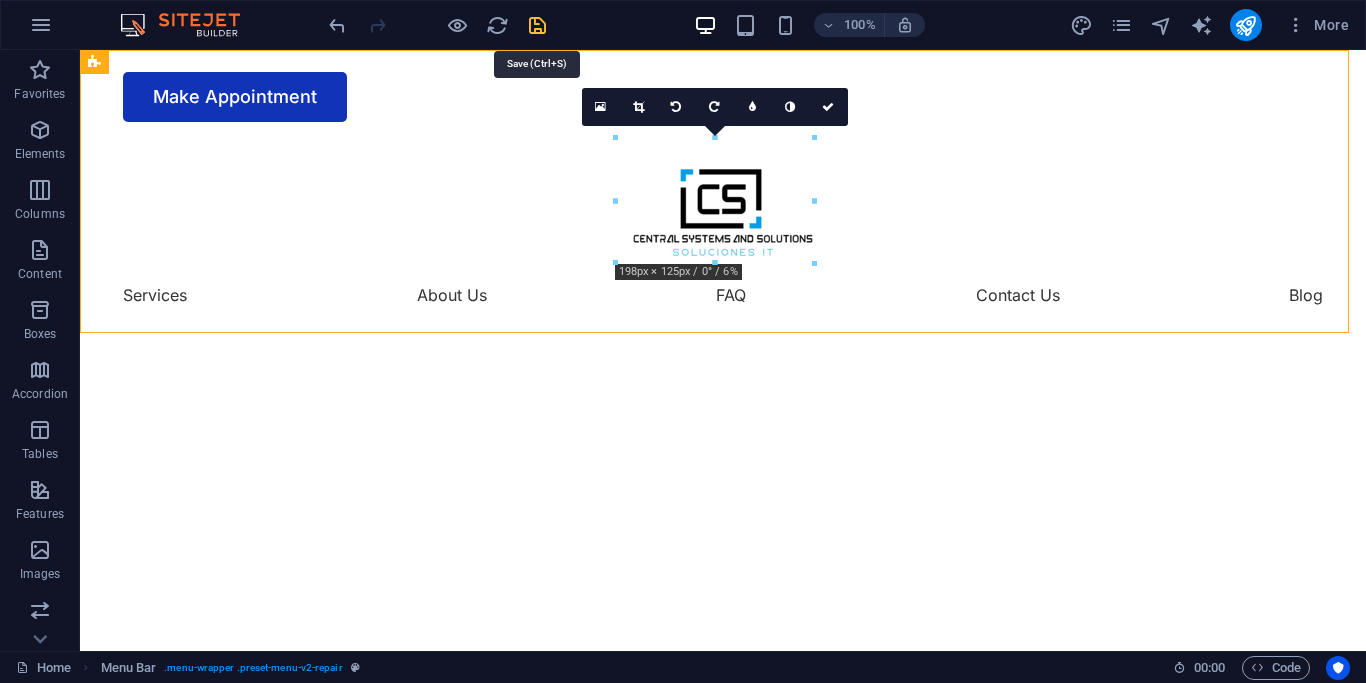 drag, startPoint x: 544, startPoint y: 27, endPoint x: 770, endPoint y: 32, distance: 226.0553 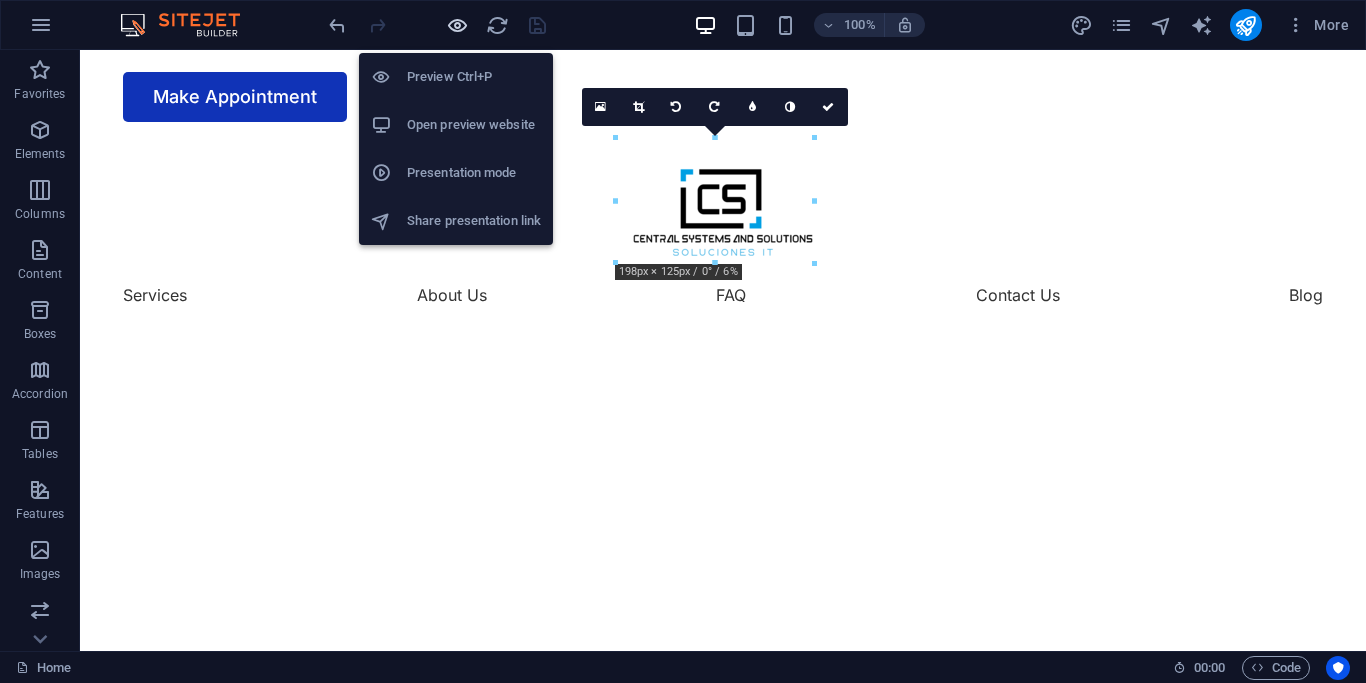 click at bounding box center (457, 25) 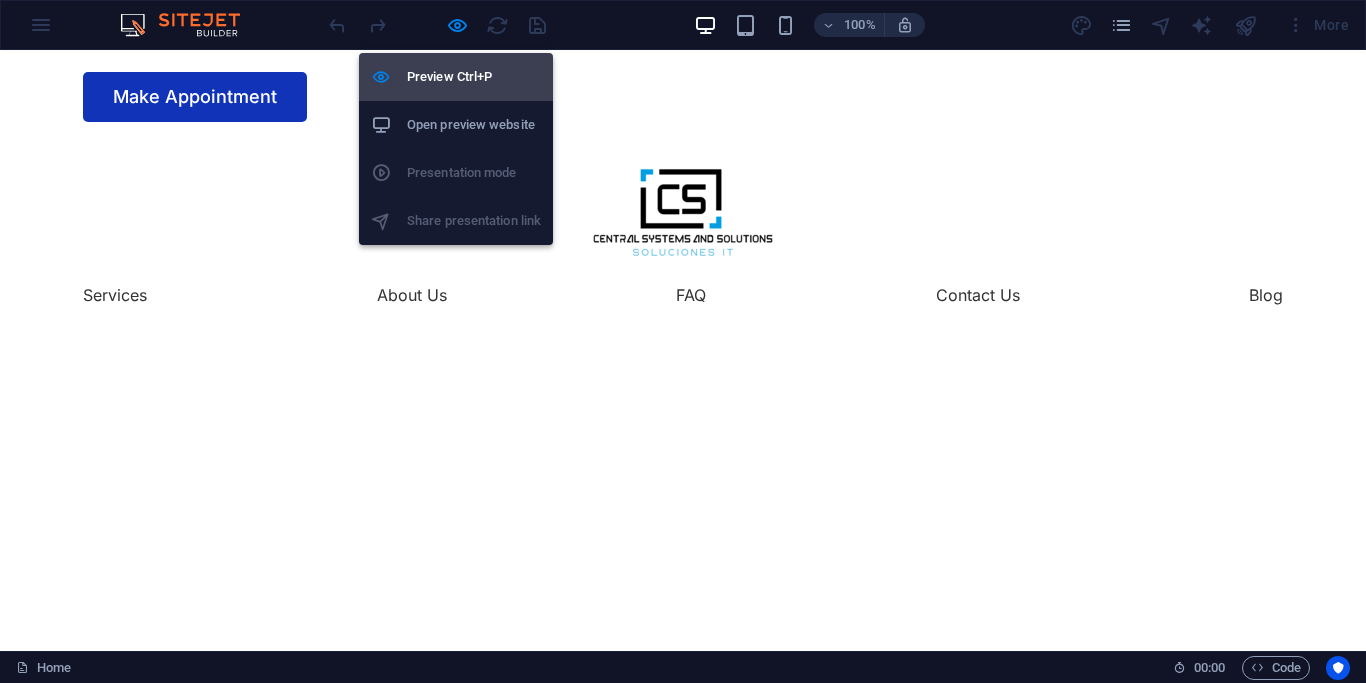 click on "Preview Ctrl+P" at bounding box center [456, 77] 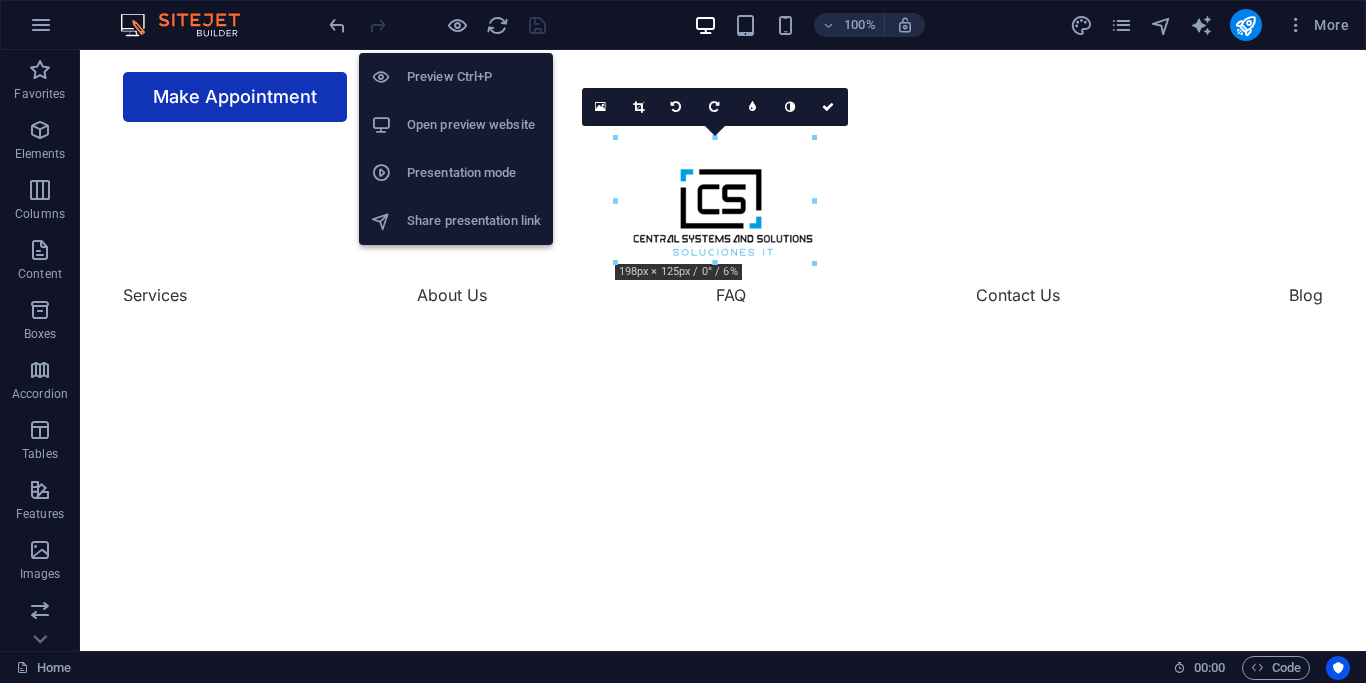 click on "Preview Ctrl+P" at bounding box center [474, 77] 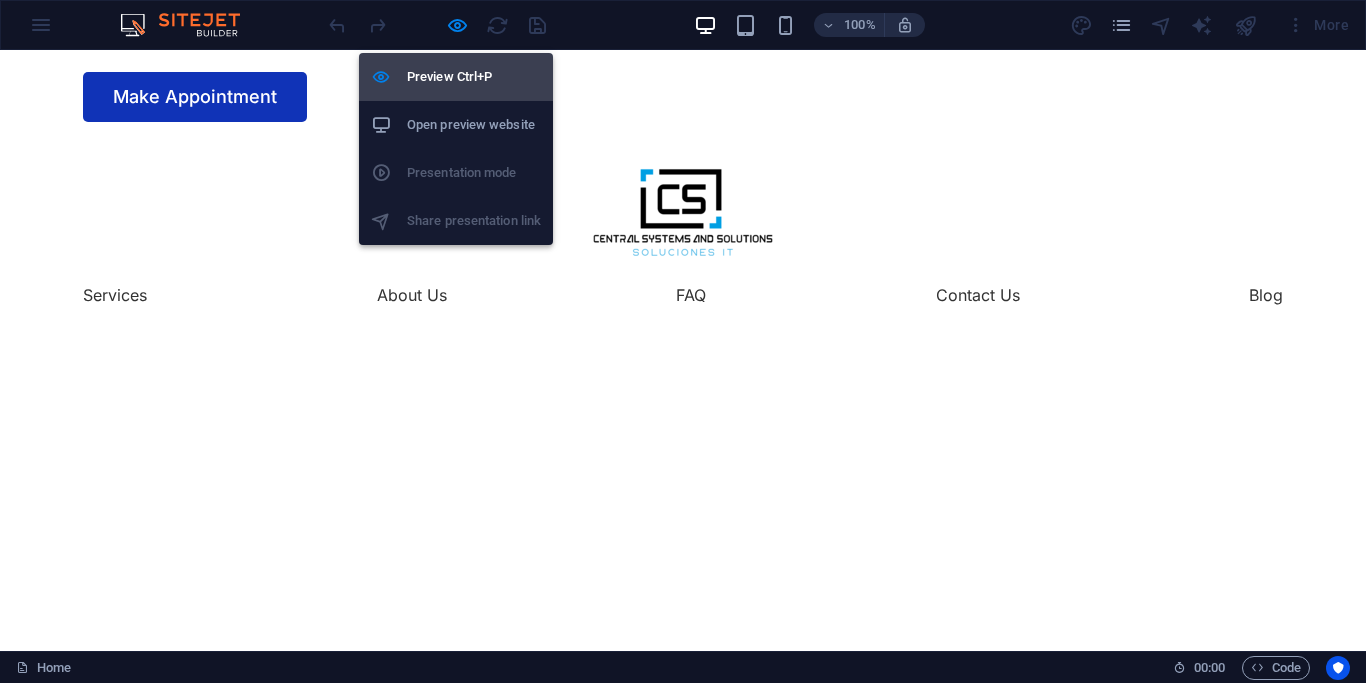 click on "Preview Ctrl+P" at bounding box center [474, 77] 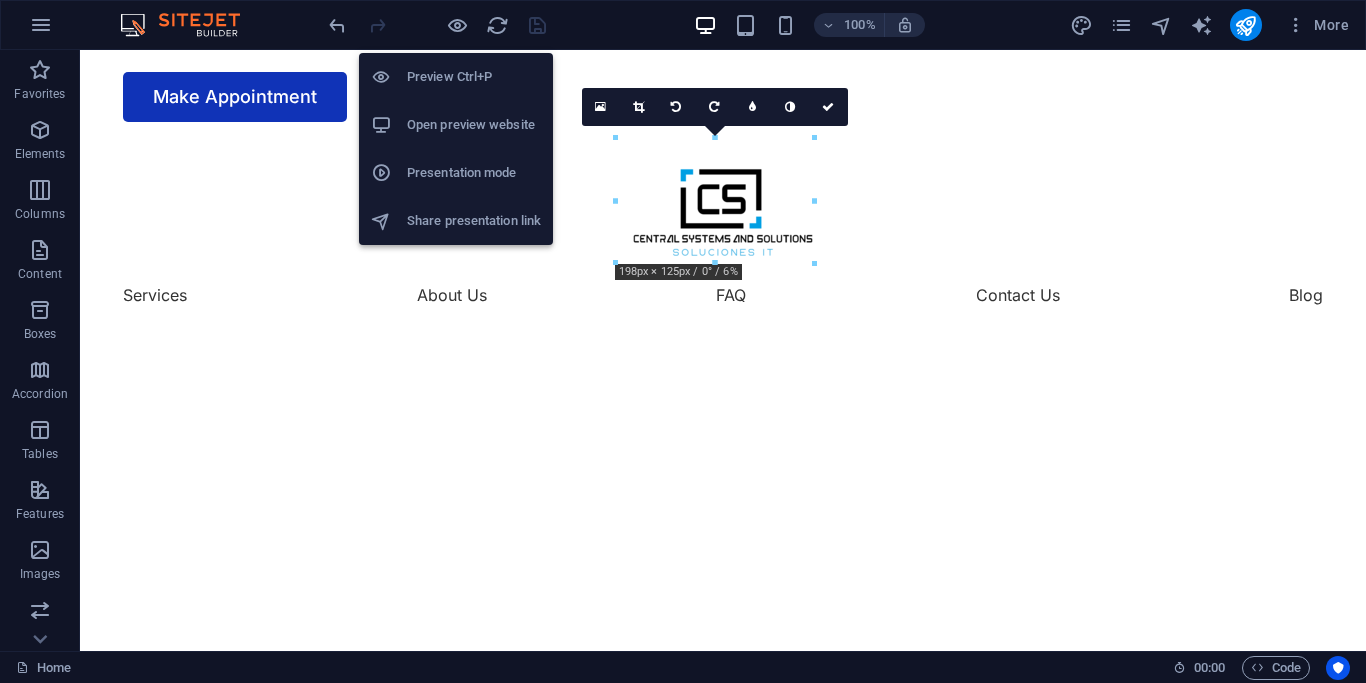 click on "Preview Ctrl+P" at bounding box center [474, 77] 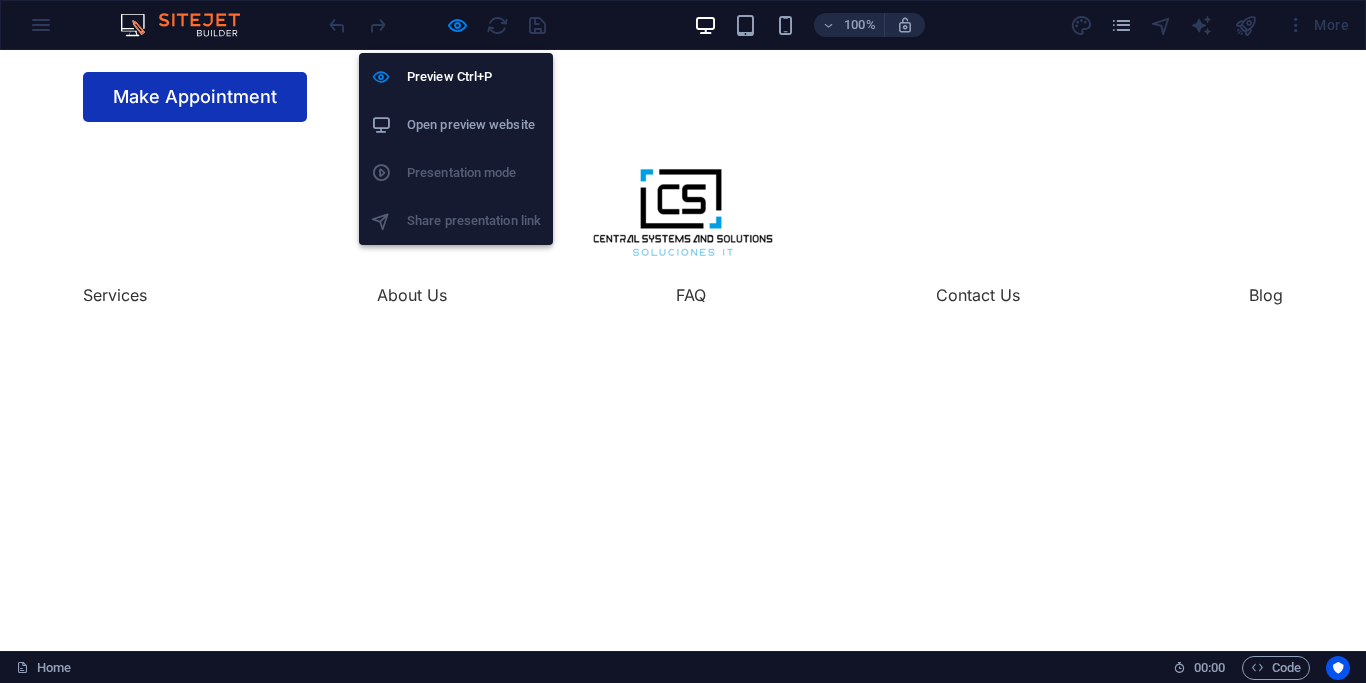 click on "Open preview website" at bounding box center (474, 125) 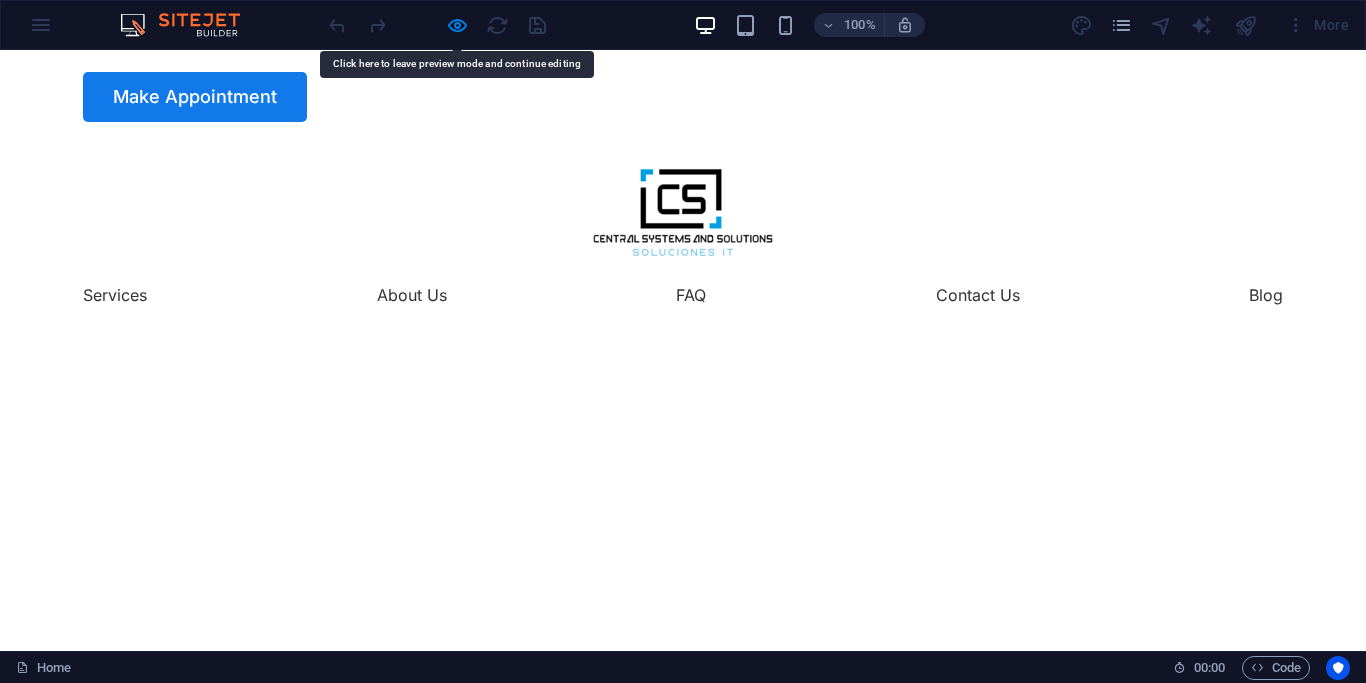 click on "Make Appointment" at bounding box center [195, 97] 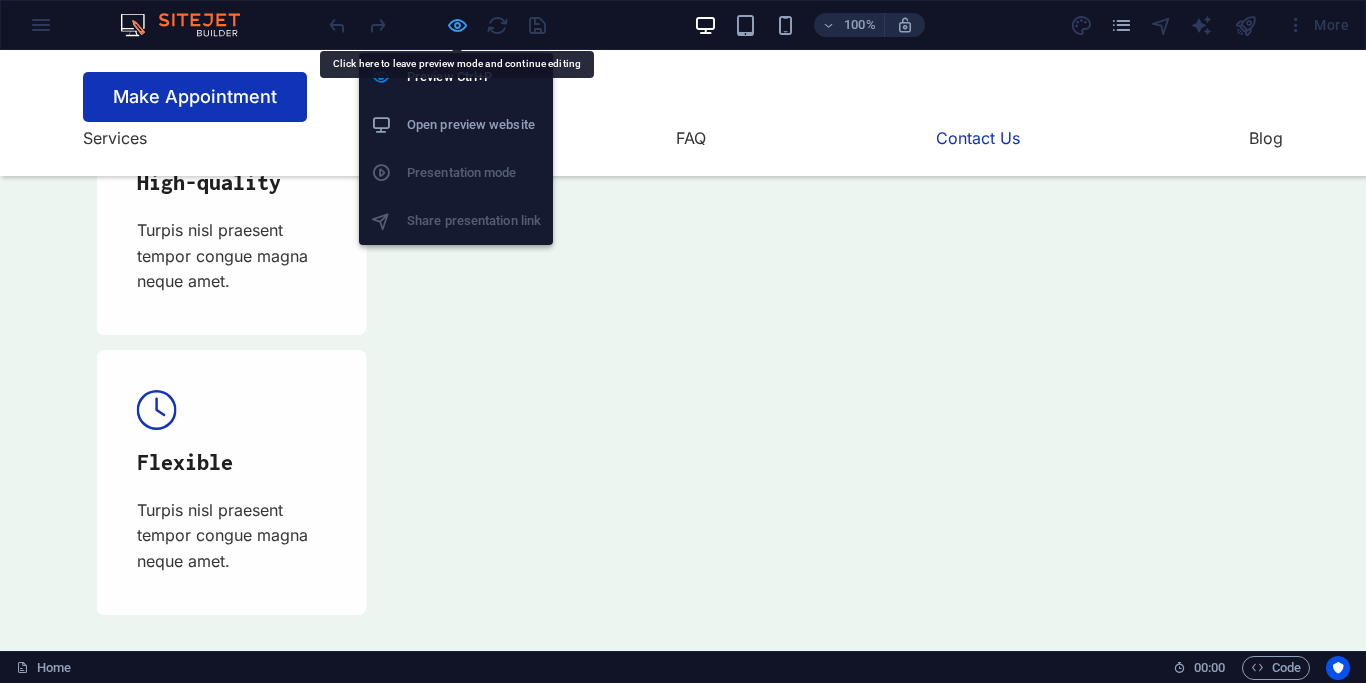 click at bounding box center (457, 25) 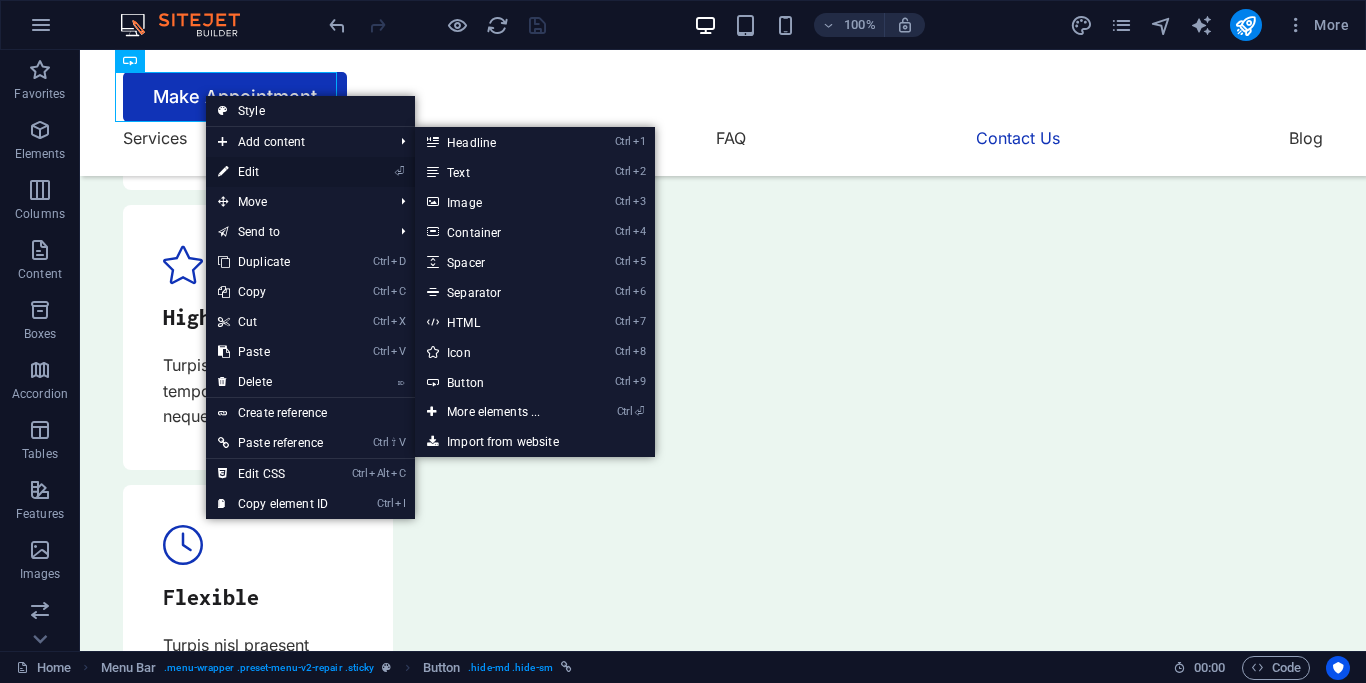 click on "⏎  Edit" at bounding box center [273, 172] 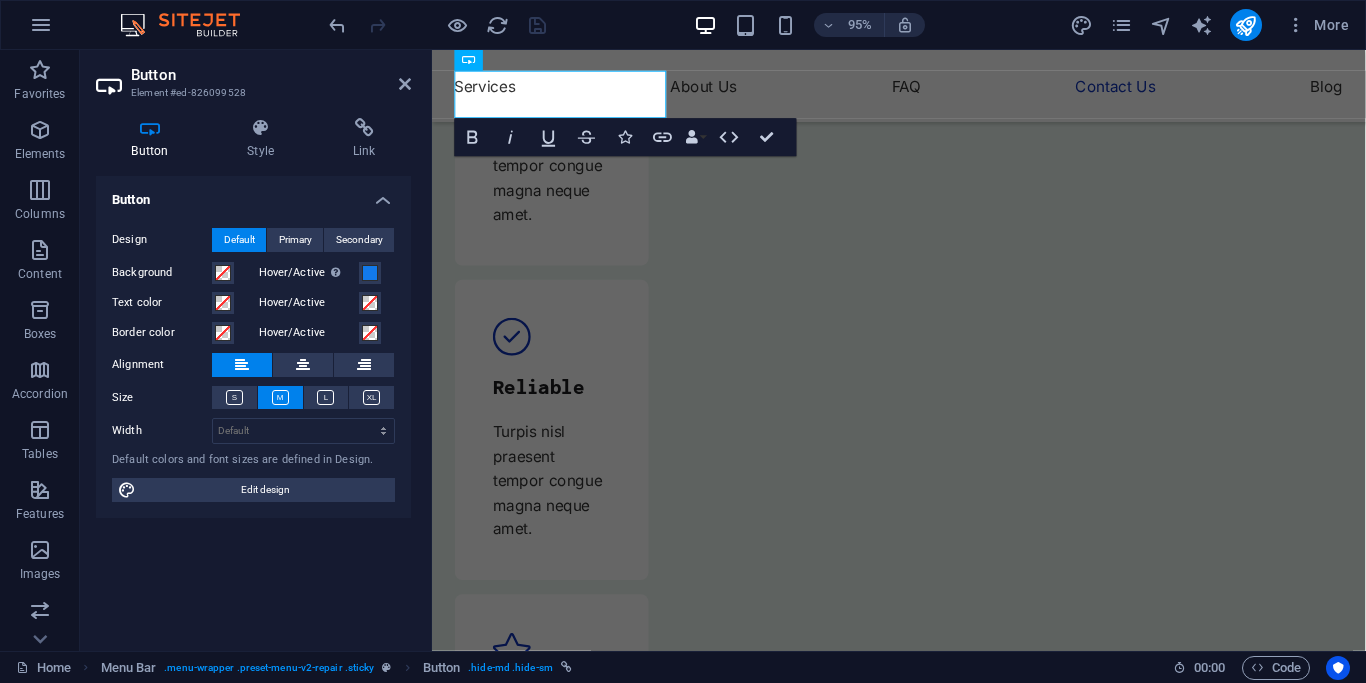 scroll, scrollTop: 6958, scrollLeft: 0, axis: vertical 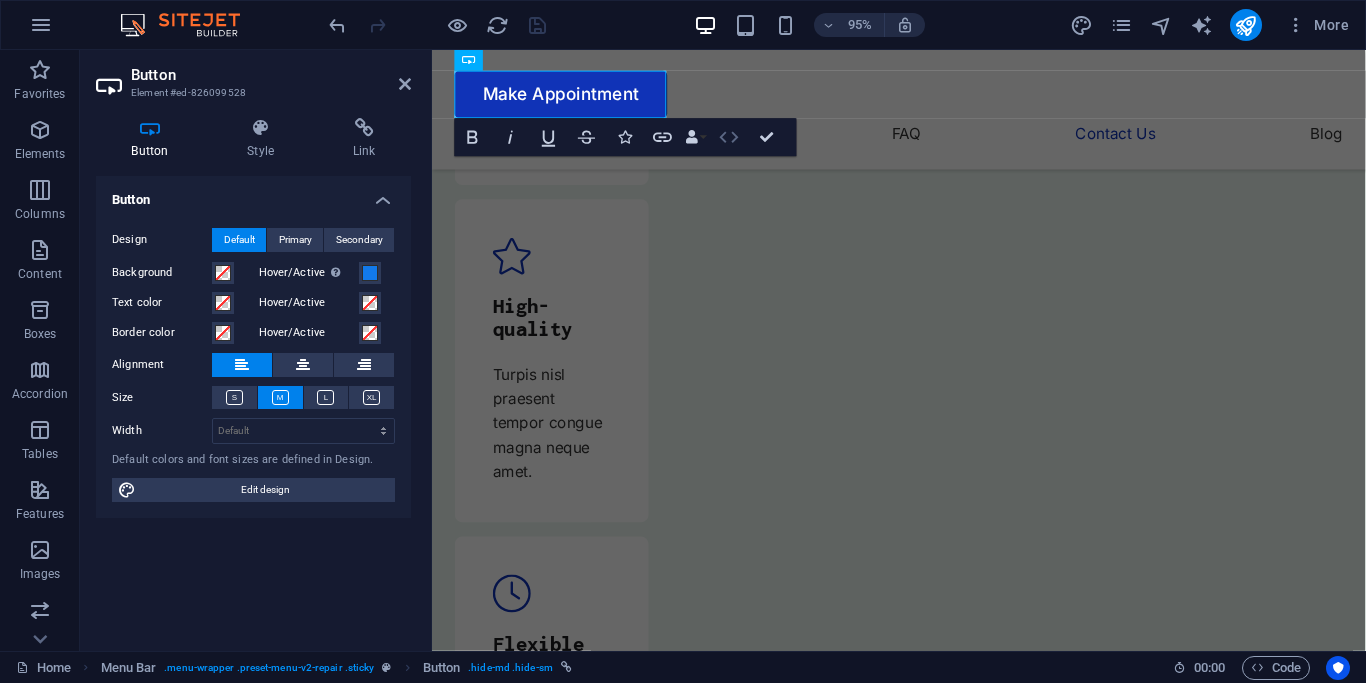 click 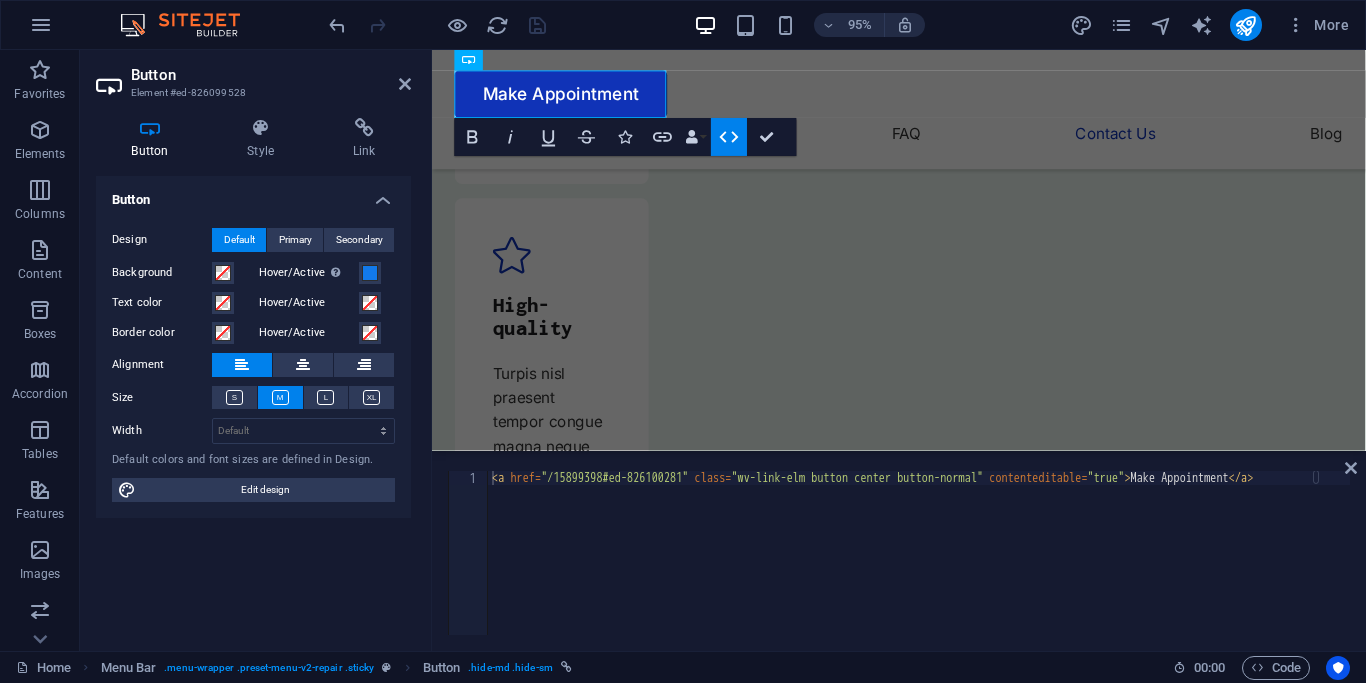 click 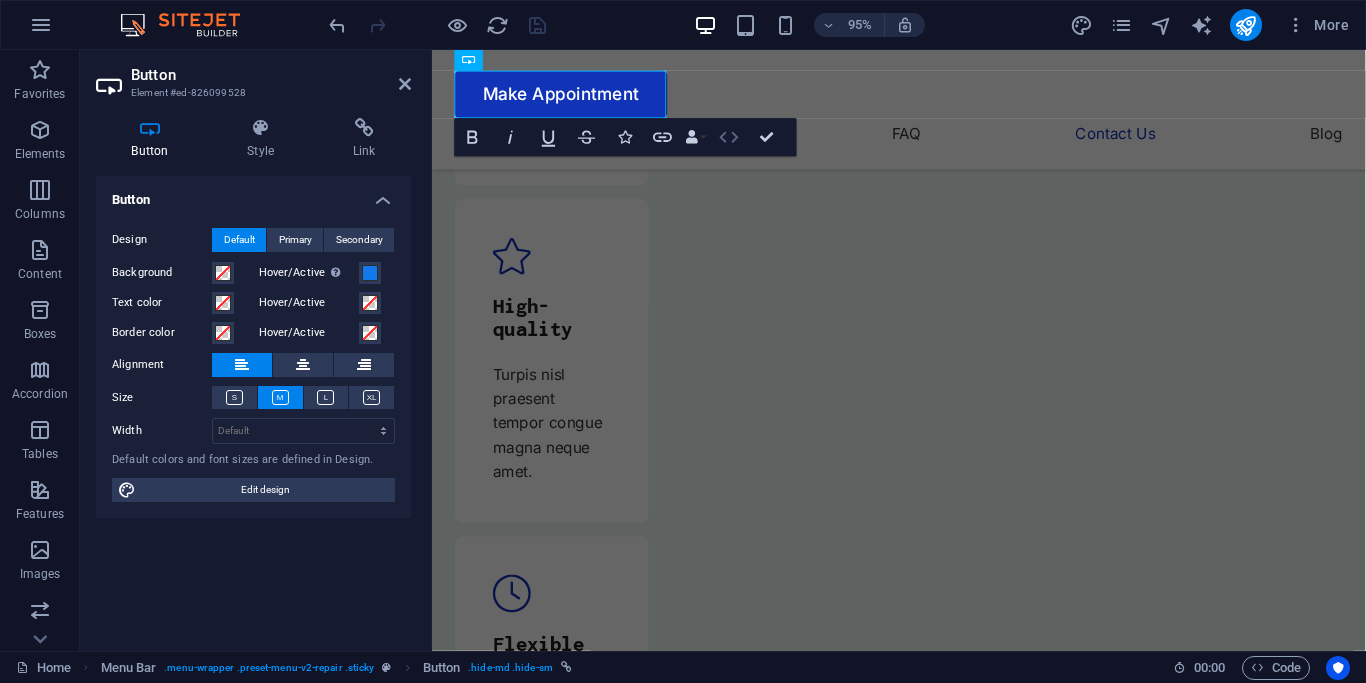 click 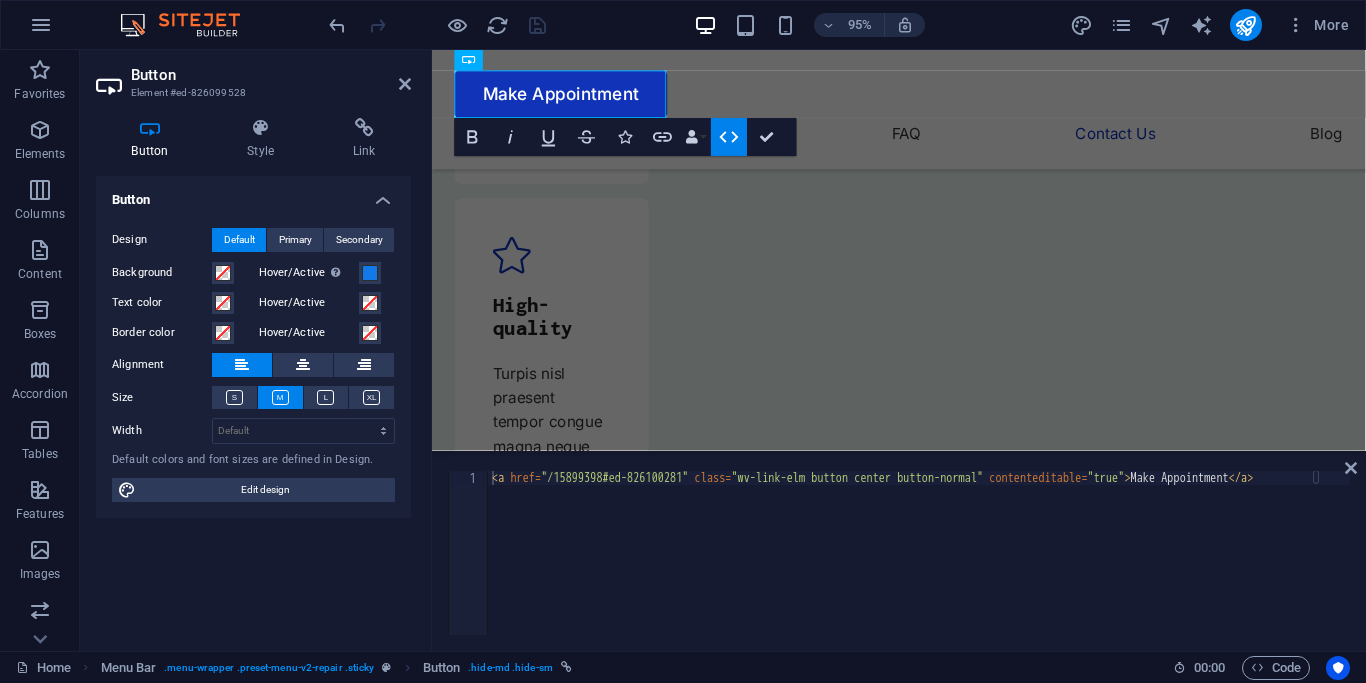 click 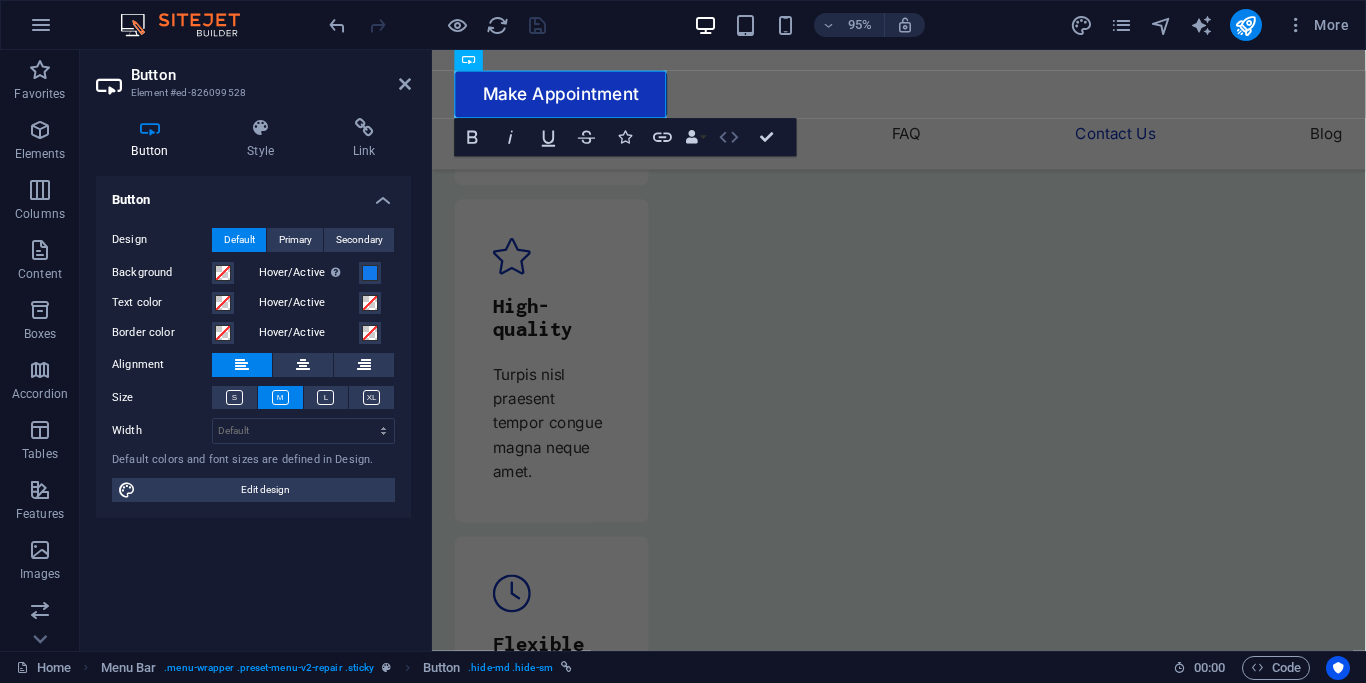 click 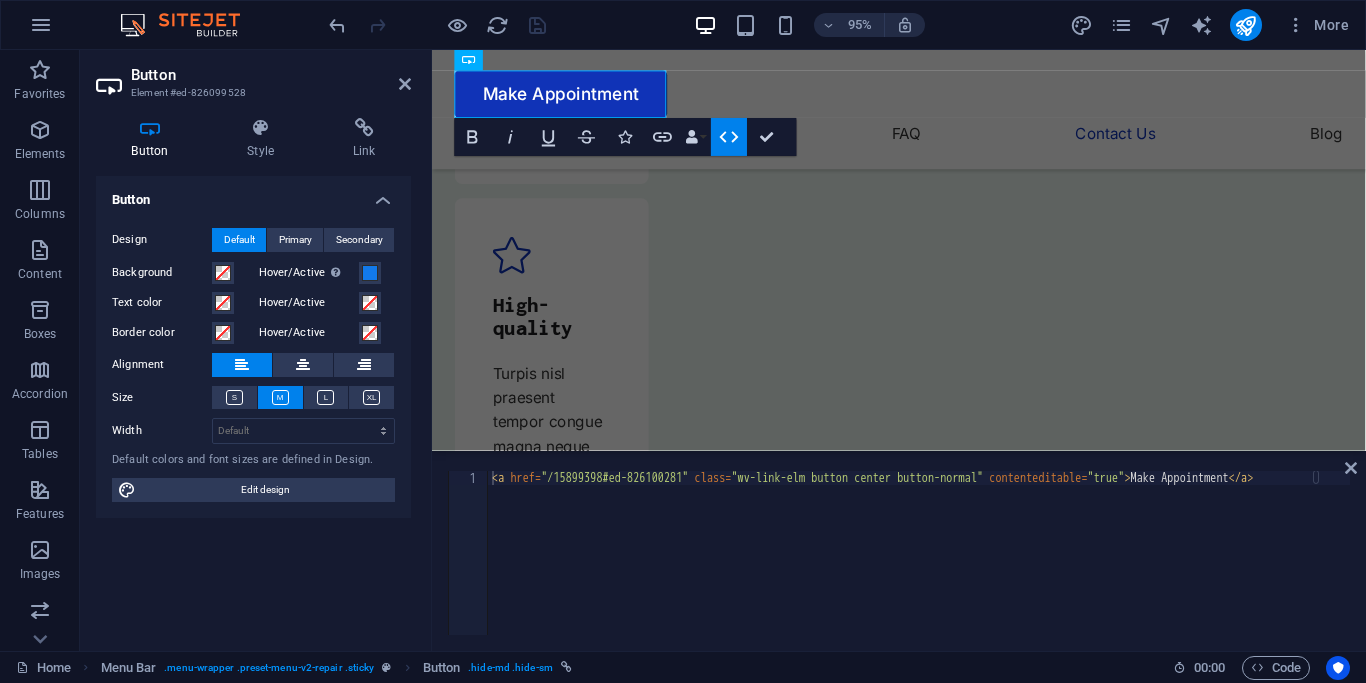 click 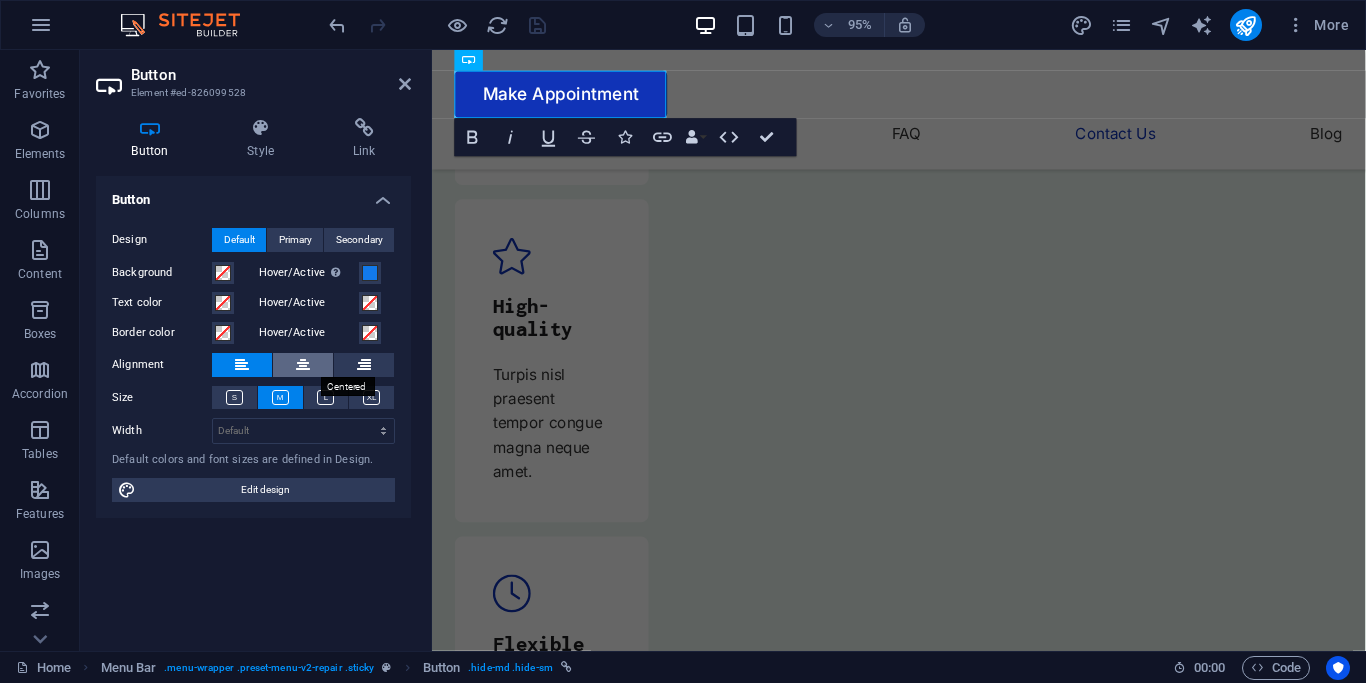 click at bounding box center [303, 365] 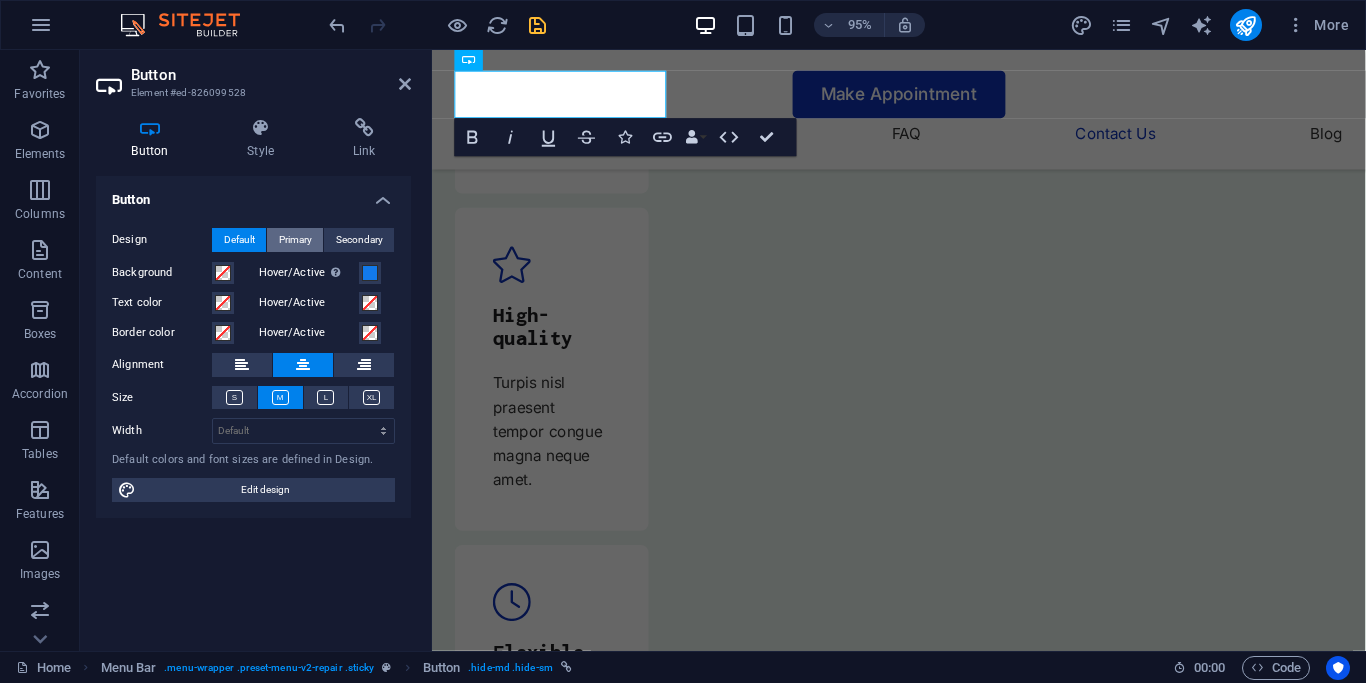 click on "Primary" at bounding box center (295, 240) 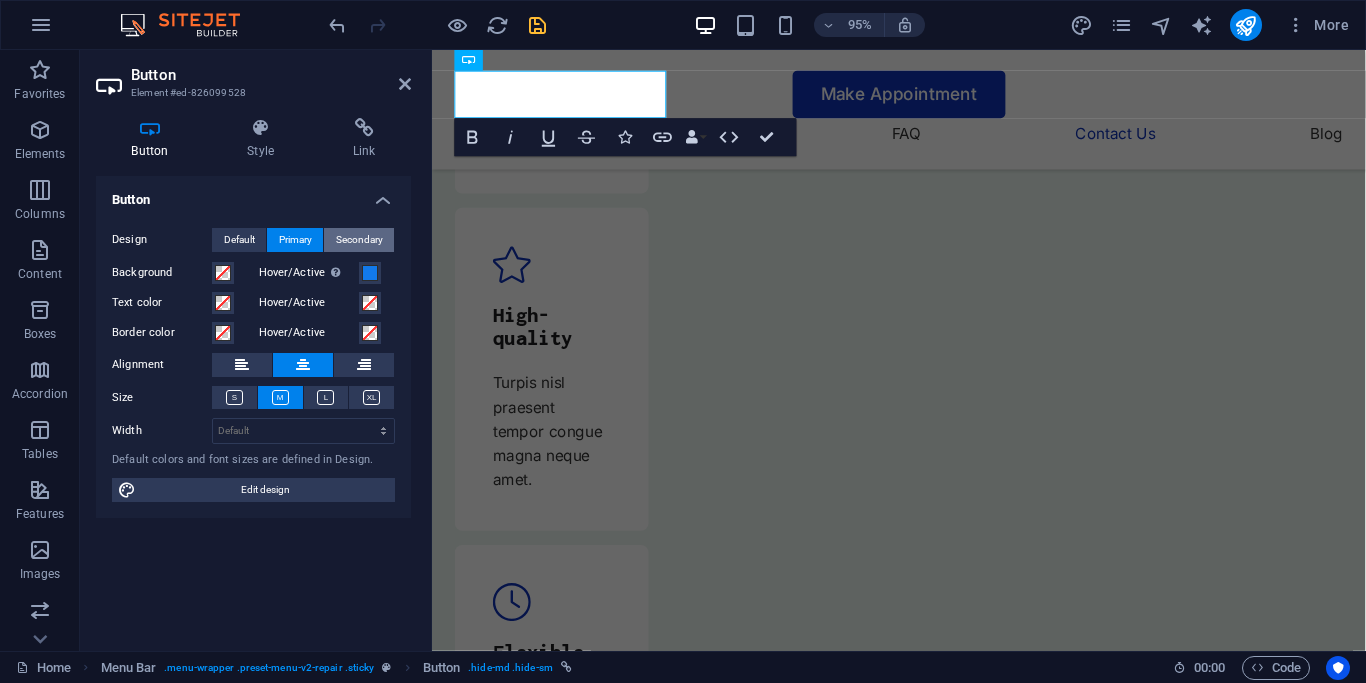 click on "Secondary" at bounding box center [359, 240] 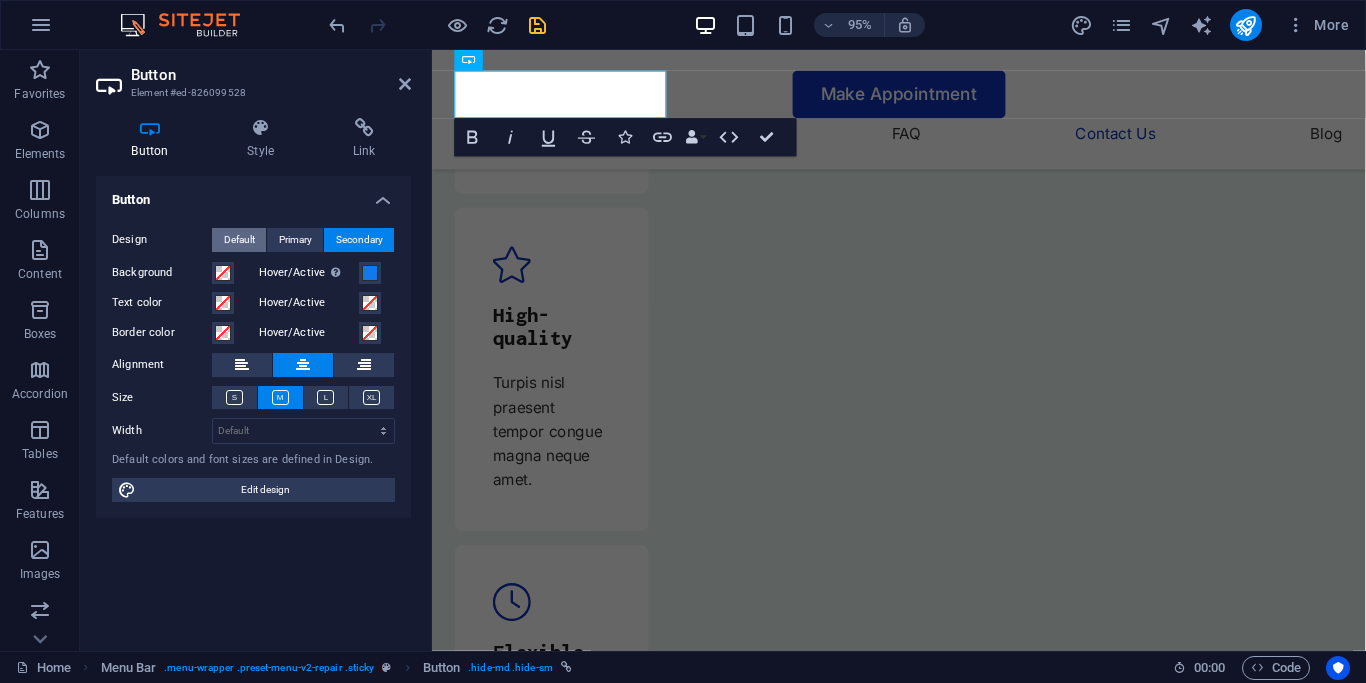 click on "Default" at bounding box center (239, 240) 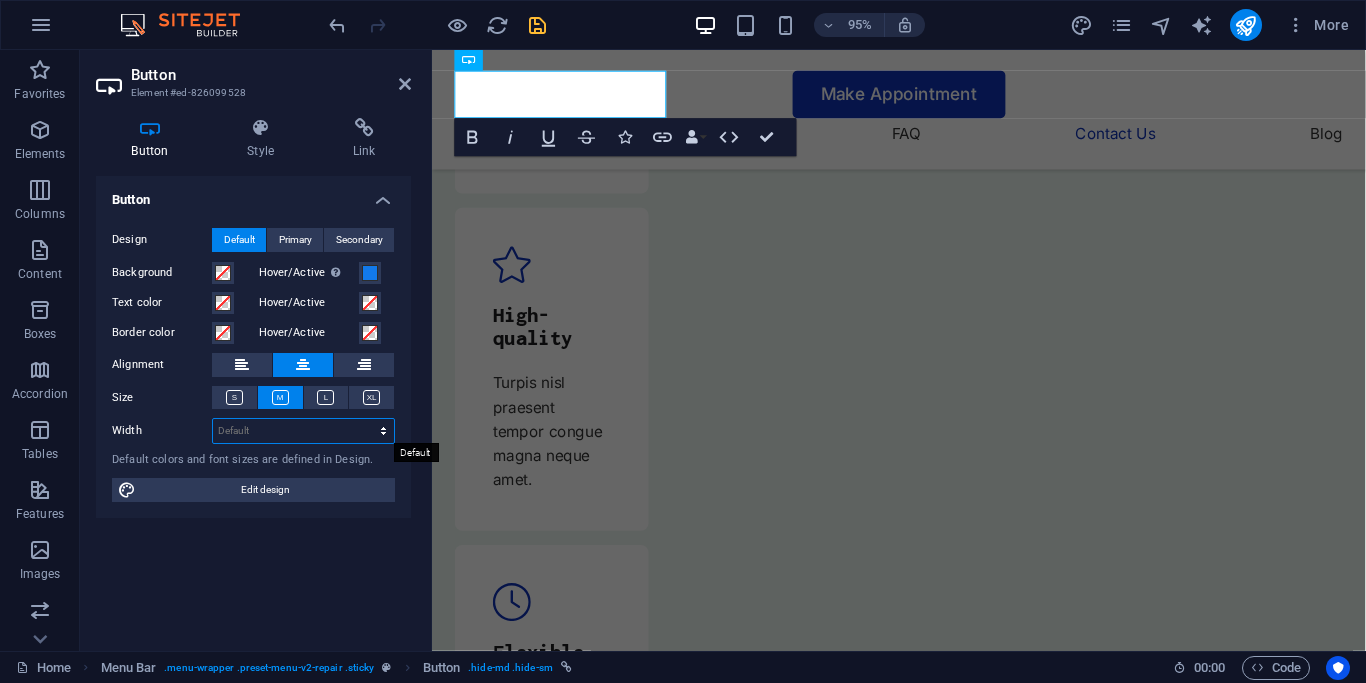 click on "Default px rem % em vh vw" at bounding box center [303, 431] 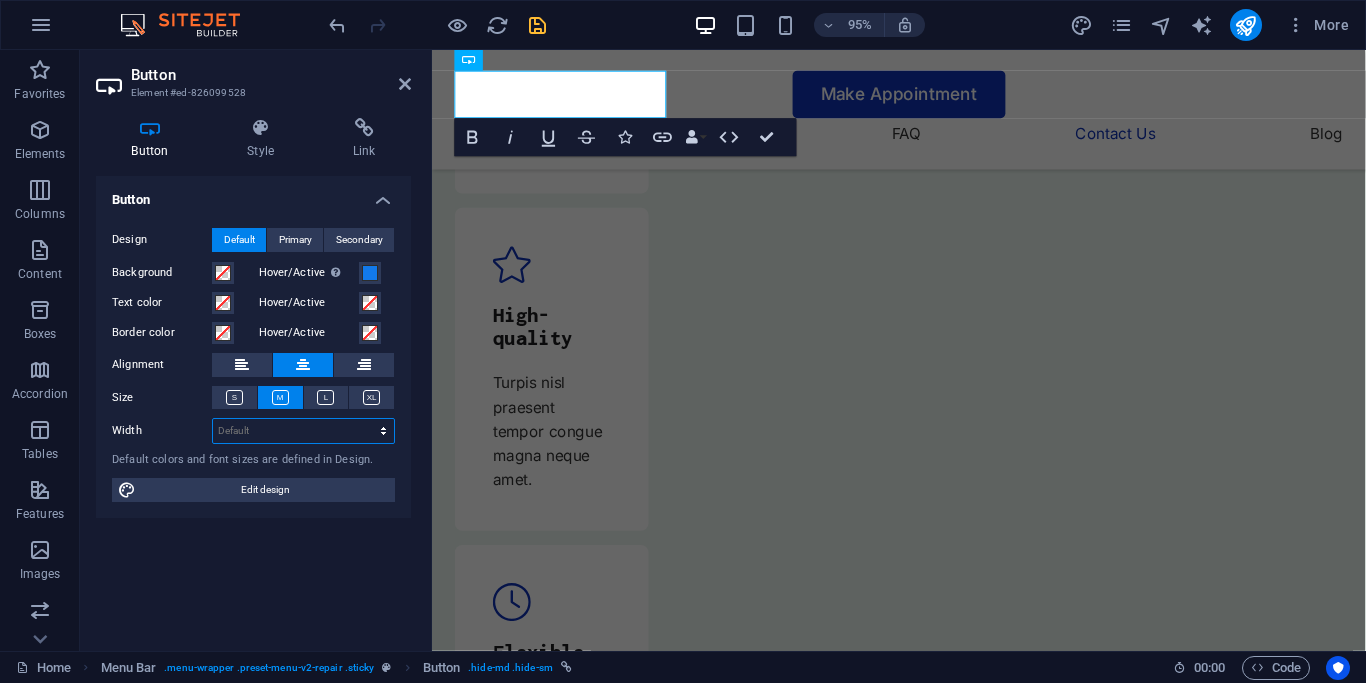 click on "Default px rem % em vh vw" at bounding box center [303, 431] 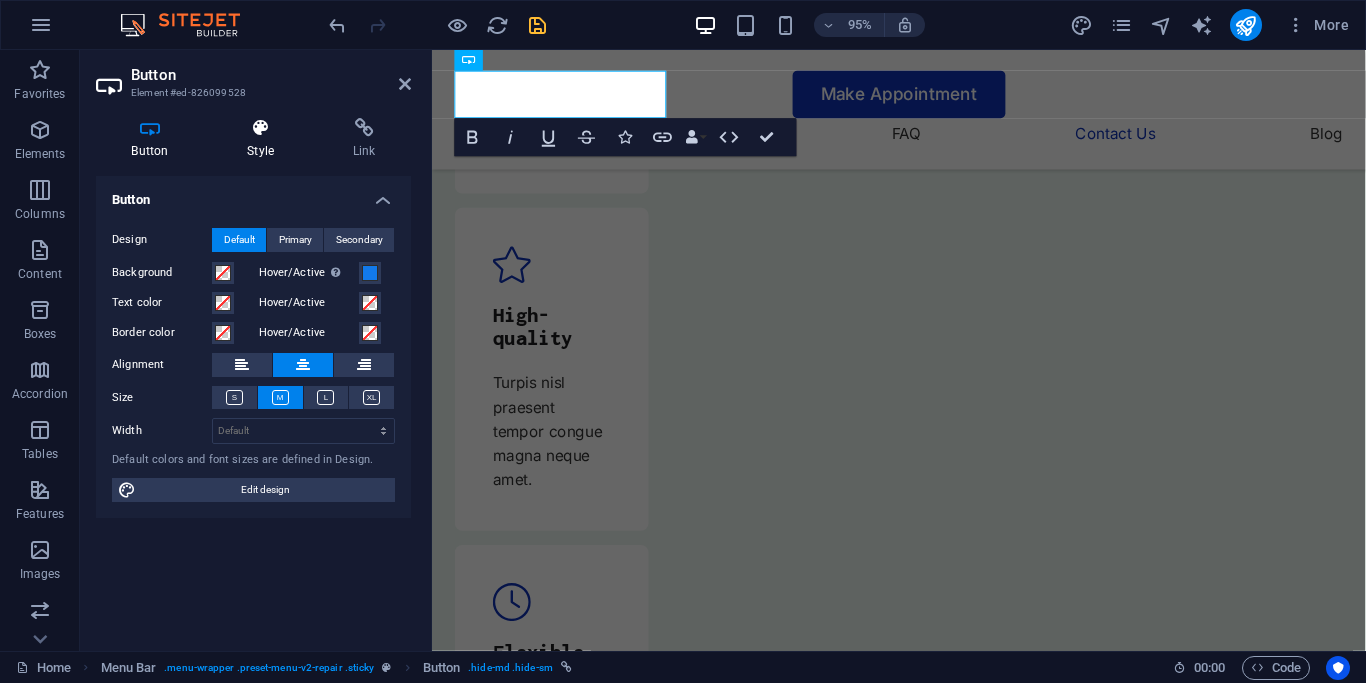 click on "Style" at bounding box center (265, 139) 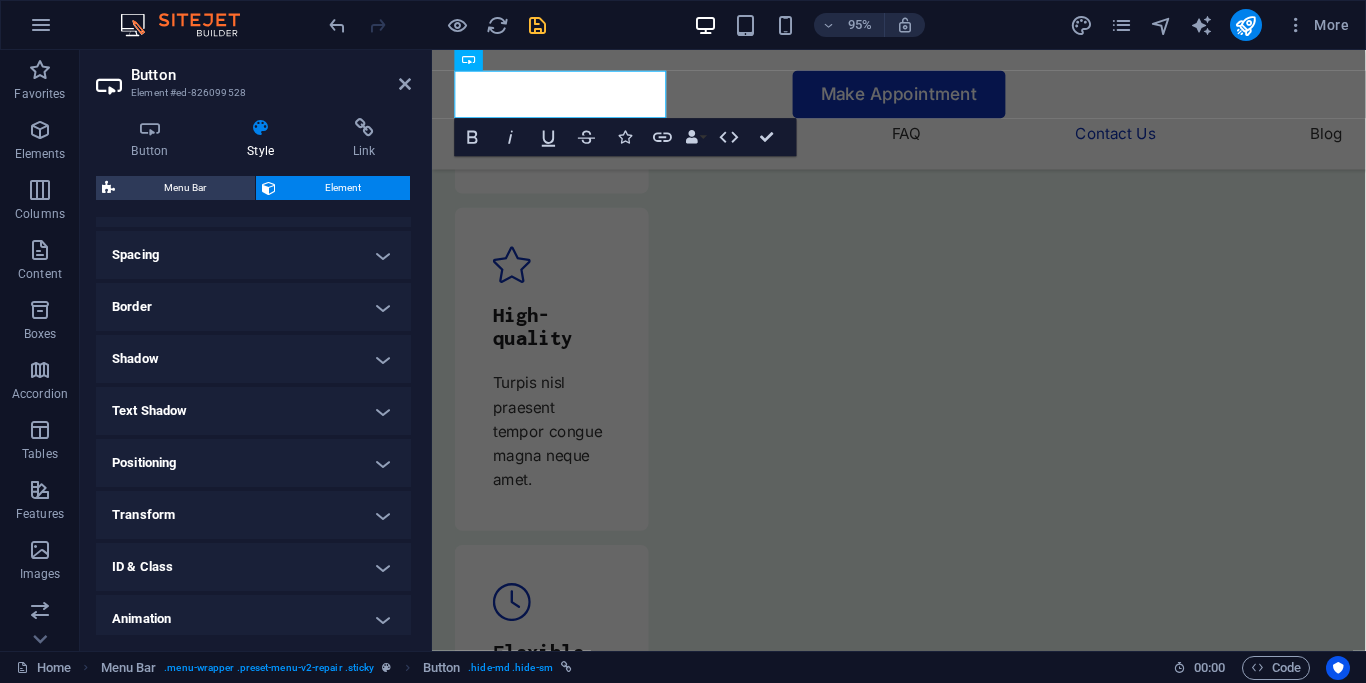 scroll, scrollTop: 150, scrollLeft: 0, axis: vertical 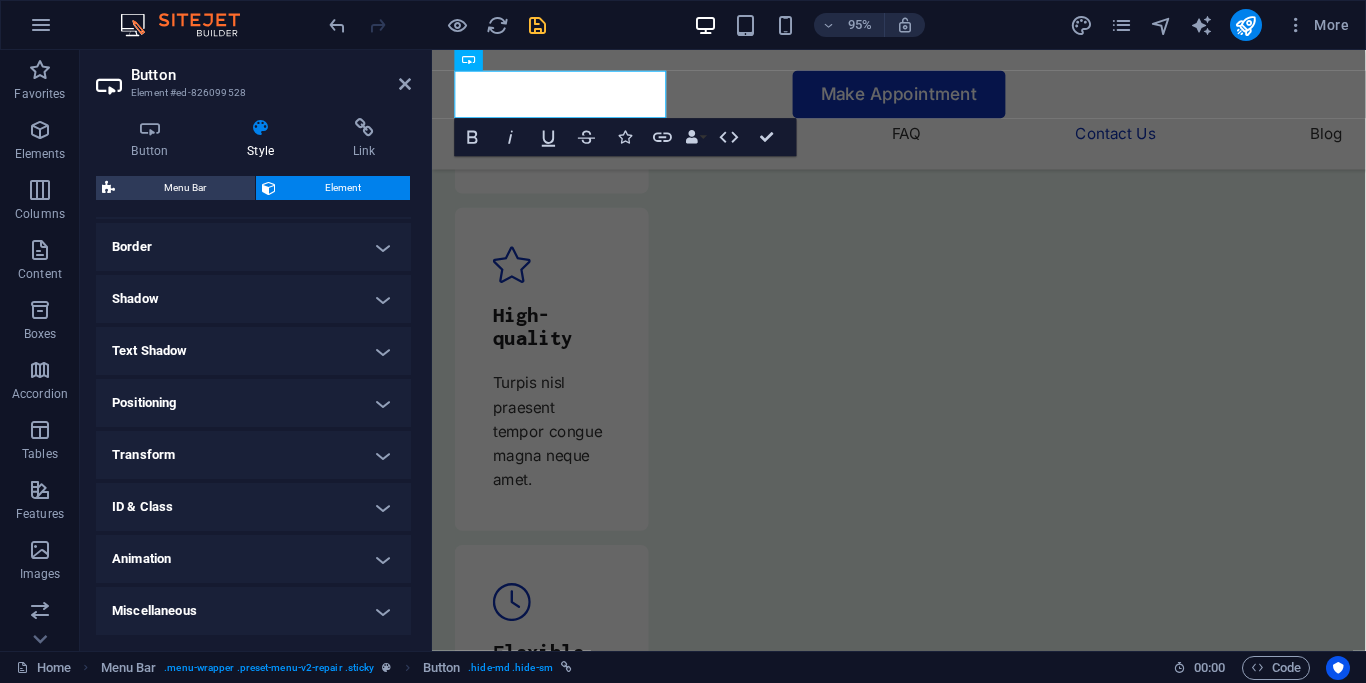 click on "Animation" at bounding box center [253, 559] 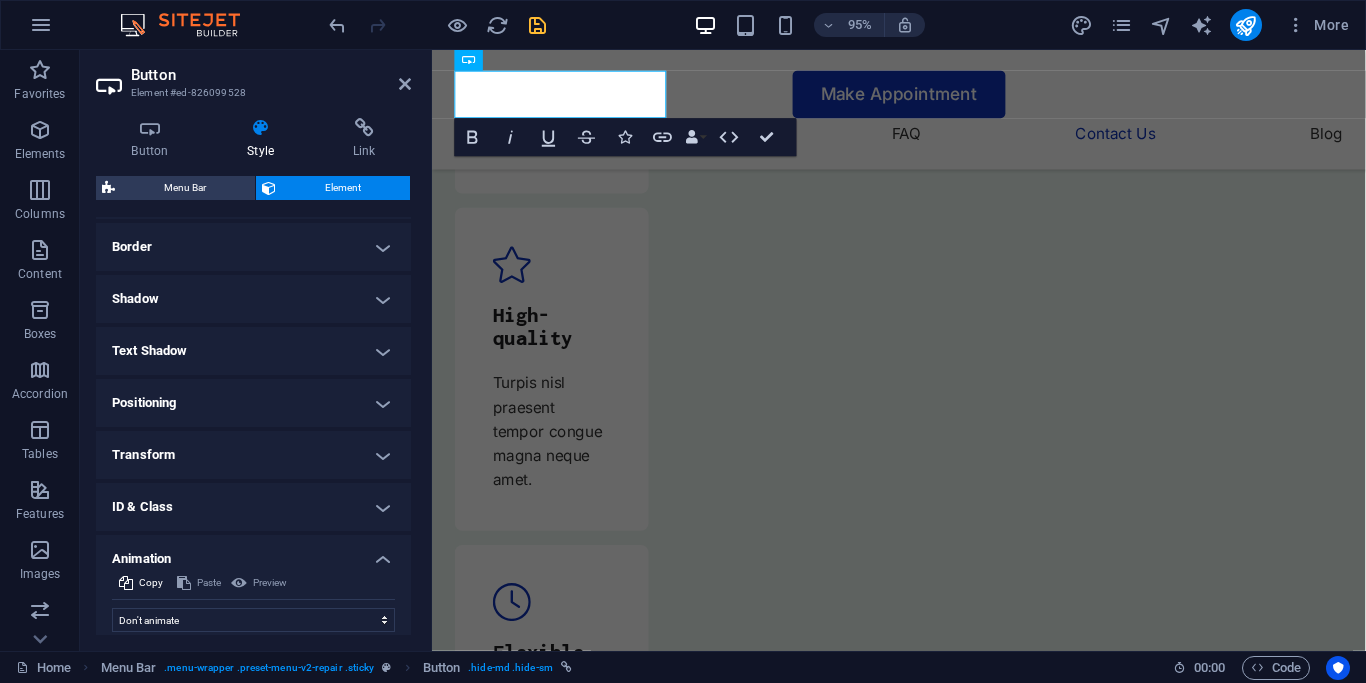 click on "Animation" at bounding box center [253, 553] 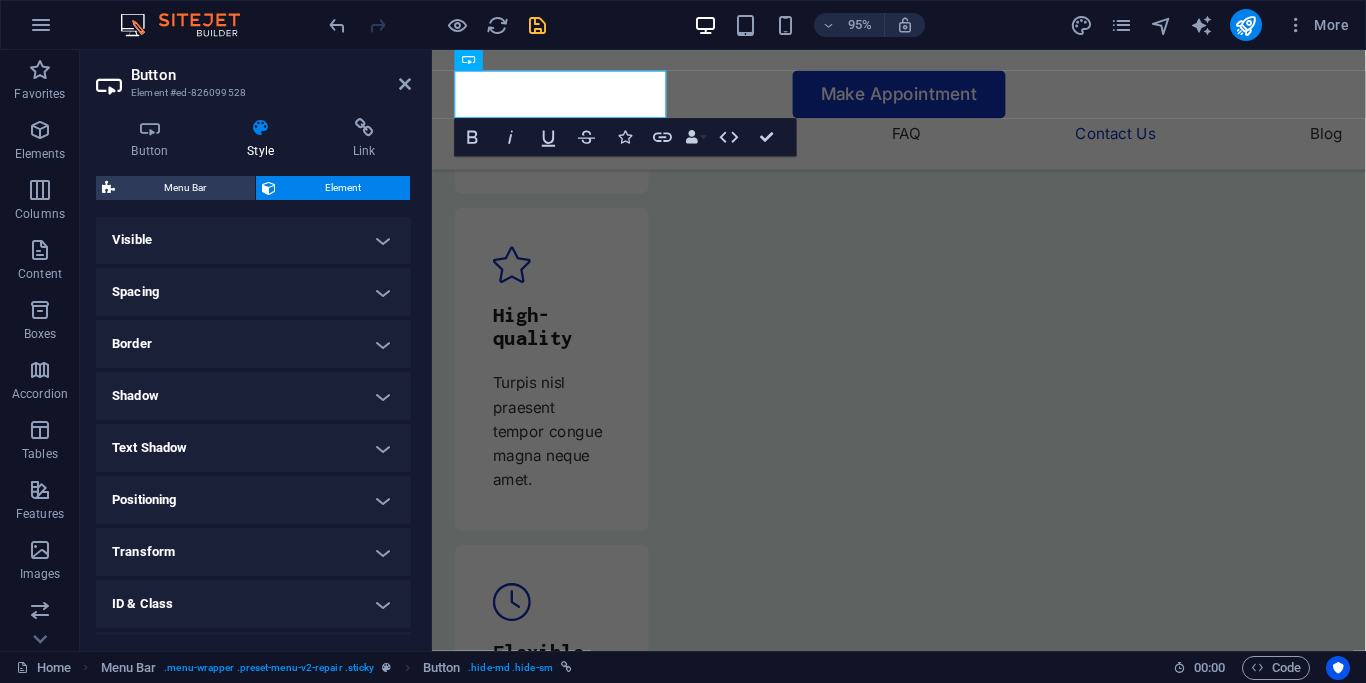 scroll, scrollTop: 0, scrollLeft: 0, axis: both 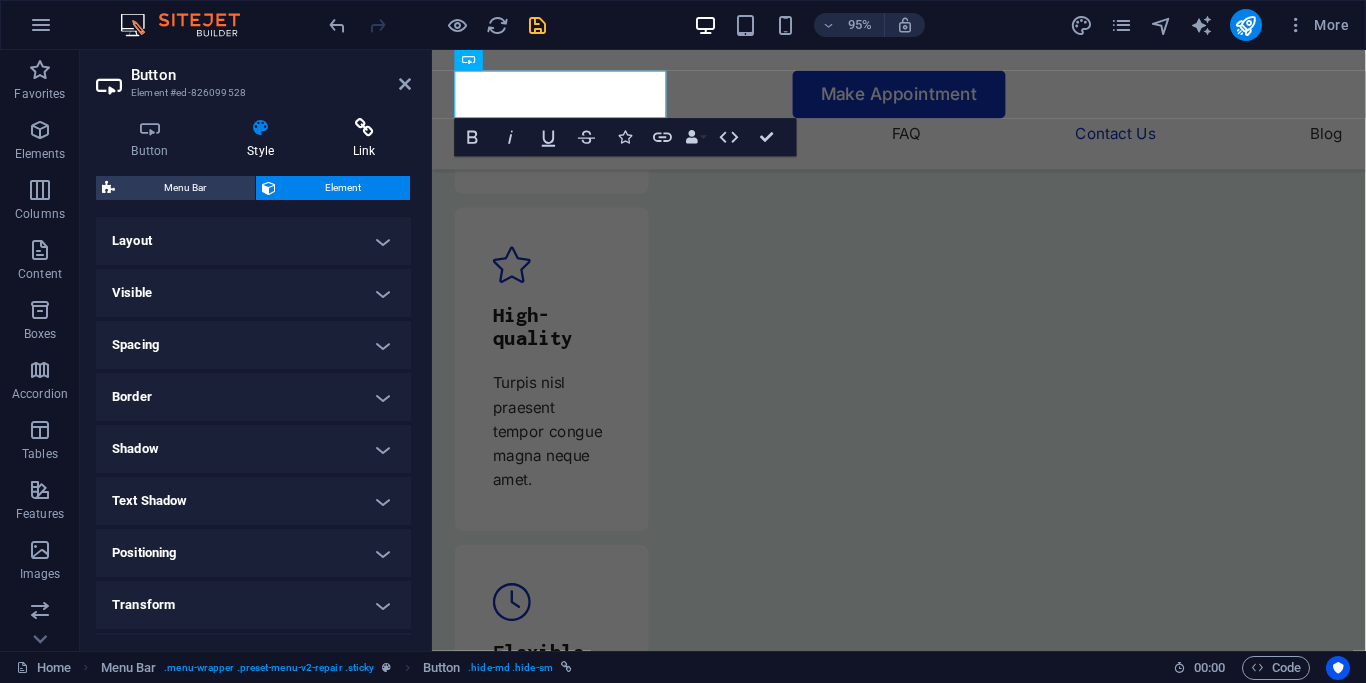 click on "Link" at bounding box center [364, 139] 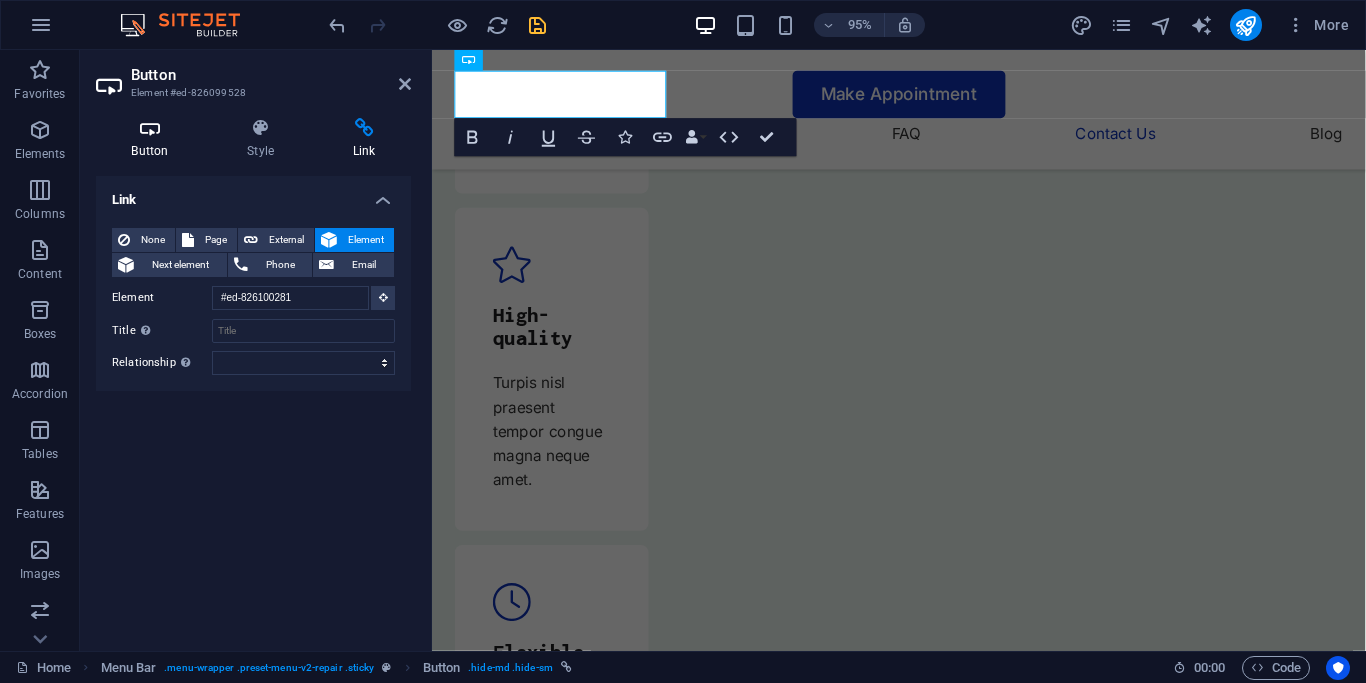 click at bounding box center (150, 128) 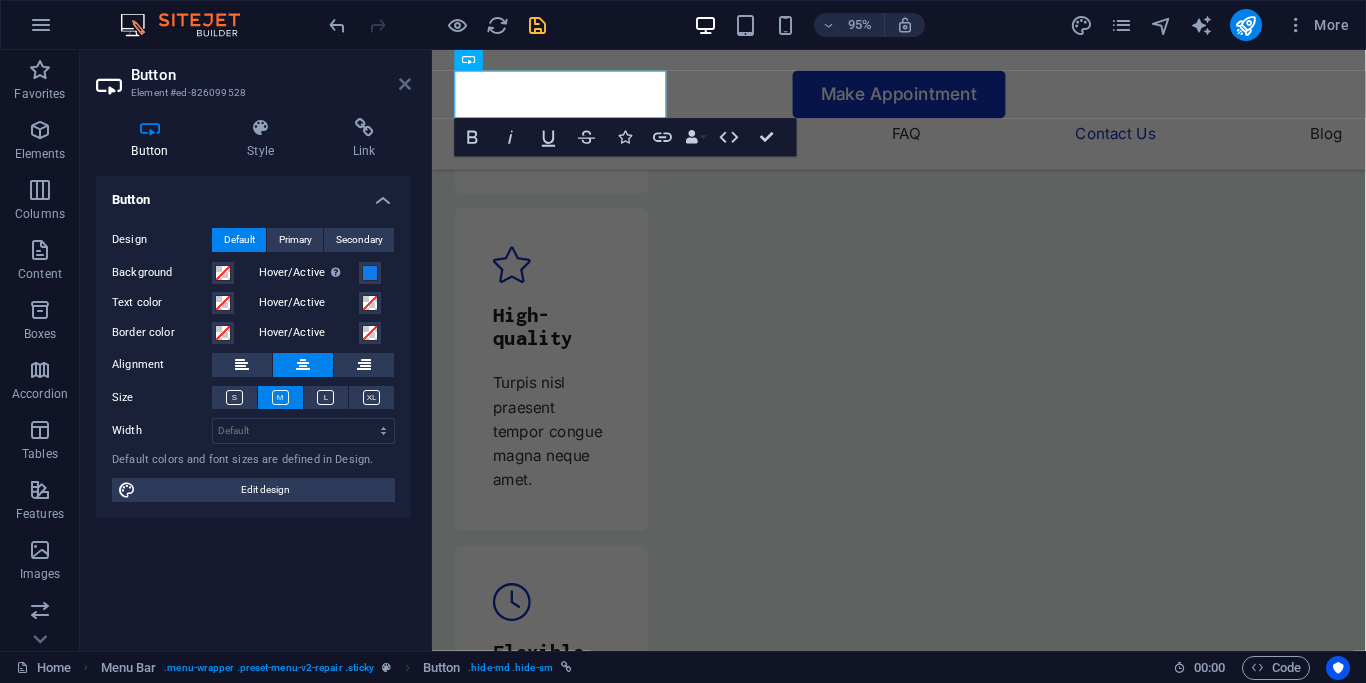 click at bounding box center (405, 84) 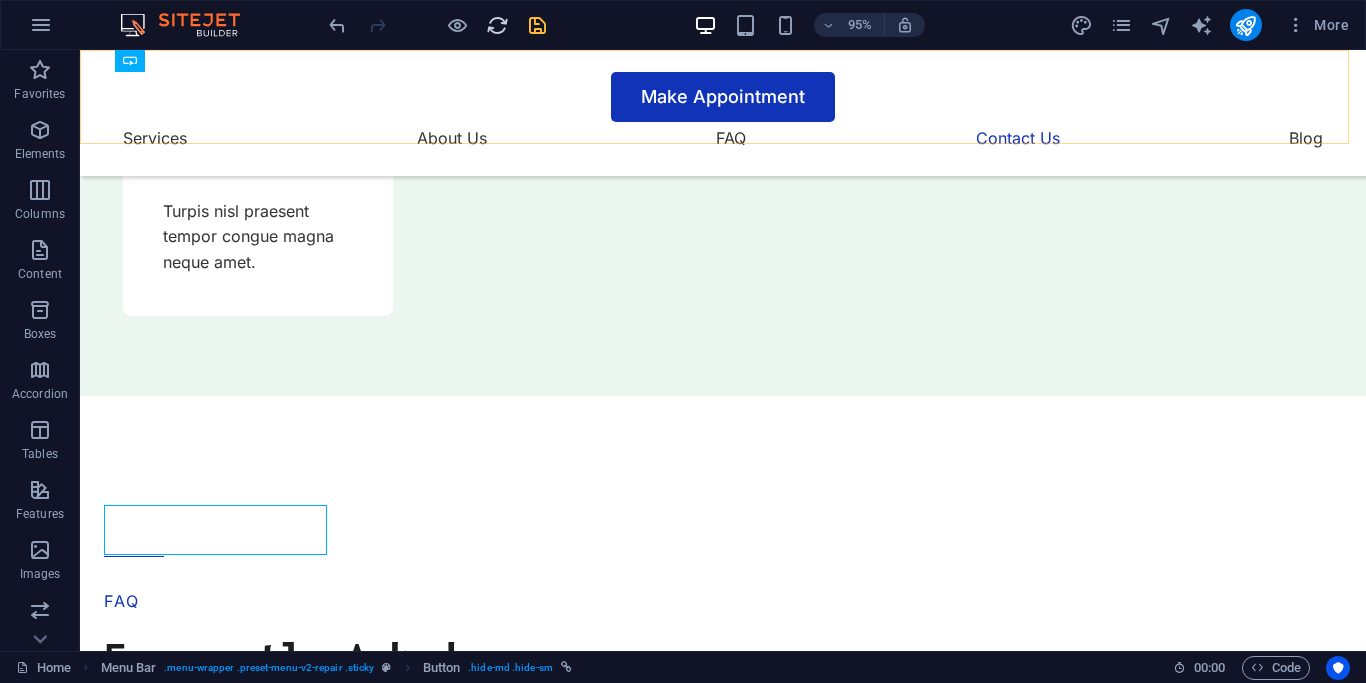 scroll, scrollTop: 6524, scrollLeft: 0, axis: vertical 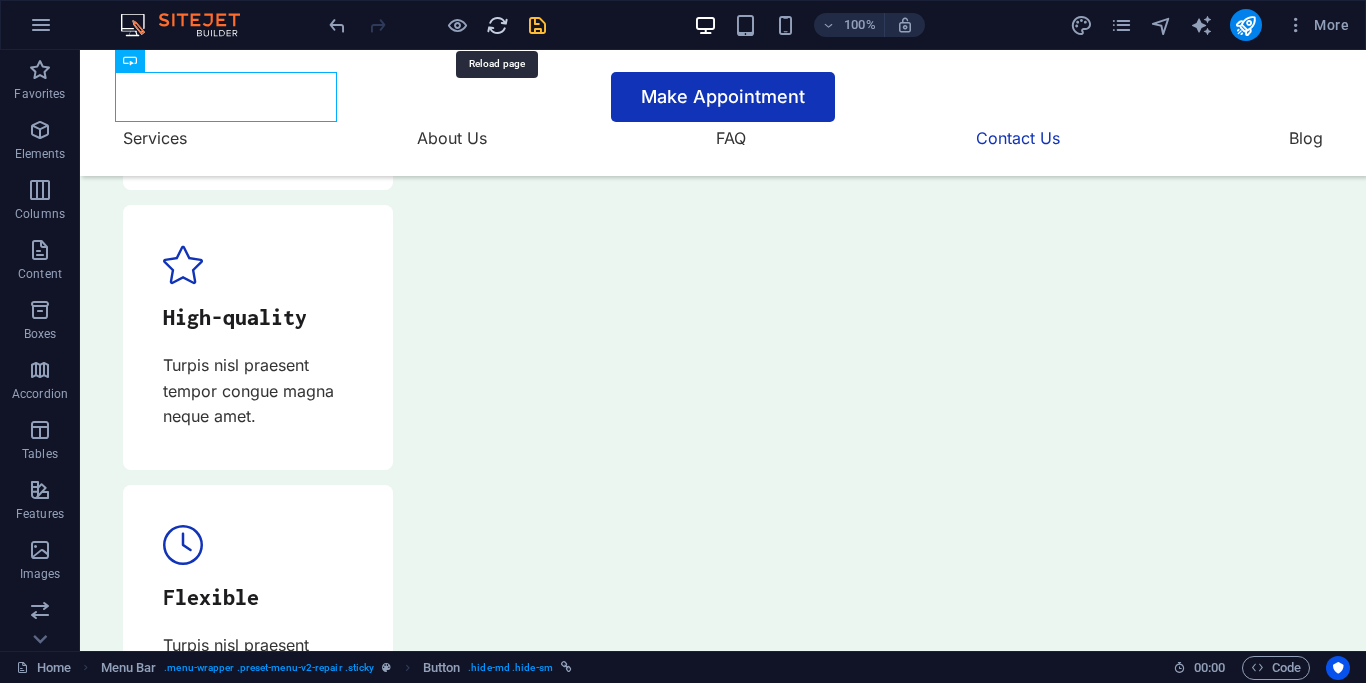 click at bounding box center [497, 25] 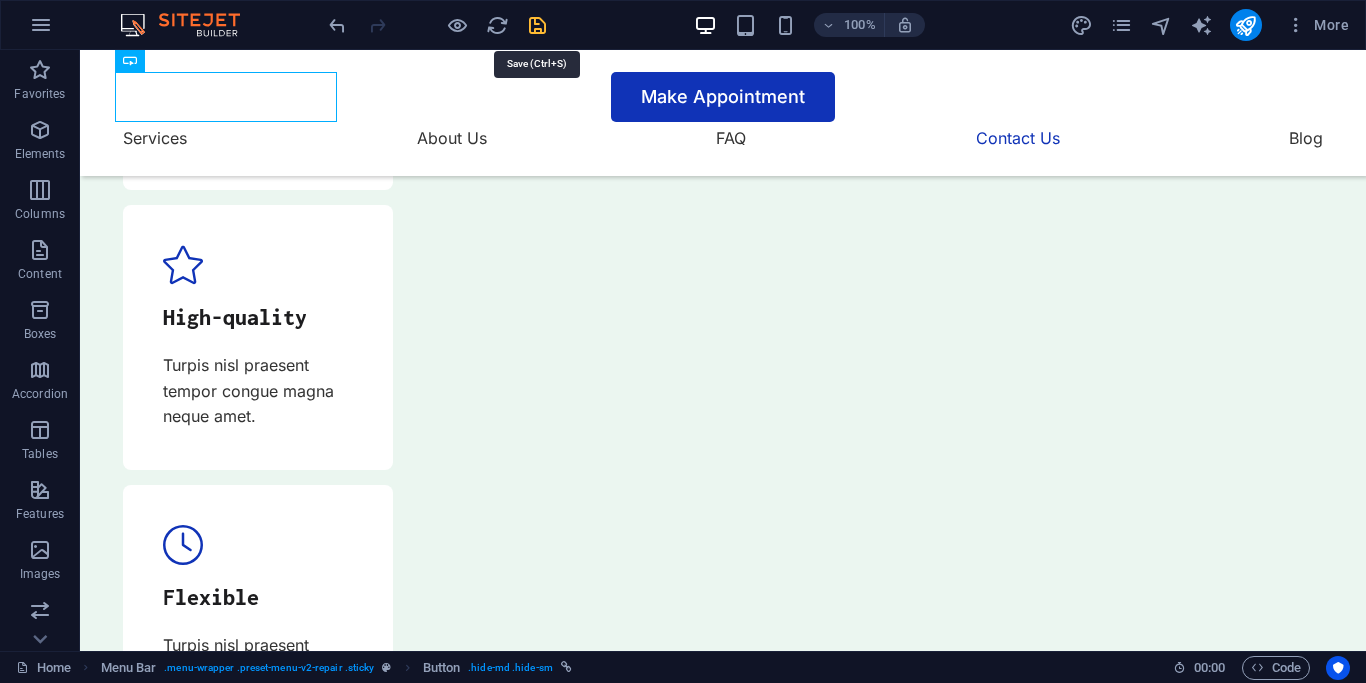 drag, startPoint x: 543, startPoint y: 27, endPoint x: 632, endPoint y: 91, distance: 109.62208 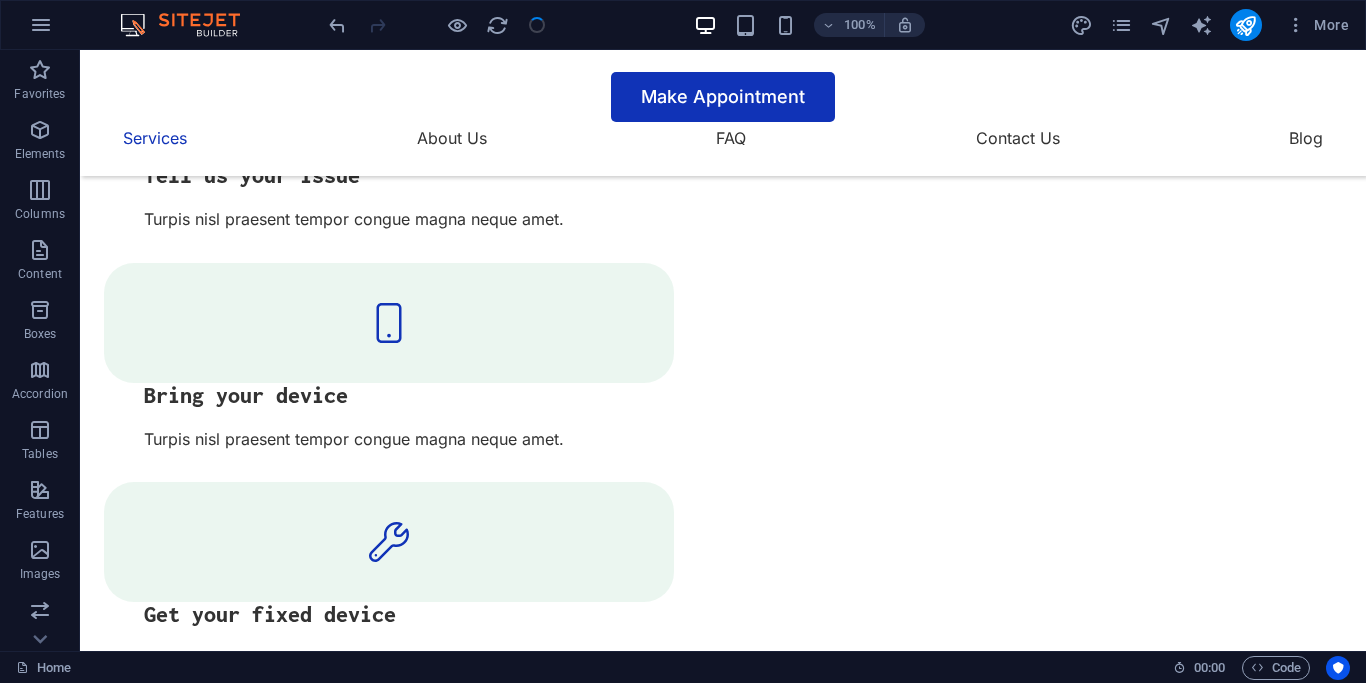 scroll, scrollTop: 0, scrollLeft: 0, axis: both 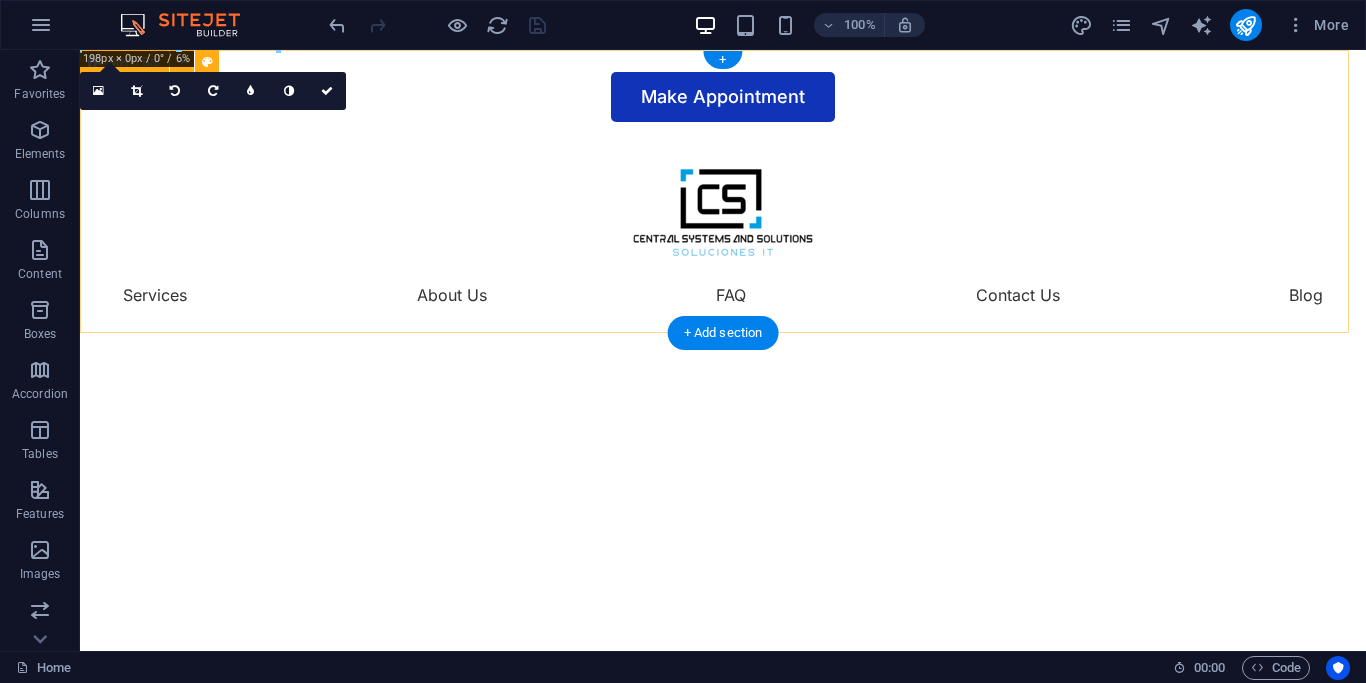 click on "Make Appointment Services About Us FAQ Contact Us Blog" at bounding box center [723, 191] 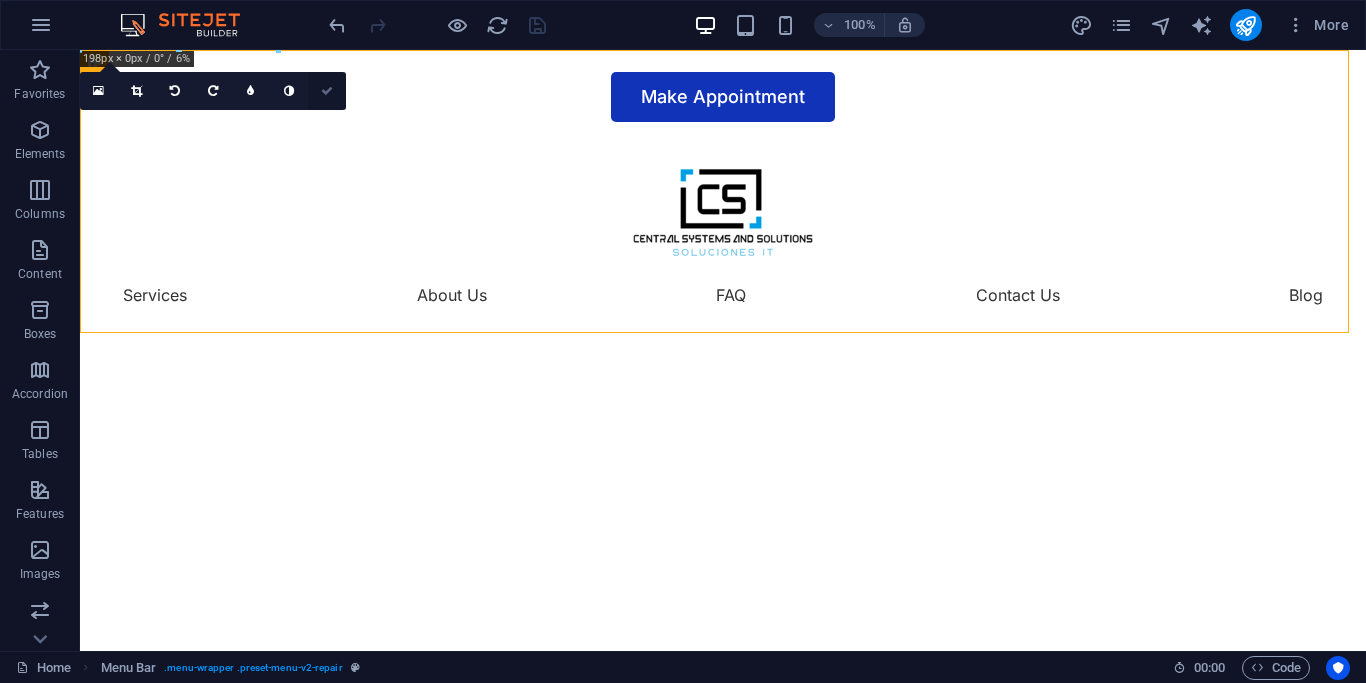 drag, startPoint x: 333, startPoint y: 89, endPoint x: 484, endPoint y: 61, distance: 153.57408 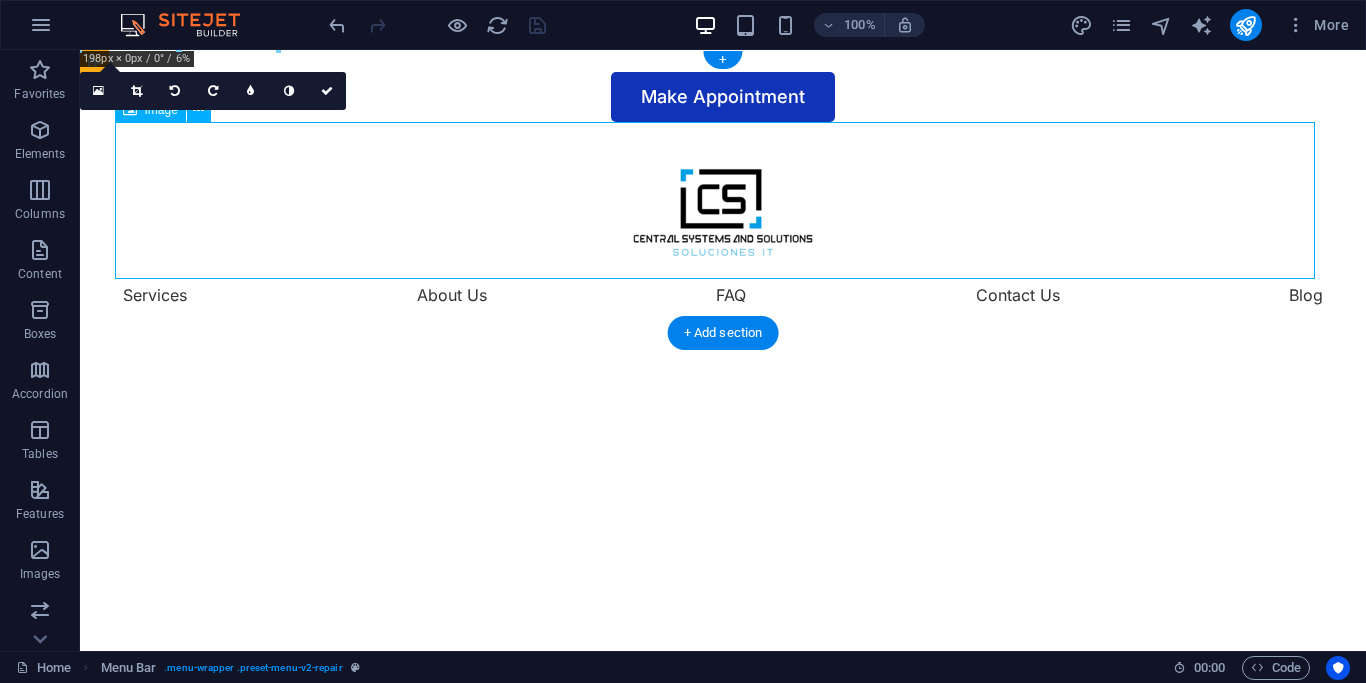 click at bounding box center [723, 200] 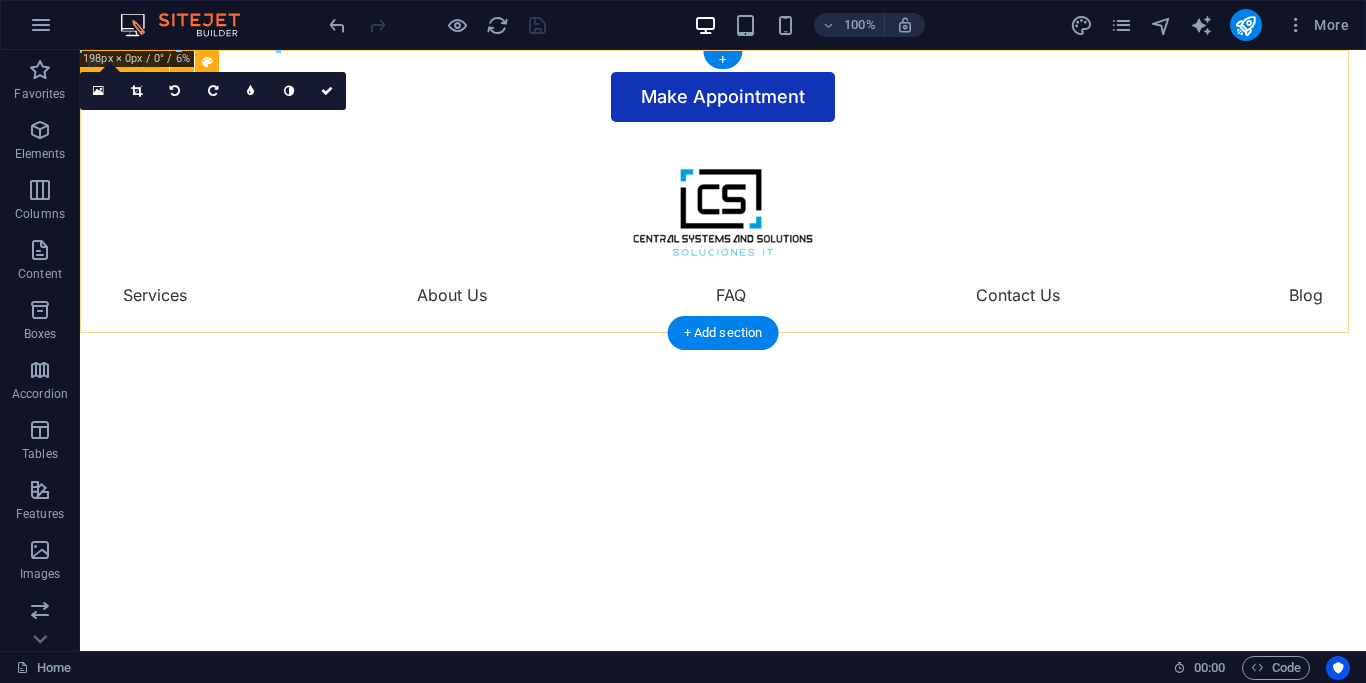 click on "Make Appointment Services About Us FAQ Contact Us Blog" at bounding box center (723, 191) 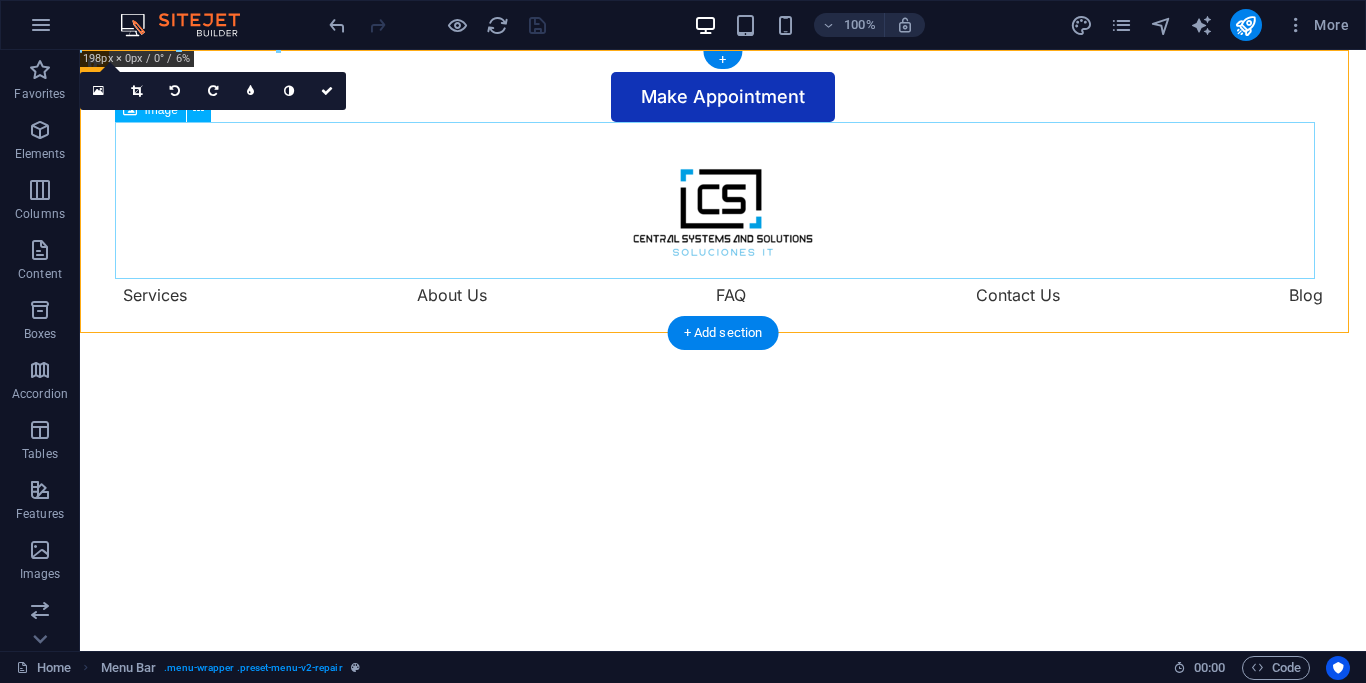 click at bounding box center [723, 200] 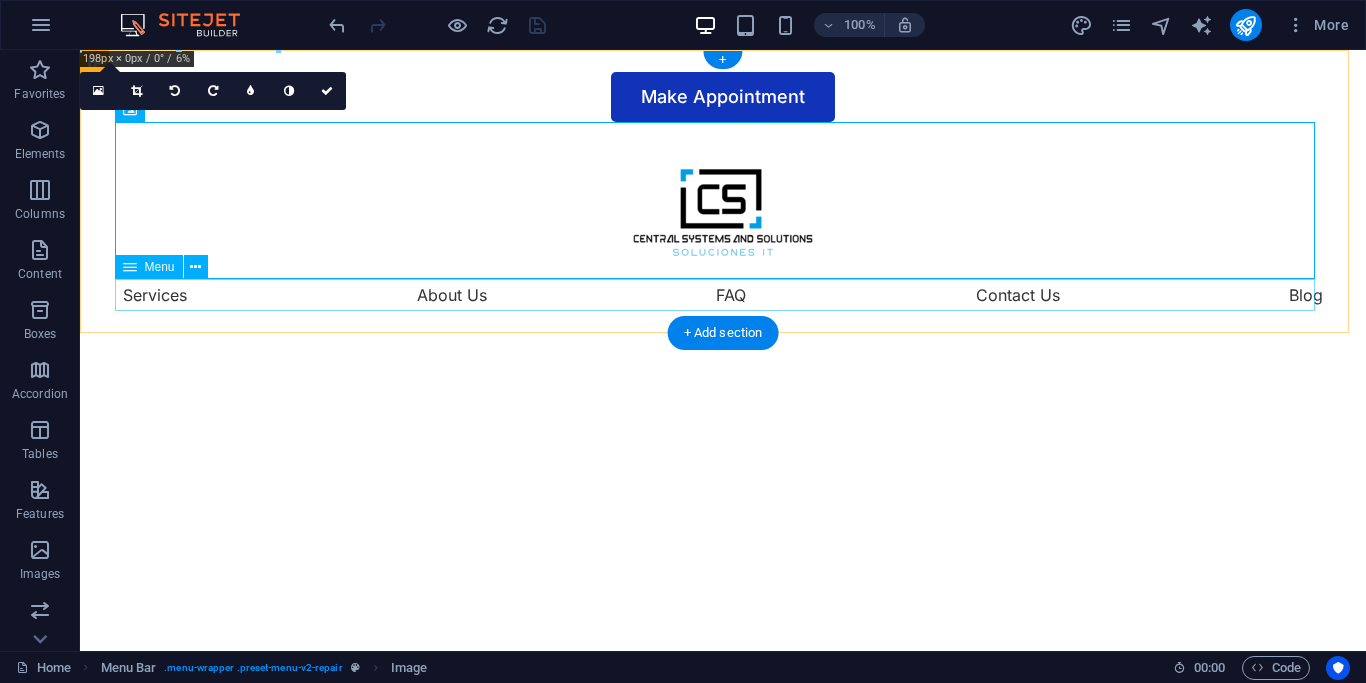 click on "Services About Us FAQ Contact Us Blog" at bounding box center (723, 295) 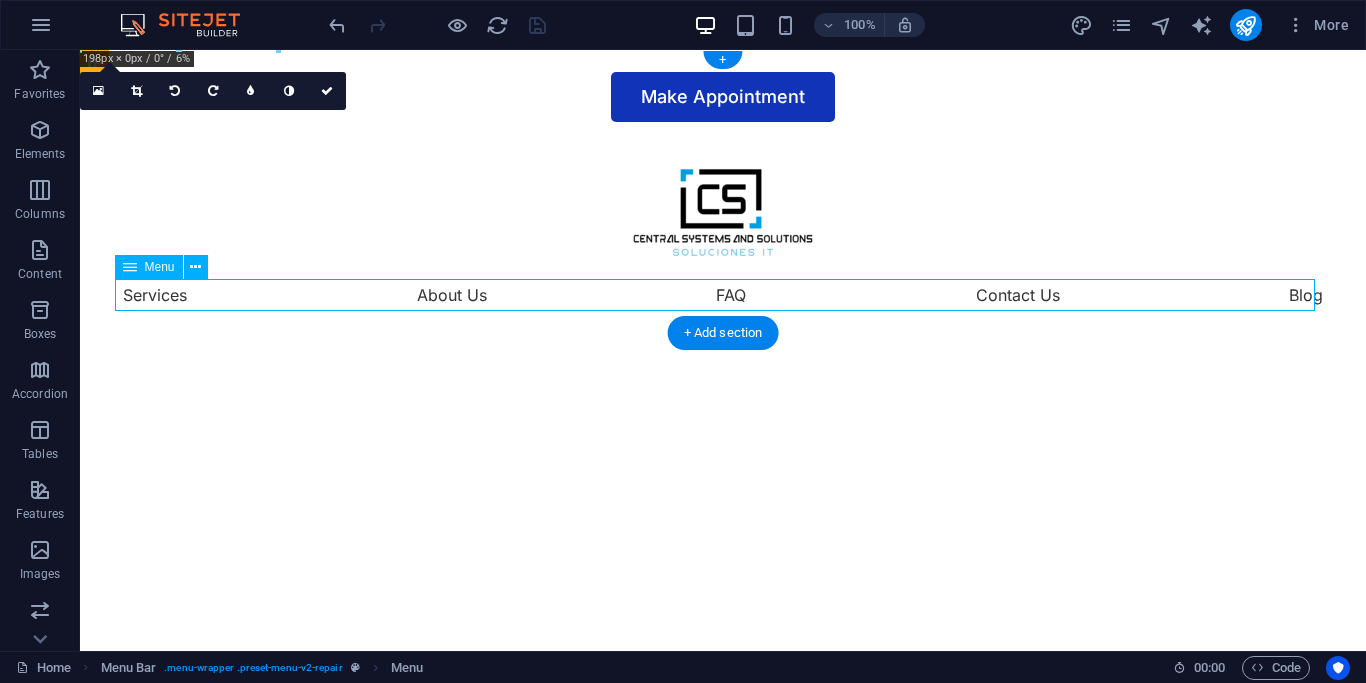 click on "Services About Us FAQ Contact Us Blog" at bounding box center (723, 295) 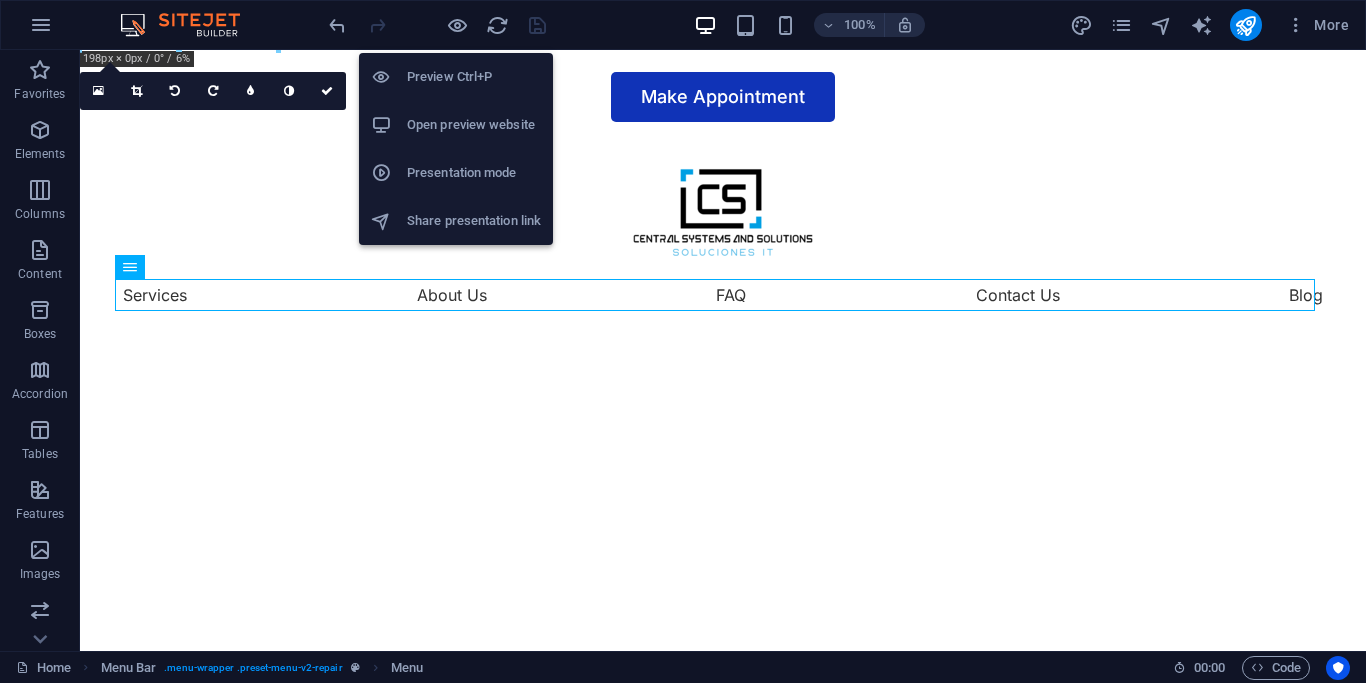 click on "Preview Ctrl+P" at bounding box center [474, 77] 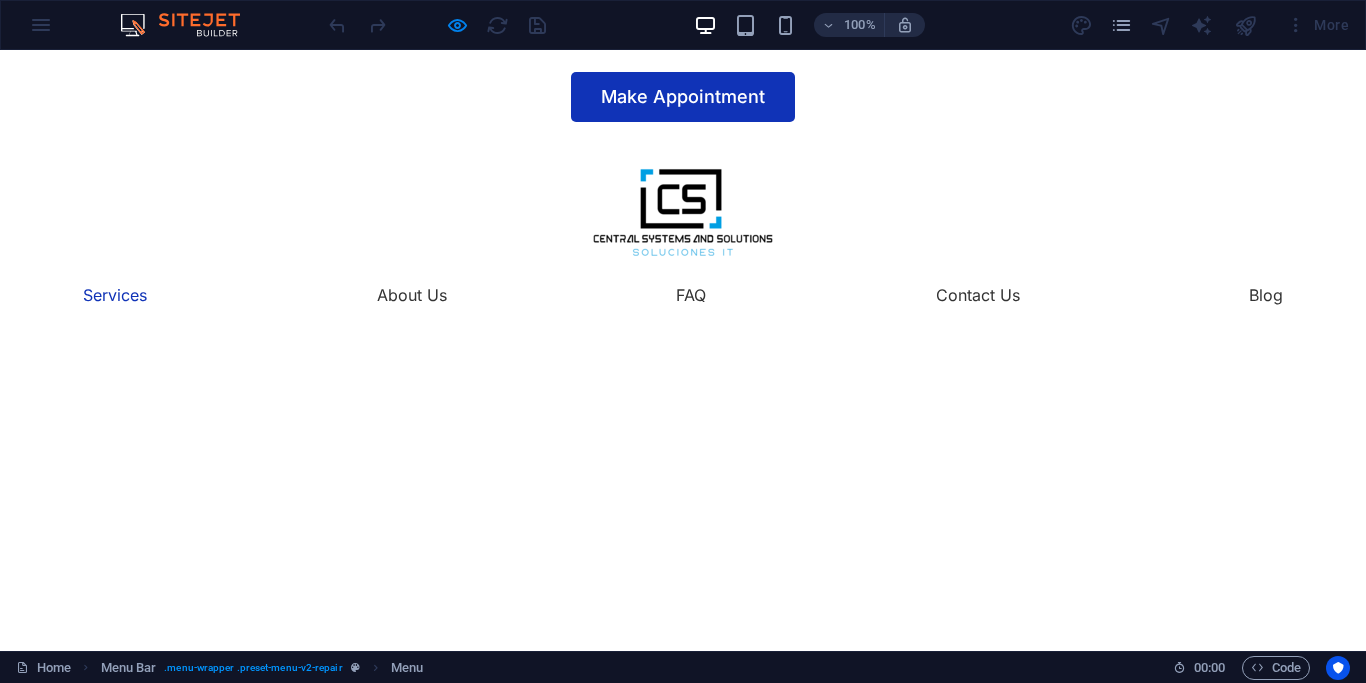 click on "Services" at bounding box center (115, 295) 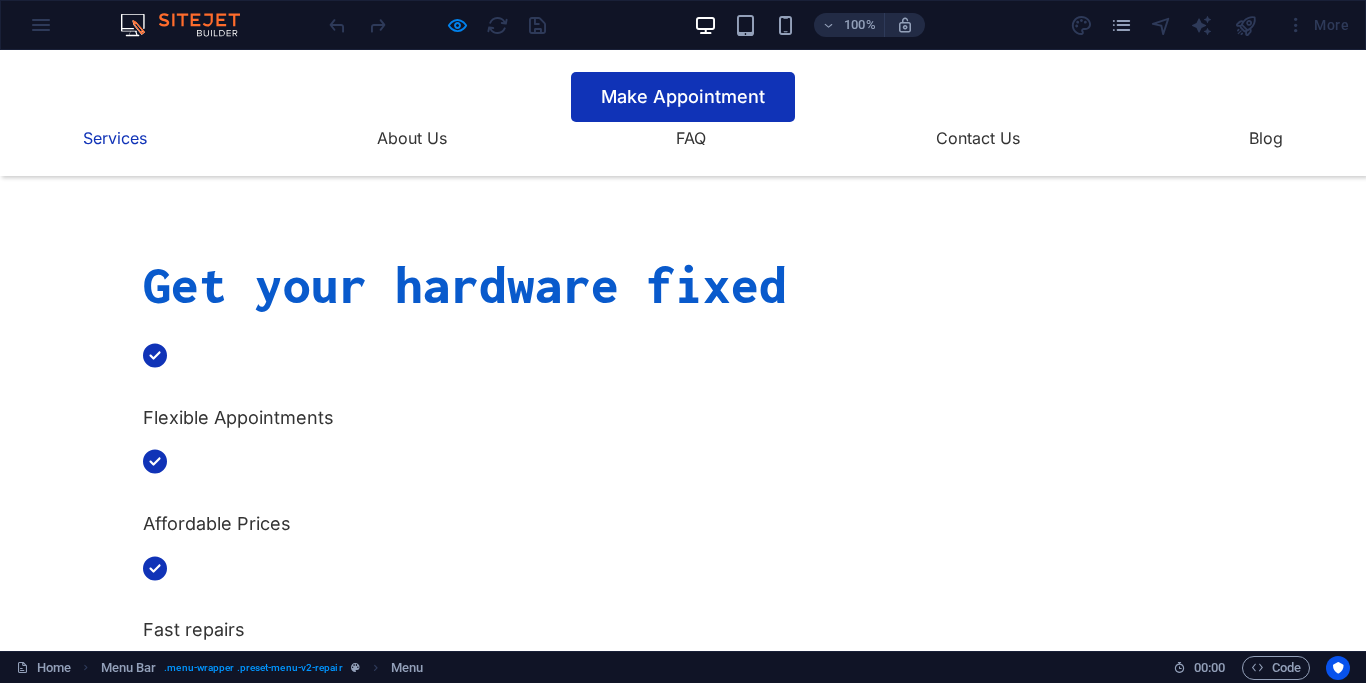 scroll, scrollTop: 473, scrollLeft: 0, axis: vertical 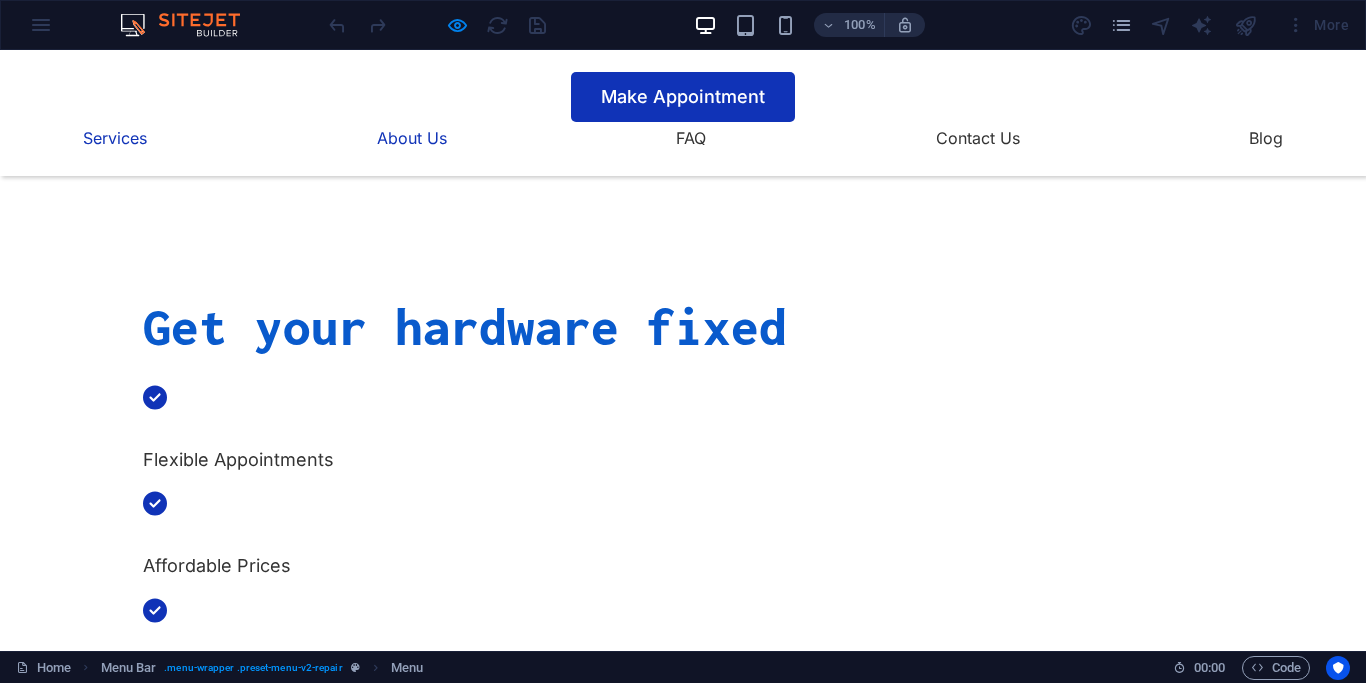 click on "About Us" at bounding box center (412, 138) 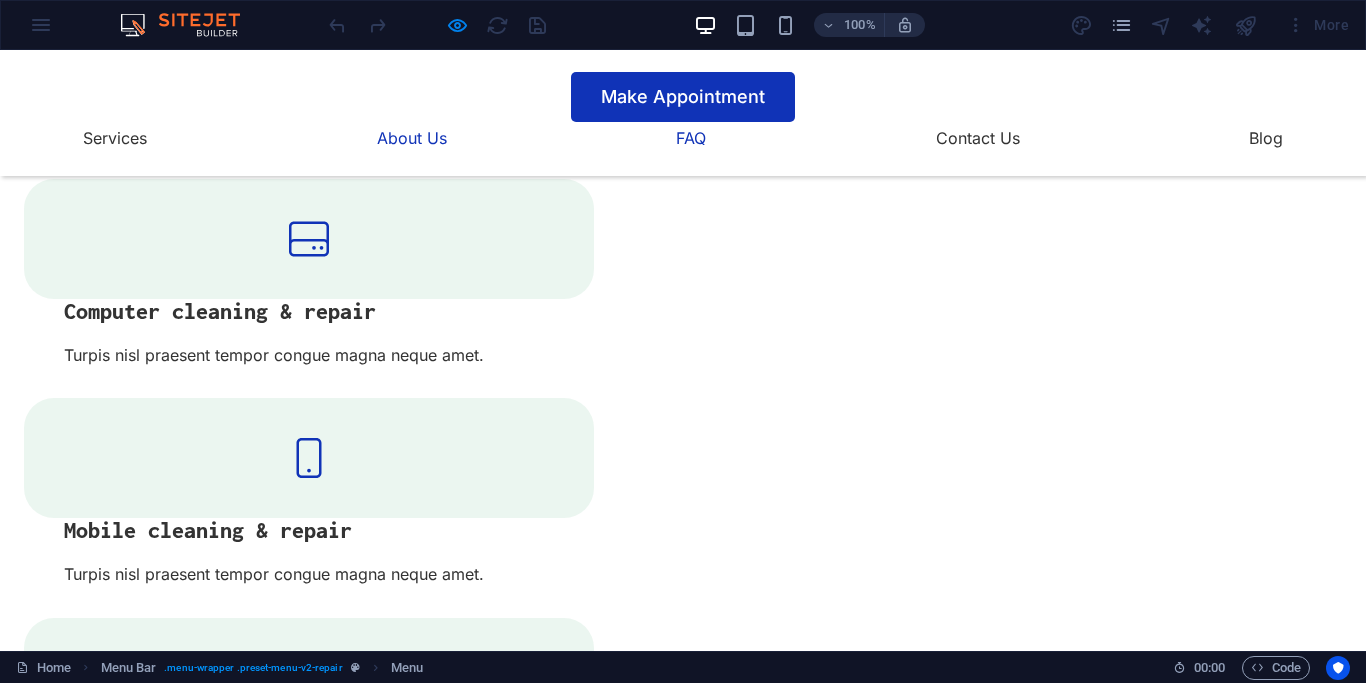 click on "FAQ" at bounding box center (691, 138) 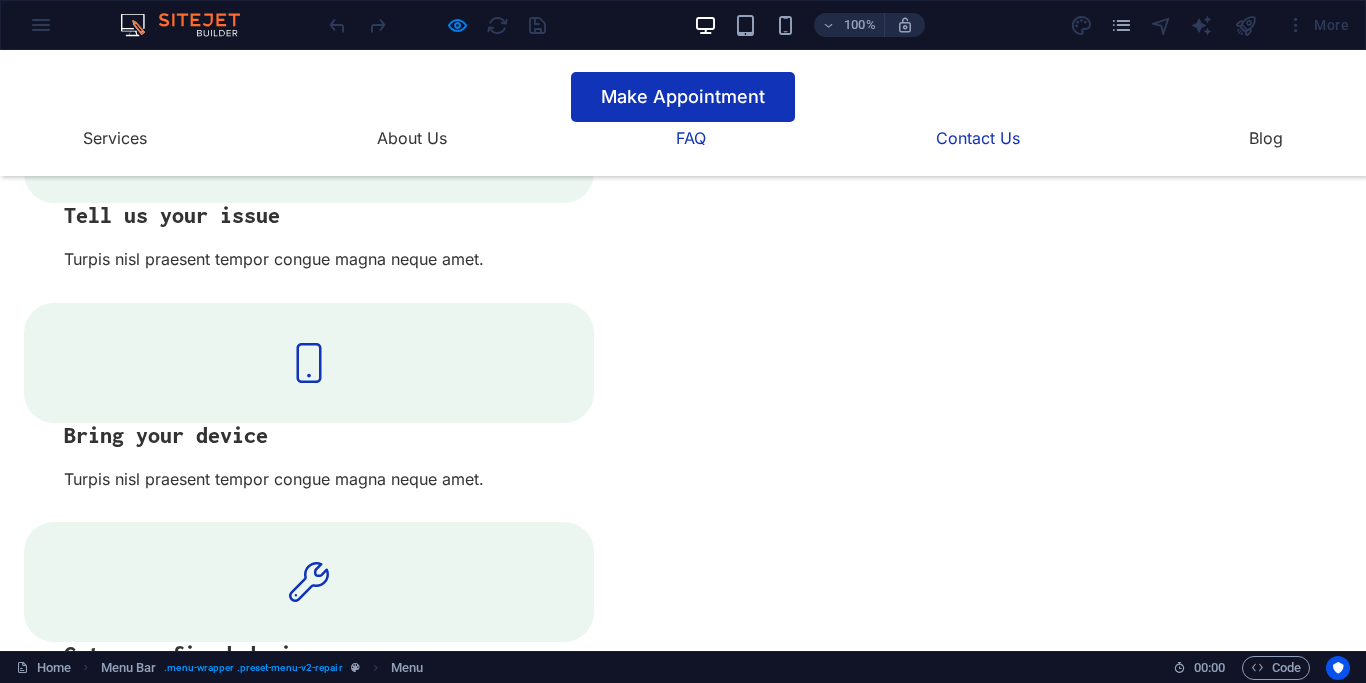 drag, startPoint x: 999, startPoint y: 98, endPoint x: 1011, endPoint y: 98, distance: 12 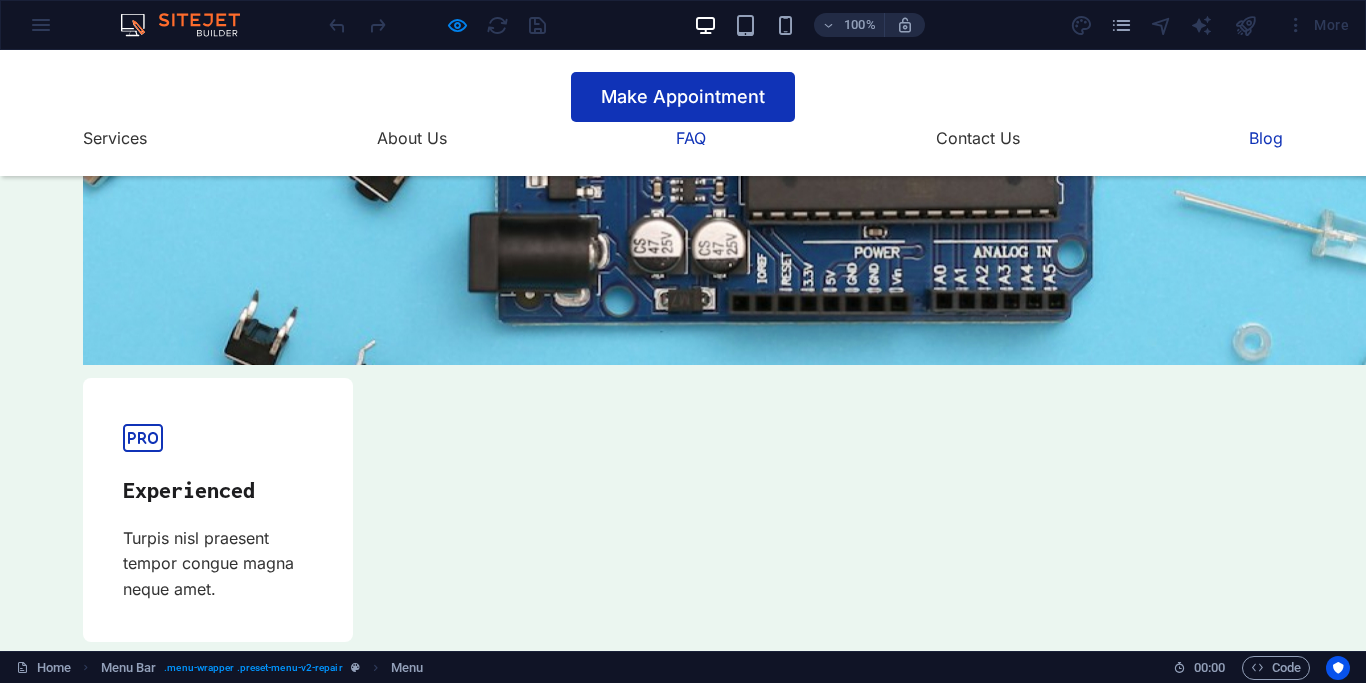 scroll, scrollTop: 5753, scrollLeft: 0, axis: vertical 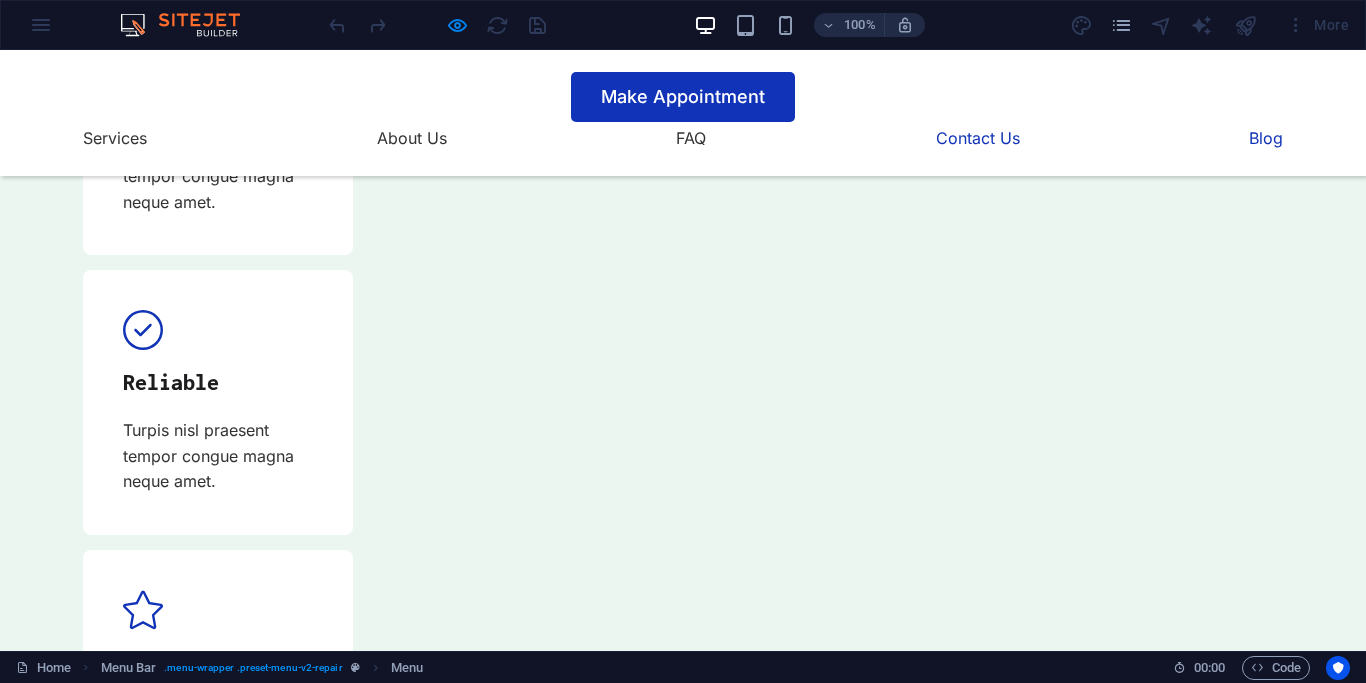 click on "Blog" at bounding box center [1266, 138] 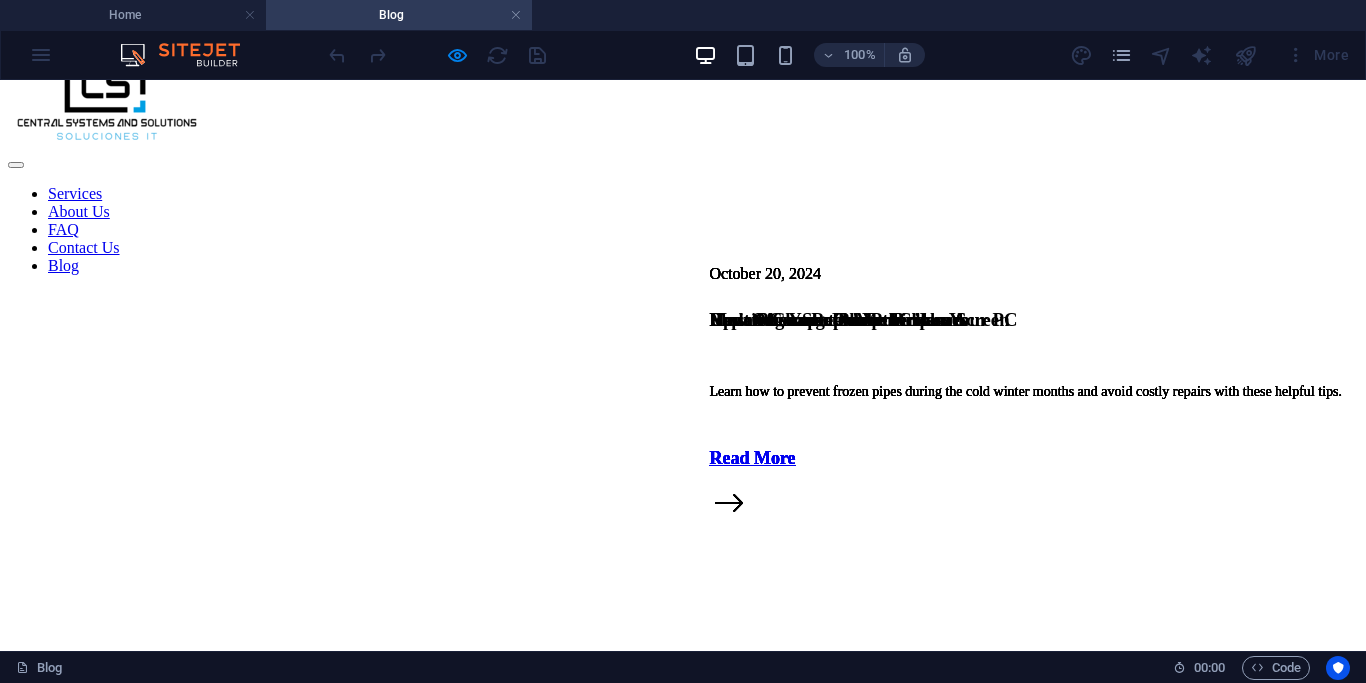 scroll, scrollTop: 0, scrollLeft: 0, axis: both 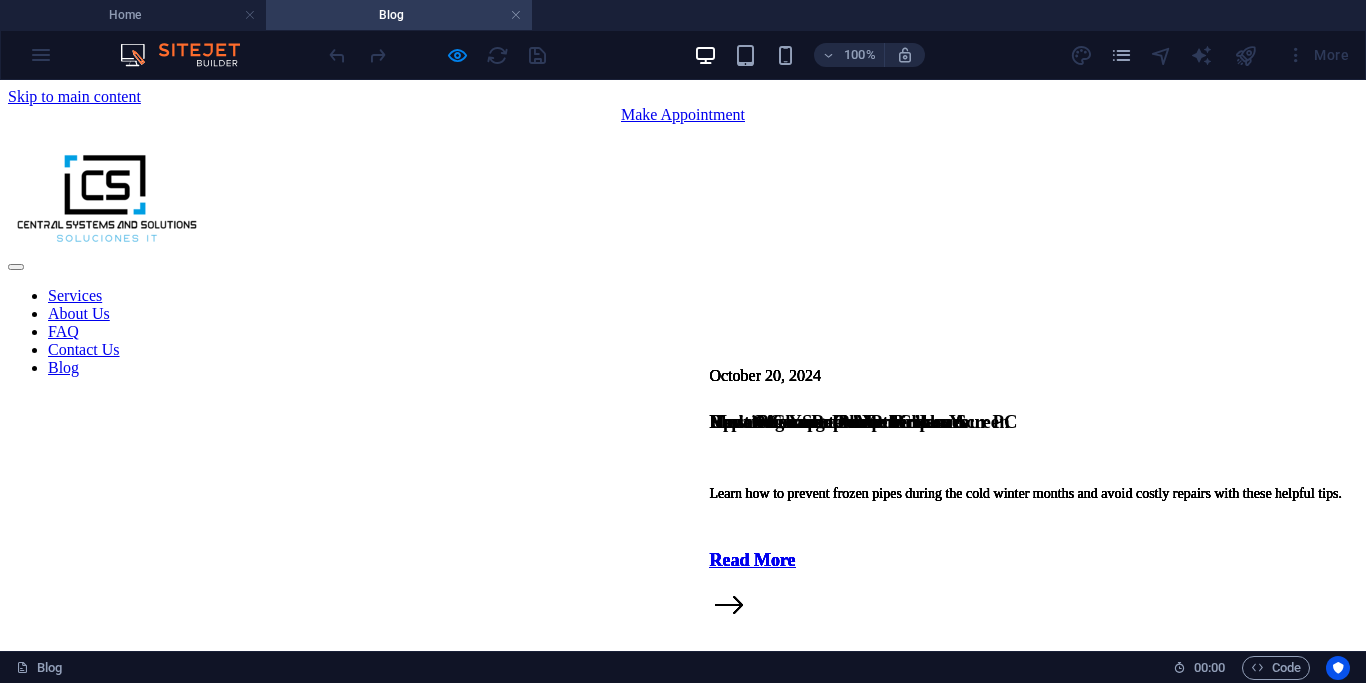 click on "Make Appointment" at bounding box center [683, 115] 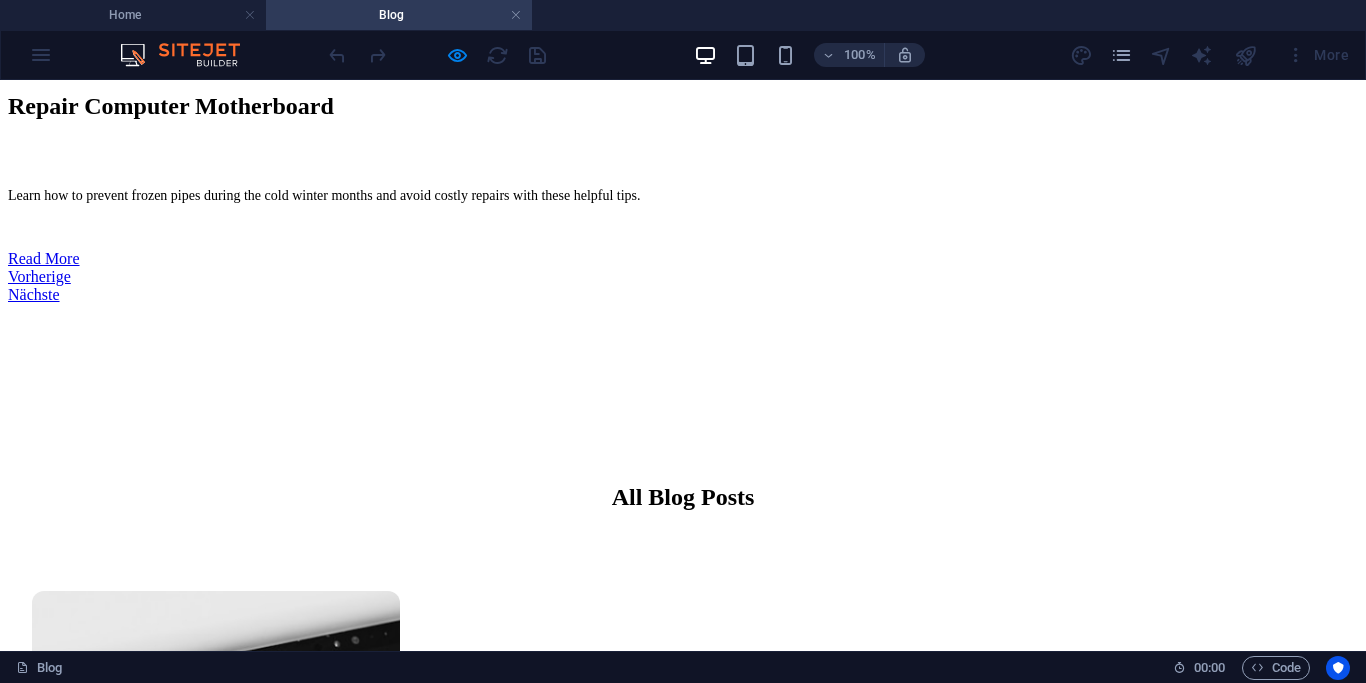 scroll, scrollTop: 0, scrollLeft: 0, axis: both 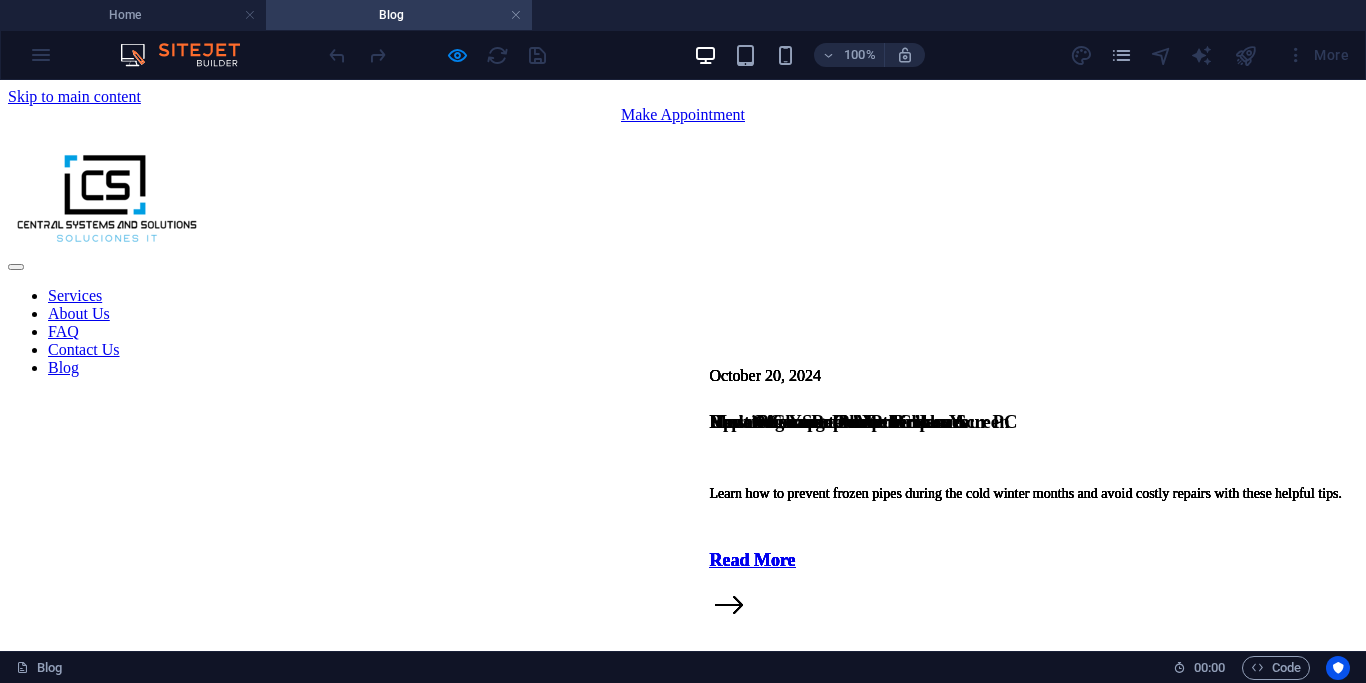 drag, startPoint x: 1365, startPoint y: 572, endPoint x: 1136, endPoint y: 149, distance: 481.00937 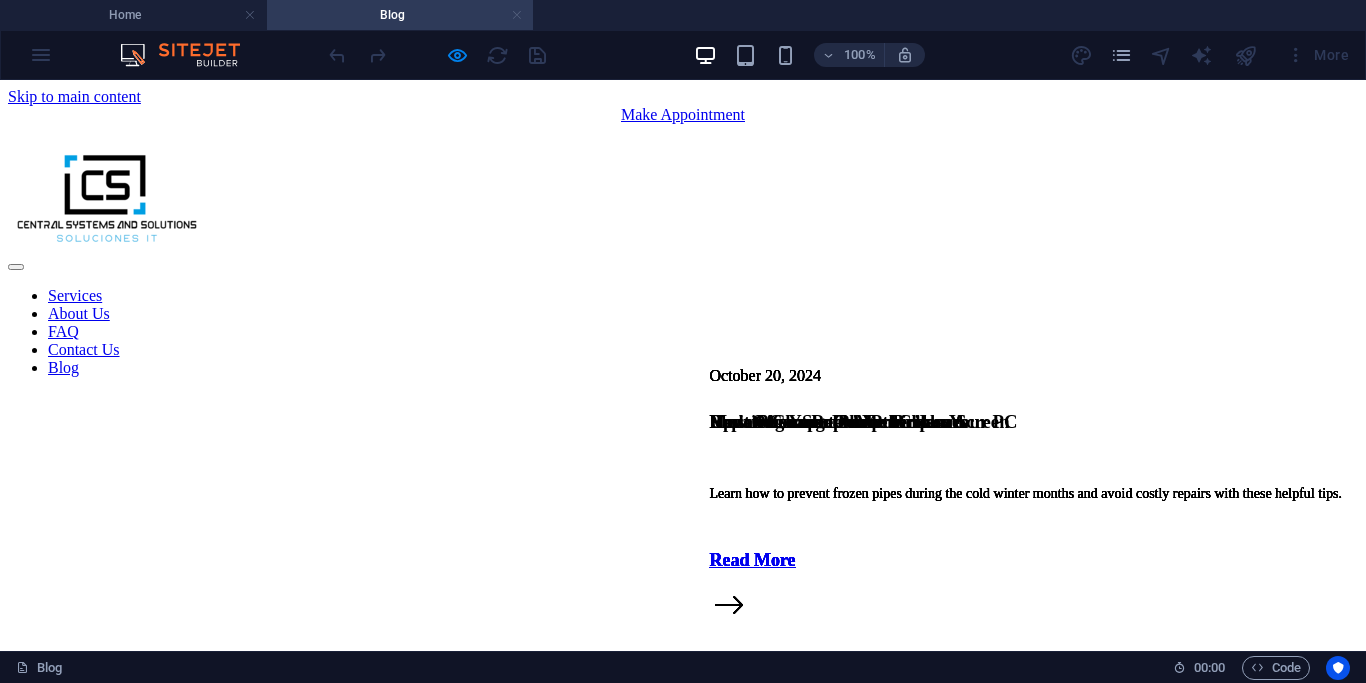 click at bounding box center [517, 15] 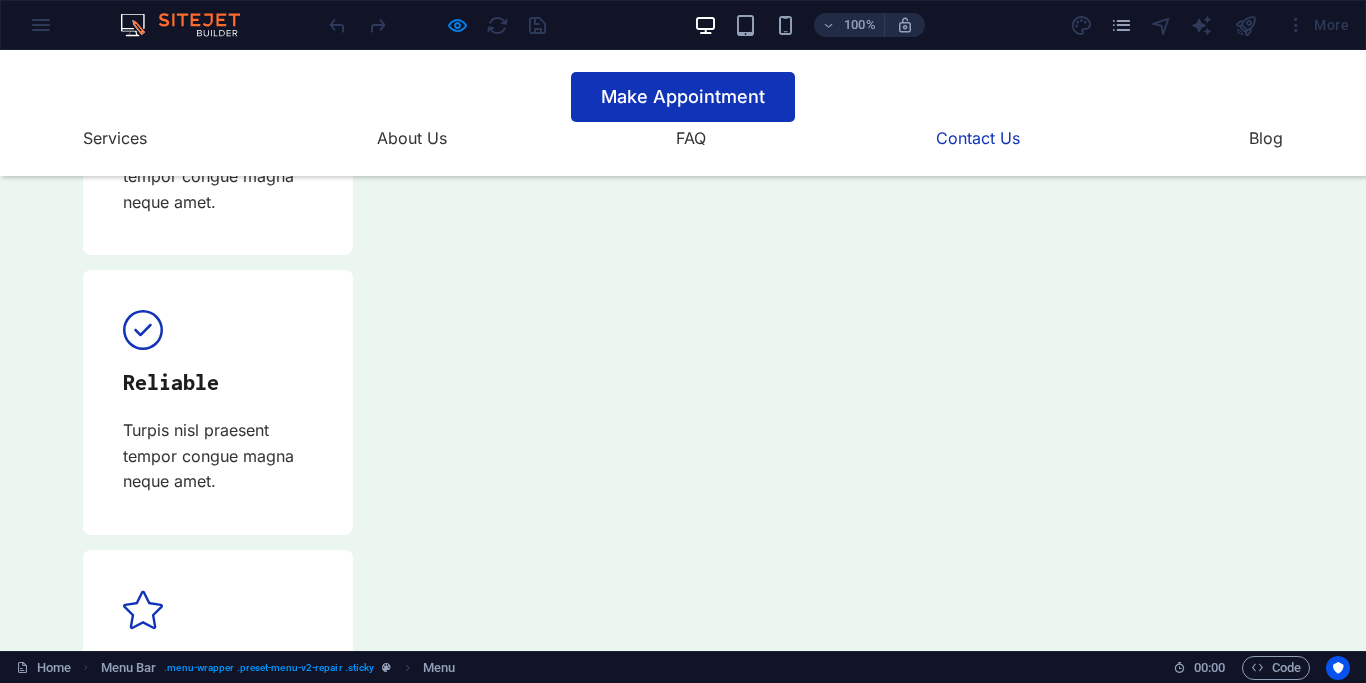 scroll, scrollTop: 5802, scrollLeft: 0, axis: vertical 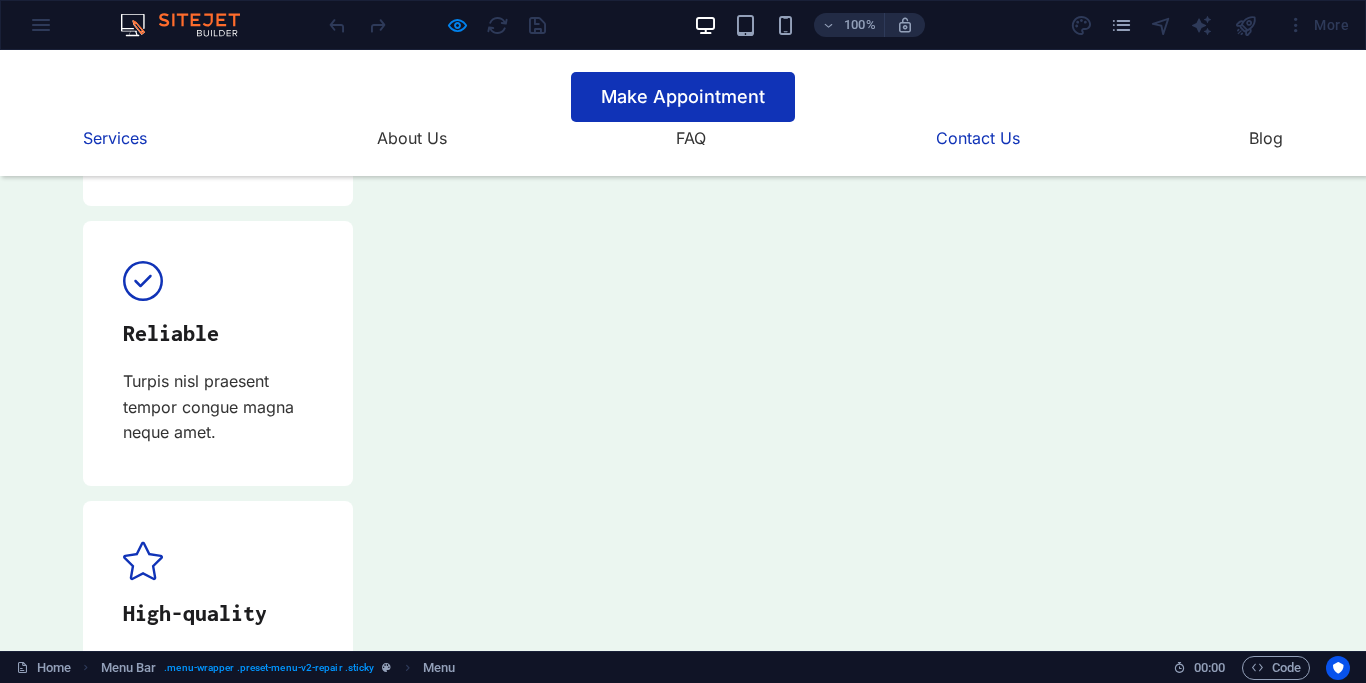 click on "Services" at bounding box center [115, 138] 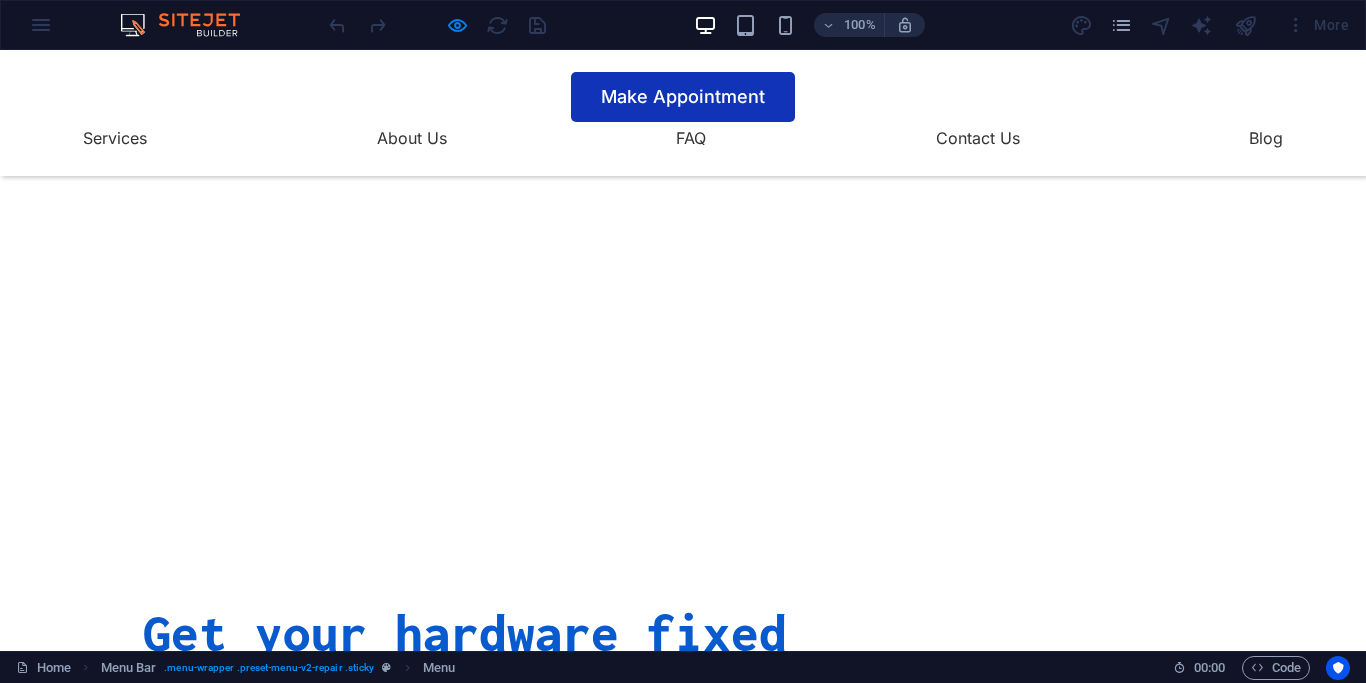scroll, scrollTop: 0, scrollLeft: 0, axis: both 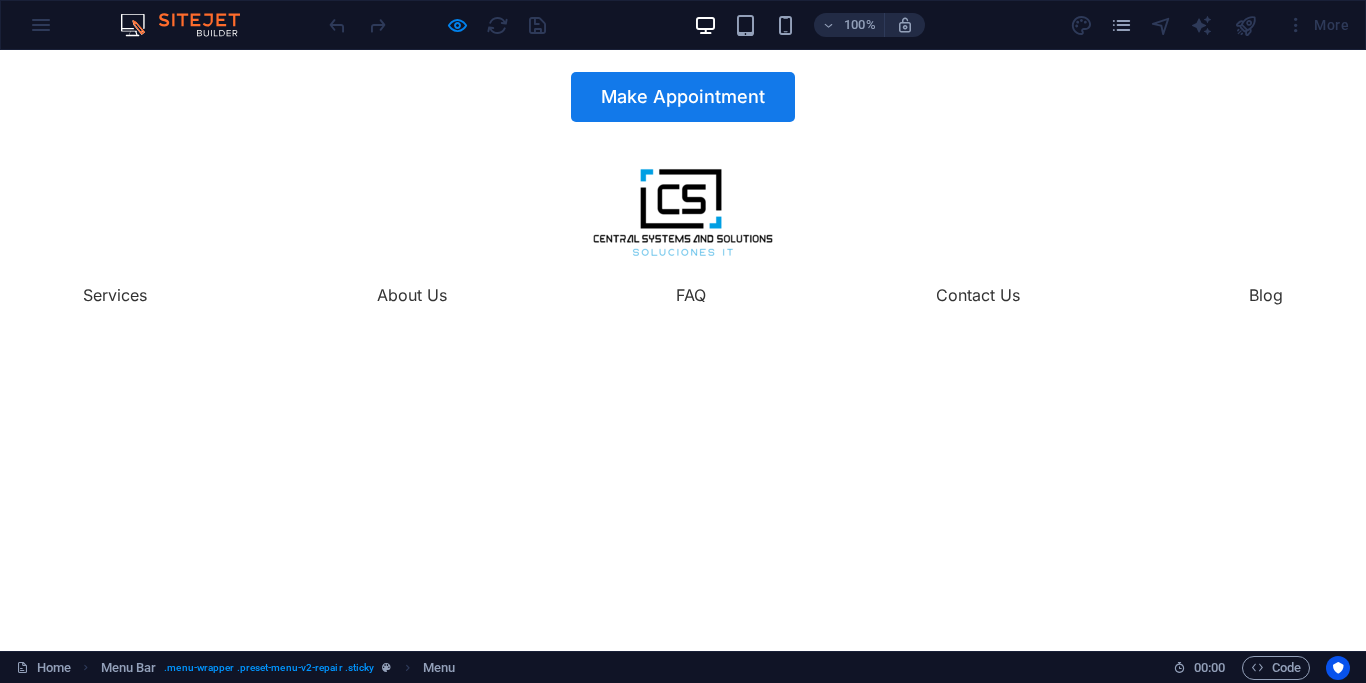 click on "Make Appointment" at bounding box center (683, 97) 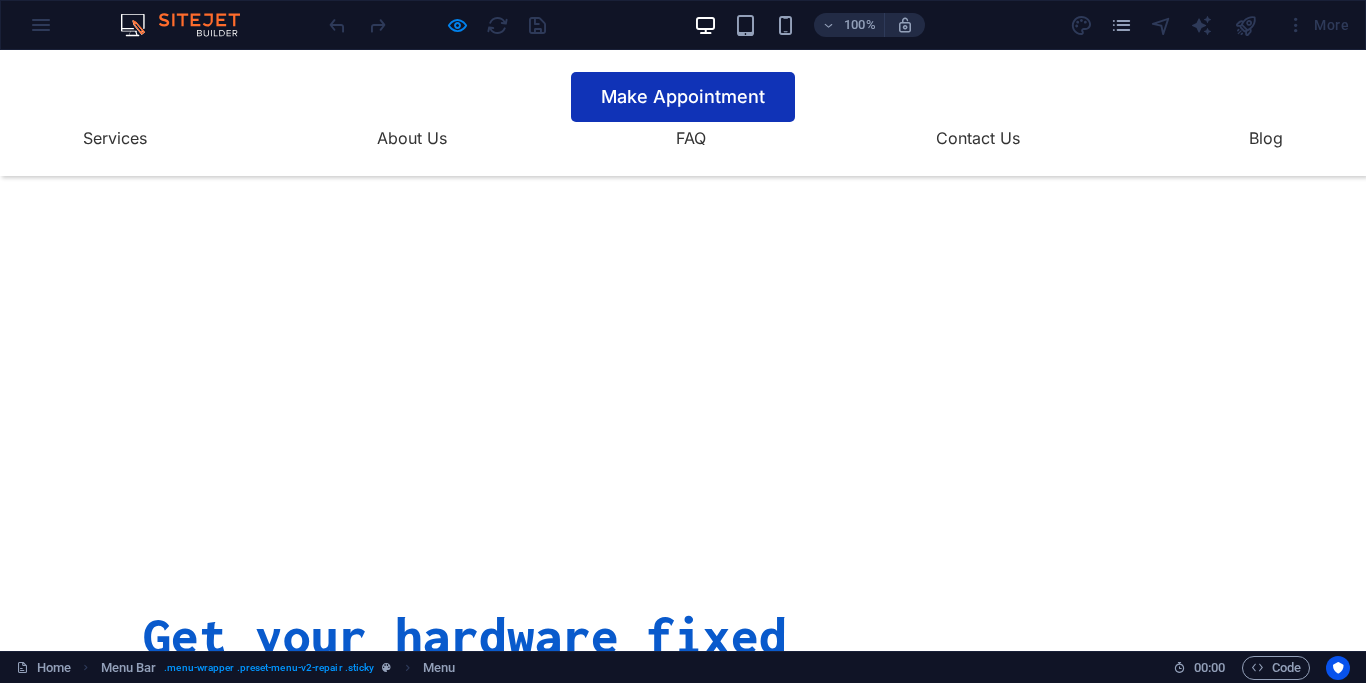 scroll, scrollTop: 0, scrollLeft: 0, axis: both 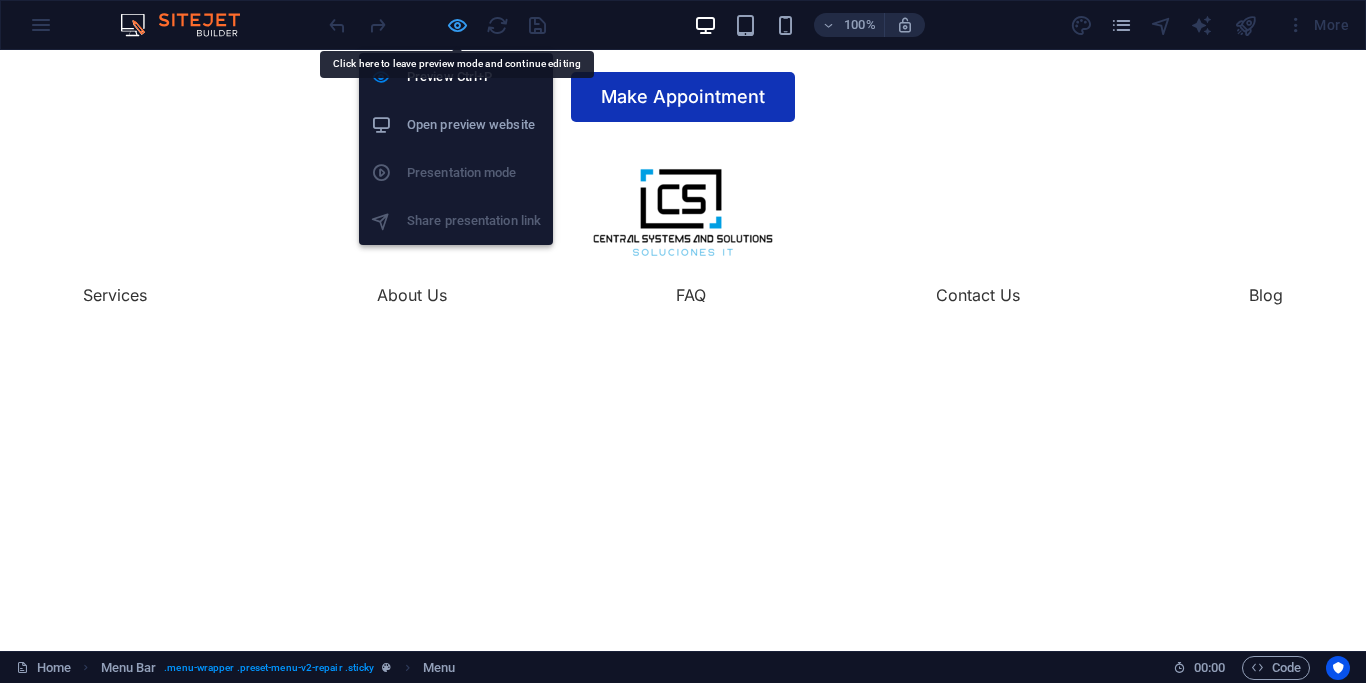 click at bounding box center (457, 25) 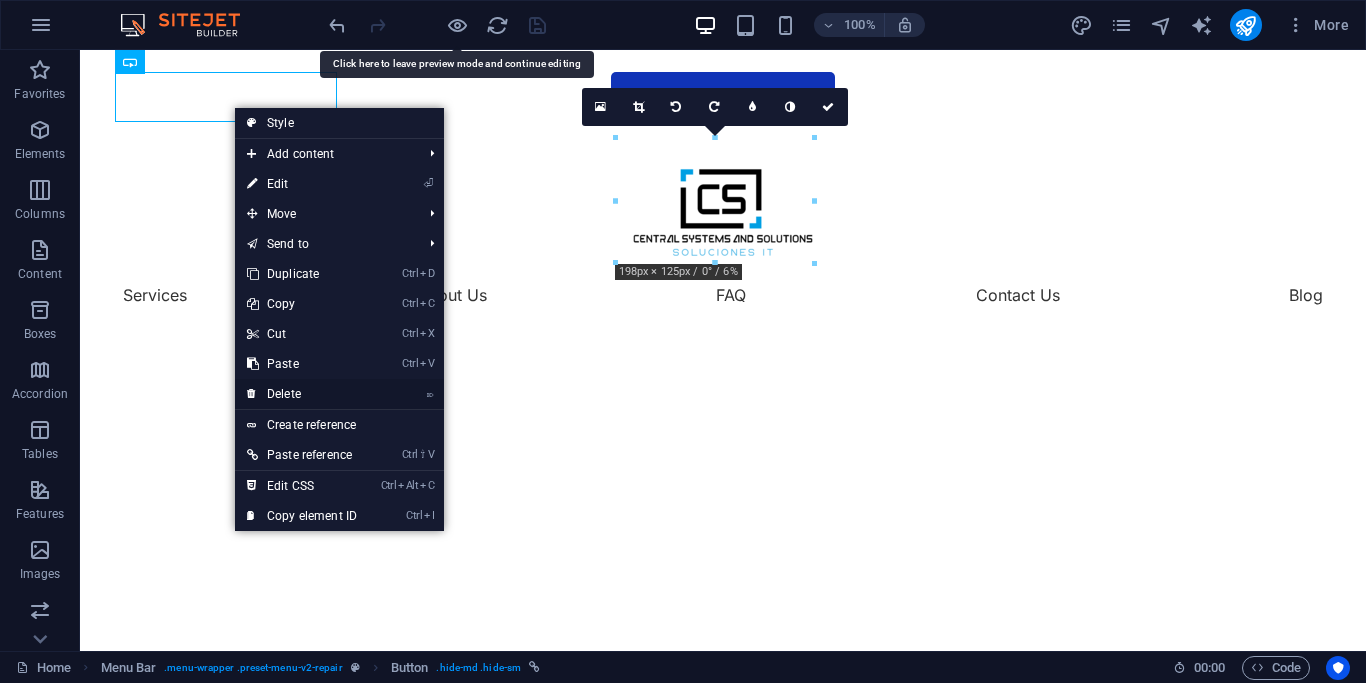 click on "⌦  Delete" at bounding box center (302, 394) 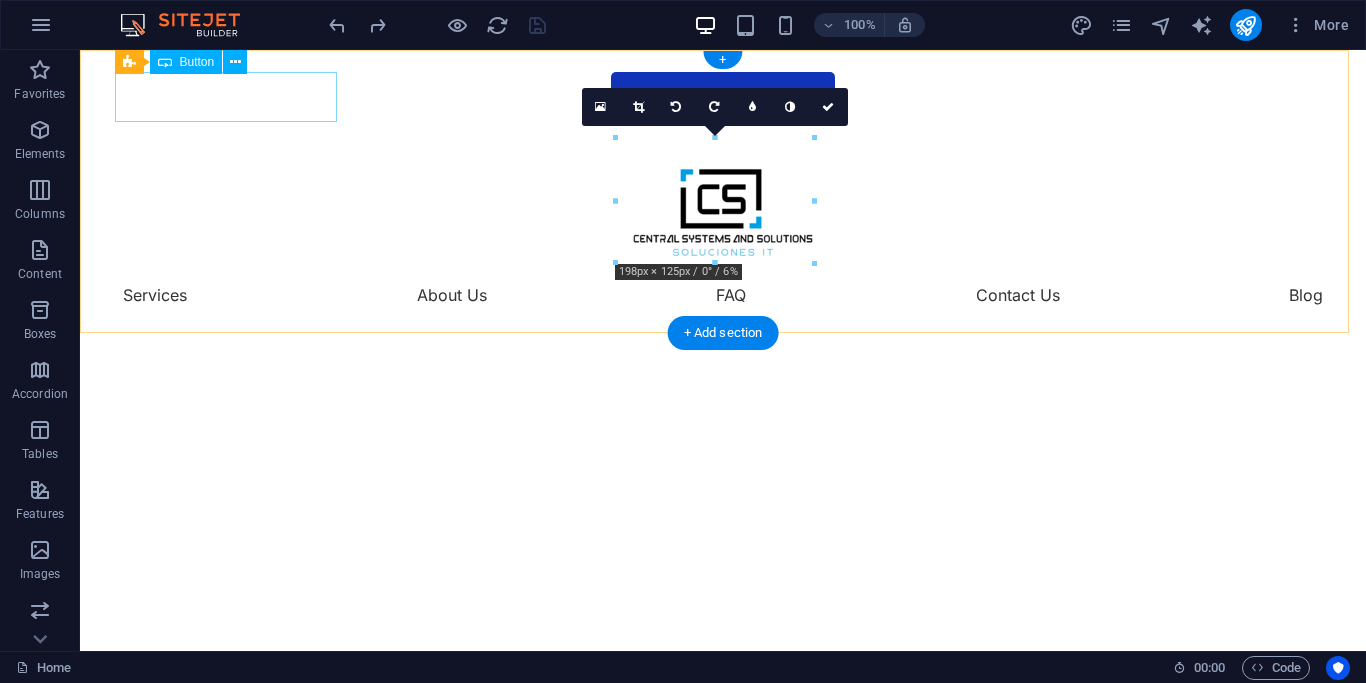 click on "Make Appointment" at bounding box center [723, 97] 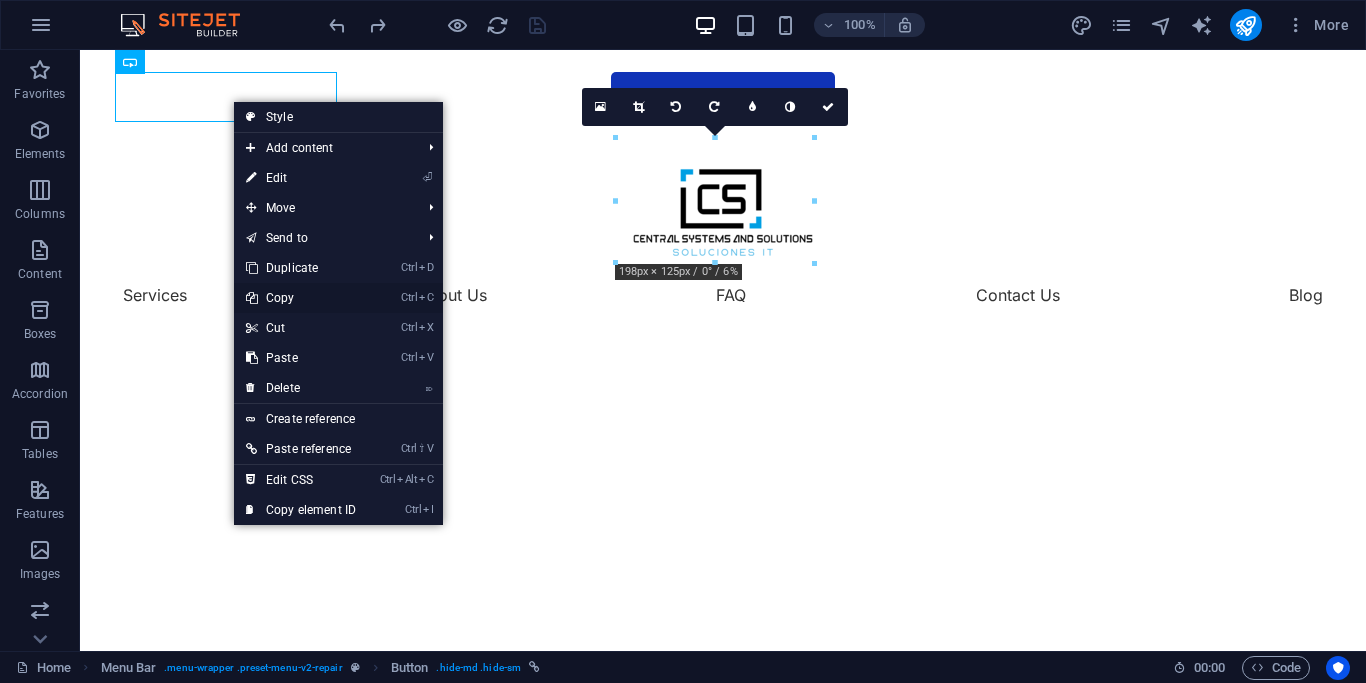 click on "Ctrl C  Copy" at bounding box center [301, 298] 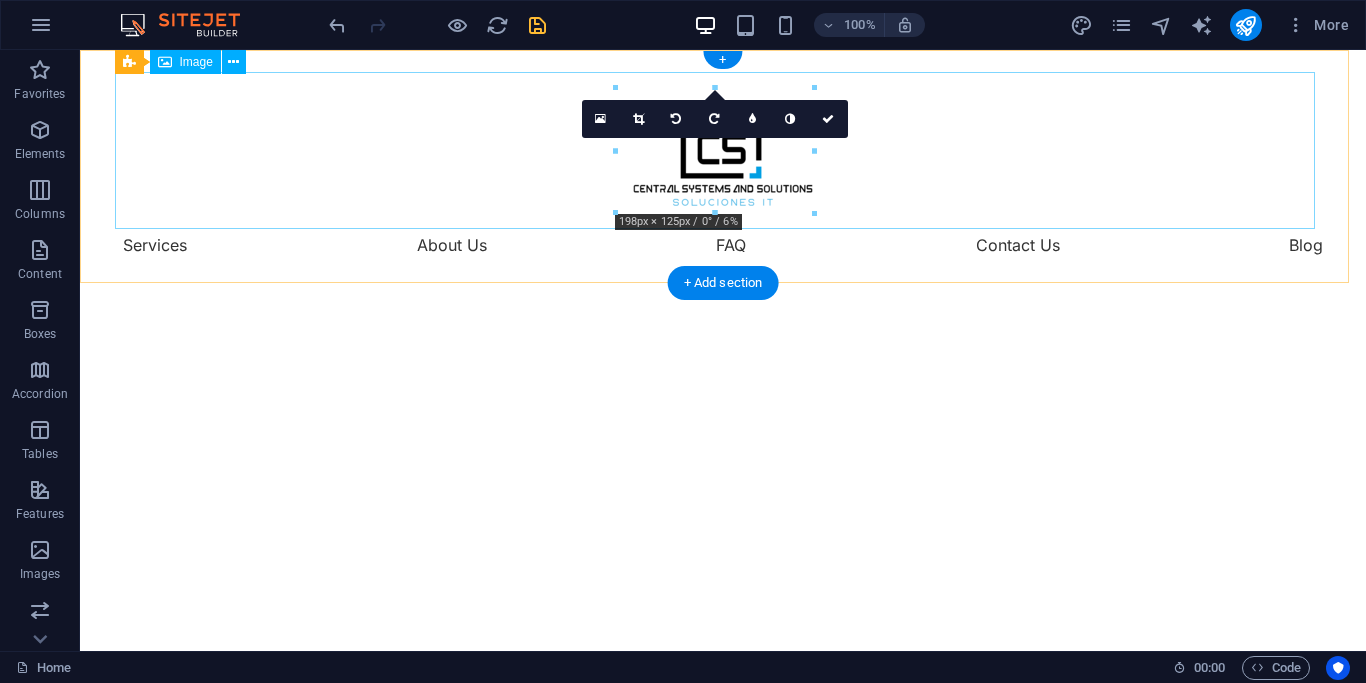 click at bounding box center [723, 150] 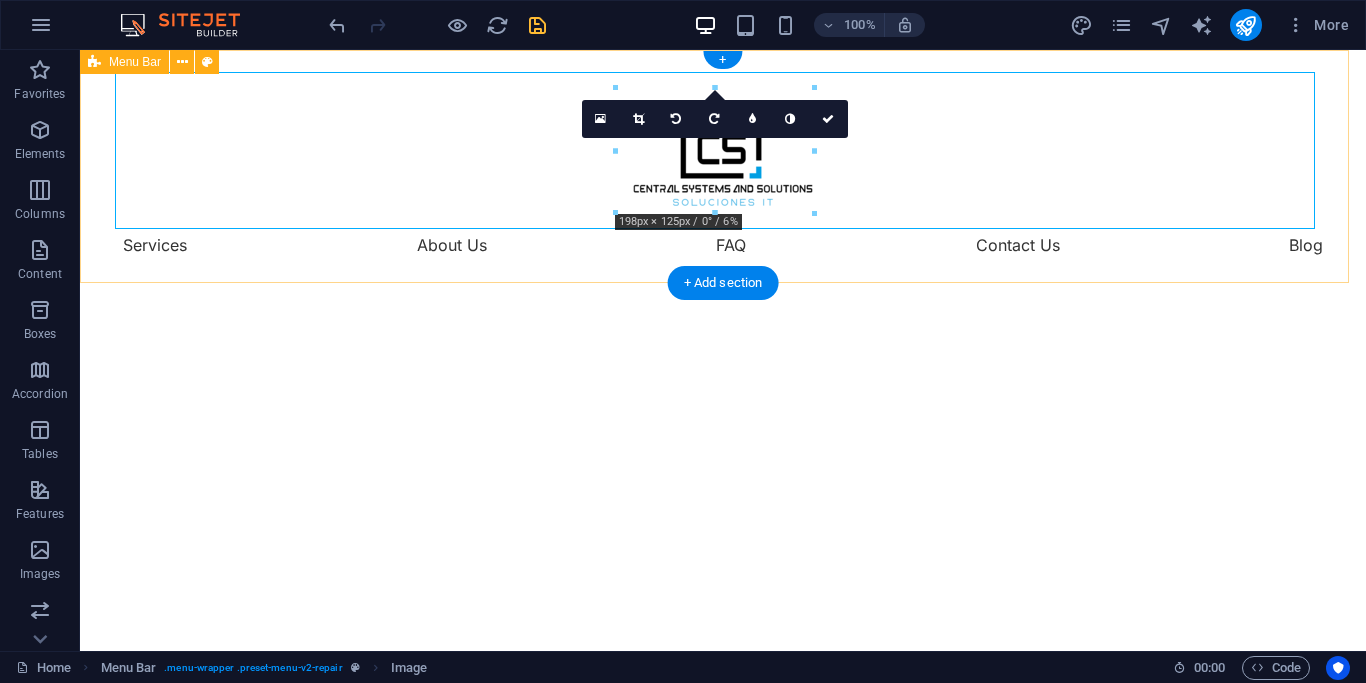 click on "Services About Us FAQ Contact Us Blog" at bounding box center [723, 166] 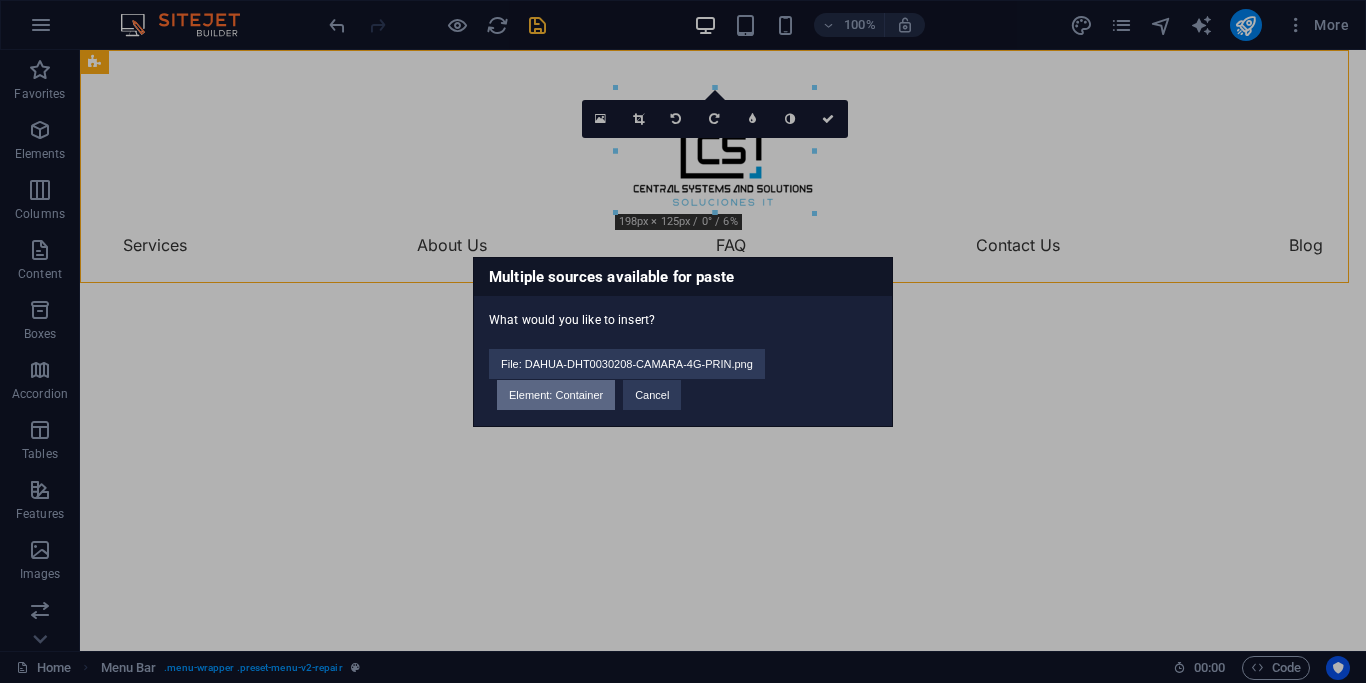 click on "Element: Container" at bounding box center (556, 395) 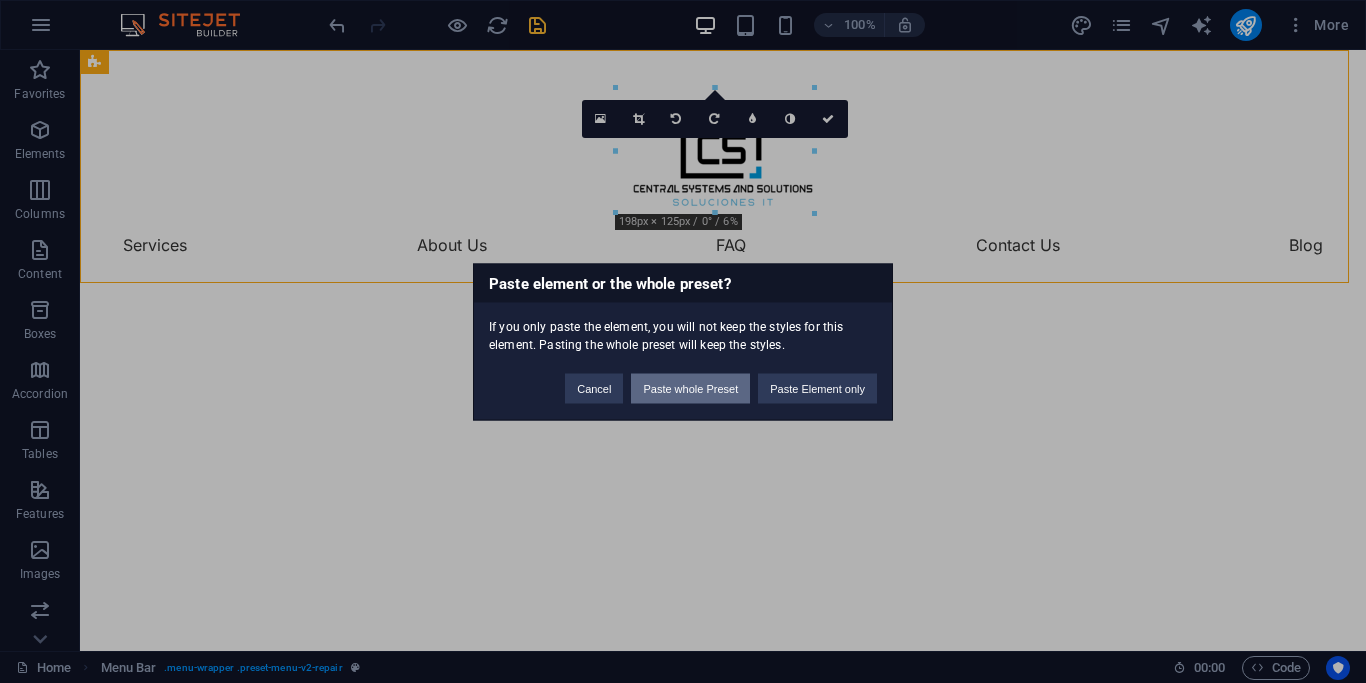 click on "Paste whole Preset" at bounding box center [690, 388] 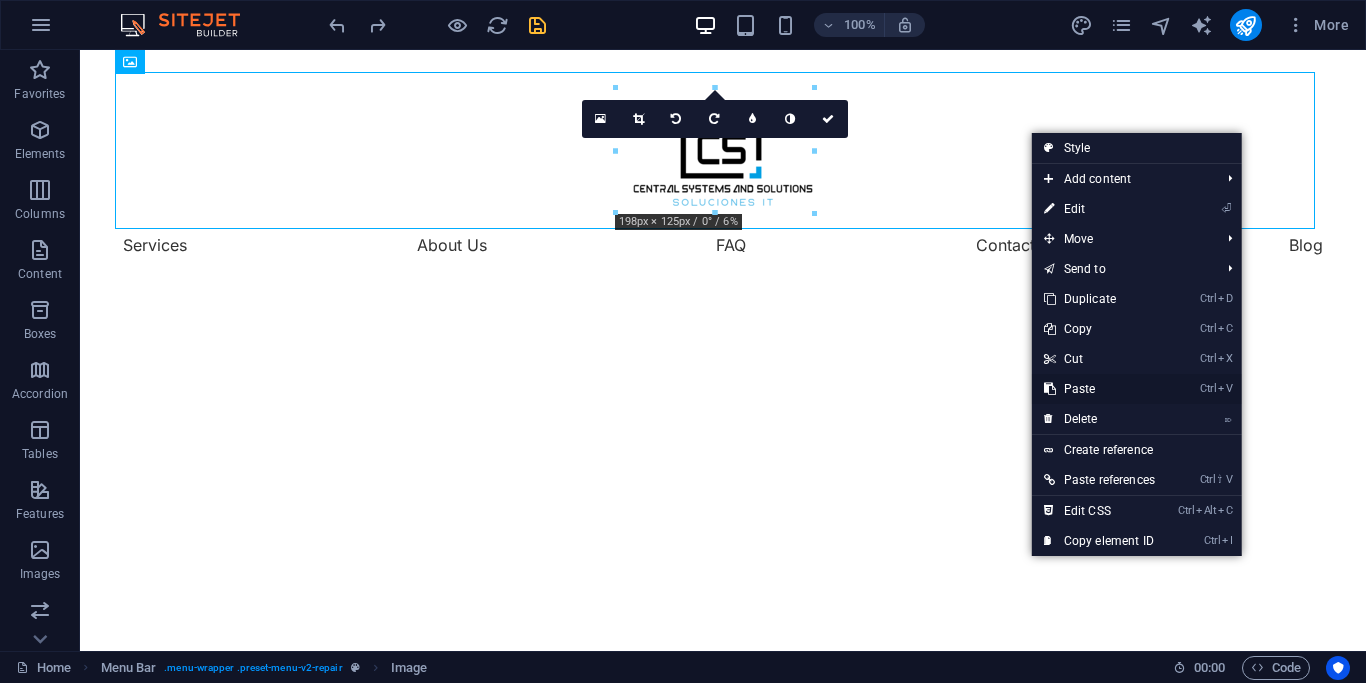 click on "Ctrl V  Paste" at bounding box center (1099, 389) 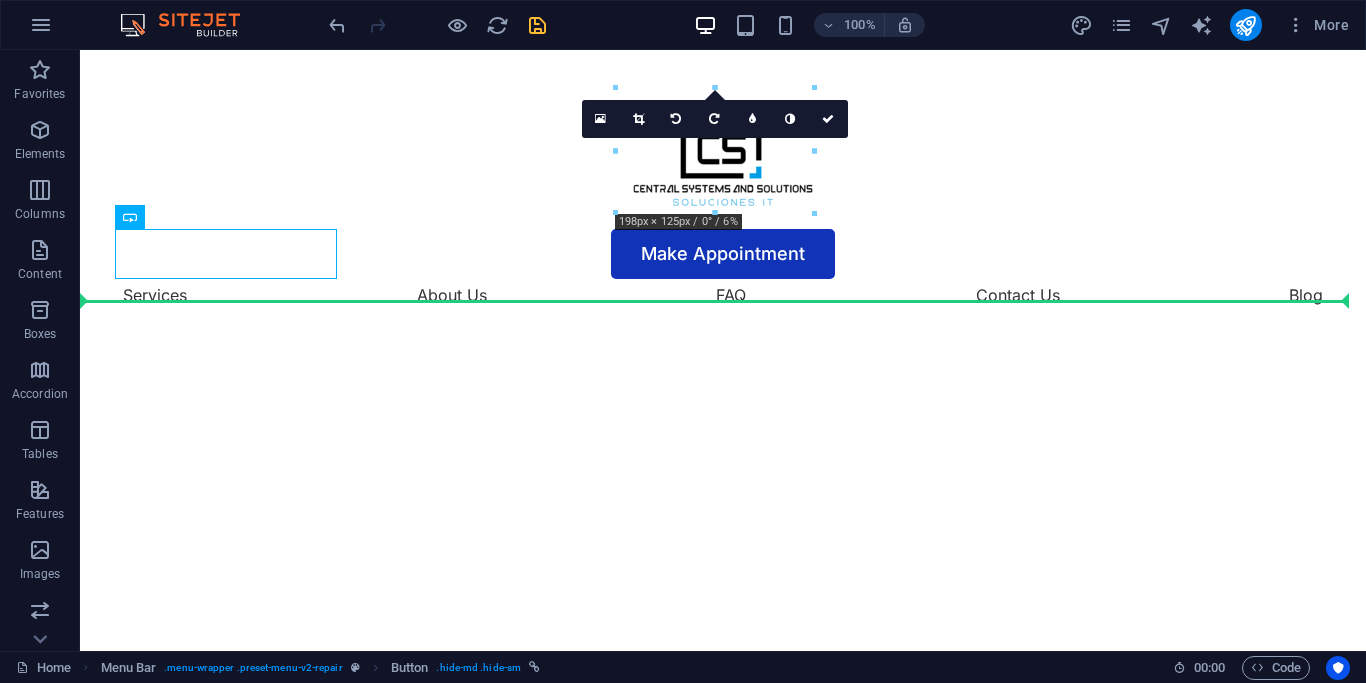 drag, startPoint x: 272, startPoint y: 258, endPoint x: 1359, endPoint y: 226, distance: 1087.471 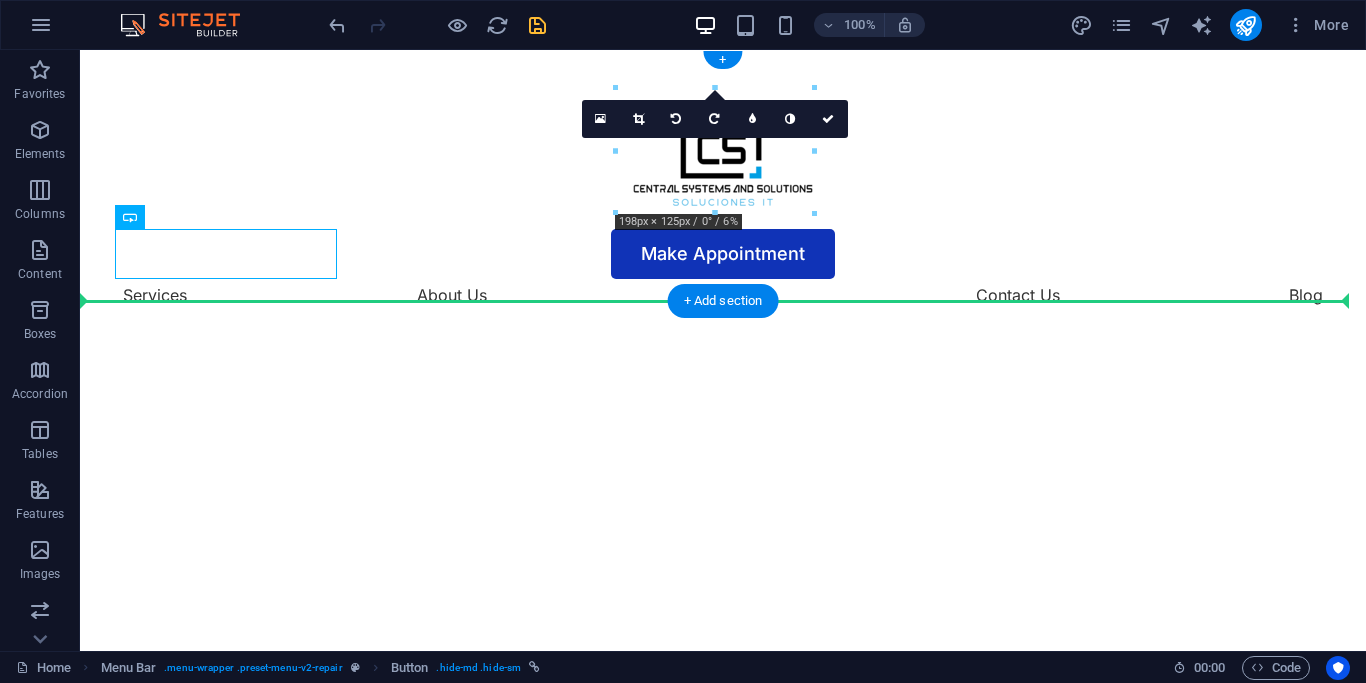 click on "Make Appointment Services About Us FAQ Contact Us Blog Get your hardware fixed Flexible Appointments Affordable Prices Fast repairs Make Appointment Drop content here or  Add elements  Paste clipboard OUR SERVICE What we can fix for you Computer cleaning & repair Turpis nisl praesent tempor congue magna neque amet. Mobile cleaning & repair Turpis nisl praesent tempor congue magna neque amet. Data recovery Turpis nisl praesent tempor congue magna neque amet. OUR PROCESS How it works Tell us your issue Turpis nisl praesent tempor congue magna neque amet. Bring your device Turpis nisl praesent tempor congue magna neque amet. Get your fixed device Turpis nisl praesent tempor congue magna neque amet. Drop content here or  Add elements  Paste clipboard WHY US Trusted Service With Affordable Price 32 + Years Experience 15 + Professional Team 2649 + Client Satisfication Drop content here or  Add elements  Paste clipboard Experienced Turpis nisl praesent tempor congue magna neque amet. Reliable High-quality FAQ" at bounding box center [723, 8003] 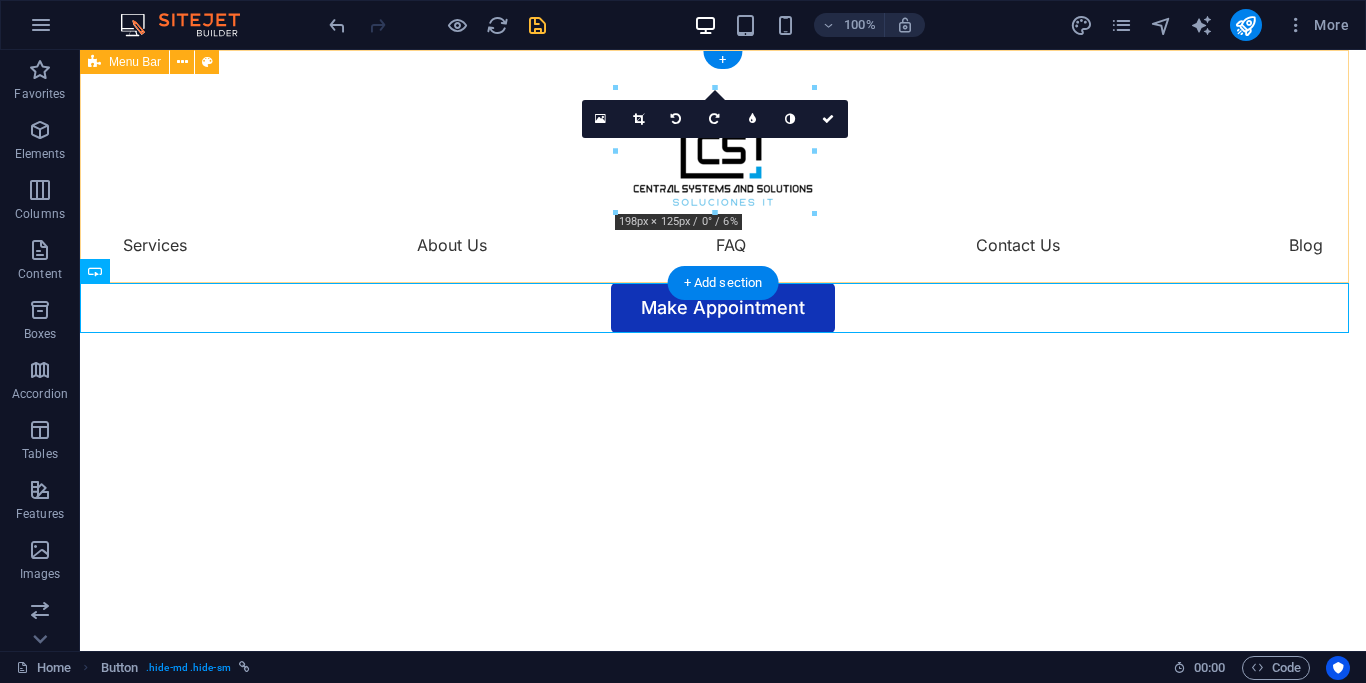 click on "Services About Us FAQ Contact Us Blog" at bounding box center (723, 166) 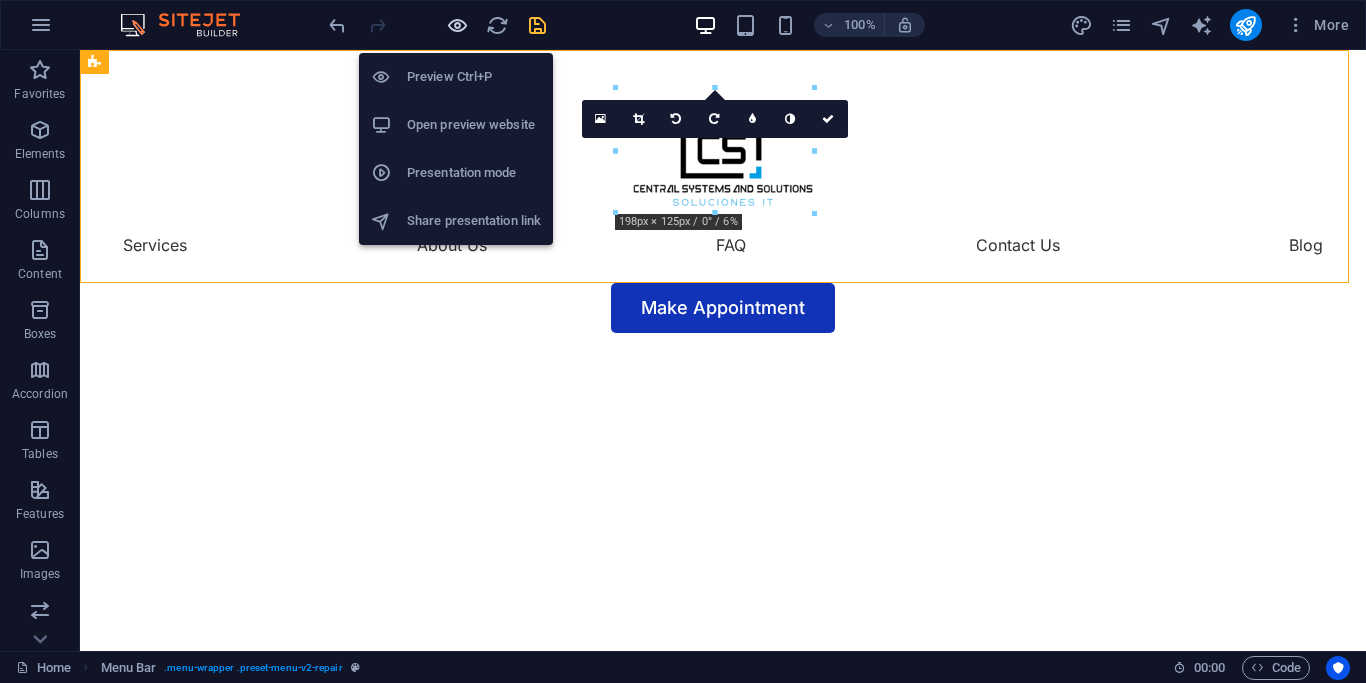 click at bounding box center [457, 25] 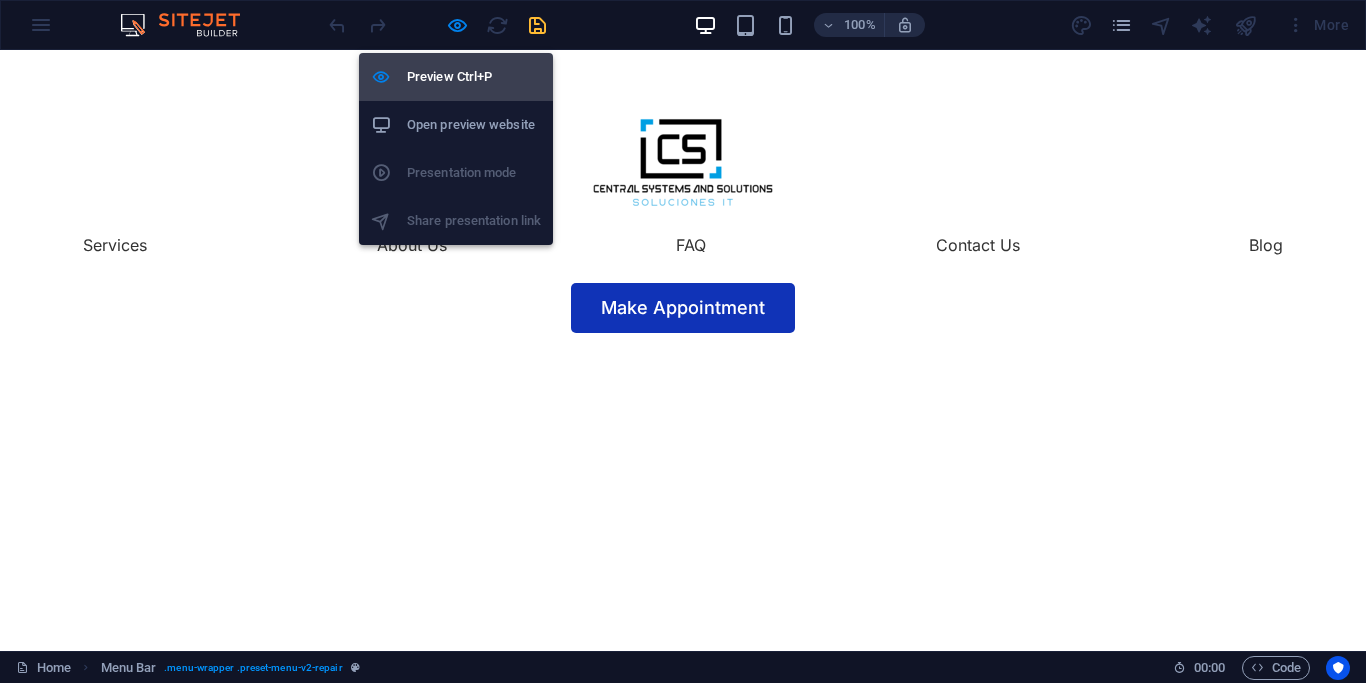 click on "Preview Ctrl+P" at bounding box center [474, 77] 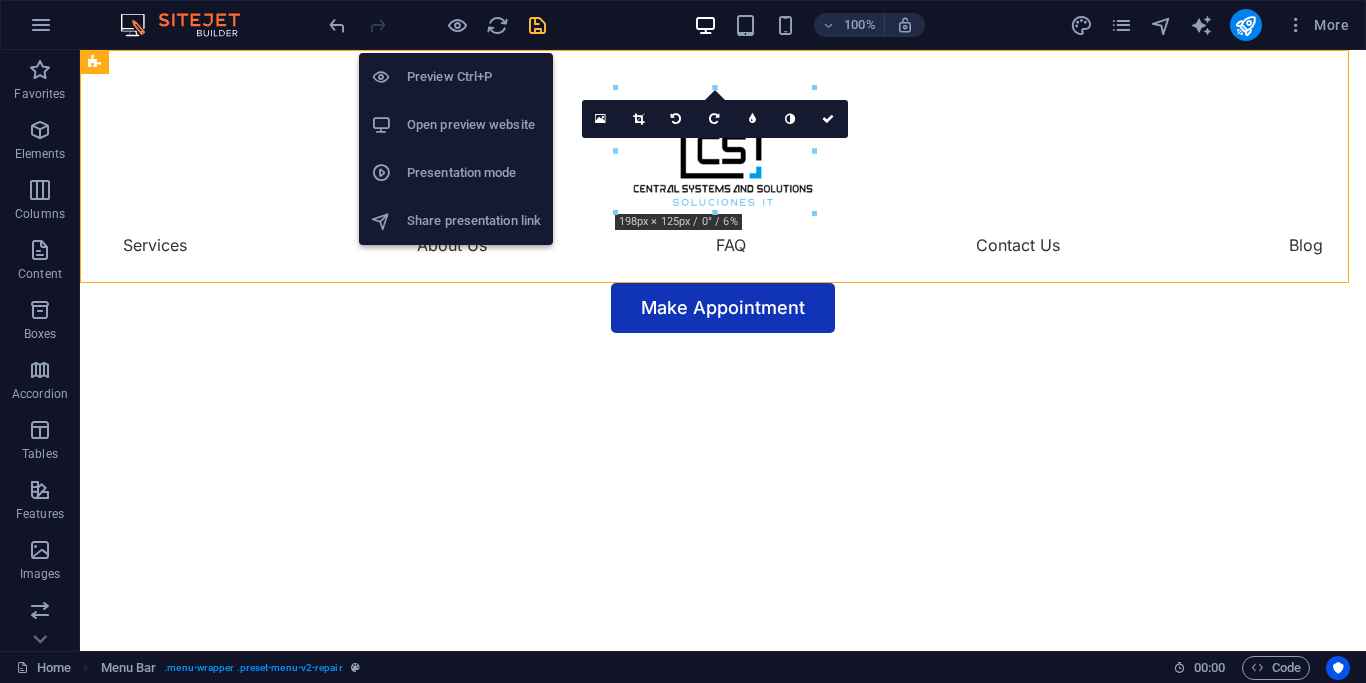 click on "Preview Ctrl+P" at bounding box center (474, 77) 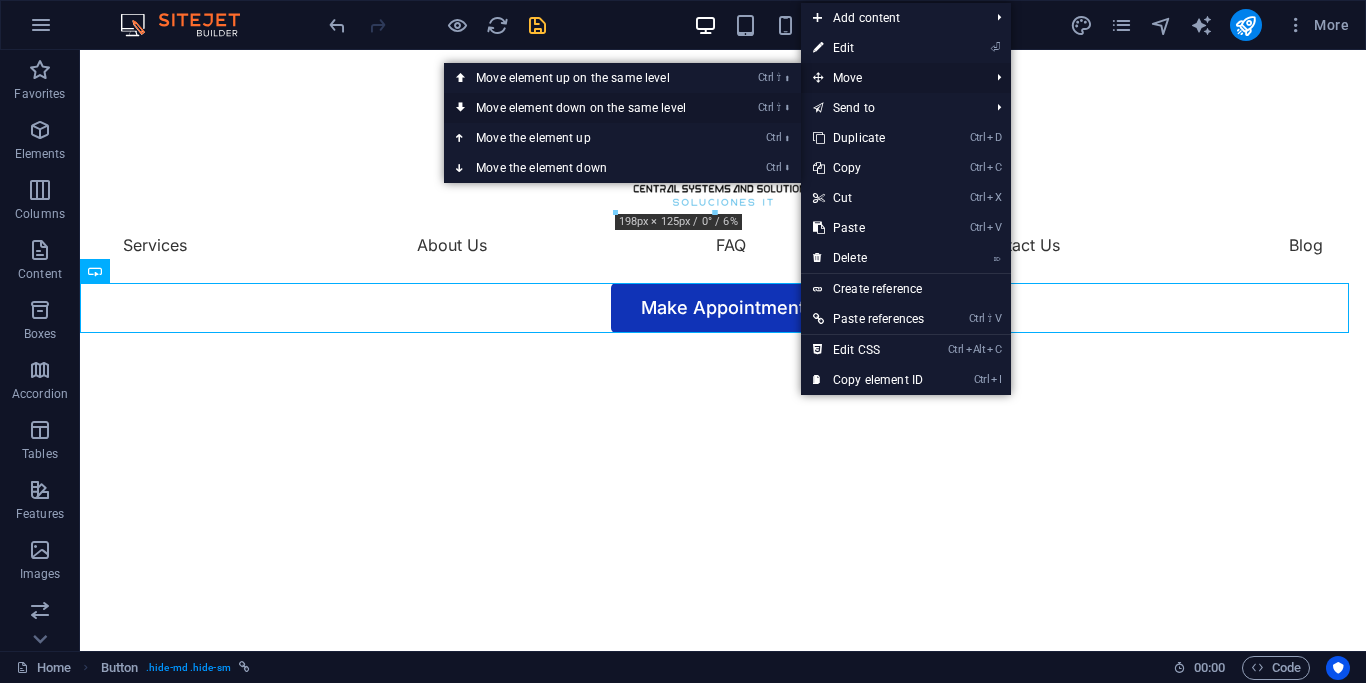 click on "Ctrl ⇧ ⬇  Move element down on the same level" at bounding box center [622, 108] 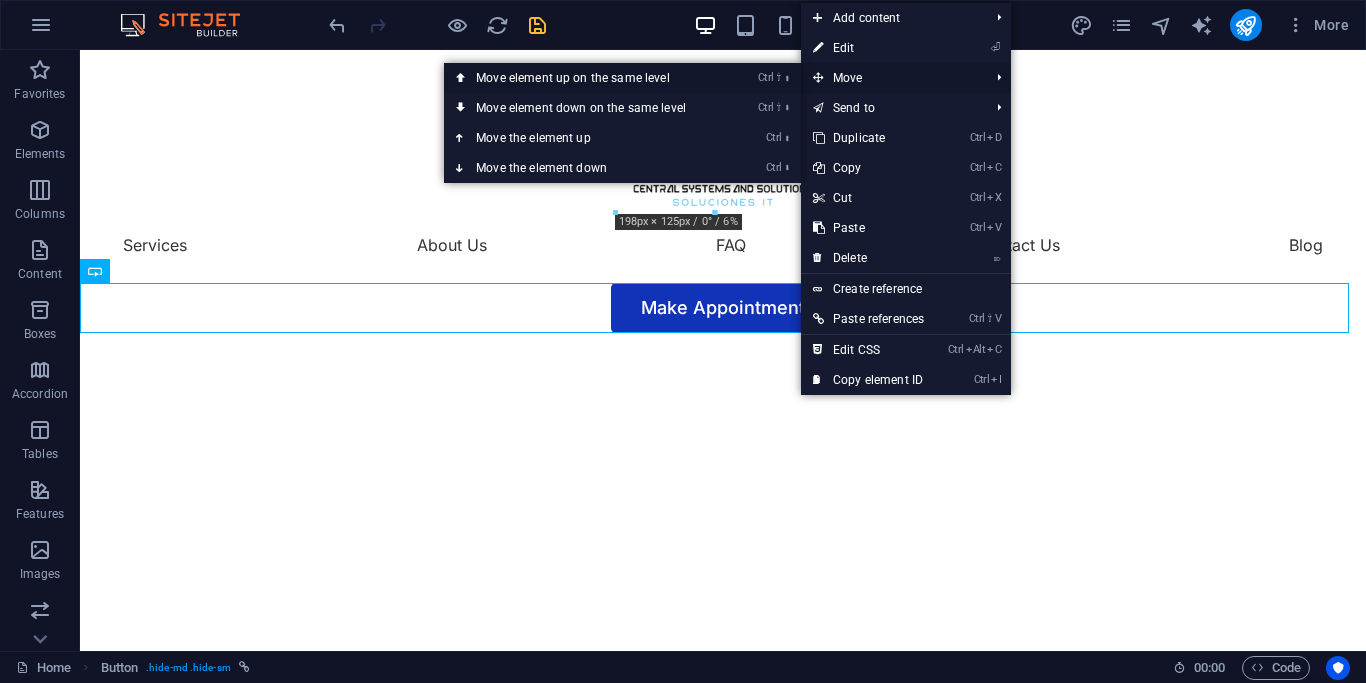 click on "Ctrl ⇧ ⬆  Move element up on the same level" at bounding box center (585, 78) 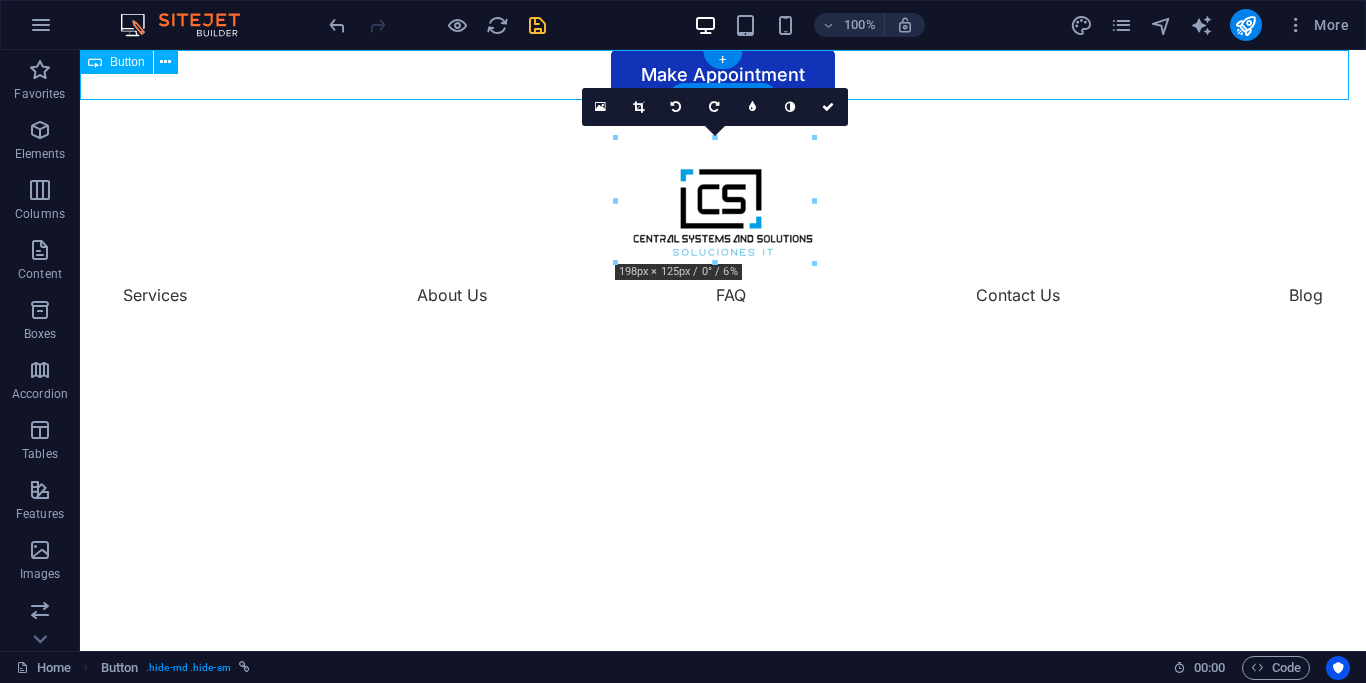 click on "Make Appointment" at bounding box center [723, 75] 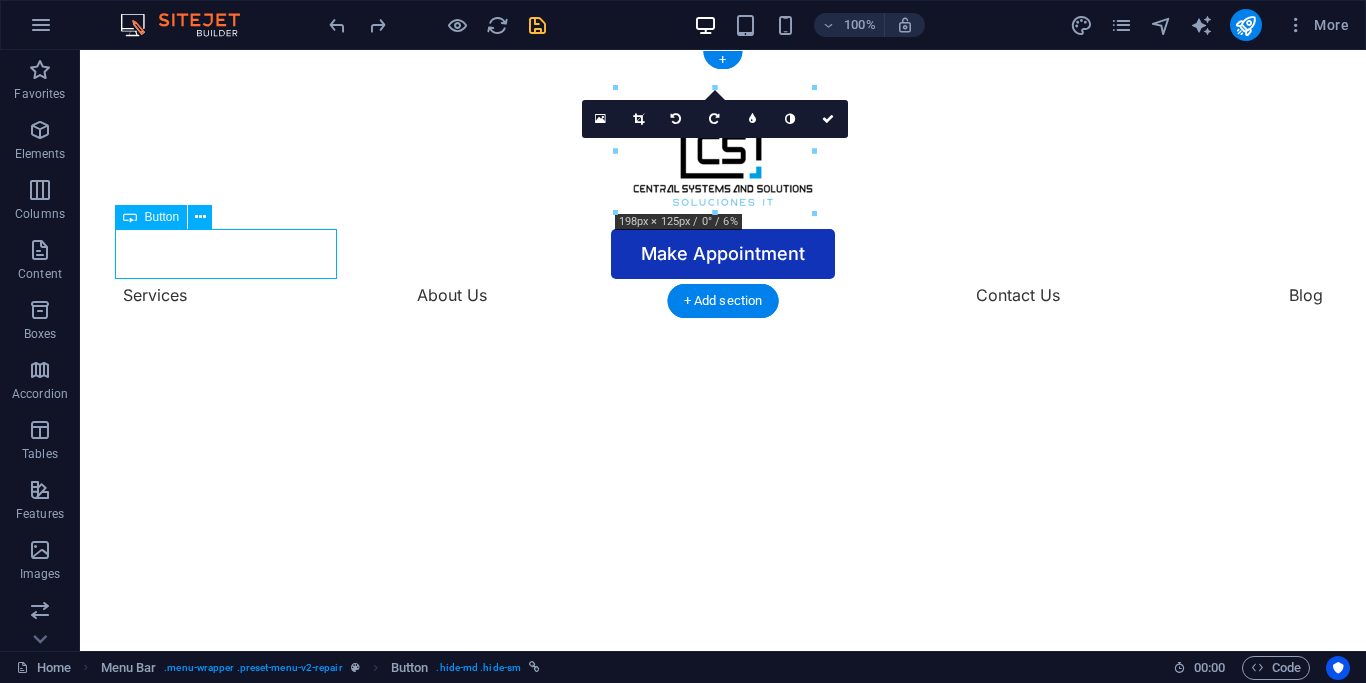 drag, startPoint x: 260, startPoint y: 259, endPoint x: 319, endPoint y: 254, distance: 59.211487 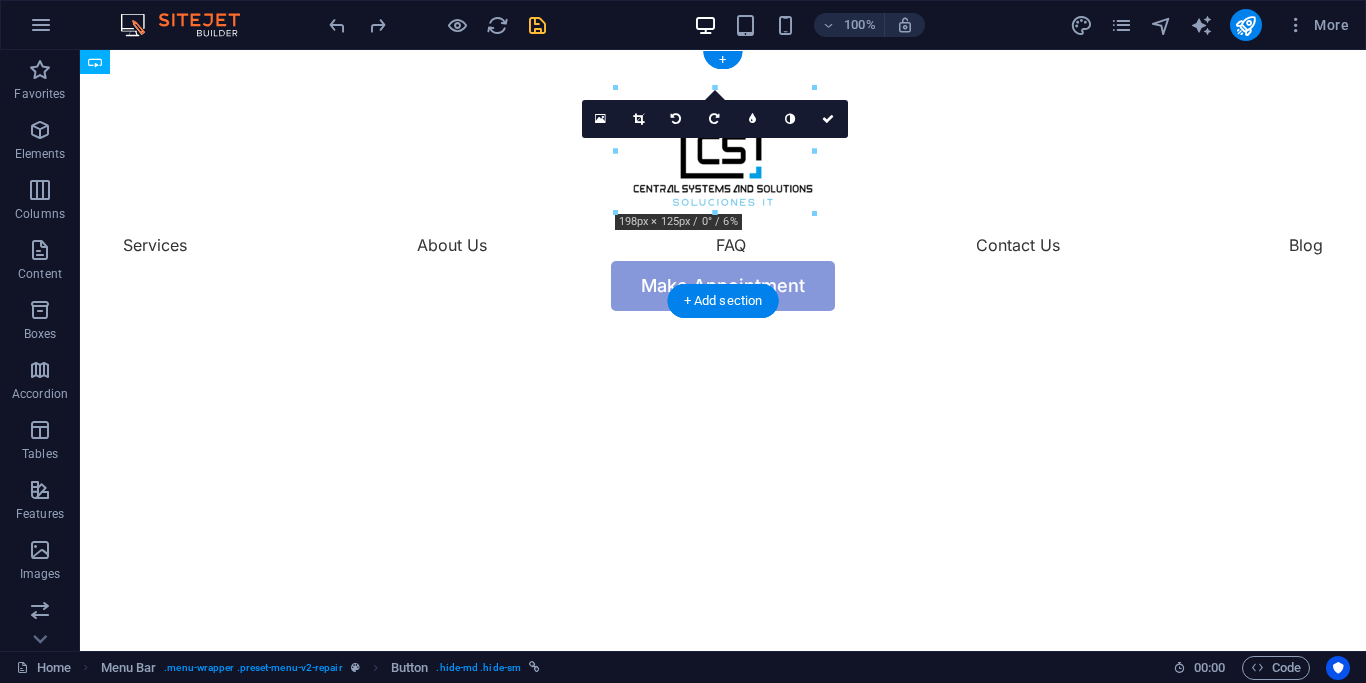 drag, startPoint x: 293, startPoint y: 251, endPoint x: 466, endPoint y: 261, distance: 173.28877 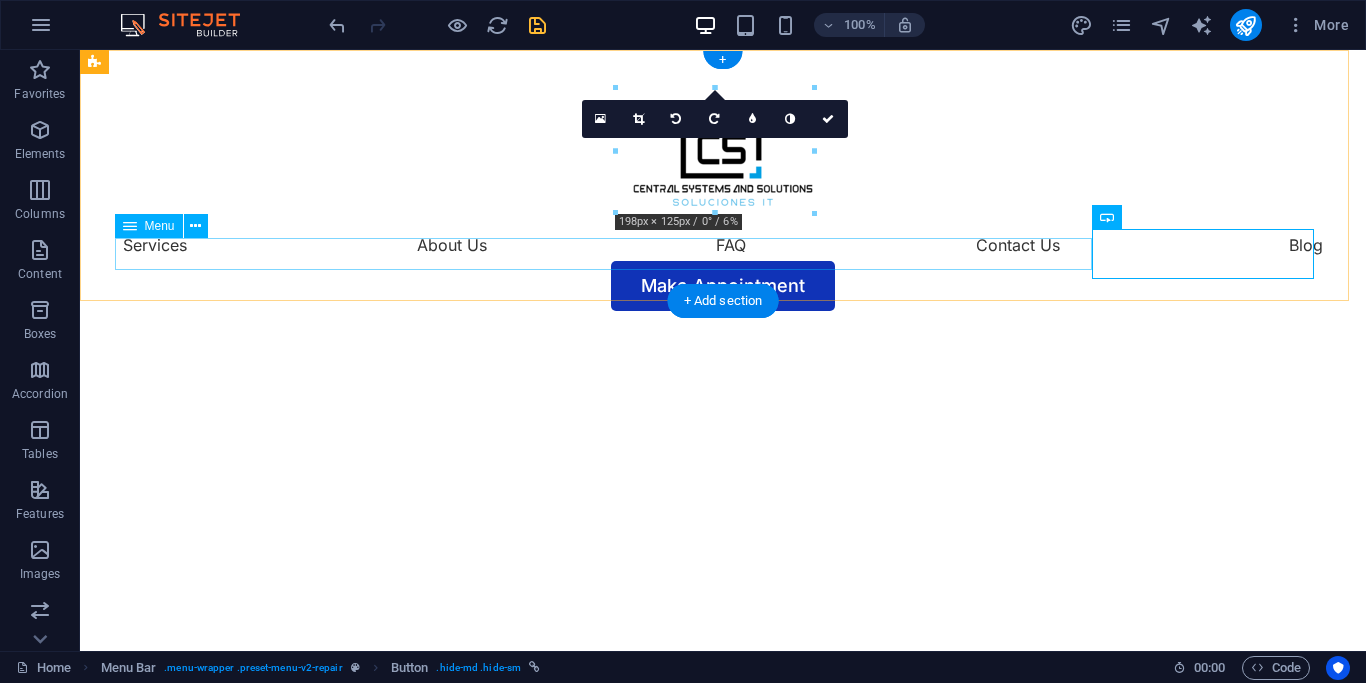 click on "Services About Us FAQ Contact Us Blog" at bounding box center (723, 245) 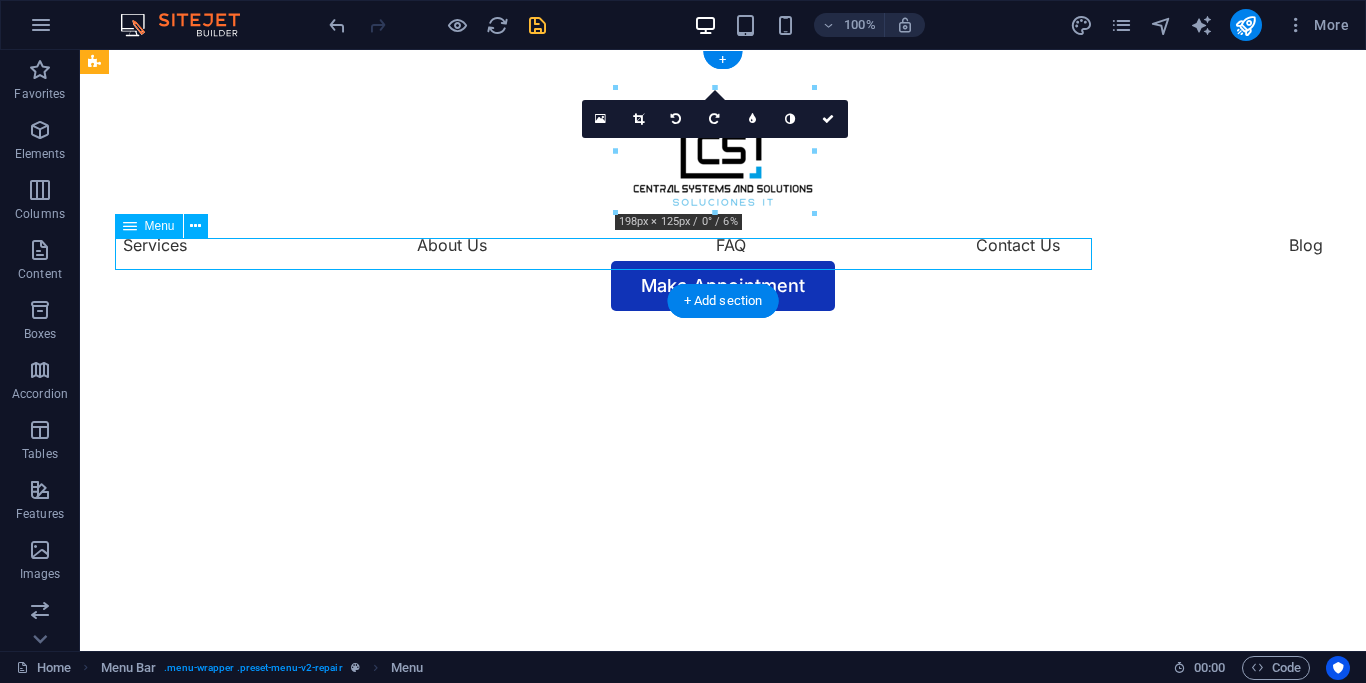 click on "Services About Us FAQ Contact Us Blog" at bounding box center (723, 245) 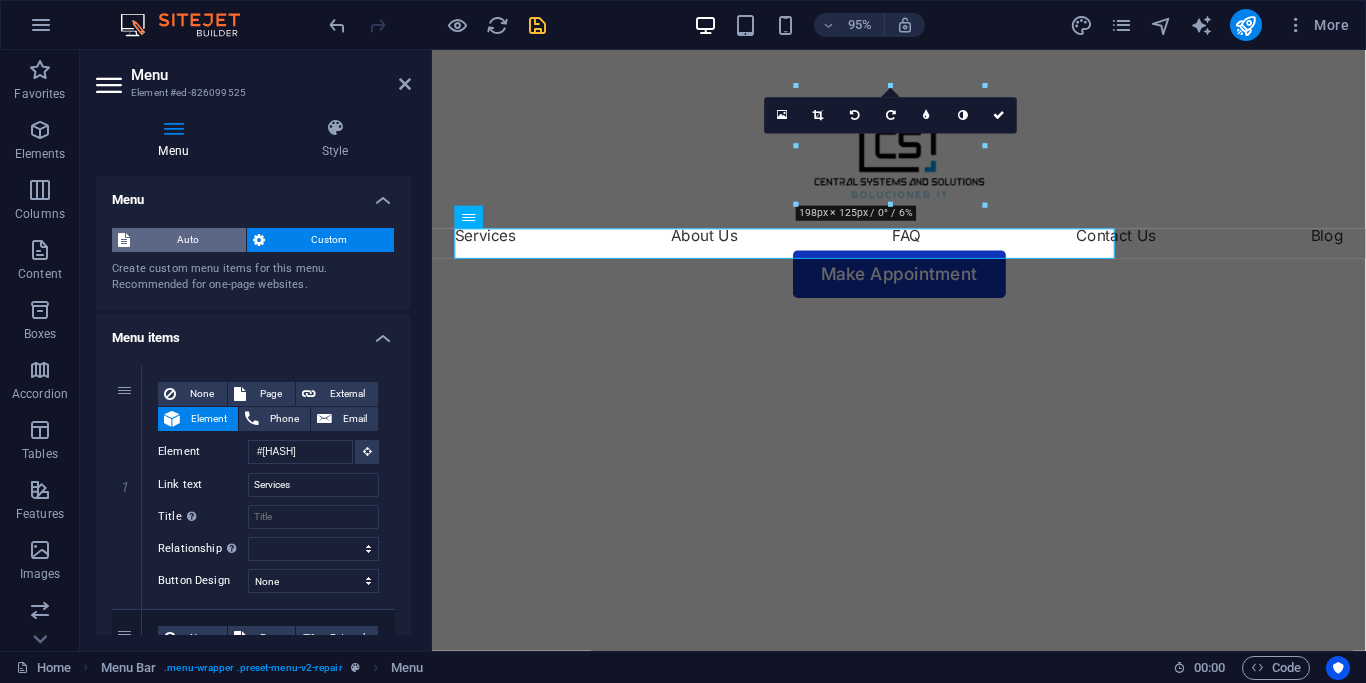 click on "Auto" at bounding box center [188, 240] 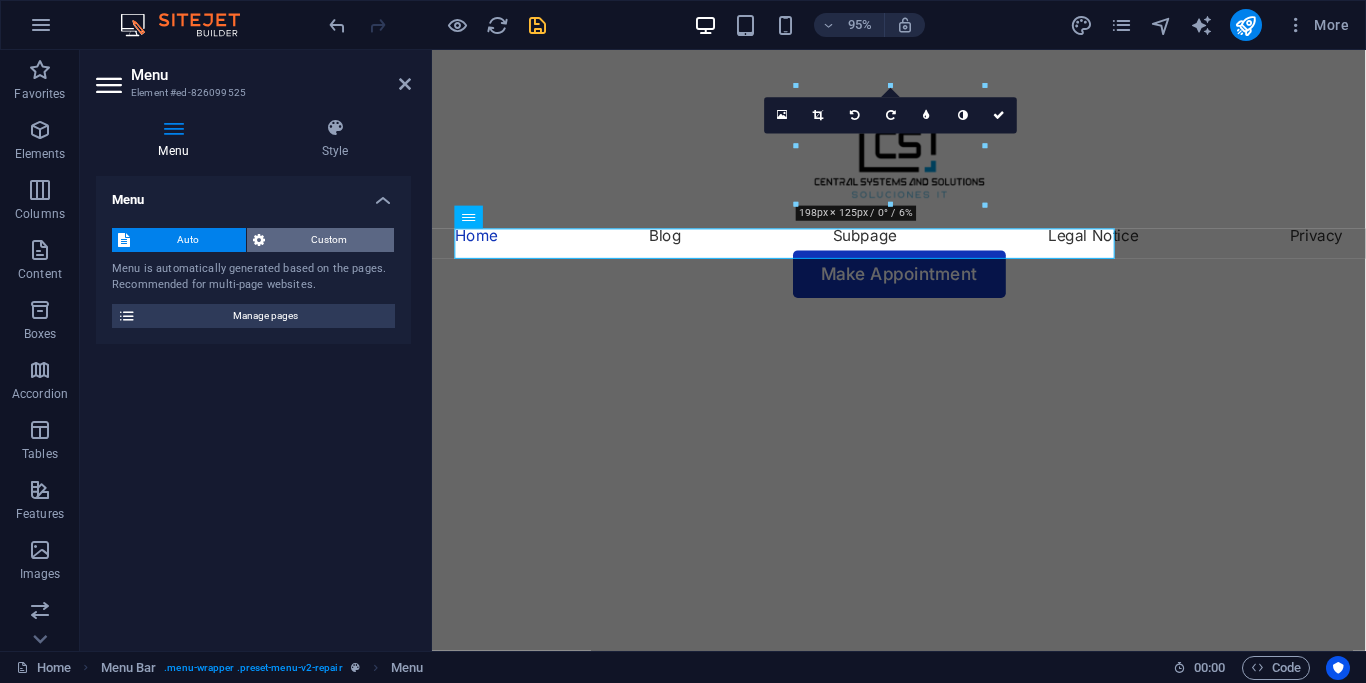 click on "Custom" at bounding box center [330, 240] 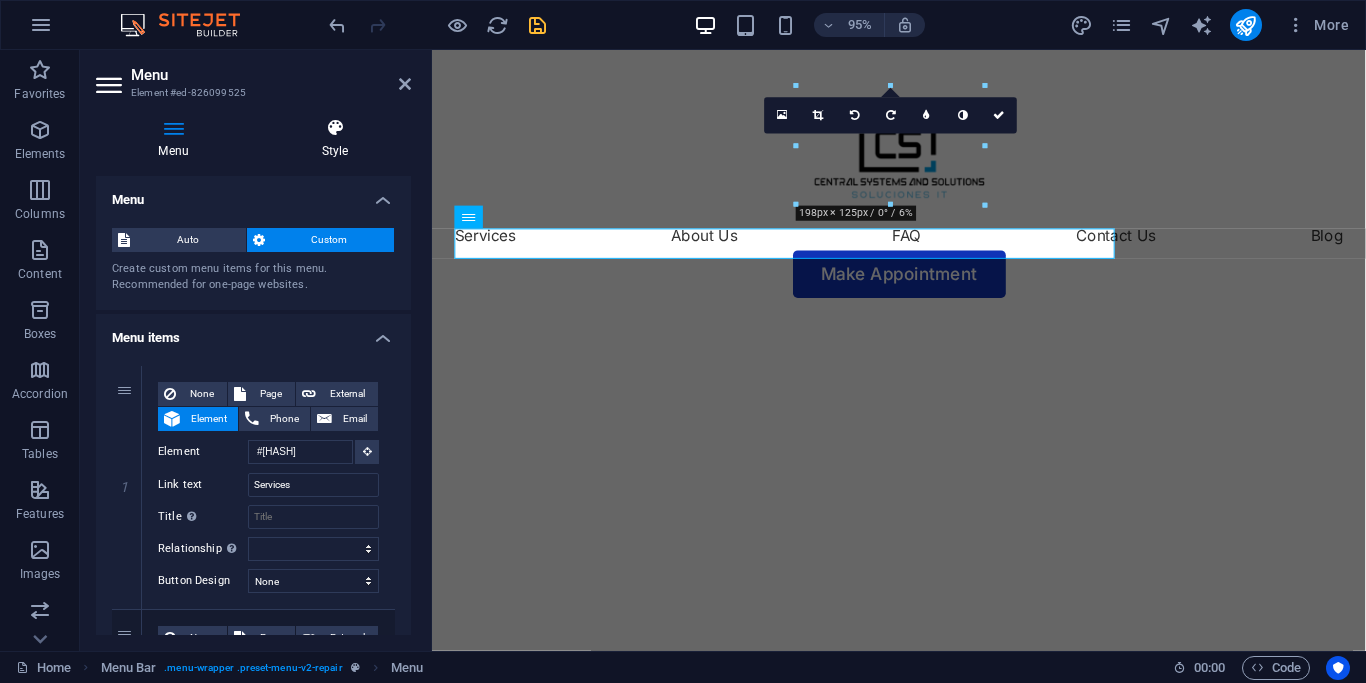 click at bounding box center (335, 128) 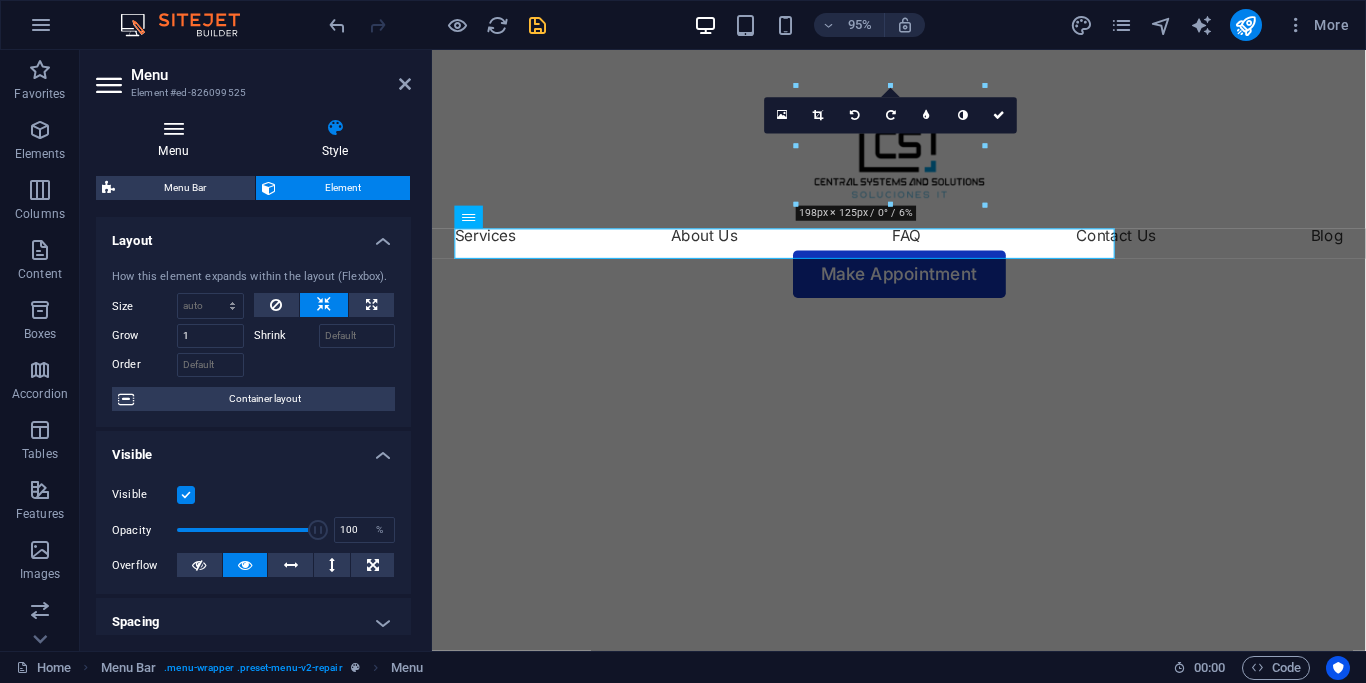 click at bounding box center (173, 128) 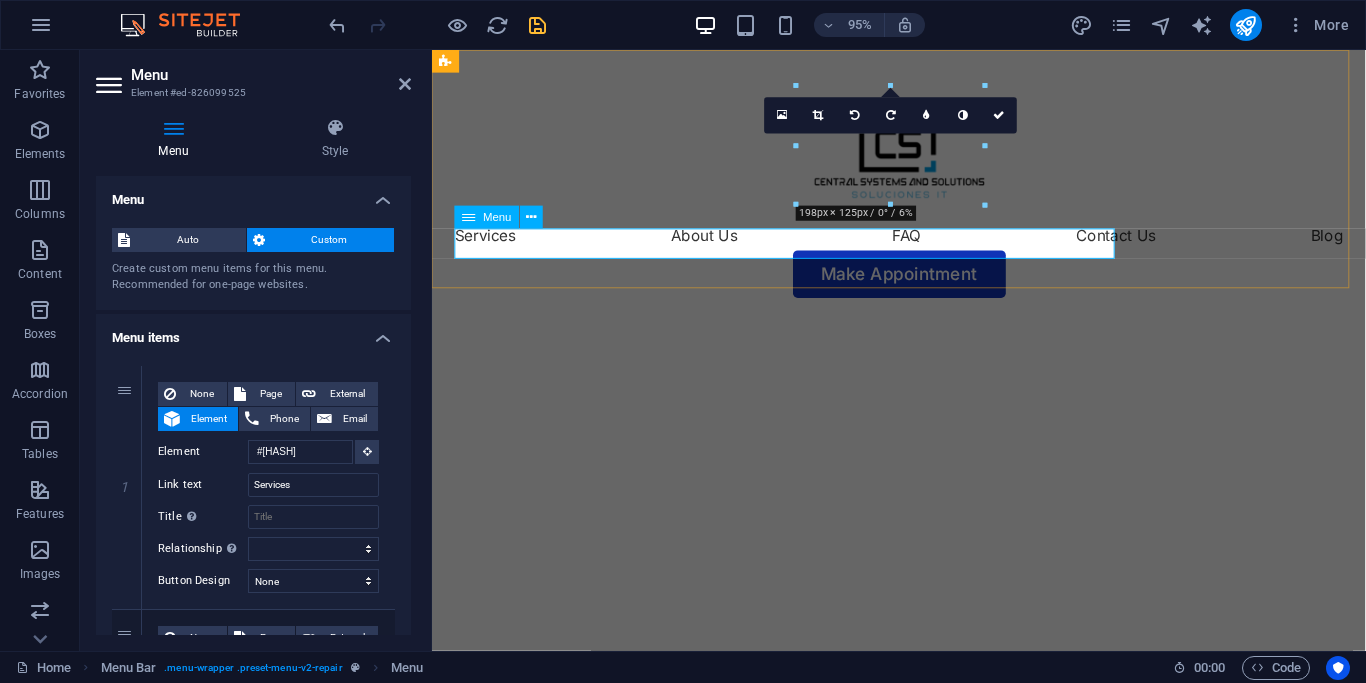 click on "Services About Us FAQ Contact Us Blog" at bounding box center [923, 245] 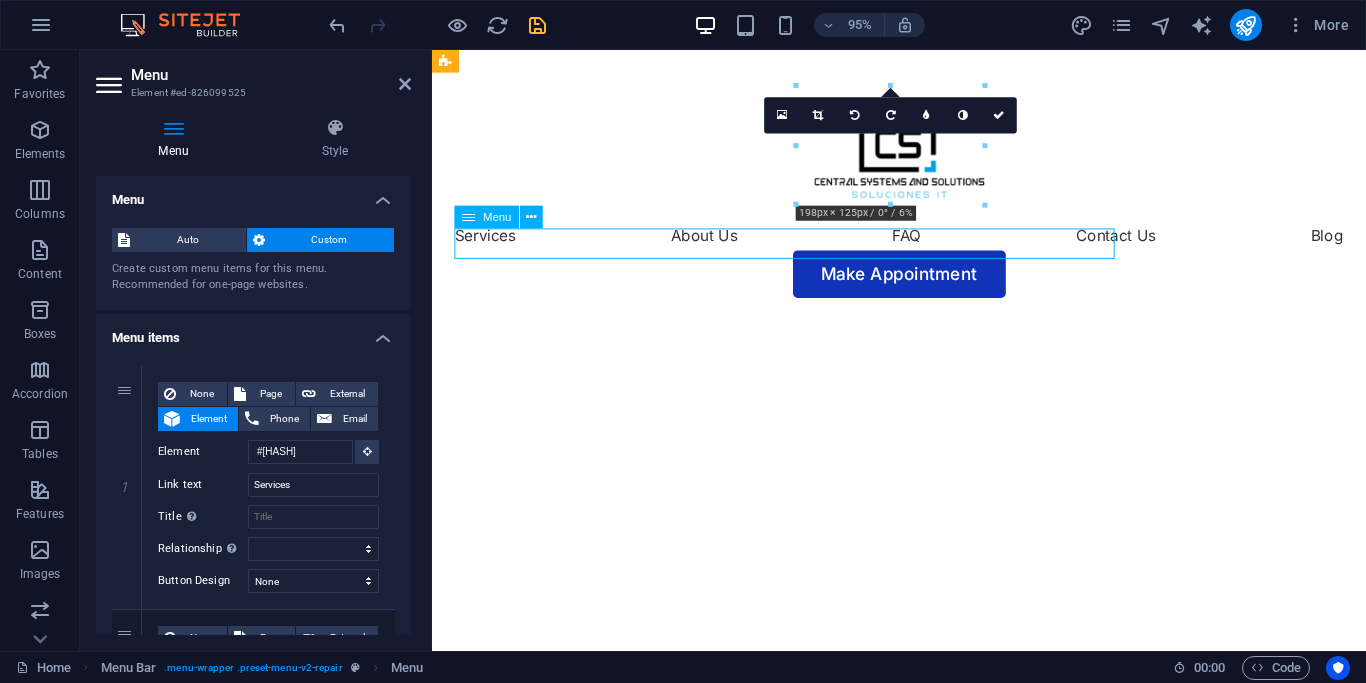 drag, startPoint x: 1131, startPoint y: 243, endPoint x: 1058, endPoint y: 243, distance: 73 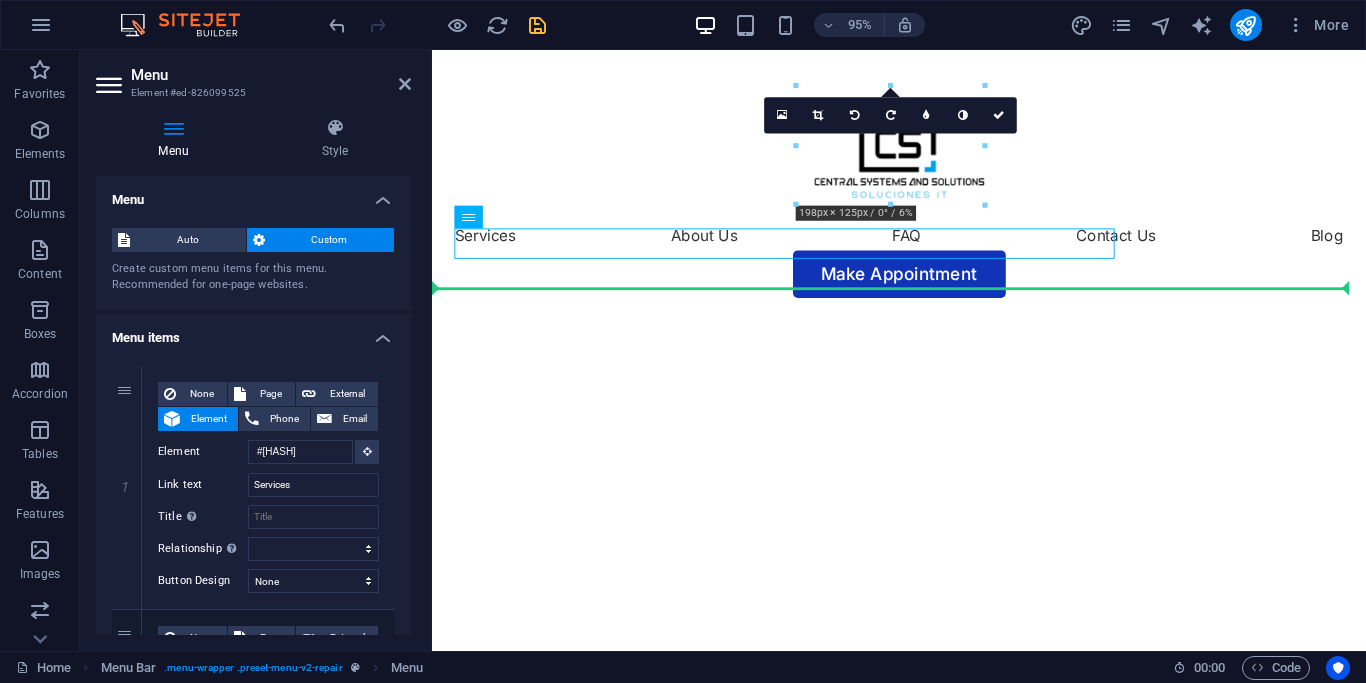 drag, startPoint x: 1057, startPoint y: 254, endPoint x: 1058, endPoint y: 271, distance: 17.029387 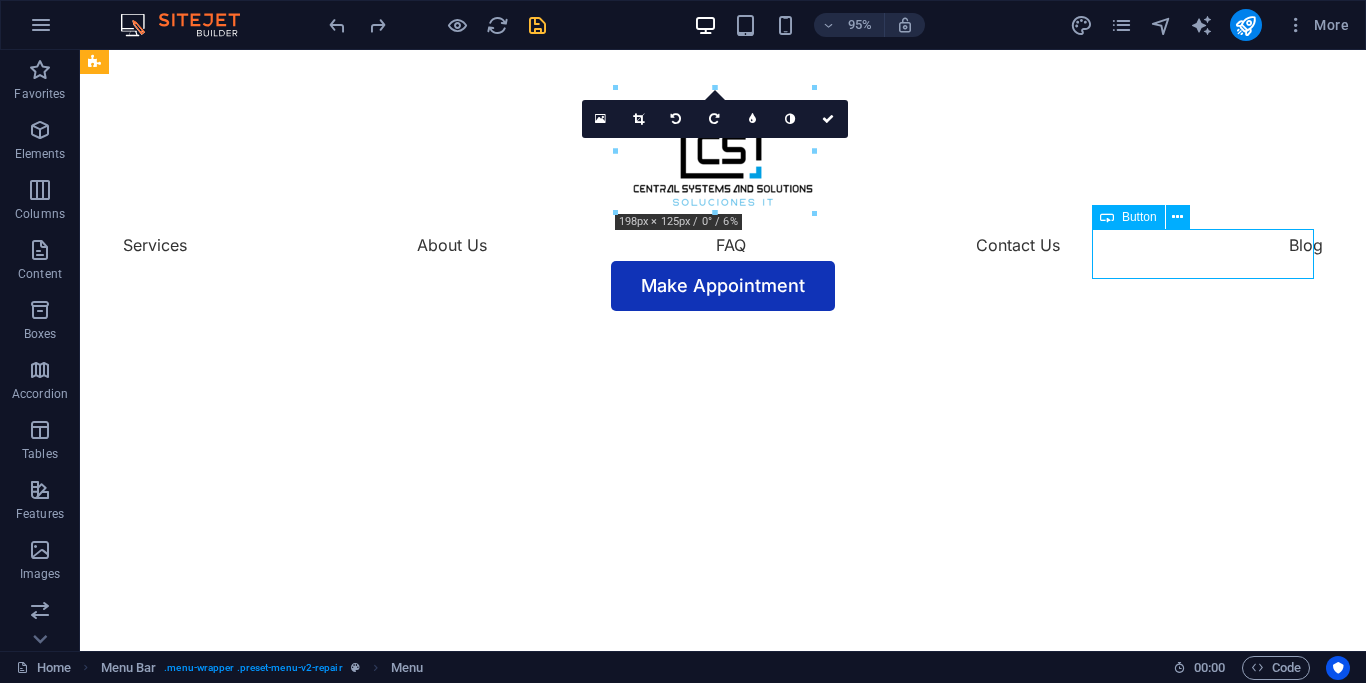 drag, startPoint x: 911, startPoint y: 258, endPoint x: 1255, endPoint y: 239, distance: 344.52432 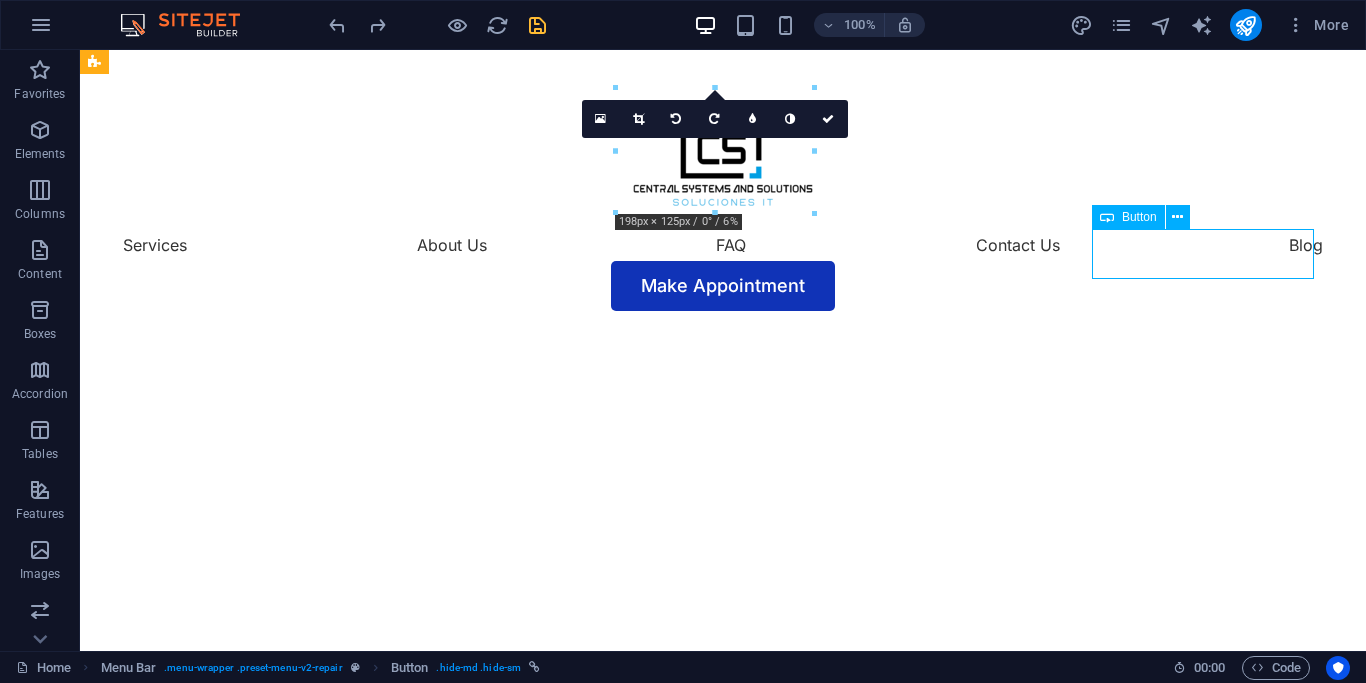 click on "Make Appointment" at bounding box center [723, 286] 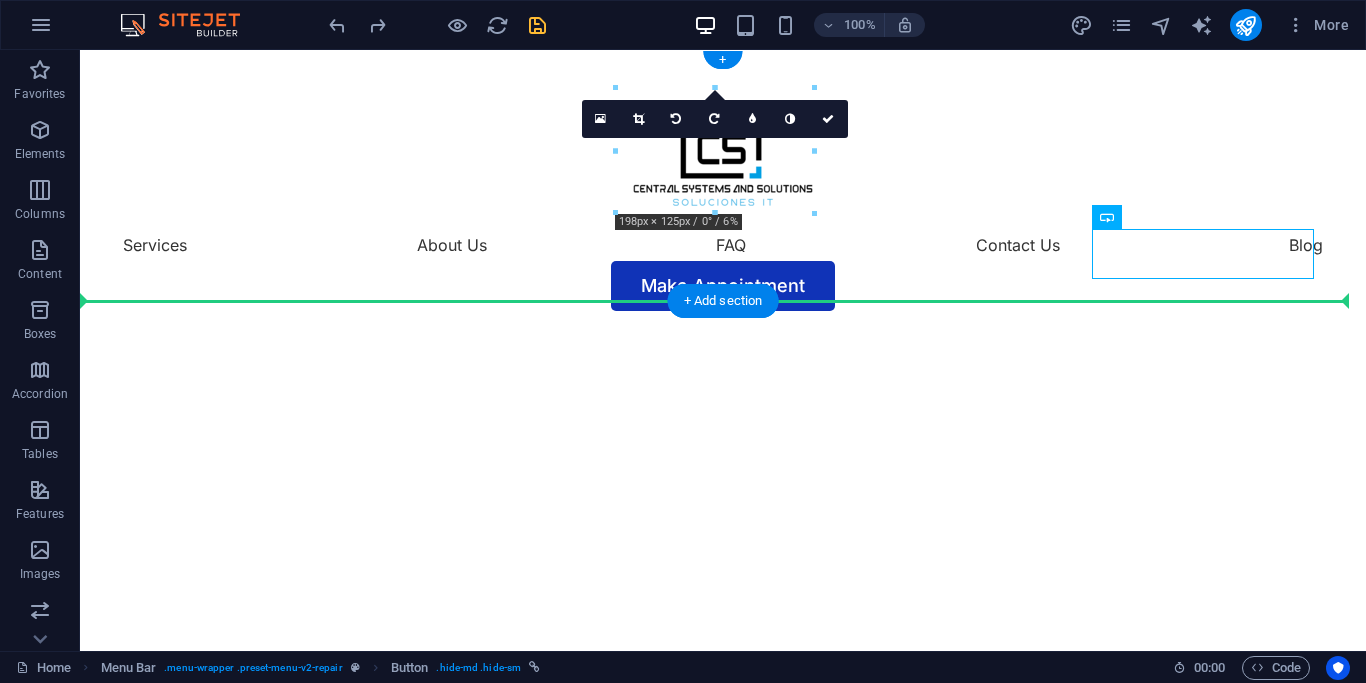drag, startPoint x: 1242, startPoint y: 258, endPoint x: 1173, endPoint y: 279, distance: 72.12489 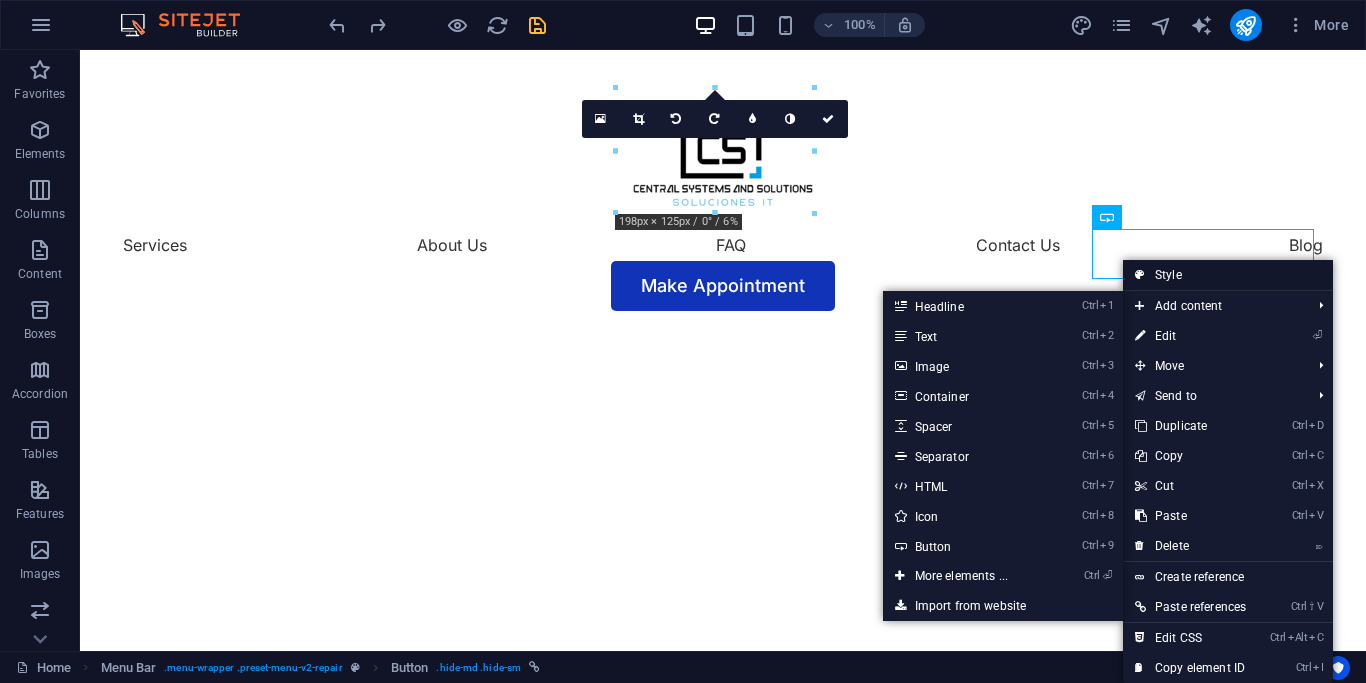 click on "Style" at bounding box center (1228, 275) 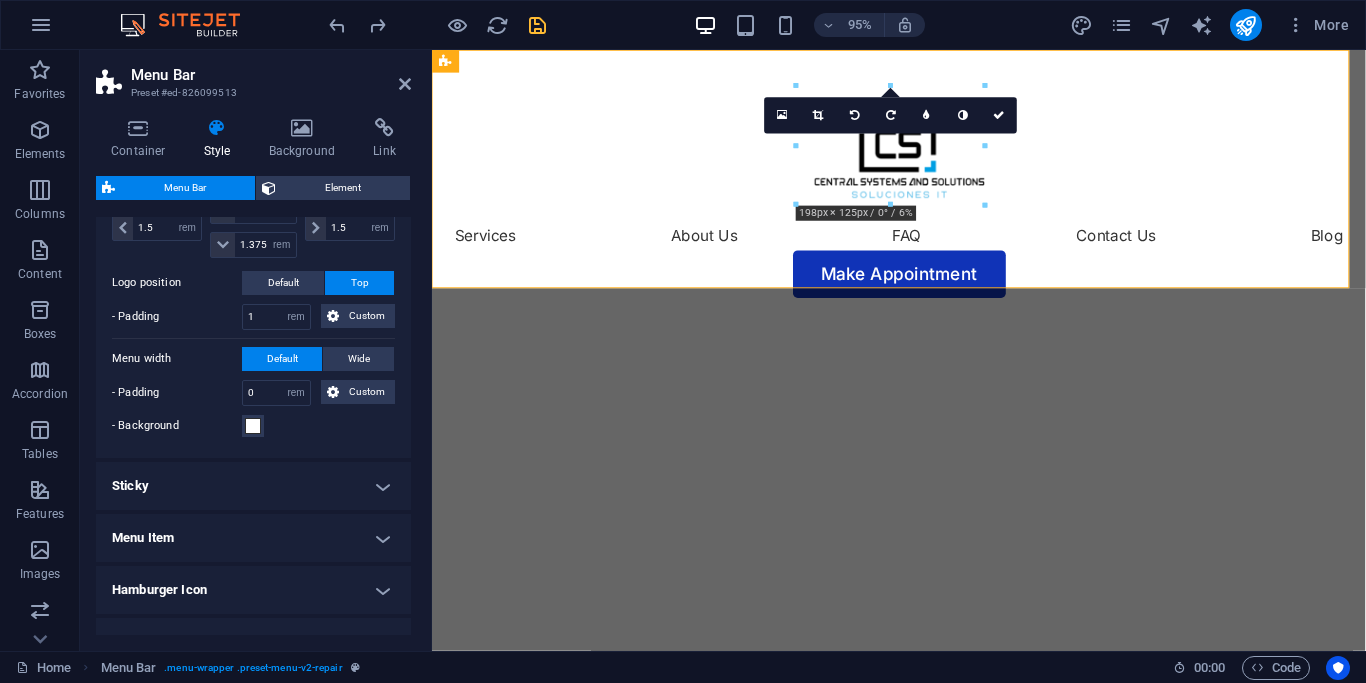 scroll, scrollTop: 540, scrollLeft: 0, axis: vertical 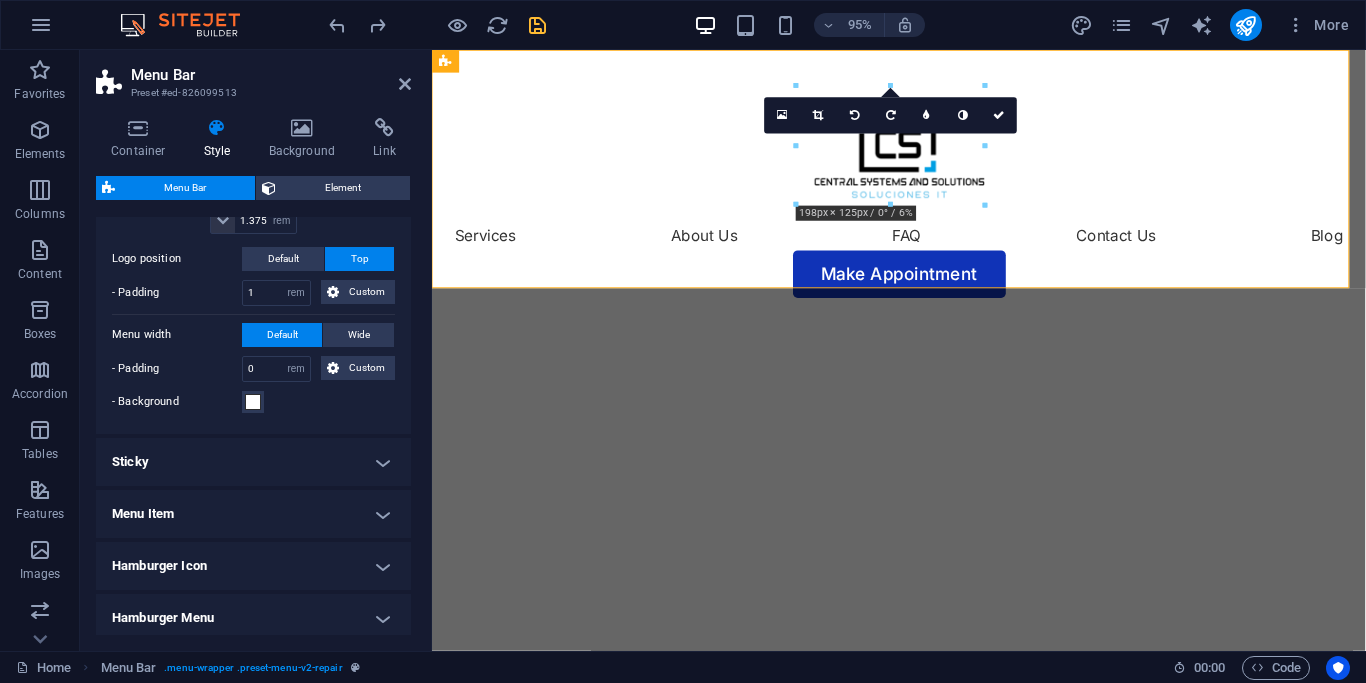 click on "Sticky" at bounding box center [253, 462] 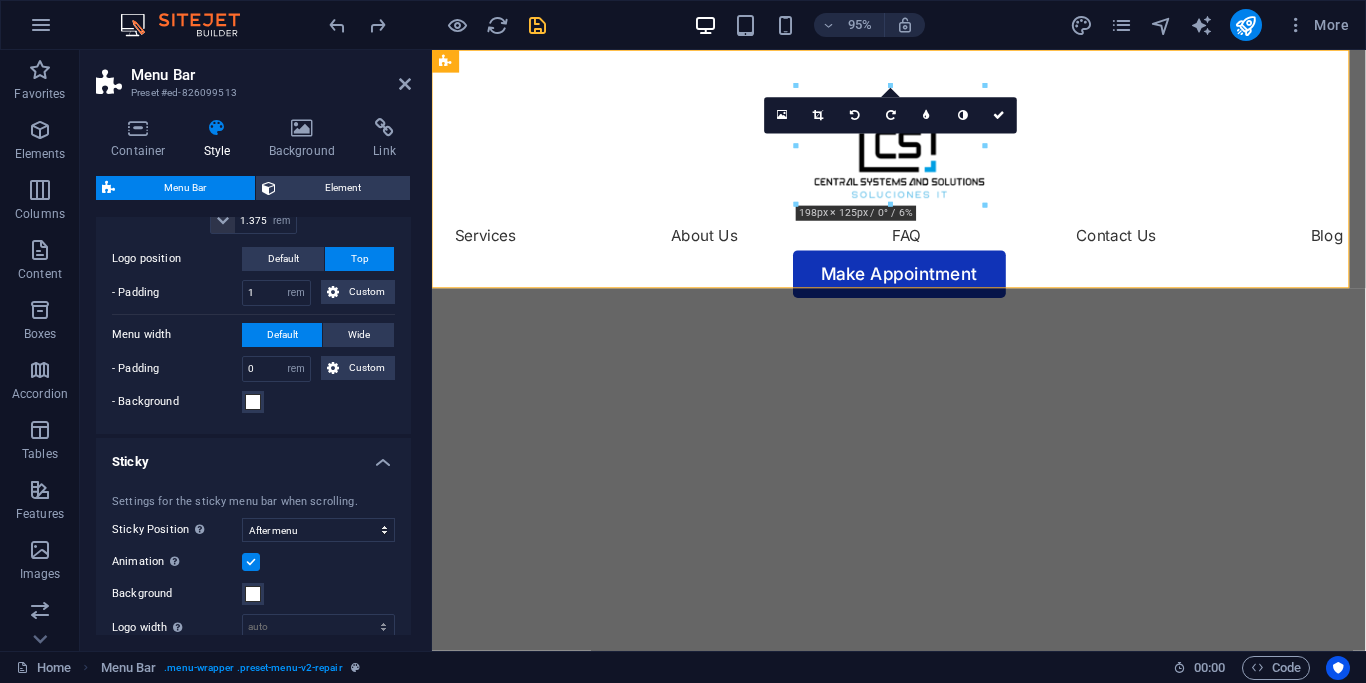 click on "Sticky" at bounding box center (253, 456) 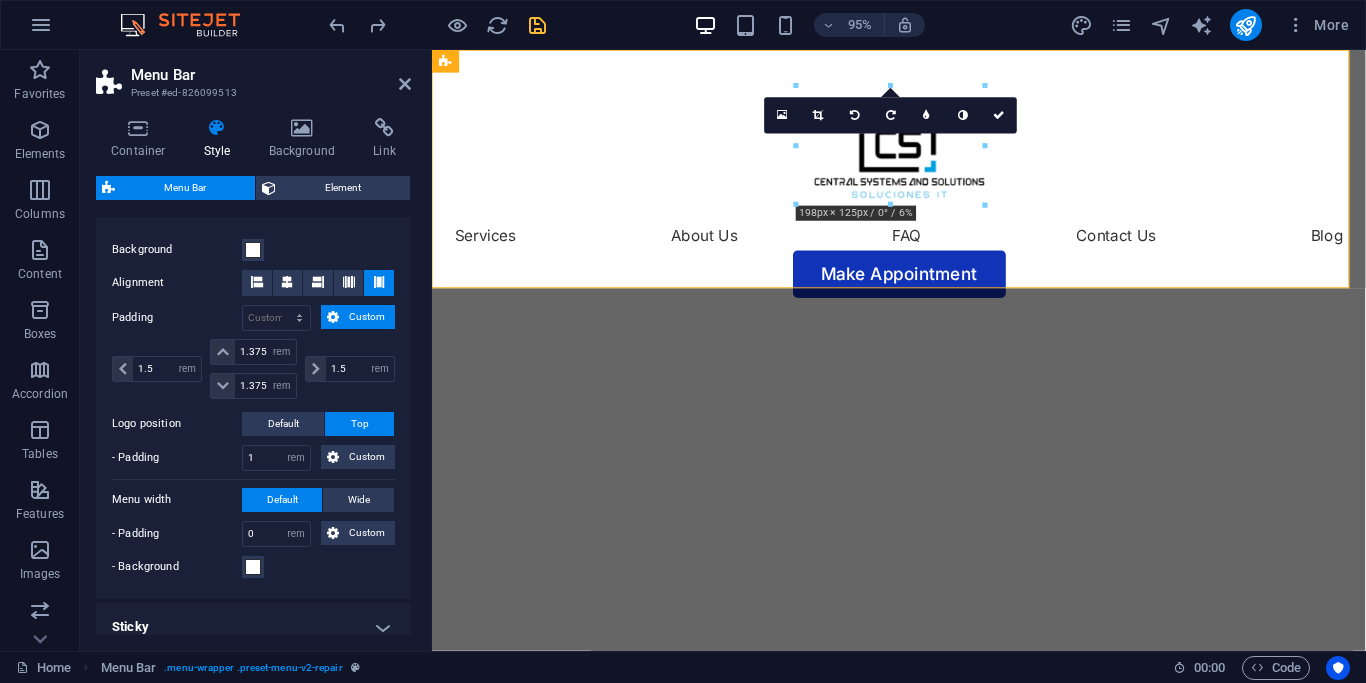 scroll, scrollTop: 450, scrollLeft: 0, axis: vertical 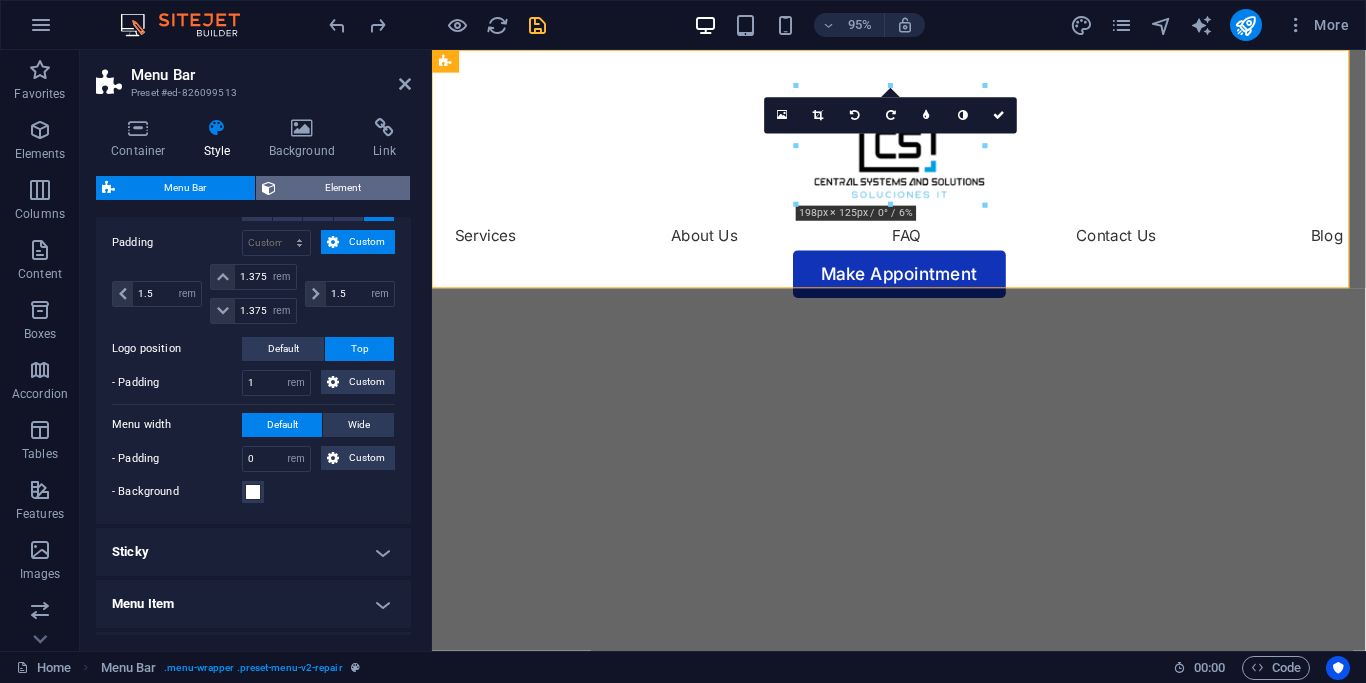 click on "Element" at bounding box center [343, 188] 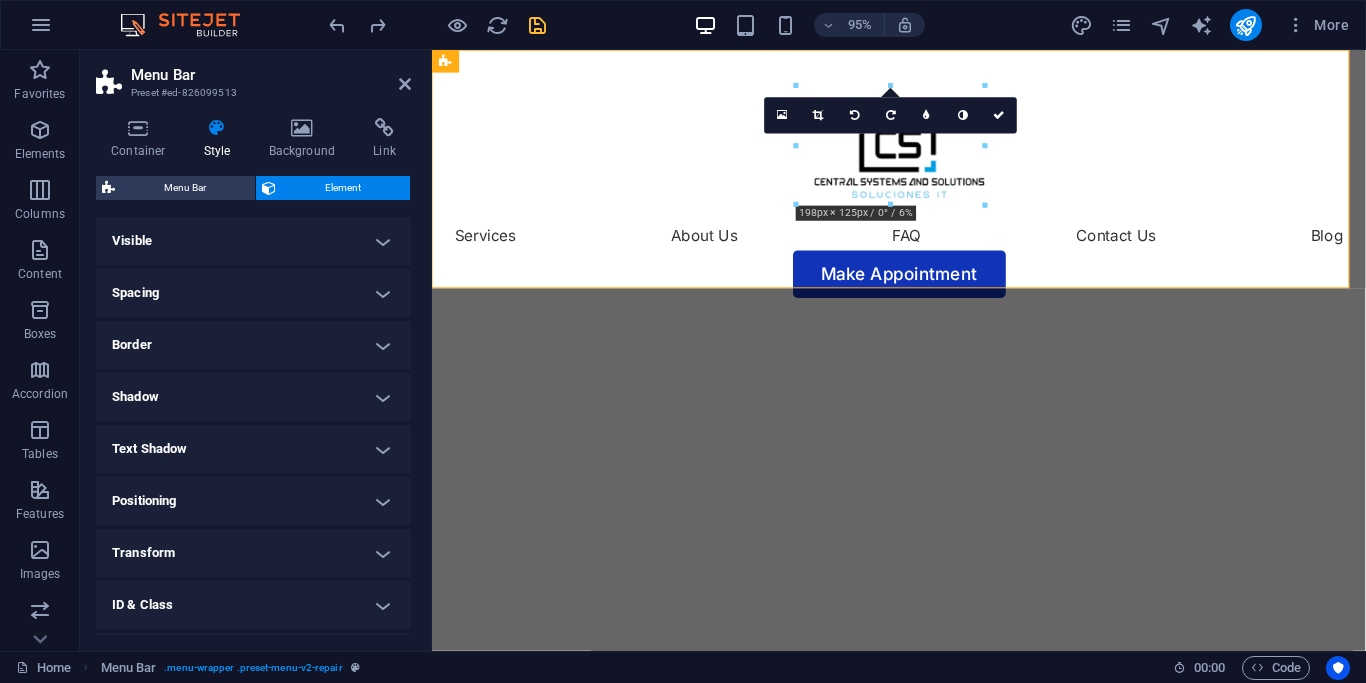click on "Visible" at bounding box center [253, 241] 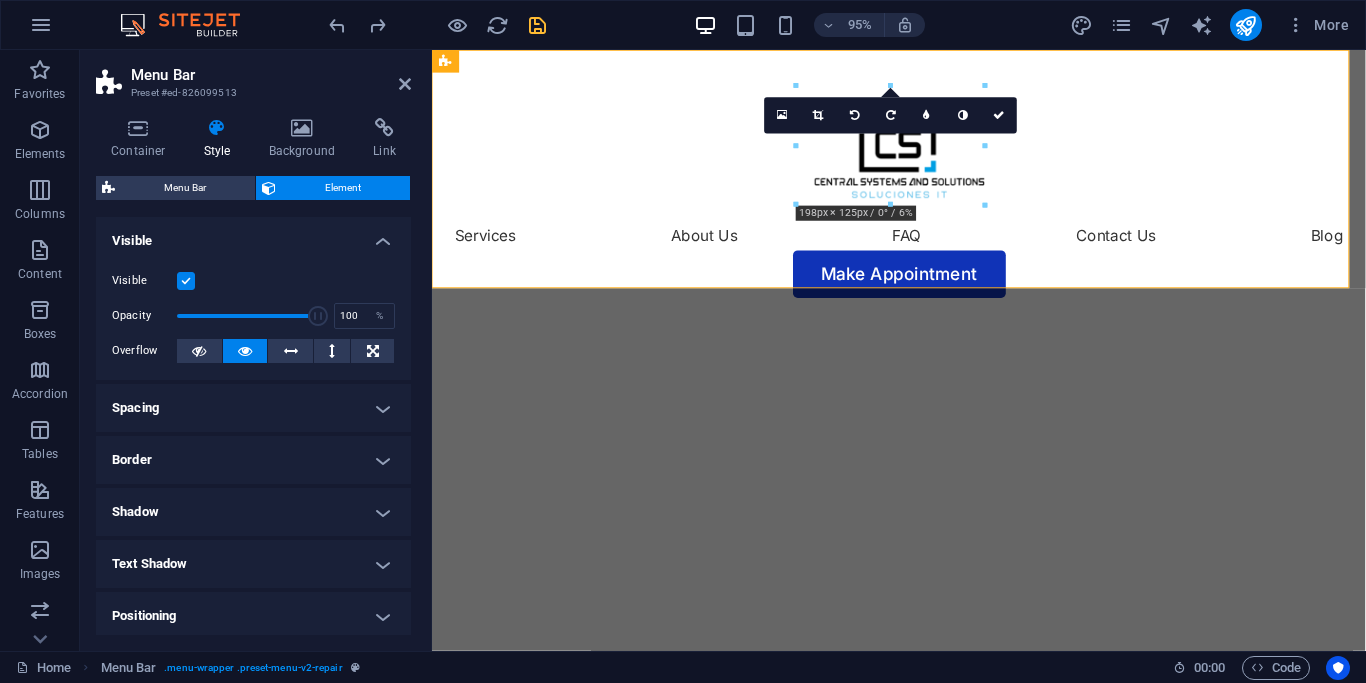 click on "Visible" at bounding box center [253, 235] 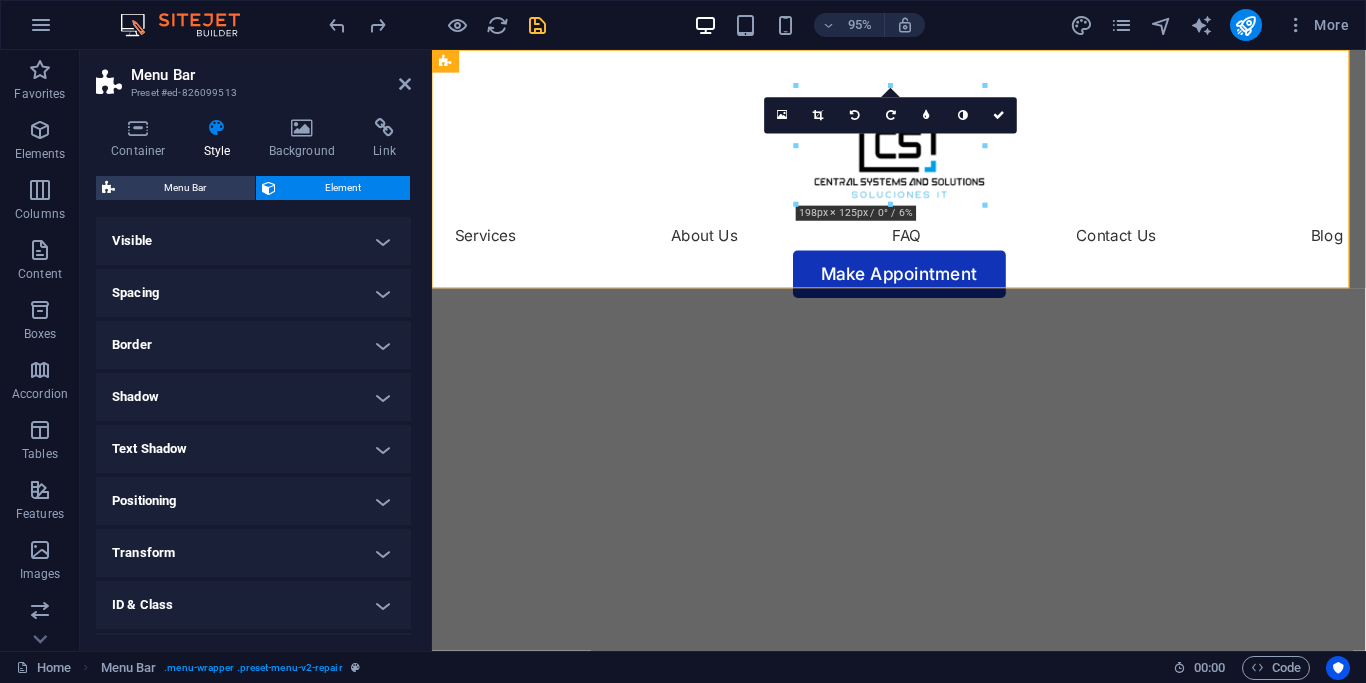 click on "Spacing" at bounding box center (253, 293) 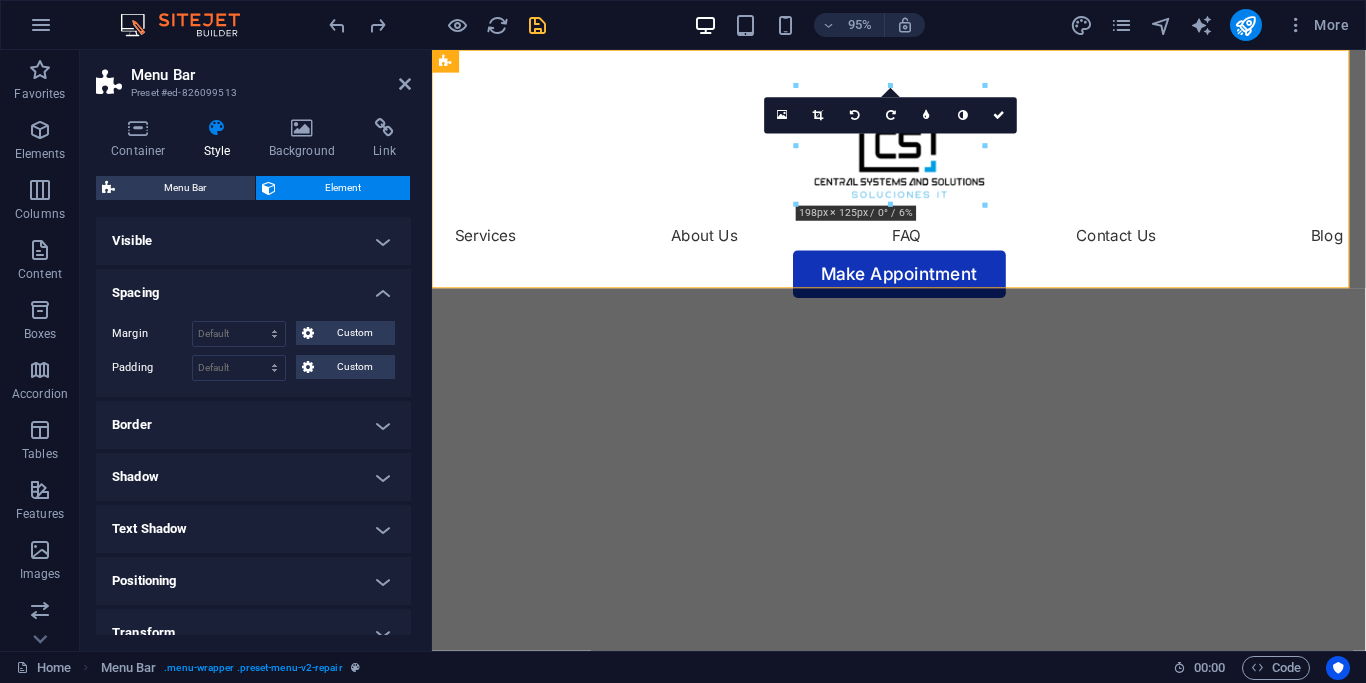 click on "Spacing" at bounding box center (253, 287) 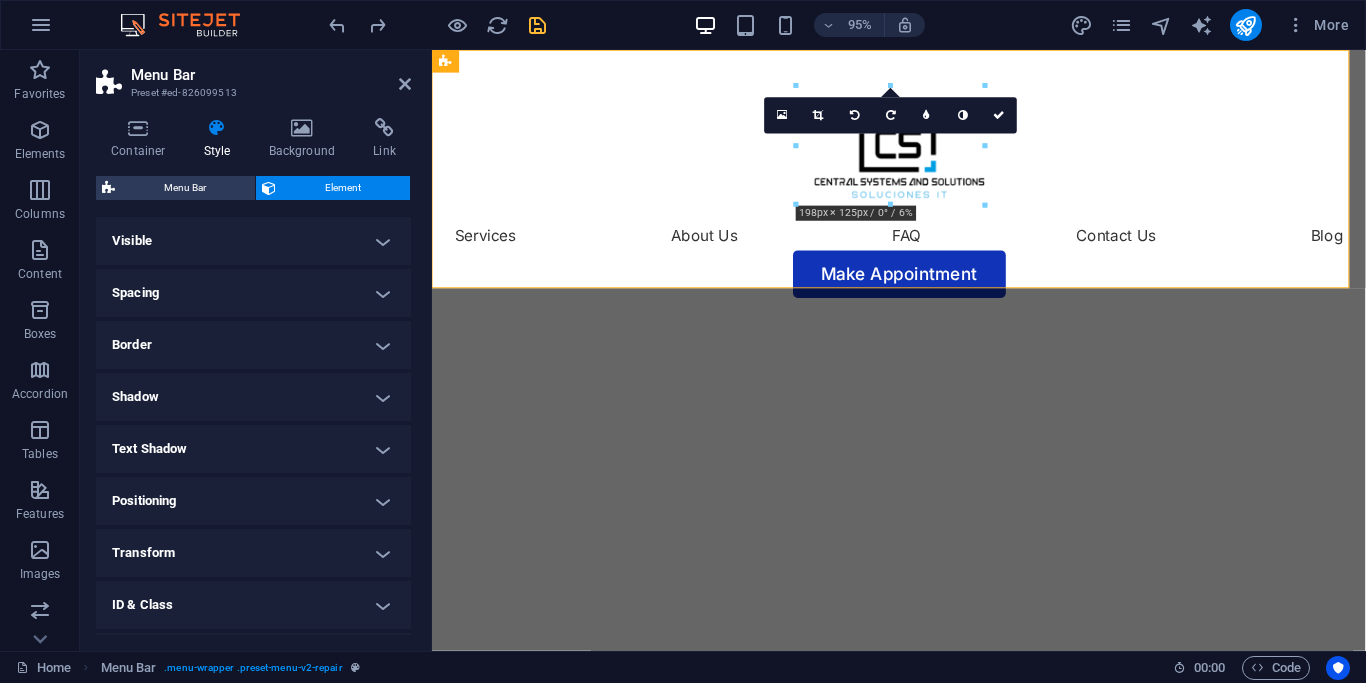 click on "Border" at bounding box center [253, 345] 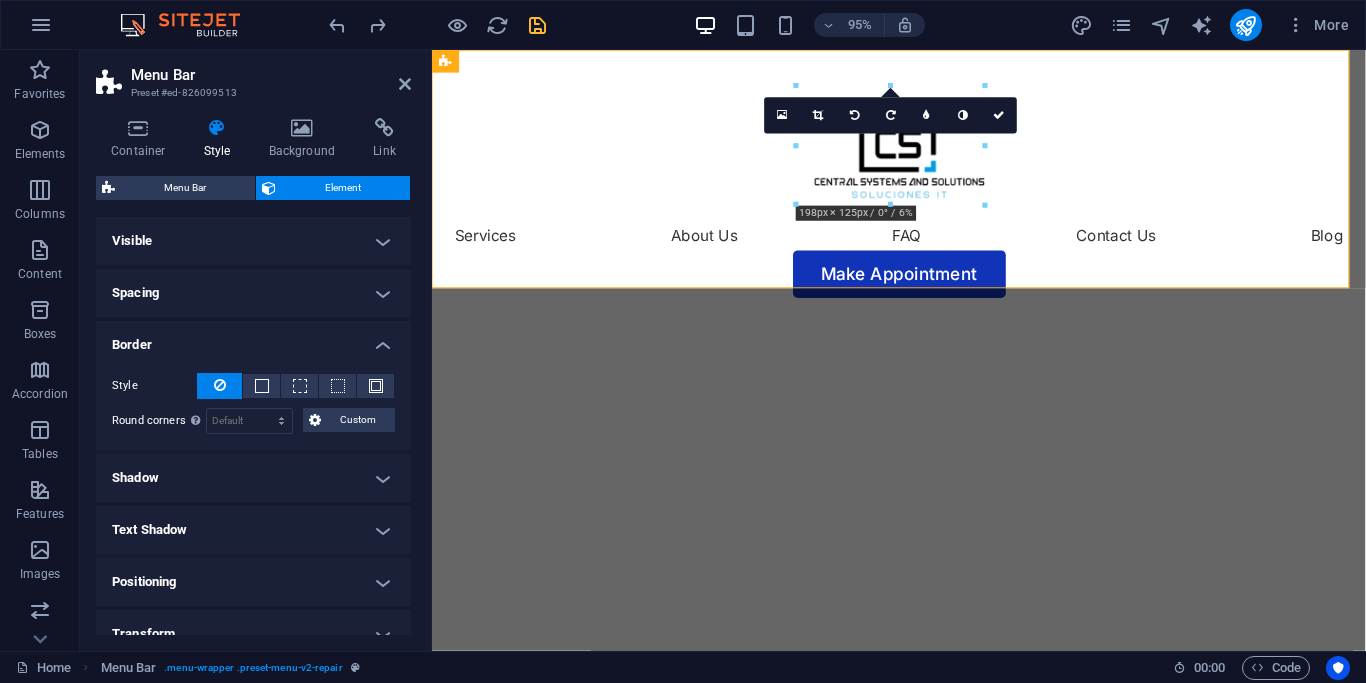 click on "Border" at bounding box center (253, 339) 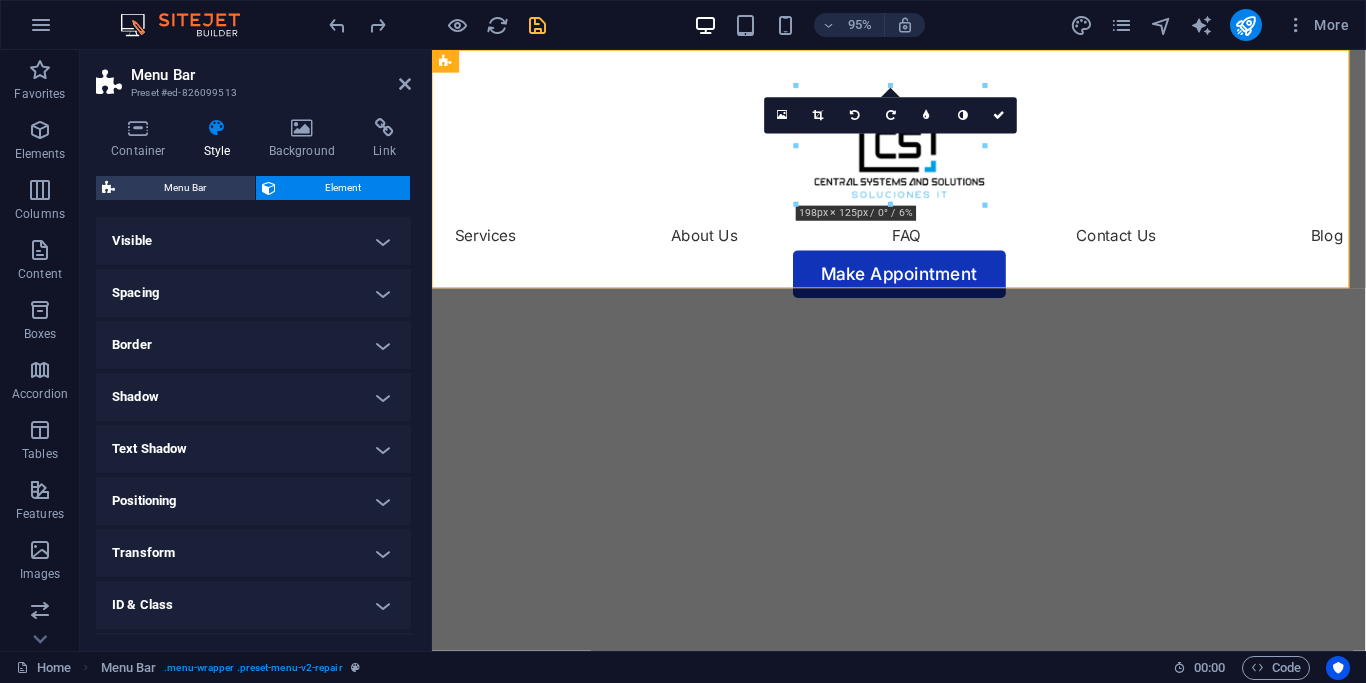 click on "Border" at bounding box center [253, 345] 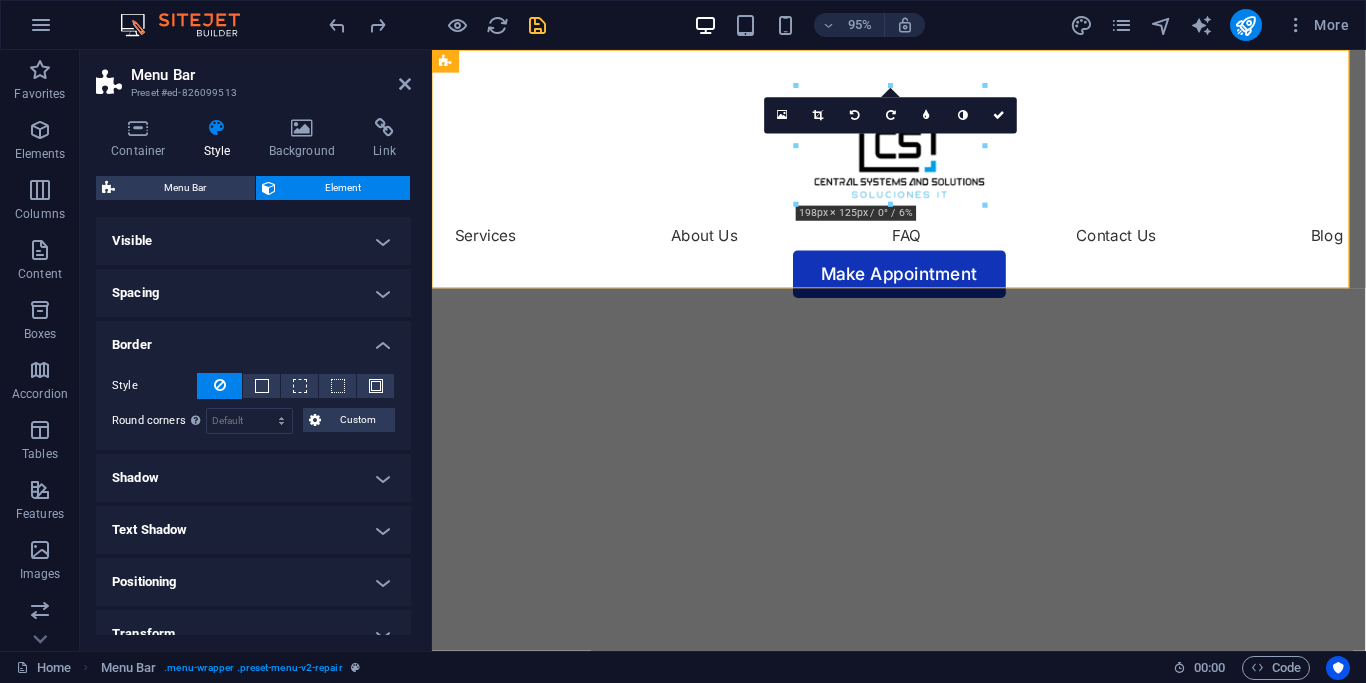 click on "Border" at bounding box center [253, 339] 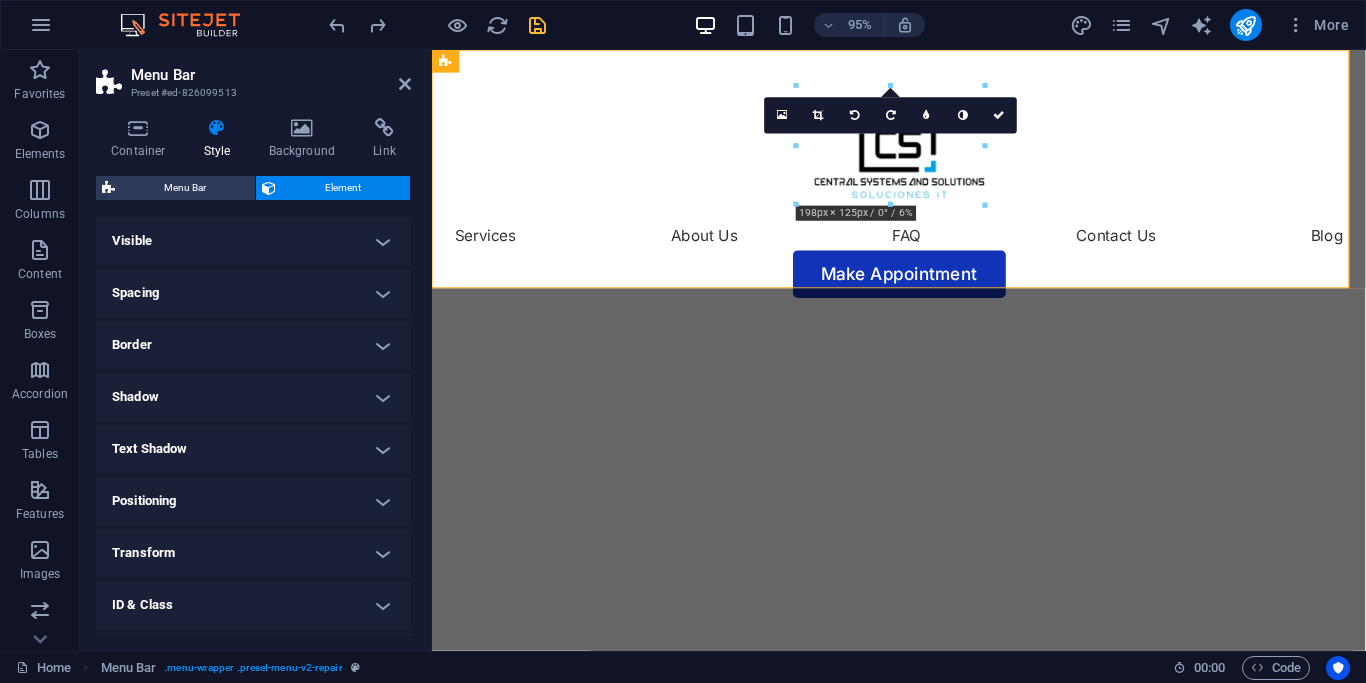 click on "Shadow" at bounding box center (253, 397) 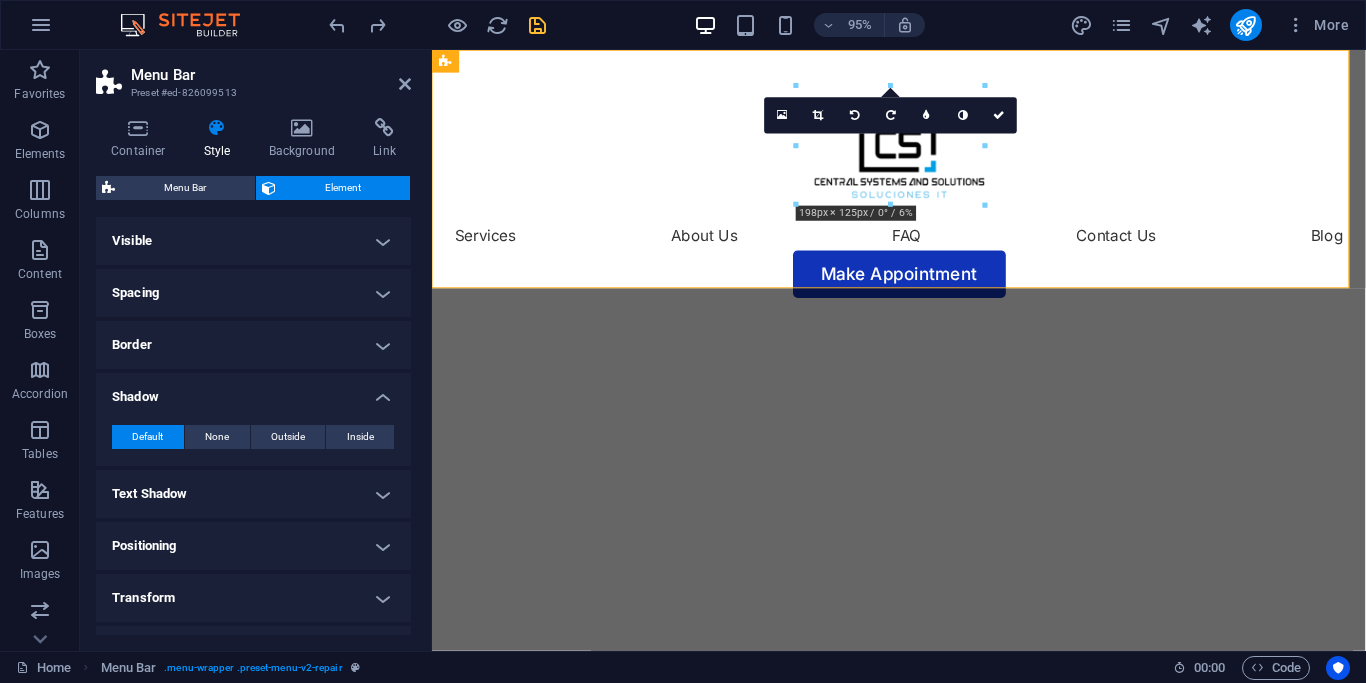 click on "Shadow" at bounding box center [253, 391] 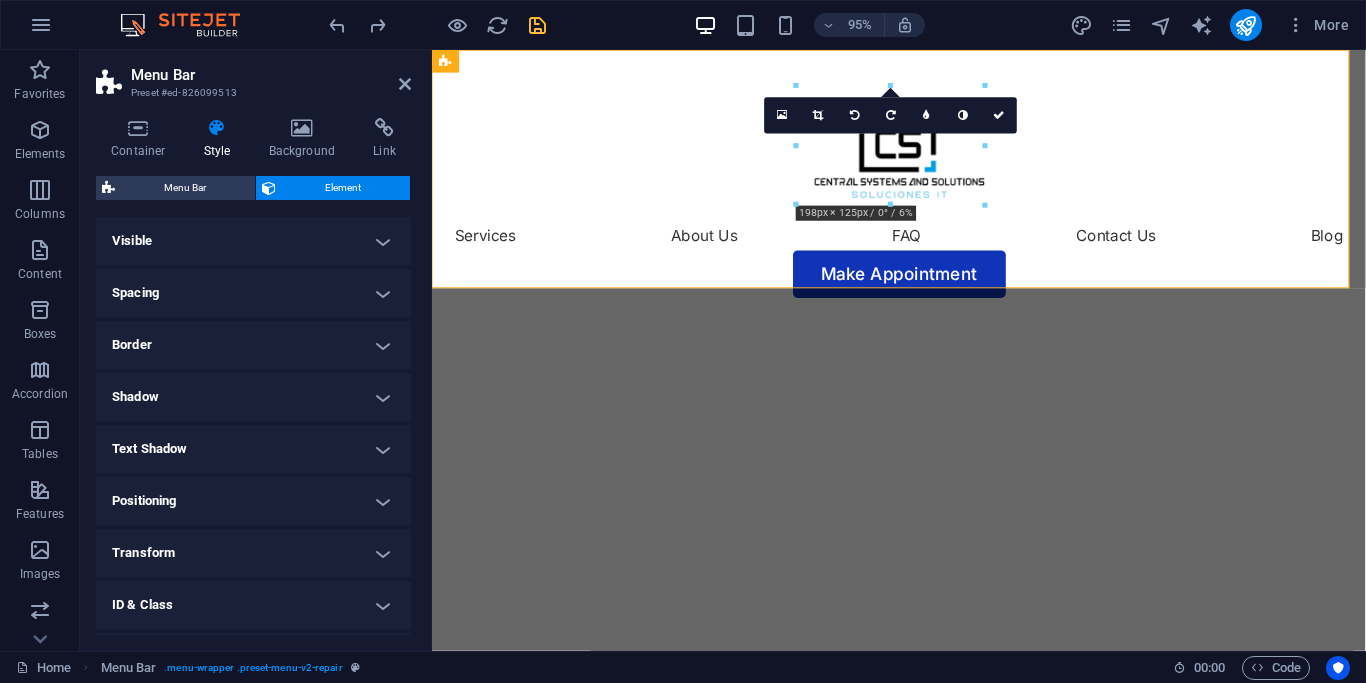 click on "Text Shadow" at bounding box center [253, 449] 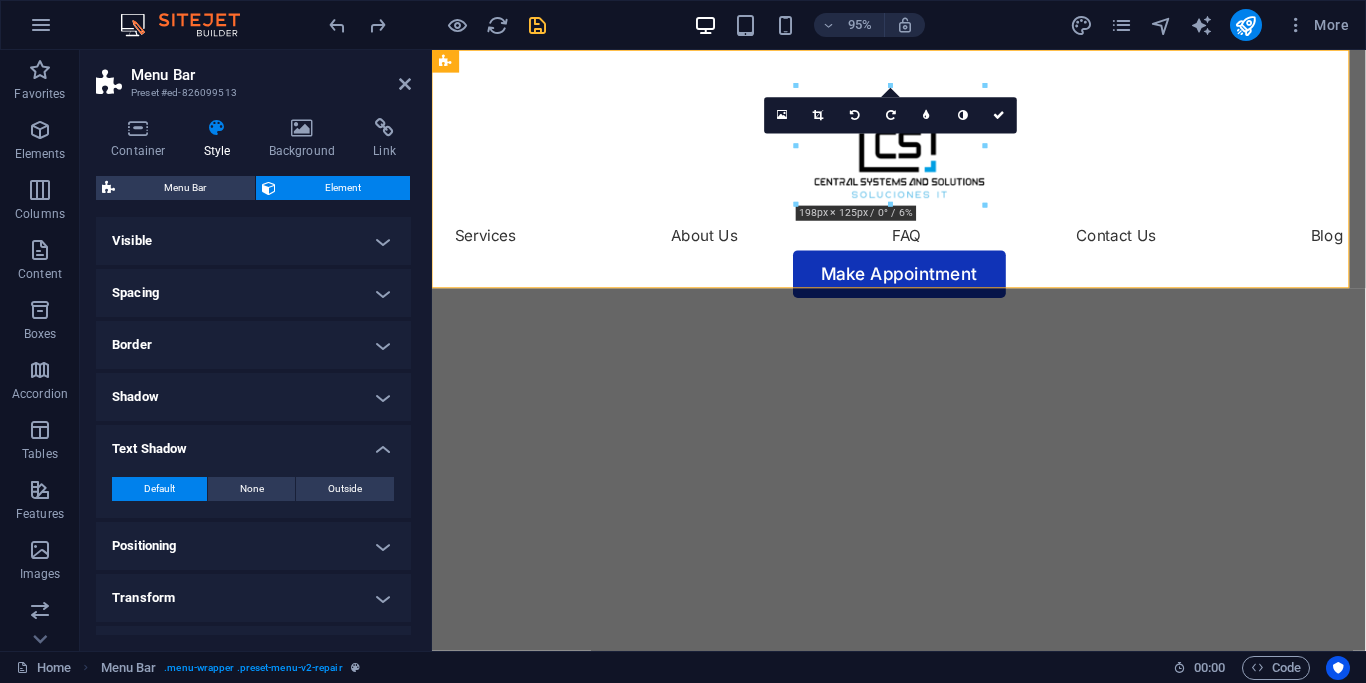 click on "Text Shadow" at bounding box center (253, 443) 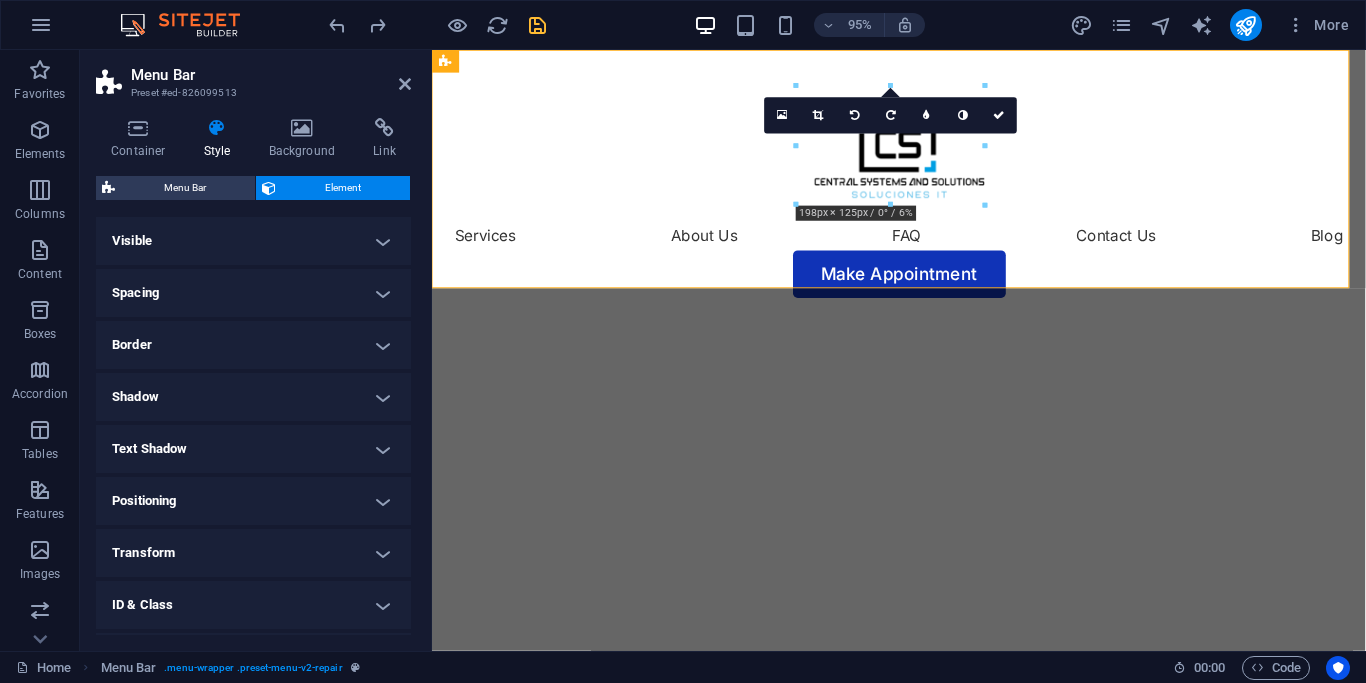 click on "Positioning" at bounding box center [253, 501] 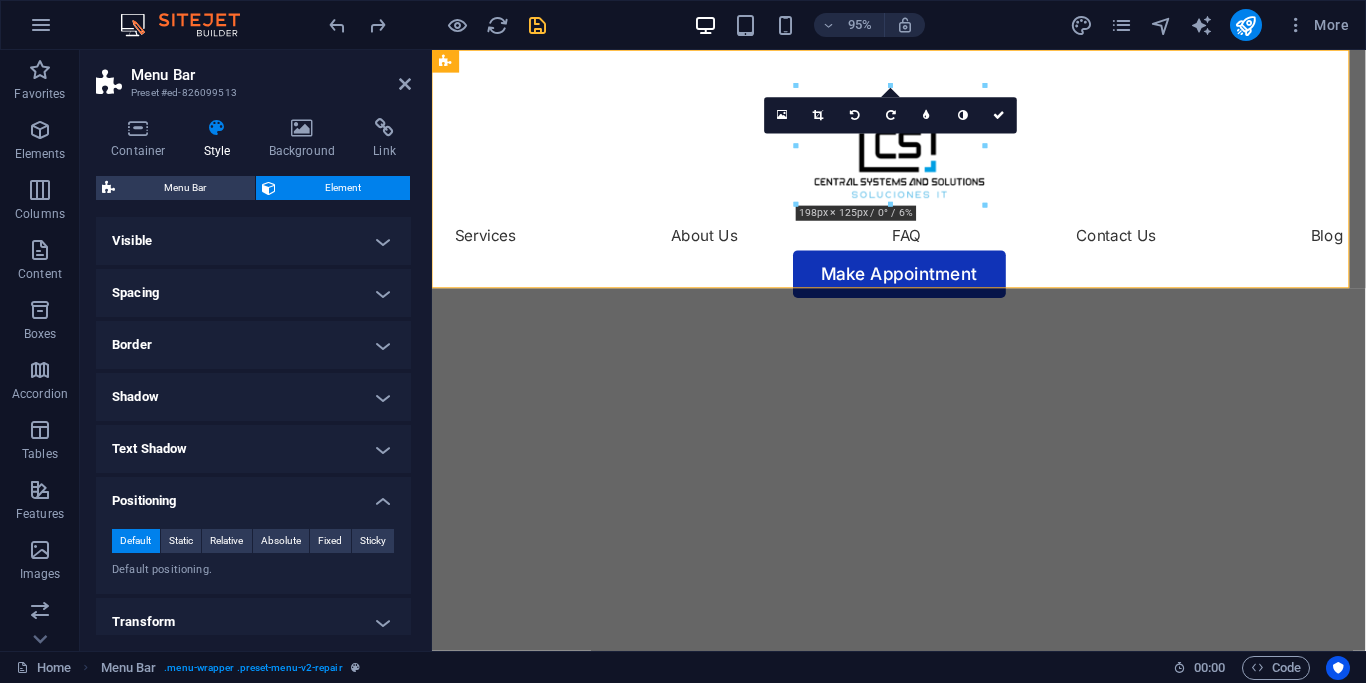 click on "Positioning" at bounding box center (253, 495) 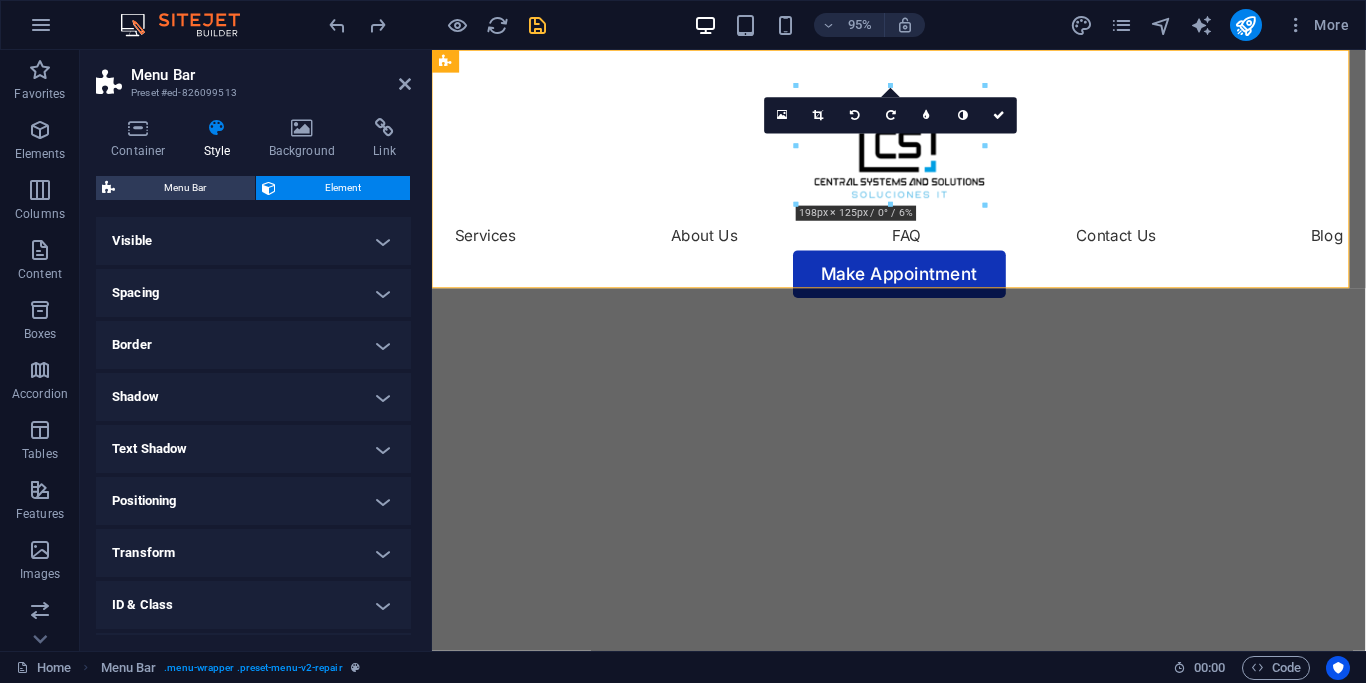 click on "Positioning" at bounding box center [253, 501] 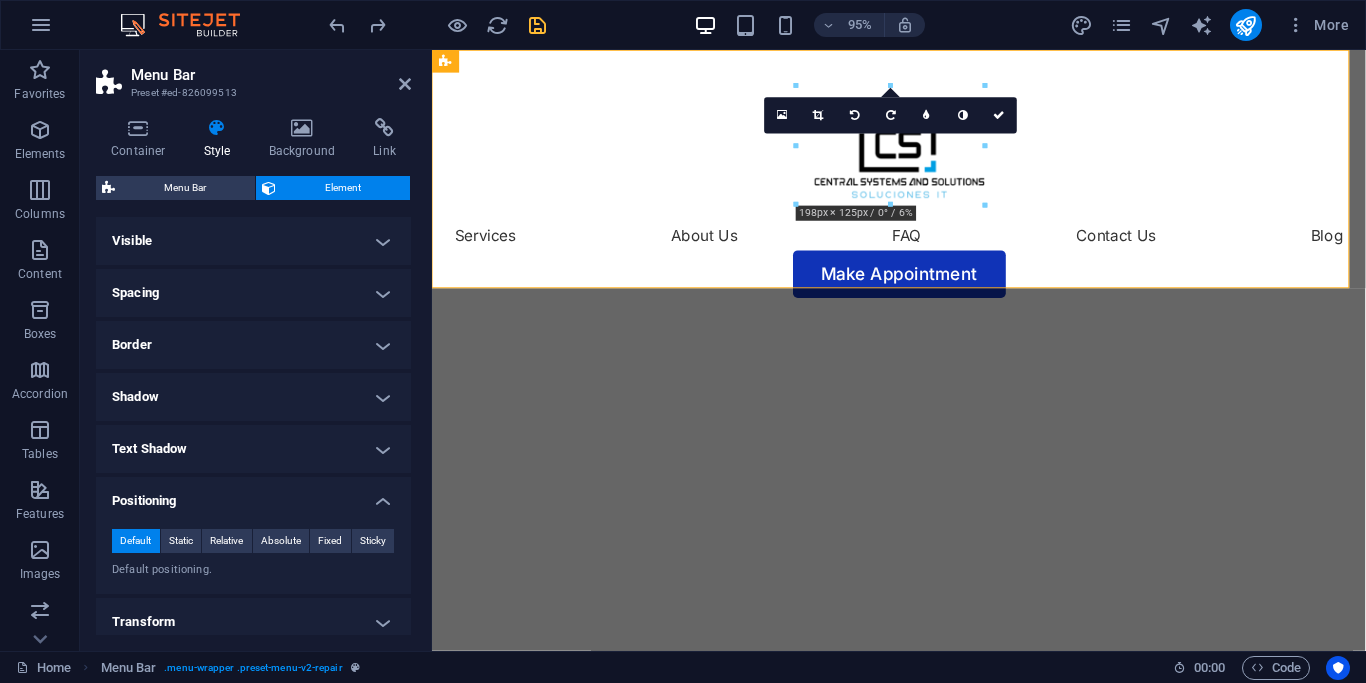 click on "Positioning" at bounding box center (253, 495) 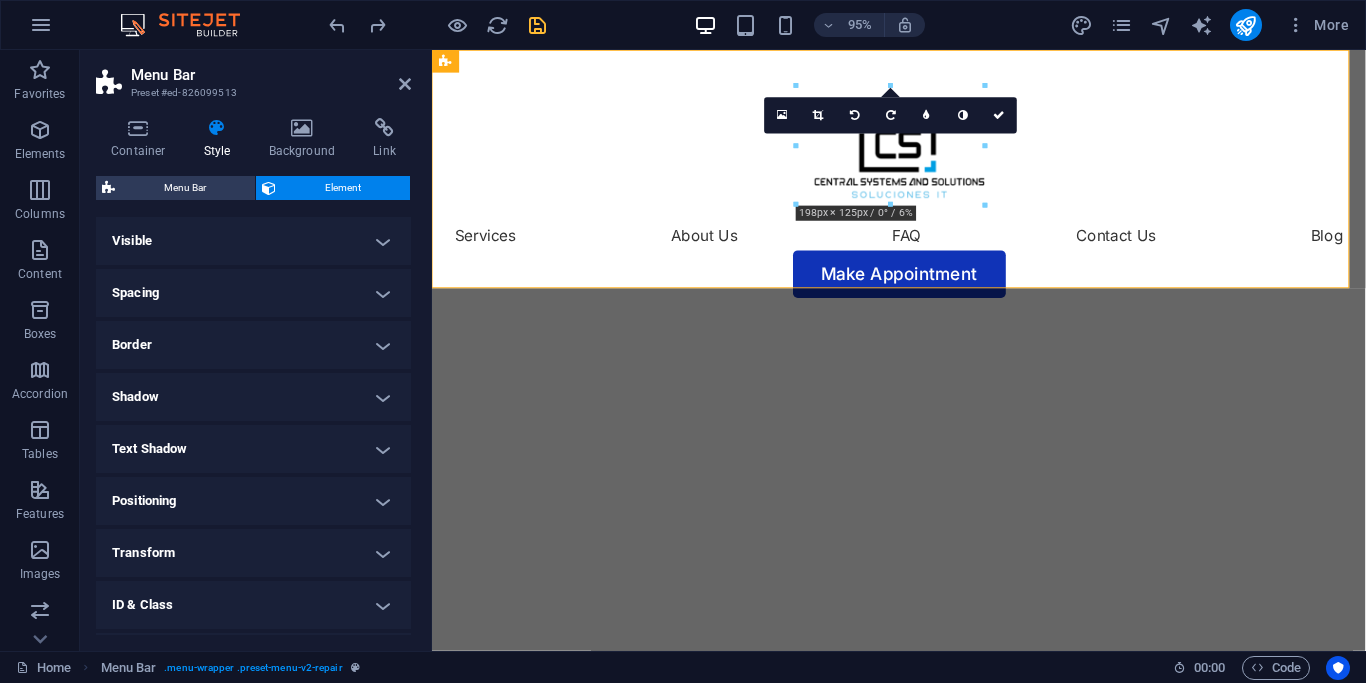 scroll, scrollTop: 90, scrollLeft: 0, axis: vertical 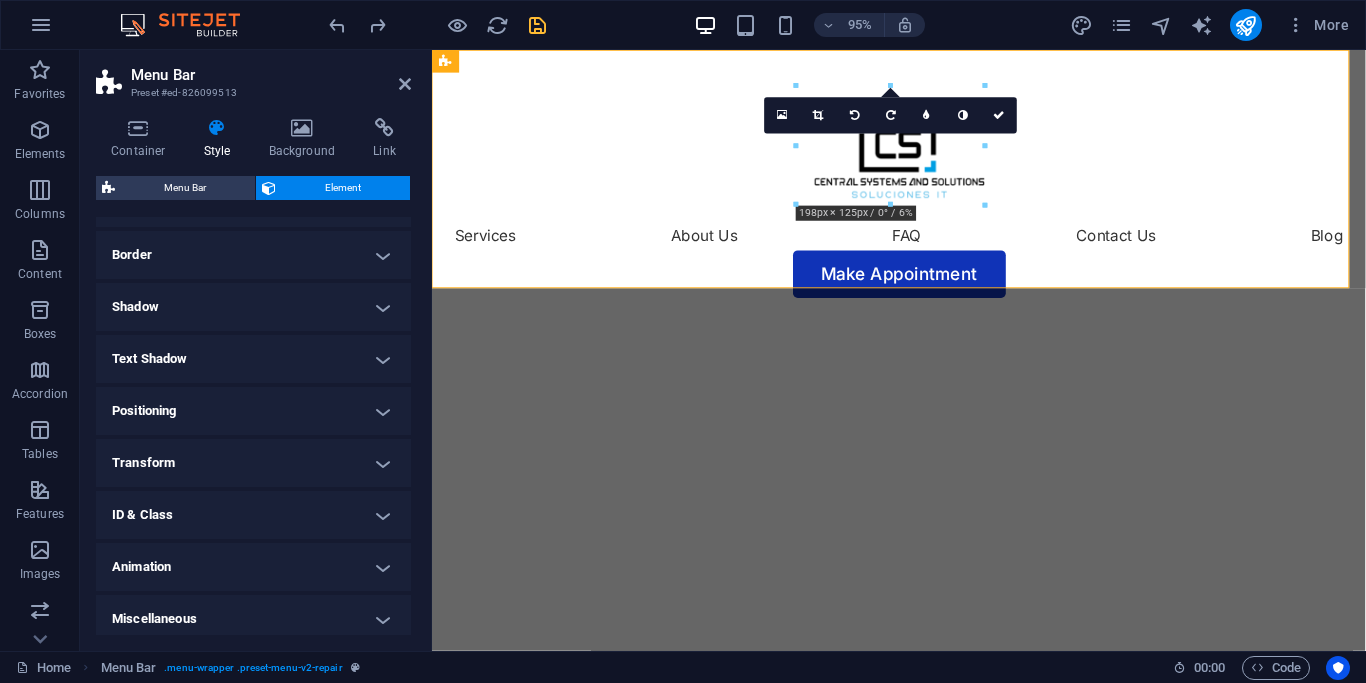 click on "Transform" at bounding box center (253, 463) 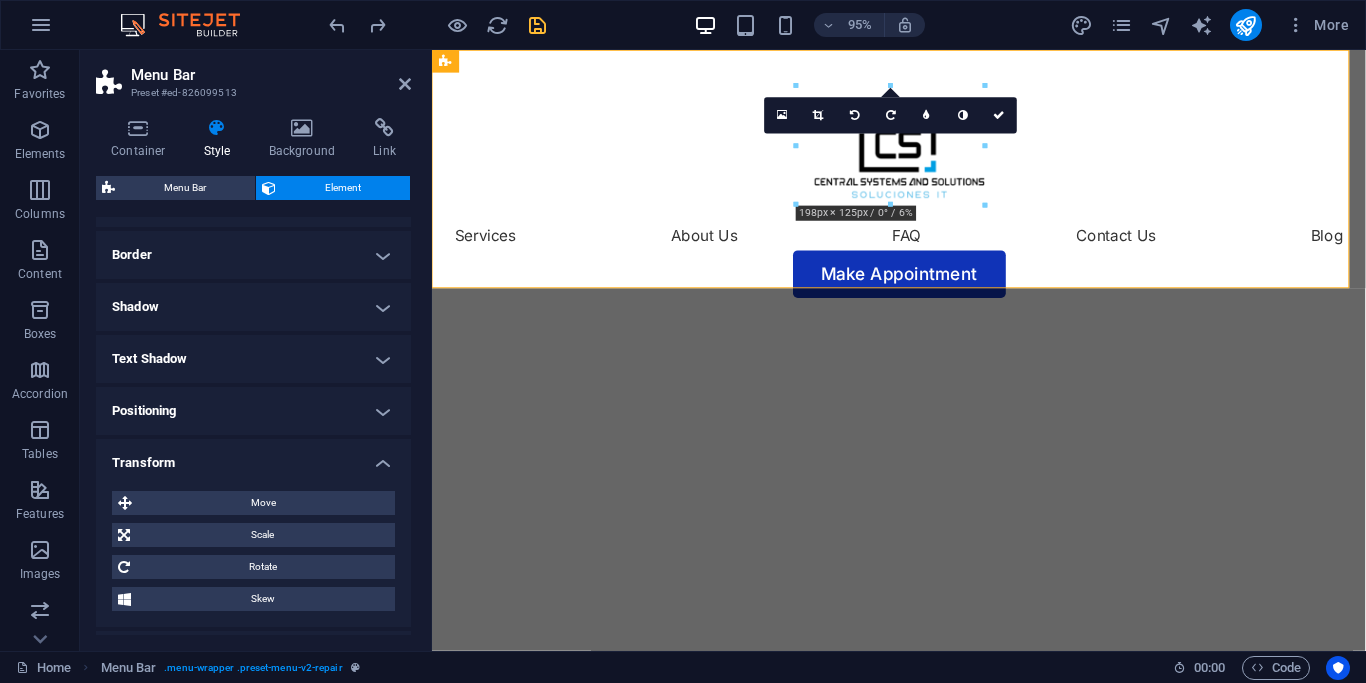 click on "Transform" at bounding box center [253, 457] 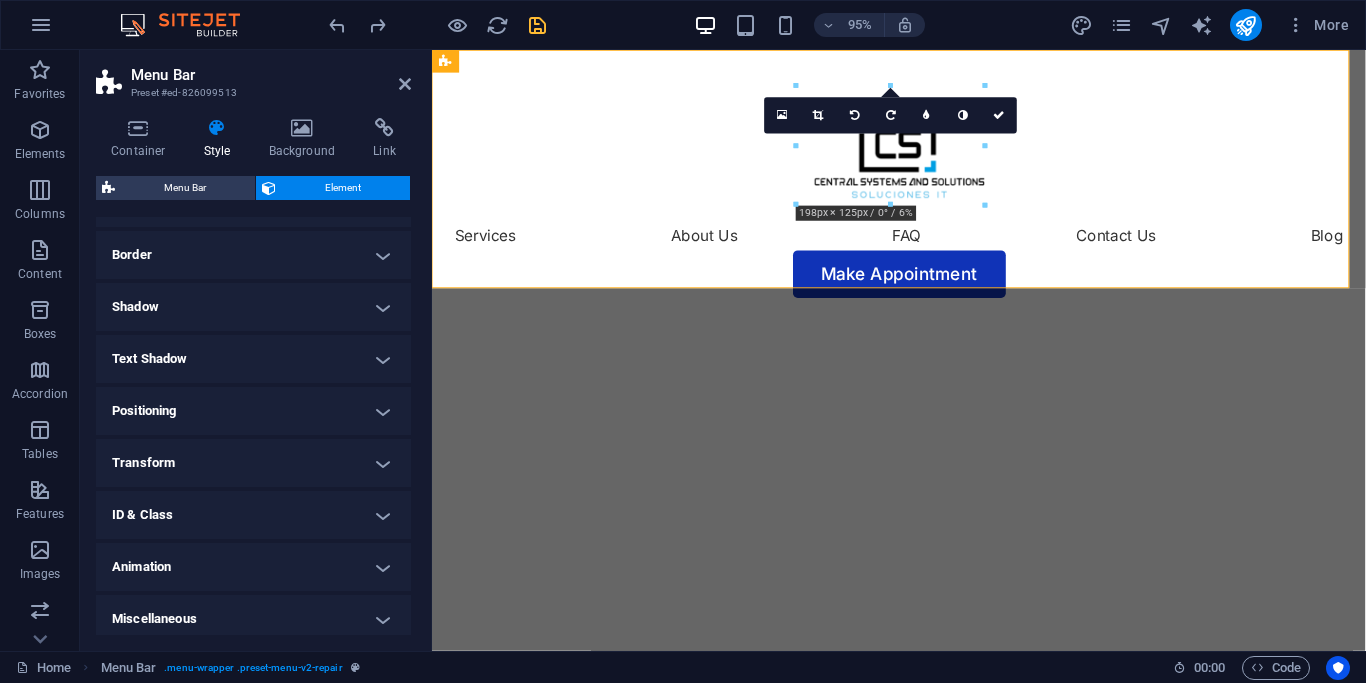 click on "Transform" at bounding box center (253, 463) 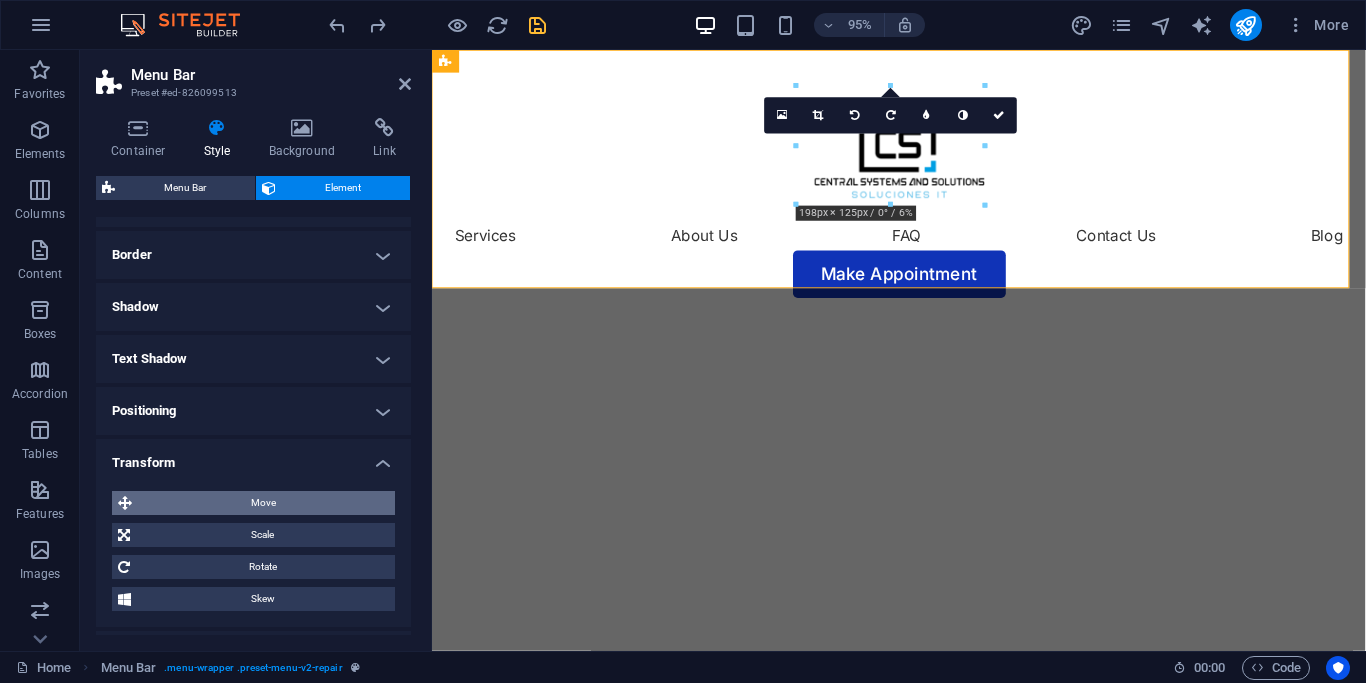 click on "Move" at bounding box center [263, 503] 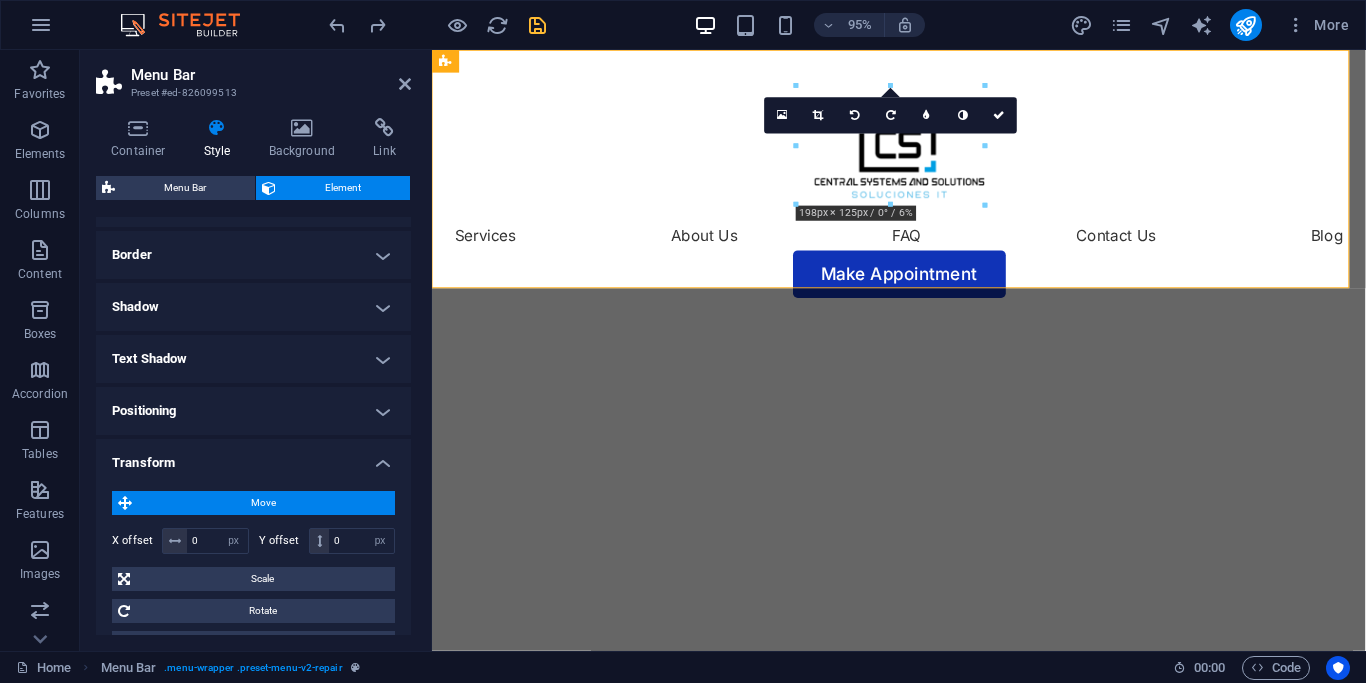 click on "Move X offset 0 px rem % em vh vw Y offset 0 px rem % em vh vw Scale Zoom 100 % Rotate Rotate 0 ° Skew X offset 0 ° Y offset 0 °" at bounding box center [253, 573] 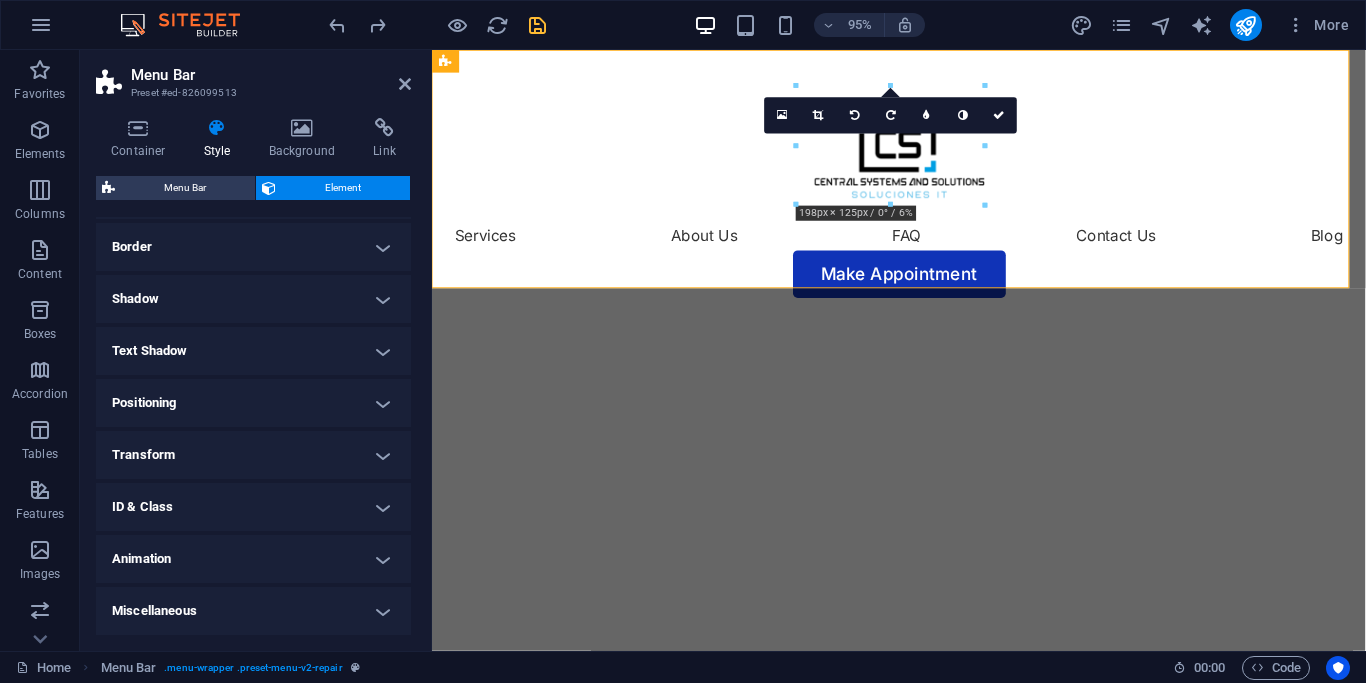 scroll, scrollTop: 0, scrollLeft: 0, axis: both 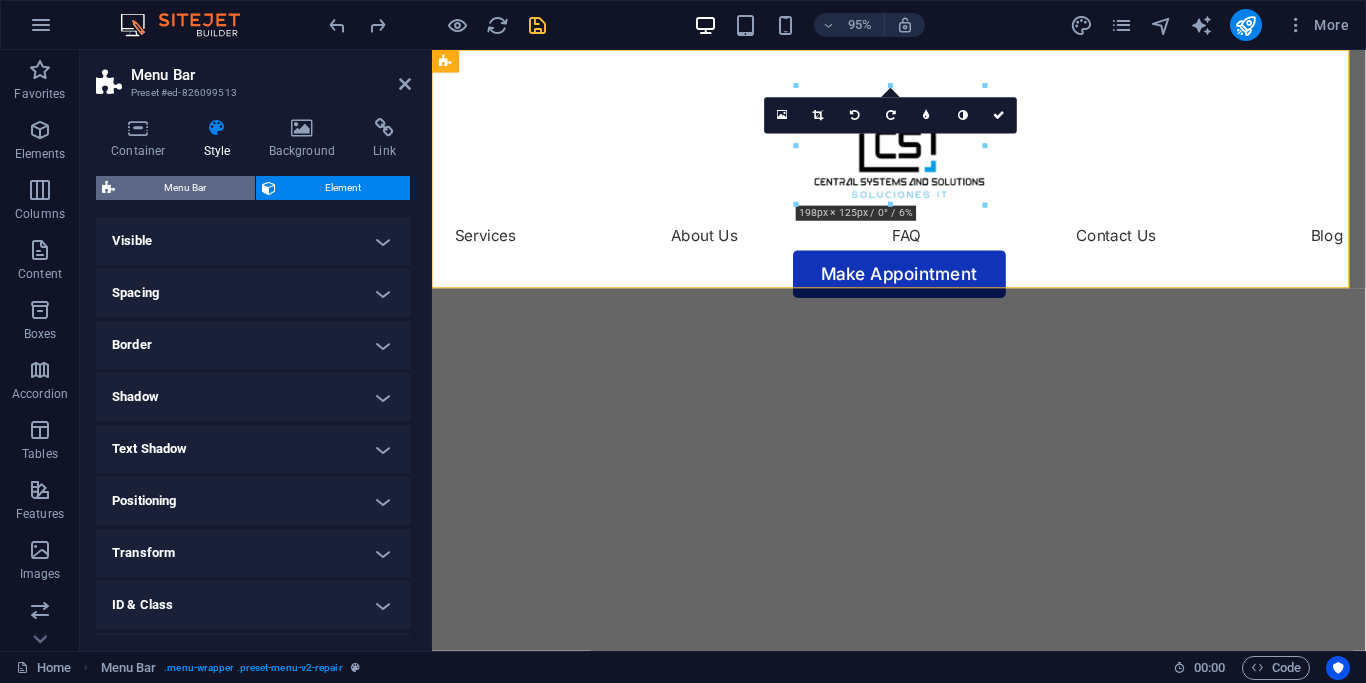 click on "Menu Bar" at bounding box center (185, 188) 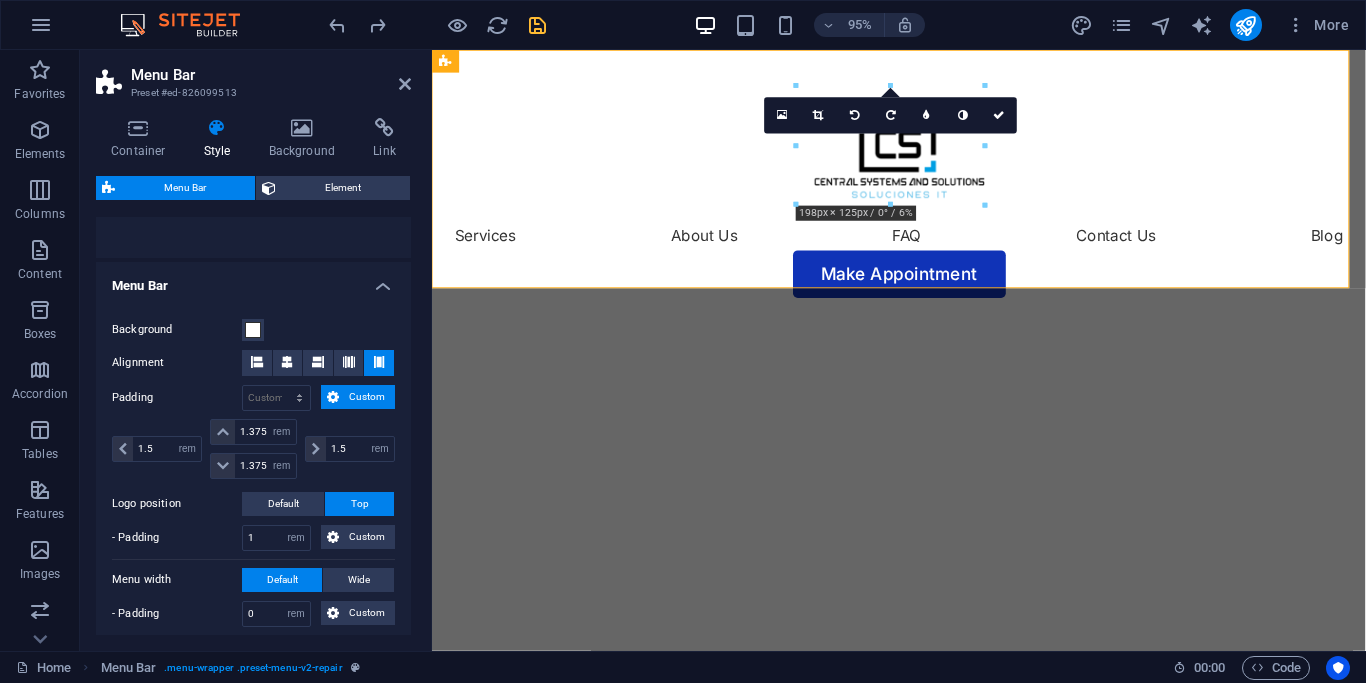 scroll, scrollTop: 270, scrollLeft: 0, axis: vertical 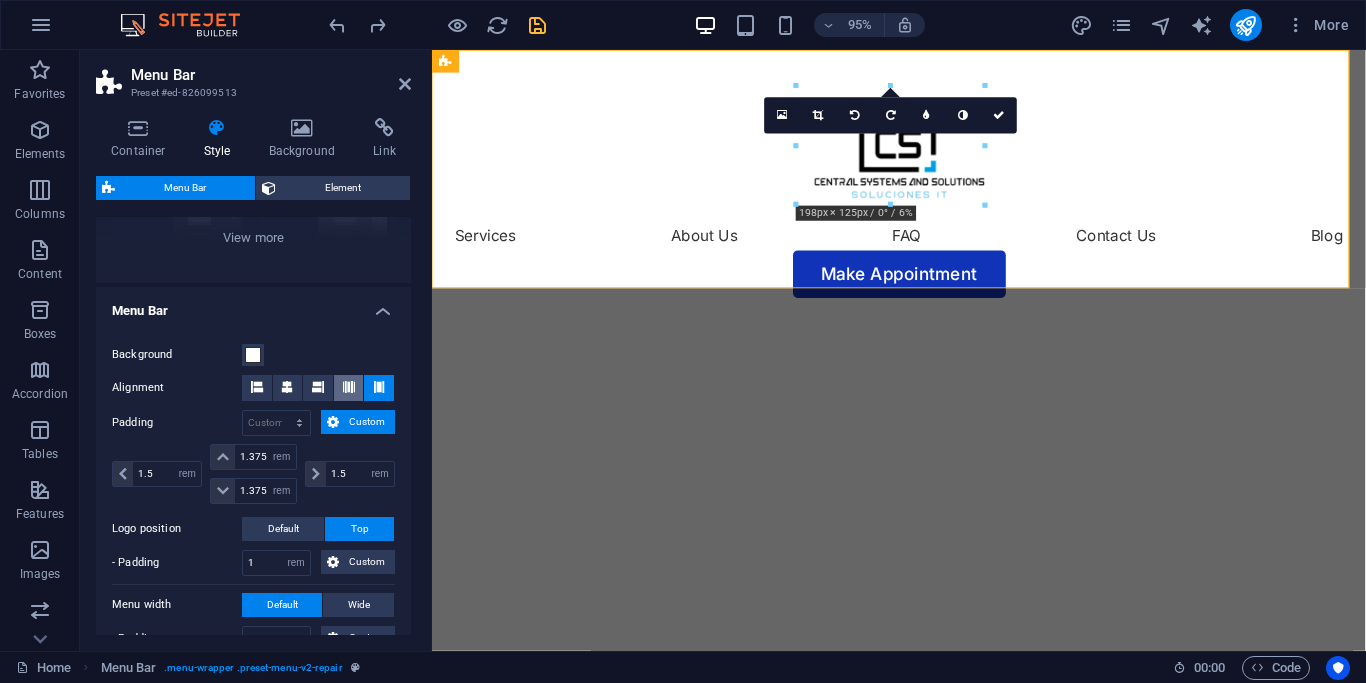 click at bounding box center (349, 388) 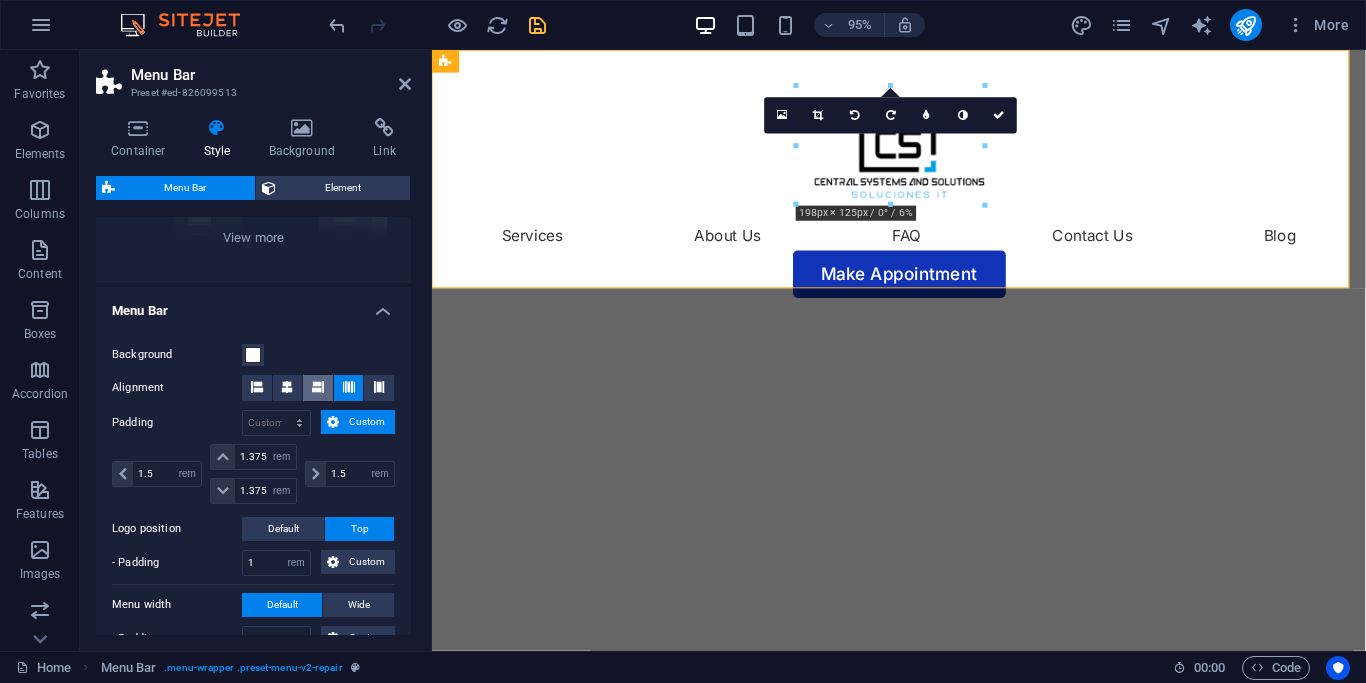 click at bounding box center (318, 388) 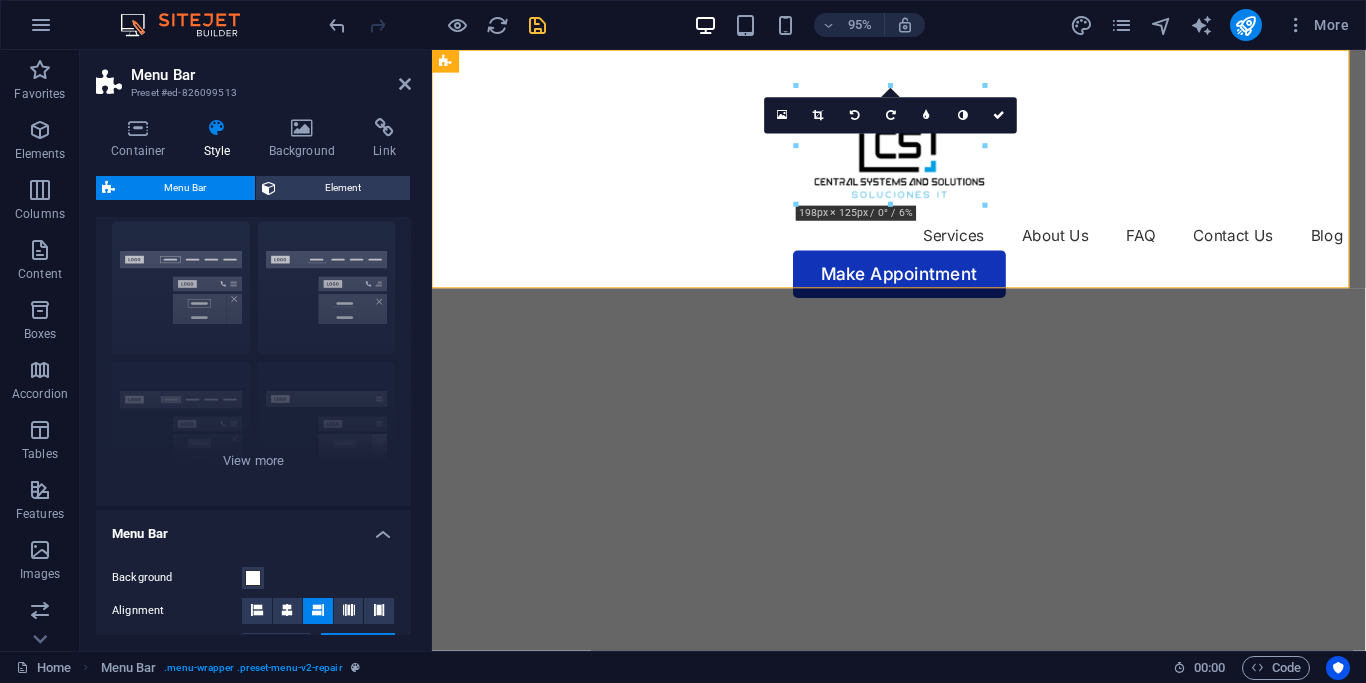 scroll, scrollTop: 0, scrollLeft: 0, axis: both 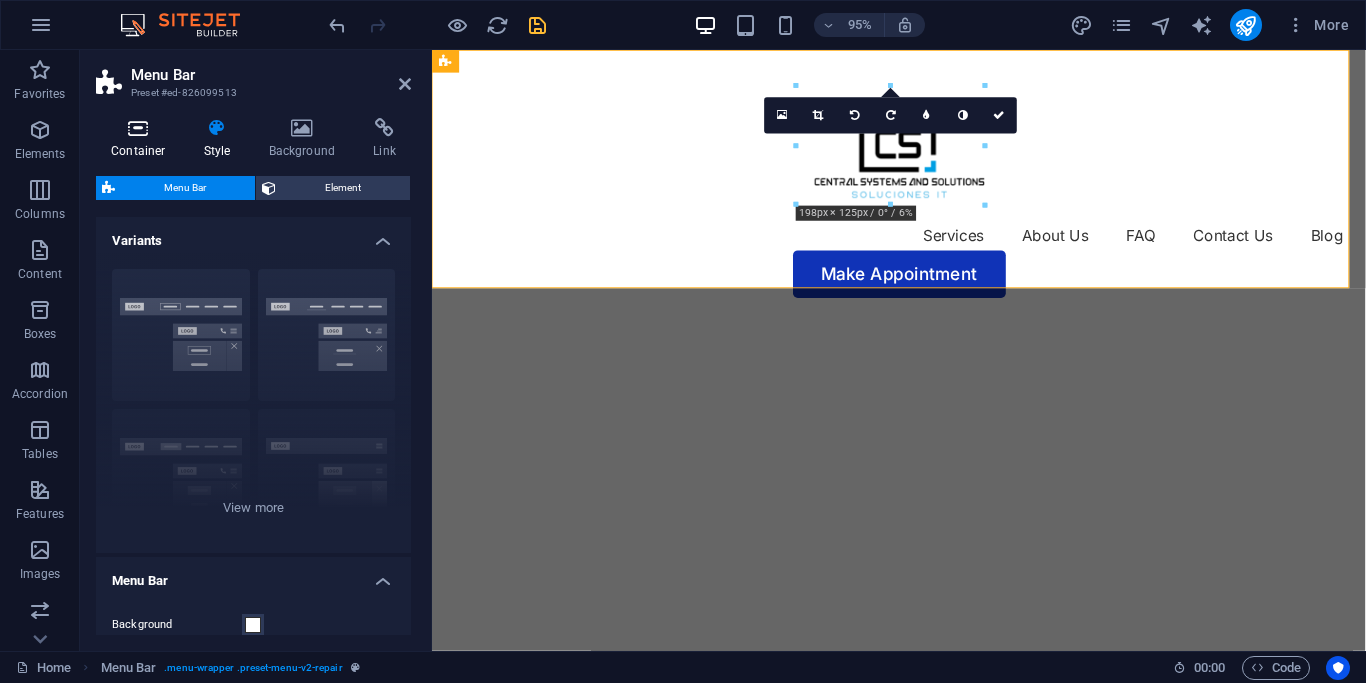 click at bounding box center (138, 128) 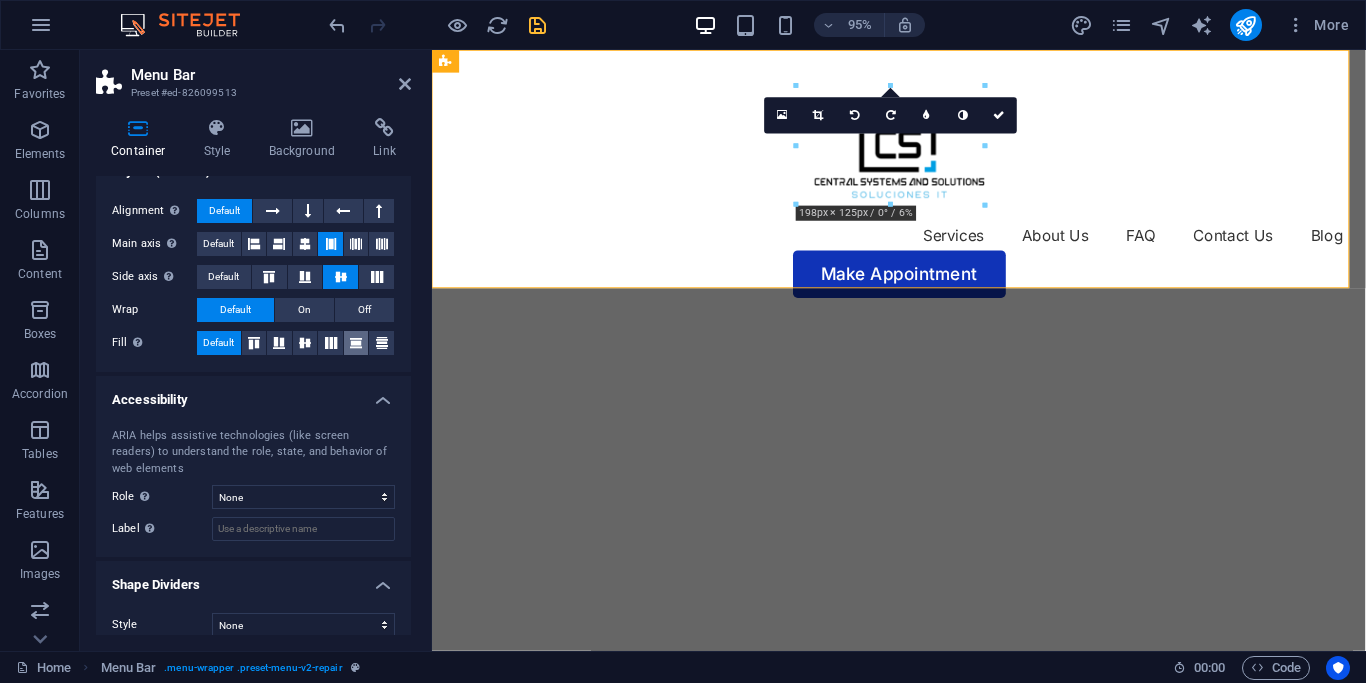 scroll, scrollTop: 316, scrollLeft: 0, axis: vertical 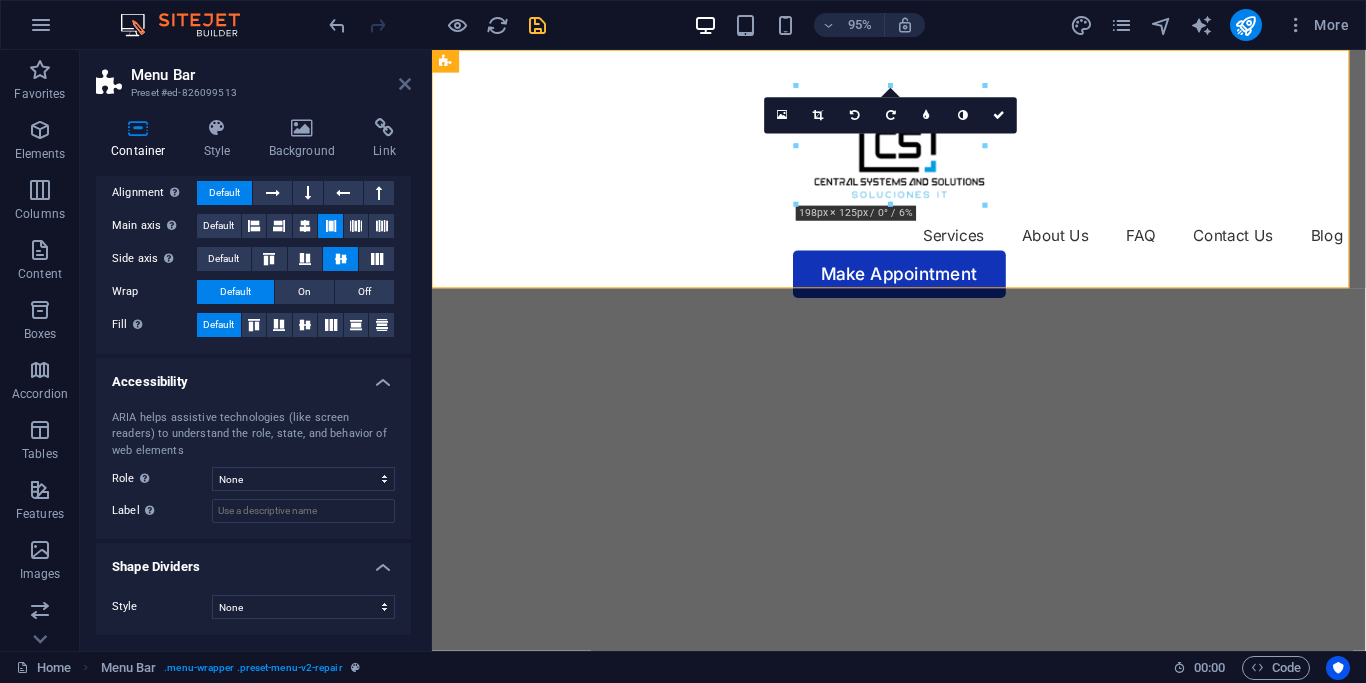 click at bounding box center (405, 84) 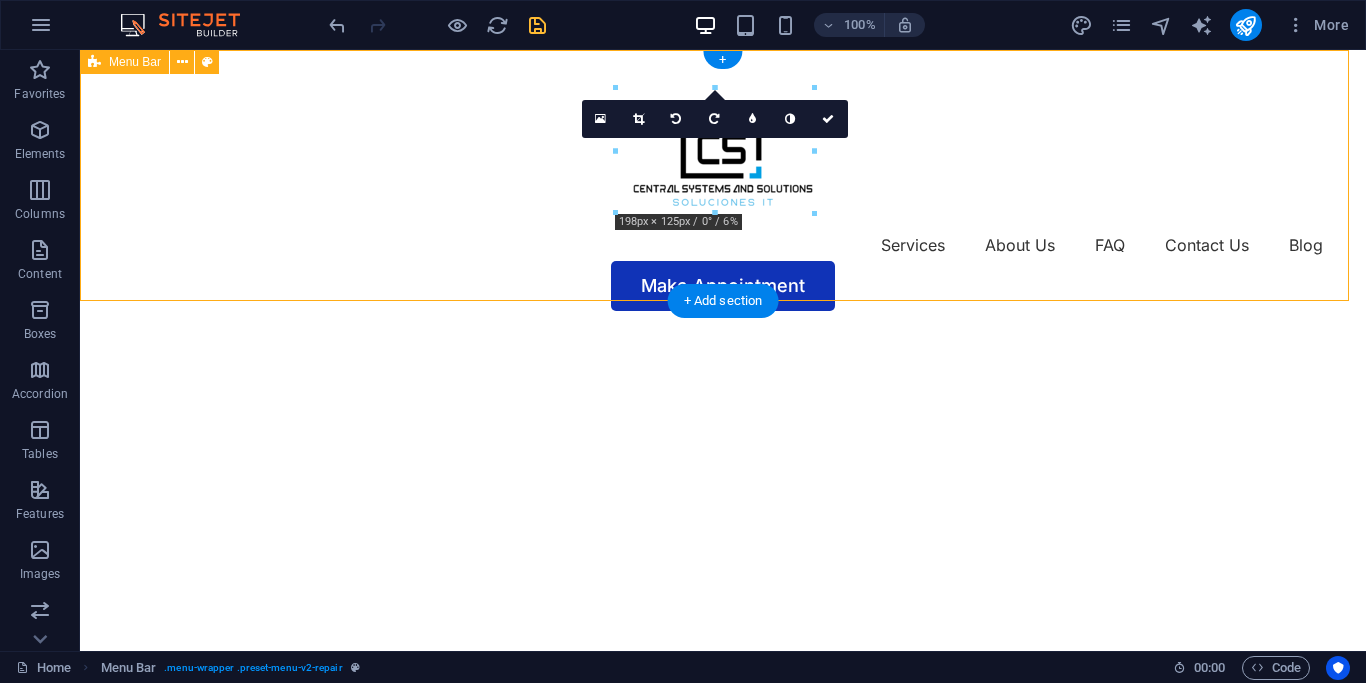 click on "Services About Us FAQ Contact Us Blog Make Appointment" at bounding box center [723, 191] 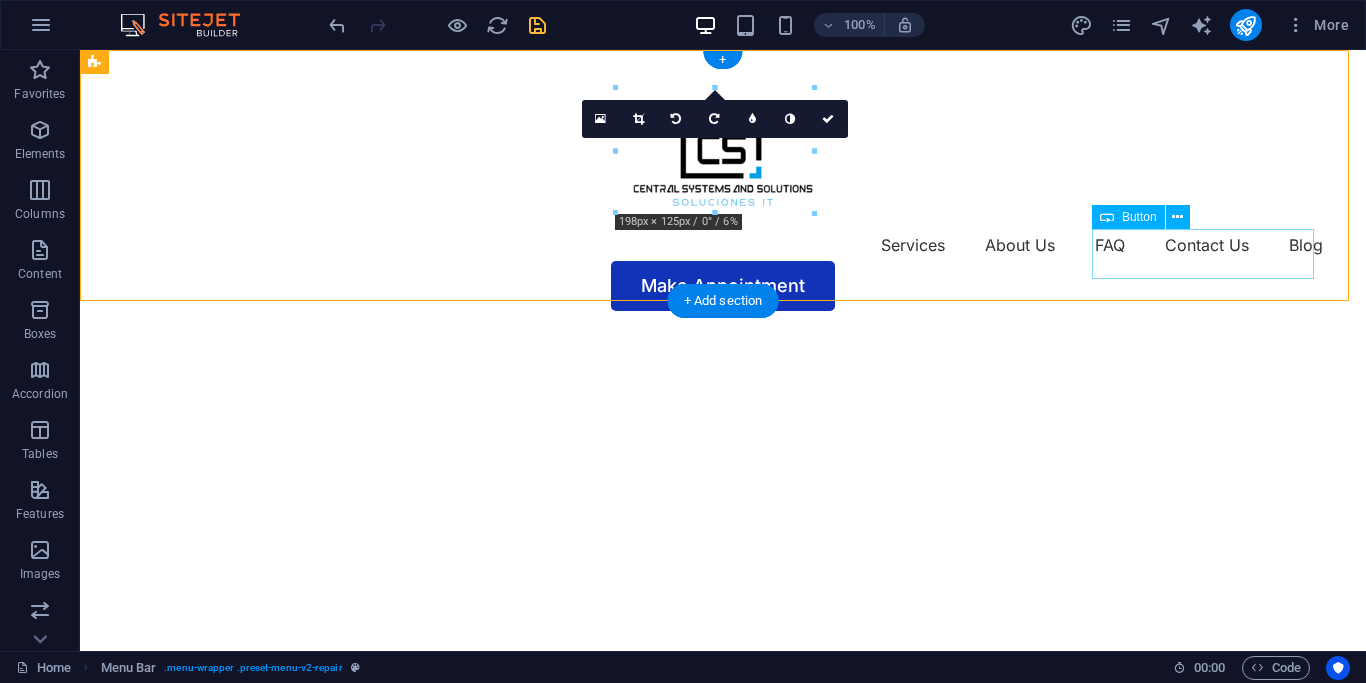 click on "Make Appointment" at bounding box center [723, 286] 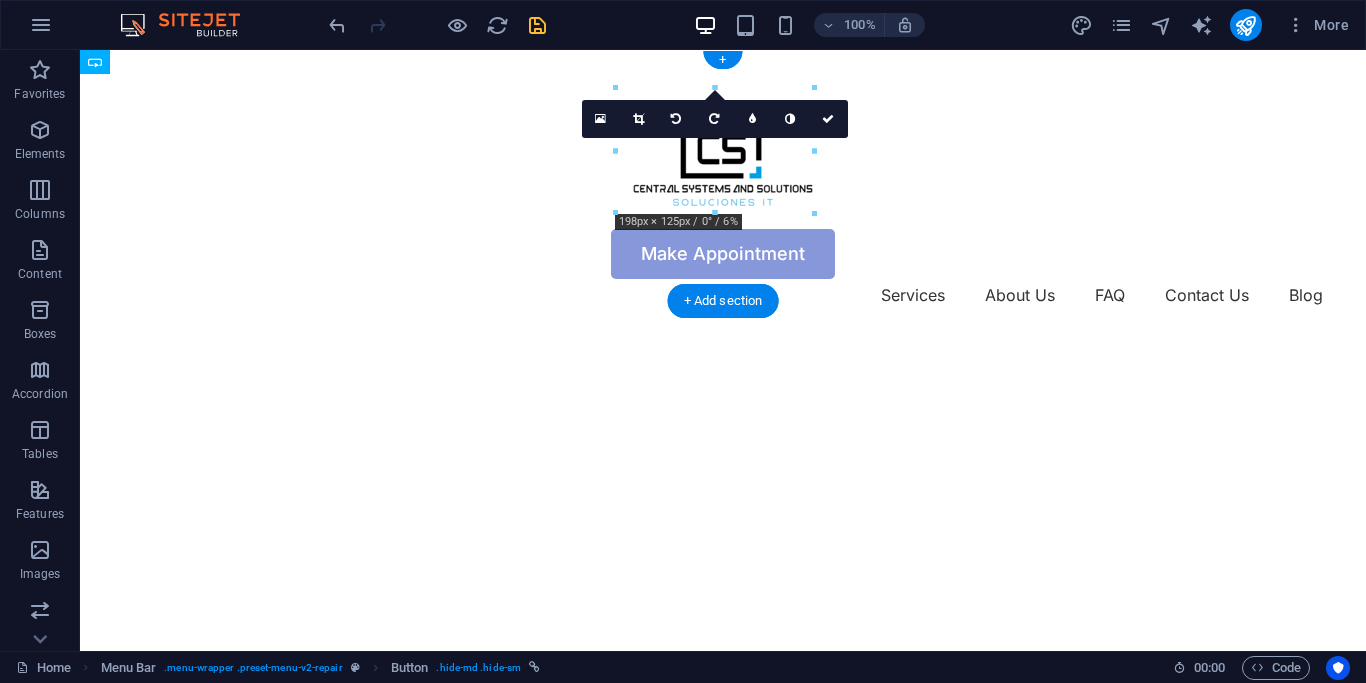 drag, startPoint x: 1225, startPoint y: 248, endPoint x: 1156, endPoint y: 255, distance: 69.354164 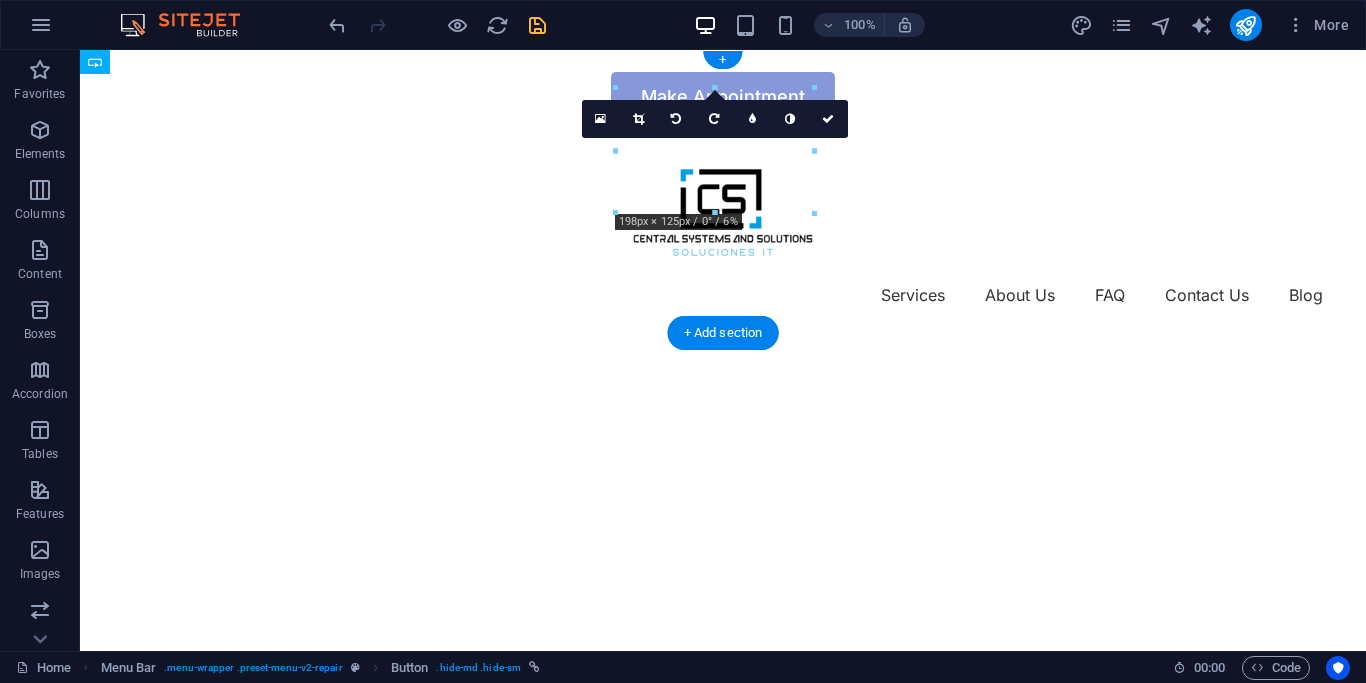 drag, startPoint x: 273, startPoint y: 253, endPoint x: 249, endPoint y: 112, distance: 143.02797 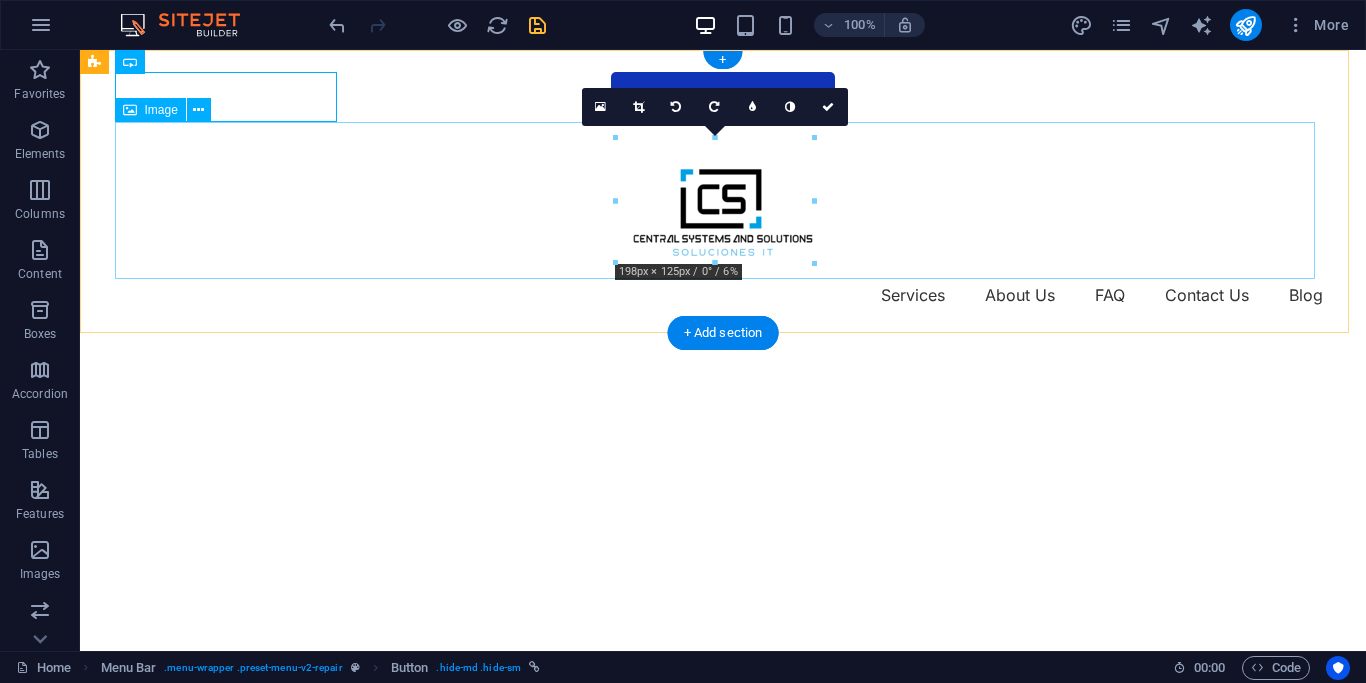 click at bounding box center [723, 200] 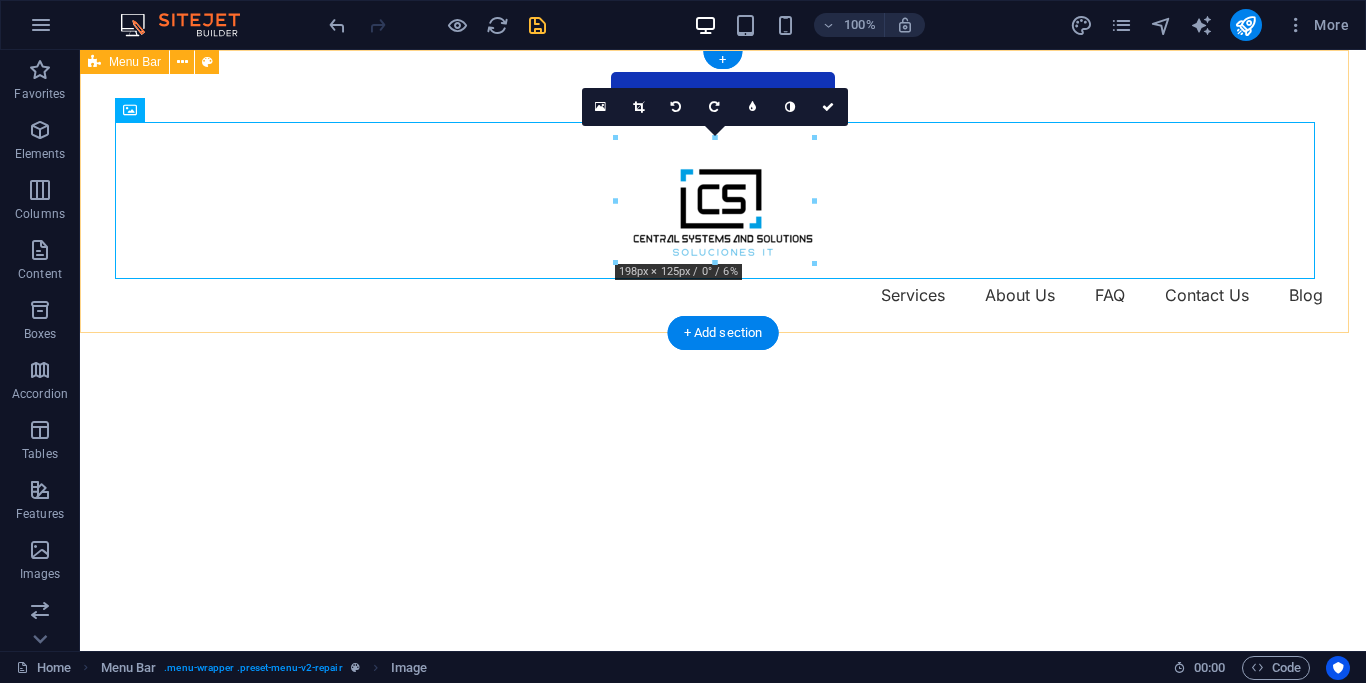 click on "Make Appointment Services About Us FAQ Contact Us Blog" at bounding box center [723, 191] 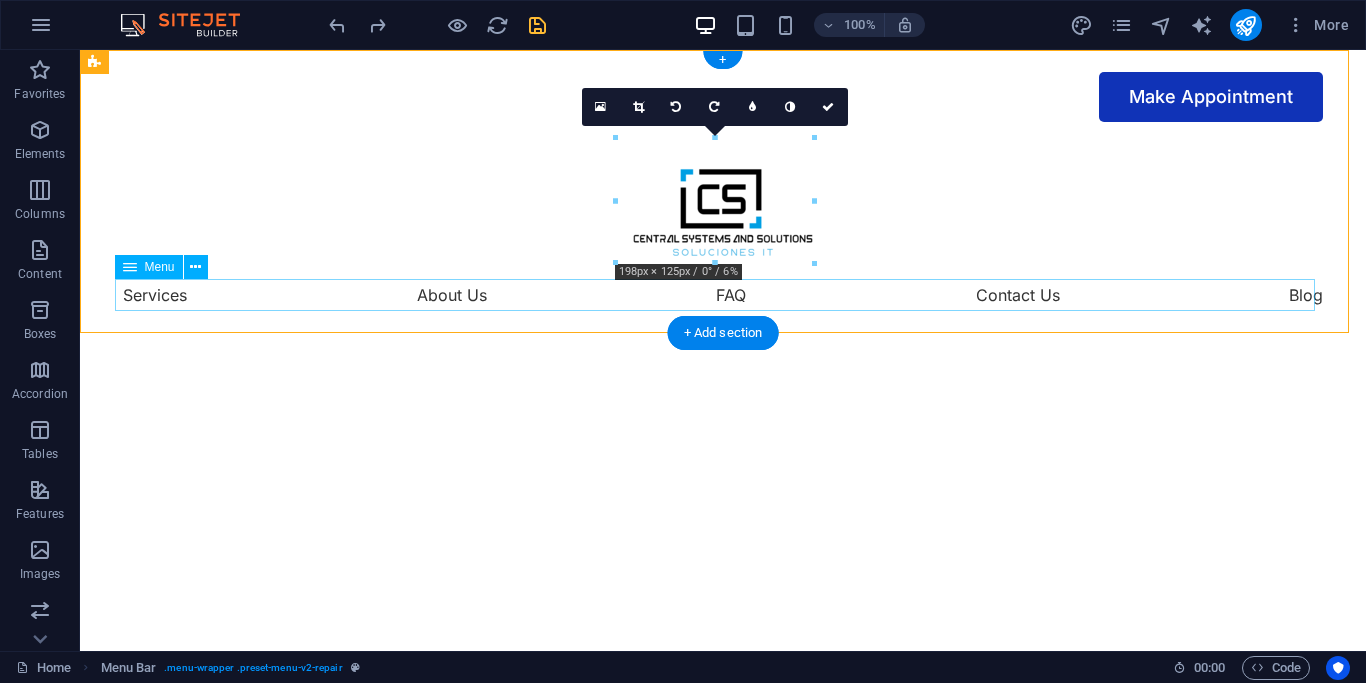 click on "Services About Us FAQ Contact Us Blog" at bounding box center [723, 295] 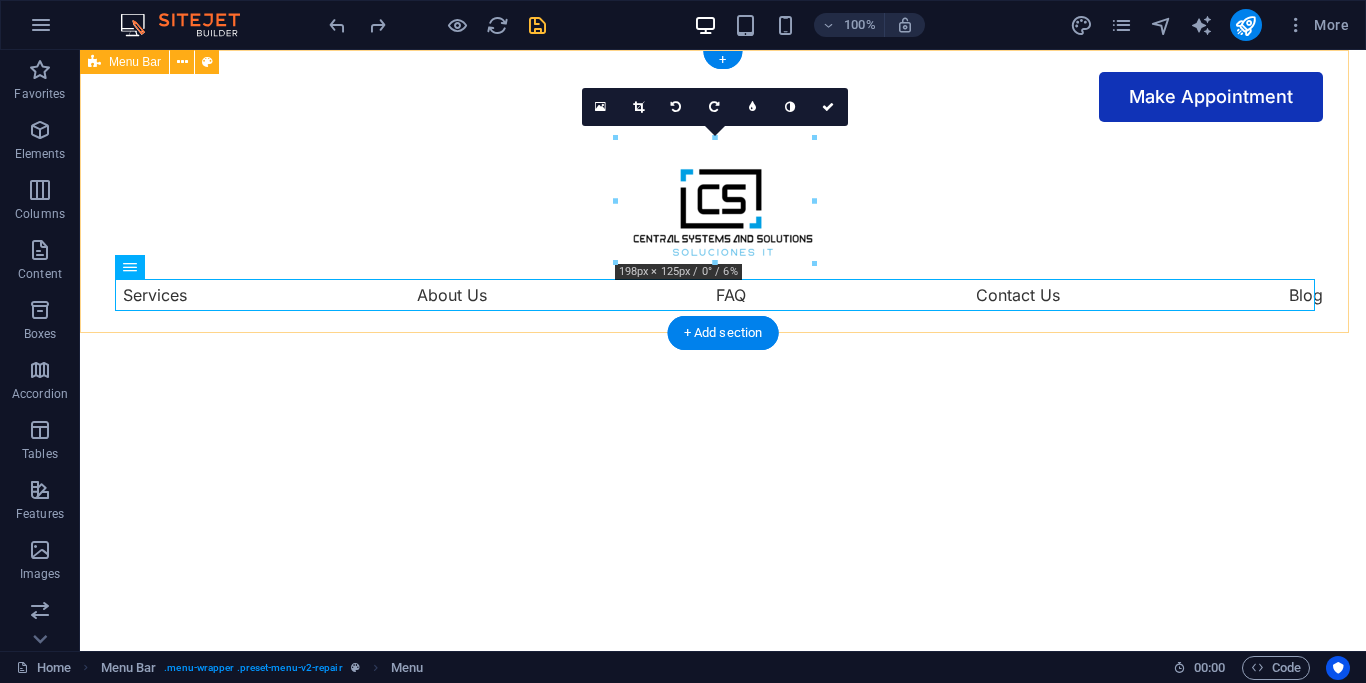 click on "Make Appointment Services About Us FAQ Contact Us Blog" at bounding box center (723, 191) 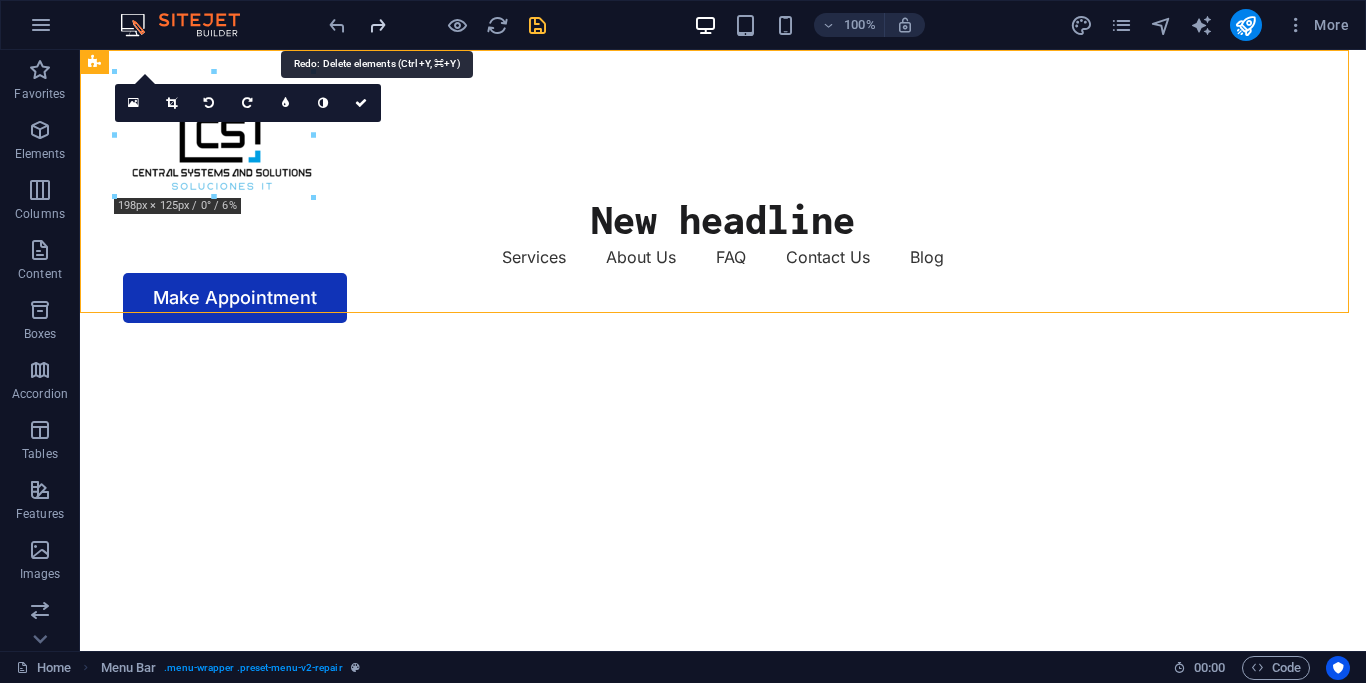 click at bounding box center [377, 25] 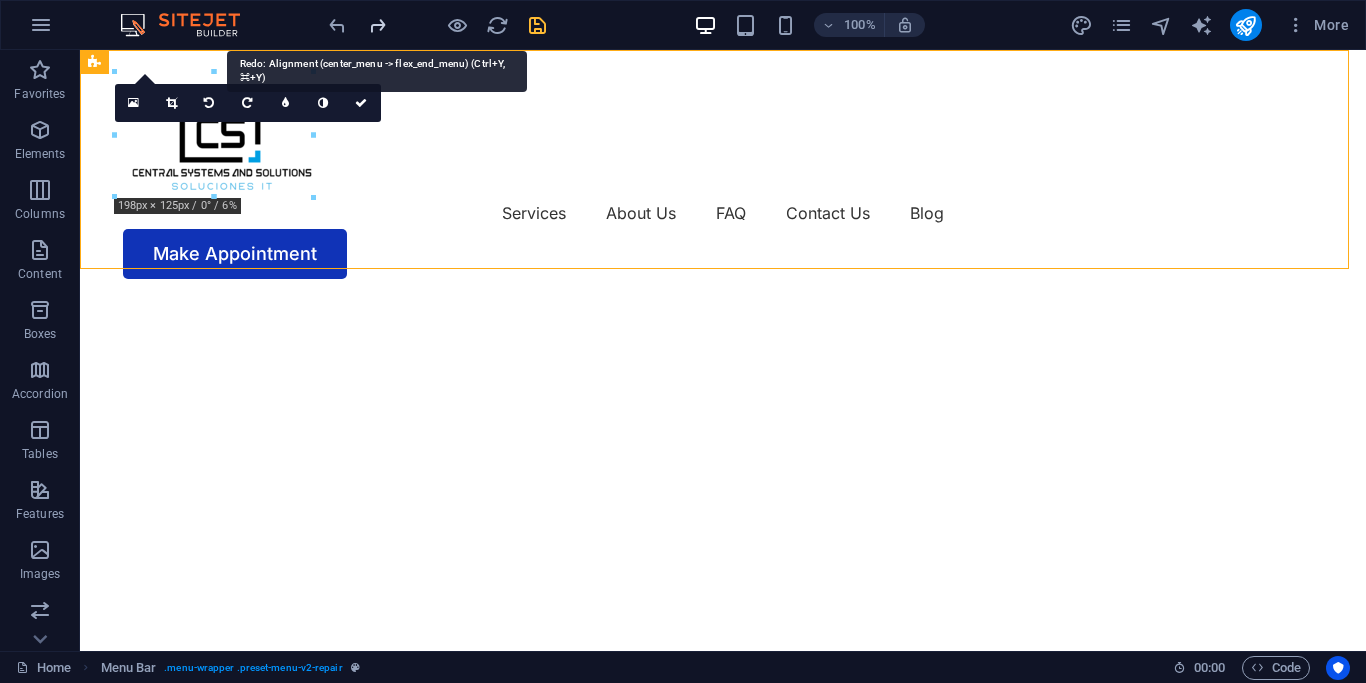 click at bounding box center [377, 25] 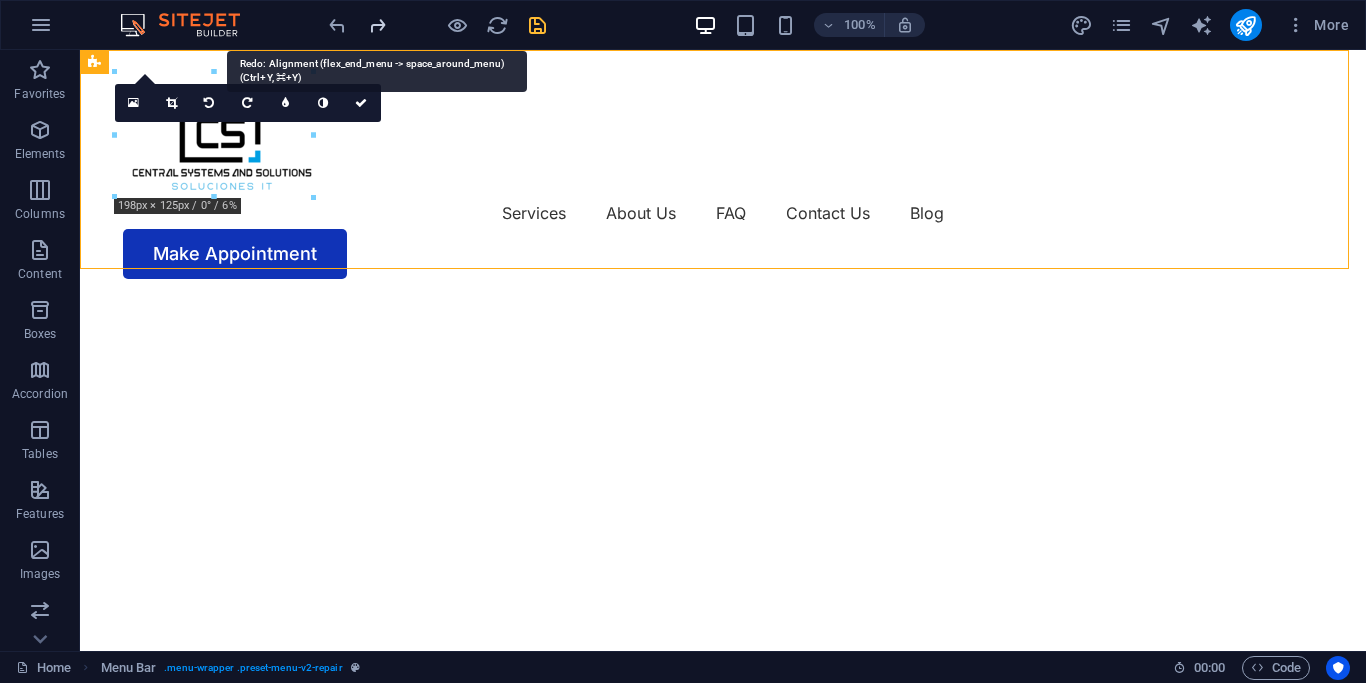 click at bounding box center (377, 25) 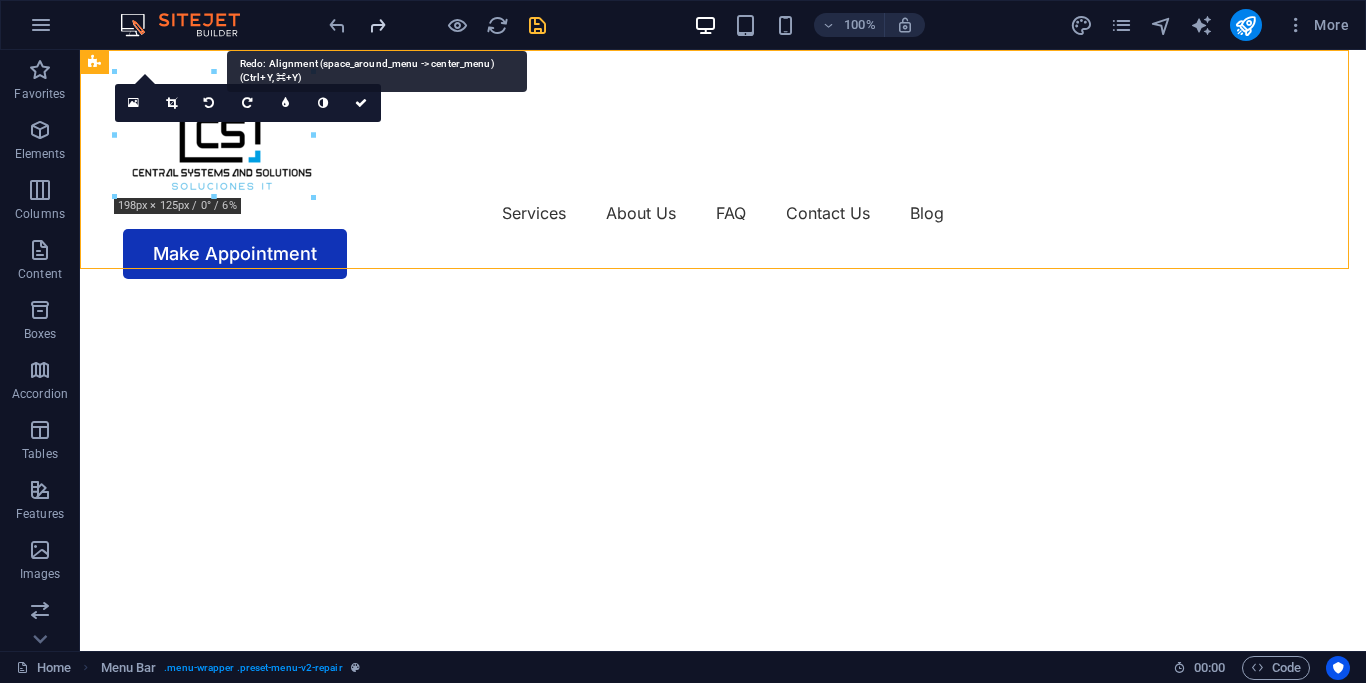 click at bounding box center (377, 25) 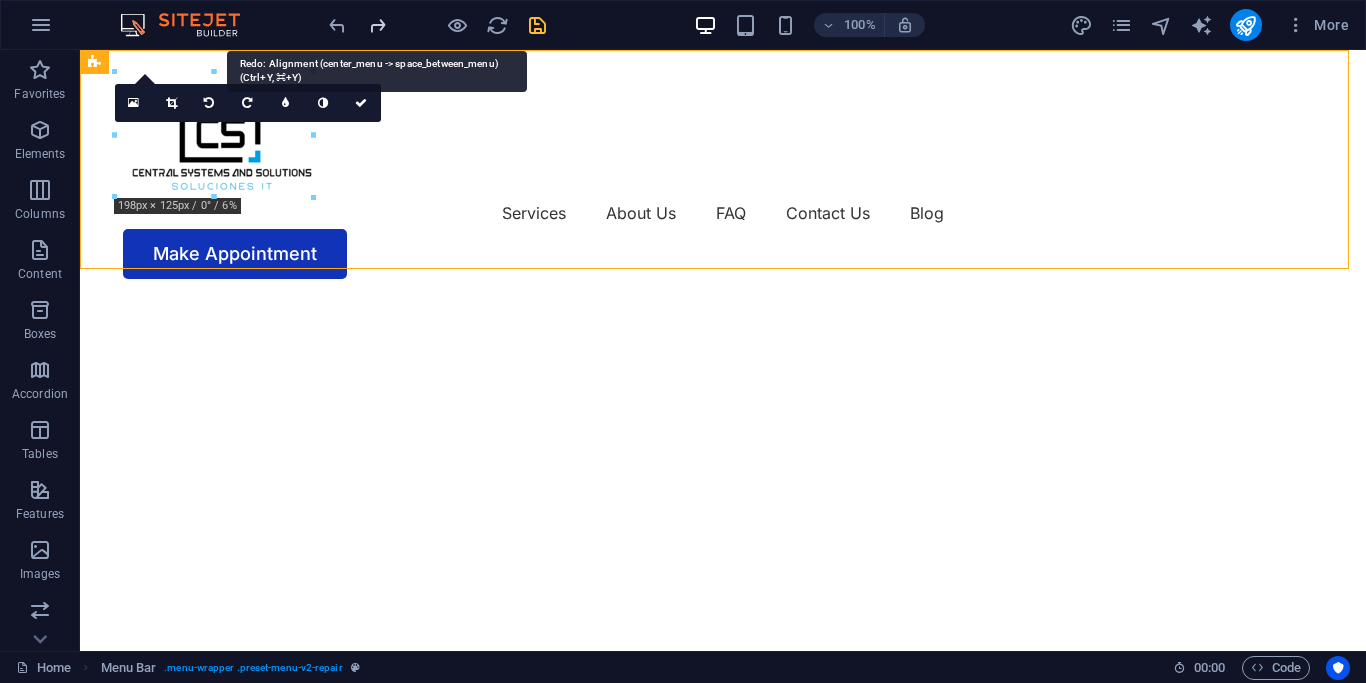 click at bounding box center (377, 25) 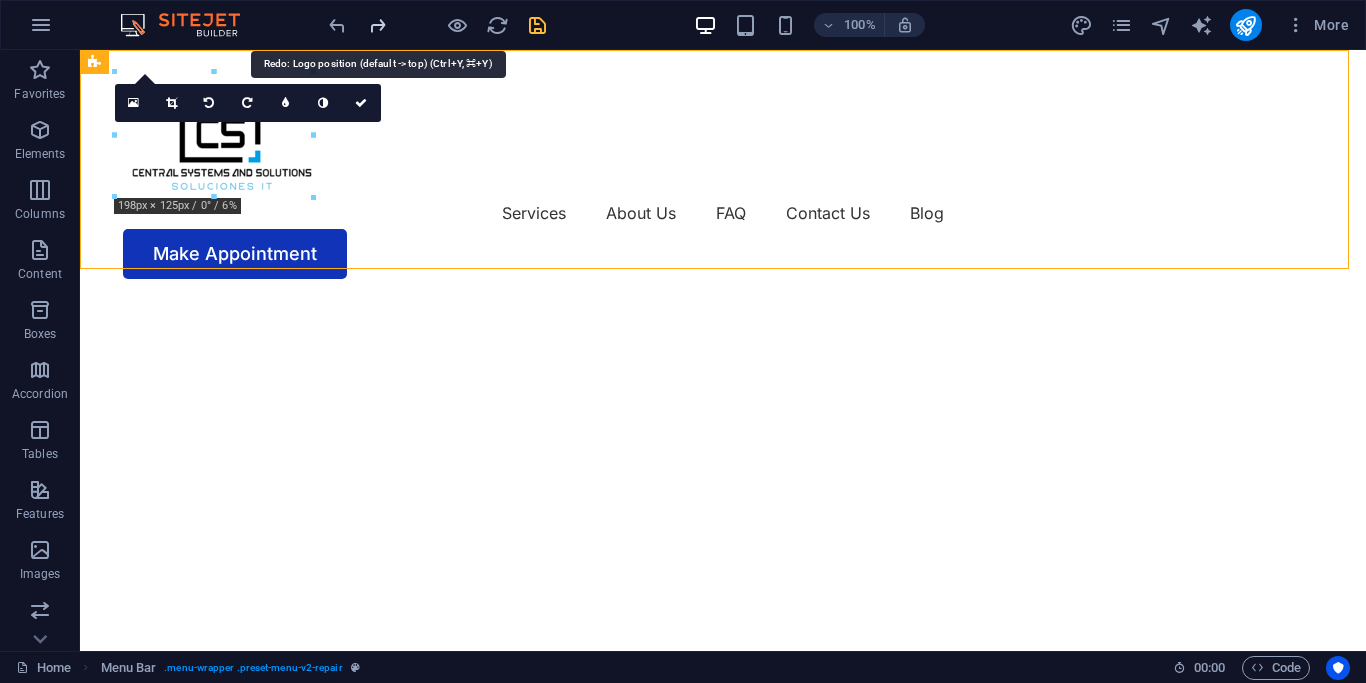 click at bounding box center (377, 25) 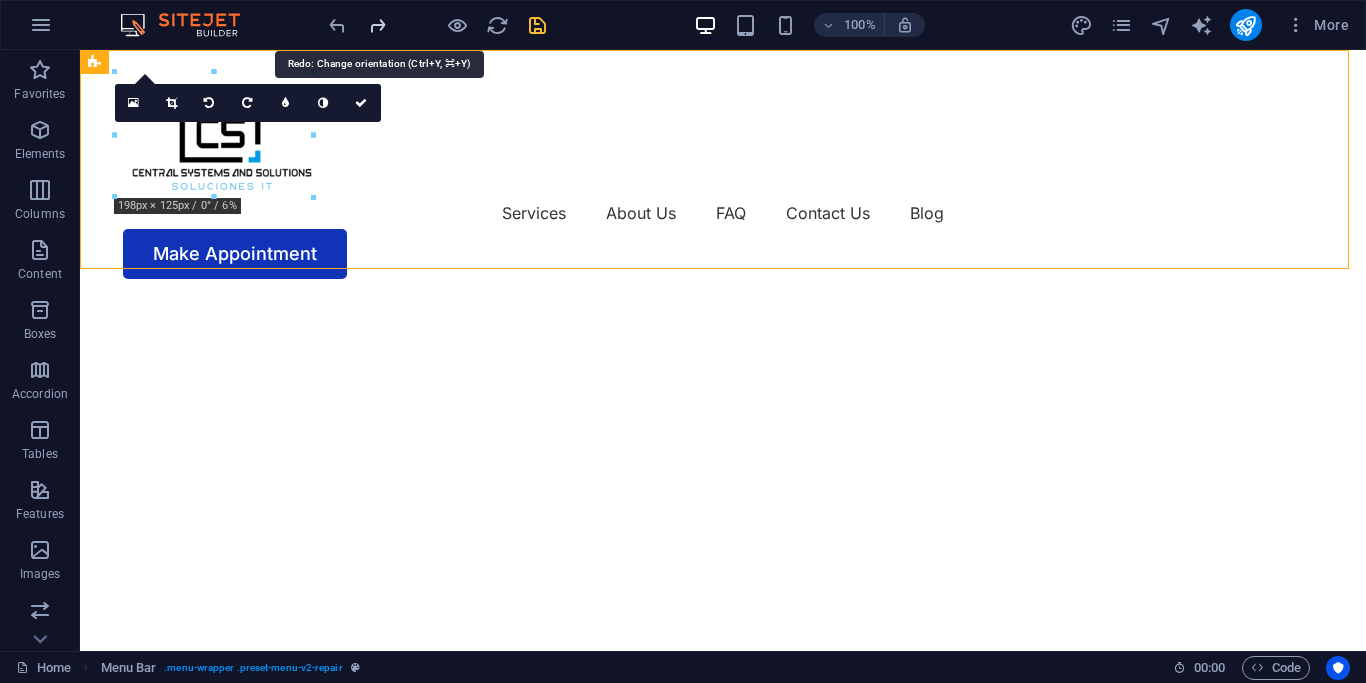 click at bounding box center (377, 25) 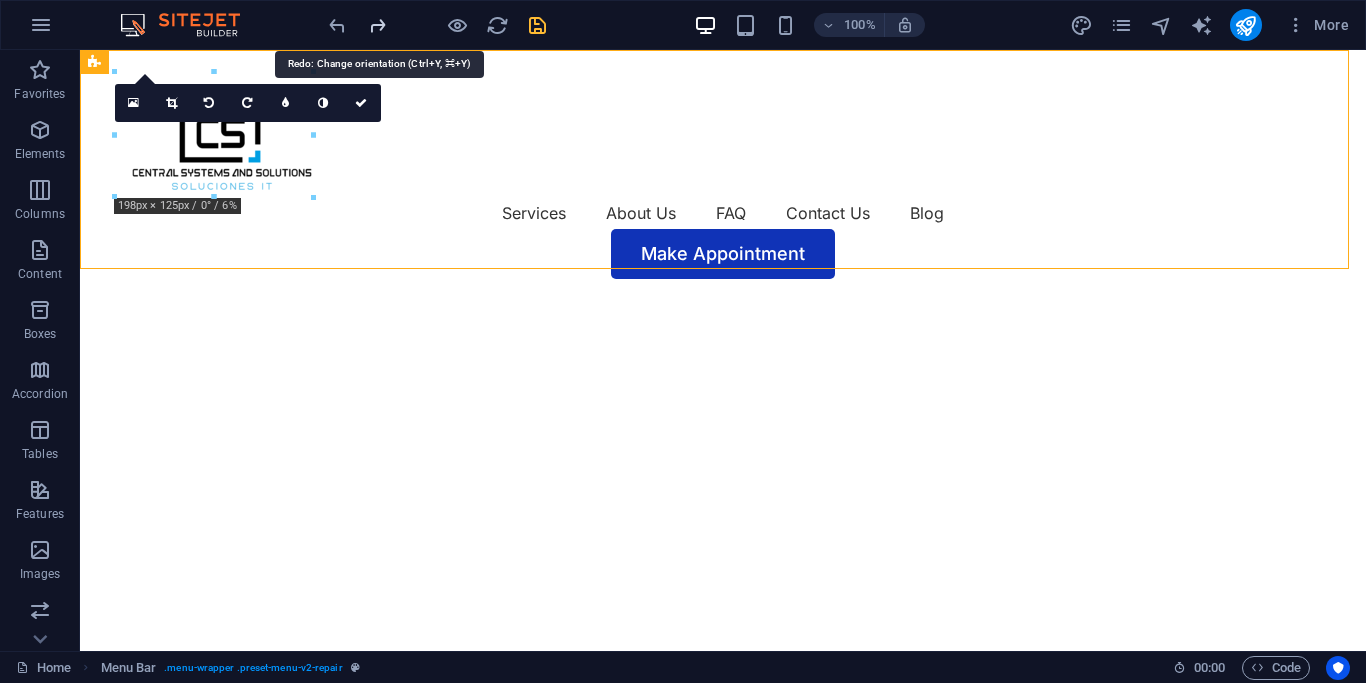 click at bounding box center [377, 25] 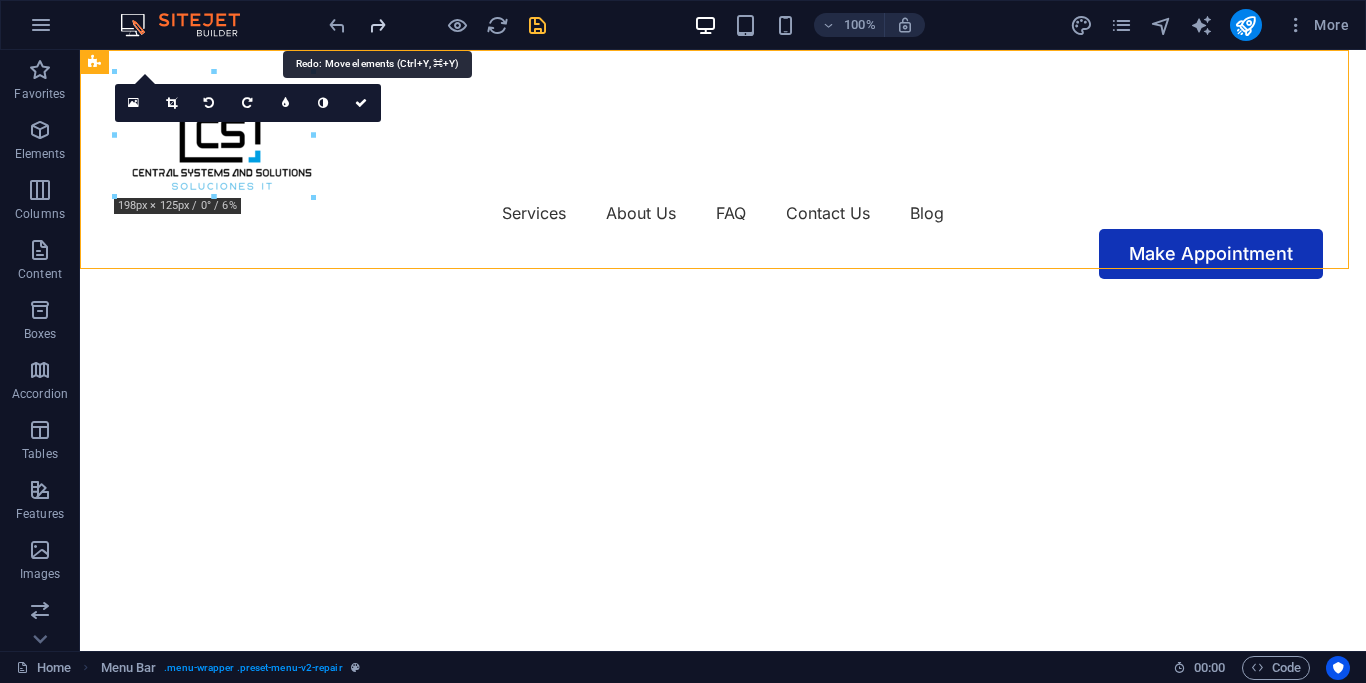 click at bounding box center (377, 25) 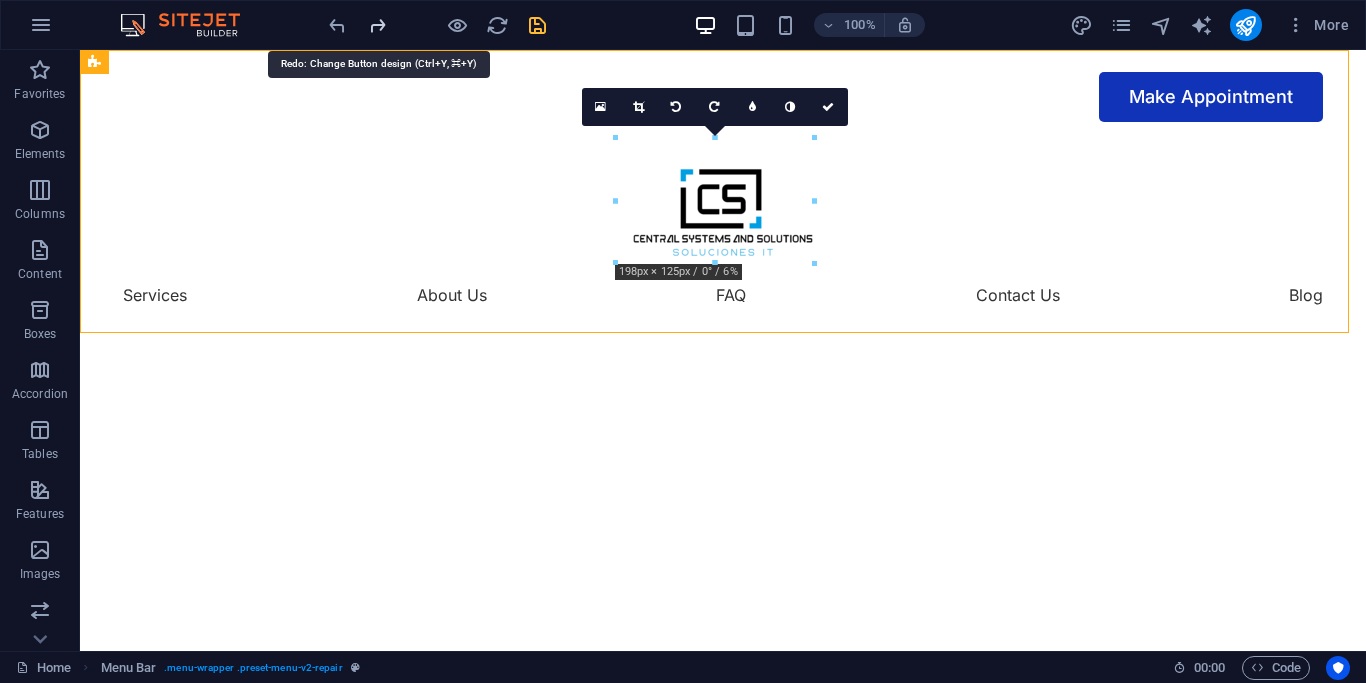 click at bounding box center (377, 25) 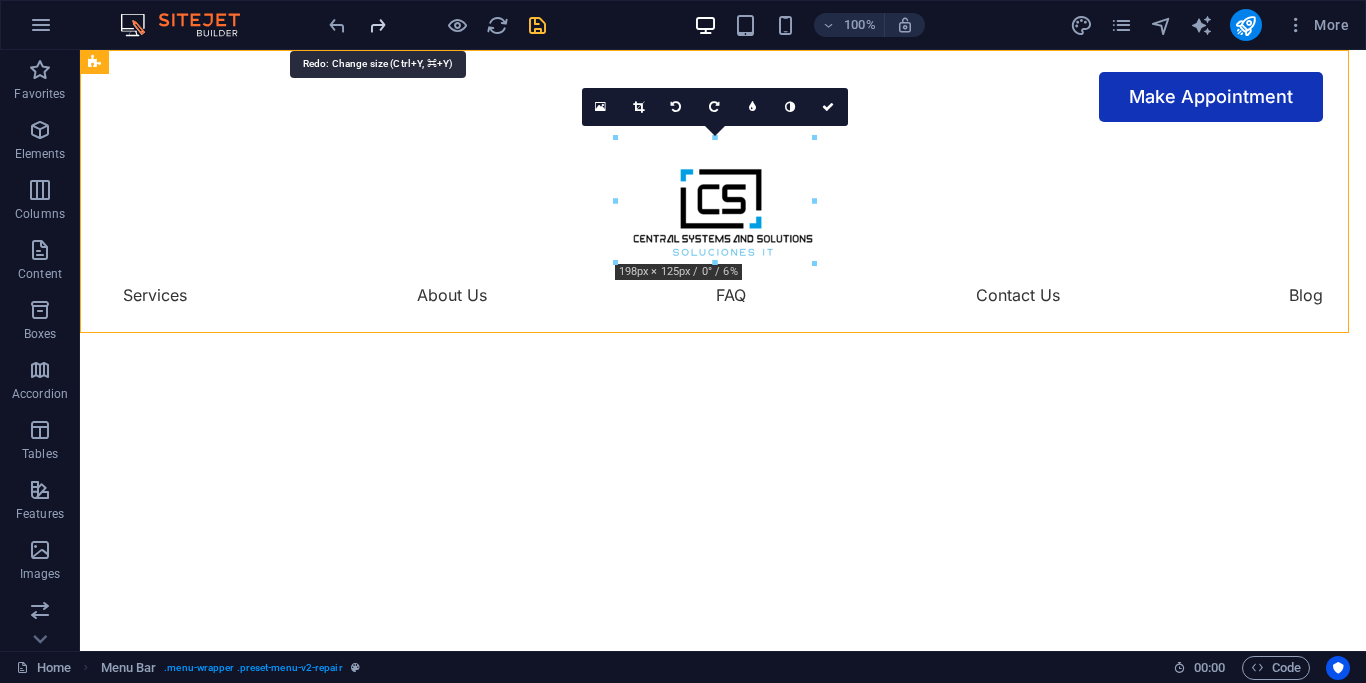 click at bounding box center (377, 25) 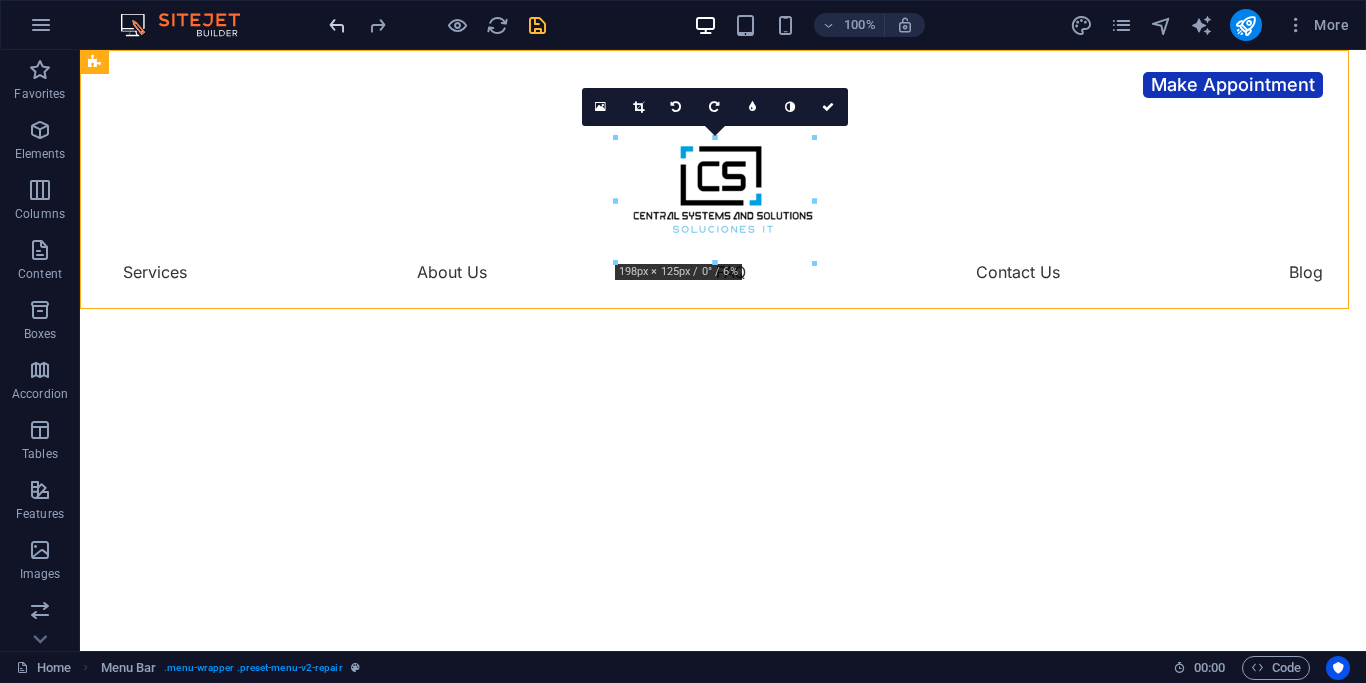 click at bounding box center [337, 25] 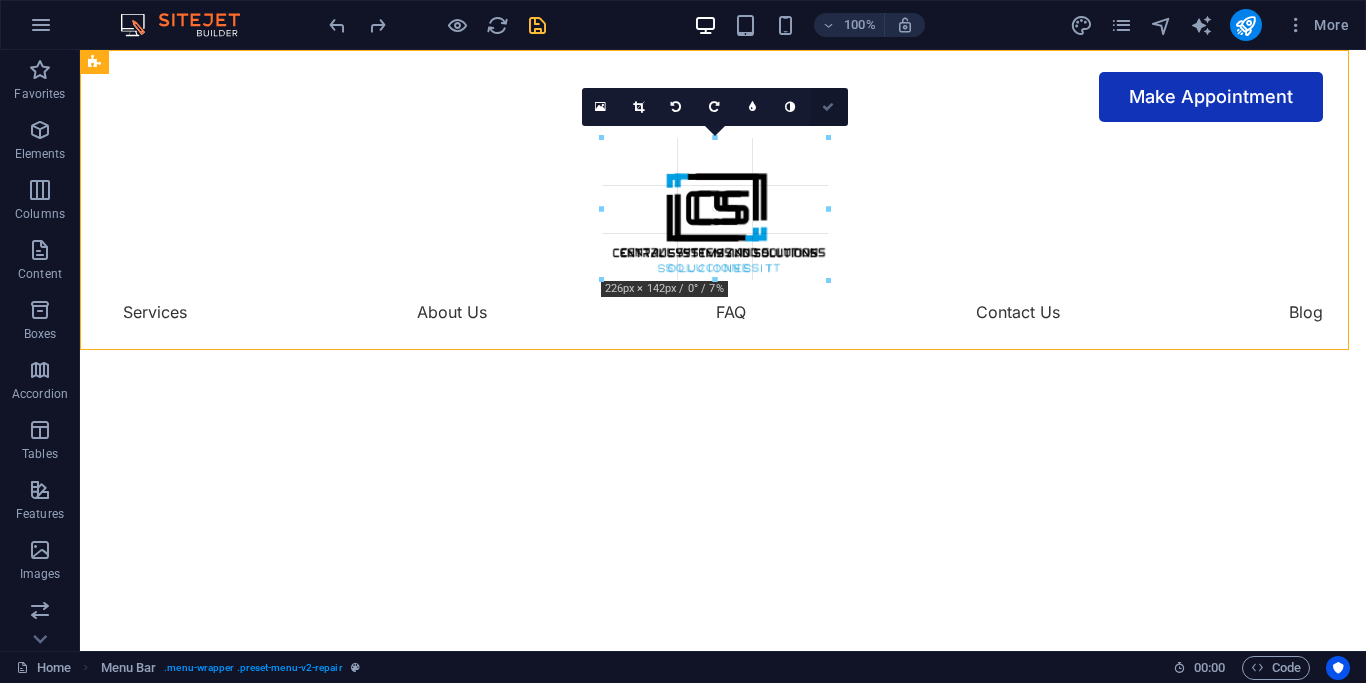 drag, startPoint x: 817, startPoint y: 118, endPoint x: 842, endPoint y: 121, distance: 25.179358 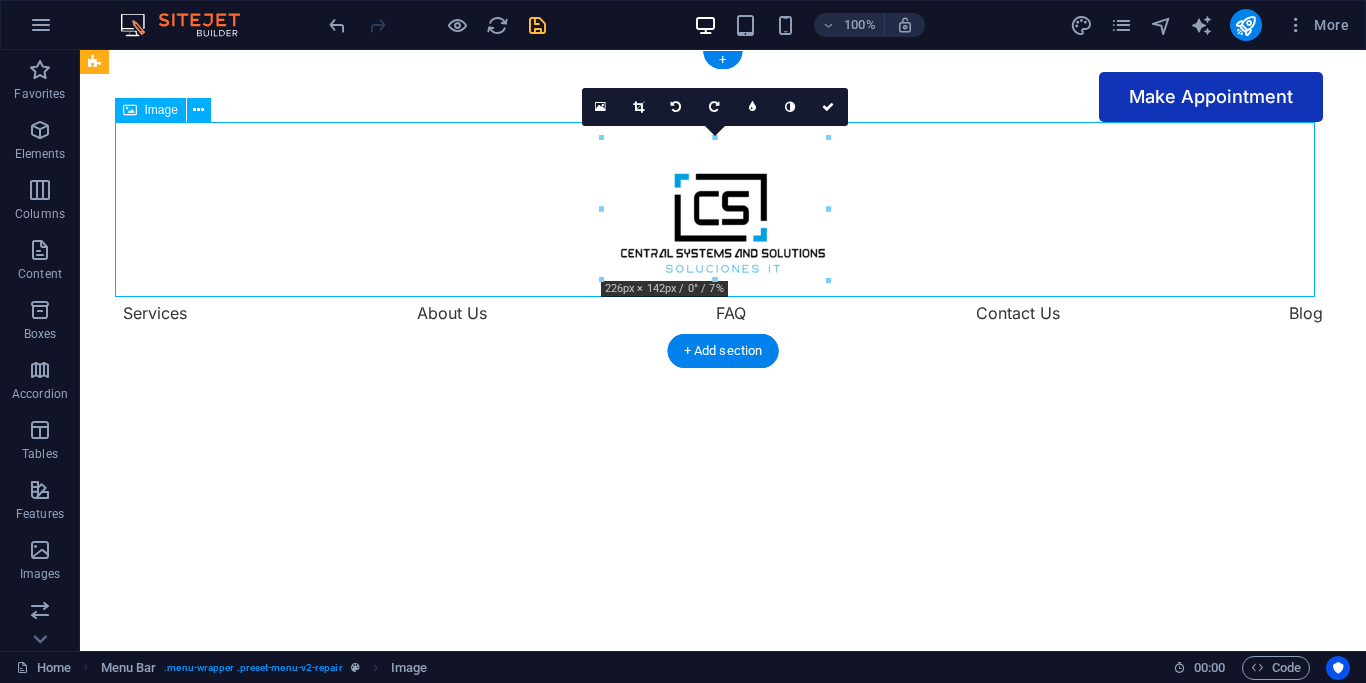 drag, startPoint x: 726, startPoint y: 200, endPoint x: 730, endPoint y: 176, distance: 24.33105 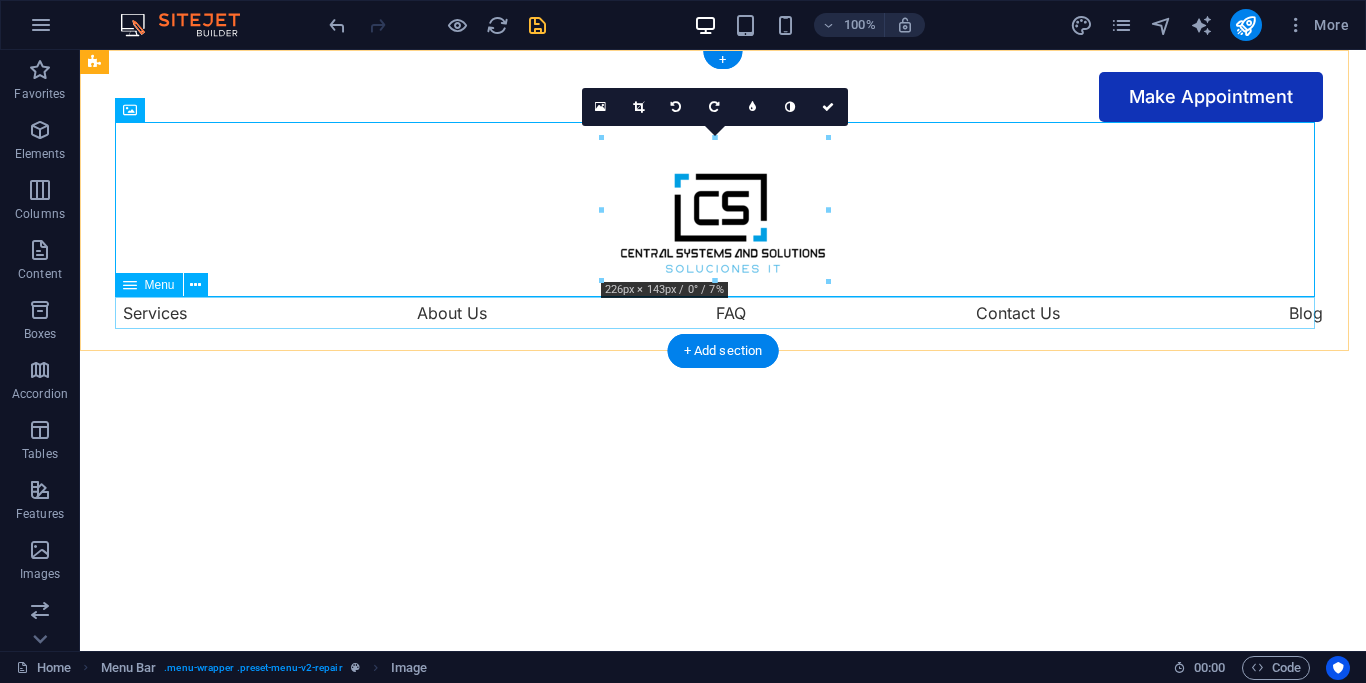 click on "Services About Us FAQ Contact Us Blog" at bounding box center (723, 313) 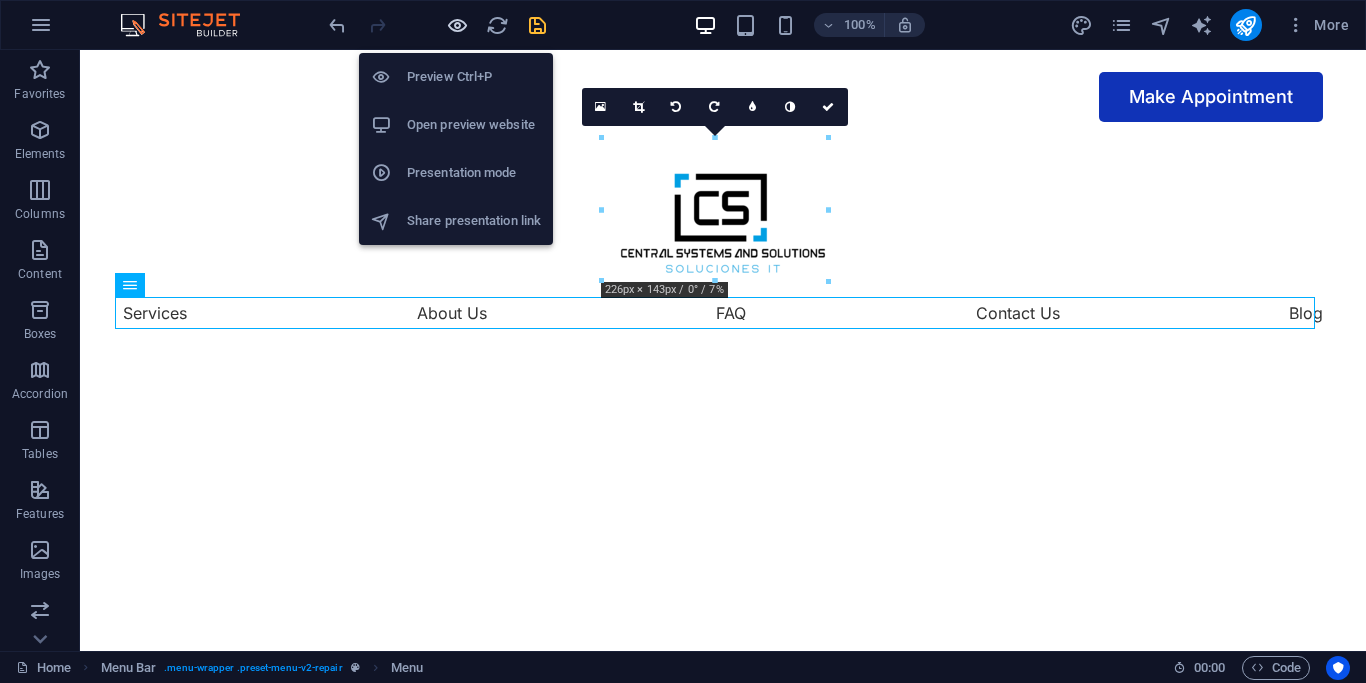 click at bounding box center (457, 25) 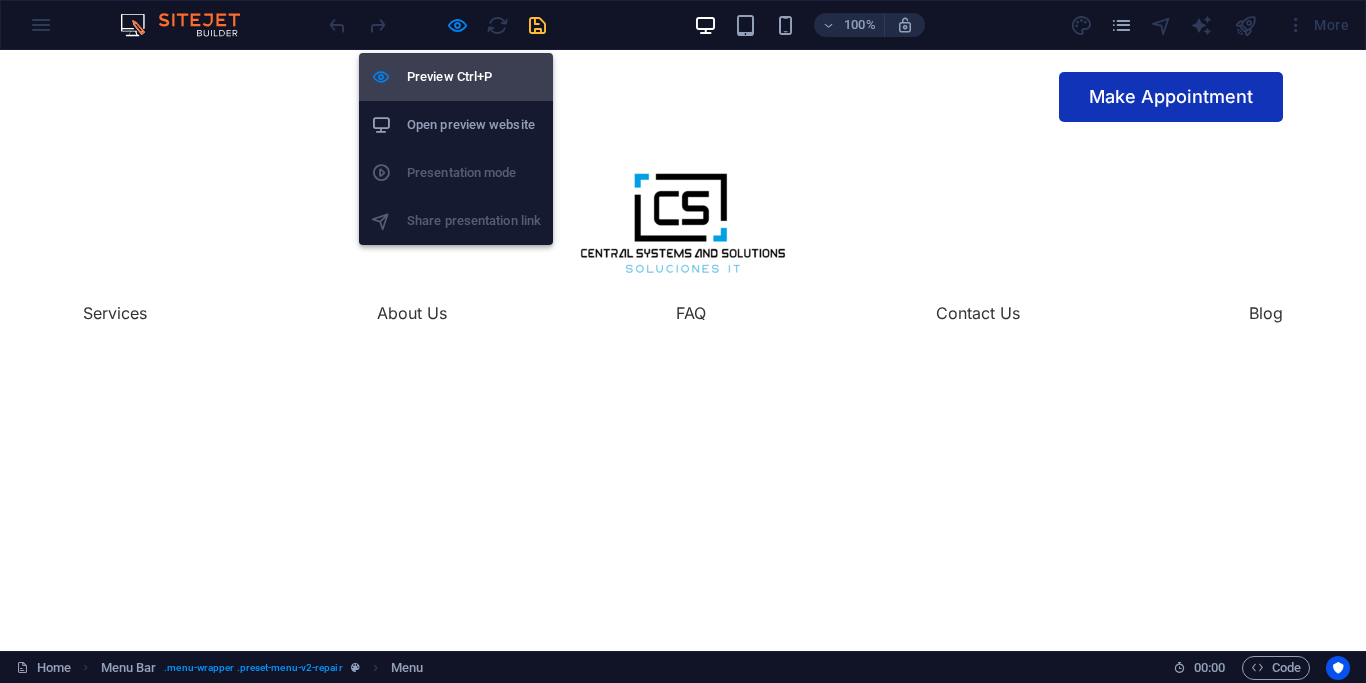 click on "Preview Ctrl+P" at bounding box center [474, 77] 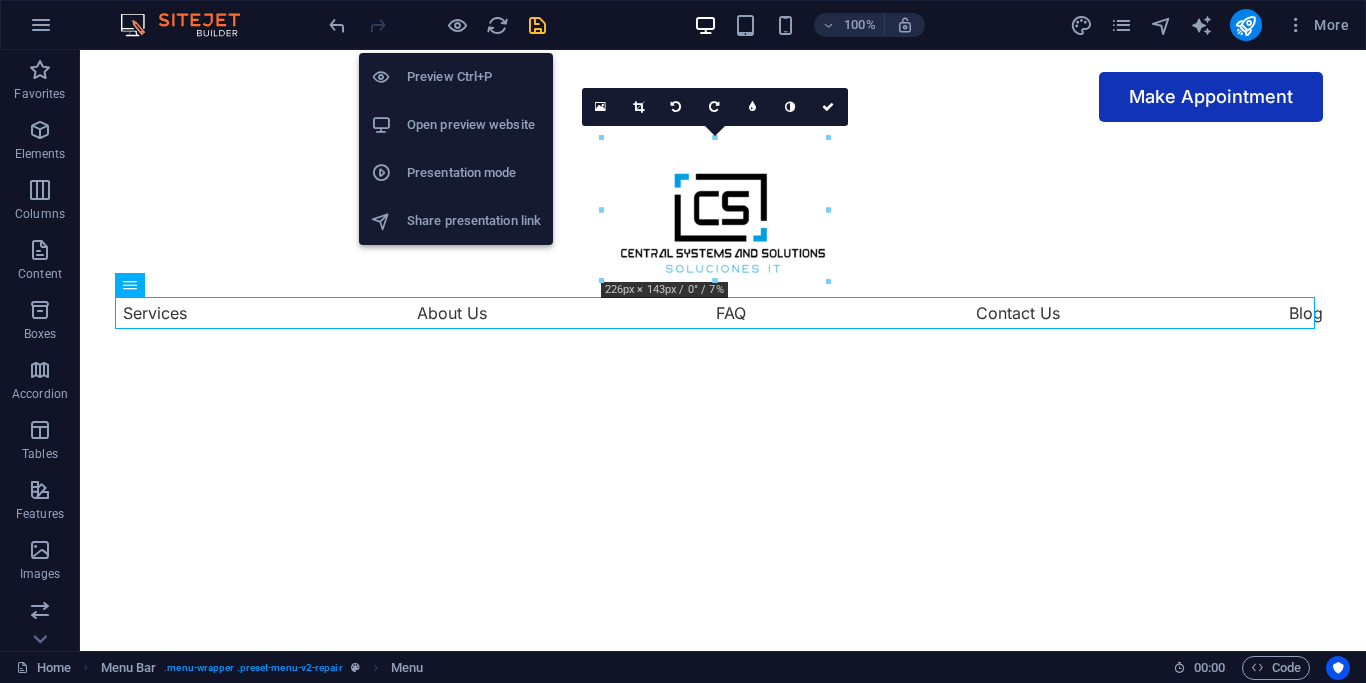 click on "Open preview website" at bounding box center [474, 125] 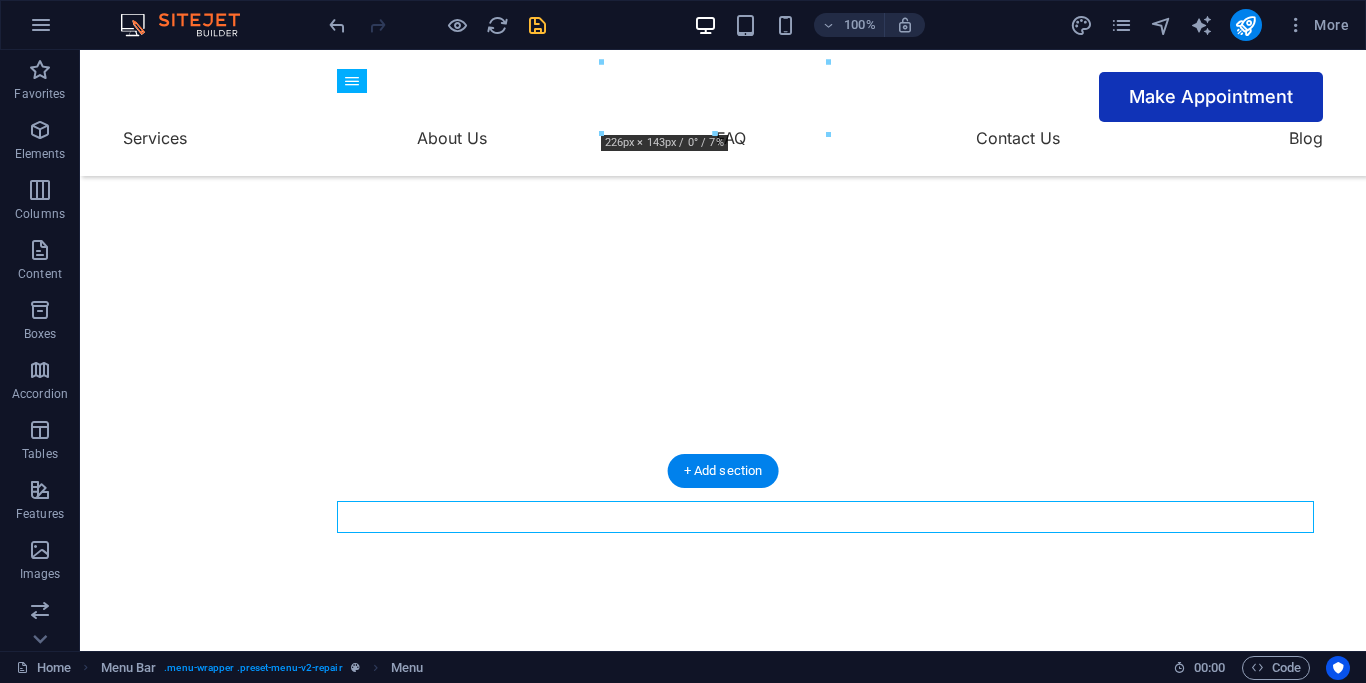 scroll, scrollTop: 0, scrollLeft: 0, axis: both 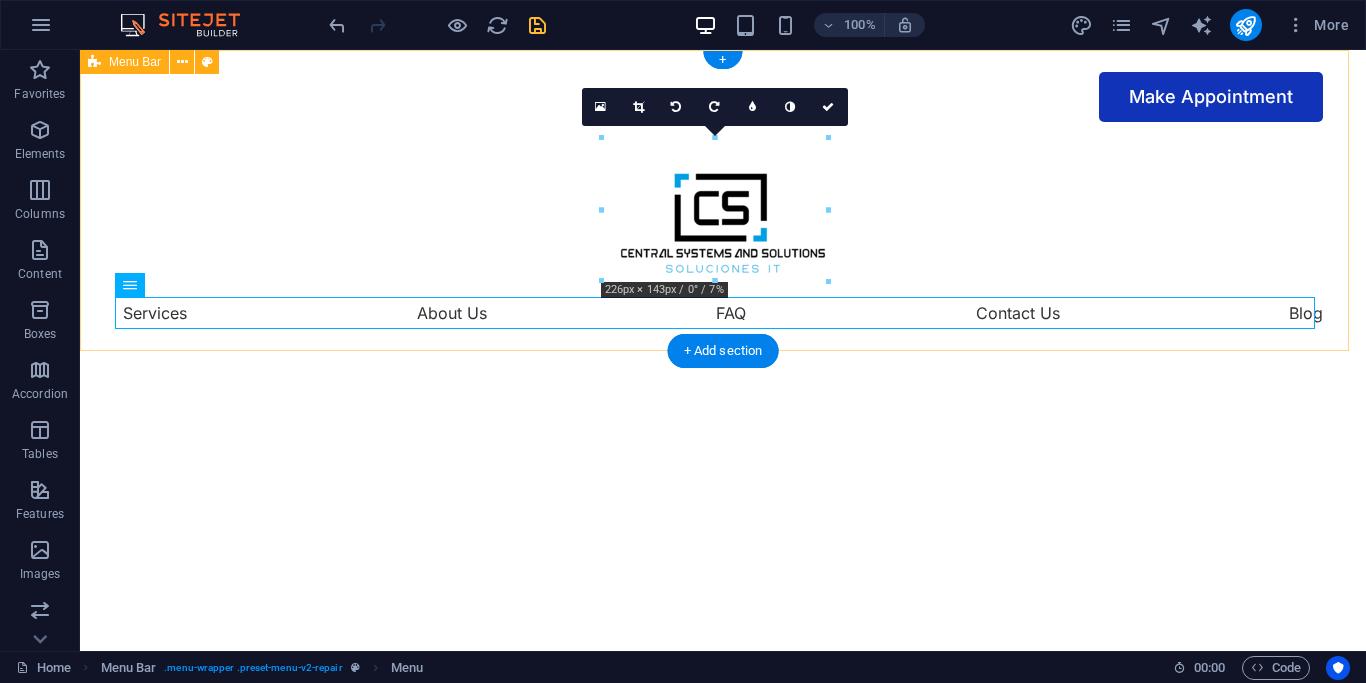 click at bounding box center [723, 209] 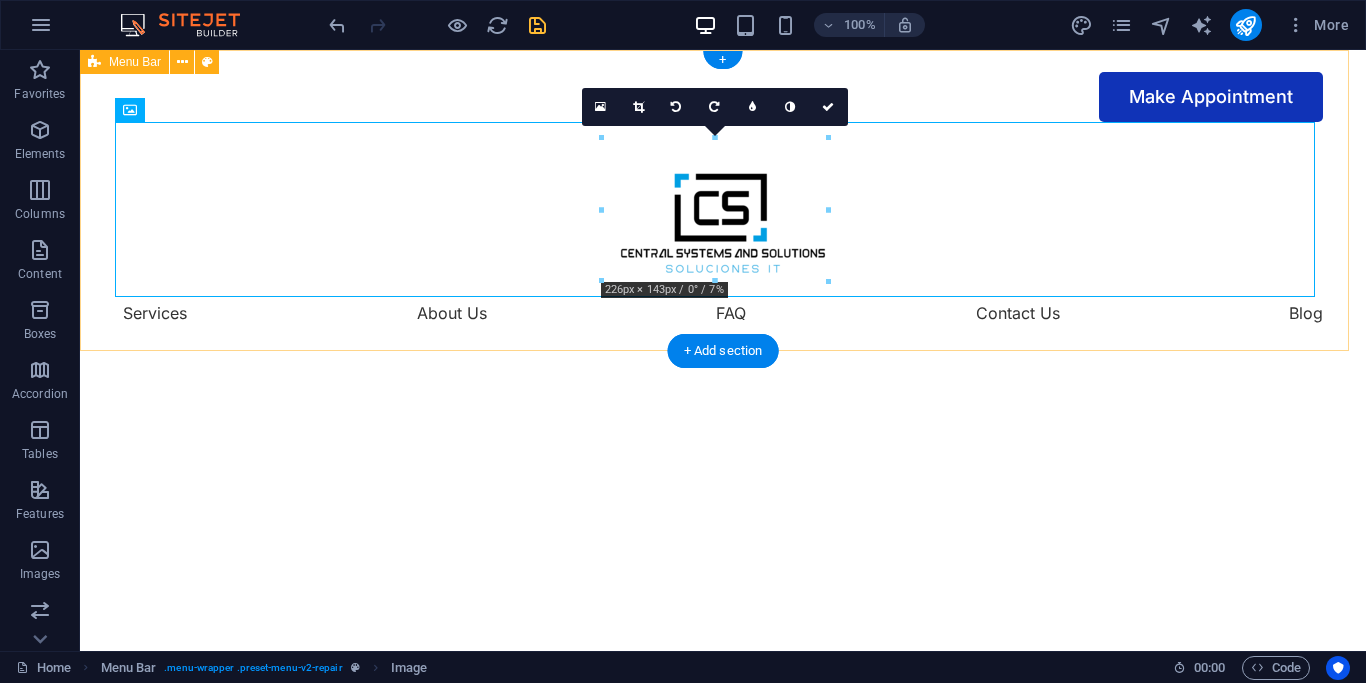 click on "Make Appointment Services About Us FAQ Contact Us Blog" at bounding box center (723, 200) 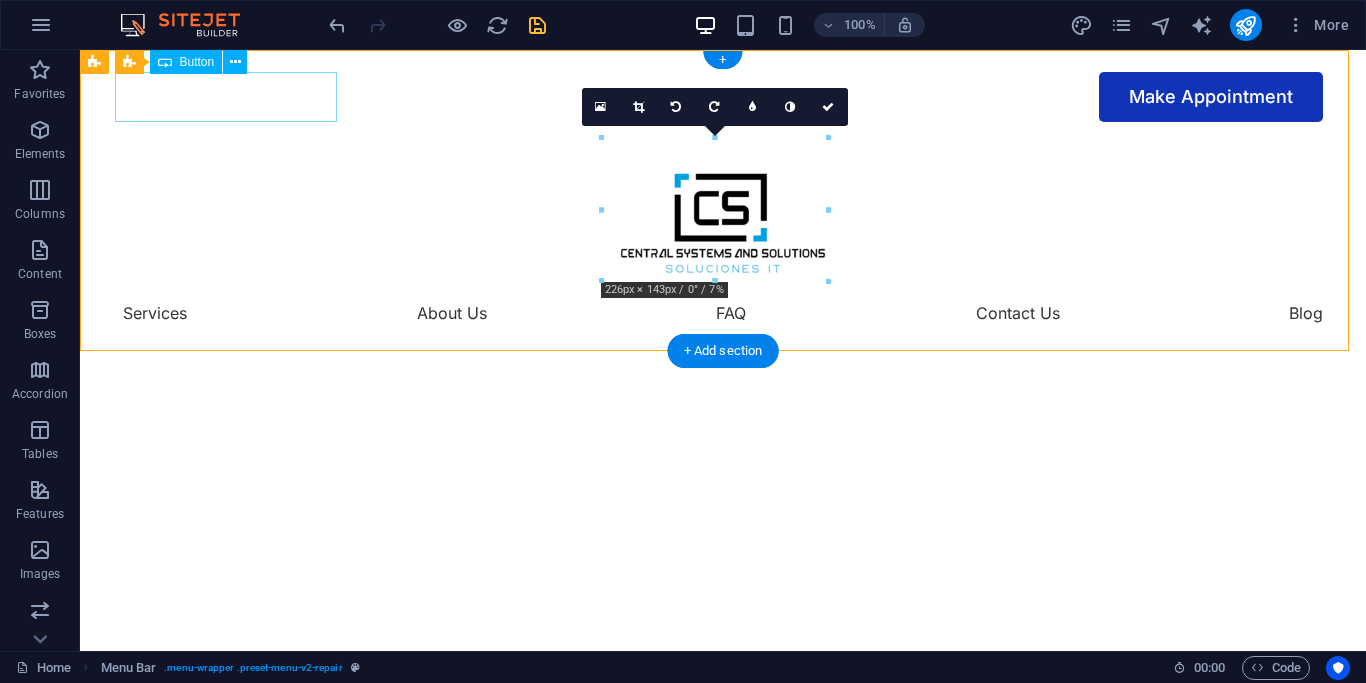 click on "Make Appointment" at bounding box center [723, 97] 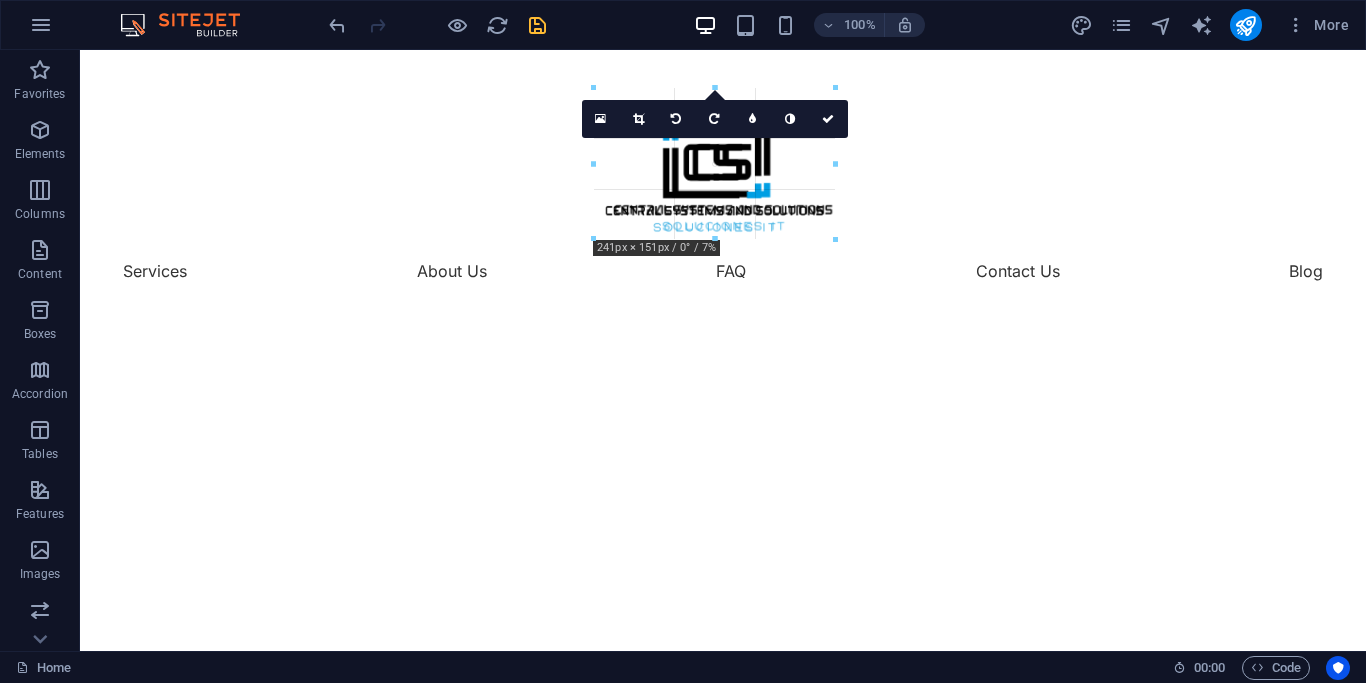 drag, startPoint x: 828, startPoint y: 84, endPoint x: 842, endPoint y: 75, distance: 16.643316 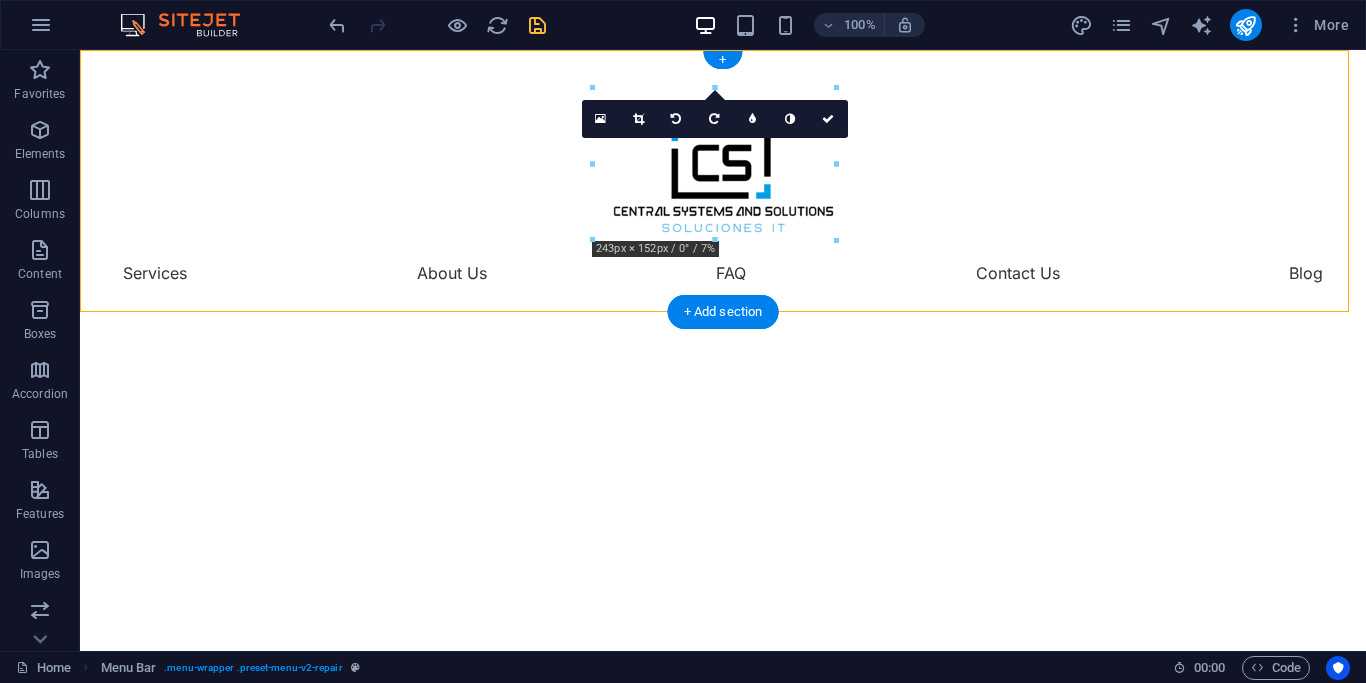 drag, startPoint x: 761, startPoint y: 197, endPoint x: 763, endPoint y: 85, distance: 112.01785 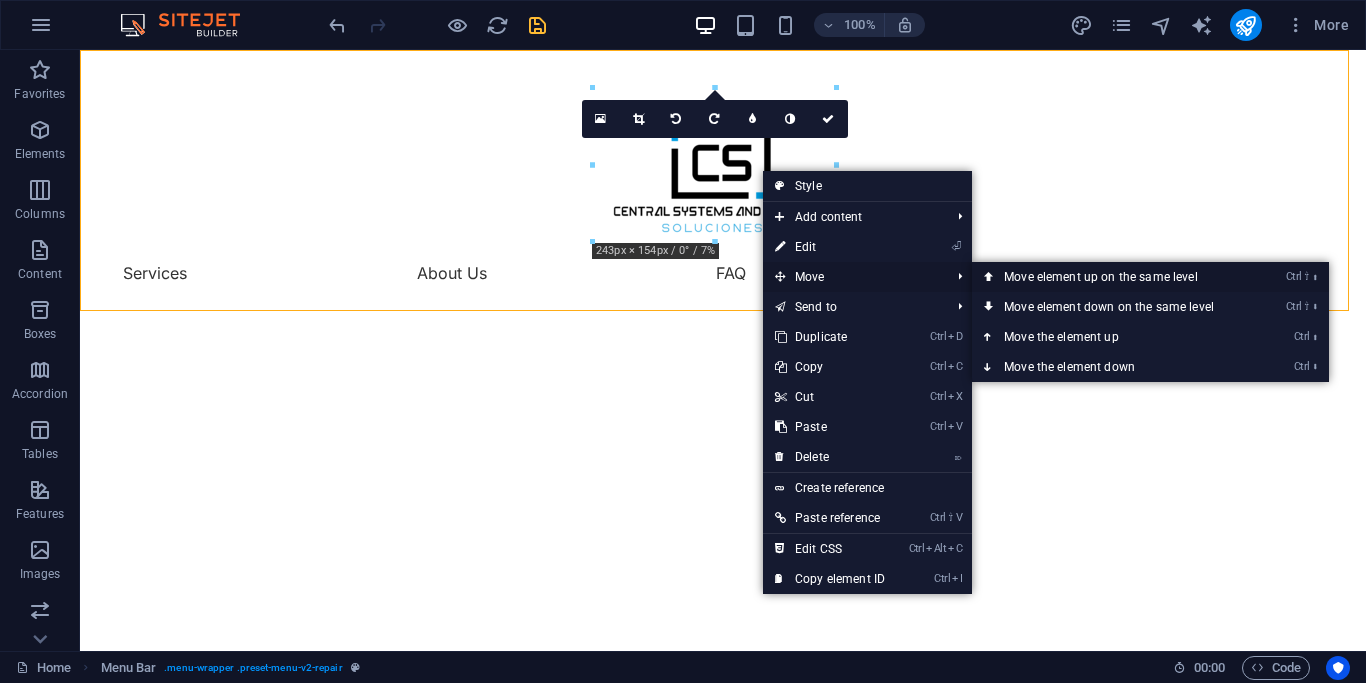 click on "Ctrl ⇧ ⬆  Move element up on the same level" at bounding box center [1113, 277] 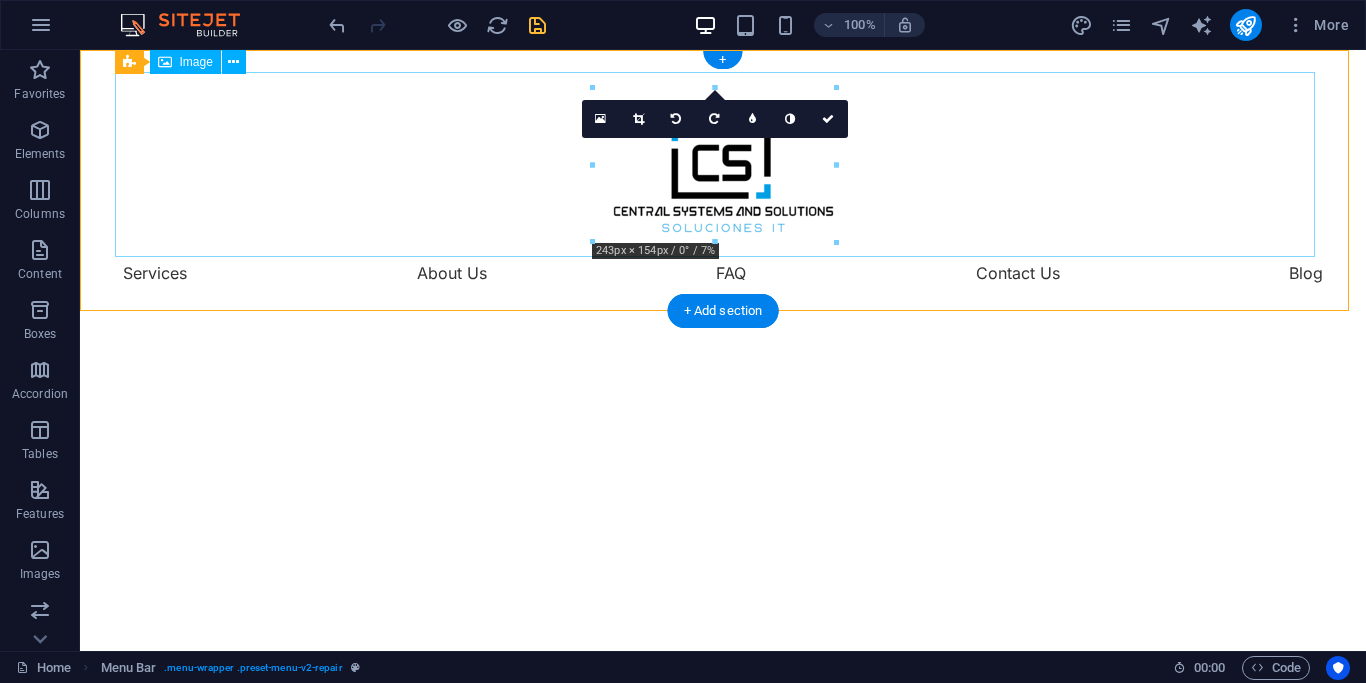 click at bounding box center [723, 164] 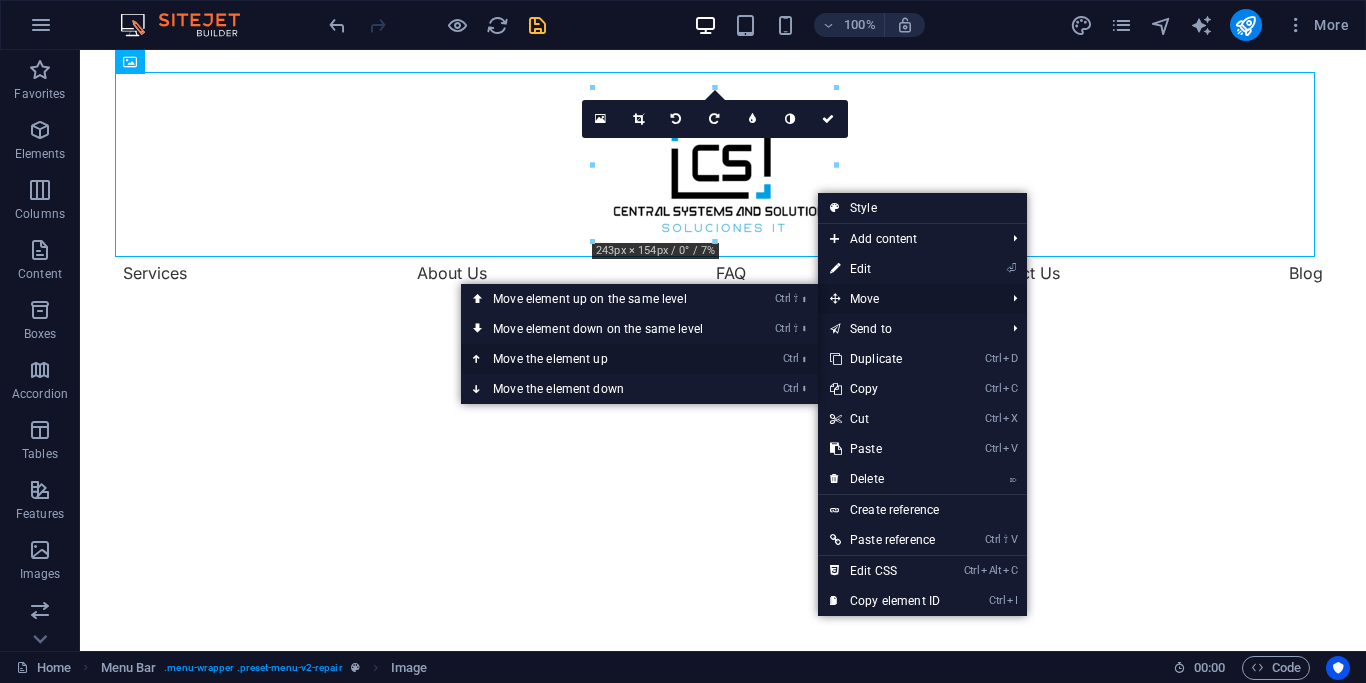 click on "Ctrl ⬆  Move the element up" at bounding box center (602, 359) 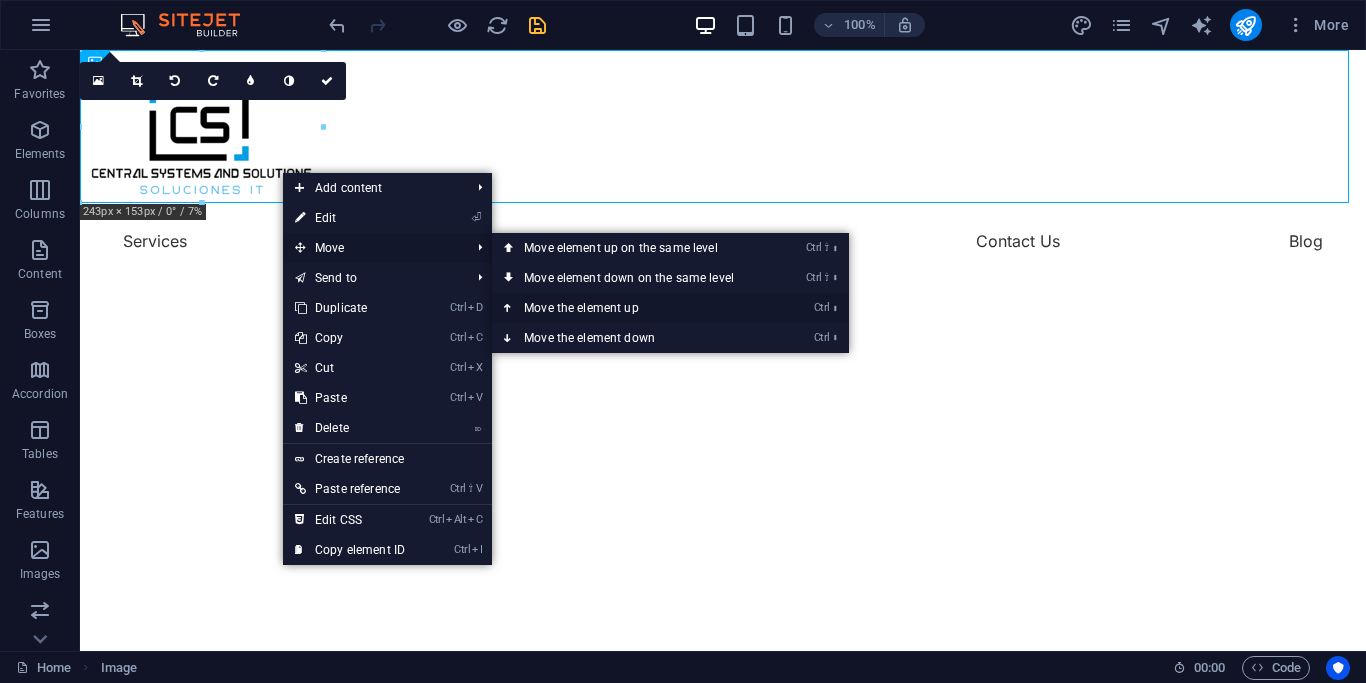 click on "Ctrl ⬆  Move the element up" at bounding box center (633, 308) 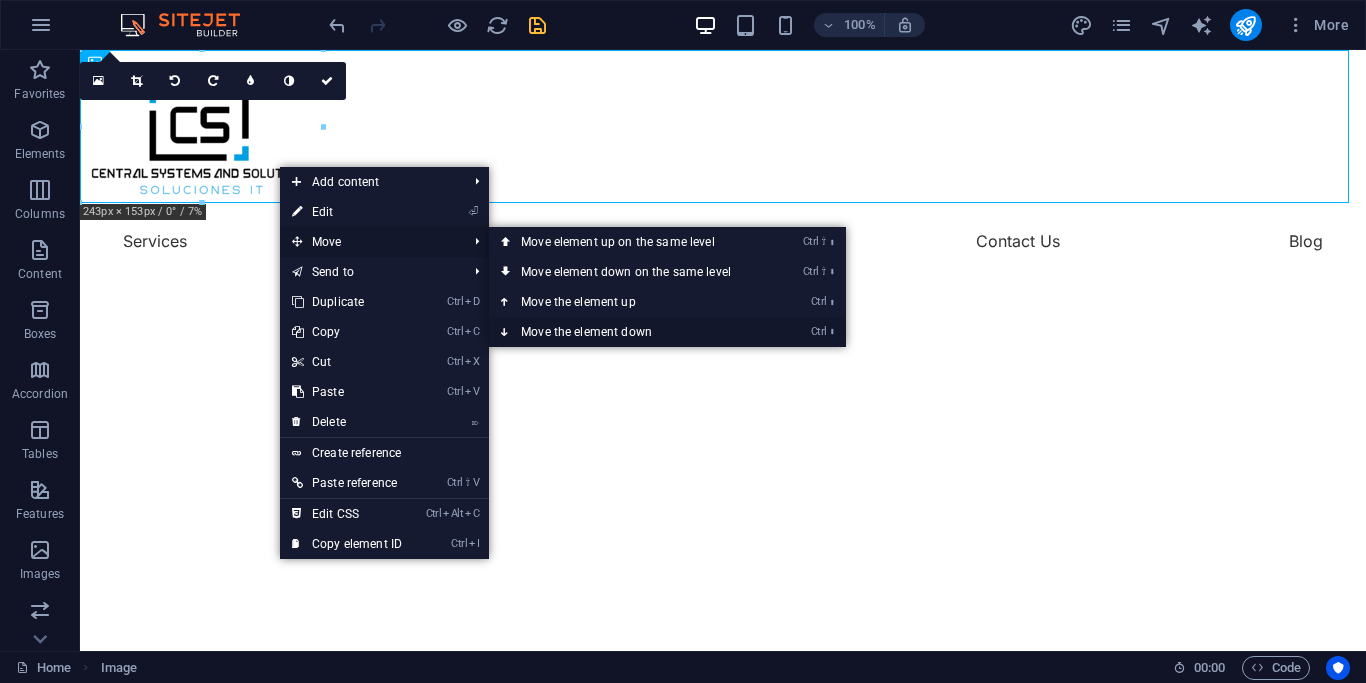 click on "Ctrl ⬇  Move the element down" at bounding box center (630, 332) 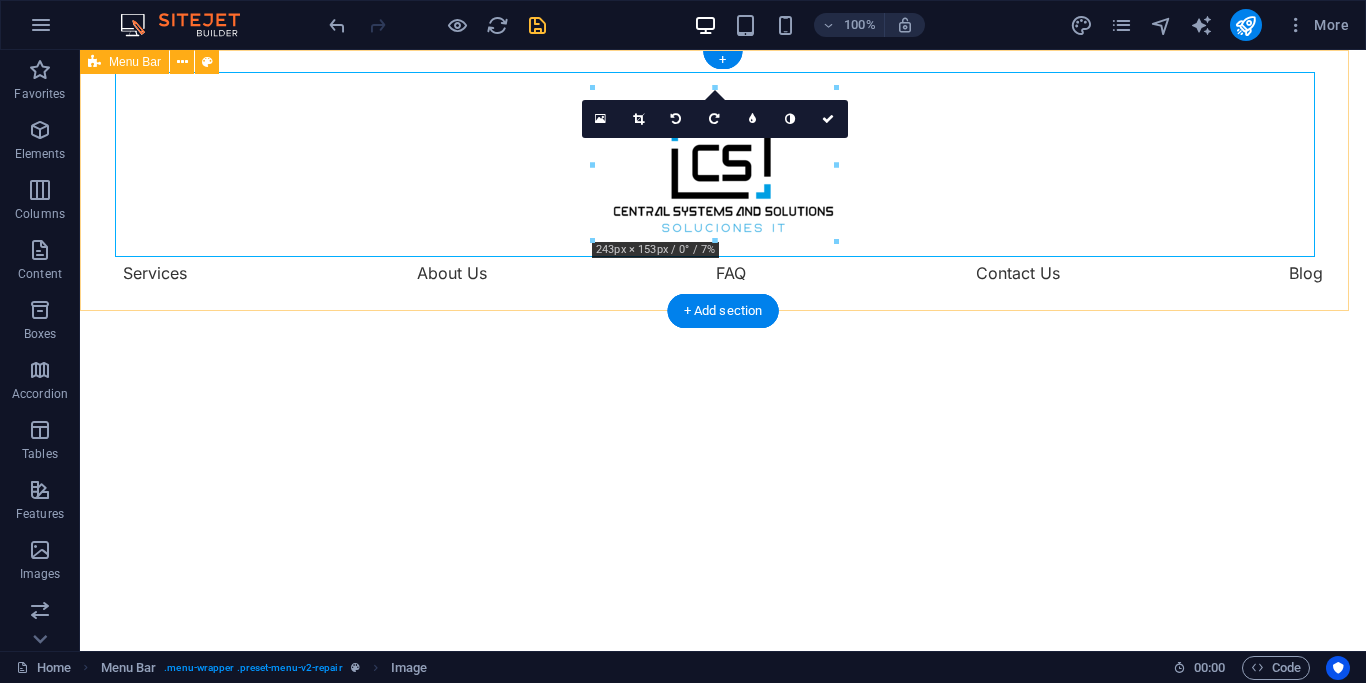 click on "Services About Us FAQ Contact Us Blog" at bounding box center [723, 180] 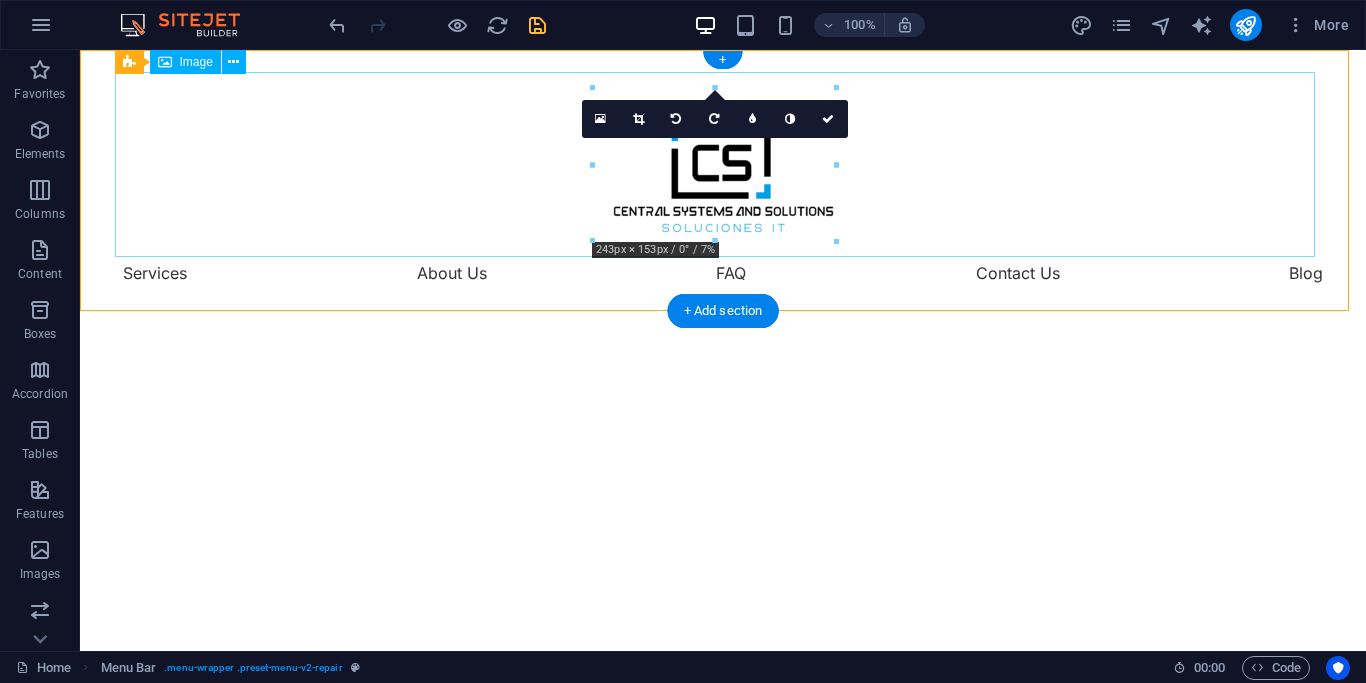 click at bounding box center (723, 164) 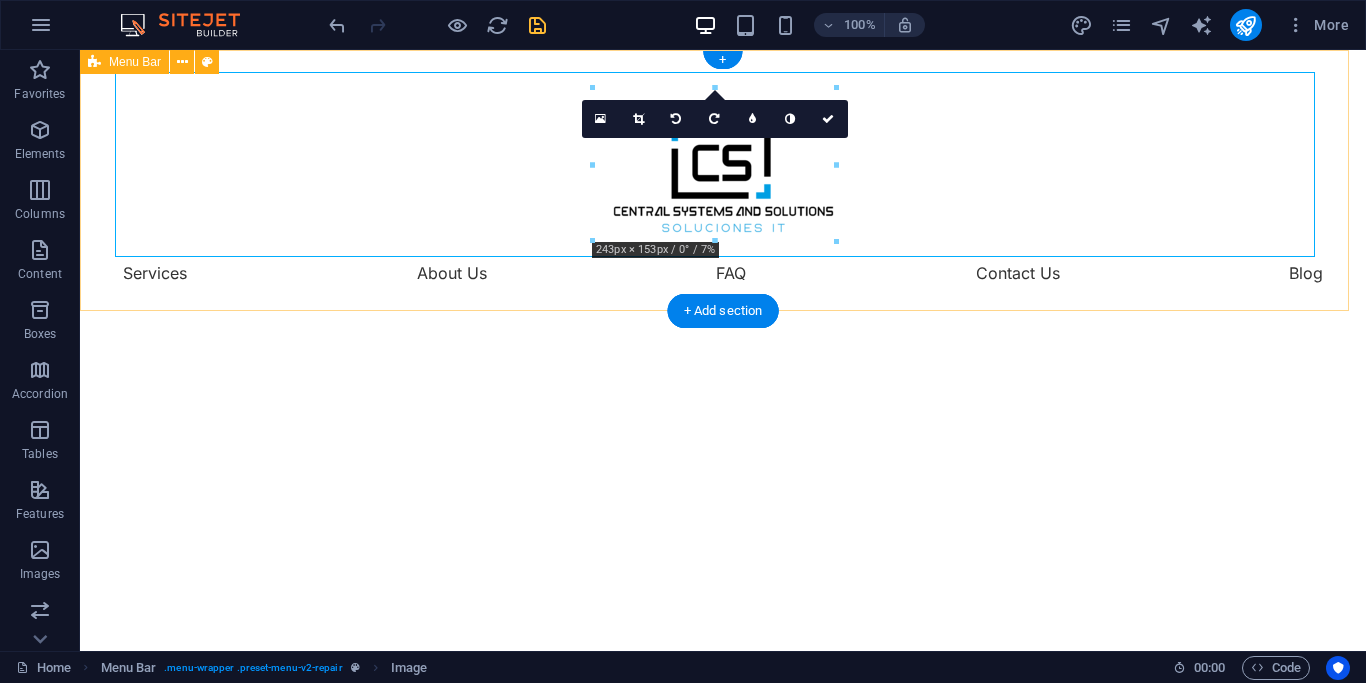 click on "Services About Us FAQ Contact Us Blog" at bounding box center [723, 180] 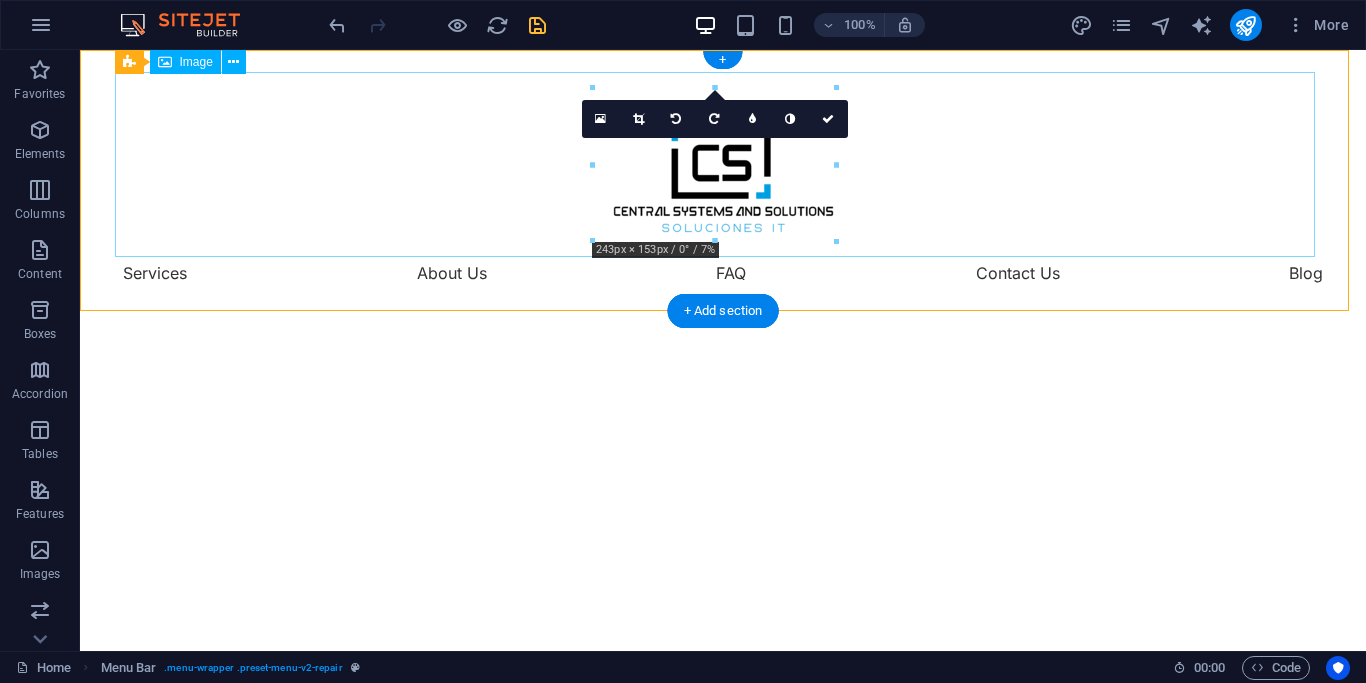 click at bounding box center (723, 164) 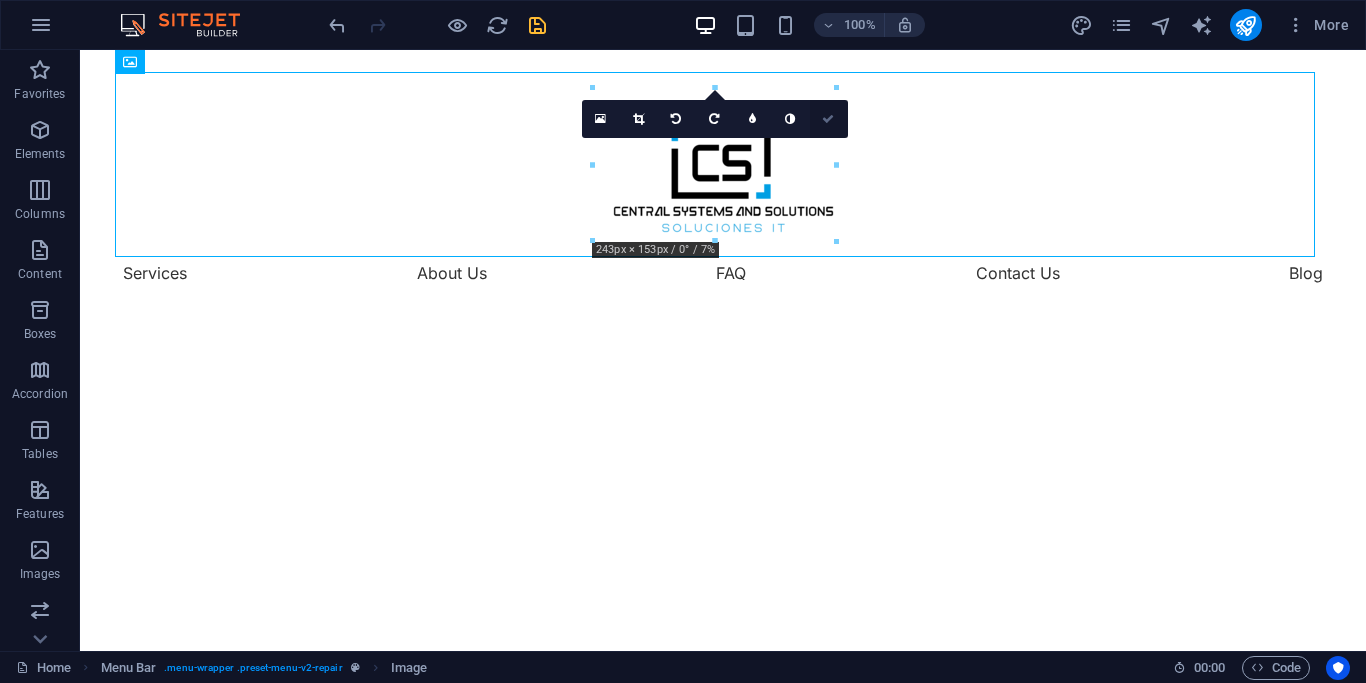 click at bounding box center (829, 119) 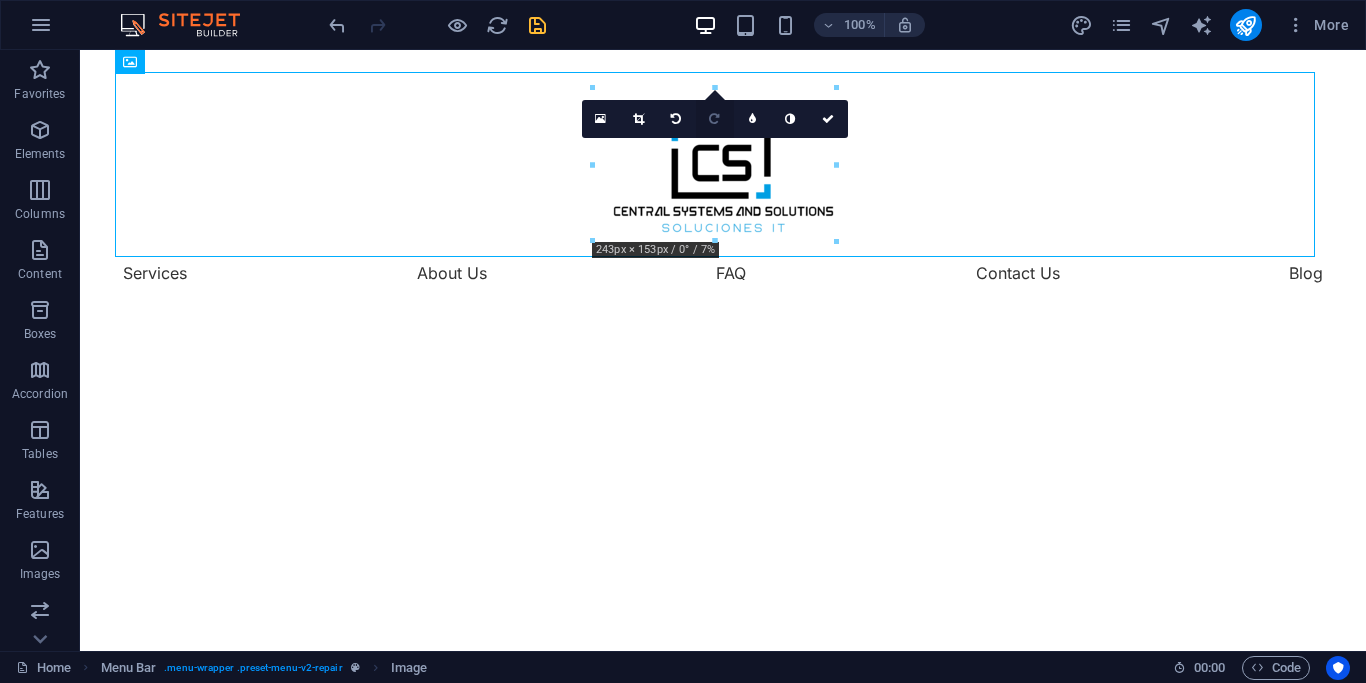 click at bounding box center [714, 119] 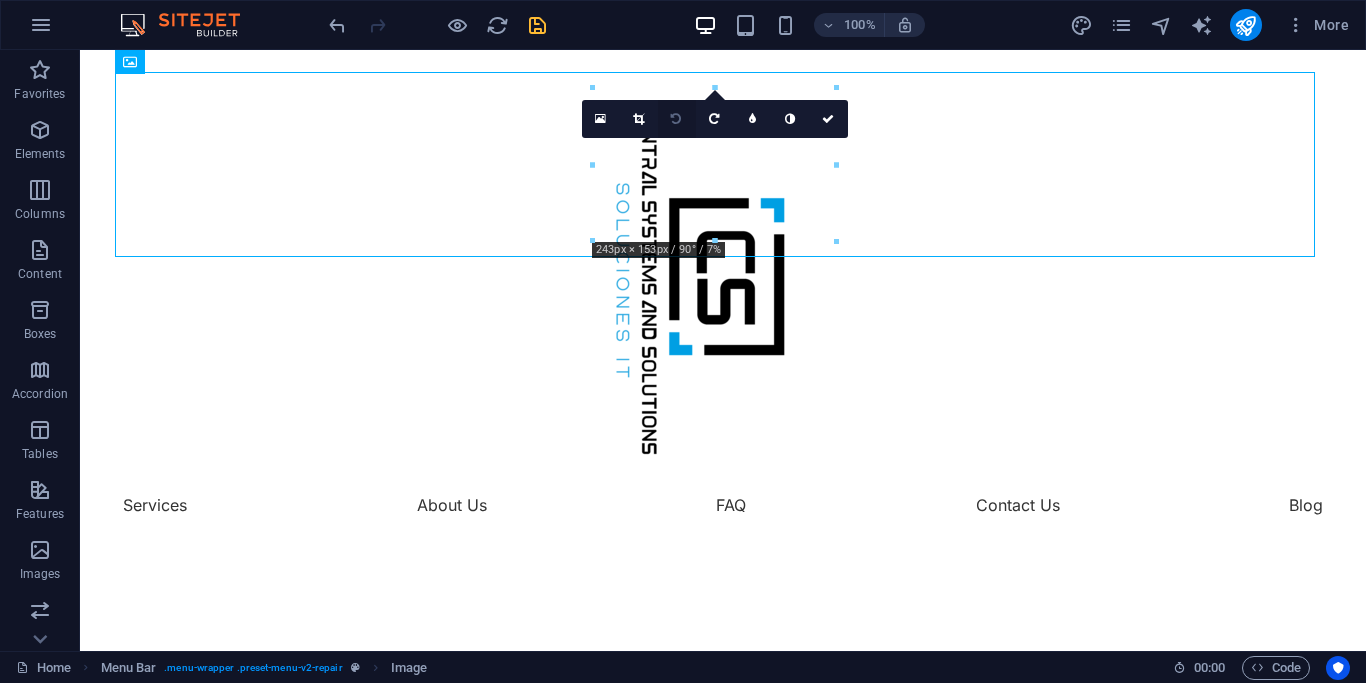click at bounding box center [677, 119] 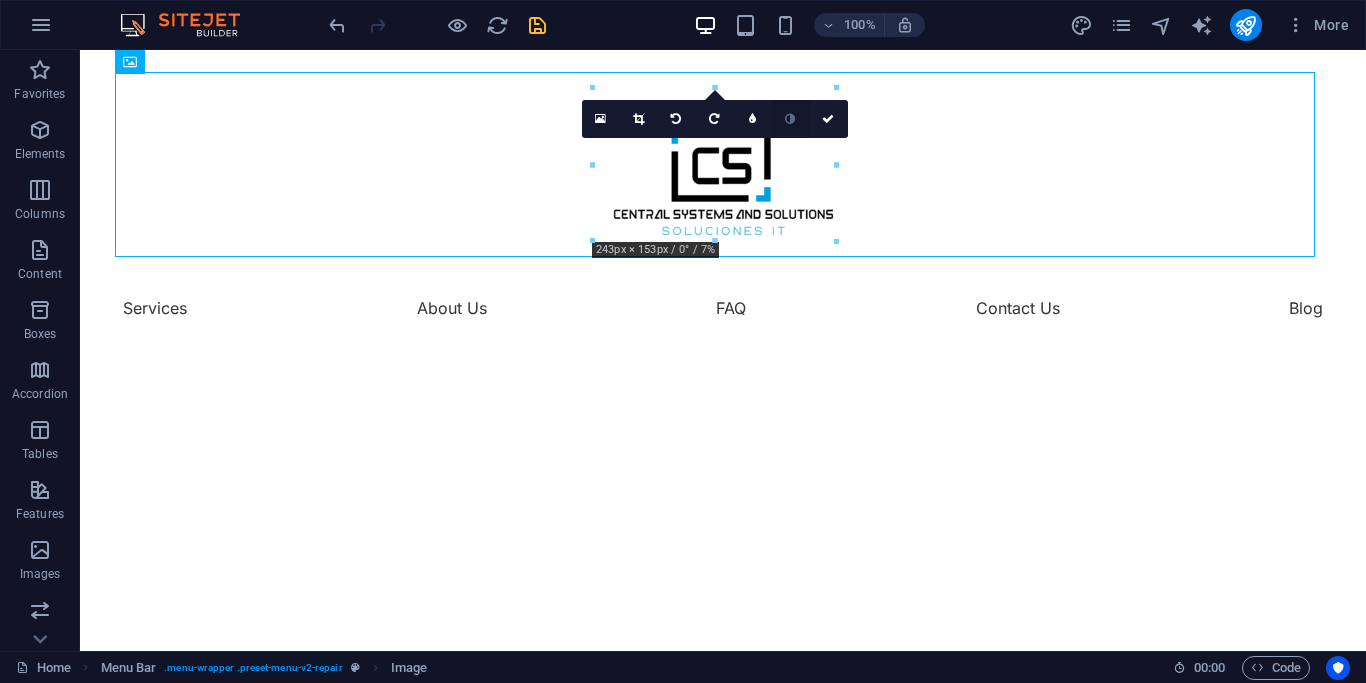 click at bounding box center [790, 119] 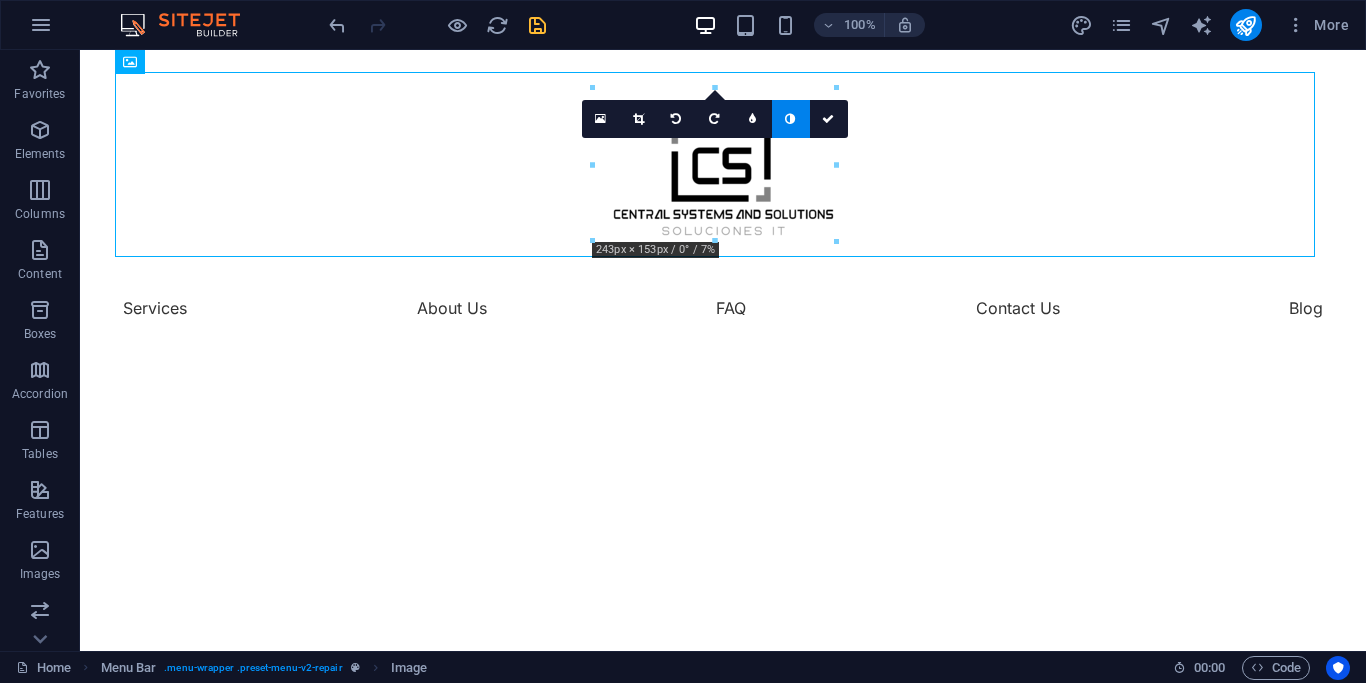 click at bounding box center (790, 119) 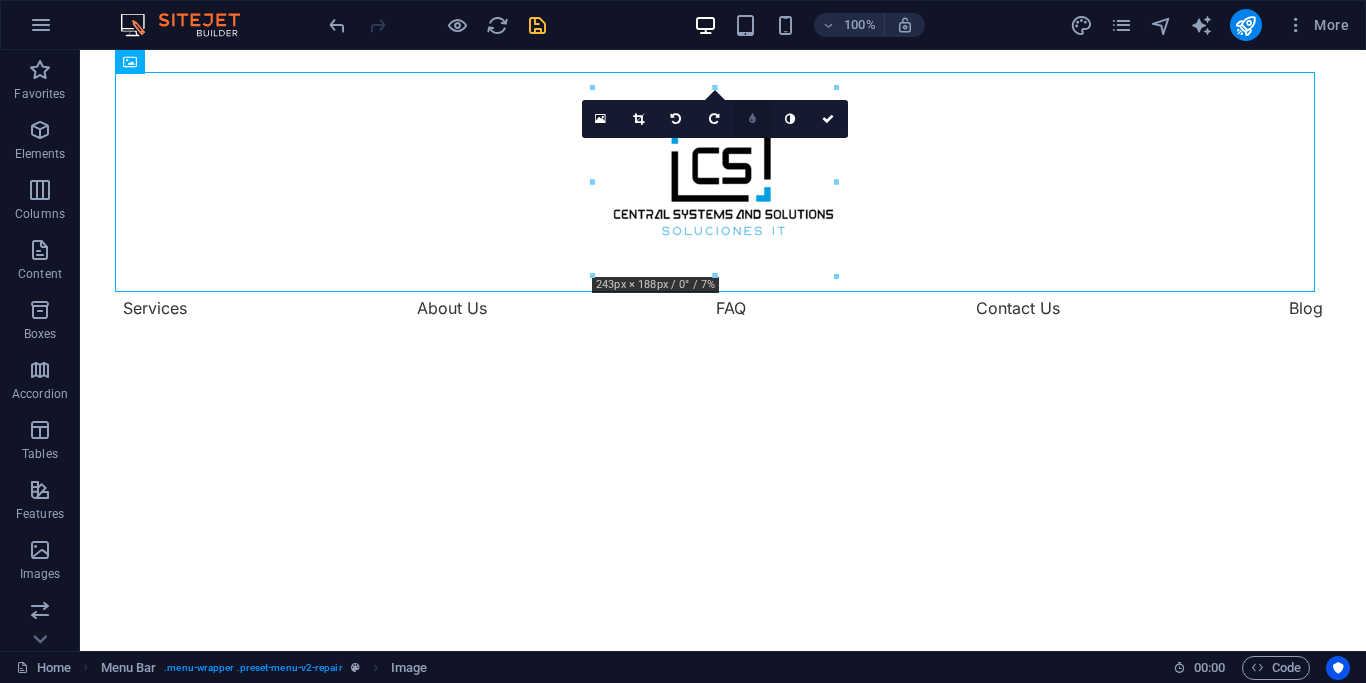 click at bounding box center (753, 119) 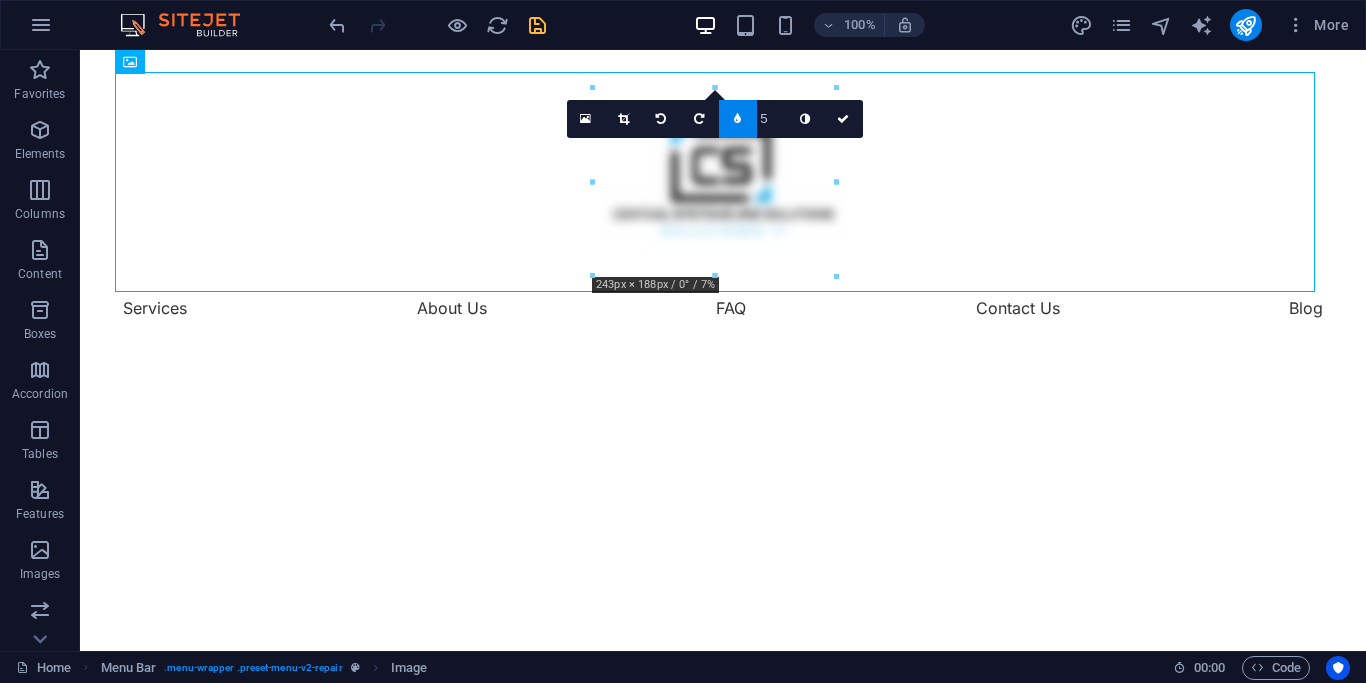 click at bounding box center (738, 119) 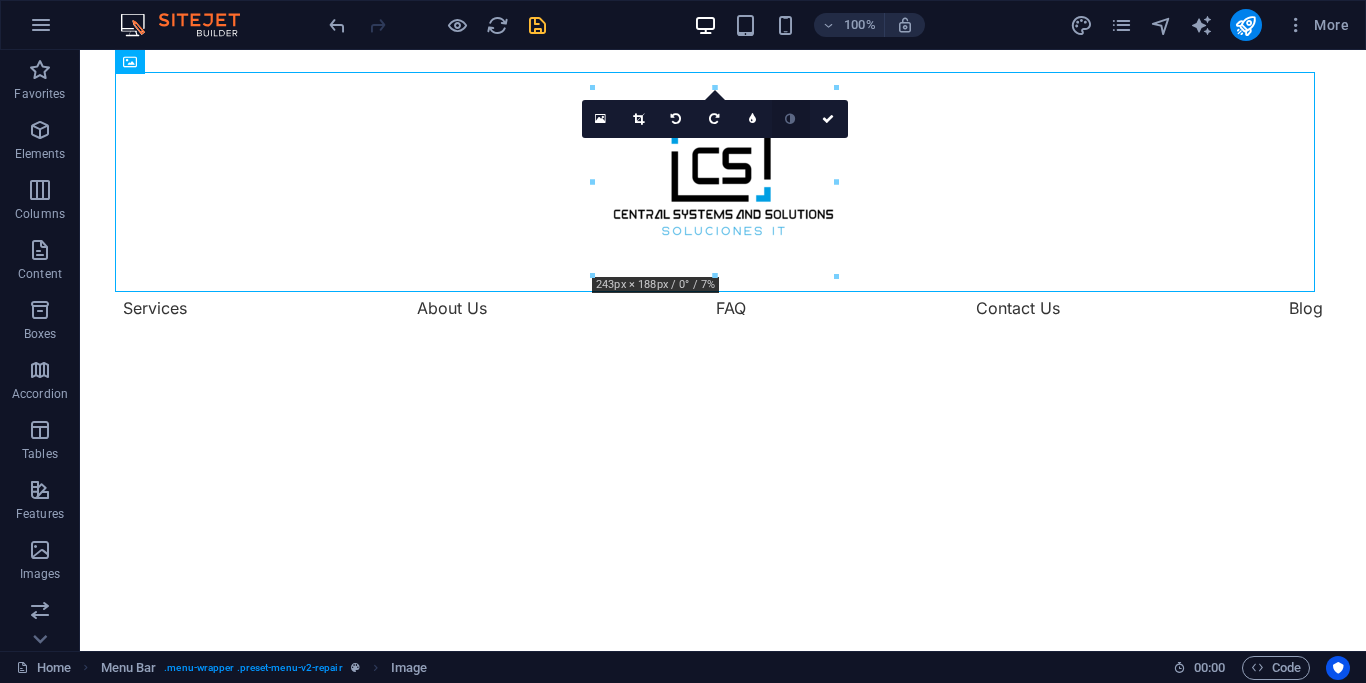 click at bounding box center [790, 119] 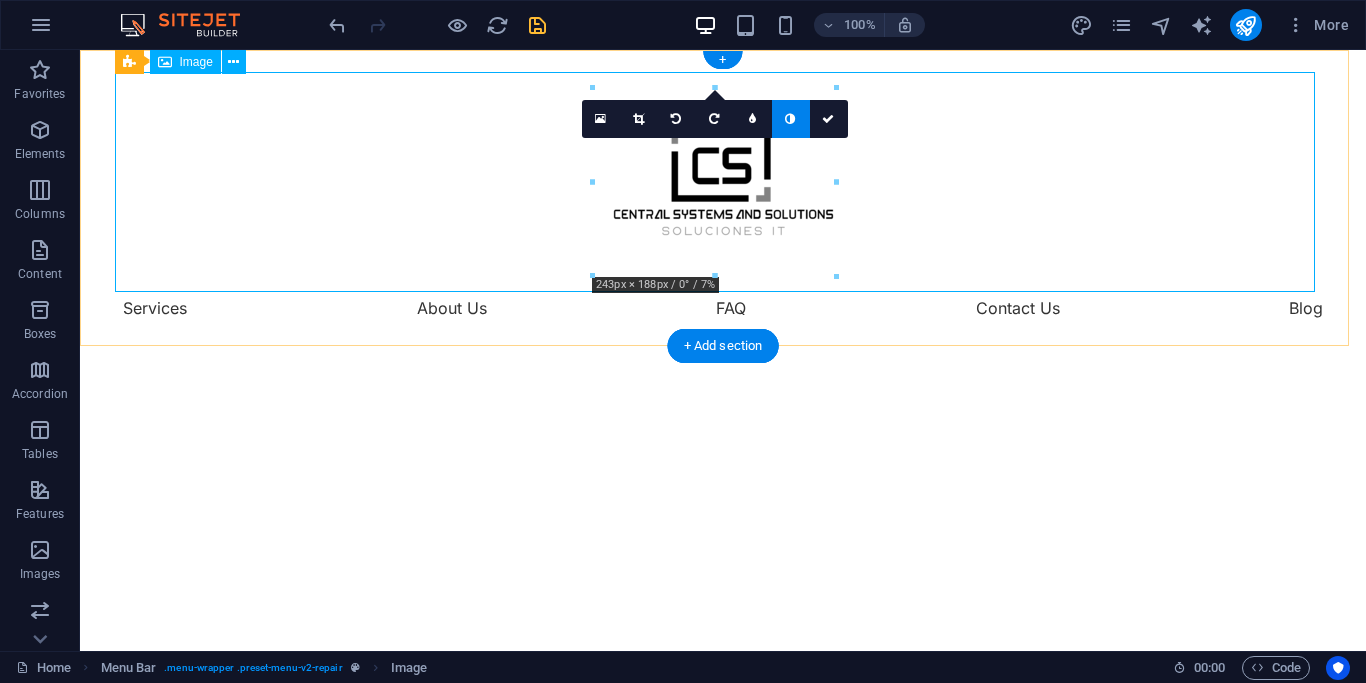 click at bounding box center [723, 182] 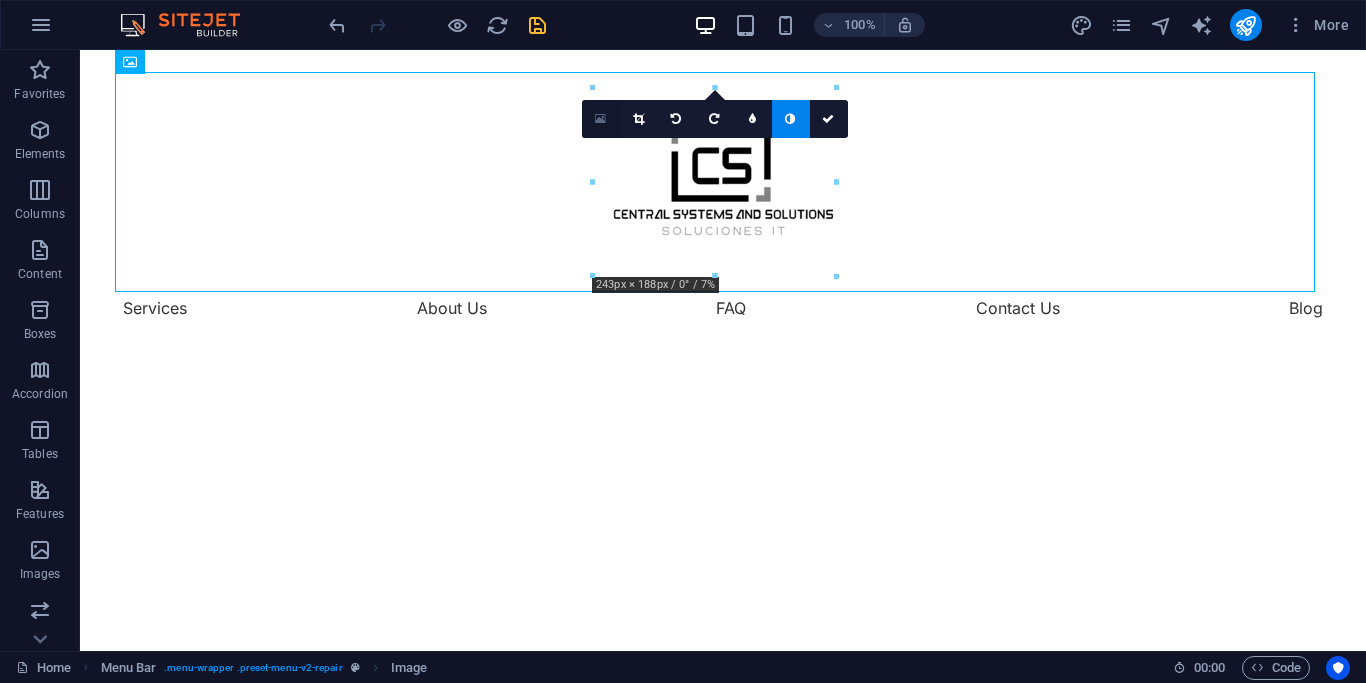click at bounding box center [601, 119] 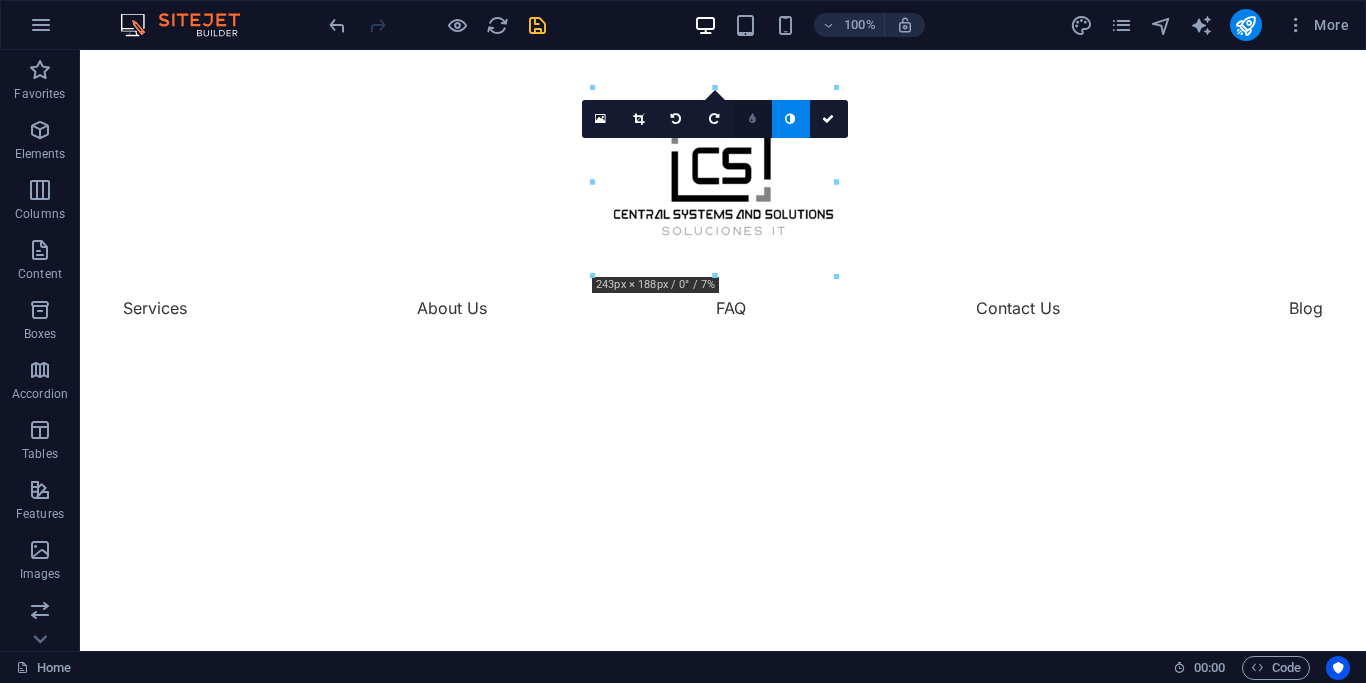 click at bounding box center [752, 119] 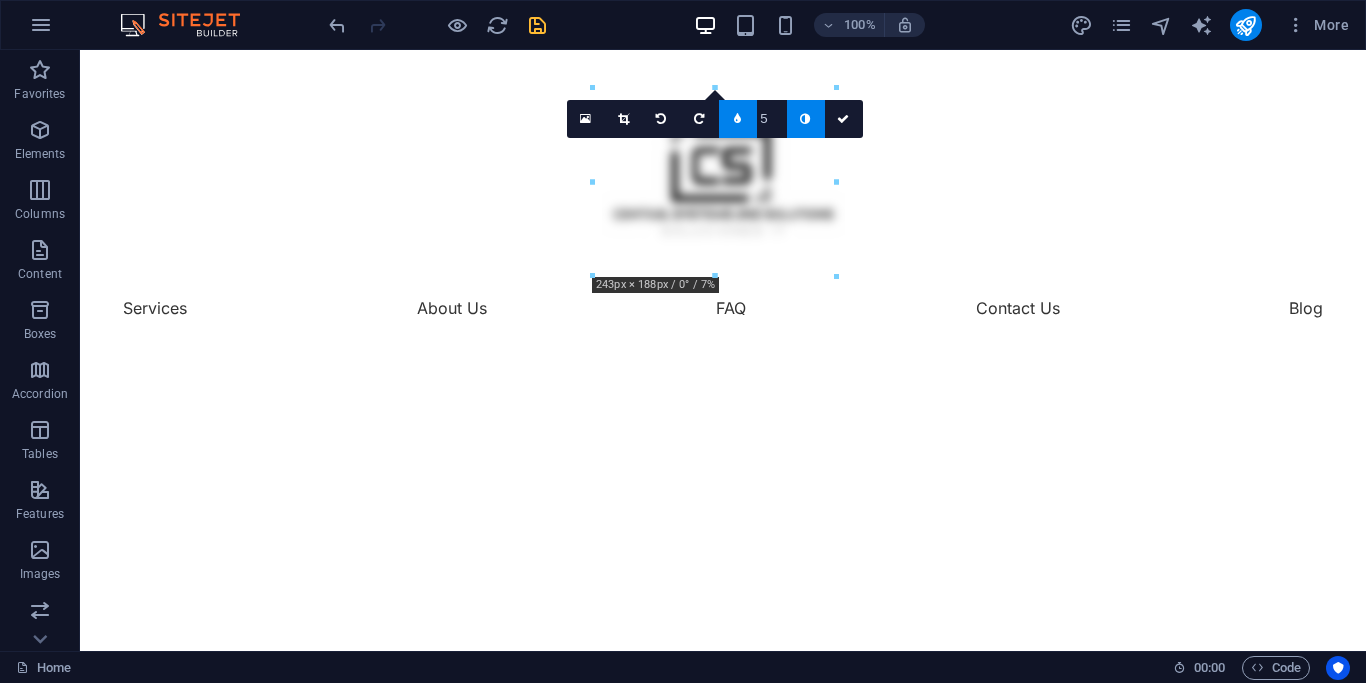 click at bounding box center [738, 119] 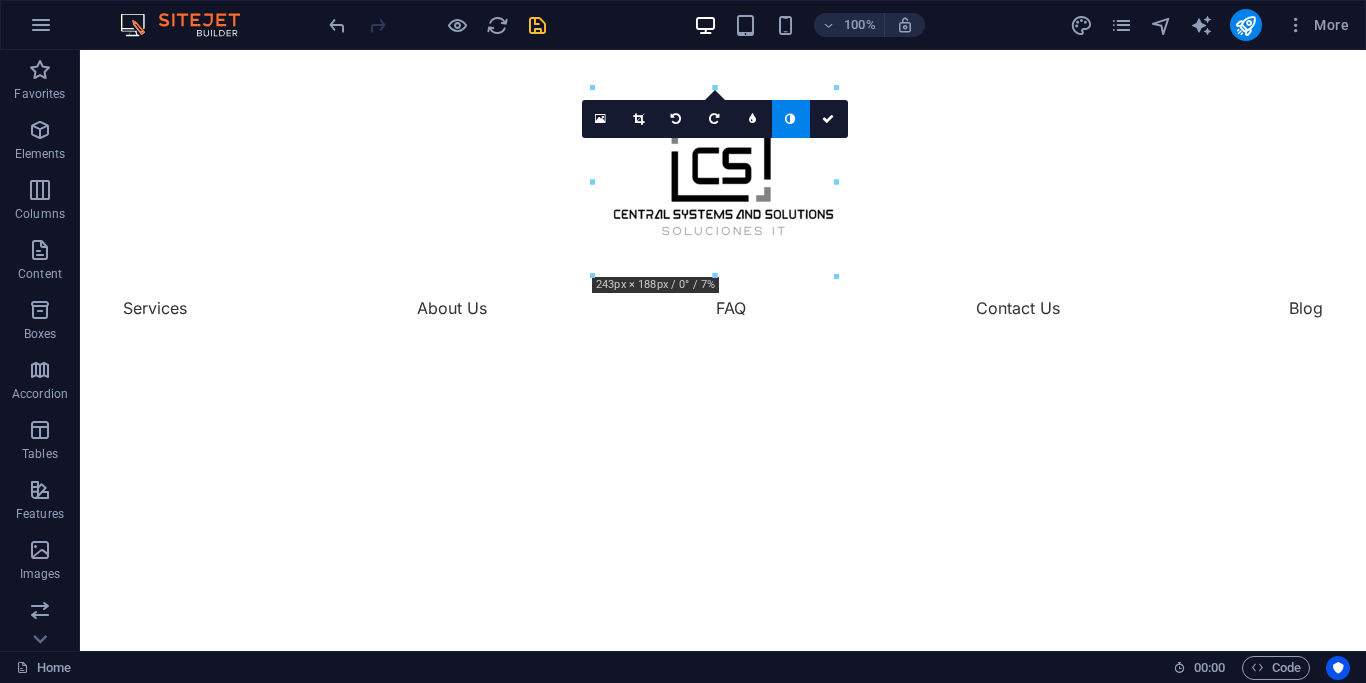 click at bounding box center [791, 119] 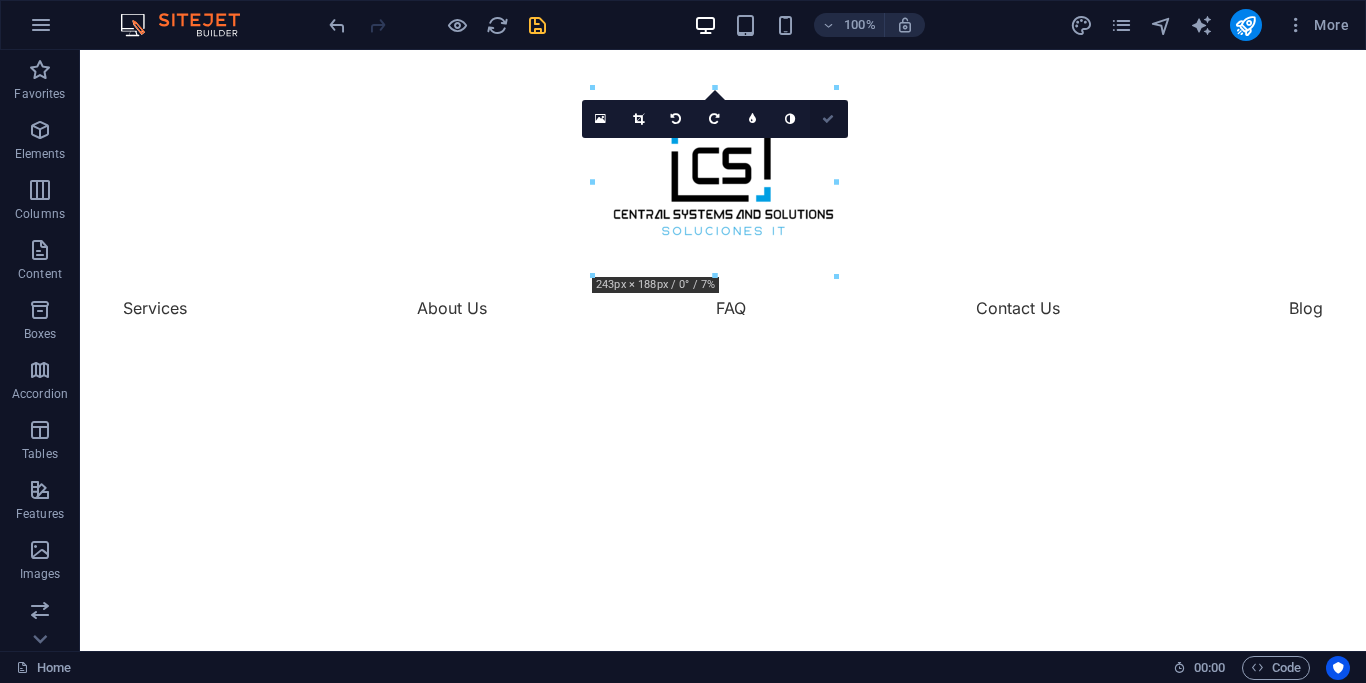 click at bounding box center [829, 119] 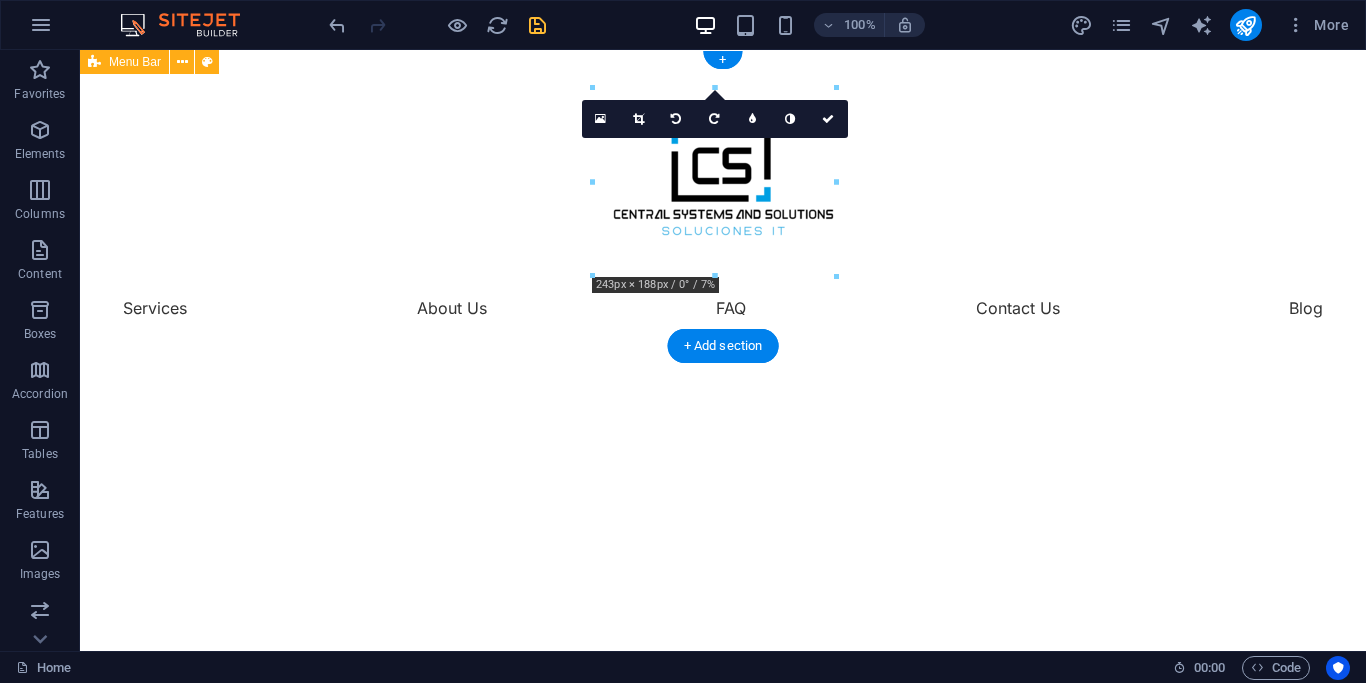 click on "Services About Us FAQ Contact Us Blog" at bounding box center [723, 198] 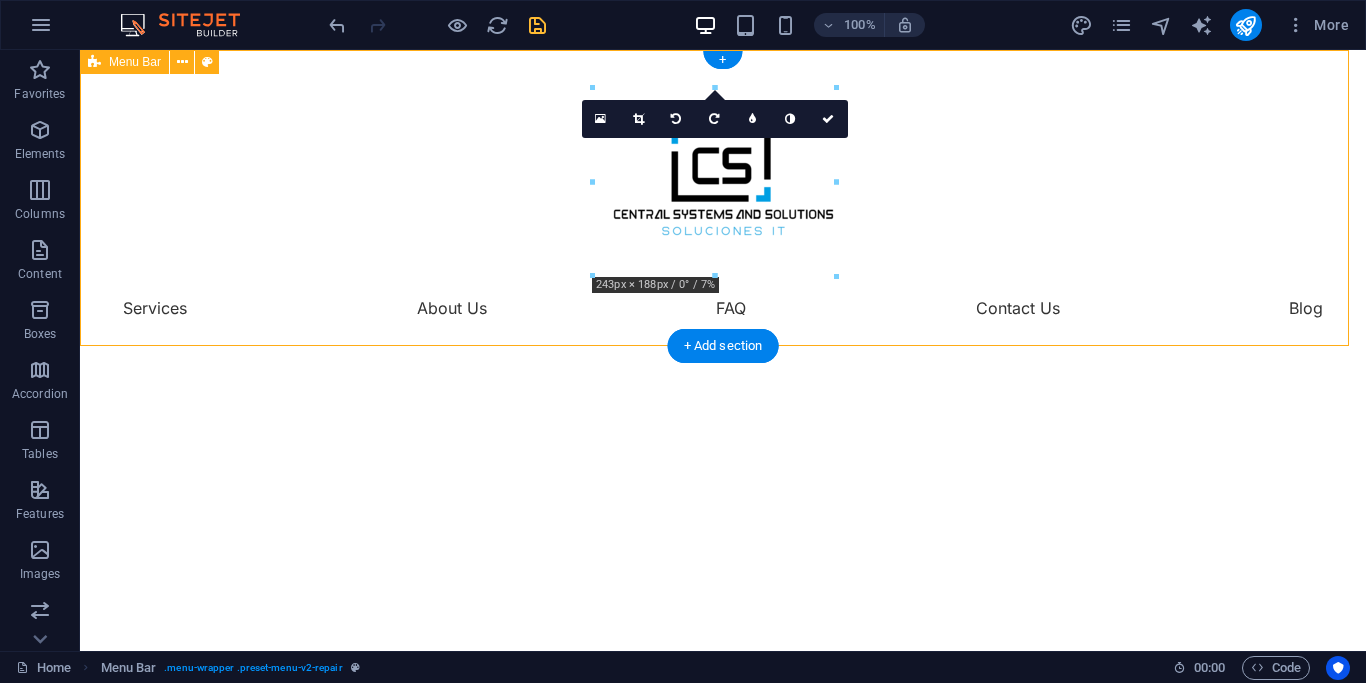 click on "Services About Us FAQ Contact Us Blog" at bounding box center [723, 198] 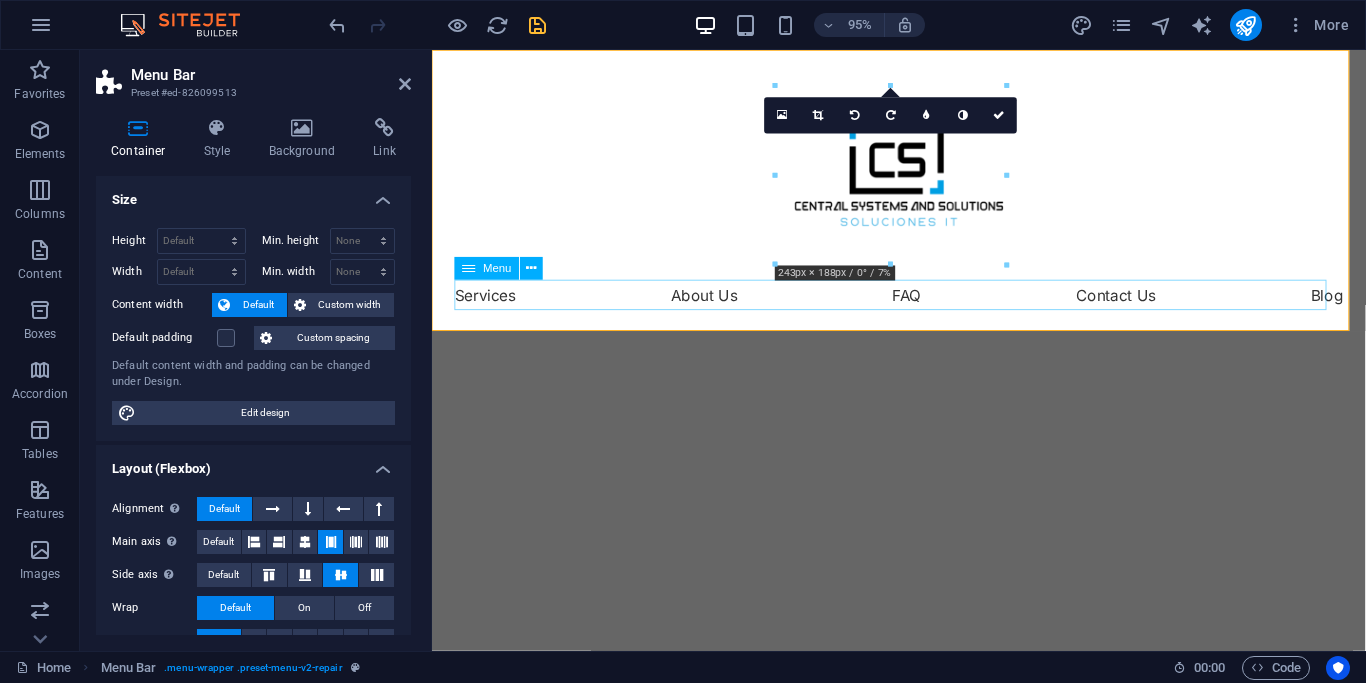 click on "Services About Us FAQ Contact Us Blog" at bounding box center (923, 308) 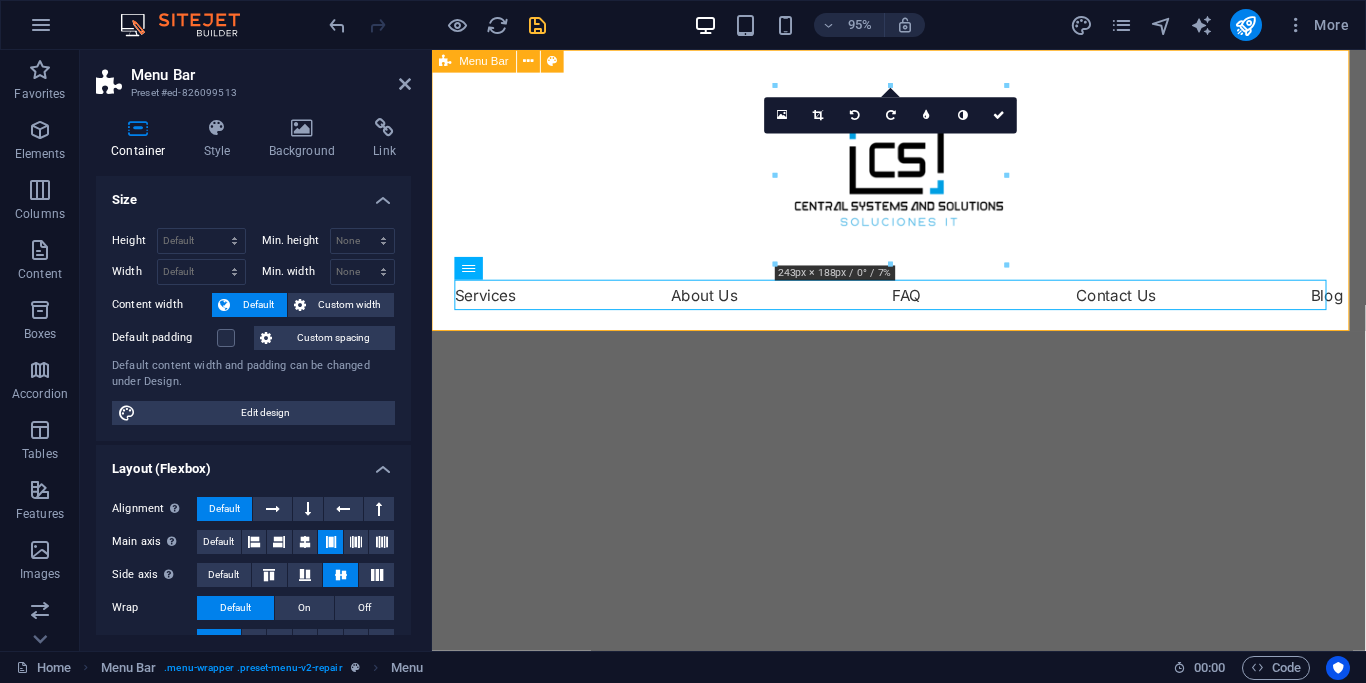 click on "Services About Us FAQ Contact Us Blog" at bounding box center [923, 198] 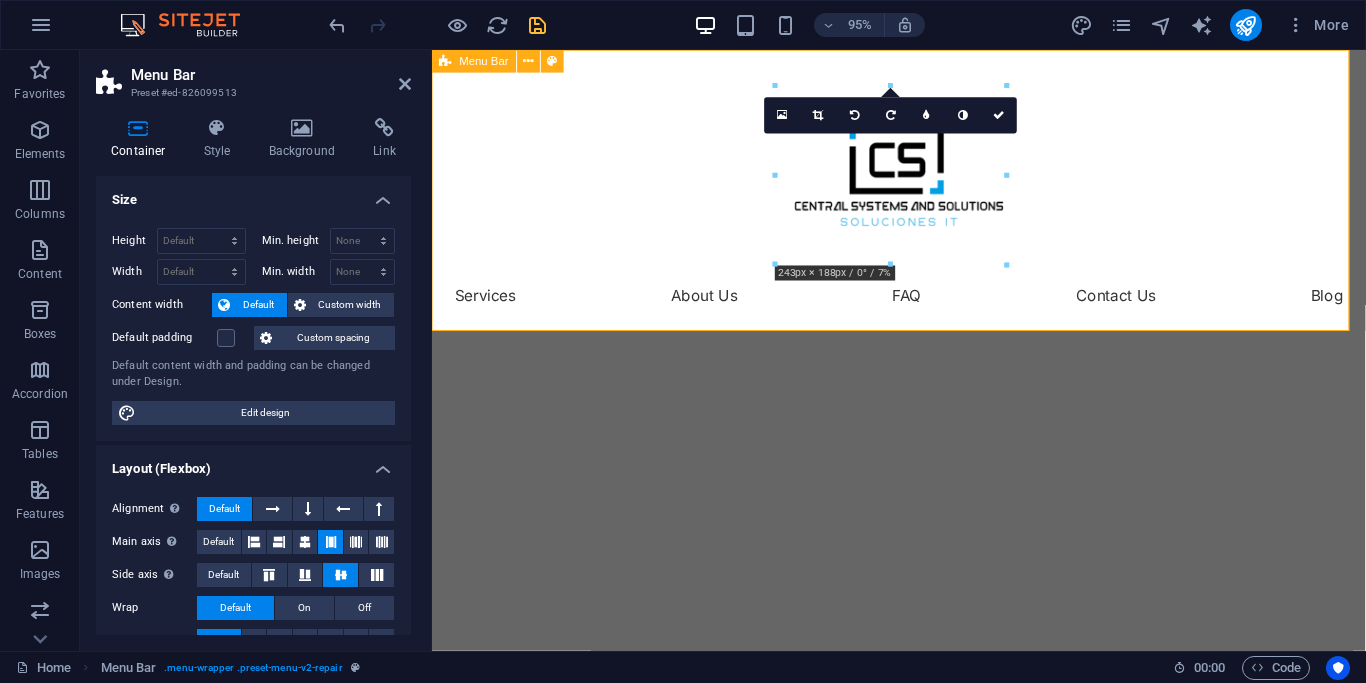 click on "Services About Us FAQ Contact Us Blog" at bounding box center (923, 198) 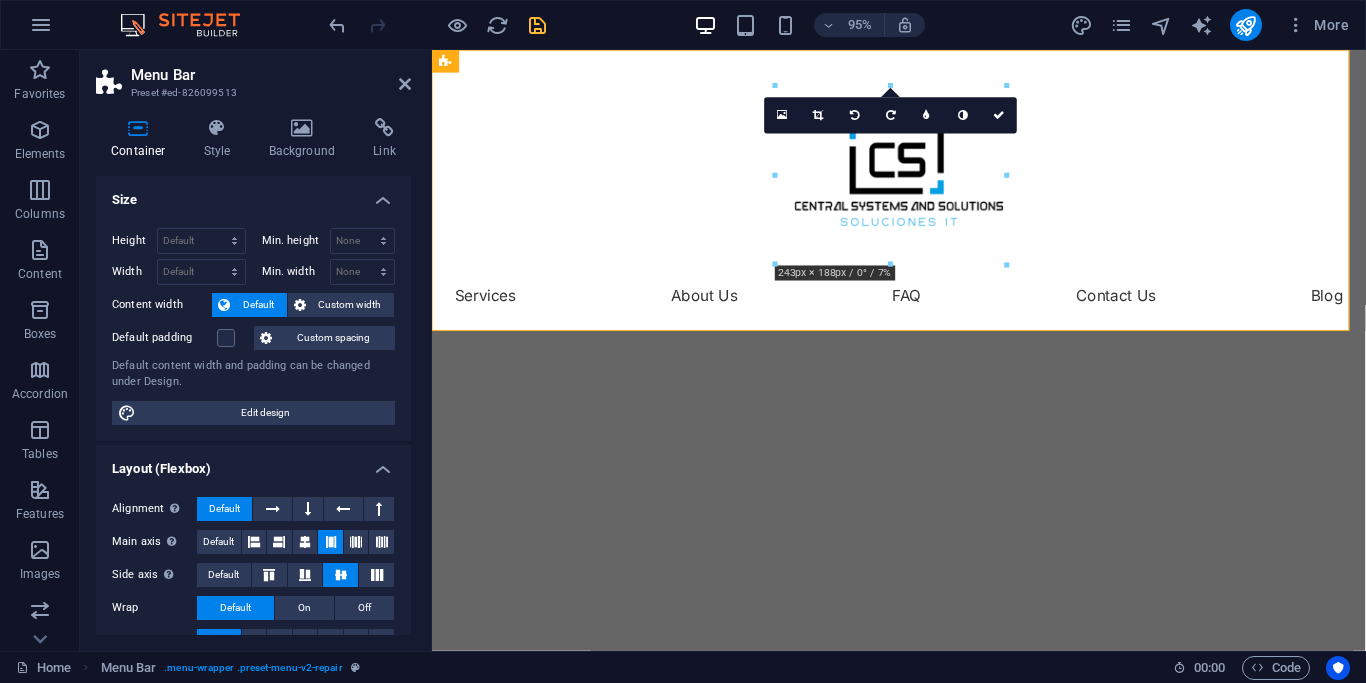 click on "Menu Bar Preset #[HASH]" at bounding box center [253, 76] 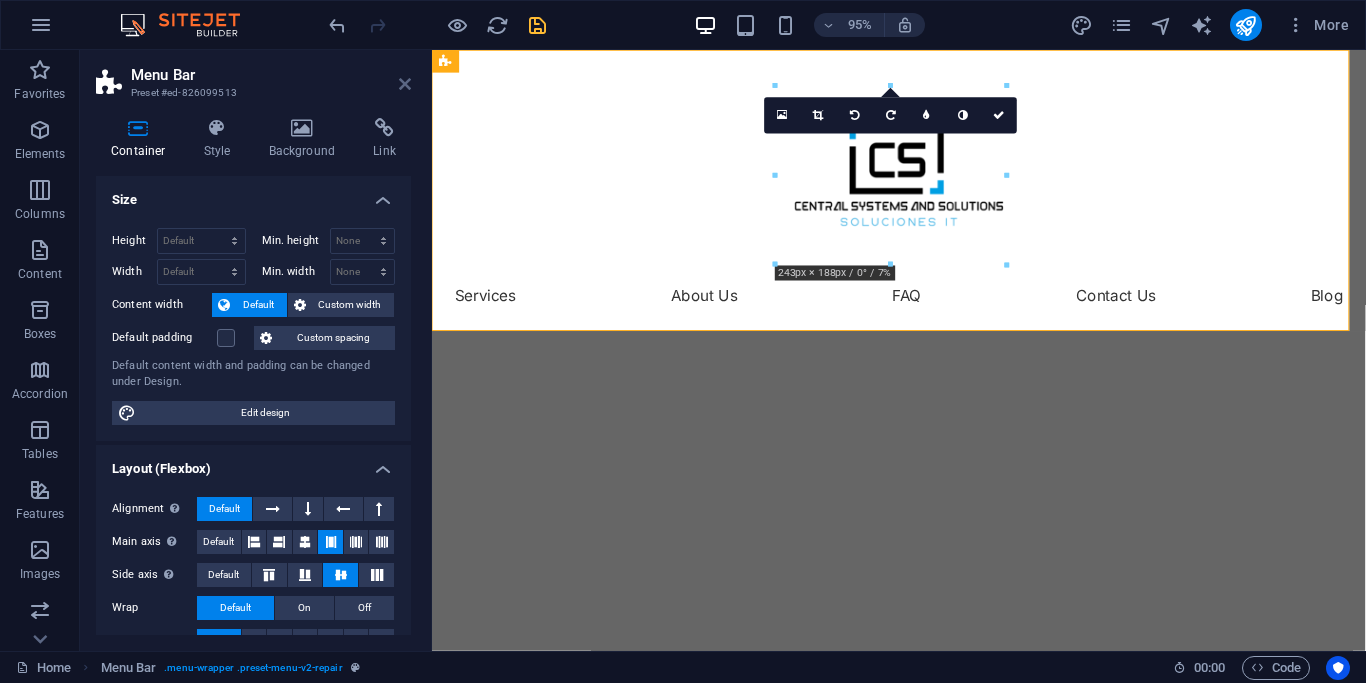 click at bounding box center [405, 84] 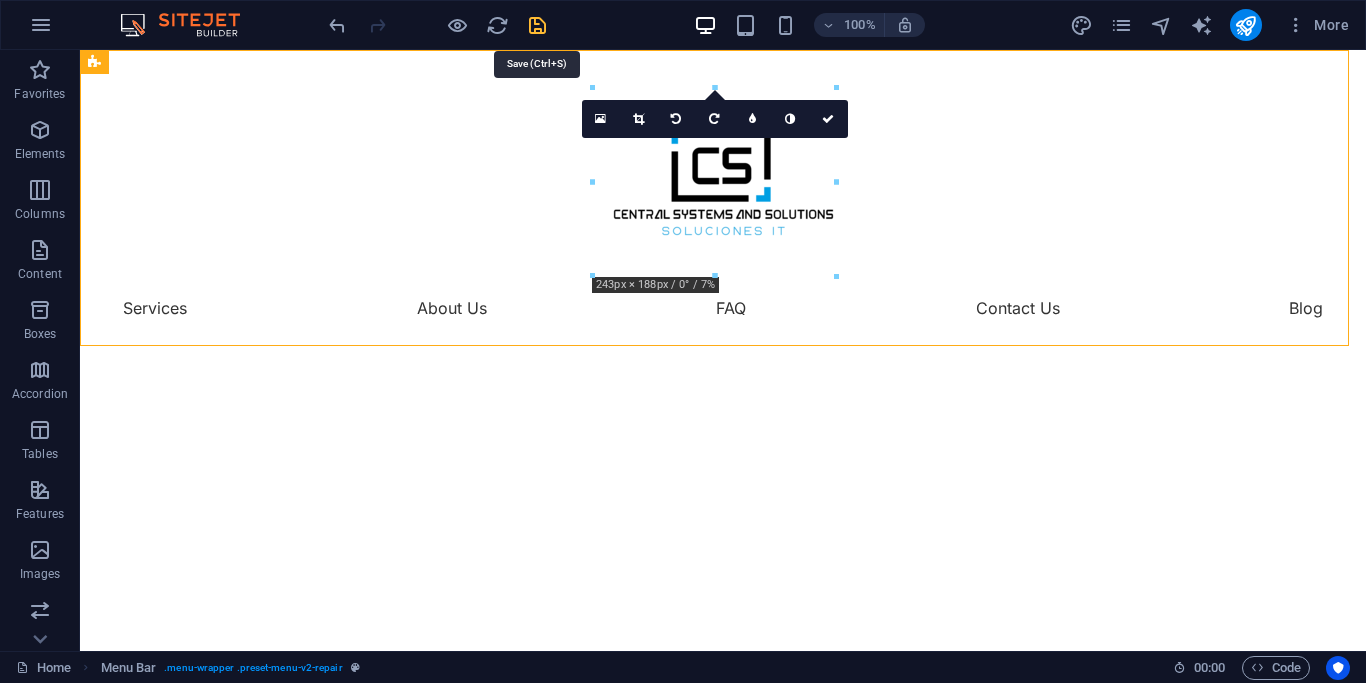 click at bounding box center [537, 25] 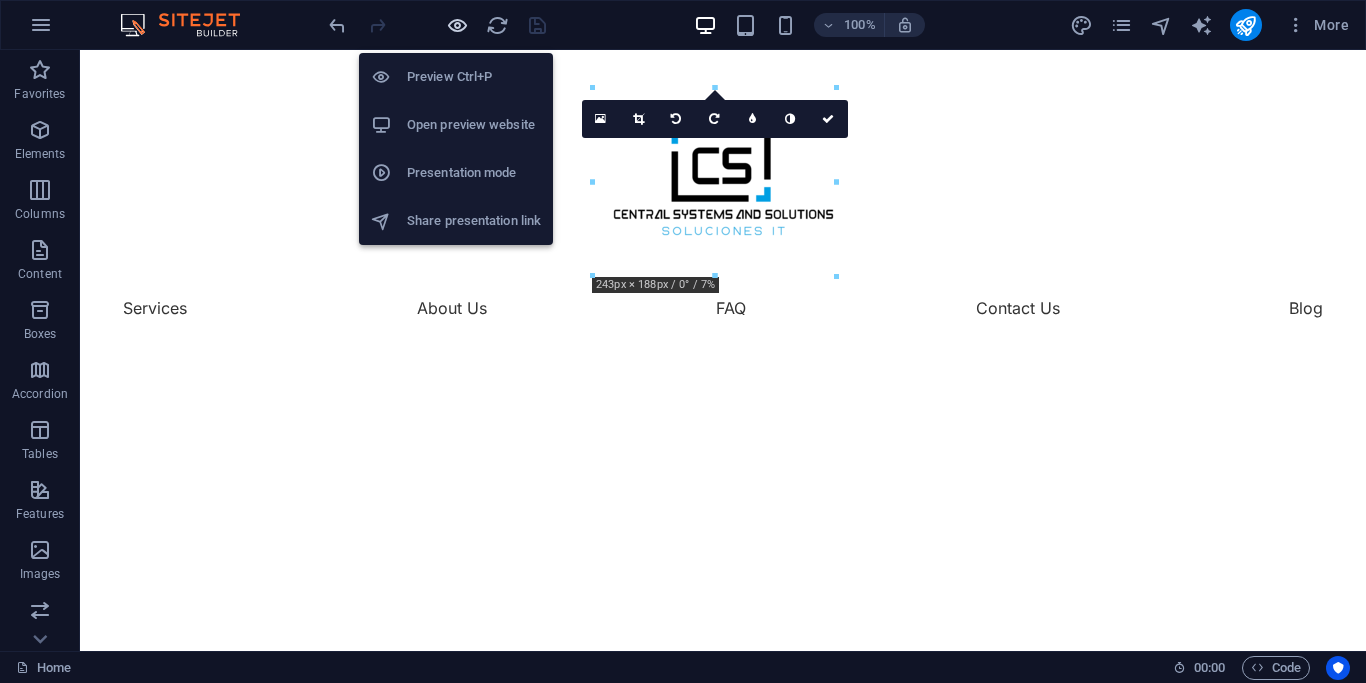 click at bounding box center [457, 25] 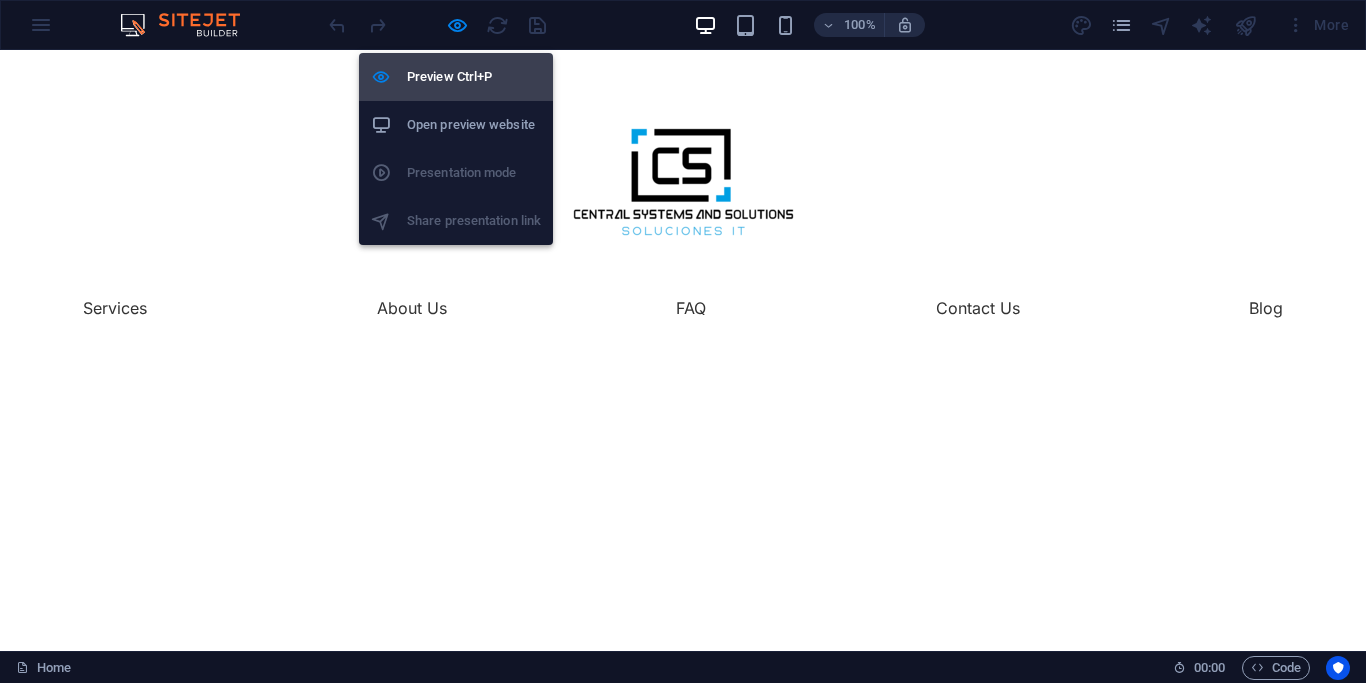 click on "Preview Ctrl+P" at bounding box center (456, 77) 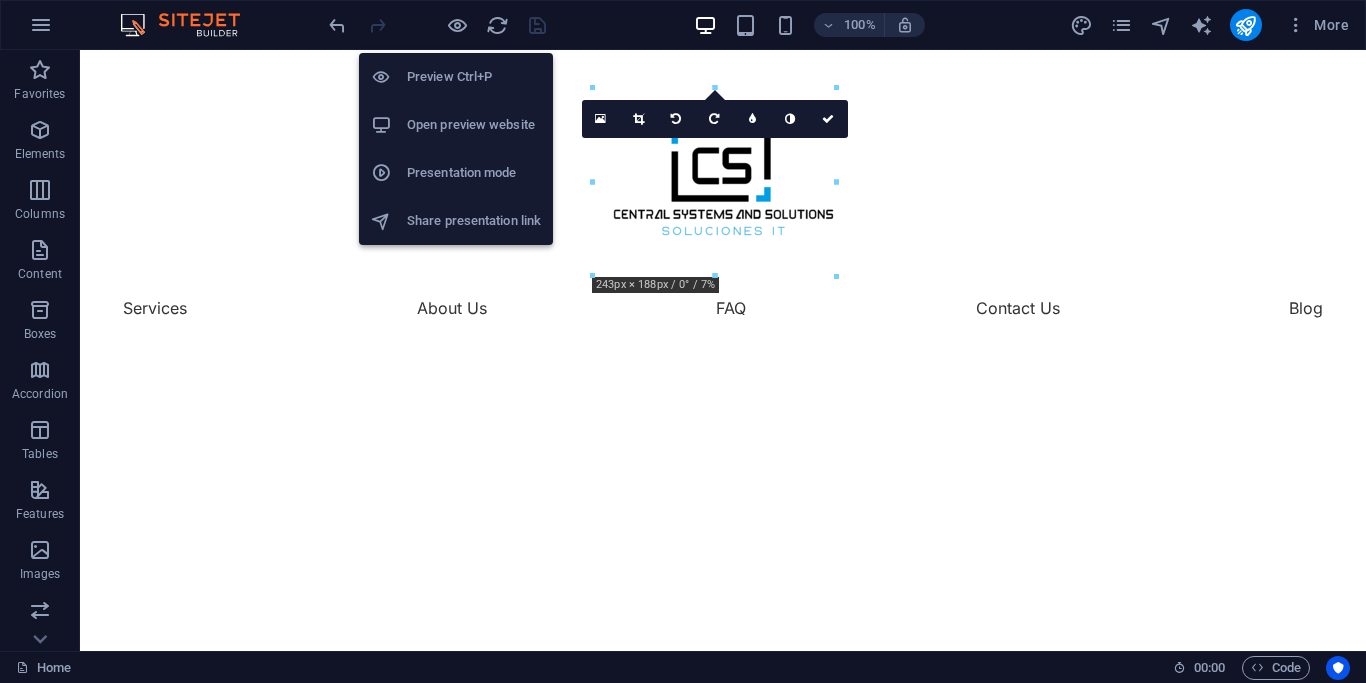 click on "Preview Ctrl+P" at bounding box center (456, 77) 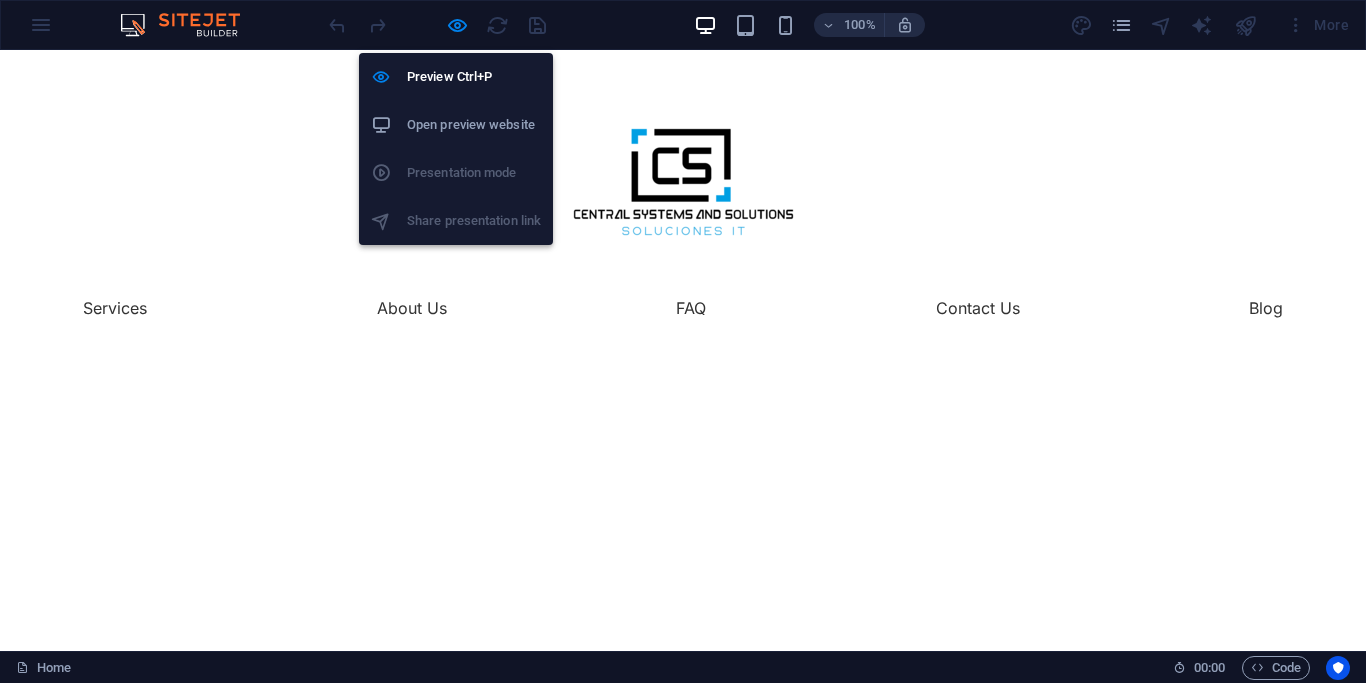 click on "Open preview website" at bounding box center [456, 125] 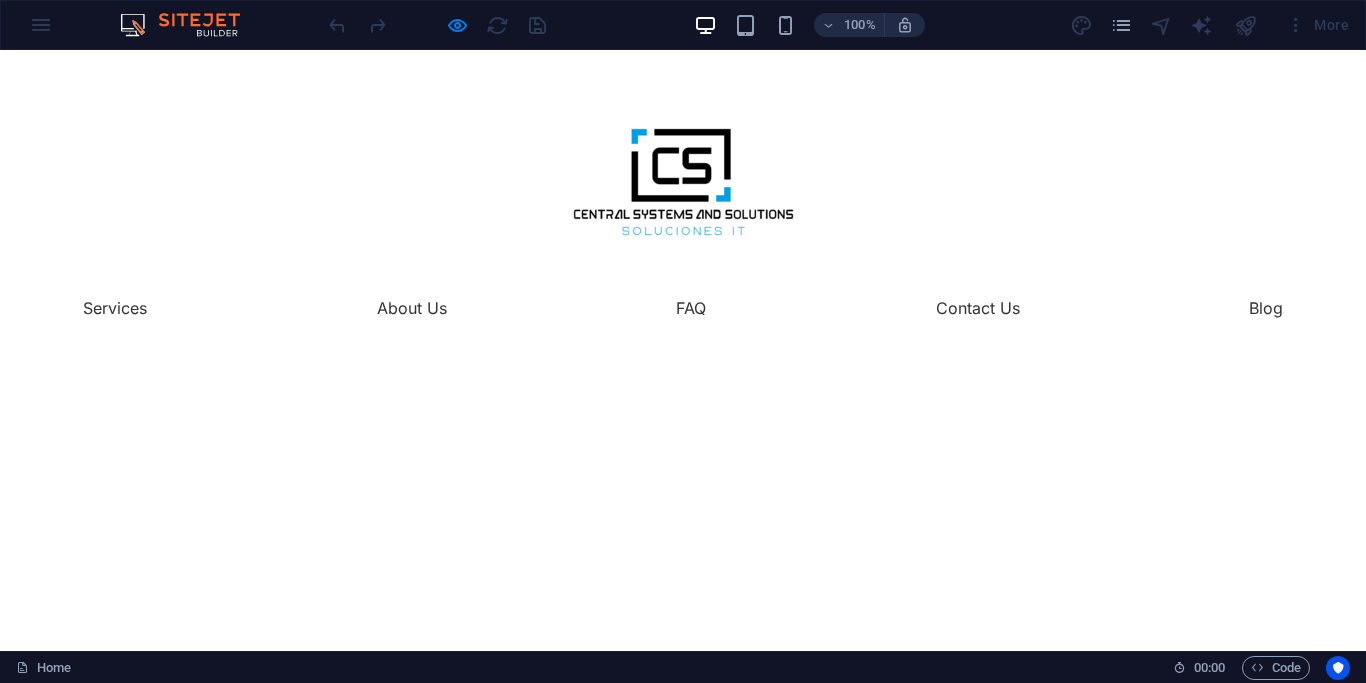 click at bounding box center (683, 182) 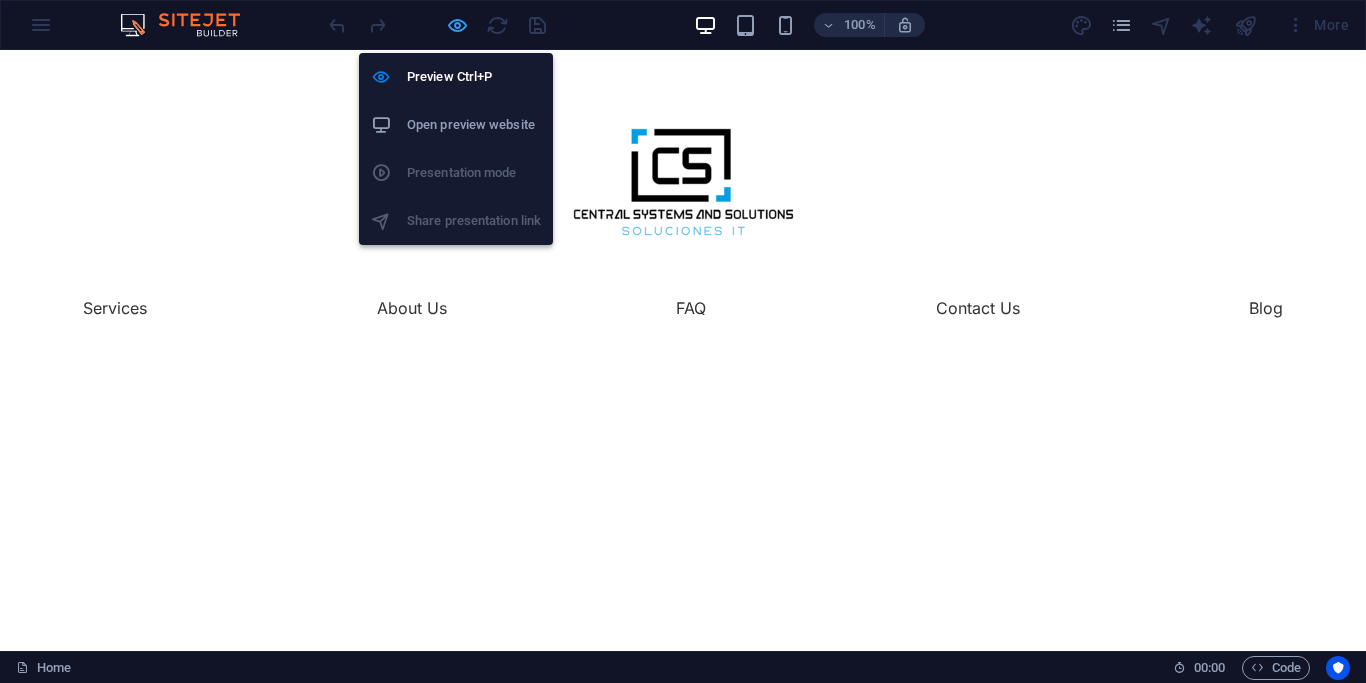 click at bounding box center [457, 25] 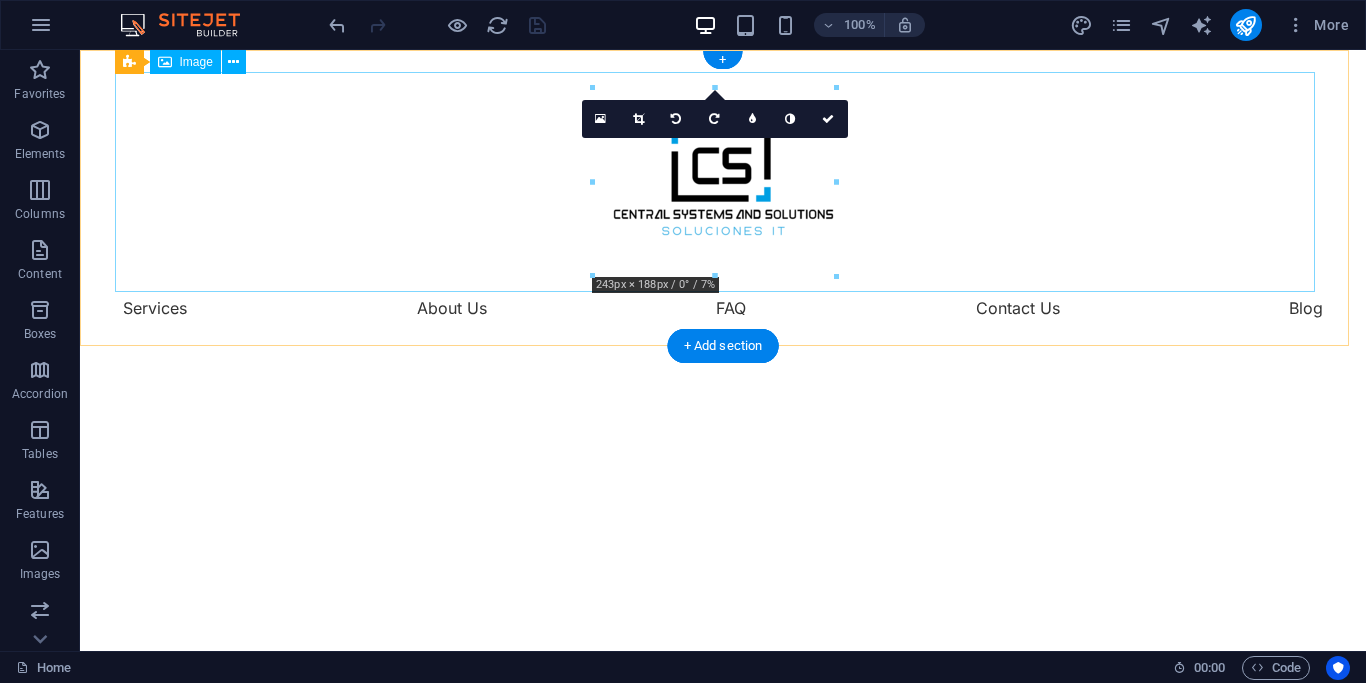 click at bounding box center (723, 182) 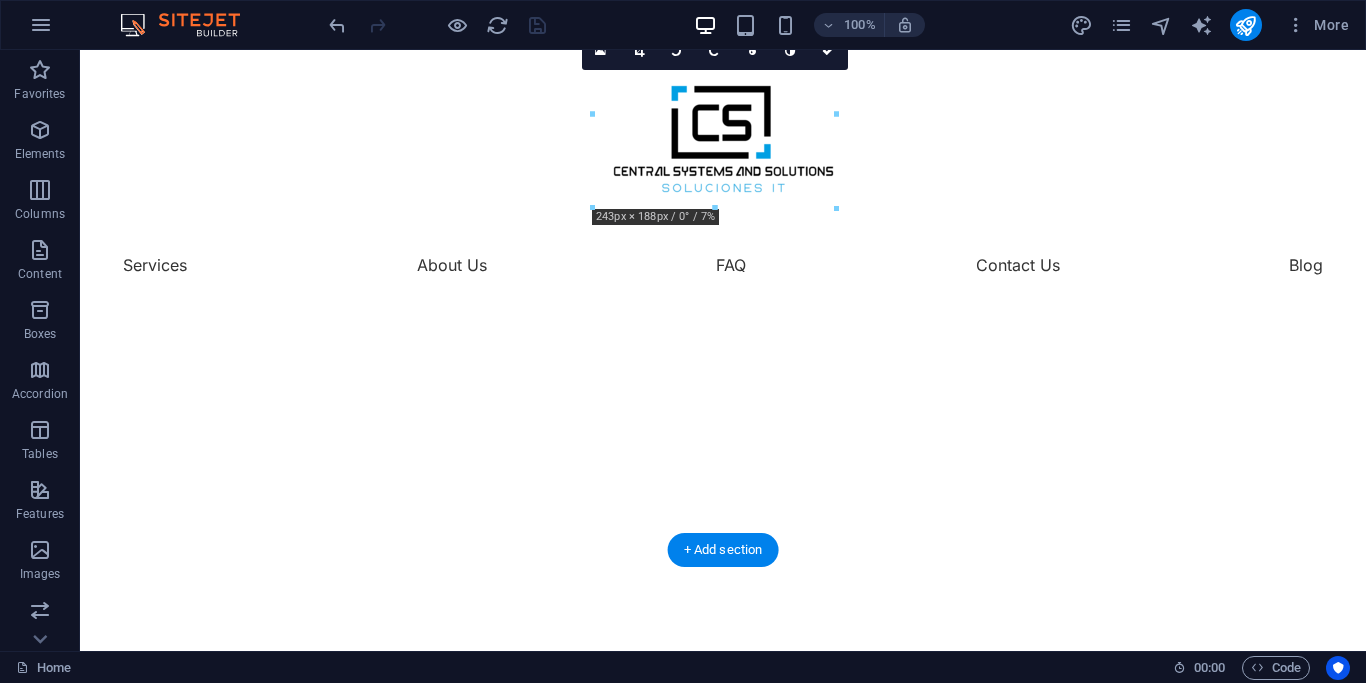 scroll, scrollTop: 0, scrollLeft: 0, axis: both 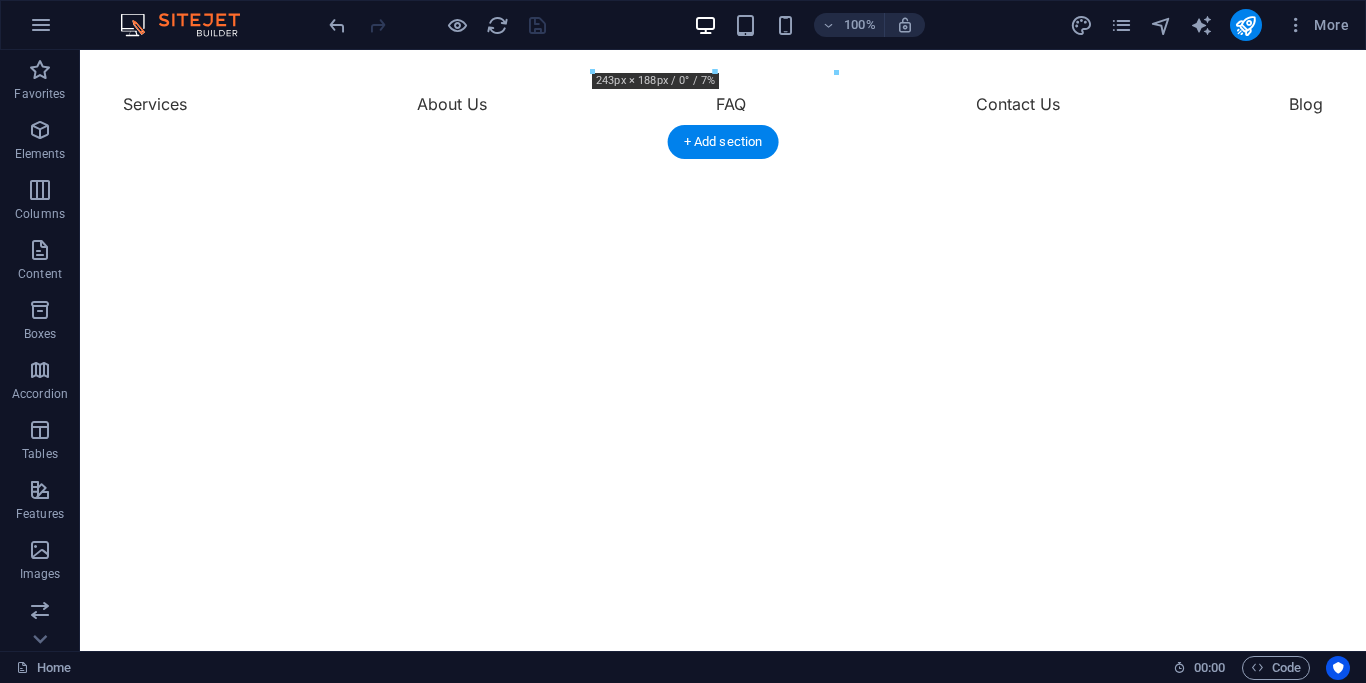 click at bounding box center [714, 142] 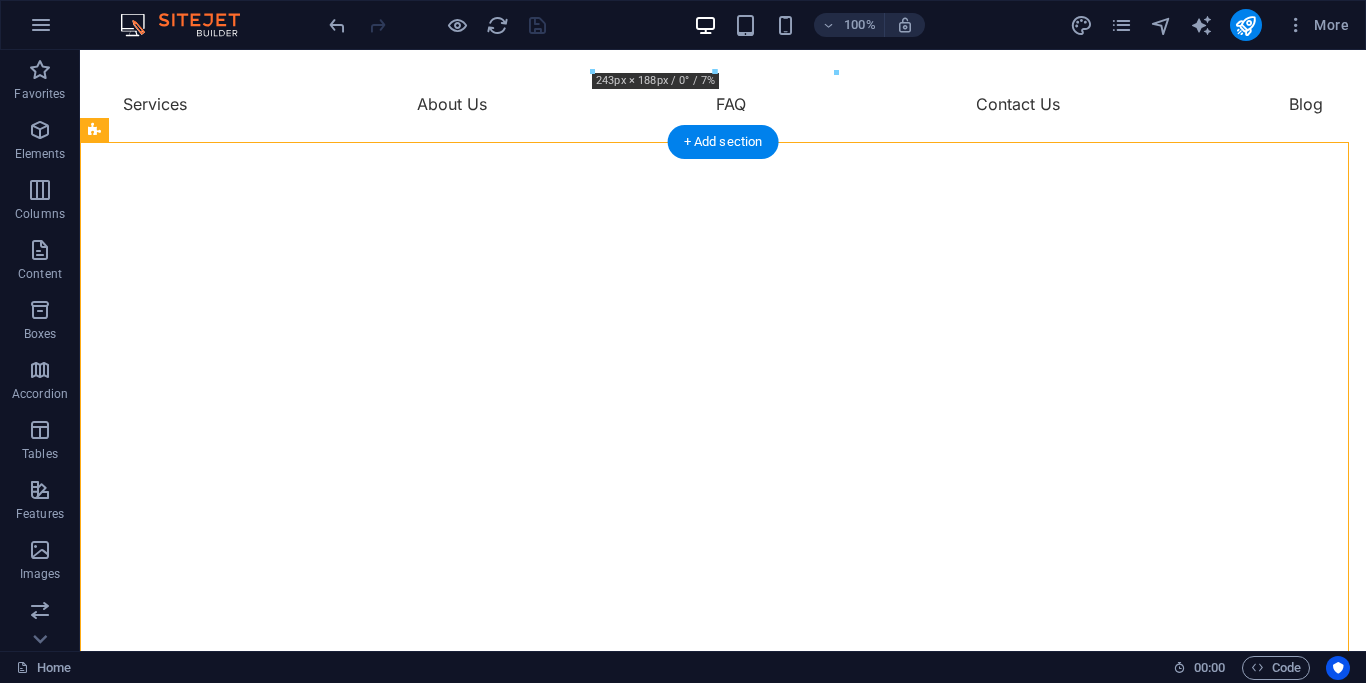 click at bounding box center (714, 142) 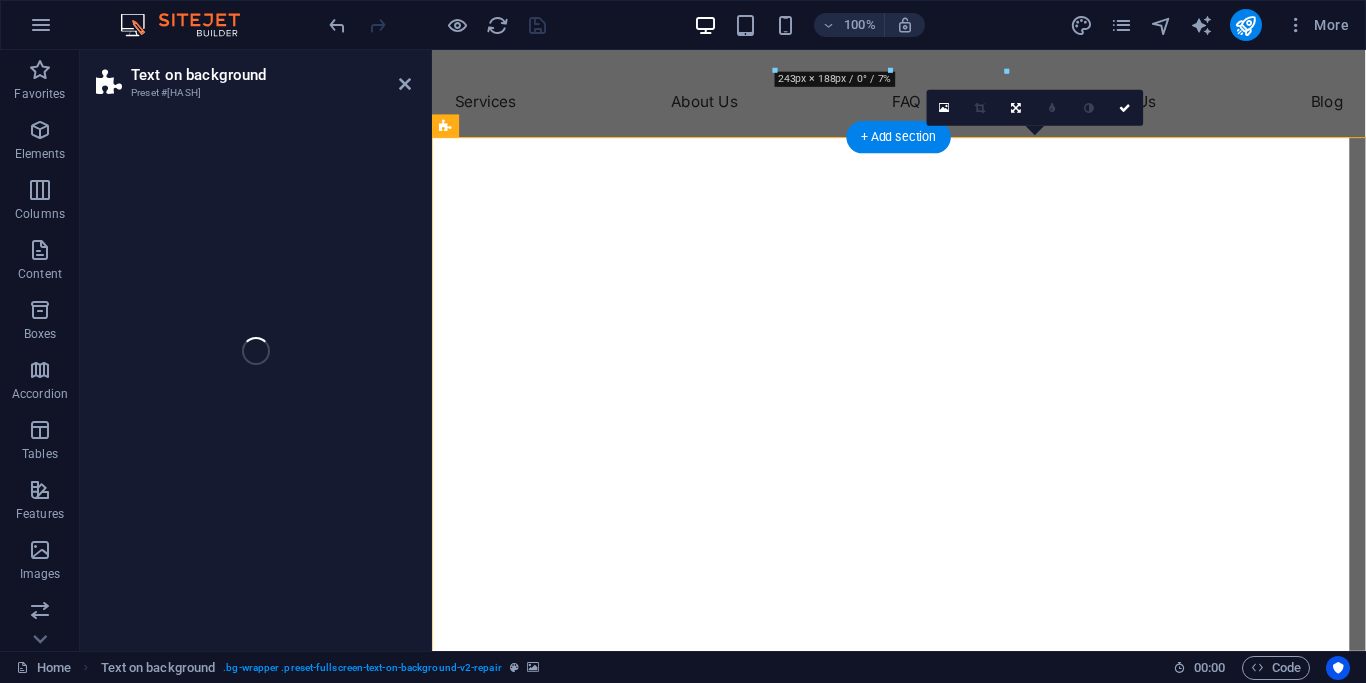 select on "vh" 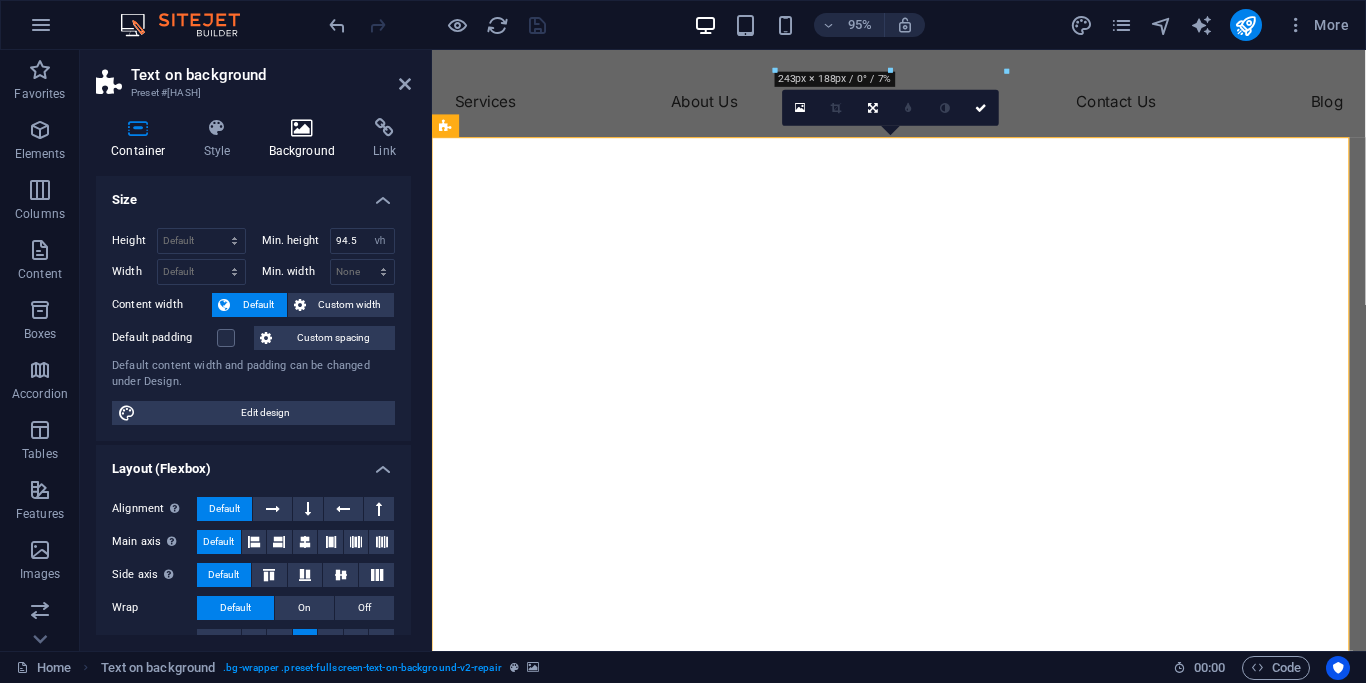 click on "Background" at bounding box center [306, 139] 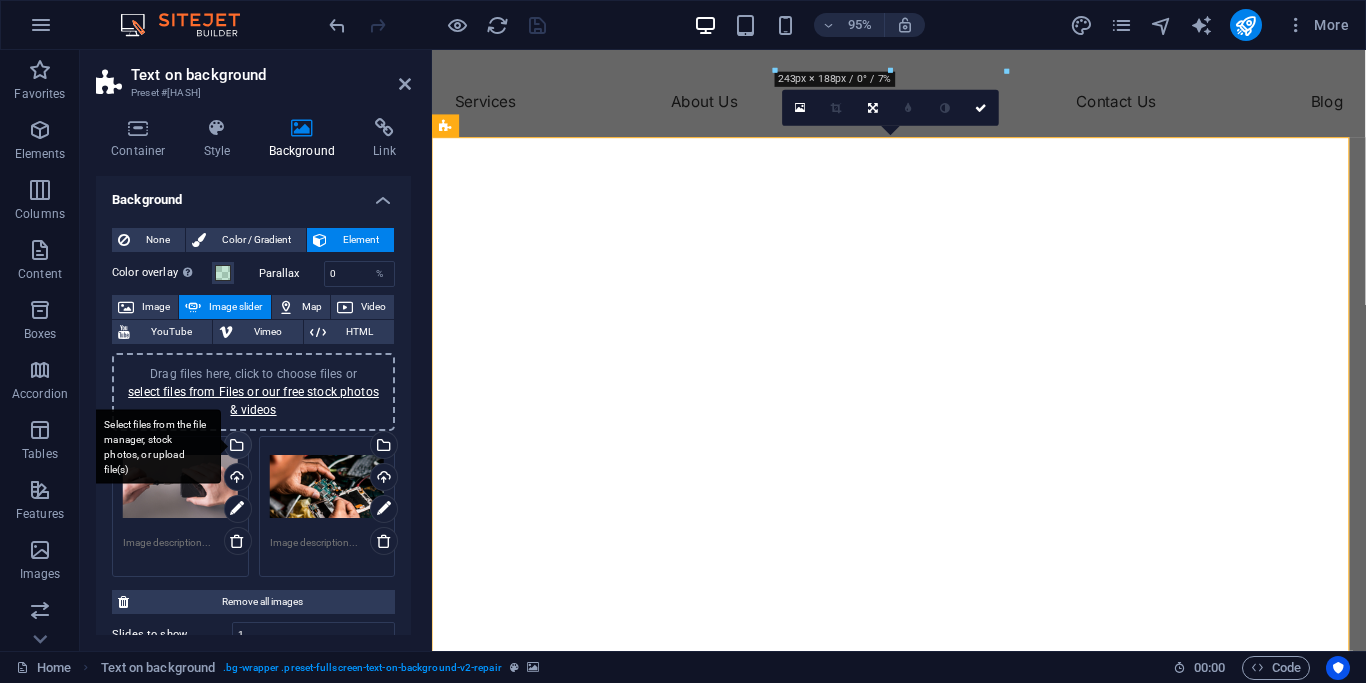 click on "Select files from the file manager, stock photos, or upload file(s)" at bounding box center (236, 447) 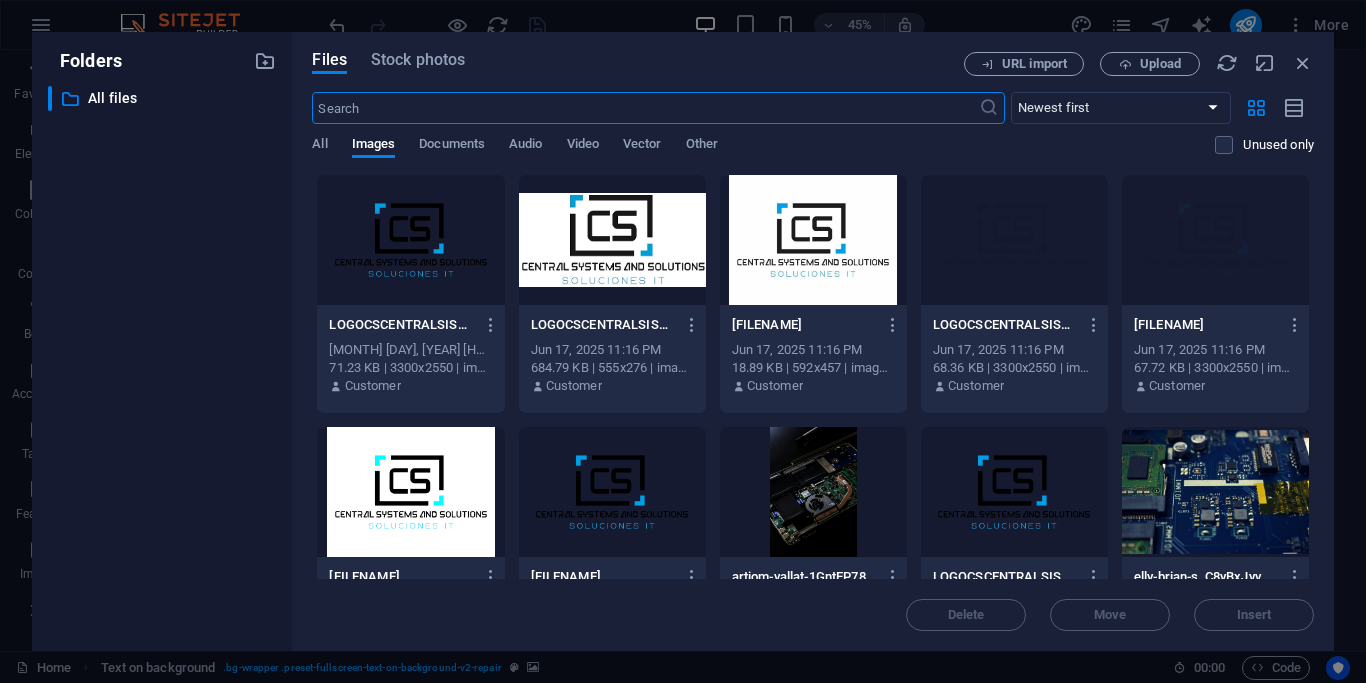 click at bounding box center (813, 492) 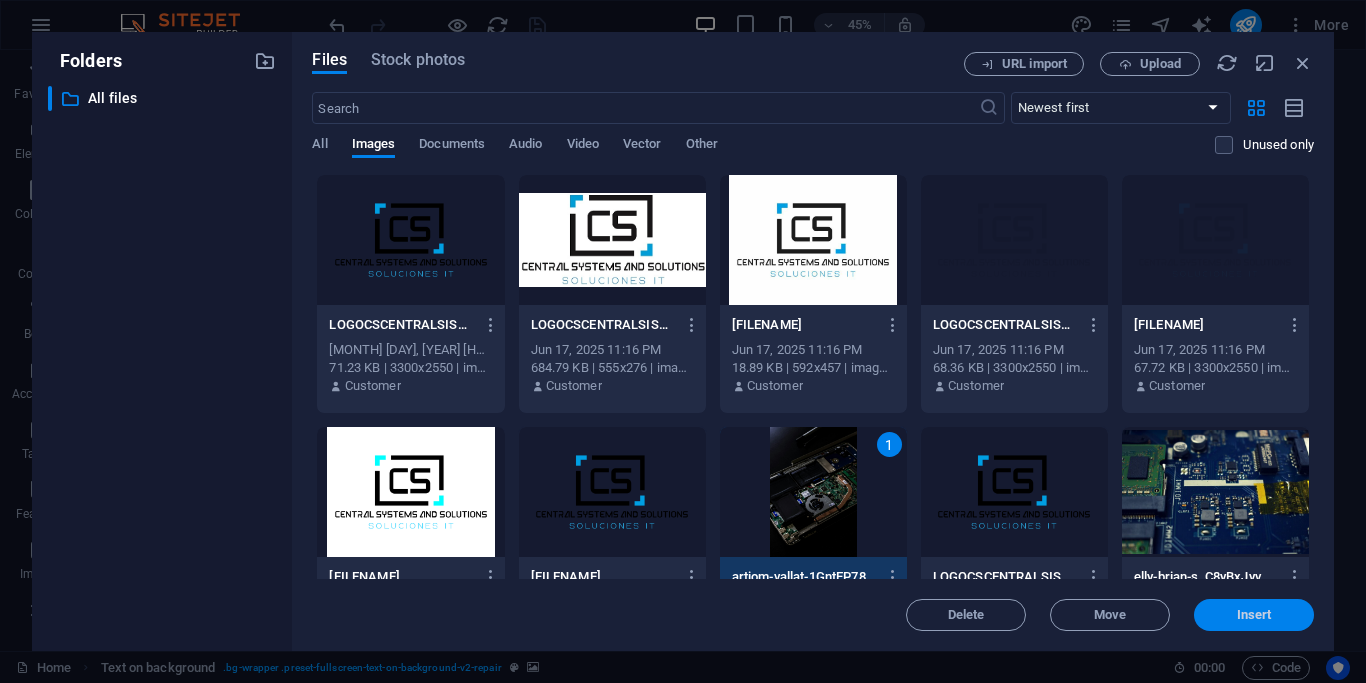 click on "Insert" at bounding box center (1254, 615) 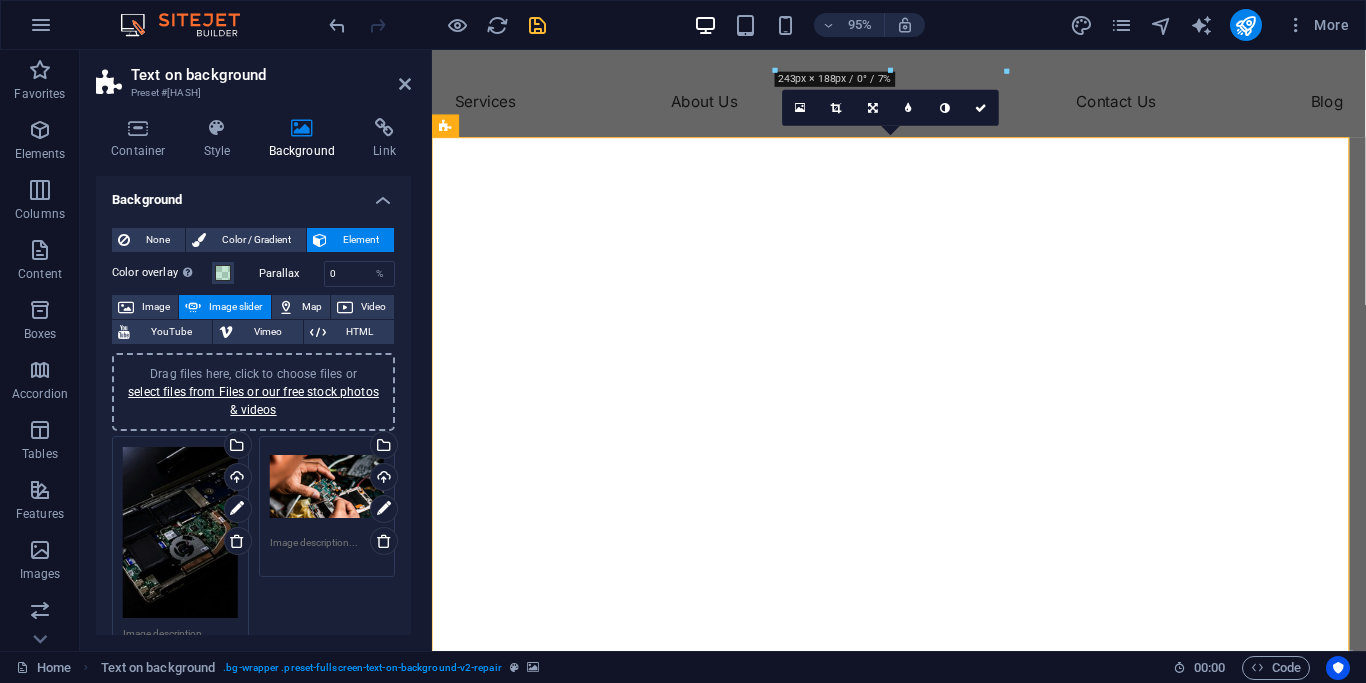 click on "Drag files here, click to choose files or select files from Files or our free stock photos & videos" at bounding box center [327, 487] 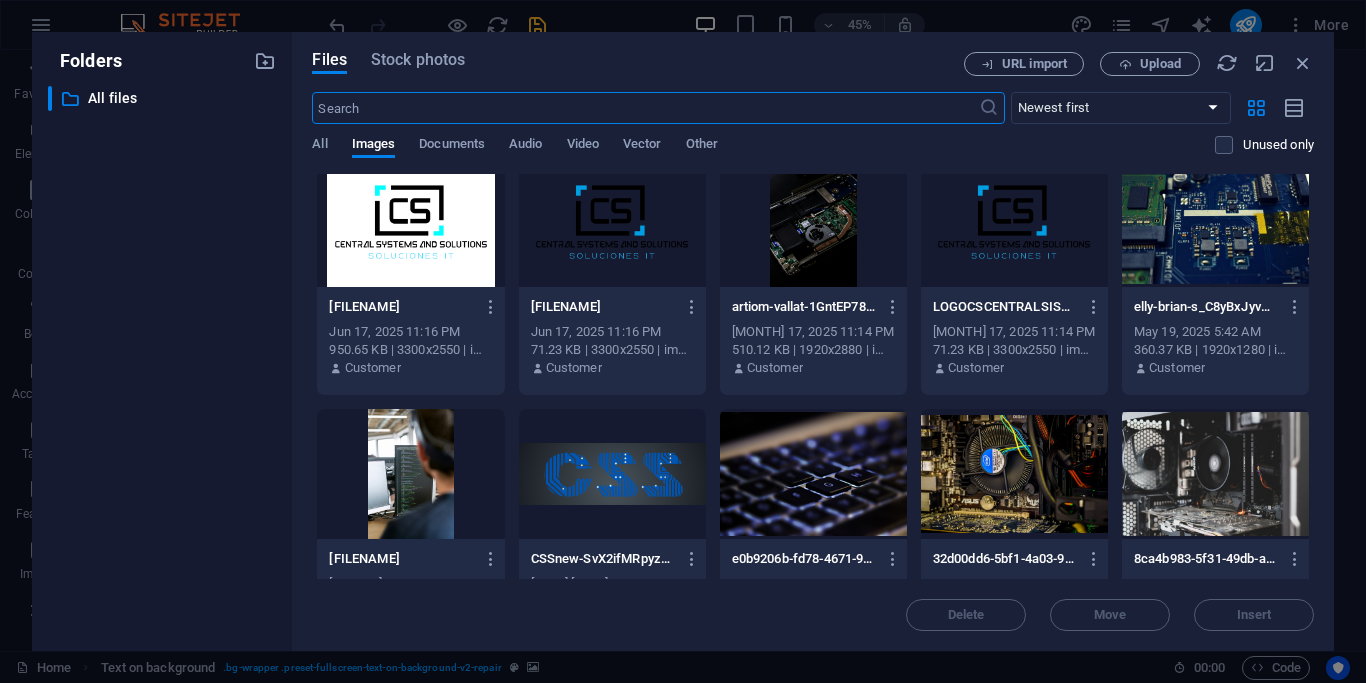 scroll, scrollTop: 360, scrollLeft: 0, axis: vertical 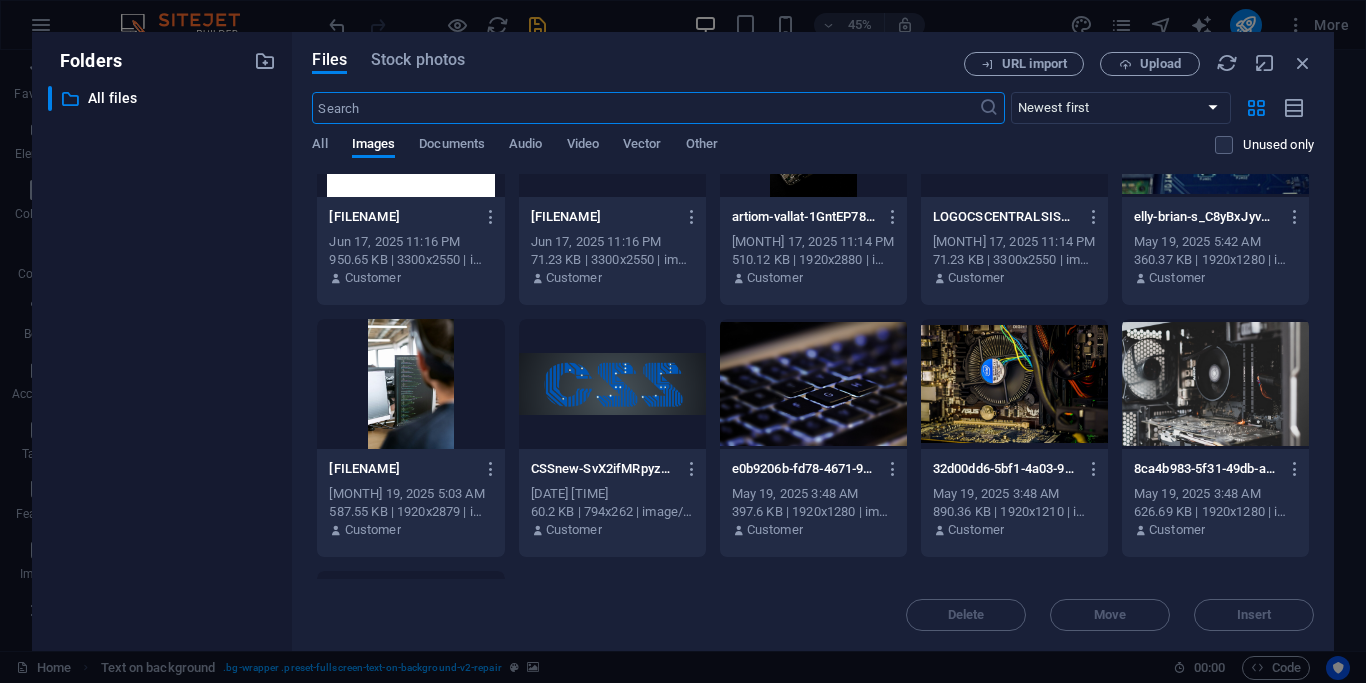 click at bounding box center [1215, 384] 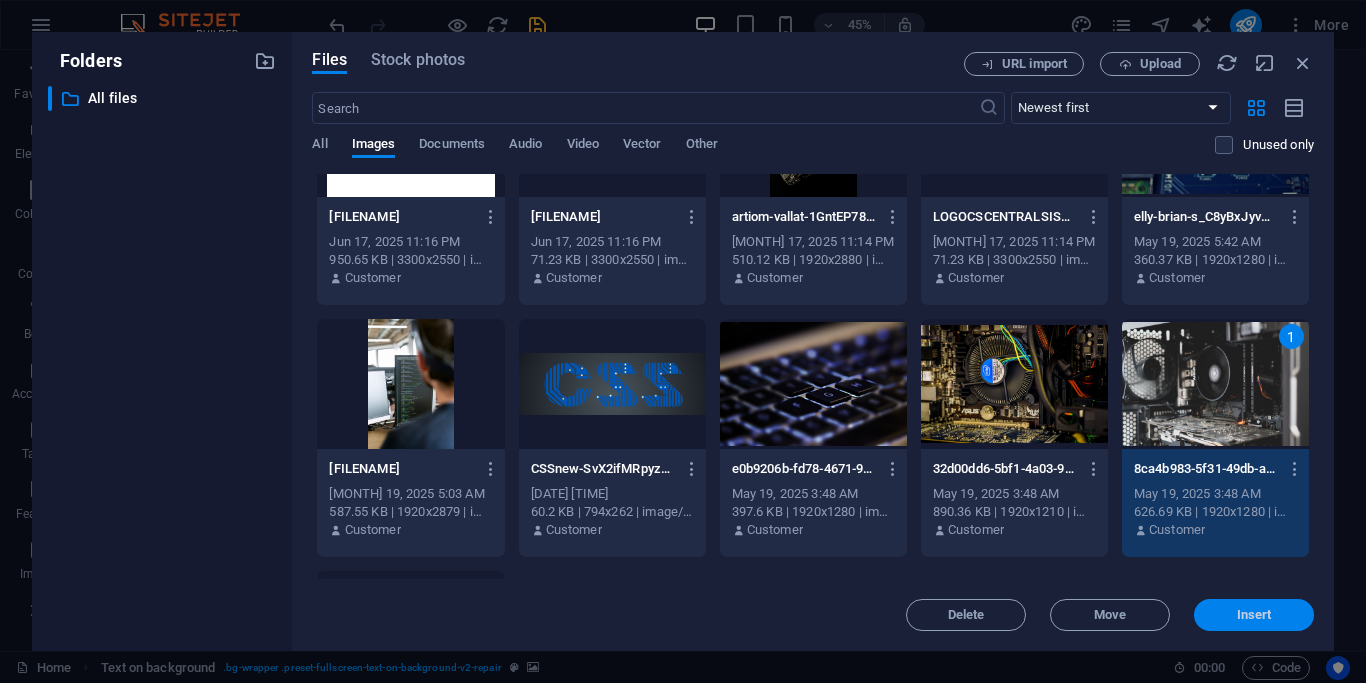 click on "Insert" at bounding box center [1254, 615] 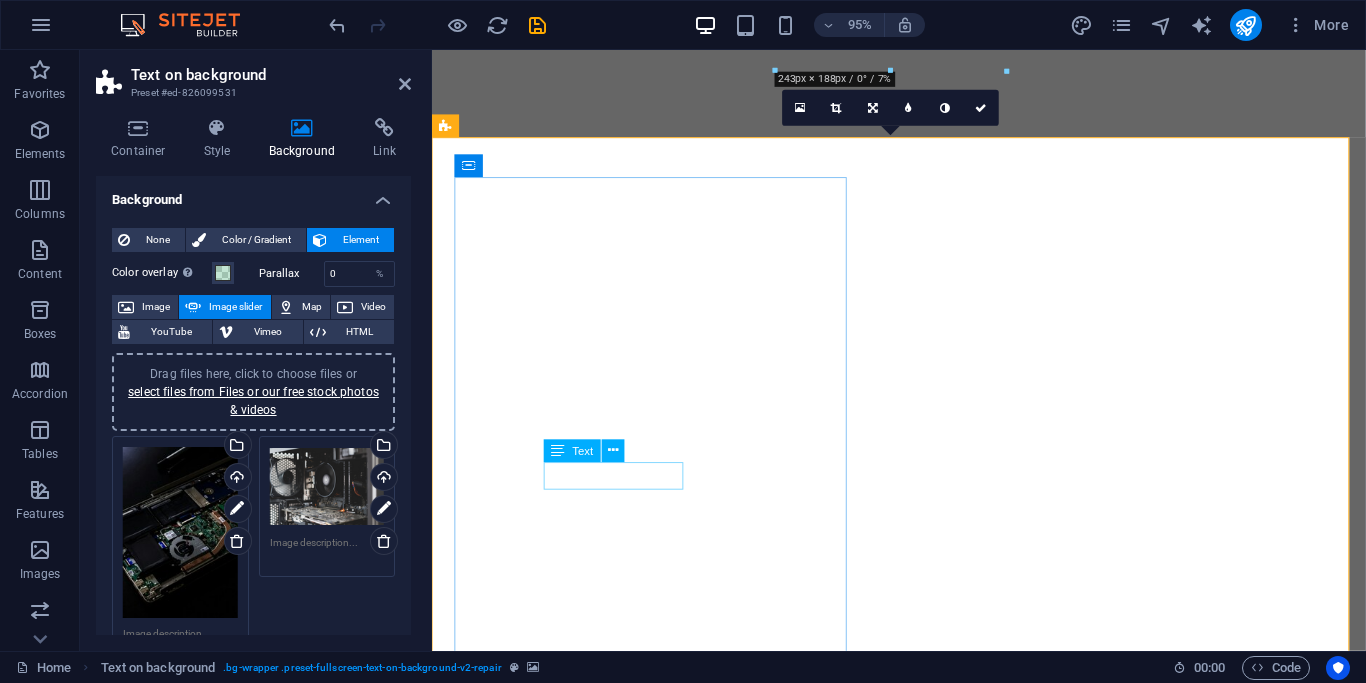 select on "fade" 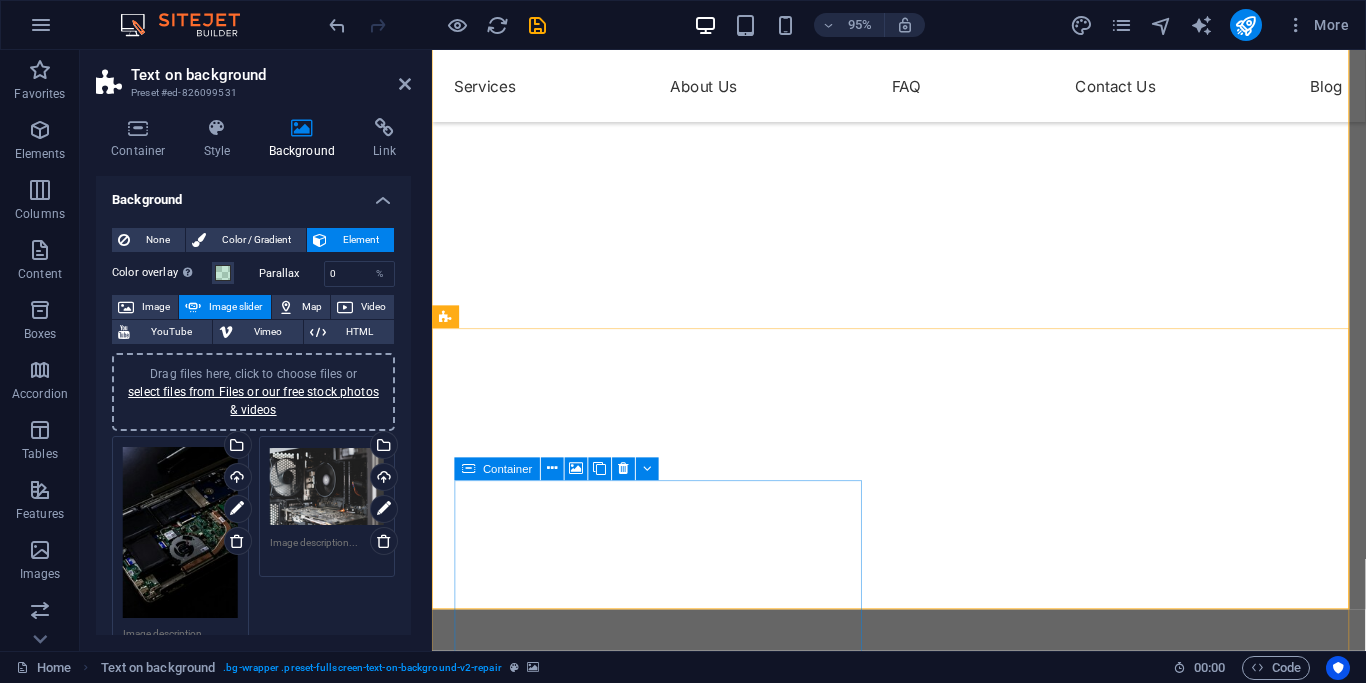 scroll, scrollTop: 90, scrollLeft: 0, axis: vertical 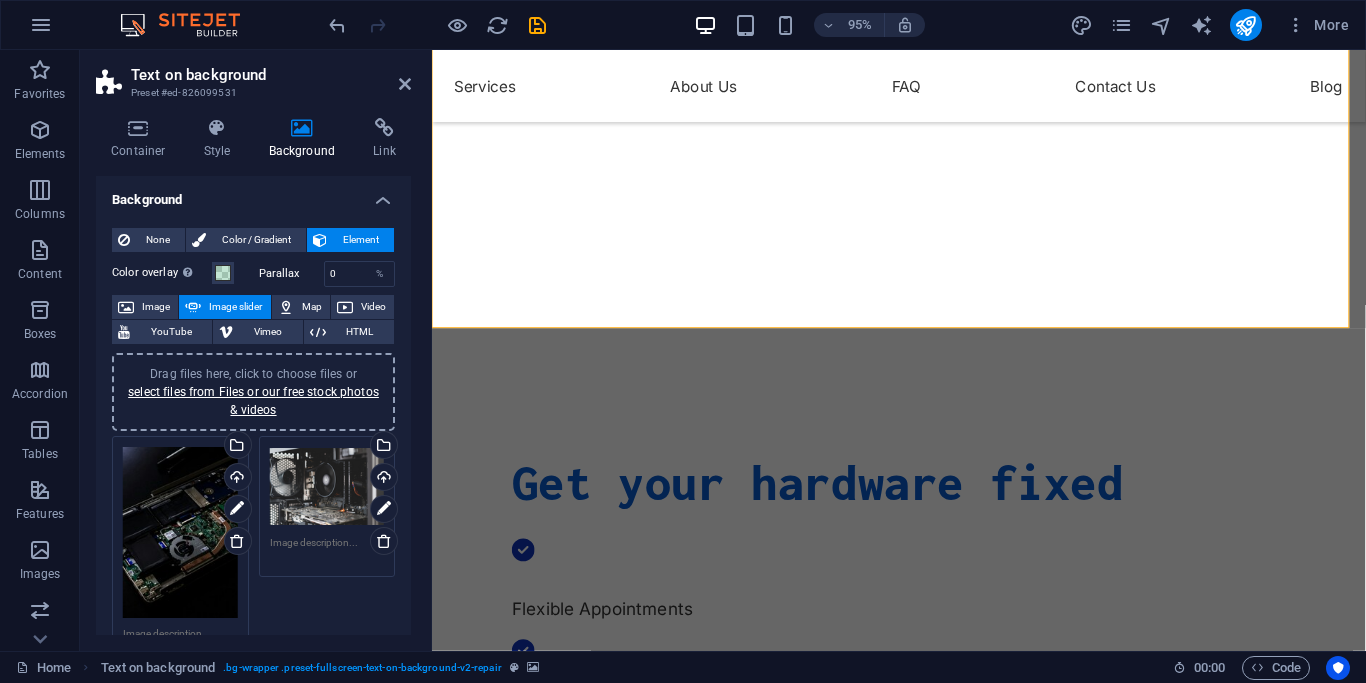 click on "Text on background Preset #ed-826099531" at bounding box center [253, 76] 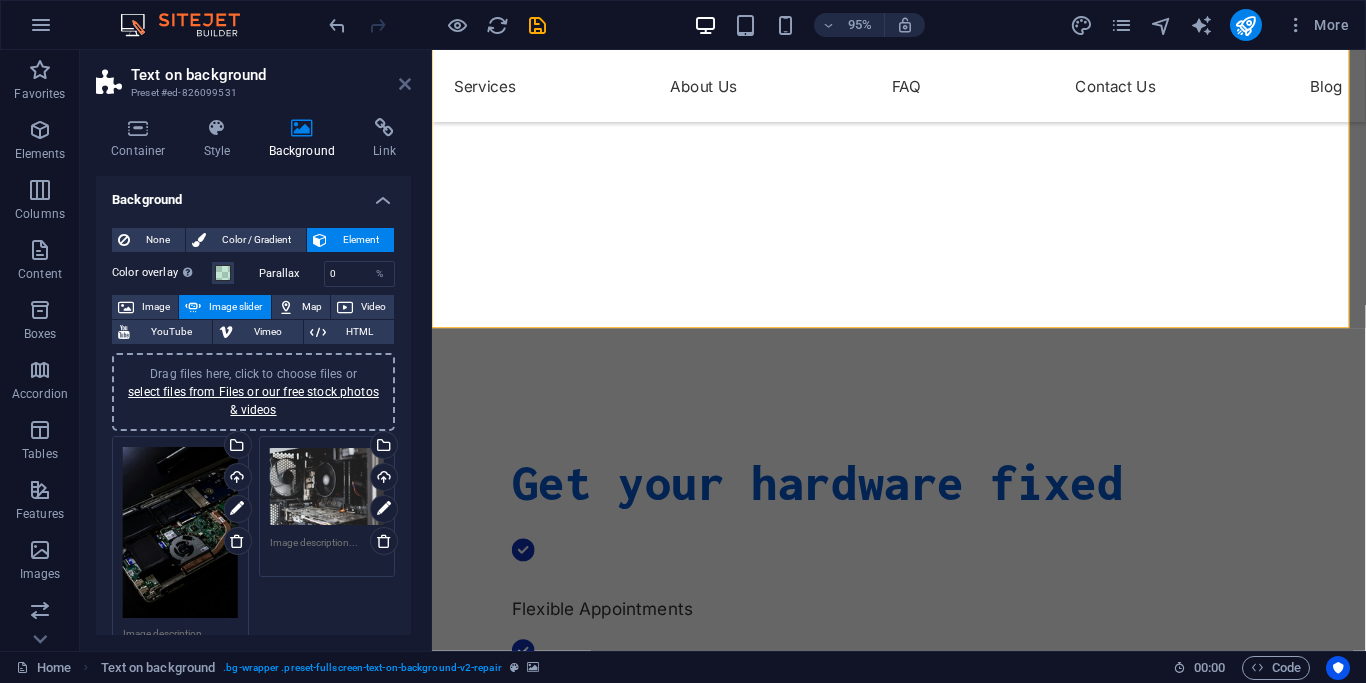 click at bounding box center (405, 84) 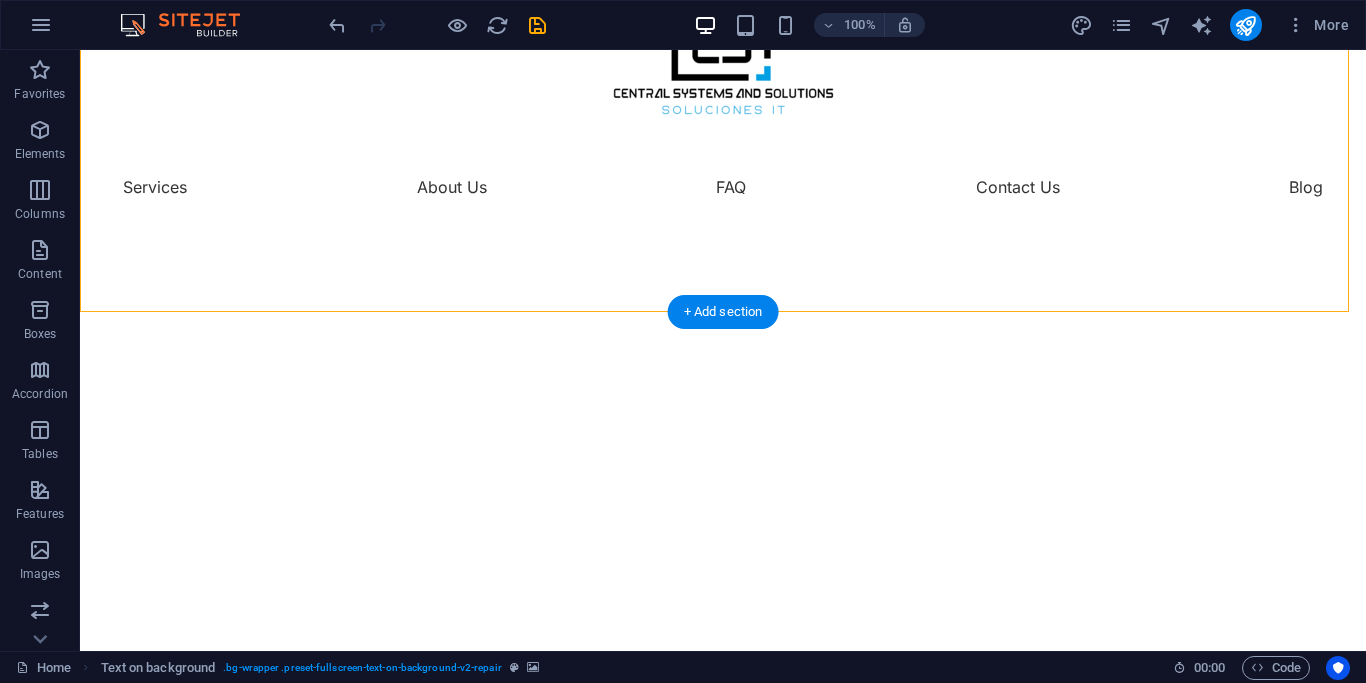 scroll, scrollTop: 0, scrollLeft: 0, axis: both 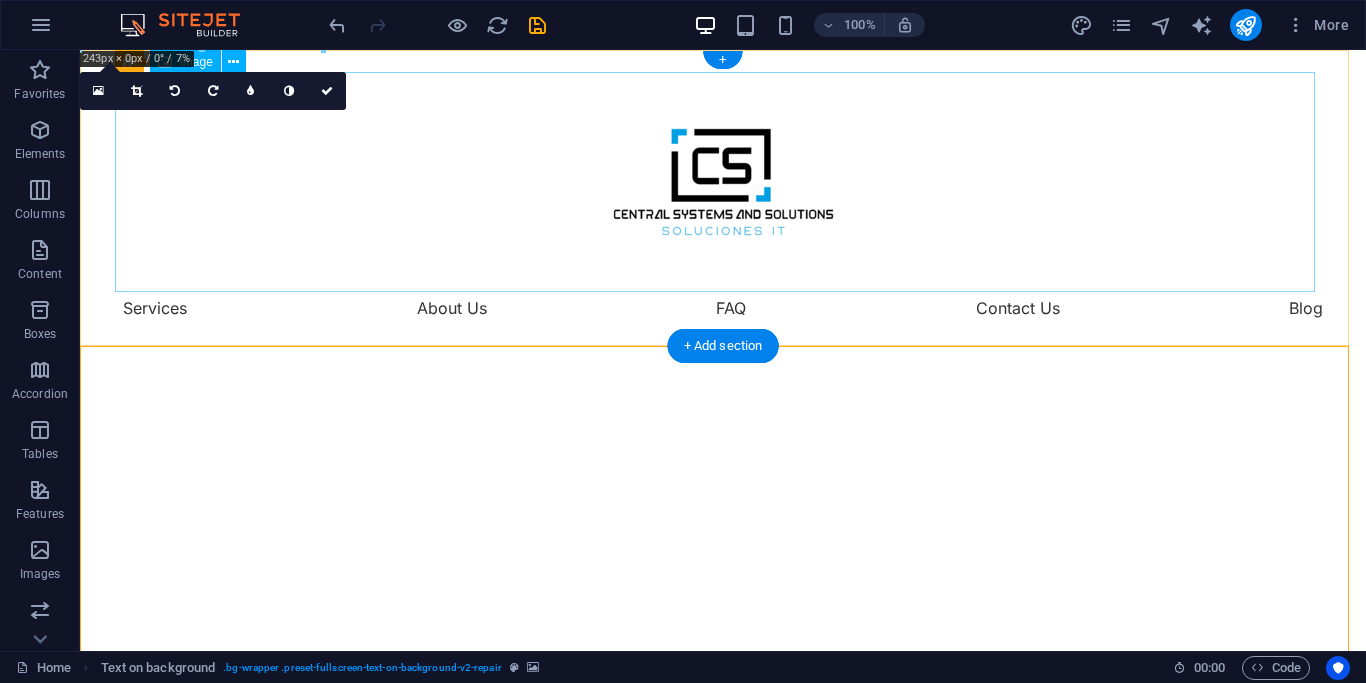 click at bounding box center (723, 182) 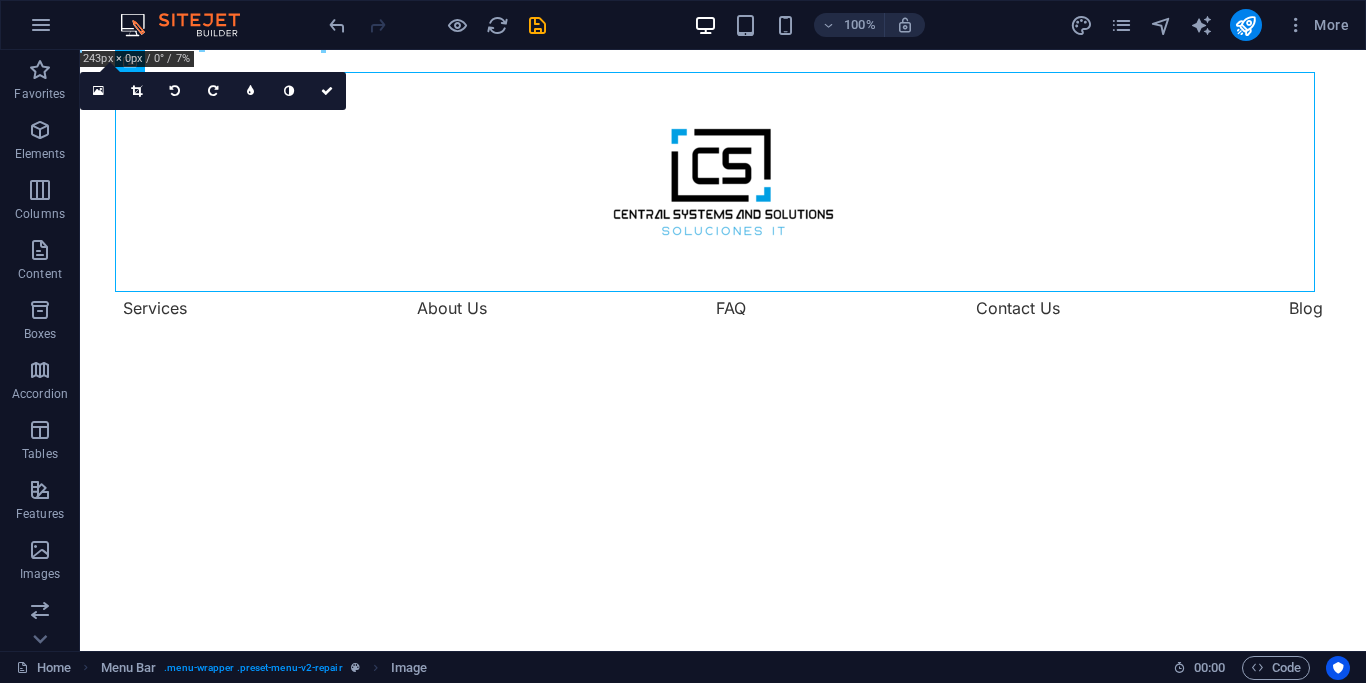 click on "100% More" at bounding box center (841, 25) 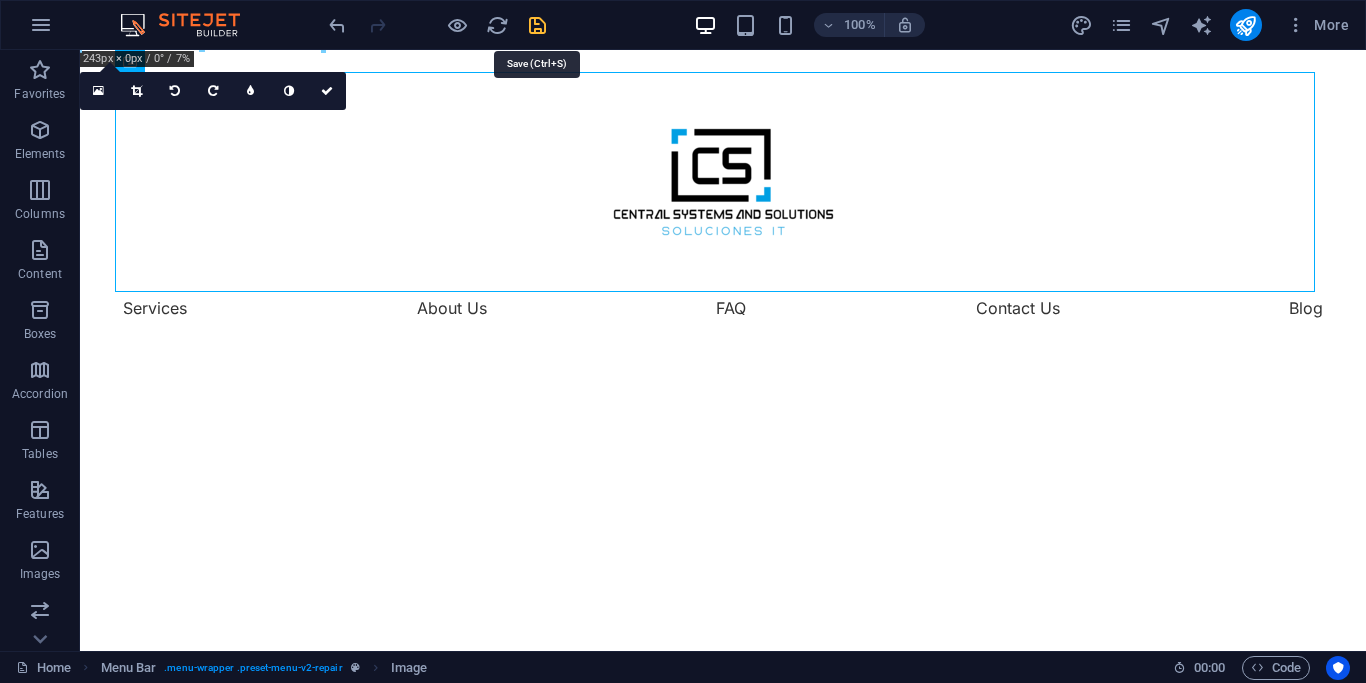 click at bounding box center (537, 25) 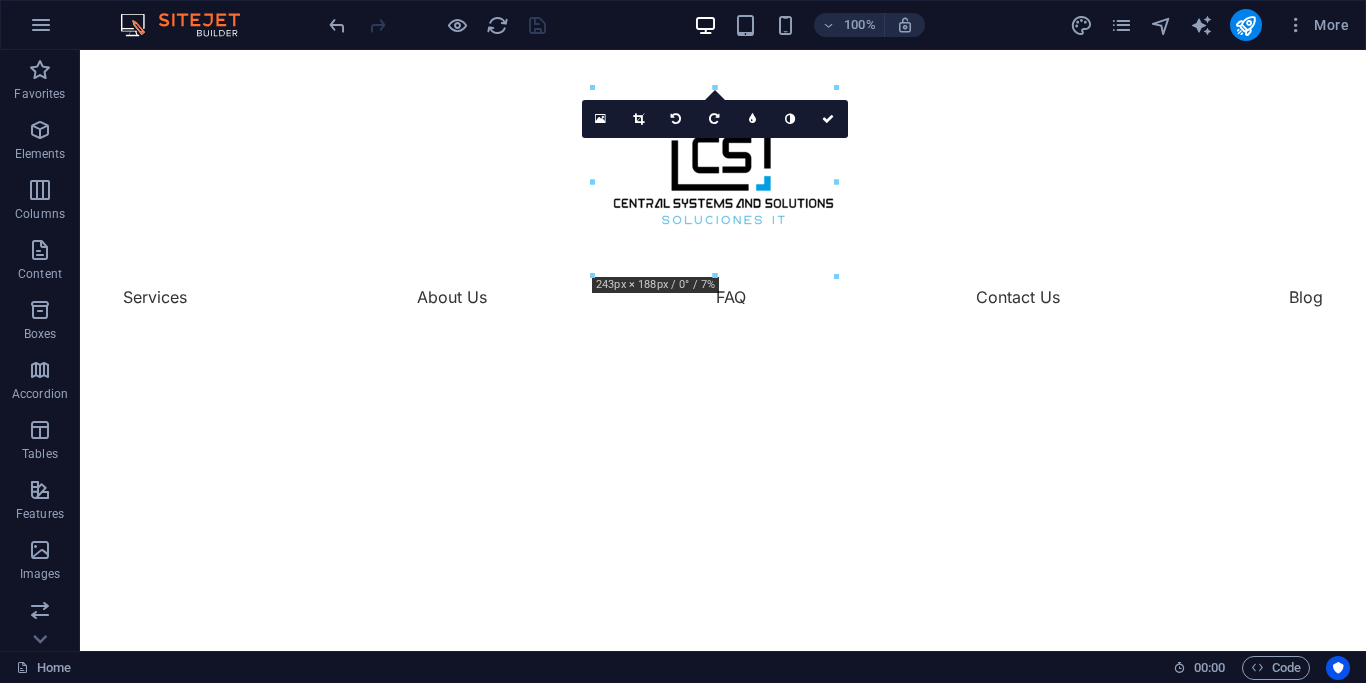 scroll, scrollTop: 0, scrollLeft: 0, axis: both 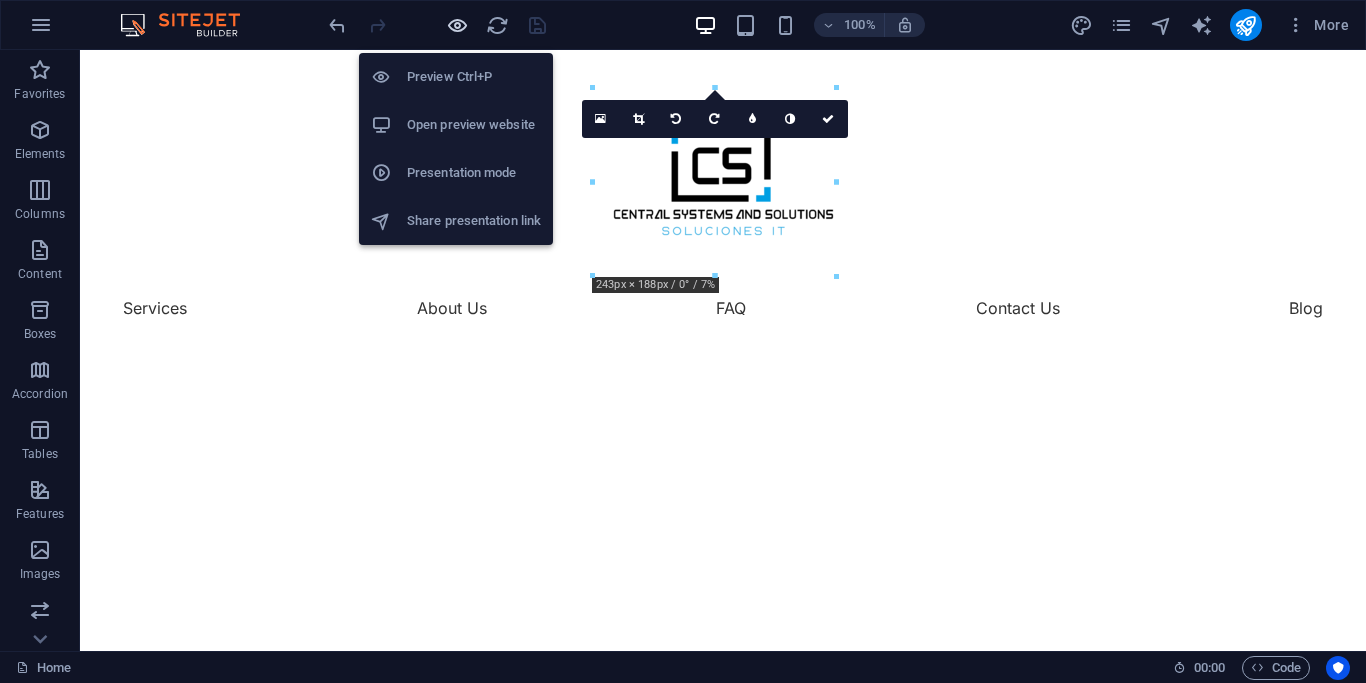 click at bounding box center (457, 25) 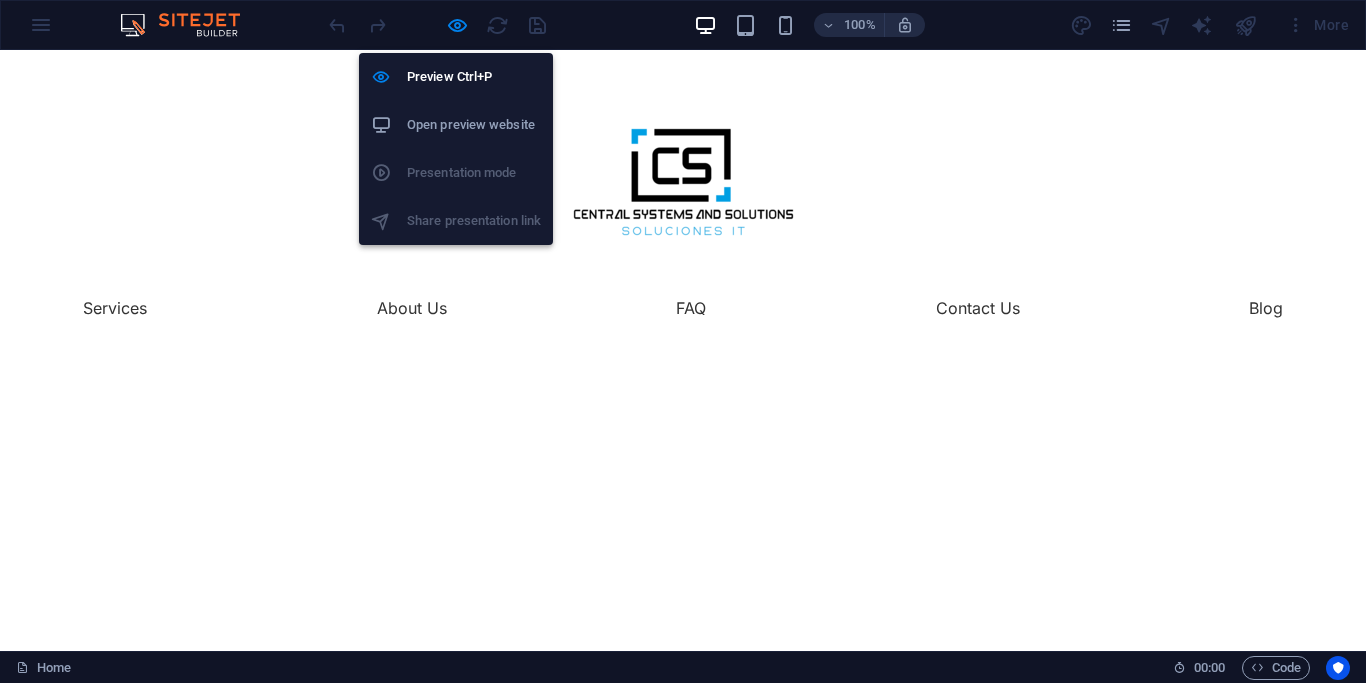 click on "Open preview website" at bounding box center (474, 125) 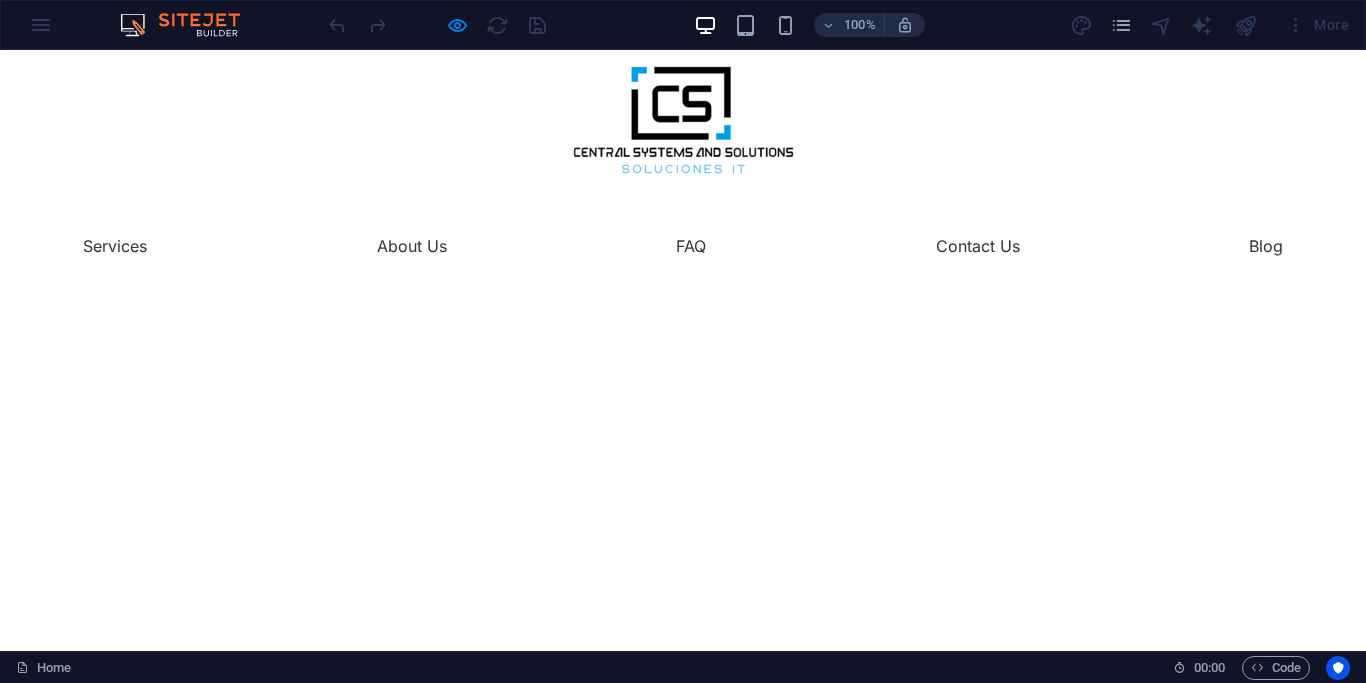 scroll, scrollTop: 102, scrollLeft: 0, axis: vertical 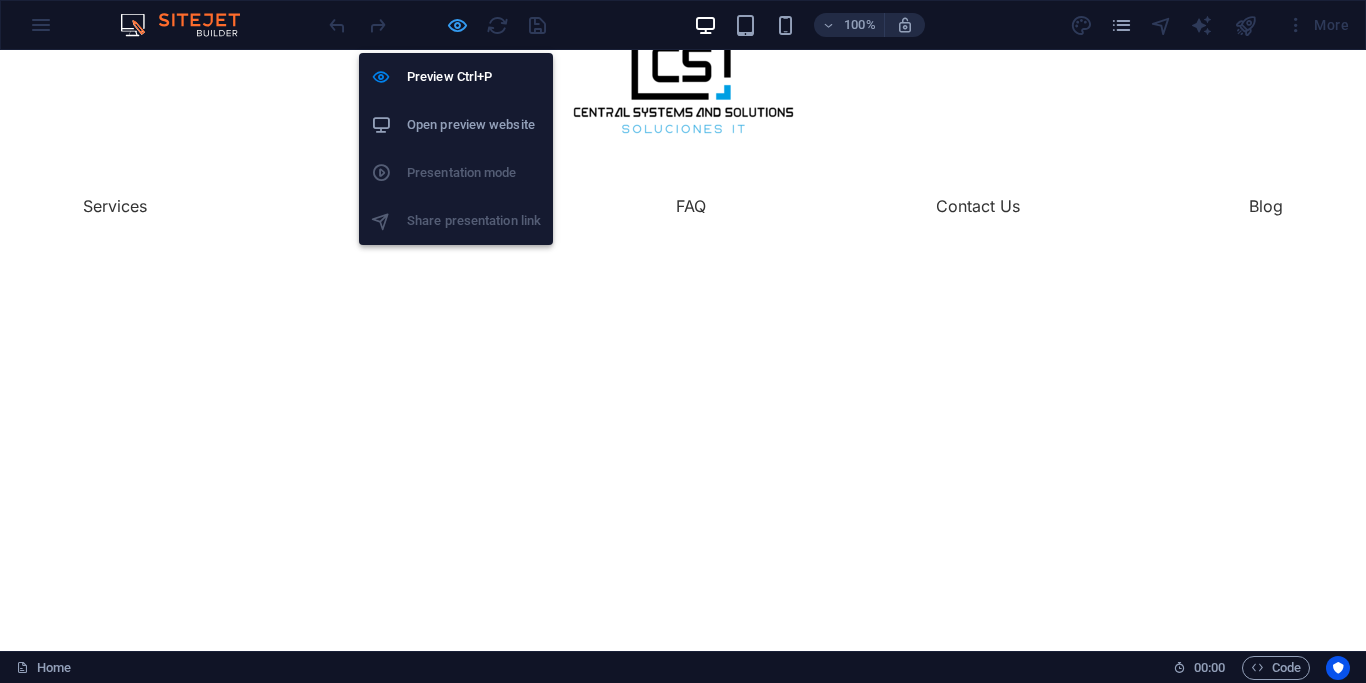click at bounding box center [457, 25] 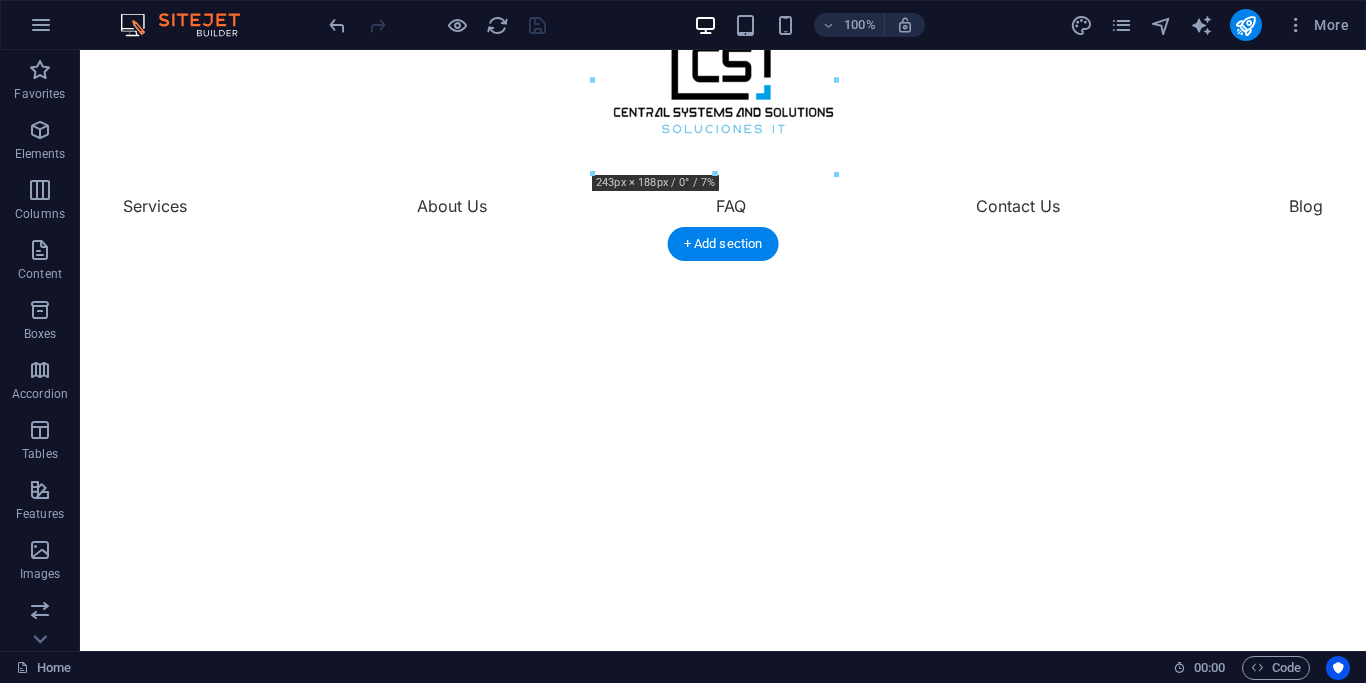 click at bounding box center [-555, 244] 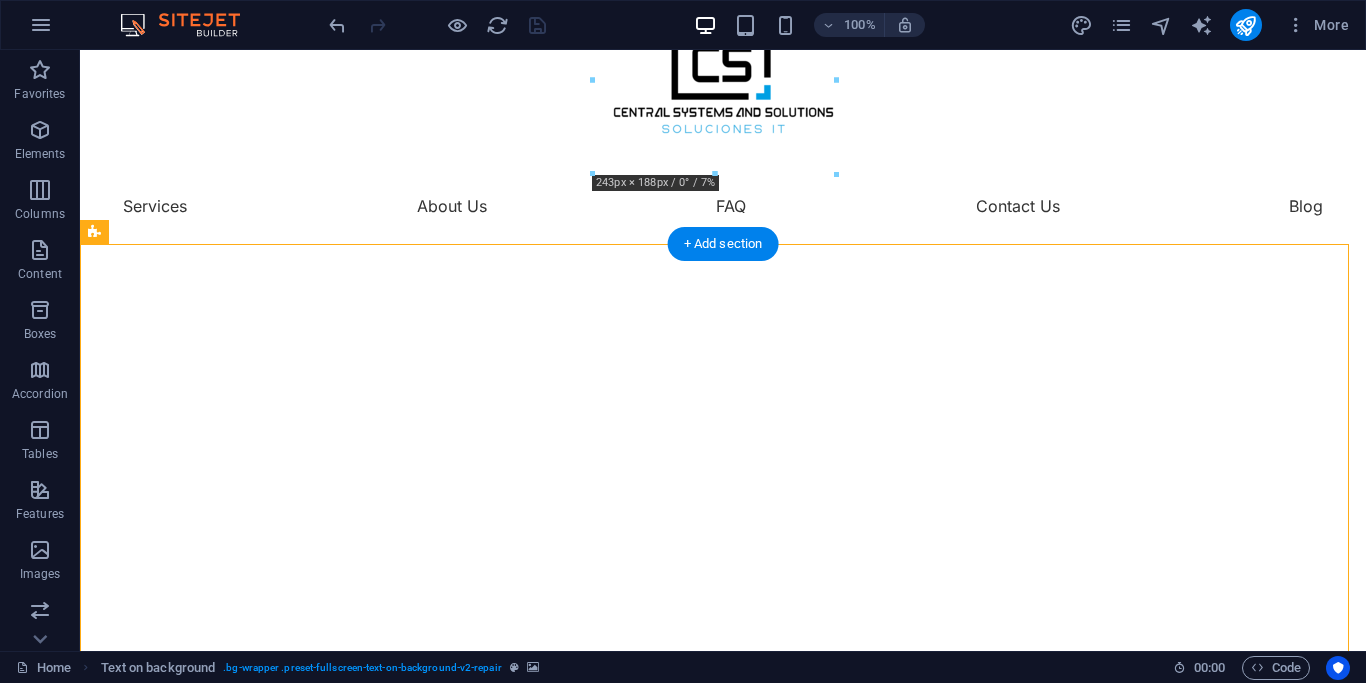 click at bounding box center (-555, 244) 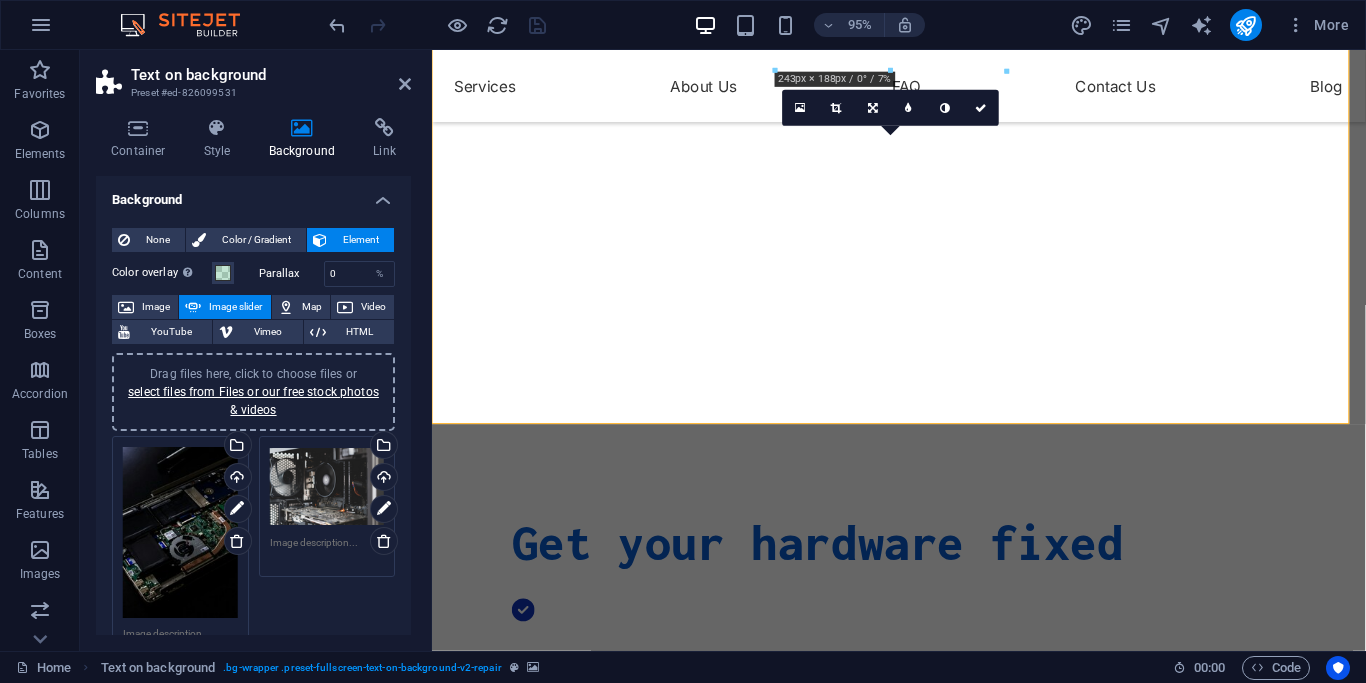scroll, scrollTop: 204, scrollLeft: 0, axis: vertical 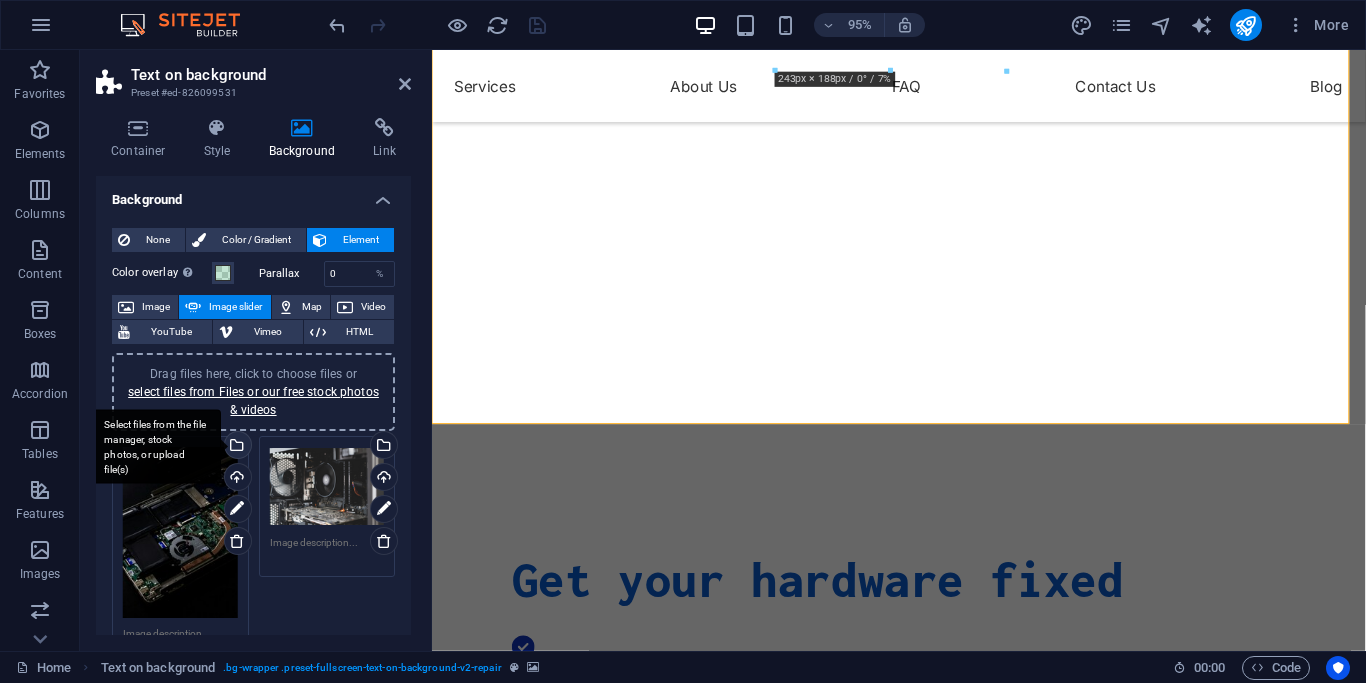 click on "Drag files here, click to choose files or select files from Files or our free stock photos & videos Select files from the file manager, stock photos, or upload file(s) Upload Drag files here, click to choose files or select files from Files or our free stock photos & videos Select files from the file manager, stock photos, or upload file(s) Upload" at bounding box center [253, 552] 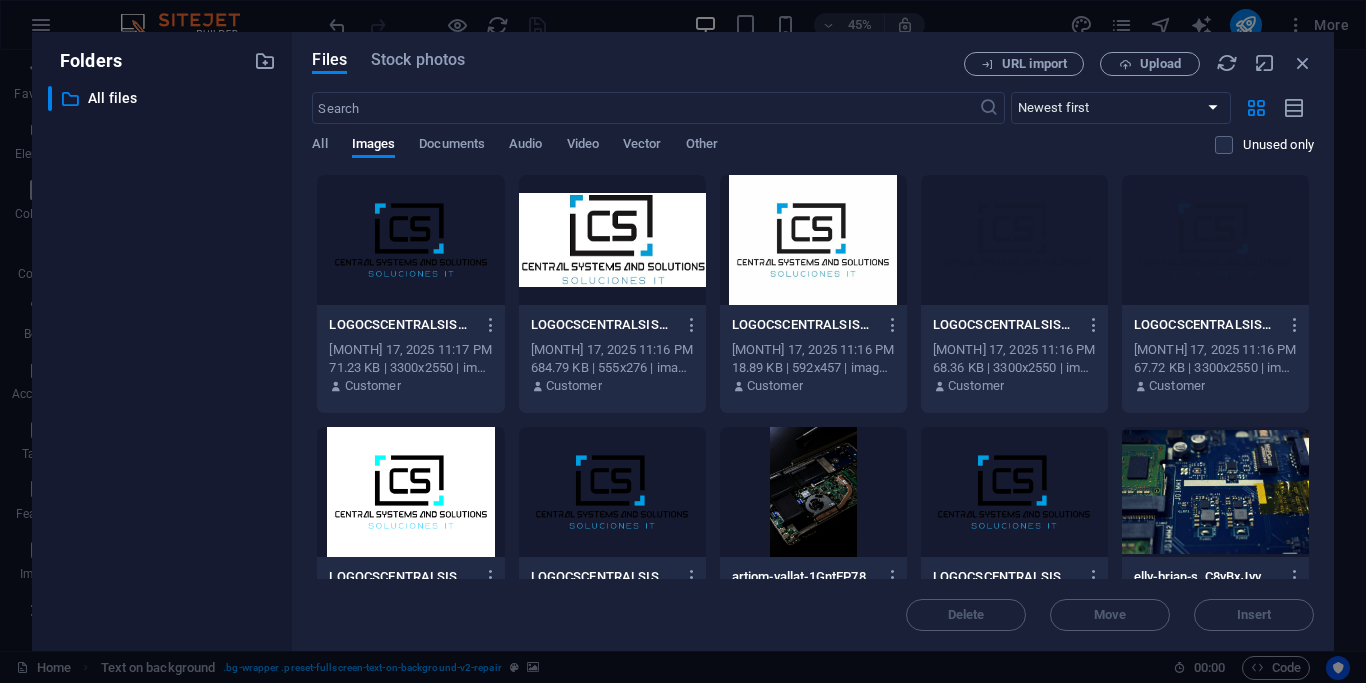 drag, startPoint x: 1318, startPoint y: 285, endPoint x: 1315, endPoint y: 312, distance: 27.166155 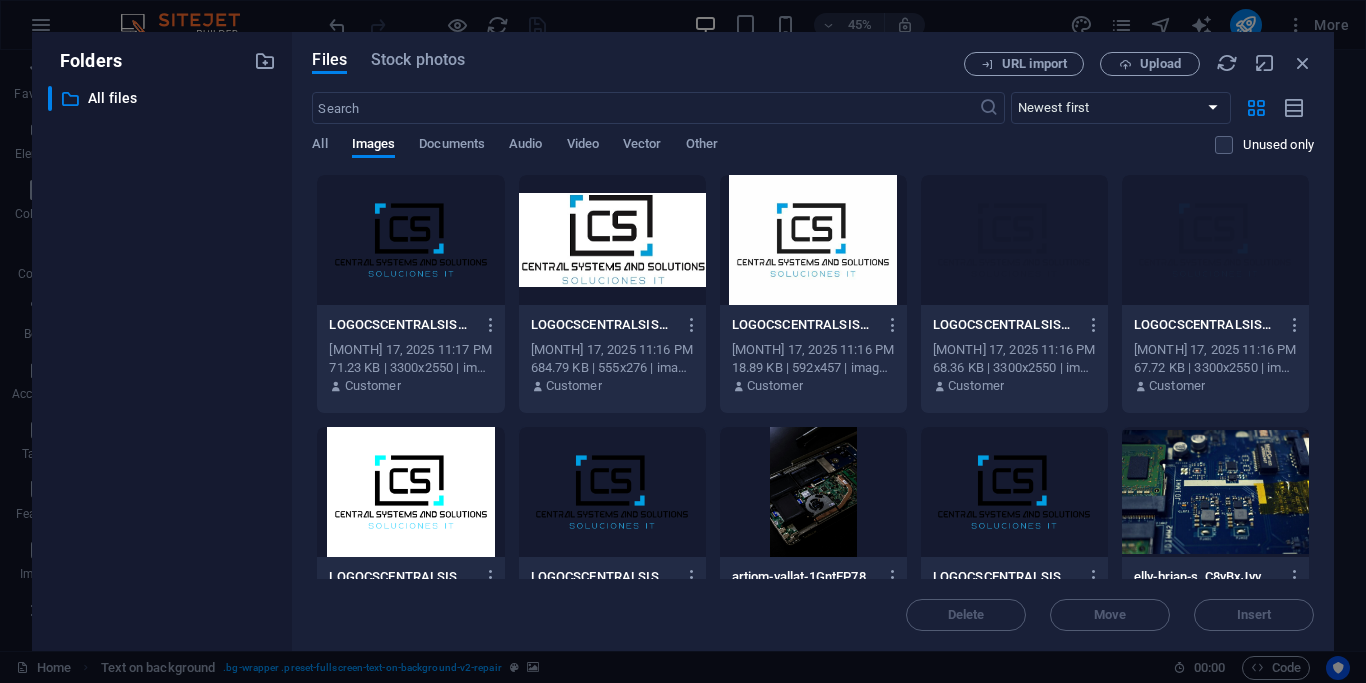 click on "Files Stock photos URL import Upload ​ Newest first Oldest first Name (A-Z) Name (Z-A) Size (0-9) Size (9-0) Resolution (0-9) Resolution (9-0) All Images Documents Audio Video Vector Other Unused only Drop files here to upload them instantly LOGOCSCENTRALSISTEMS-hJR40lbSfYBKRCQ-9ogEYA.png LOGOCSCENTRALSISTEMS-hJR40lbSfYBKRCQ-9ogEYA.png Jun 17, 2025 11:17 PM 71.23 KB | 3300x2550 | image/png Customer LOGOCSCENTRALSISTEMS-copia-6eVgiWonxBqY5LXP1-U_6g.jpg LOGOCSCENTRALSISTEMS-copia-6eVgiWonxBqY5LXP1-U_6g.jpg Jun 17, 2025 11:16 PM 684.79 KB | 555x276 | image/jpeg Customer LOGOCSCENTRALSISTEMS-facturas--42EGjLQALcNBZklTzo42Q.jpg LOGOCSCENTRALSISTEMS-facturas--42EGjLQALcNBZklTzo42Q.jpg Jun 17, 2025 11:16 PM 18.89 KB | 592x457 | image/jpeg Customer LOGOCSCENTRALSISTEMStrans_Mesadetrabajo1-nCtk4w96yHgDa9Jm06w2sQ.png LOGOCSCENTRALSISTEMStrans_Mesadetrabajo1-nCtk4w96yHgDa9Jm06w2sQ.png Jun 17, 2025 11:16 PM 68.36 KB | 3300x2550 | image/png Customer Jun 17, 2025 11:16 PM 67.72 KB | 3300x2550 | image/png Customer Delete" at bounding box center [813, 341] 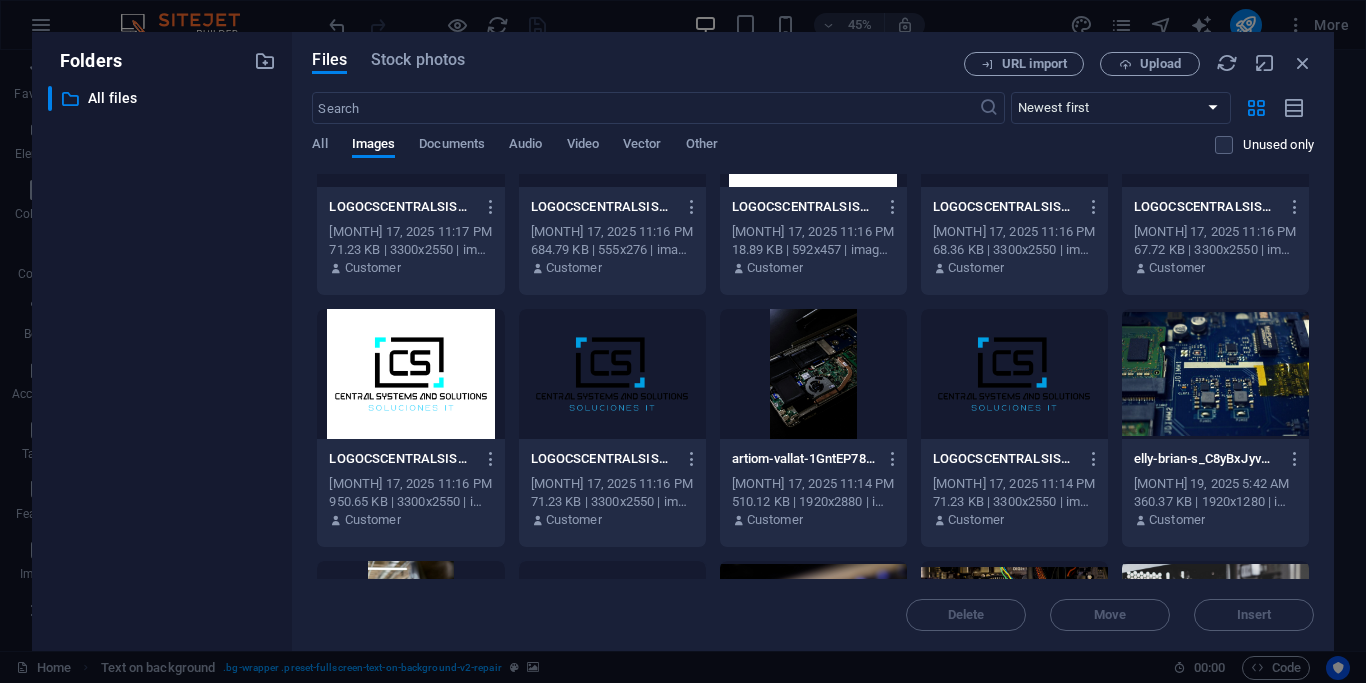 scroll, scrollTop: 141, scrollLeft: 0, axis: vertical 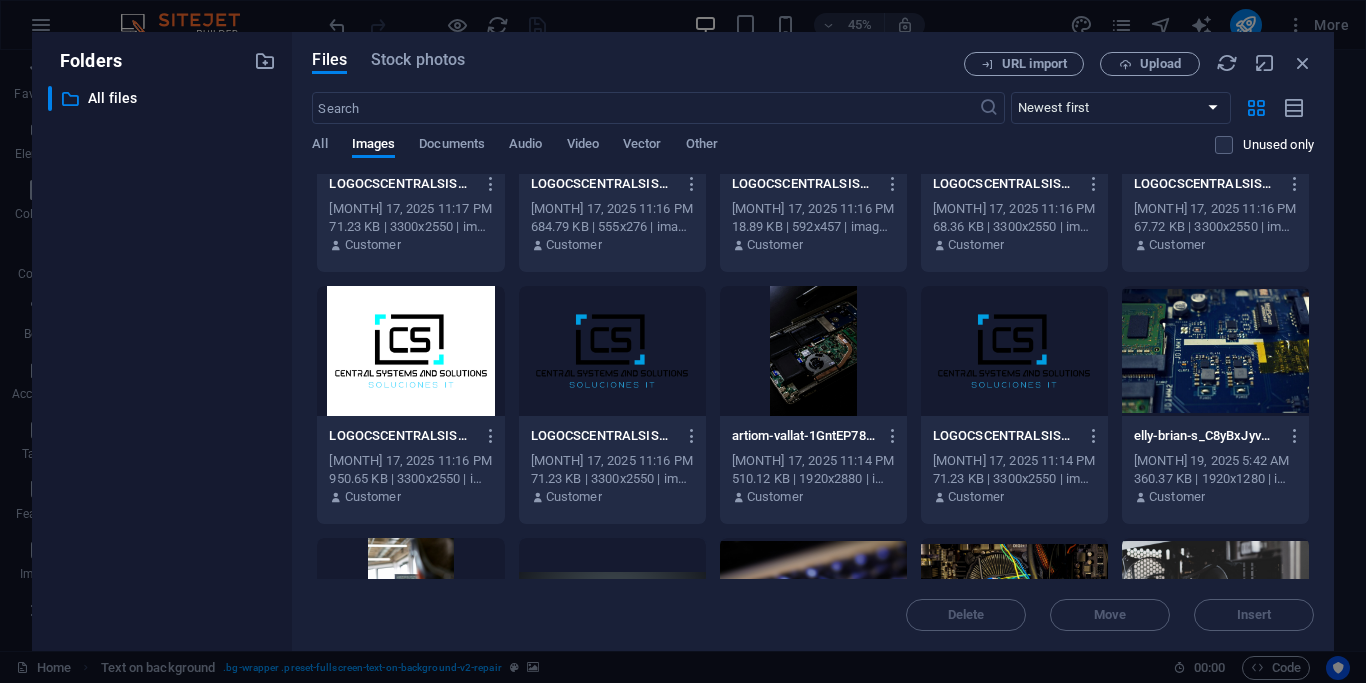 click at bounding box center (1215, 351) 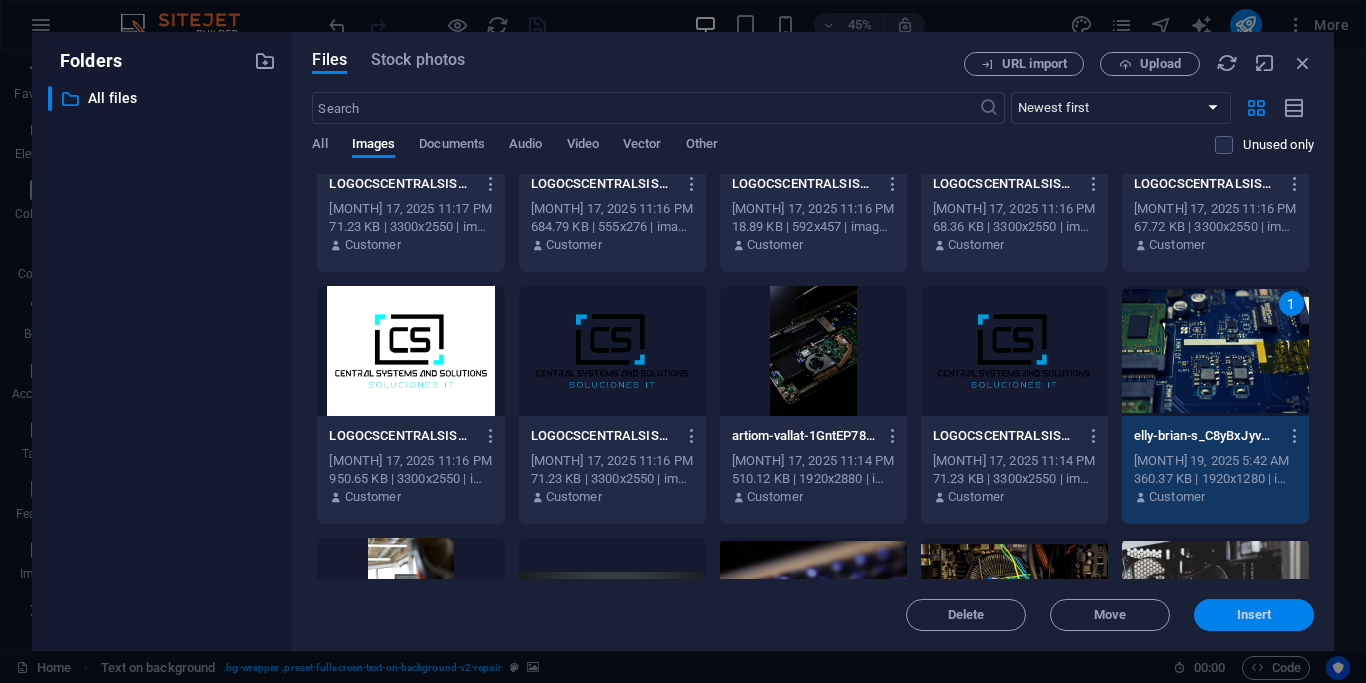 click on "Insert" at bounding box center [1254, 615] 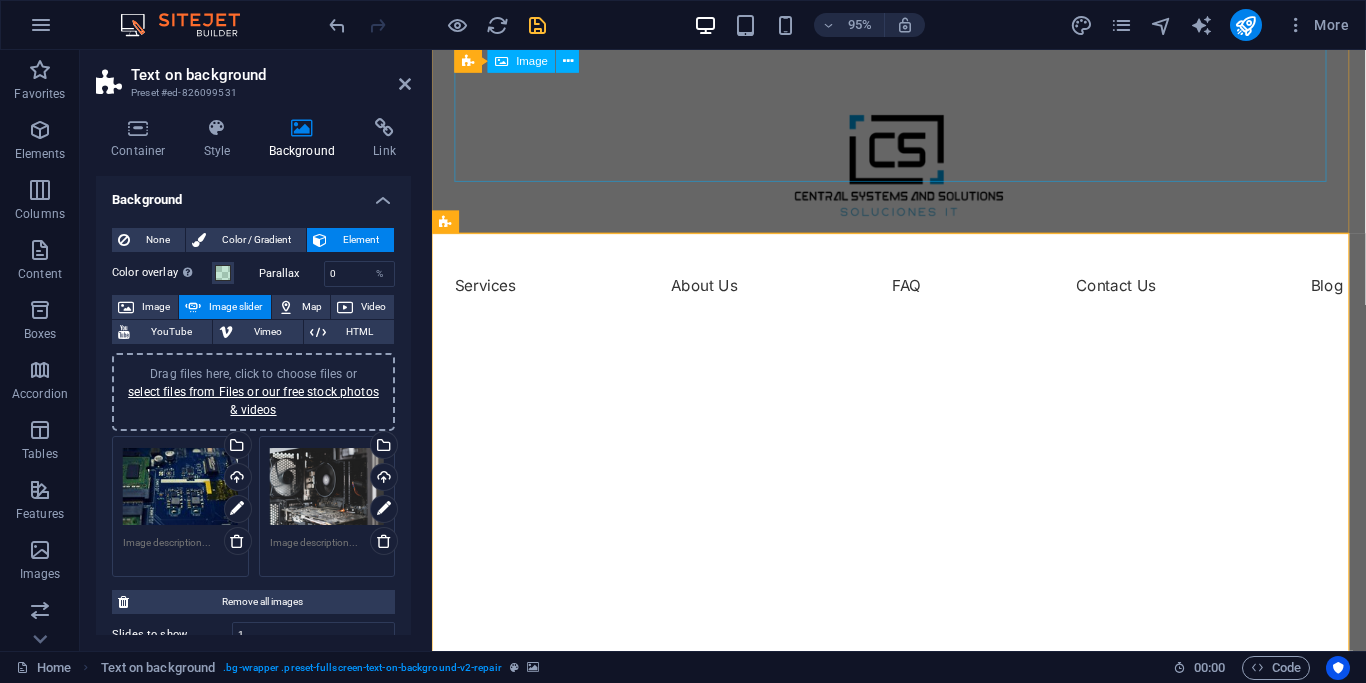 scroll, scrollTop: 0, scrollLeft: 0, axis: both 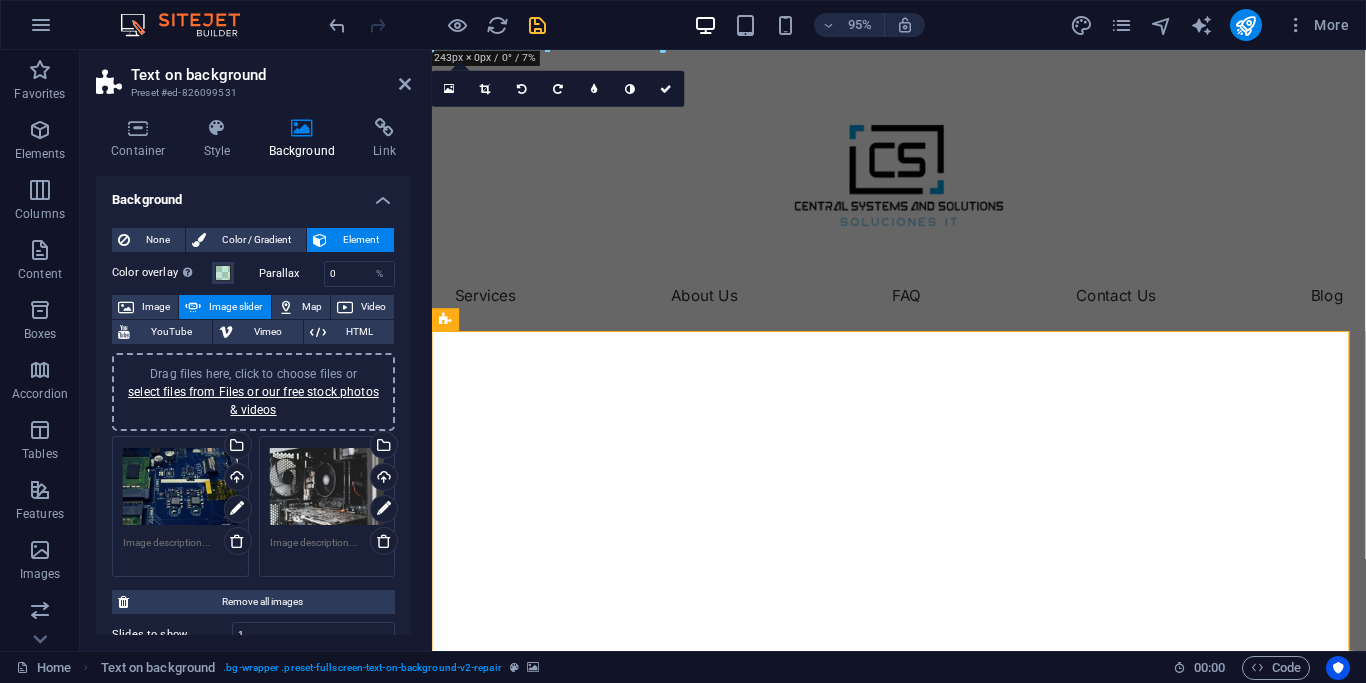 drag, startPoint x: 412, startPoint y: 85, endPoint x: 20, endPoint y: 14, distance: 398.37796 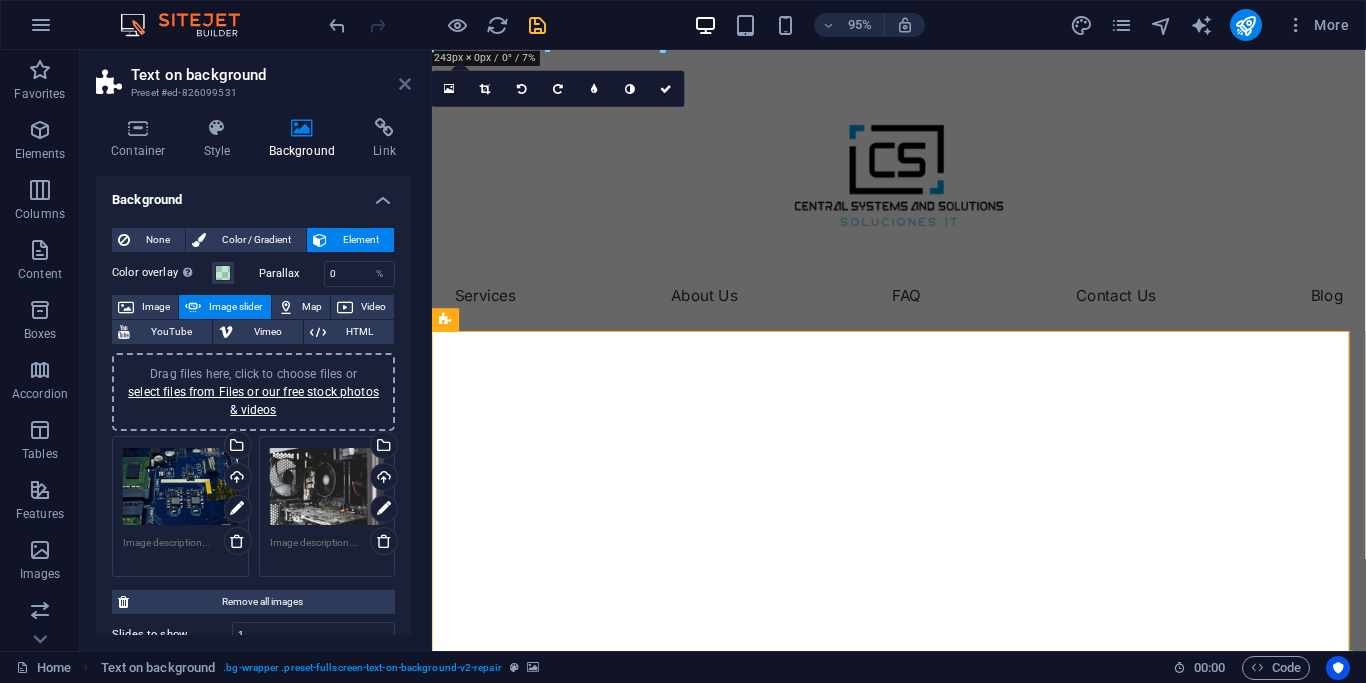 click at bounding box center [405, 84] 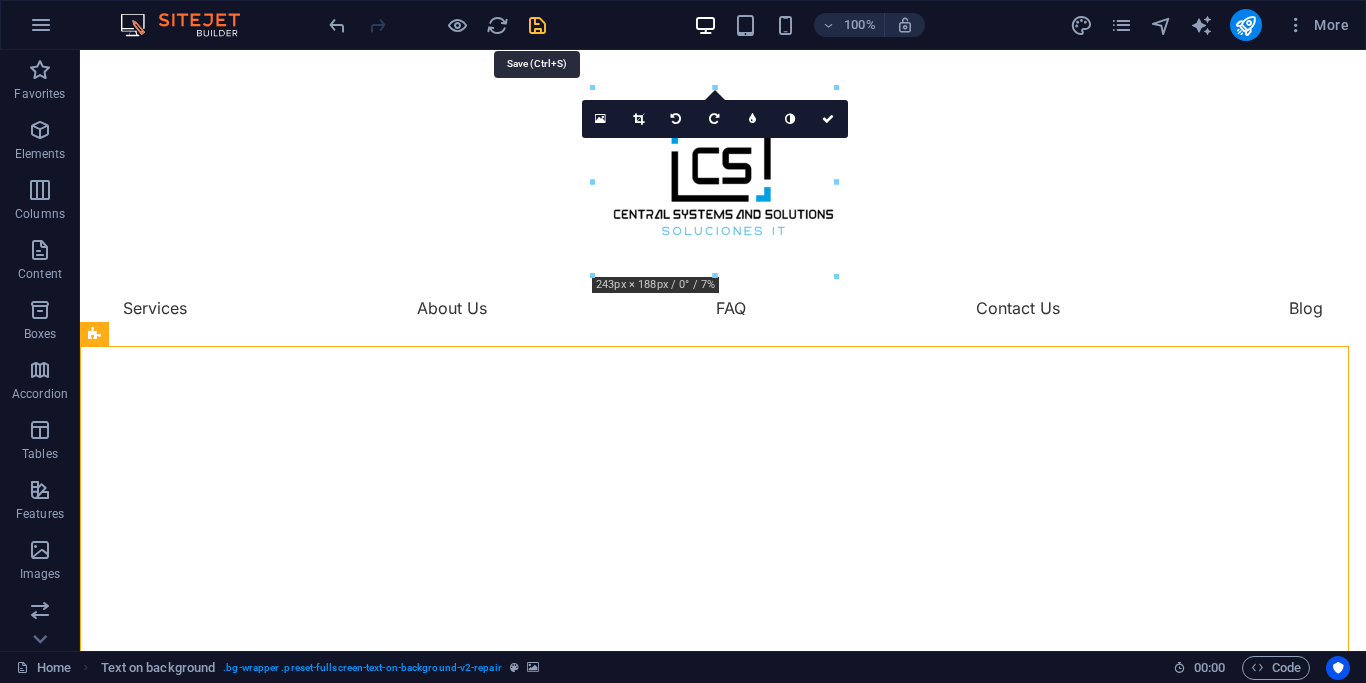 click at bounding box center [537, 25] 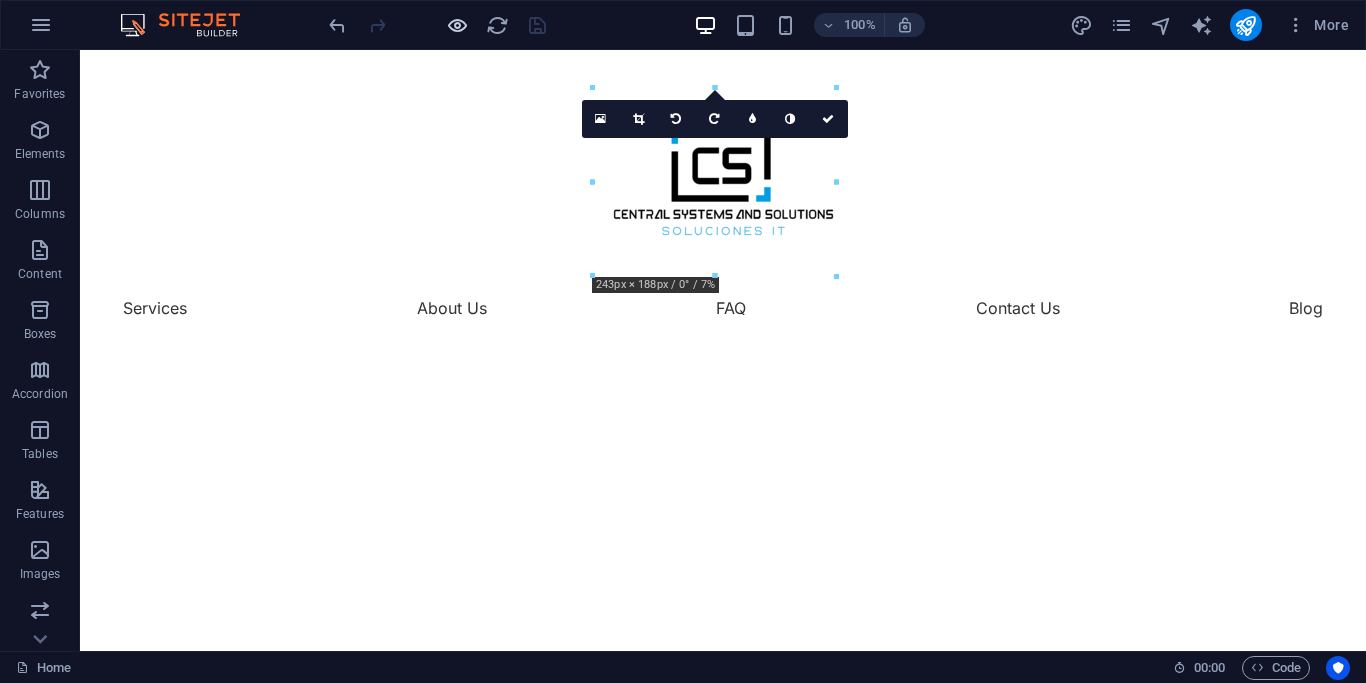 click at bounding box center (457, 25) 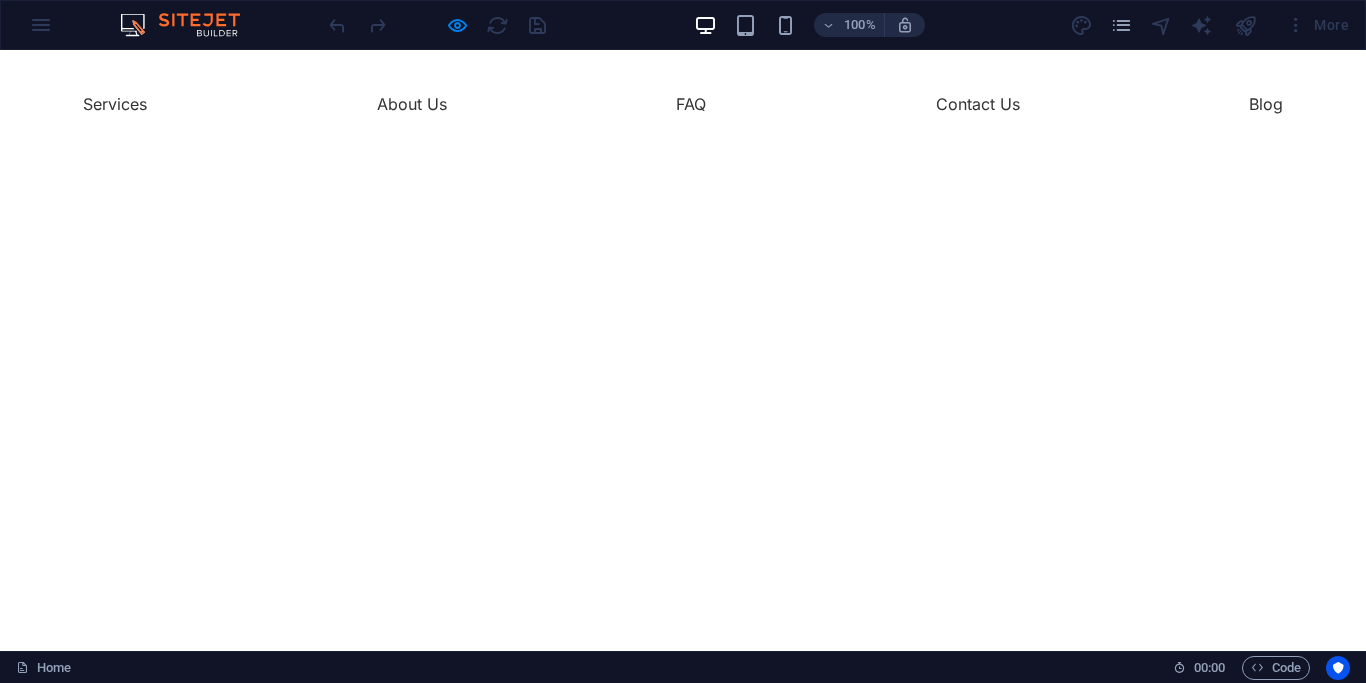 scroll, scrollTop: 0, scrollLeft: 0, axis: both 